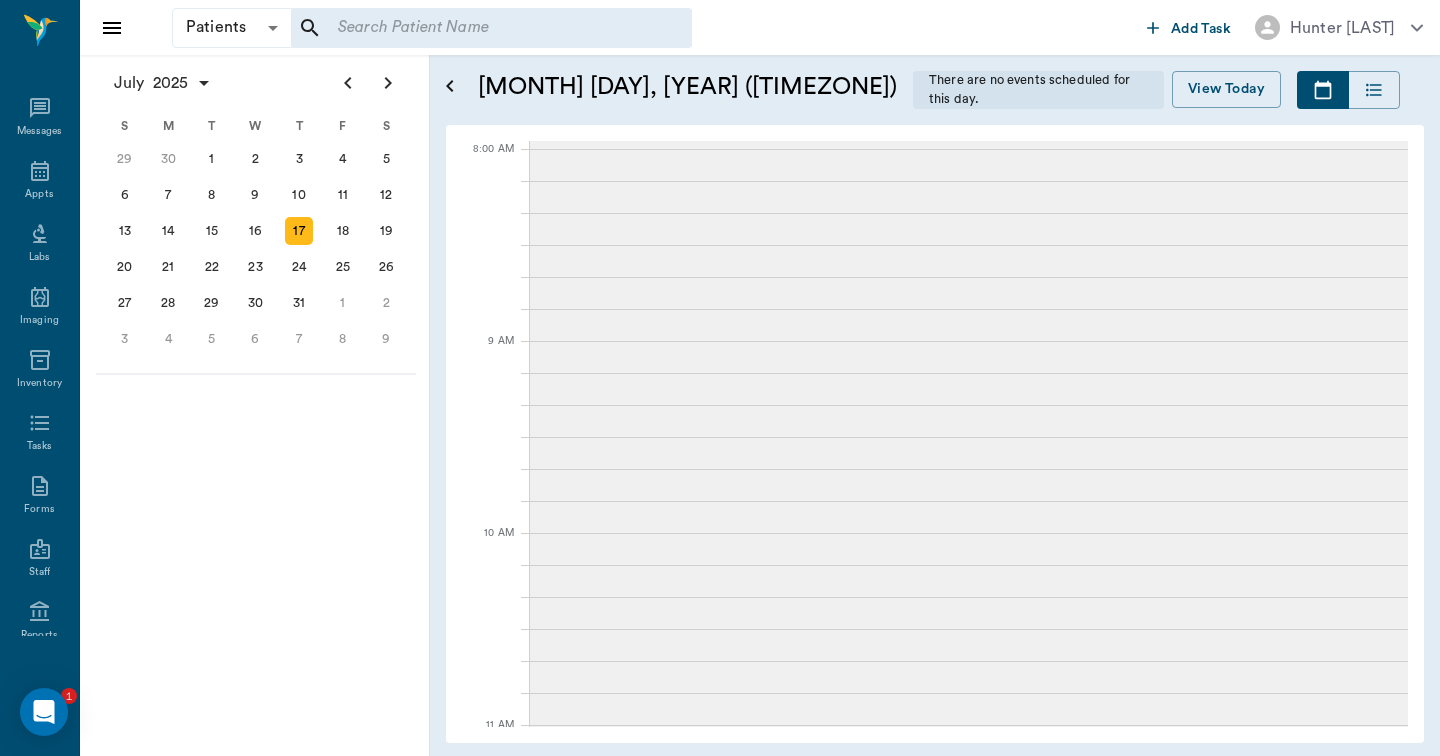scroll, scrollTop: 0, scrollLeft: 0, axis: both 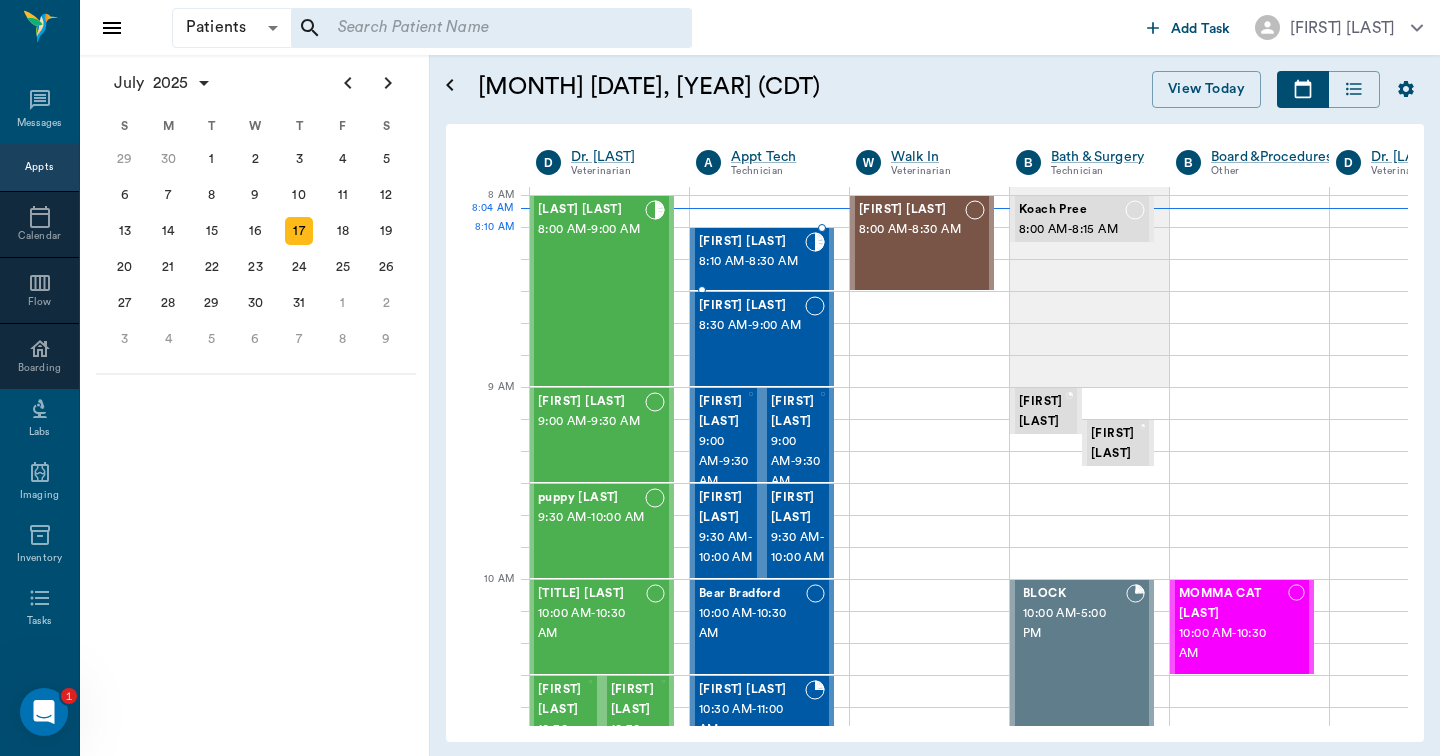 click on "Fat Boy Byrum" at bounding box center [752, 242] 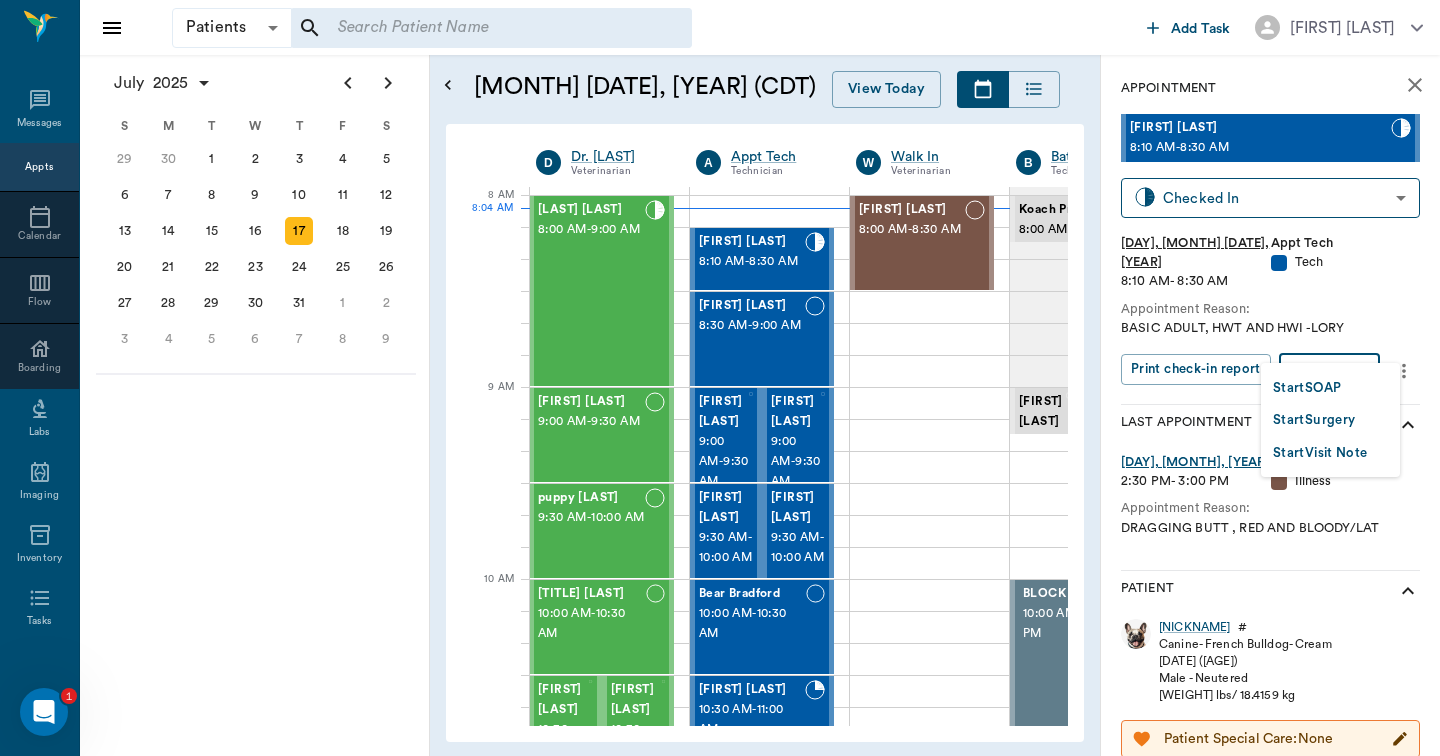 click on "Patients Patients ​ ​ Add Task Hunter Graves Nectar Messages Appts Calendar Flow Boarding Labs Imaging Inventory Tasks Forms Staff Reports Lookup Settings July 2025 S M T W T F S Jun 1 2 3 4 5 6 7 8 9 10 11 12 13 14 15 16 17 18 19 20 21 22 23 24 25 26 27 28 29 30 Jul 1 2 3 4 5 6 7 8 9 10 11 12 S M T W T F S 29 30 Jul 1 2 3 4 5 6 7 8 9 10 11 12 13 14 15 16 17 18 19 20 21 22 23 24 25 26 27 28 29 30 31 Aug 1 2 3 4 5 6 7 8 9 S M T W T F S 27 28 29 30 31 Aug 1 2 3 4 5 6 7 8 9 10 11 12 13 14 15 16 17 18 19 20 21 22 23 24 25 26 27 28 29 30 31 Sep 1 2 3 4 5 6 July 17, 2025 (CDT) View Today July 2025 Today 17 Thu Jul 2025 D Dr. Bert Ellsworth Veterinarian A Appt Tech Technician W Walk In Veterinarian B Bath & Surgery Technician B Board &Procedures Other D Dr. Kindall Jones Veterinarian 8 AM 9 AM 10 AM 11 AM 12 PM 1 PM 2 PM 3 PM 4 PM 5 PM 6 PM 7 PM 8 PM 8:04 AM 8:10 AM Bovine Barr 8:00 AM  -  9:00 AM Racey Smith 9:00 AM  -  9:30 AM puppy Kilgore 9:30 AM  -  10:00 AM Trooper Neff 10:00 AM  -  10:30 AM Bootsie Deese" at bounding box center (720, 378) 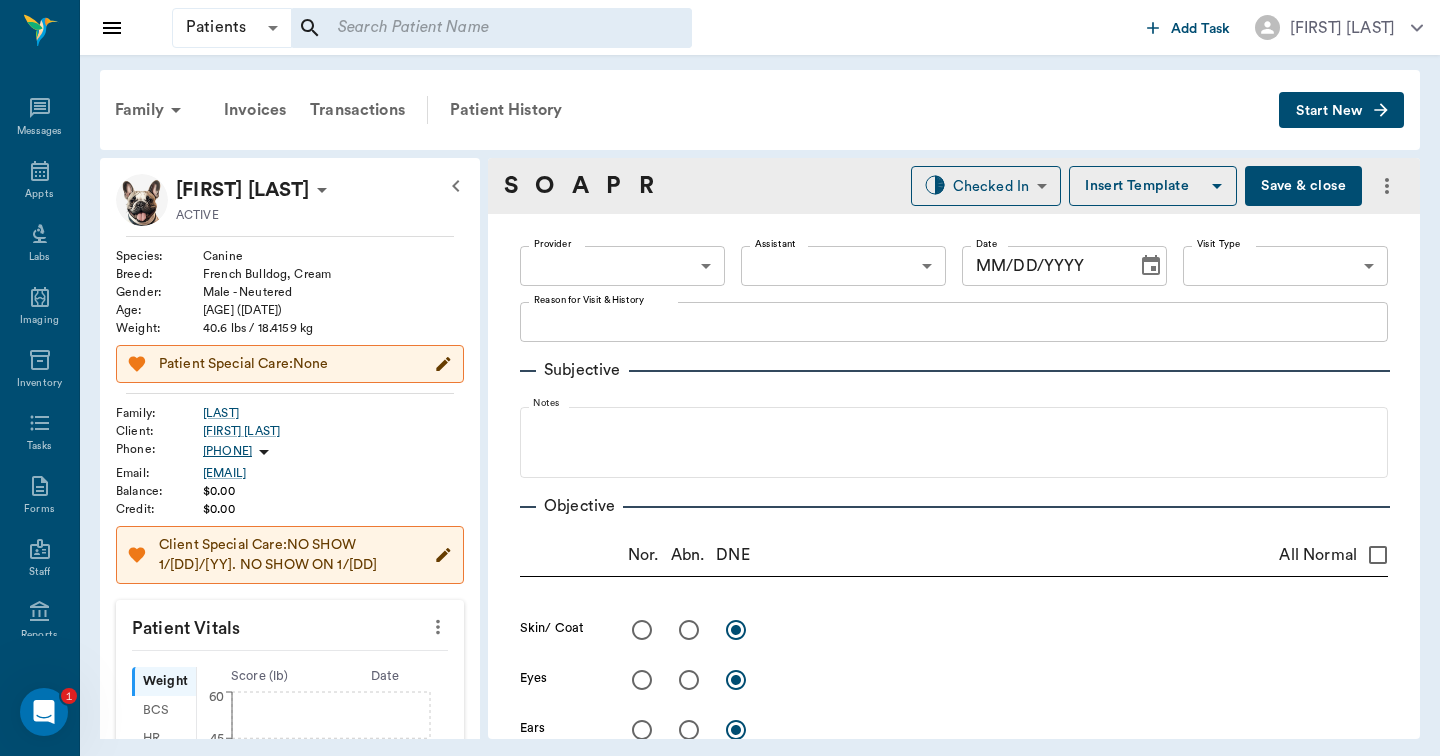 type on "63ec2f075fda476ae8351a4c" 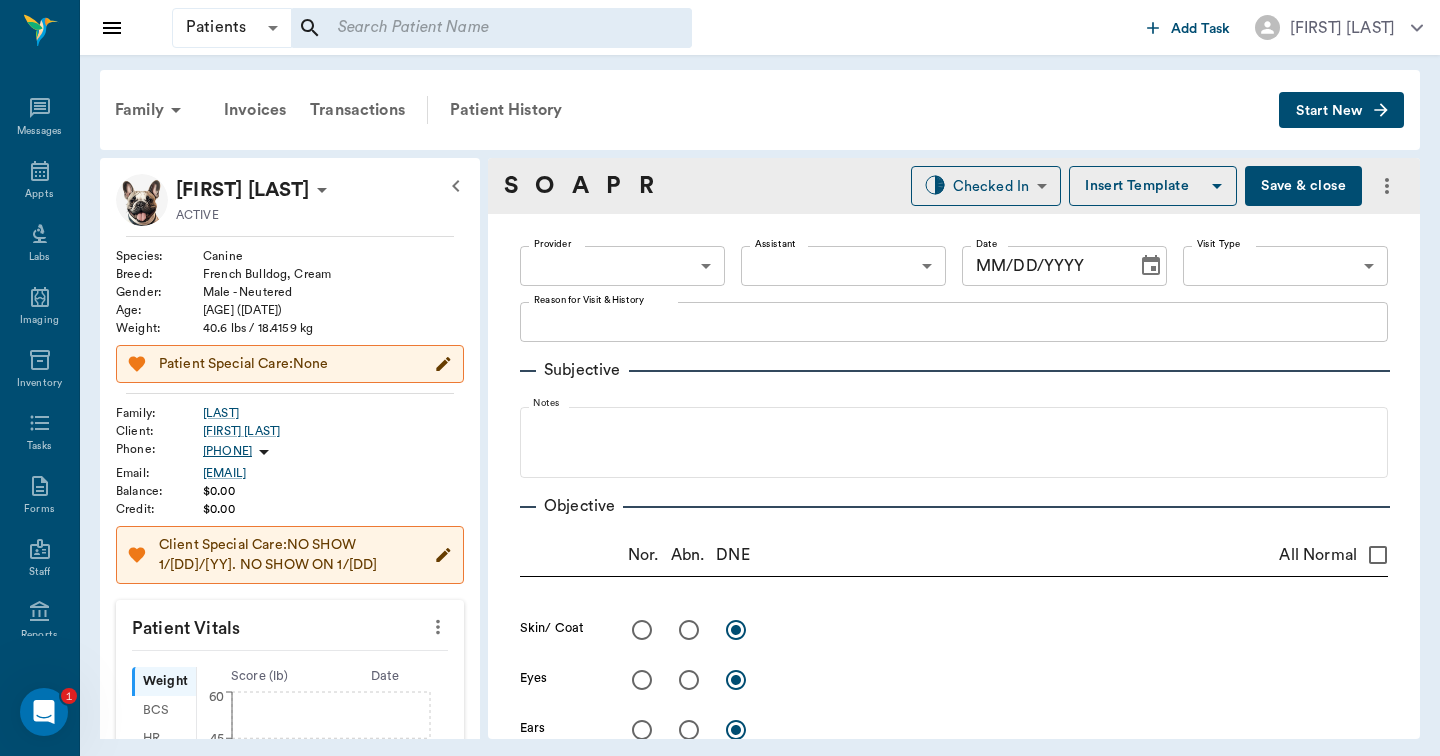 type on "65d2be4f46e3a538d89b8c1a" 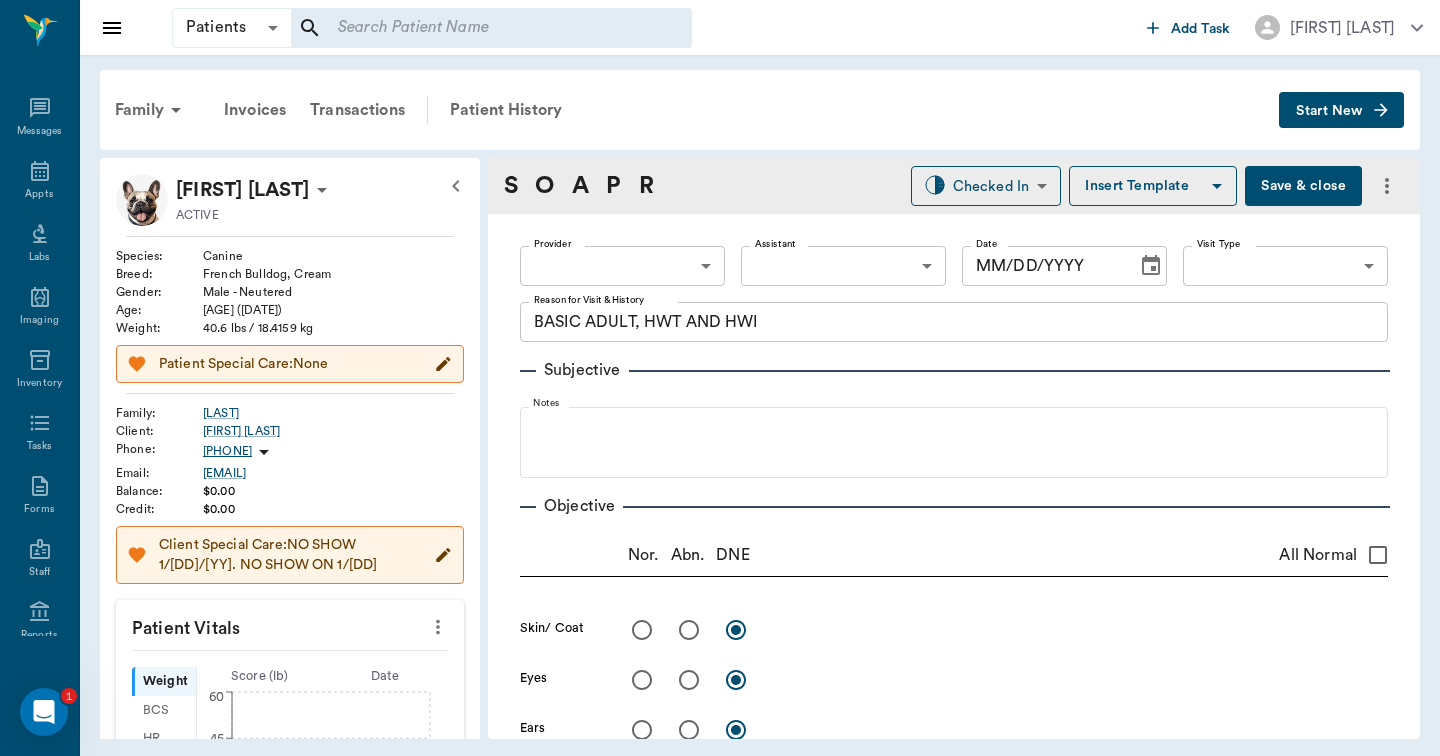 scroll, scrollTop: 106, scrollLeft: 0, axis: vertical 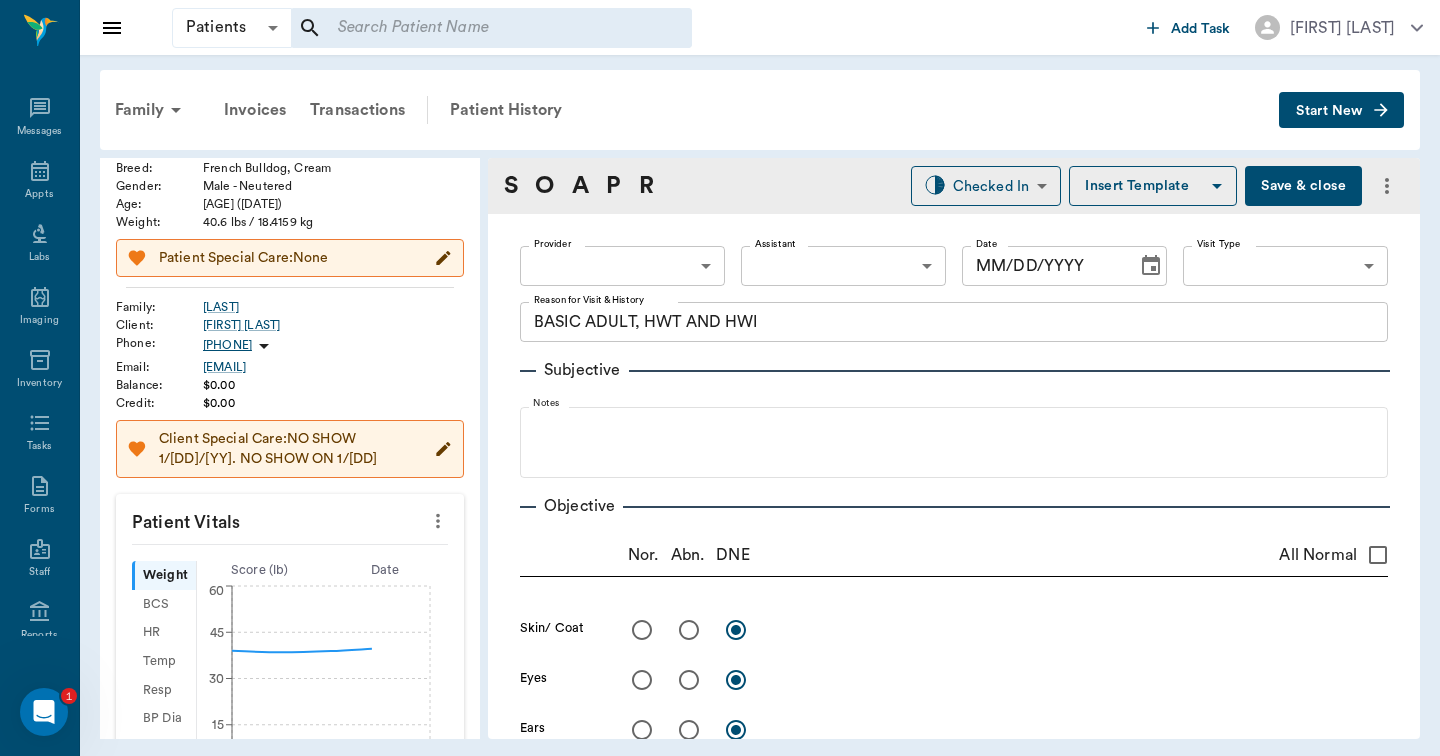 type on "[DATE]" 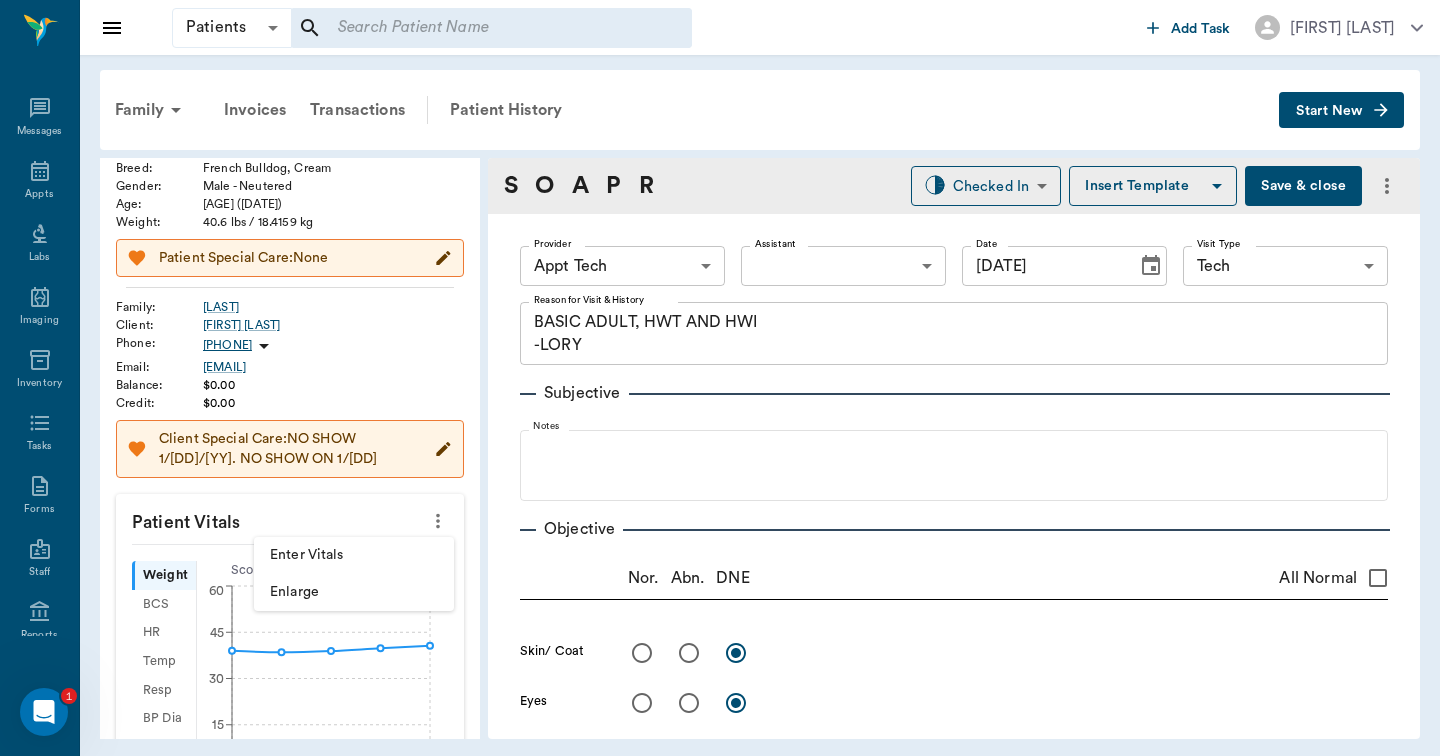 click on "Enter Vitals" at bounding box center [354, 555] 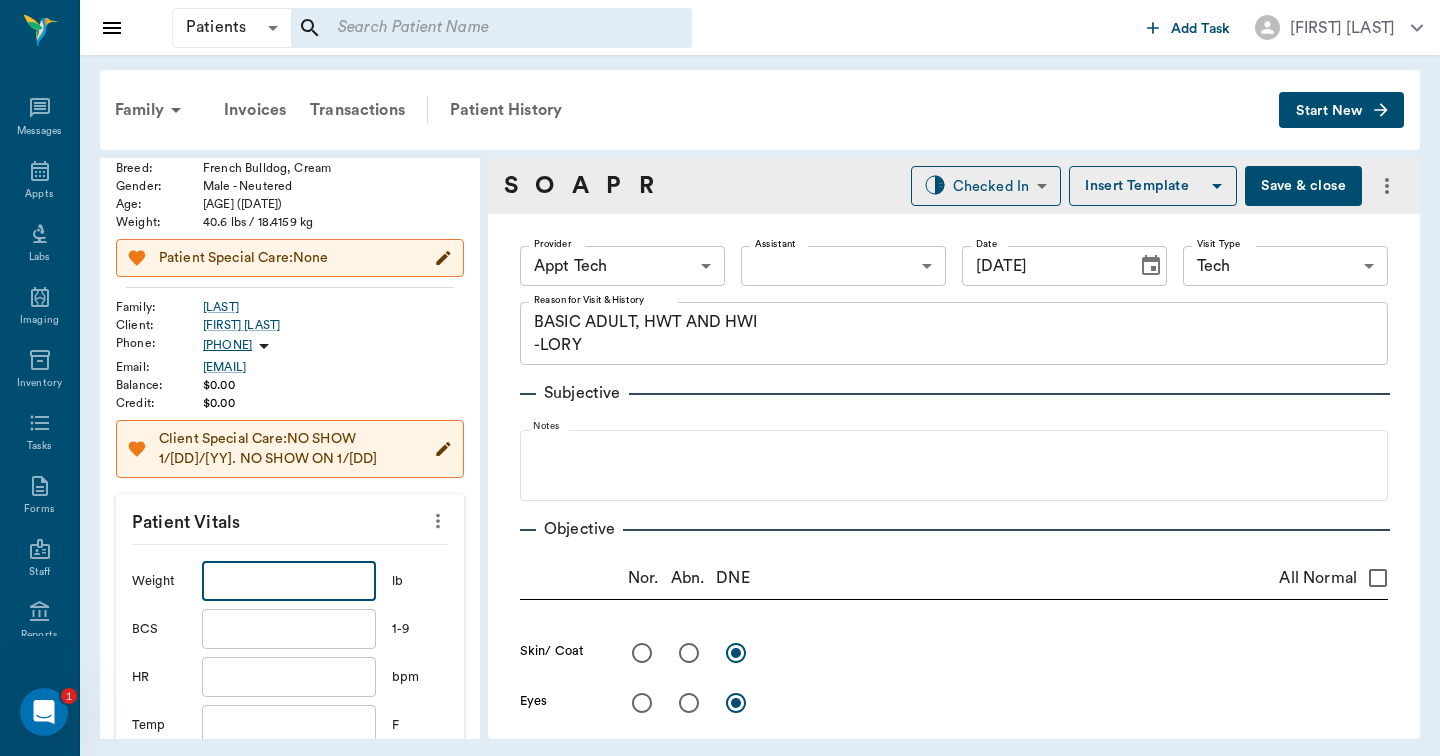 click at bounding box center [289, 581] 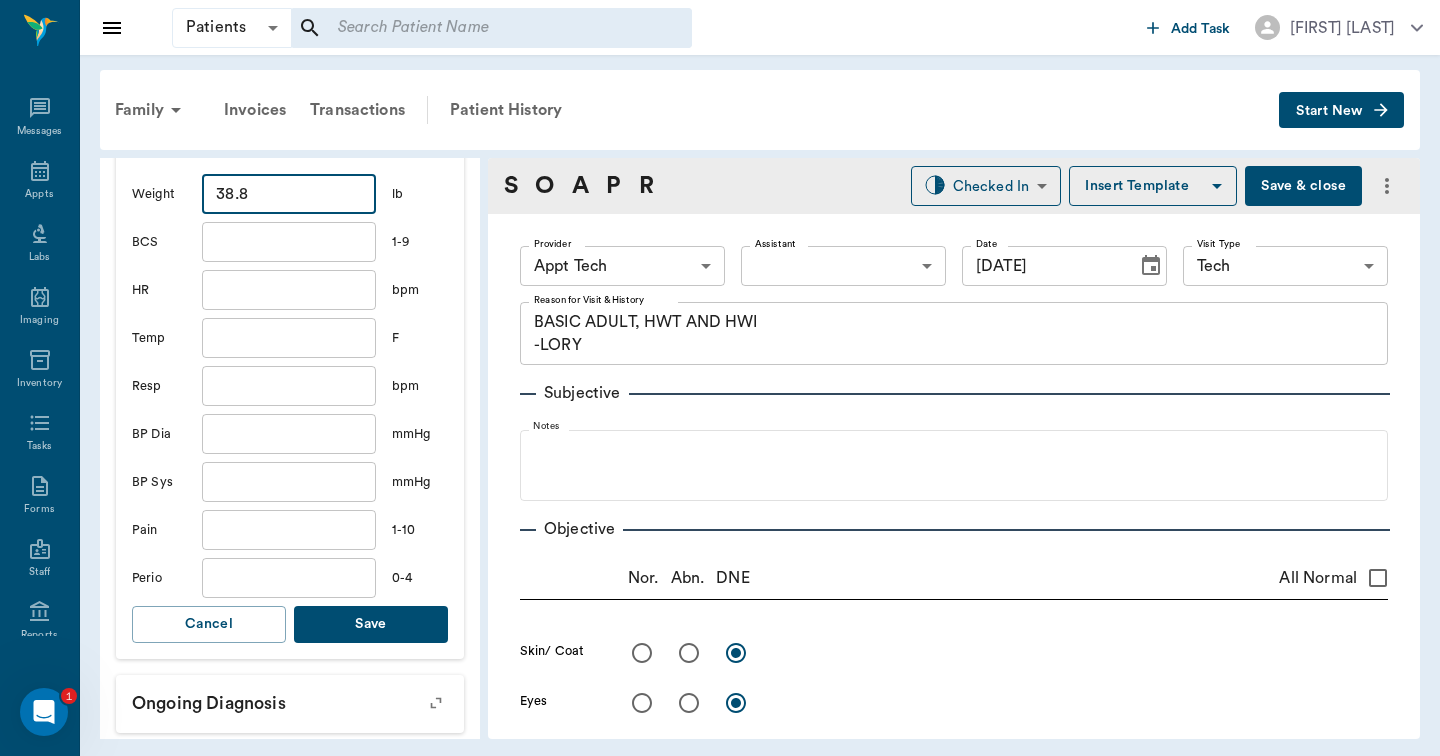 scroll, scrollTop: 532, scrollLeft: 0, axis: vertical 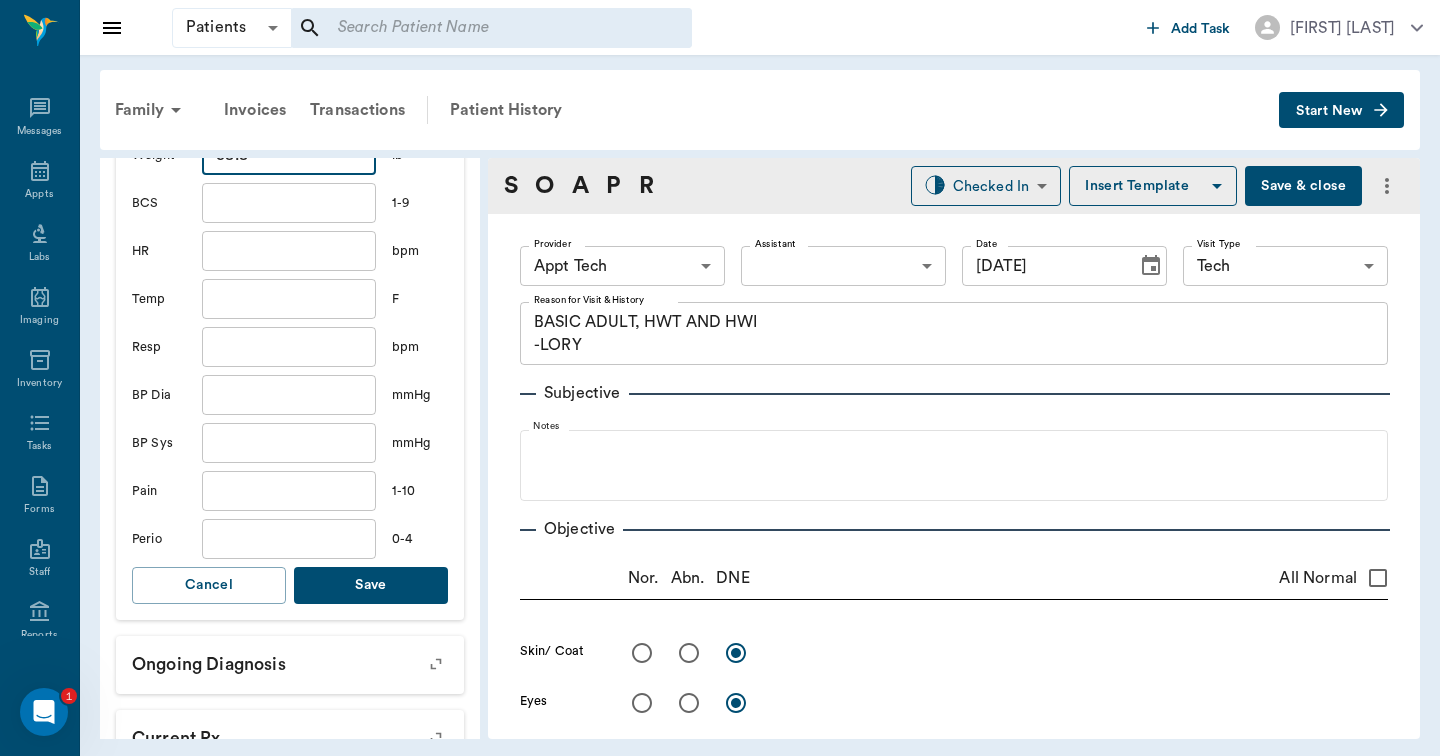 type on "38.8" 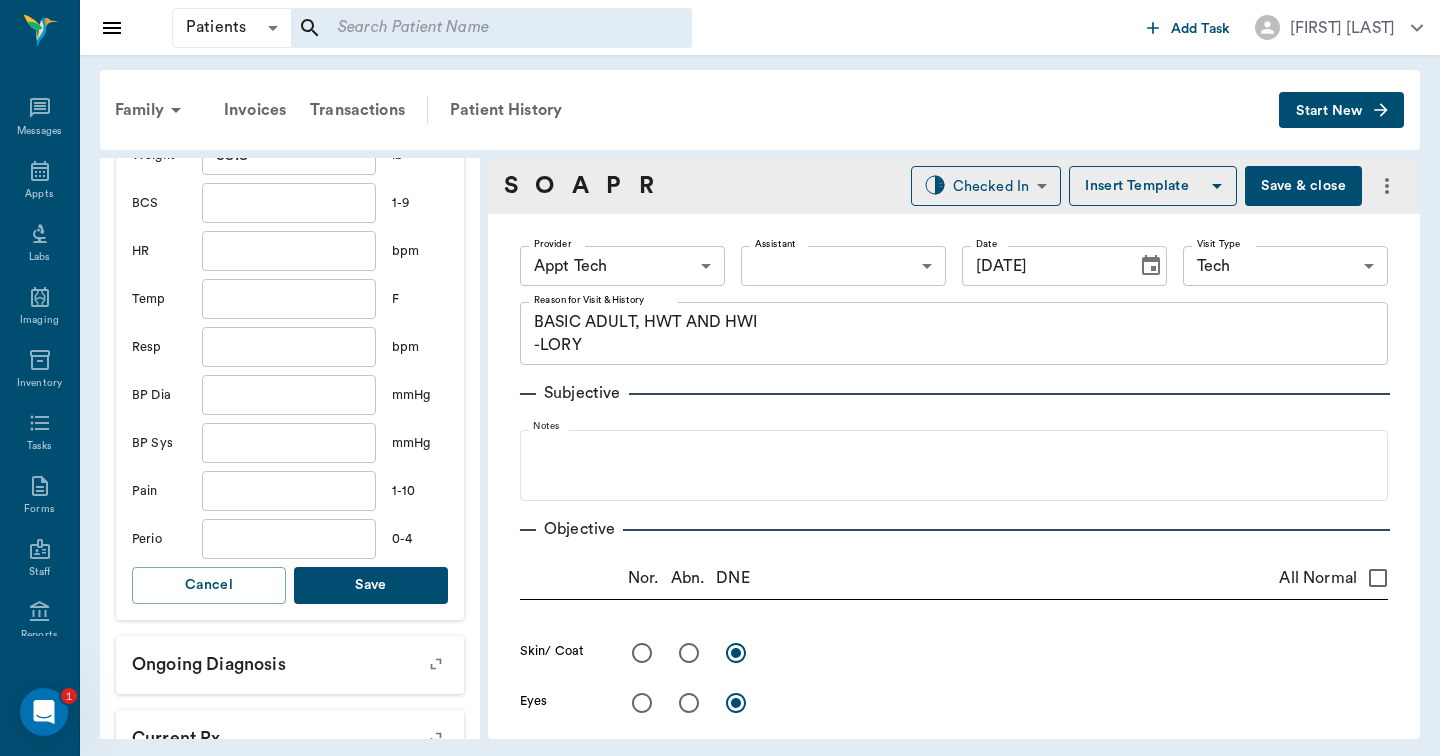 click on "Save" at bounding box center [371, 585] 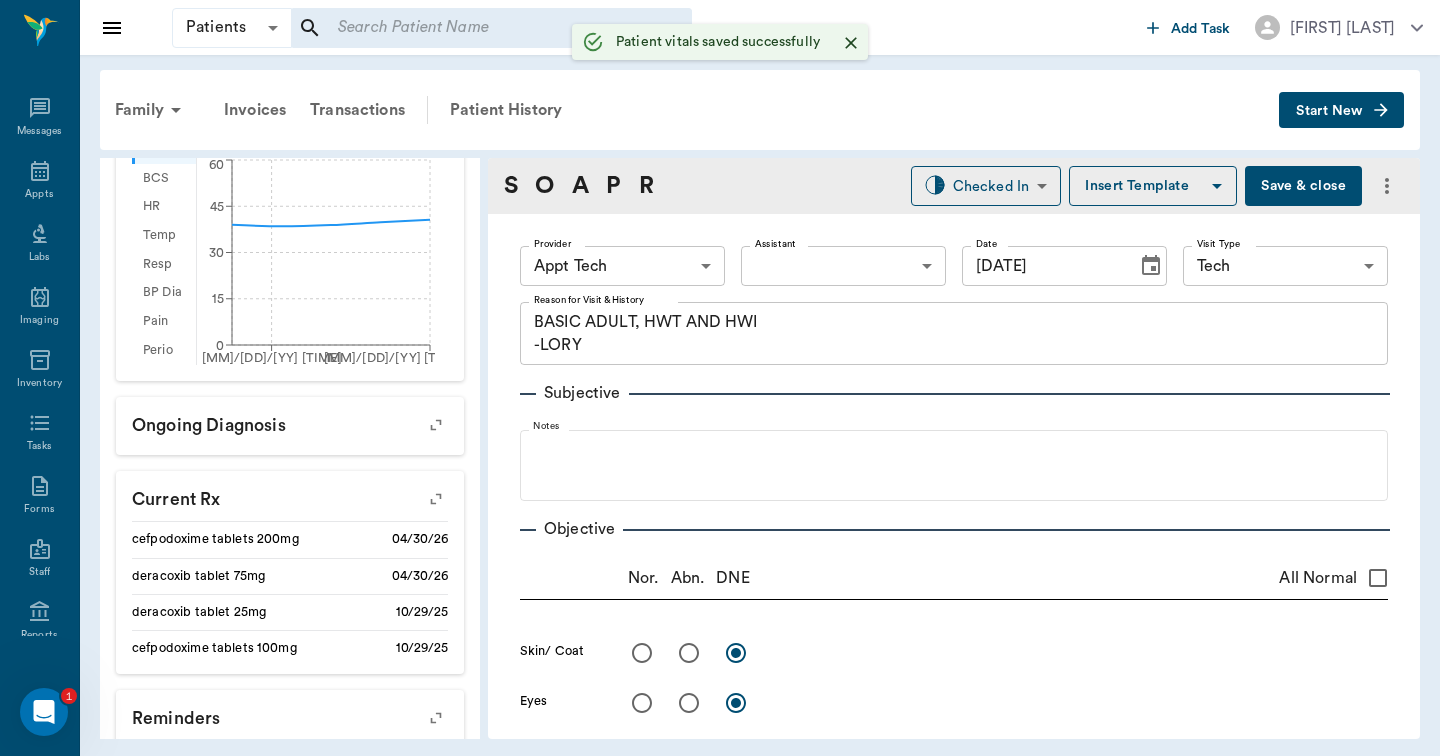click on "Patients Patients ​ ​ Add Task Hunter Graves Nectar Messages Appts Labs Imaging Inventory Tasks Forms Staff Reports Lookup Settings Family Invoices Transactions Patient History Start New Fat Boy Byrum     ACTIVE   Species : Canine Breed : French Bulldog, Cream Gender : Male - Neutered Age : 3 yr 3 mo (03/31/2022) Weight : 40.6 lbs / 18.4159 kg Patient Special Care:  None Family : Byrum Client : Brenda Byrum Phone : (903) 799-9269 Email : BYRUM1001@aol.com Balance : $0.00 Credit : $0.00 Client Special Care:  NO SHOW 1/8/24. NO SHOW ON 1/23 Patient Vitals Weight BCS HR Temp Resp BP Dia Pain Perio Score ( lb ) Date 11/28/23 8AM 07/17/25 8AM 0 15 30 45 60 Ongoing diagnosis Current Rx cefpodoxime tablets 200mg 04/30/26 deracoxib tablet 75mg 04/30/26 deracoxib tablet 25mg 10/29/25 cefpodoxime tablets 100mg 10/29/25 Reminders Distemper/Parvo Vaccination Annual 07/17/25 Corona Vaccination Annual 07/17/25 Rabies Vaccination Canine 1 Yr 07/17/25 Bordetella Vaccination Annual 07/17/25 Upcoming appointments Tech S O" at bounding box center (720, 378) 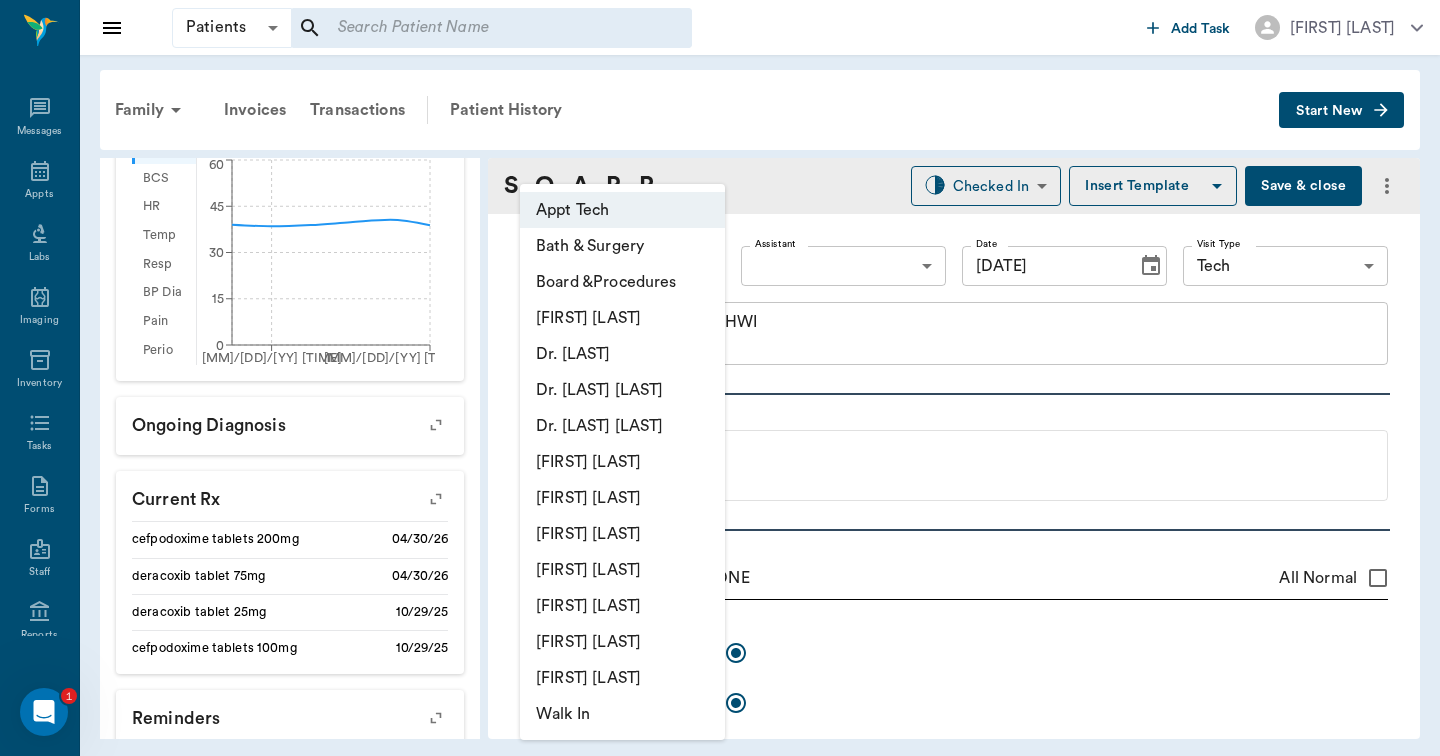 click on "[FIRST] [LAST]" at bounding box center (622, 462) 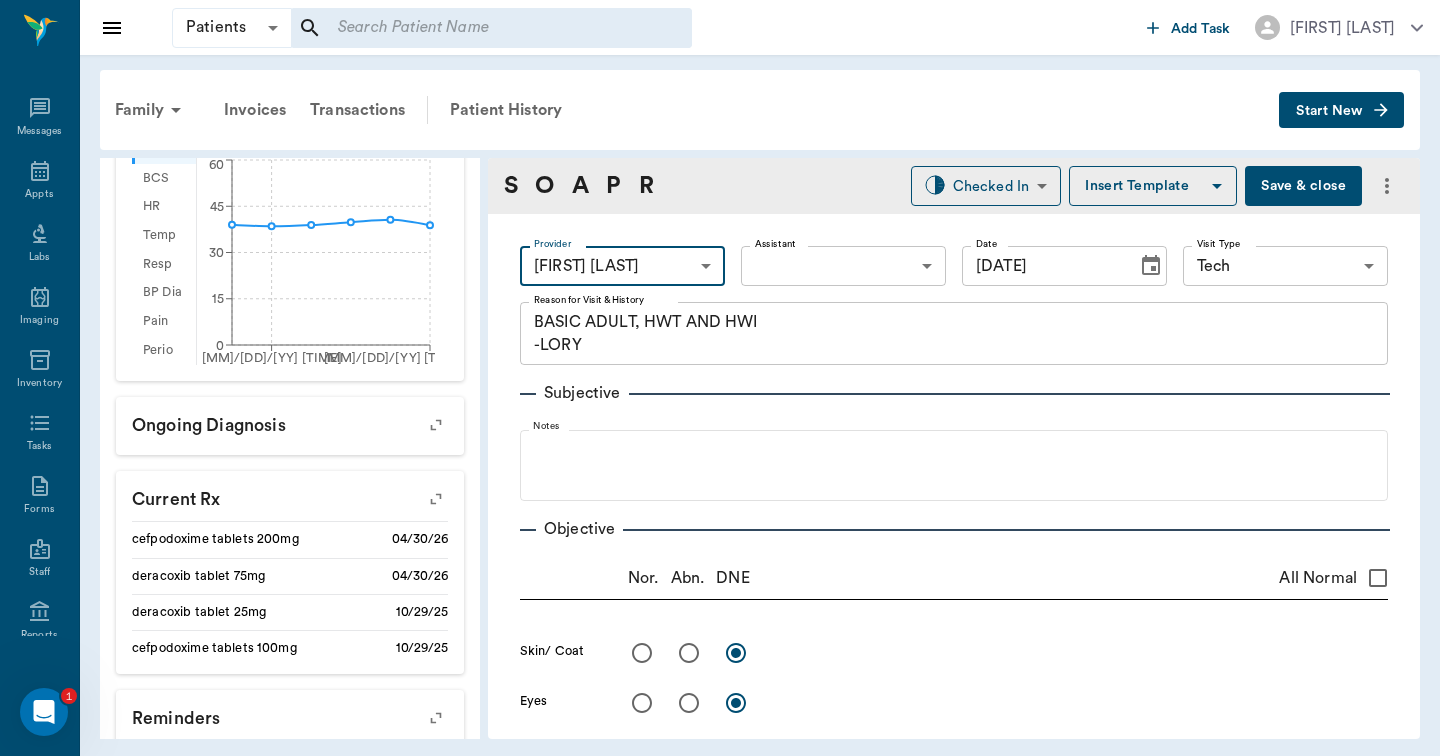 click on "Assistant" at bounding box center [775, 244] 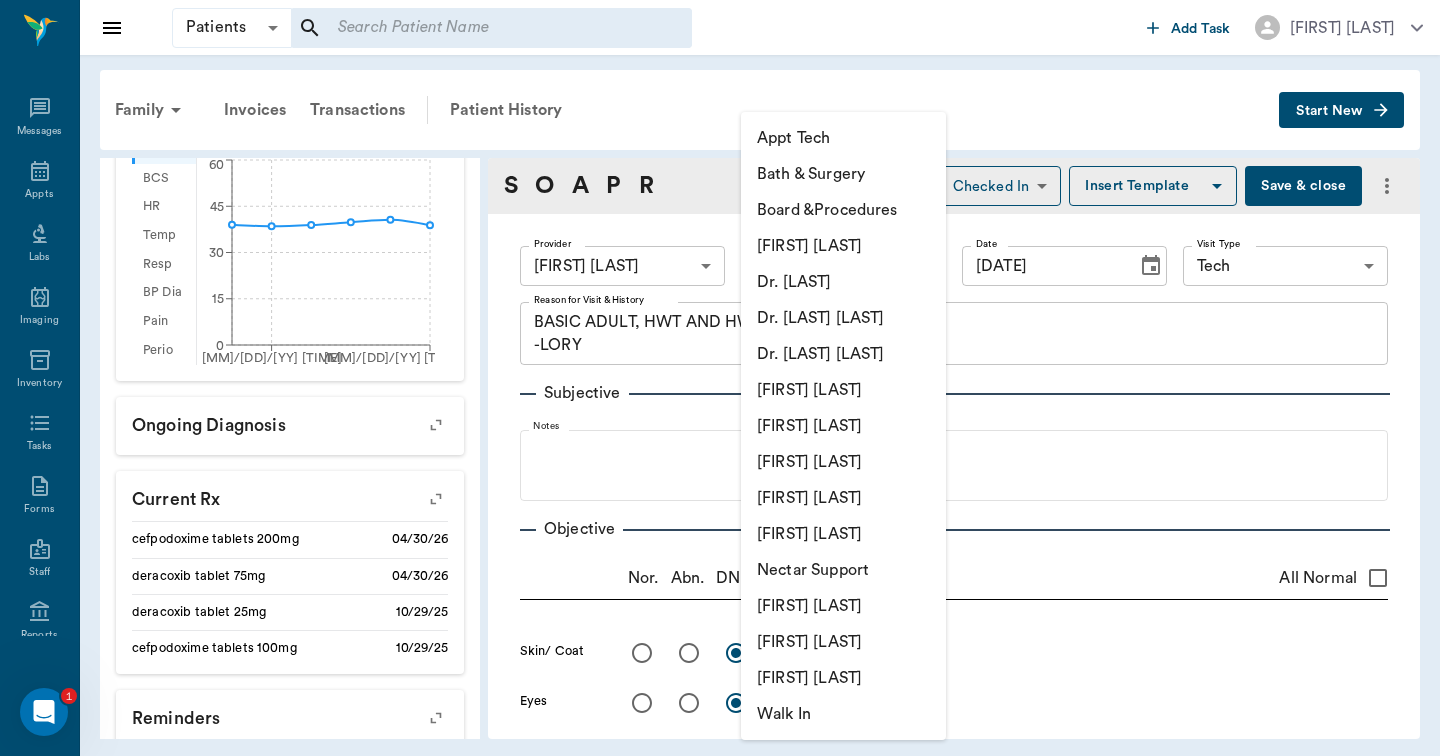 click on "Patients Patients ​ ​ Add Task Hunter Graves Nectar Messages Appts Labs Imaging Inventory Tasks Forms Staff Reports Lookup Settings Family Invoices Transactions Patient History Start New Fat Boy Byrum     ACTIVE   Species : Canine Breed : French Bulldog, Cream Gender : Male - Neutered Age : 3 yr 3 mo (03/31/2022) Weight : 38.8 lbs / 17.5994 kg Patient Special Care:  None Family : Byrum Client : Brenda Byrum Phone : (903) 799-9269 Email : BYRUM1001@aol.com Balance : $0.00 Credit : $0.00 Client Special Care:  NO SHOW 1/8/24. NO SHOW ON 1/23 Patient Vitals Weight BCS HR Temp Resp BP Dia Pain Perio Score ( lb ) Date 11/28/23 8AM 07/17/25 8AM 0 15 30 45 60 Ongoing diagnosis Current Rx cefpodoxime tablets 200mg 04/30/26 deracoxib tablet 75mg 04/30/26 deracoxib tablet 25mg 10/29/25 cefpodoxime tablets 100mg 10/29/25 Reminders Distemper/Parvo Vaccination Annual 07/17/25 Corona Vaccination Annual 07/17/25 Rabies Vaccination Canine 1 Yr 07/17/25 Bordetella Vaccination Annual 07/17/25 Upcoming appointments Tech S O" at bounding box center (720, 378) 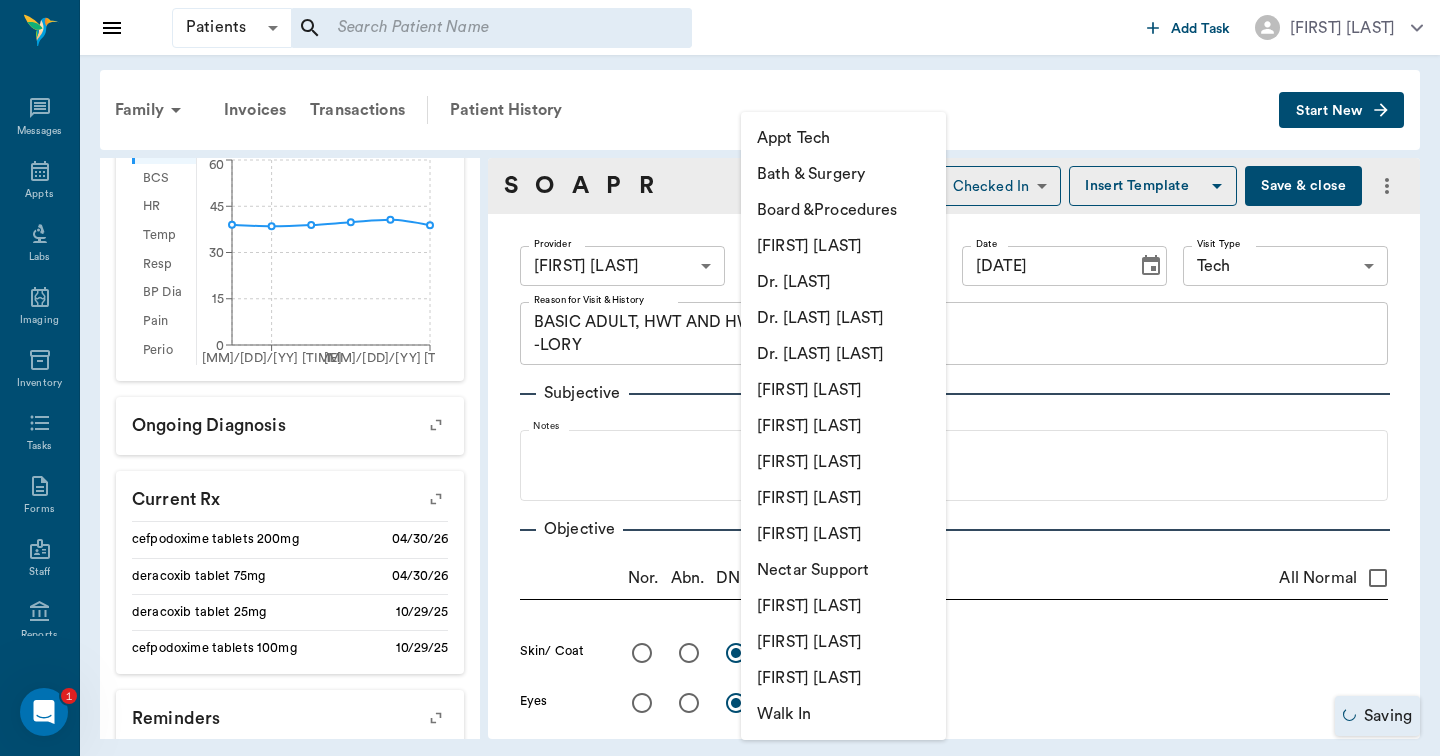 click on "Appt Tech" at bounding box center (843, 138) 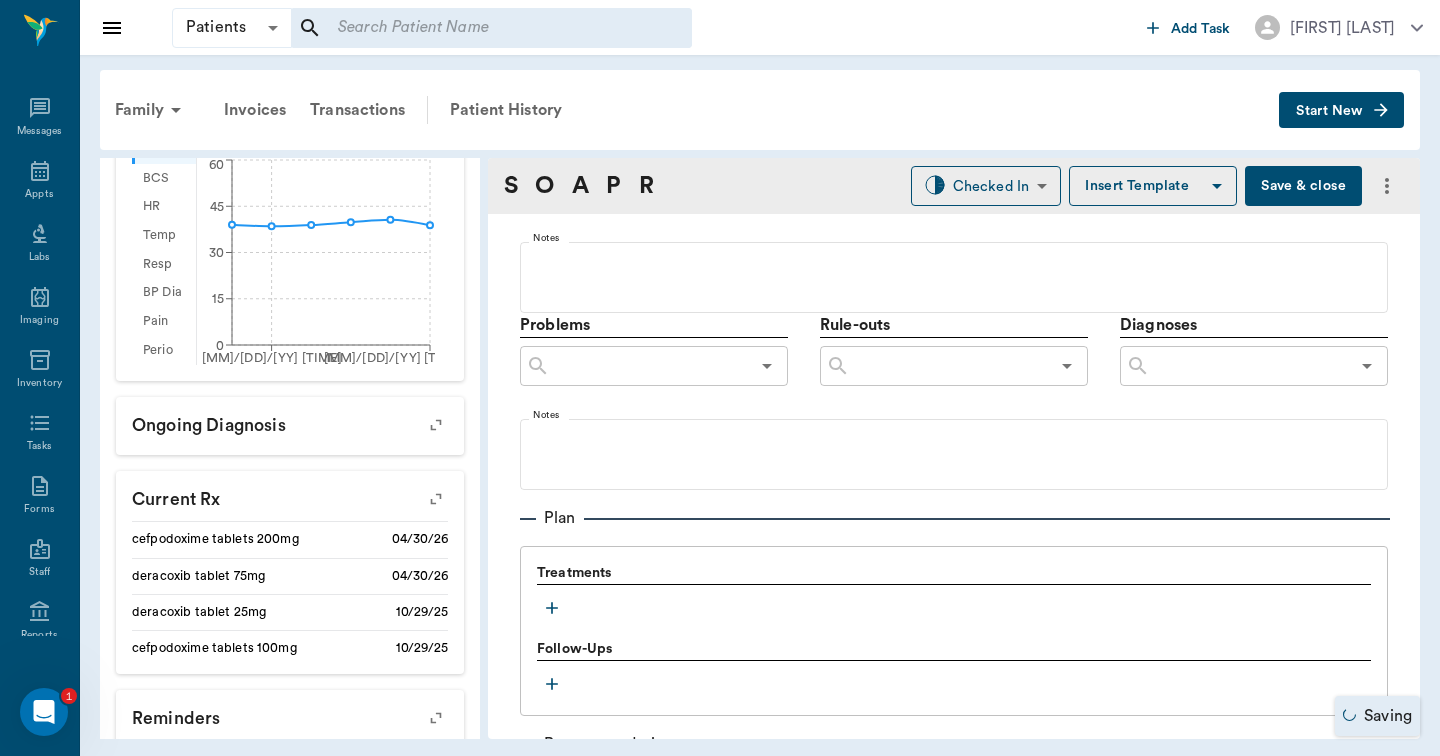 scroll, scrollTop: 1071, scrollLeft: 0, axis: vertical 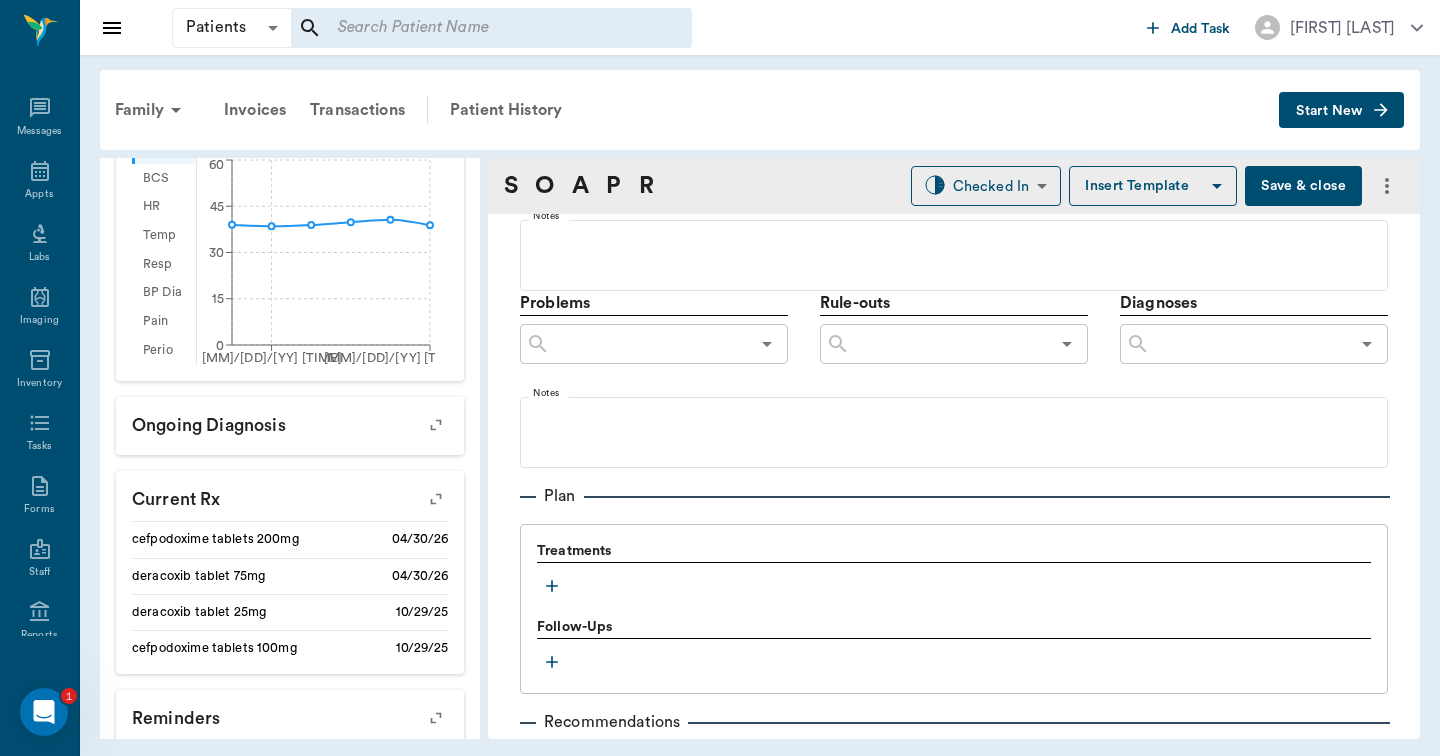 click 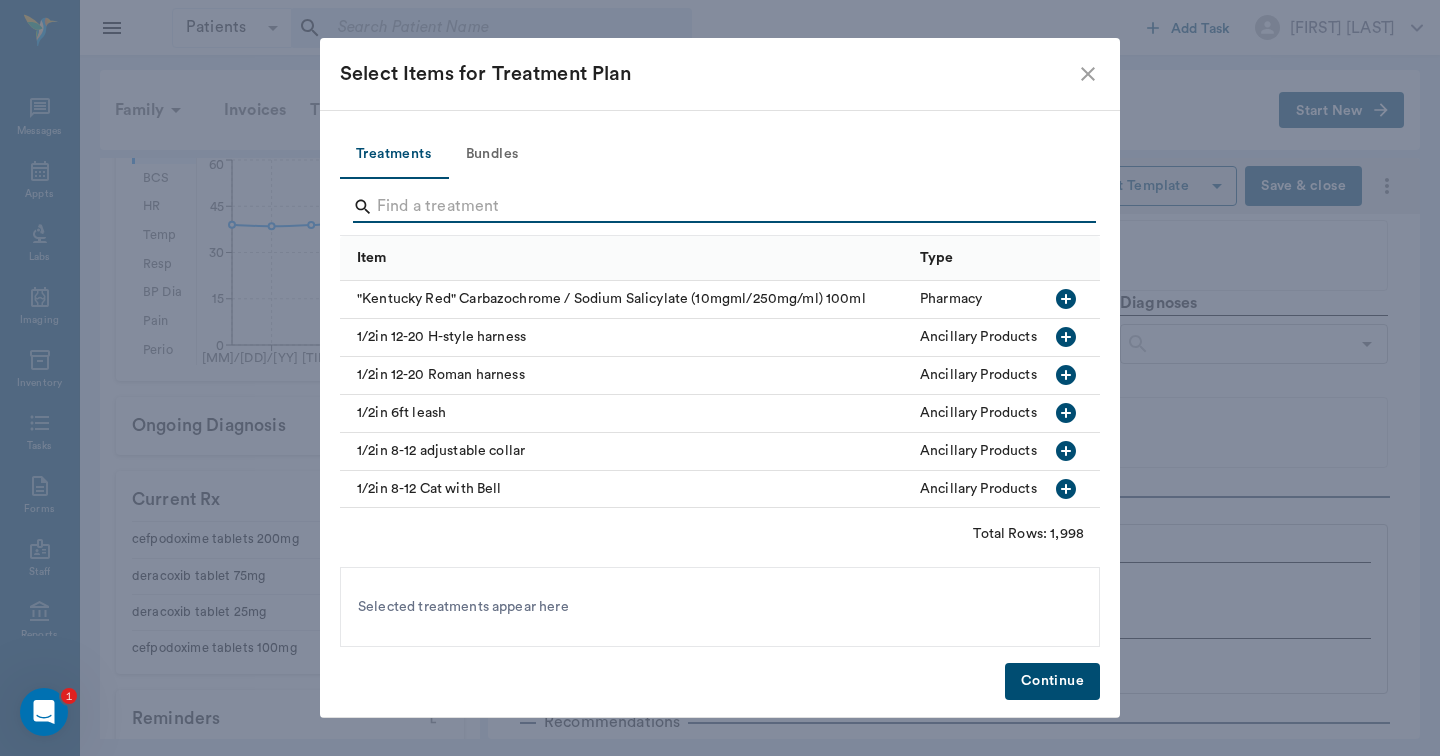 click at bounding box center [721, 207] 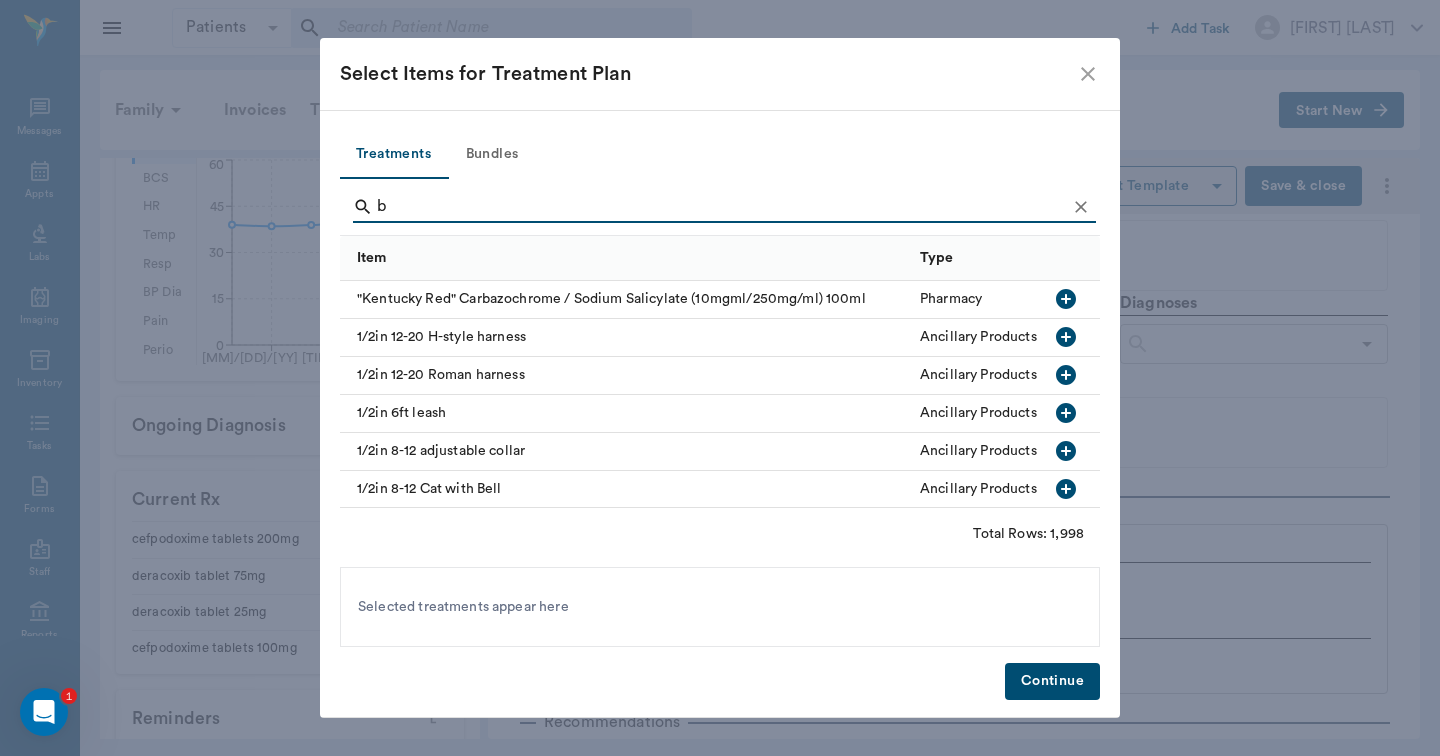 type on "b" 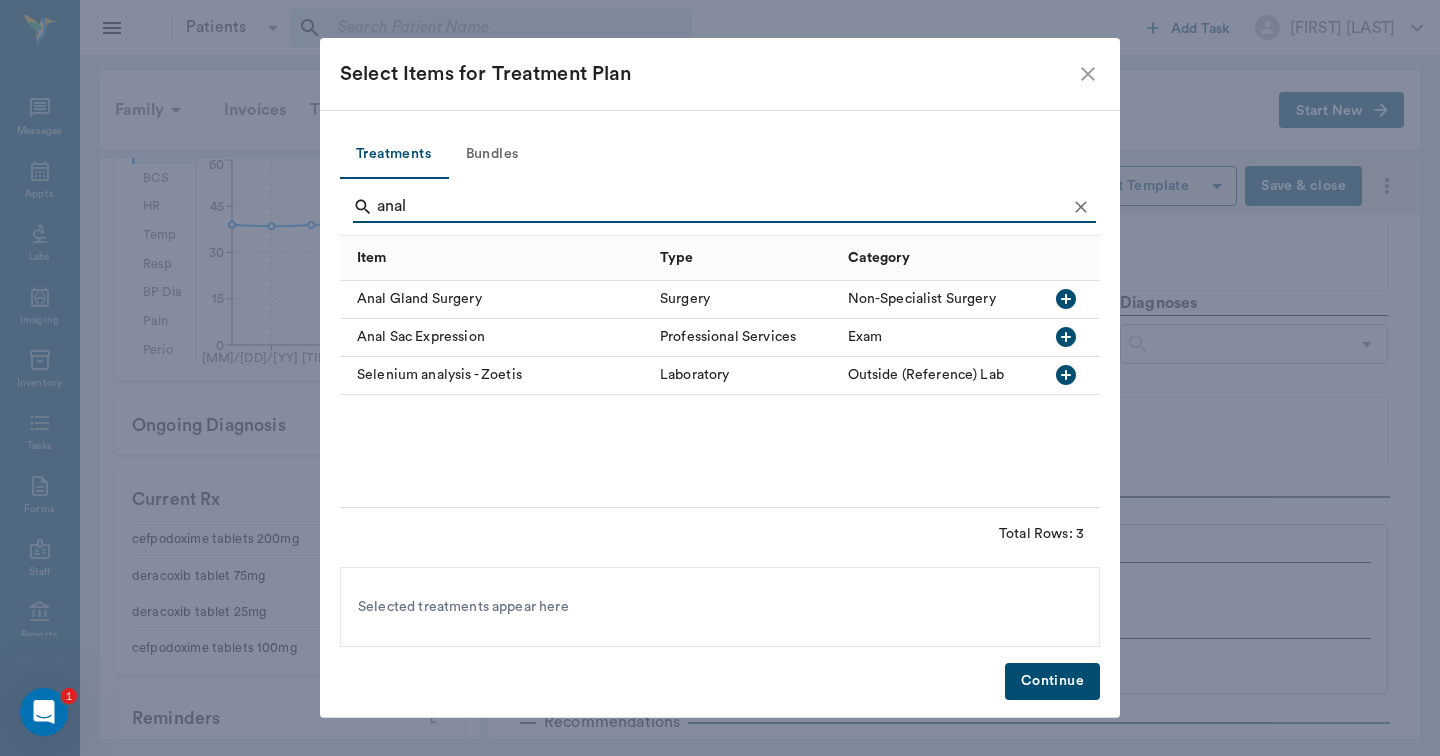 type on "anal" 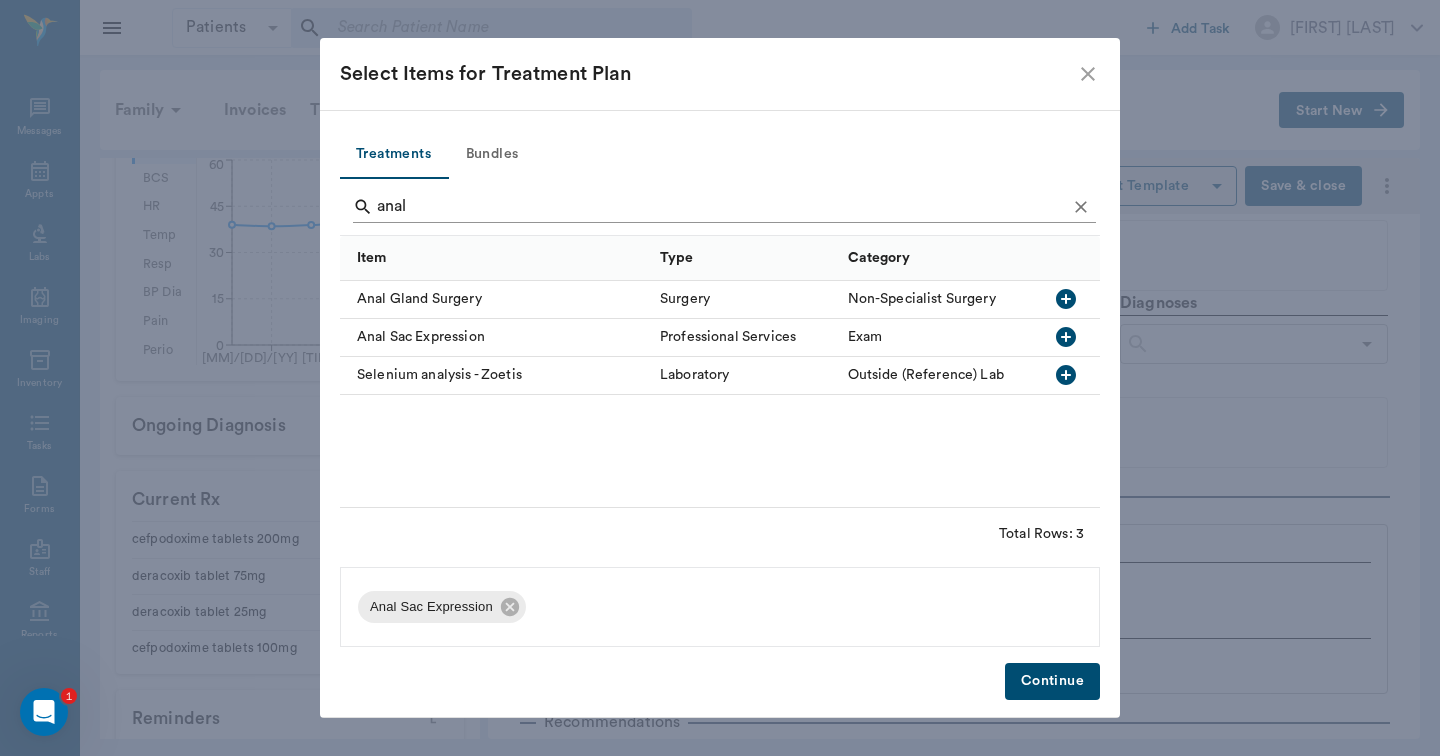 click at bounding box center [1081, 207] 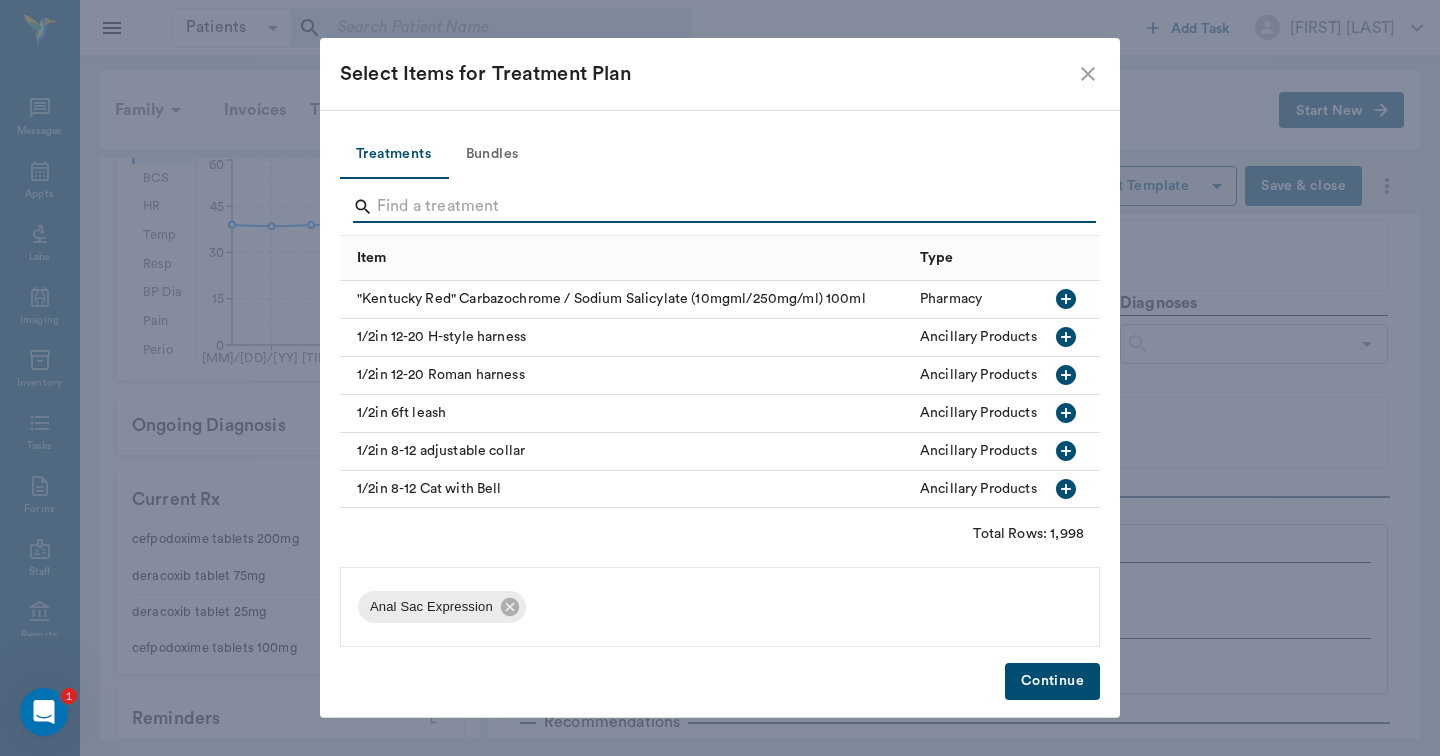 click at bounding box center [721, 207] 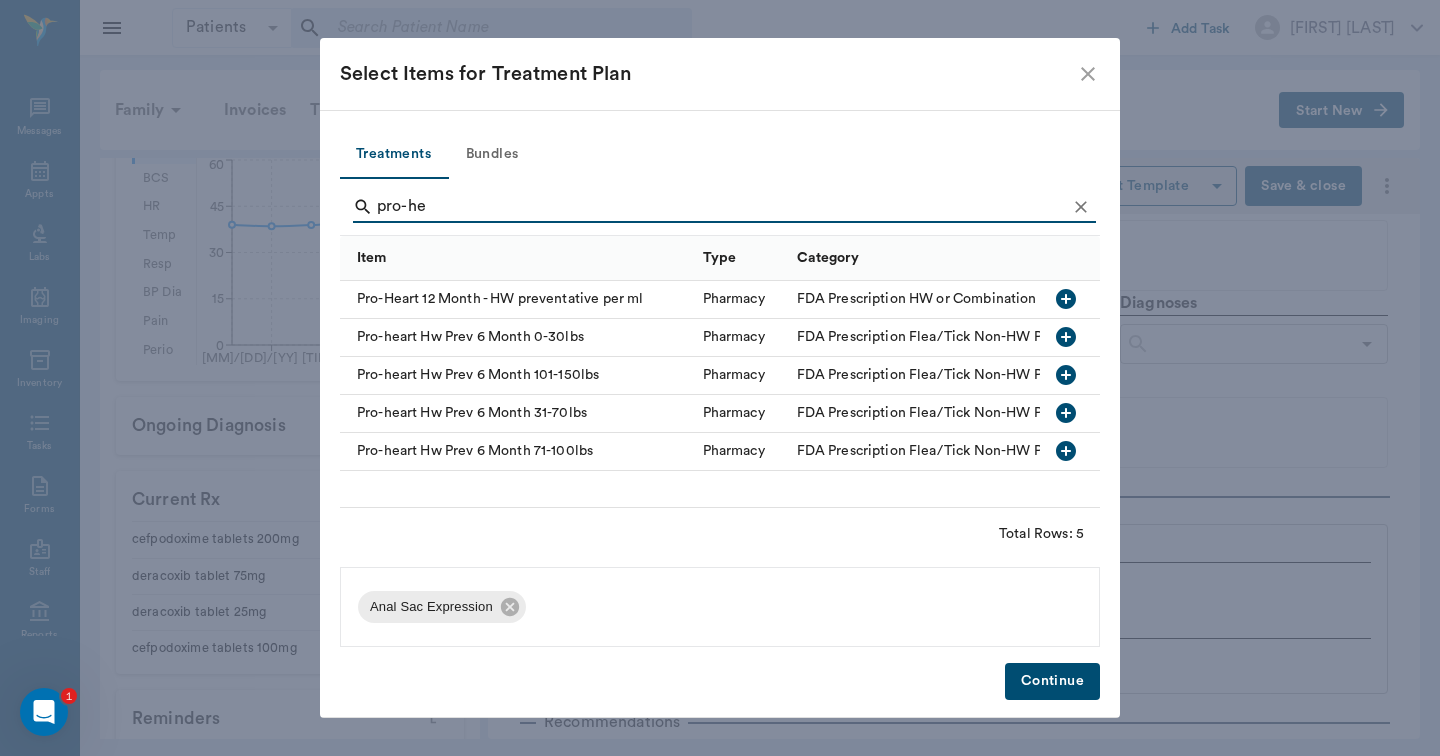 type on "pro-he" 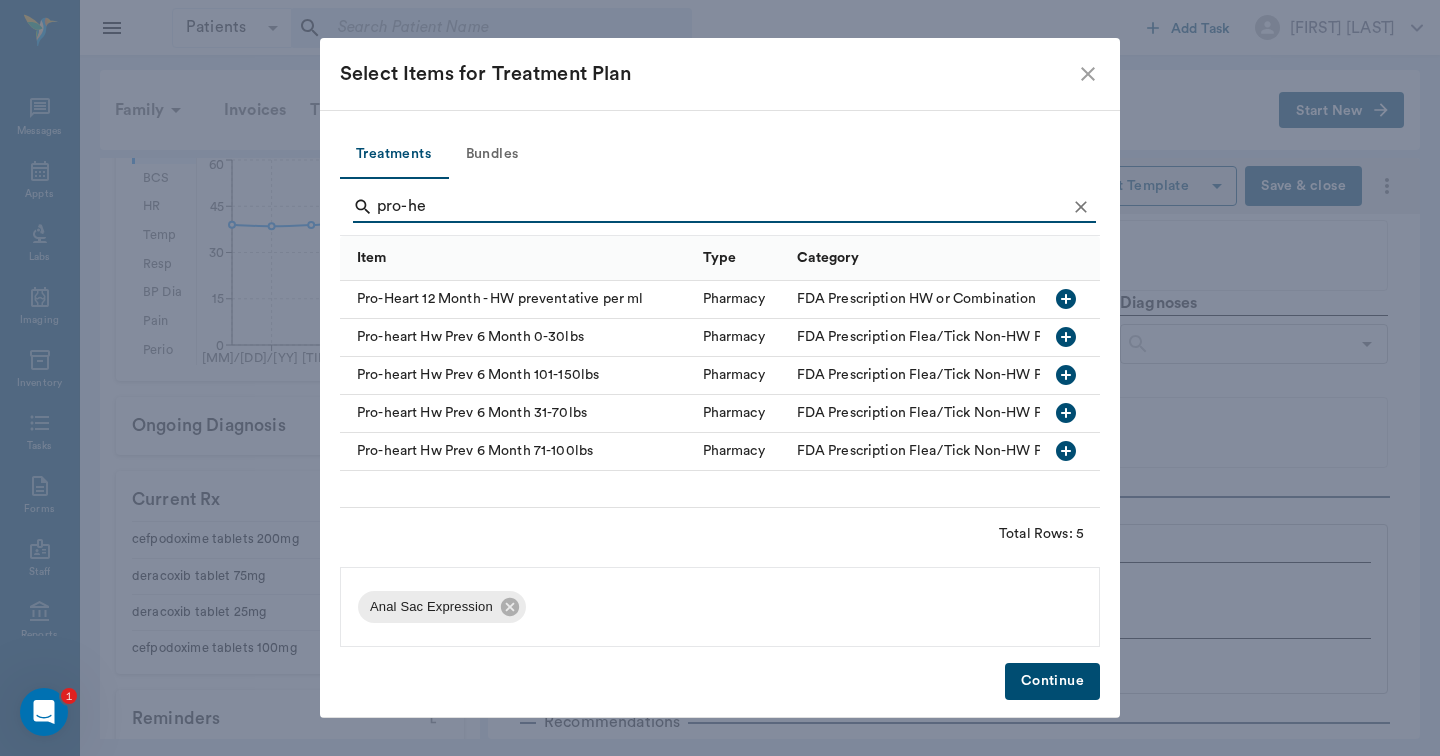 click 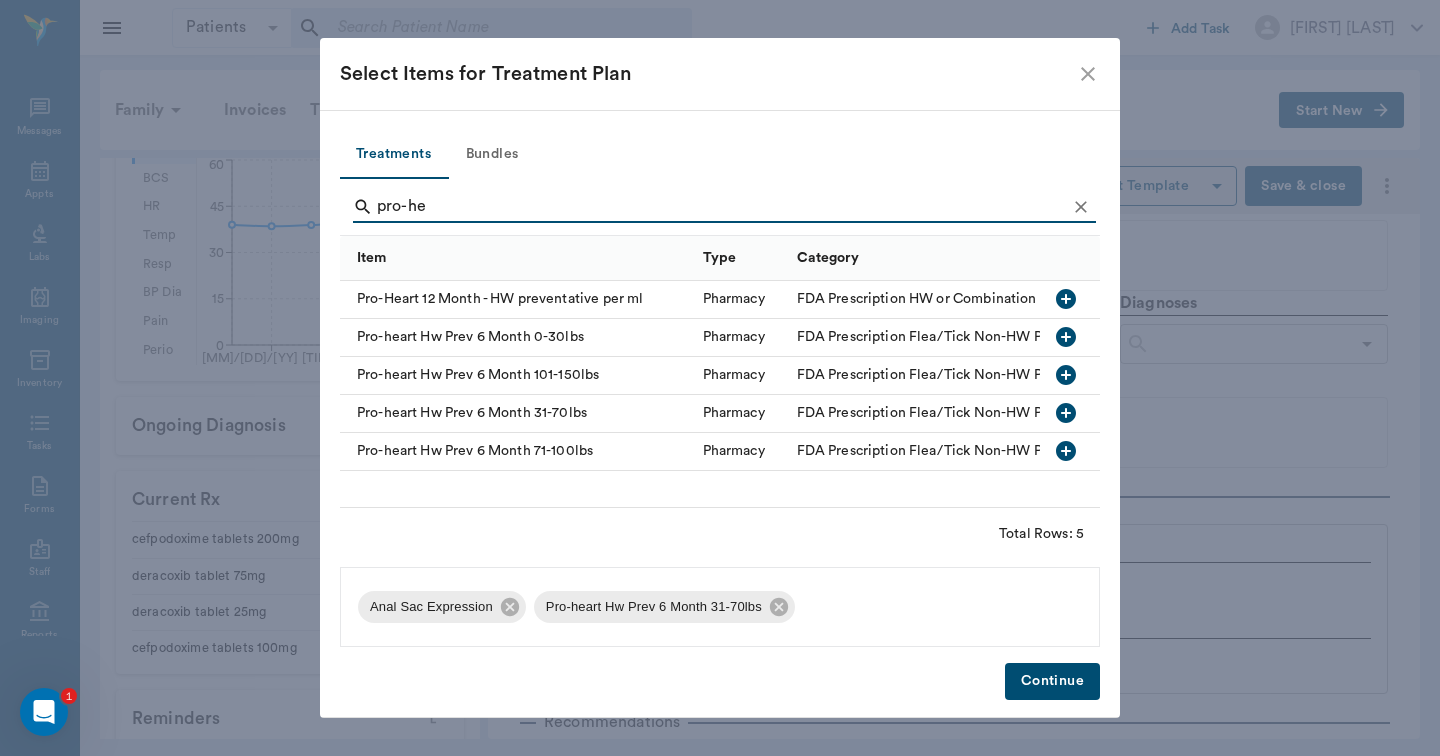 click 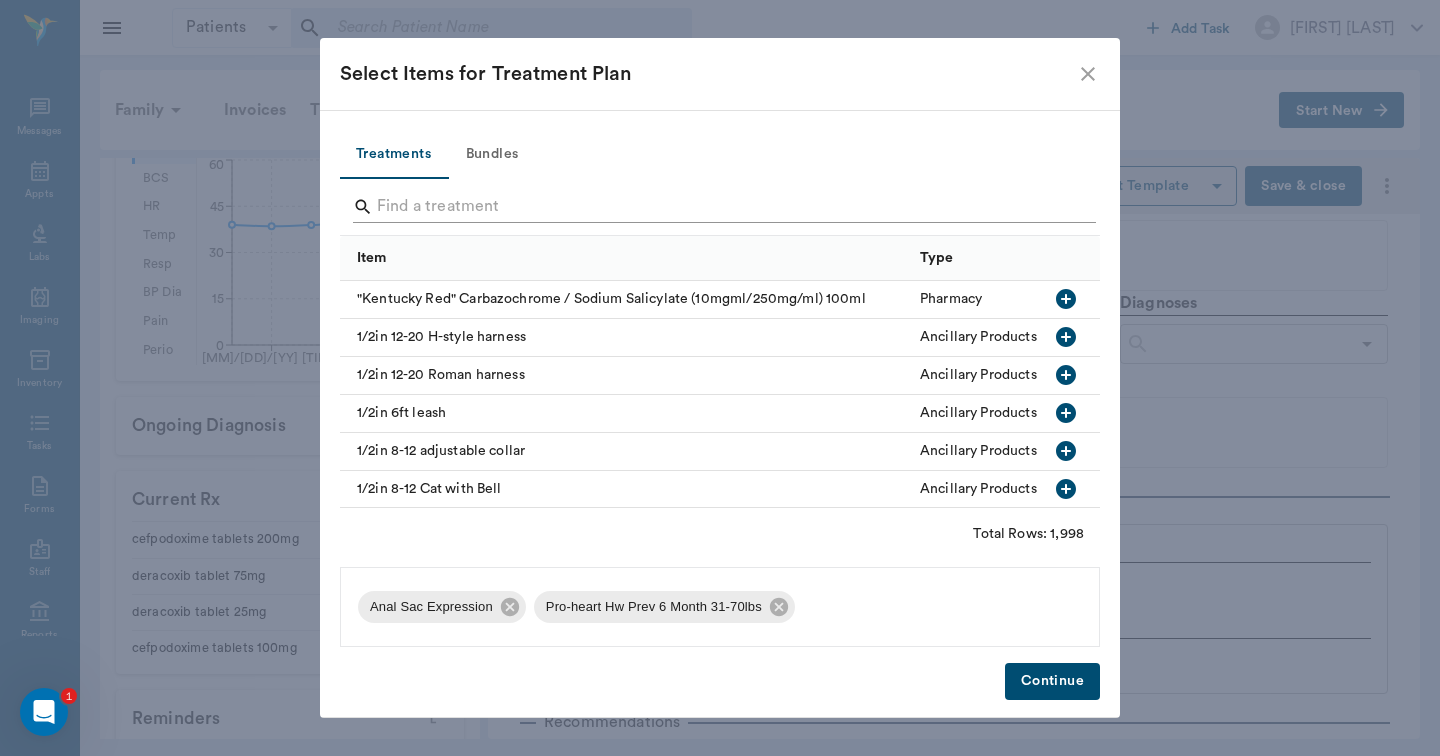 click at bounding box center (721, 207) 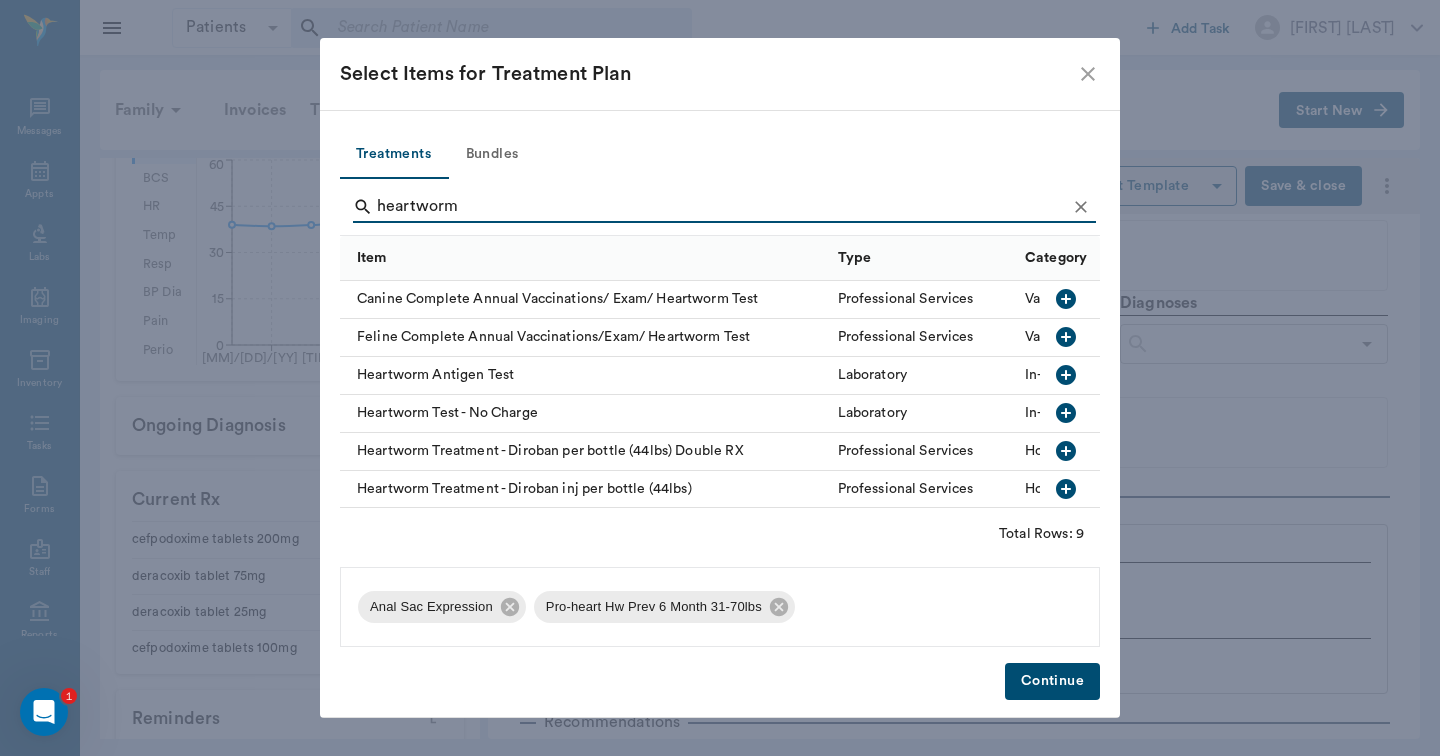 type on "heart worm" 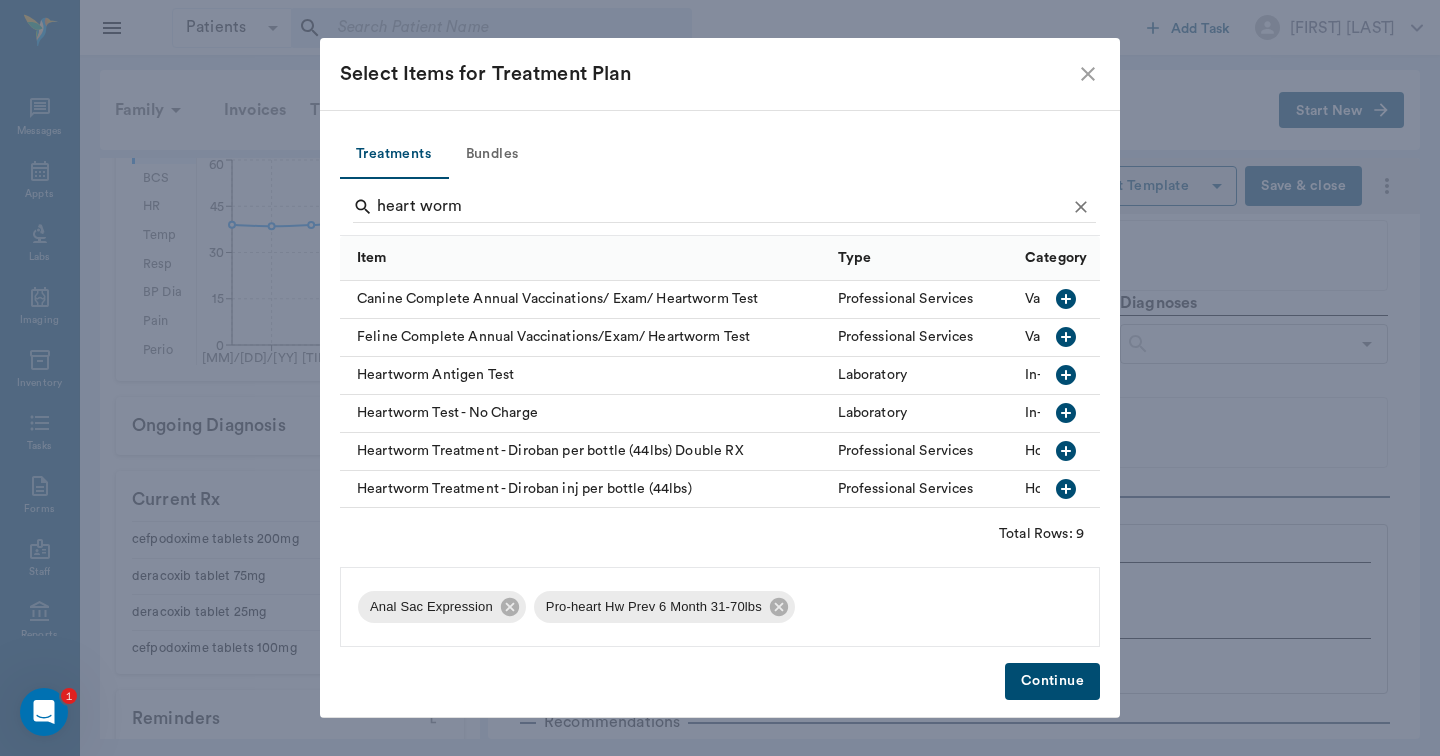 drag, startPoint x: 1049, startPoint y: 207, endPoint x: 1069, endPoint y: 373, distance: 167.20049 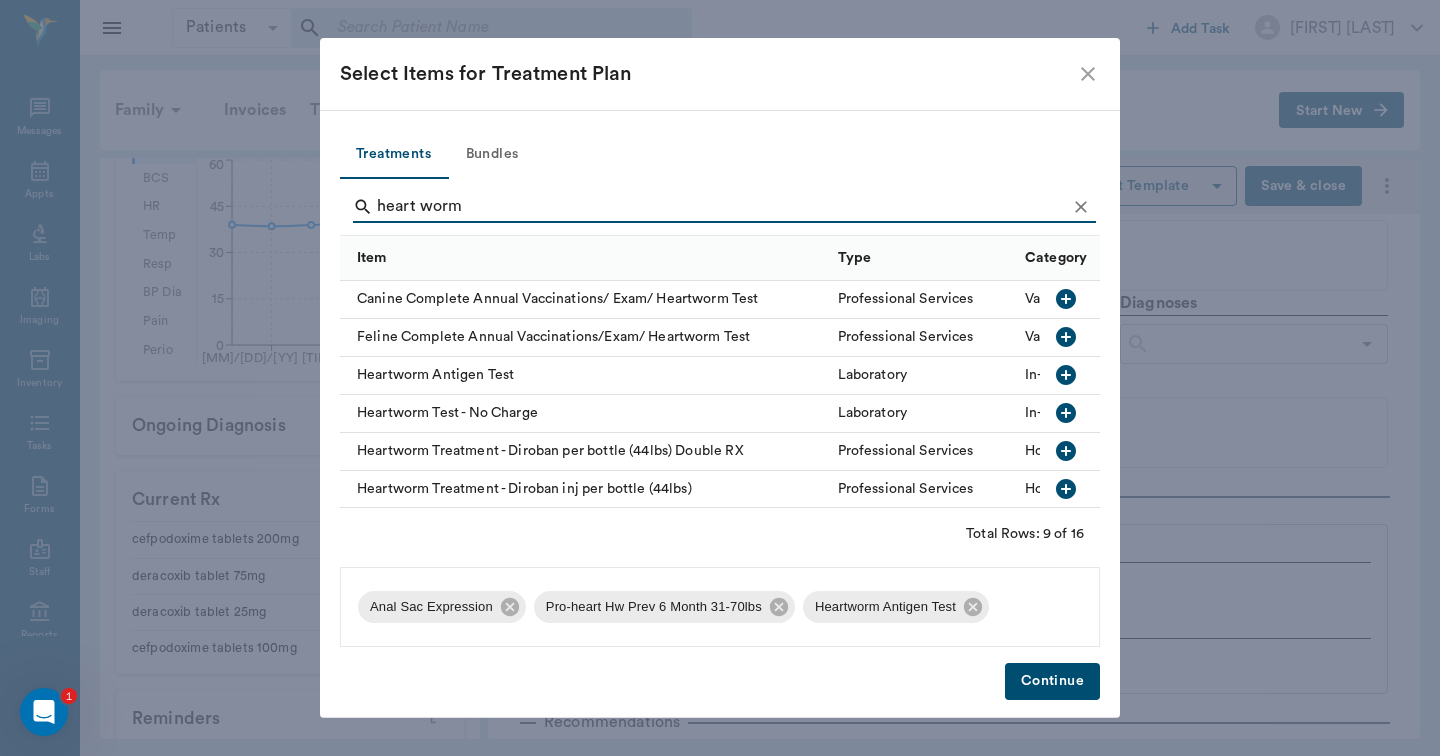 drag, startPoint x: 1069, startPoint y: 373, endPoint x: 1080, endPoint y: 201, distance: 172.35138 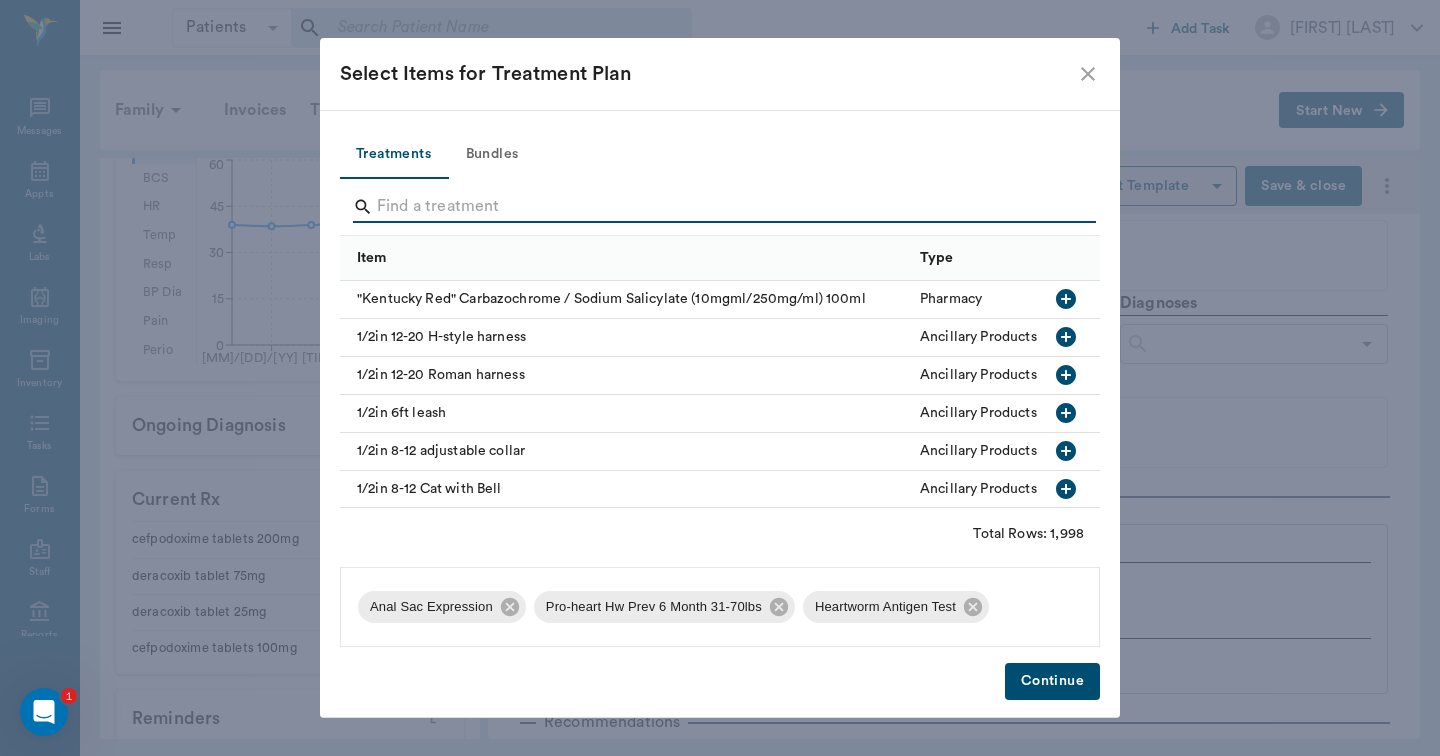 click at bounding box center (721, 207) 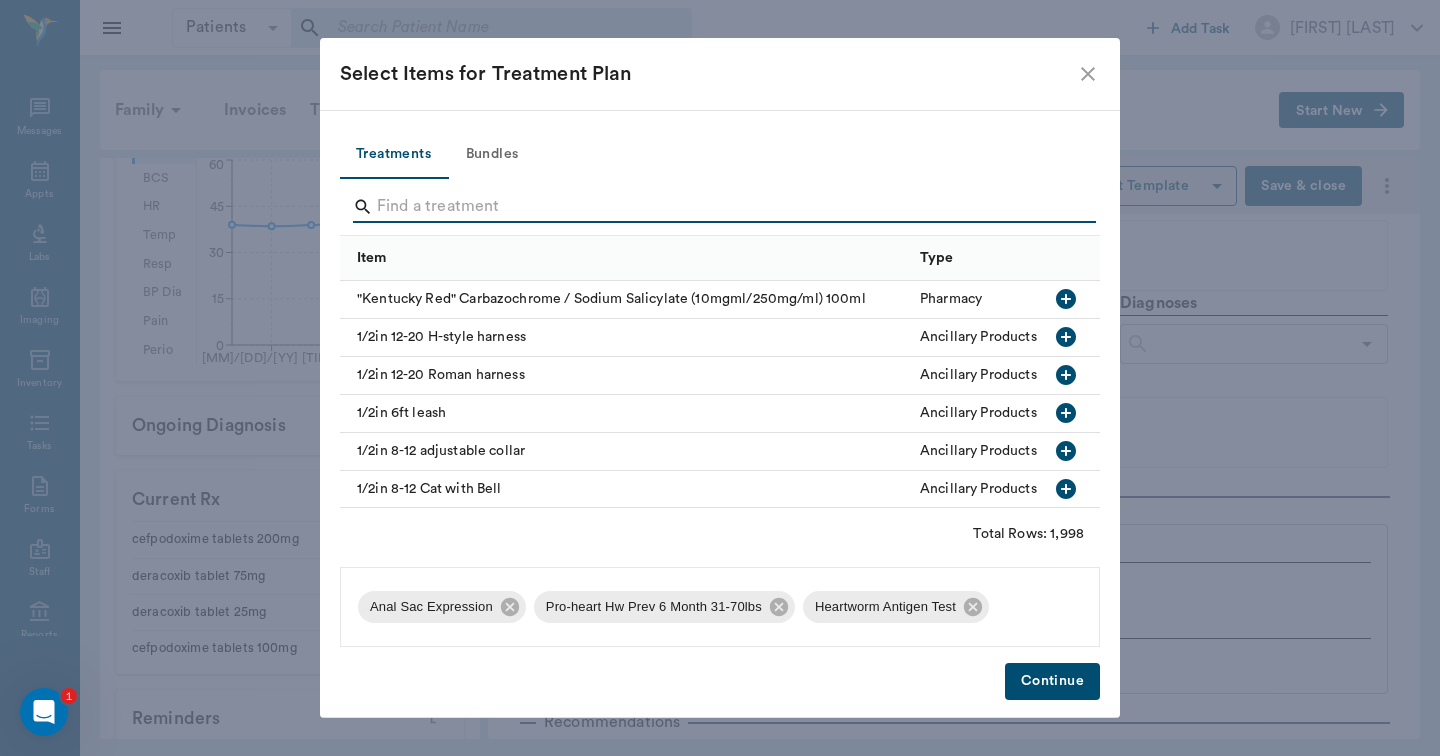click on "Bundles" at bounding box center (492, 155) 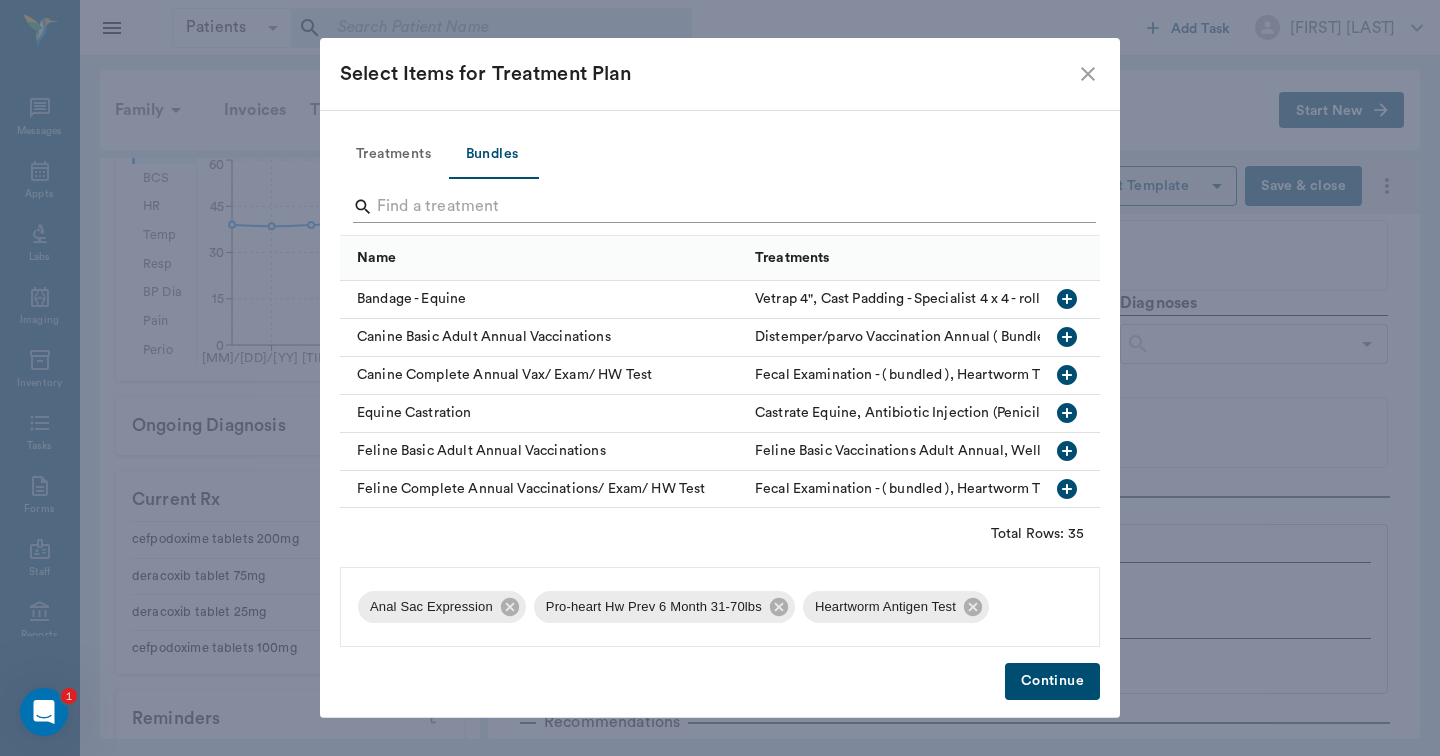 click at bounding box center (721, 207) 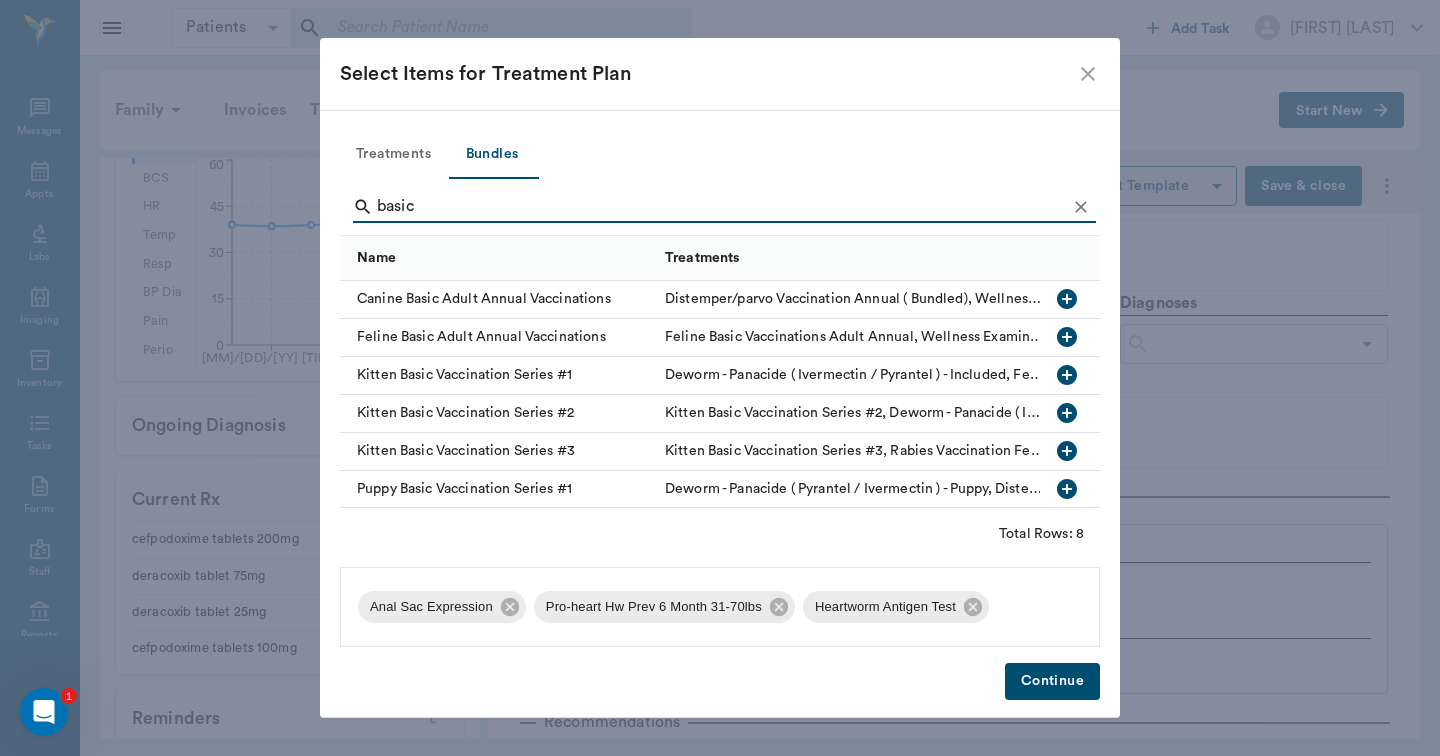 type on "basic" 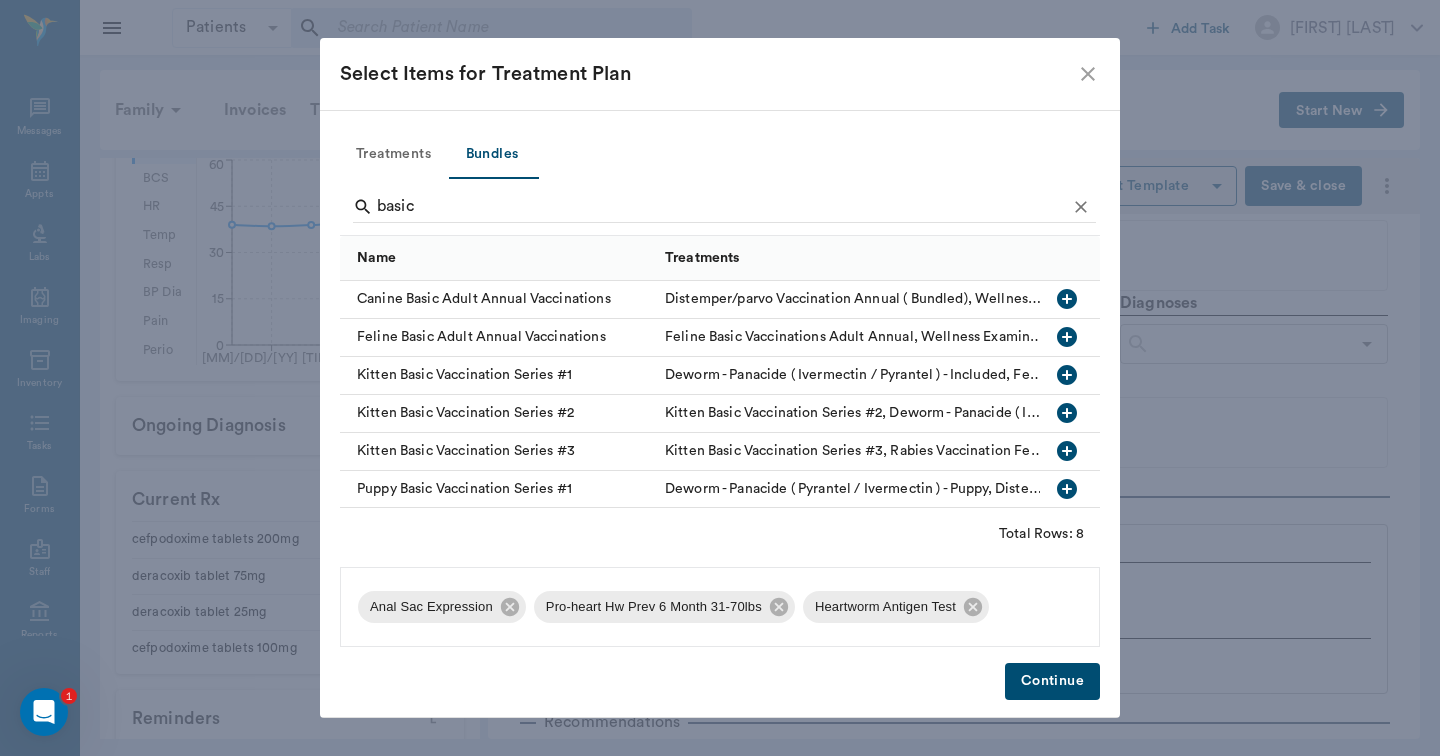 click 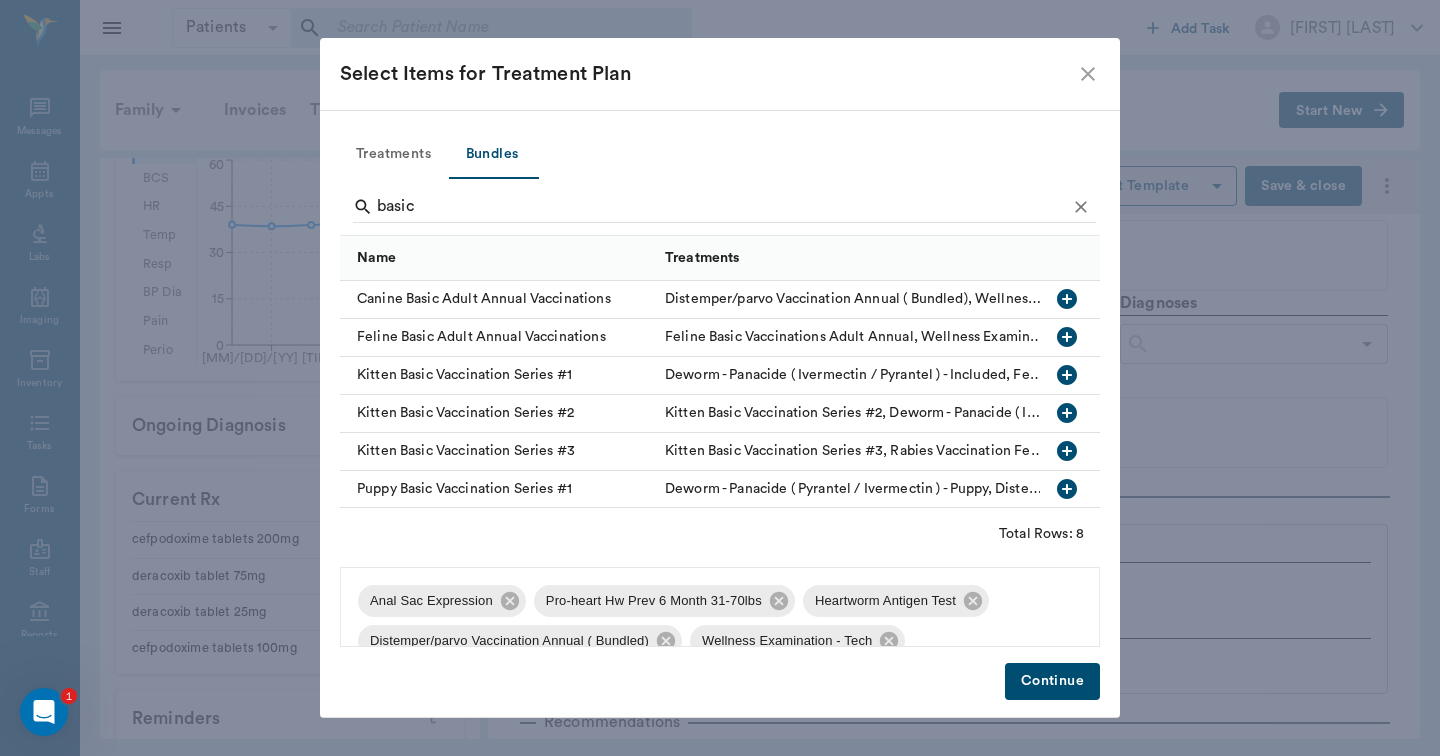 click on "Continue" at bounding box center [1052, 681] 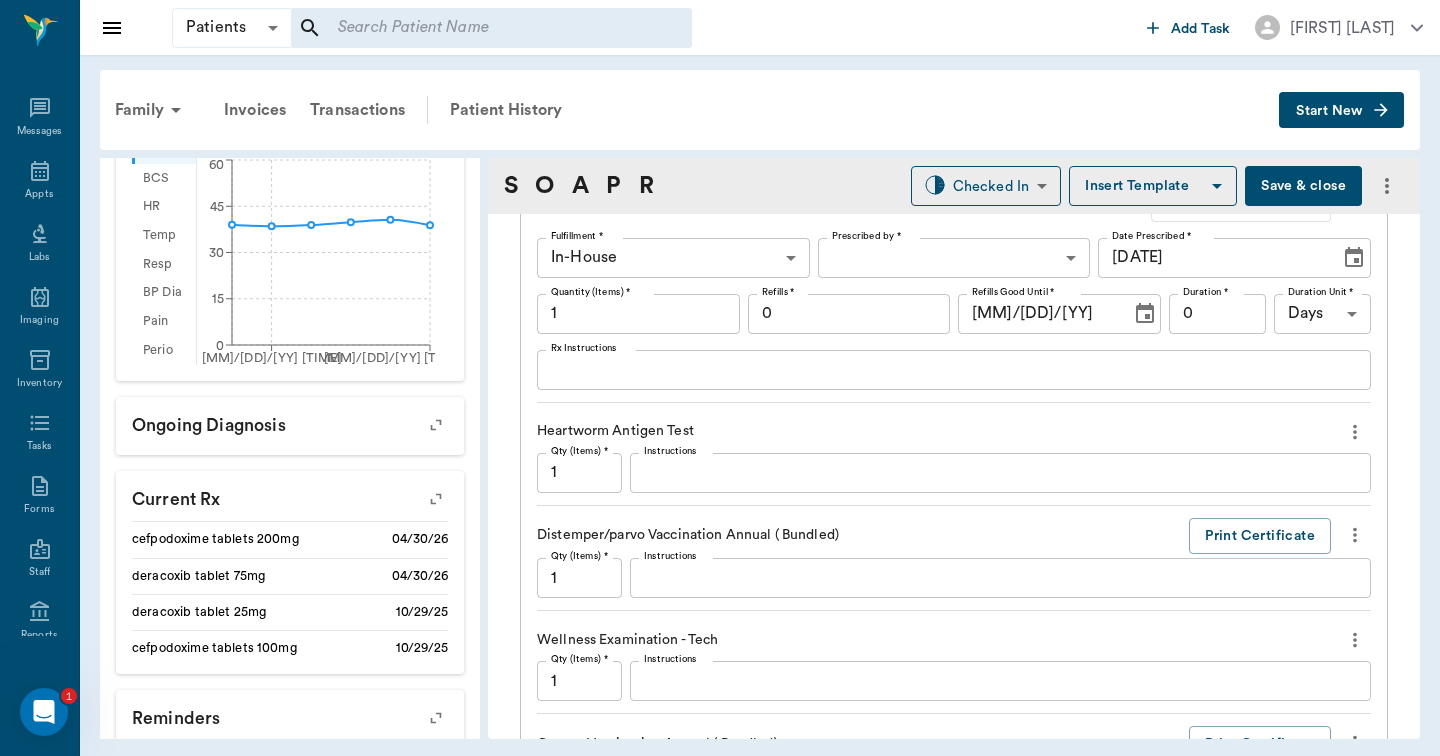 scroll, scrollTop: 1573, scrollLeft: 0, axis: vertical 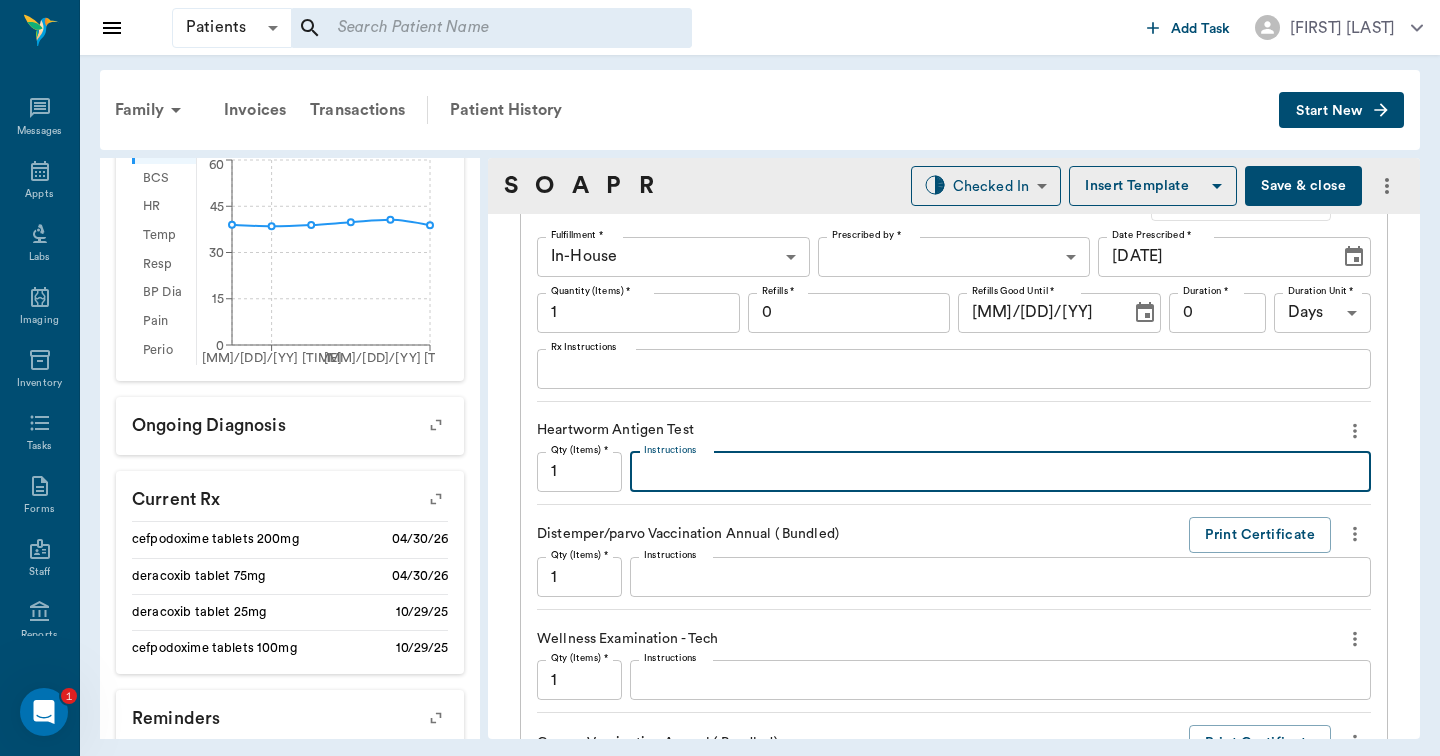 click on "Instructions" at bounding box center (1000, 471) 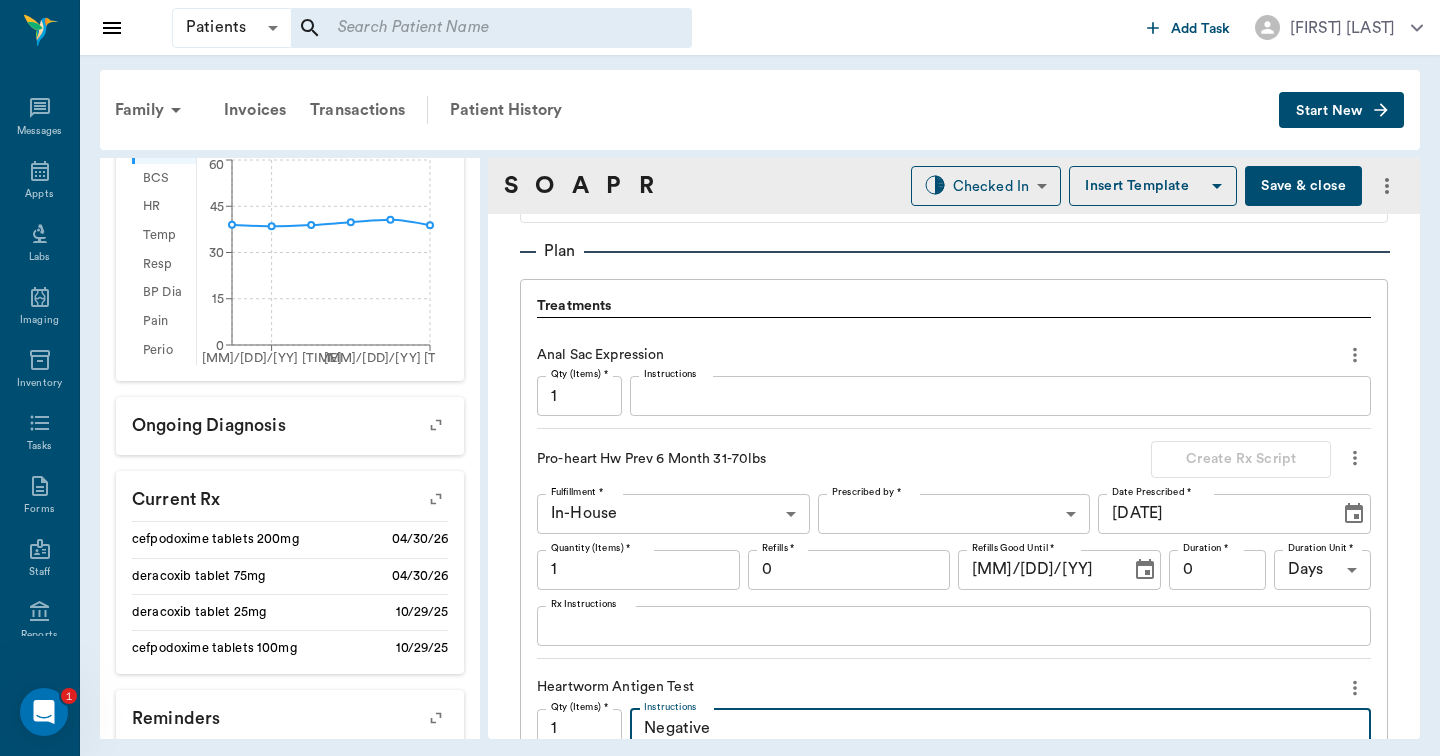 scroll, scrollTop: 1289, scrollLeft: 0, axis: vertical 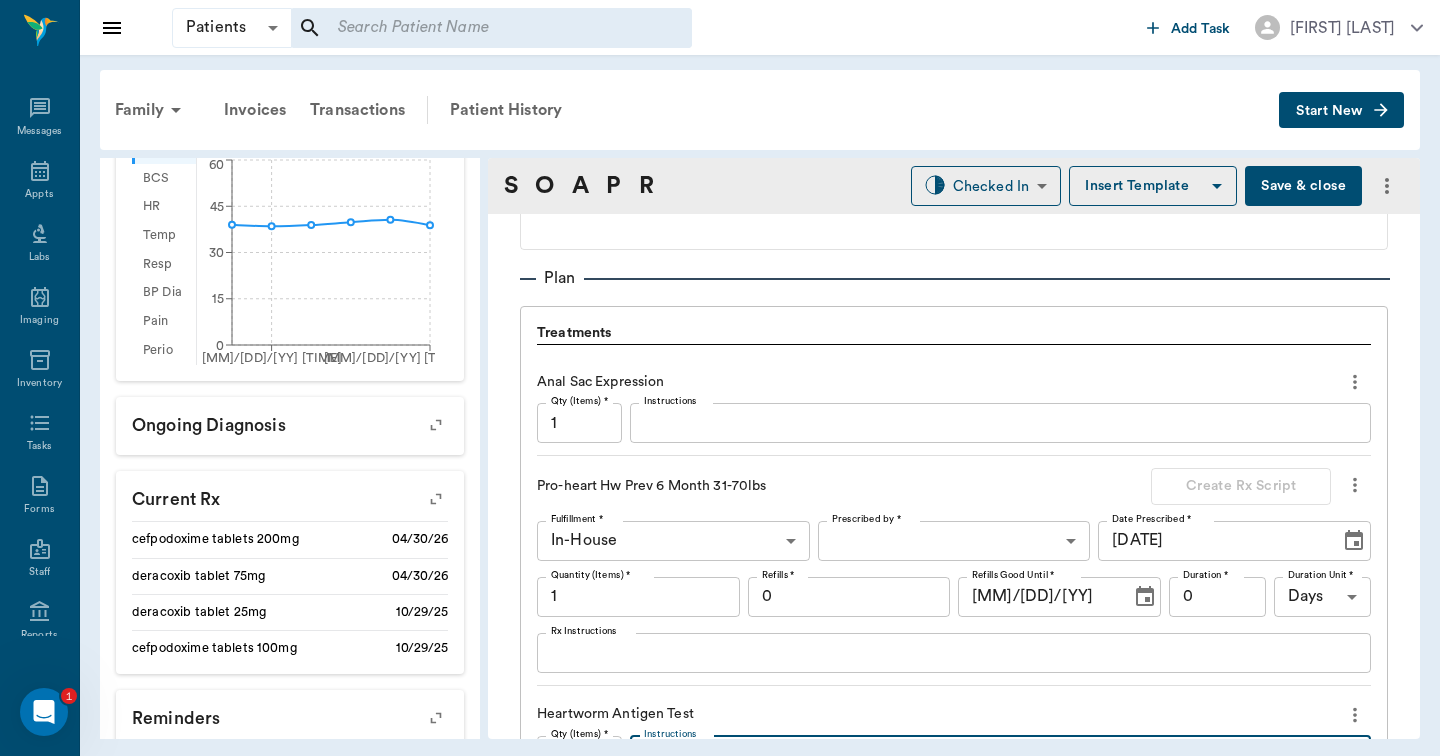type on "Negative" 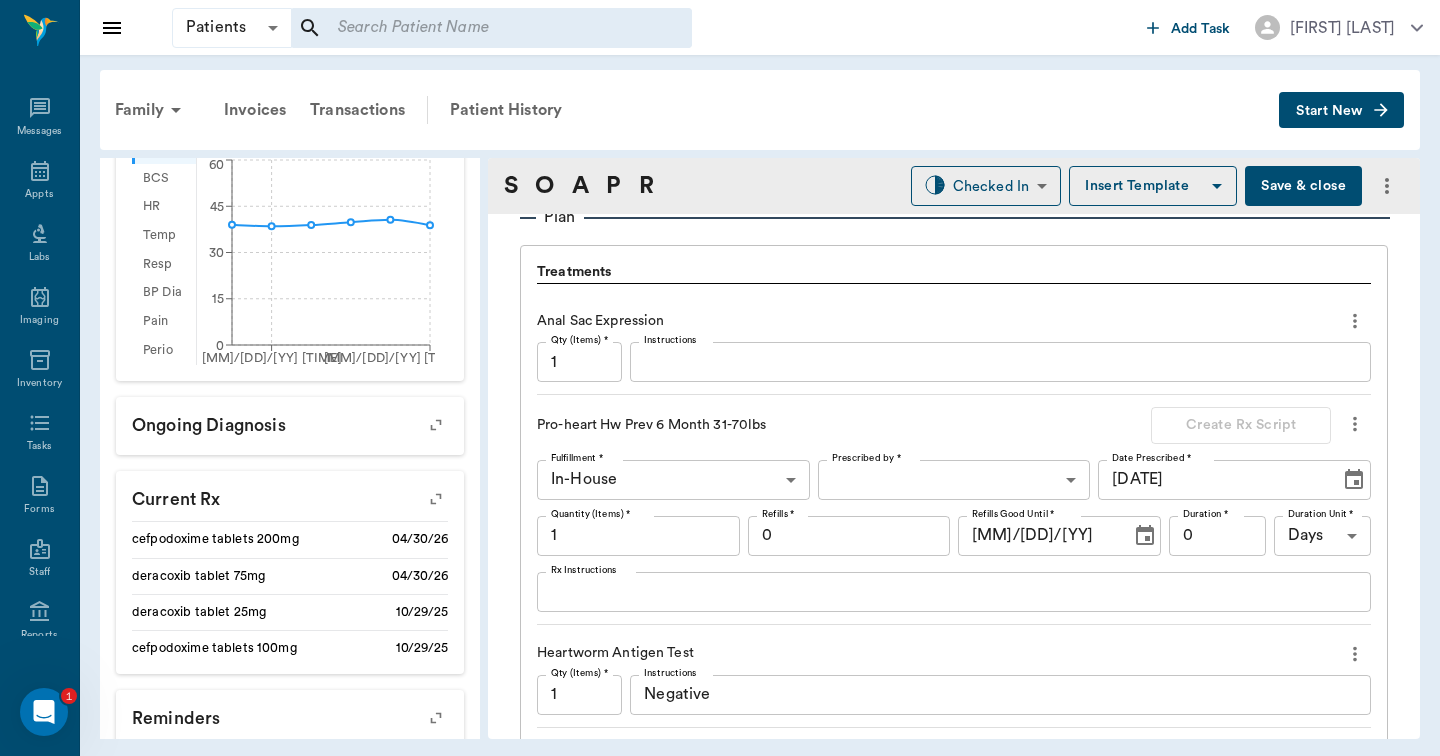 scroll, scrollTop: 1291, scrollLeft: 0, axis: vertical 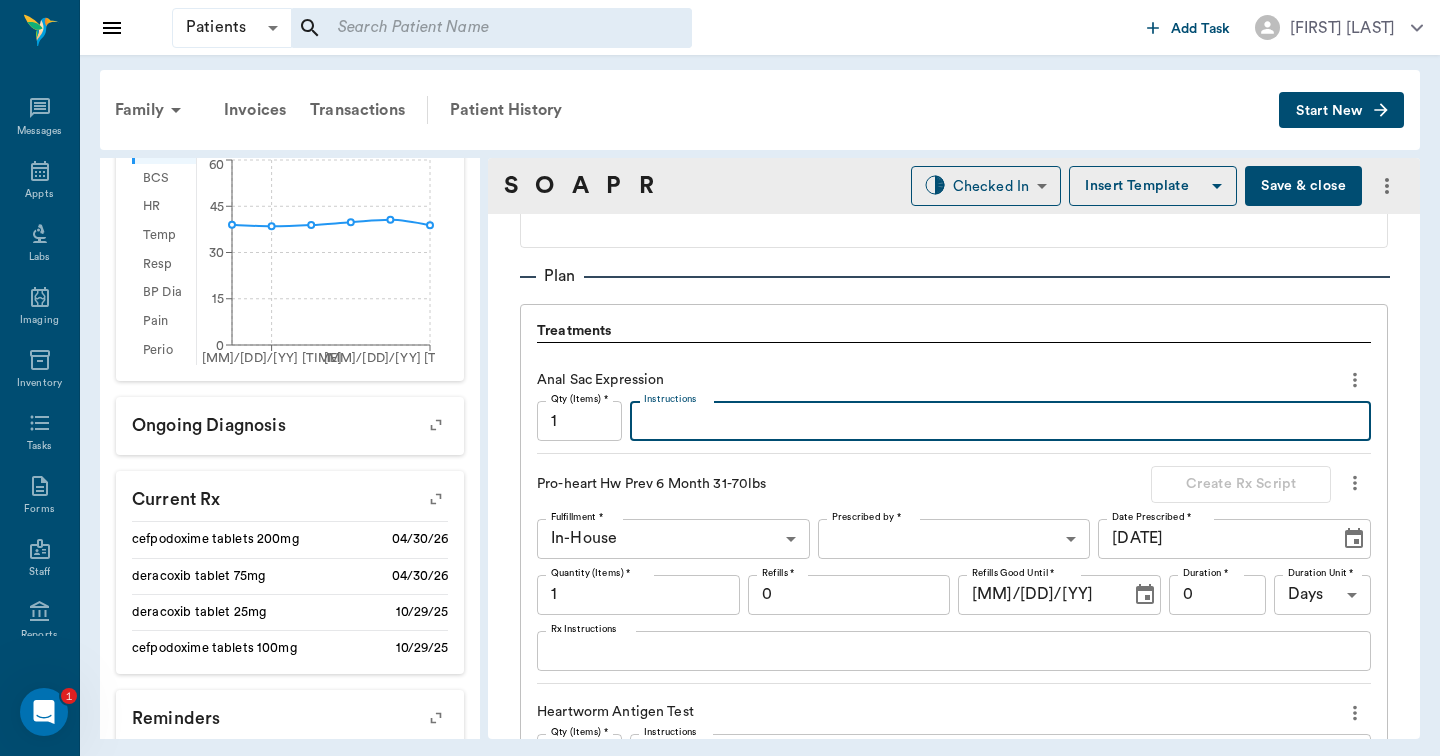 click on "Instructions" at bounding box center (1000, 421) 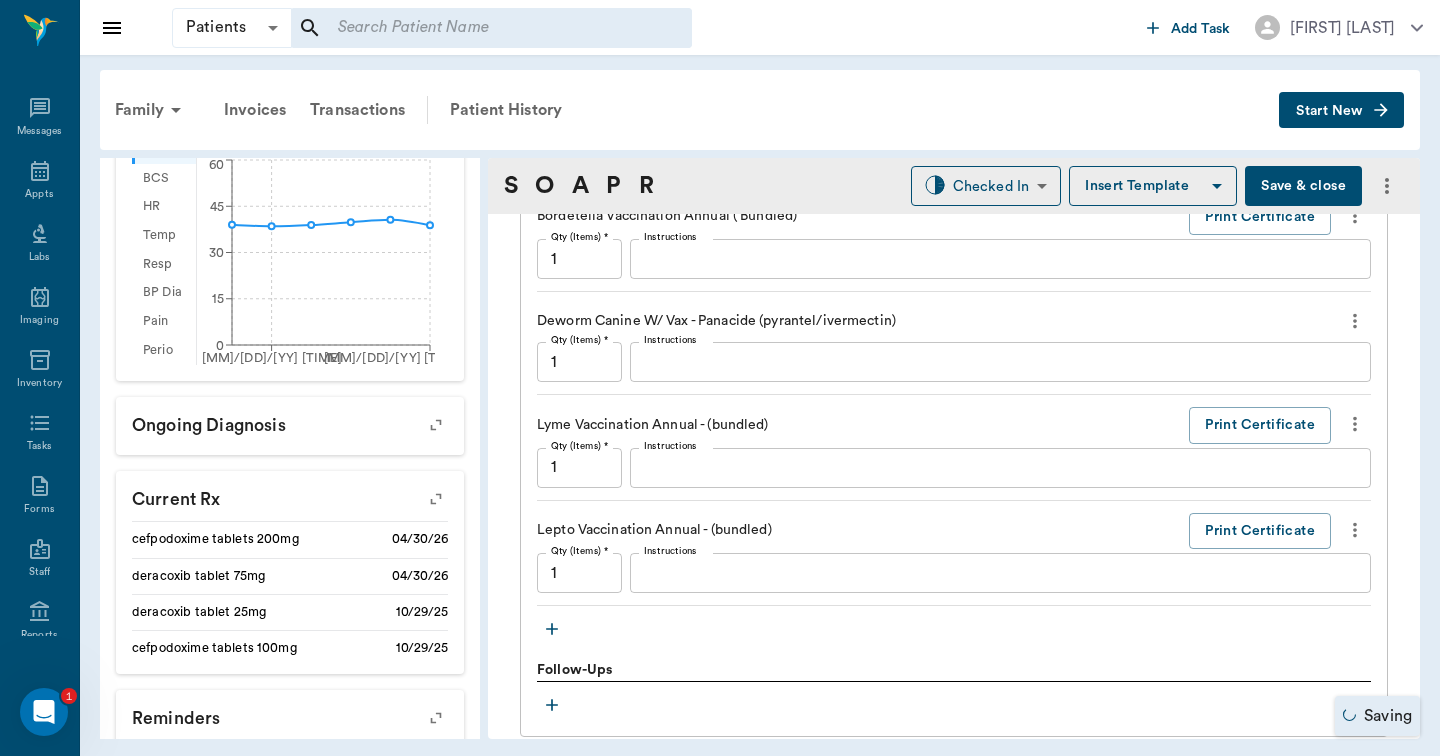 scroll, scrollTop: 2529, scrollLeft: 0, axis: vertical 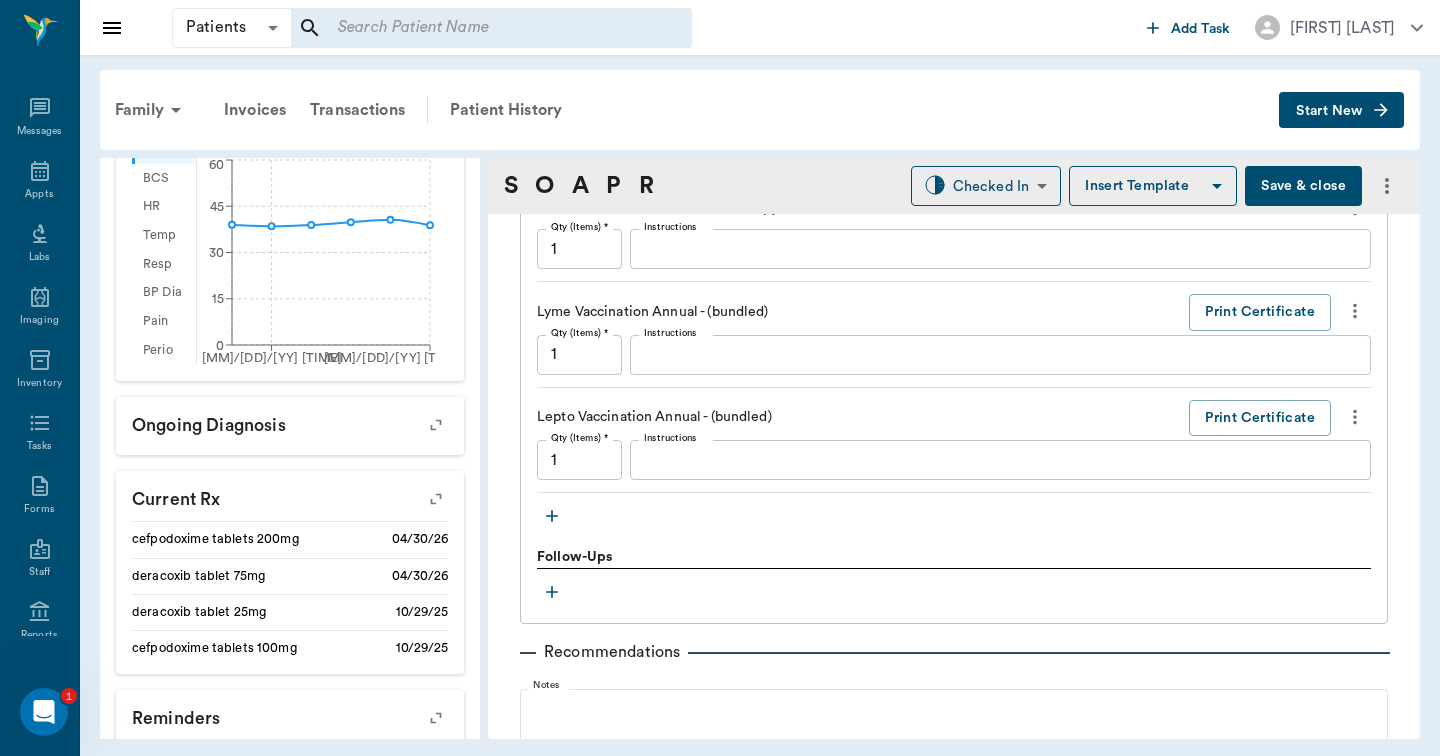 type on "R side full, L side empty." 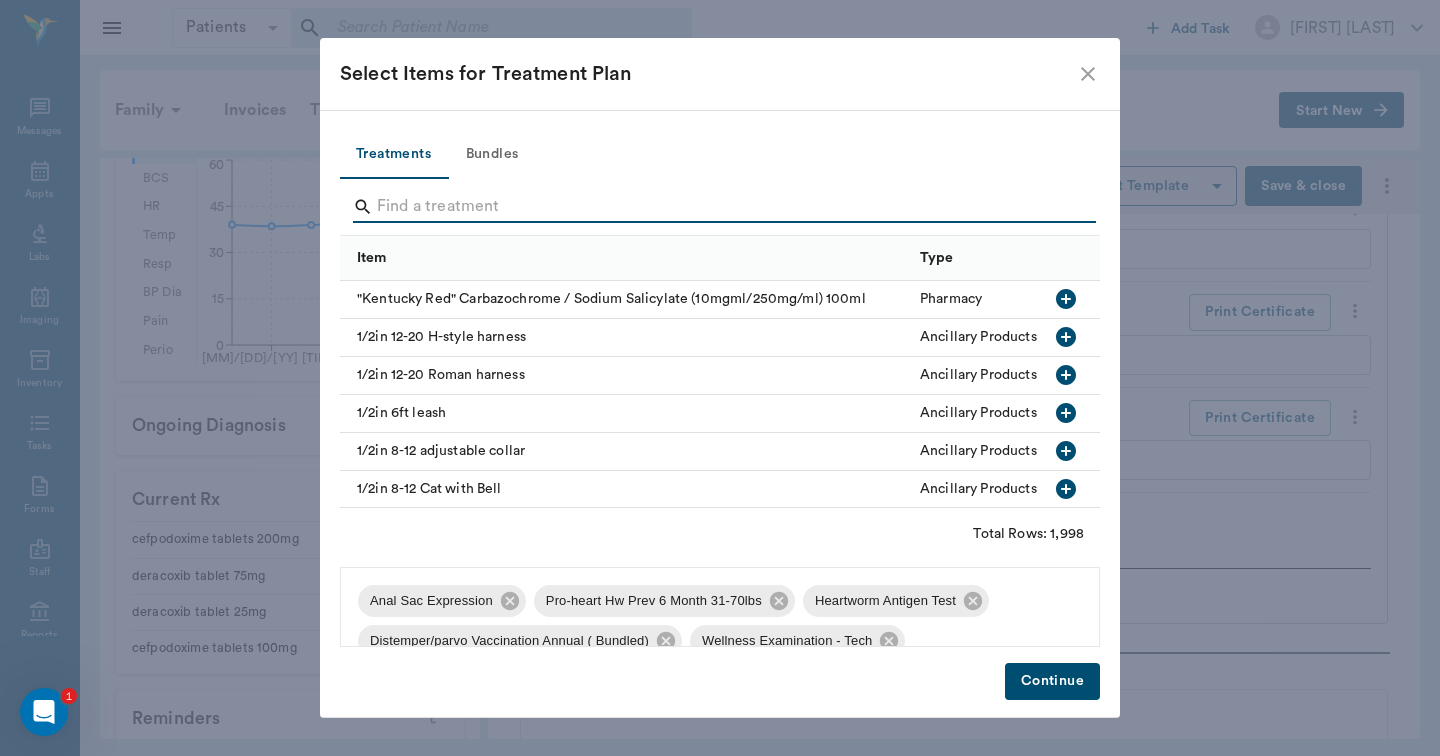 click at bounding box center (721, 207) 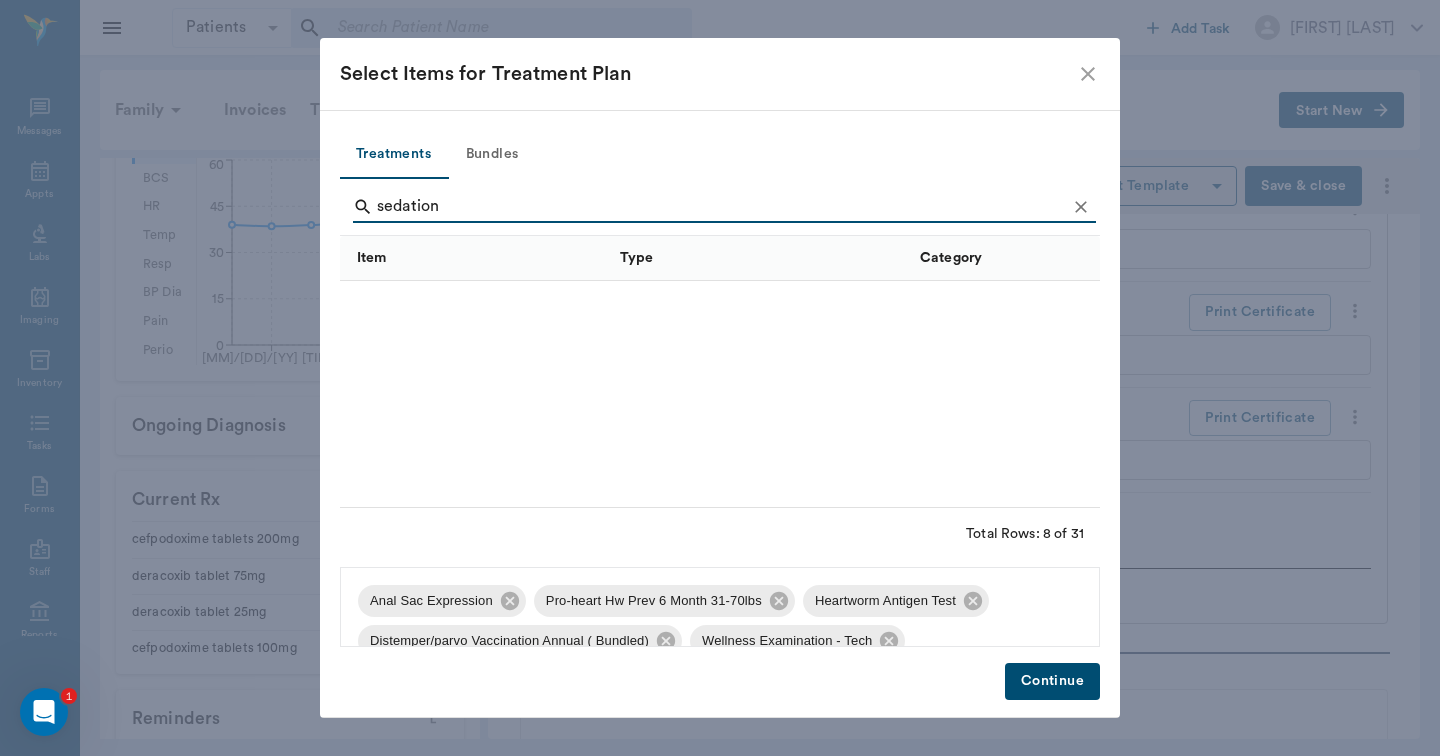 scroll, scrollTop: 78, scrollLeft: 0, axis: vertical 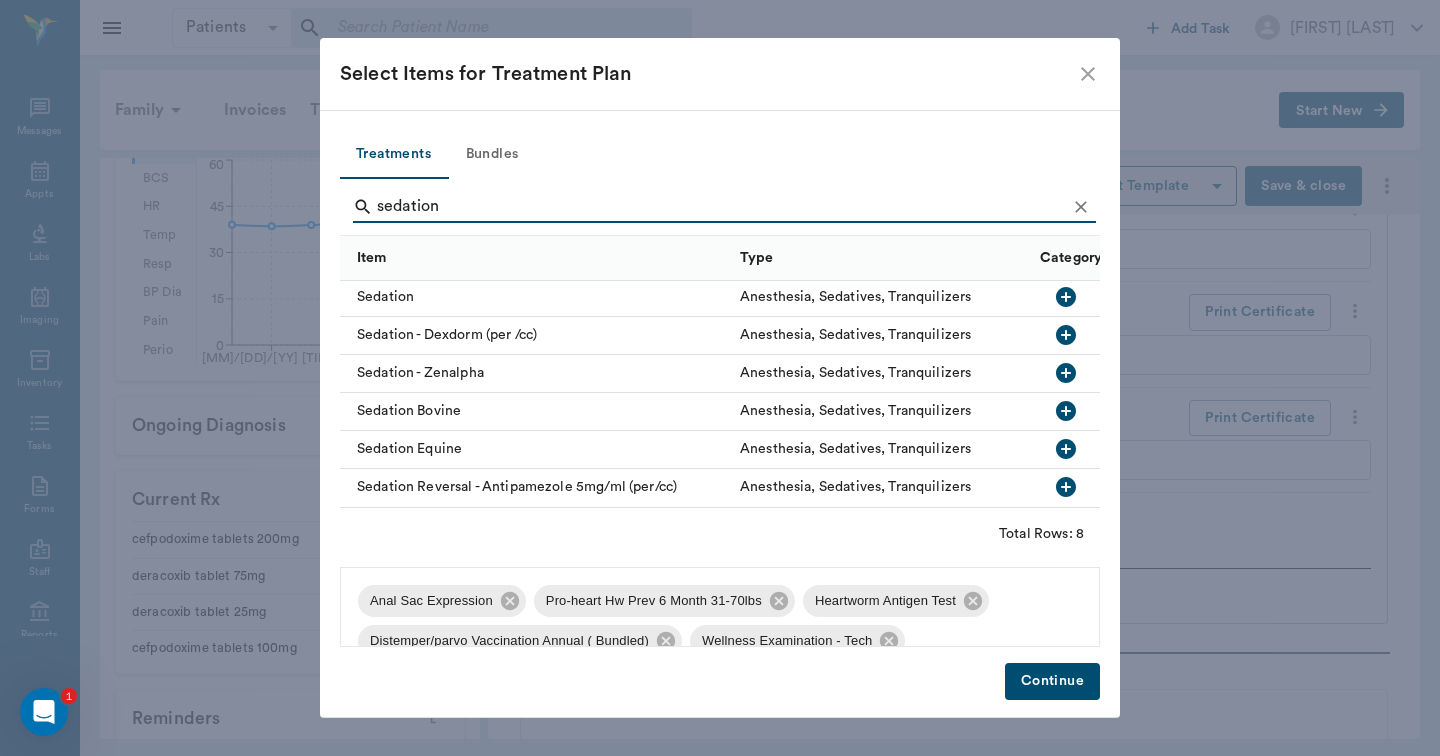 type on "sedation" 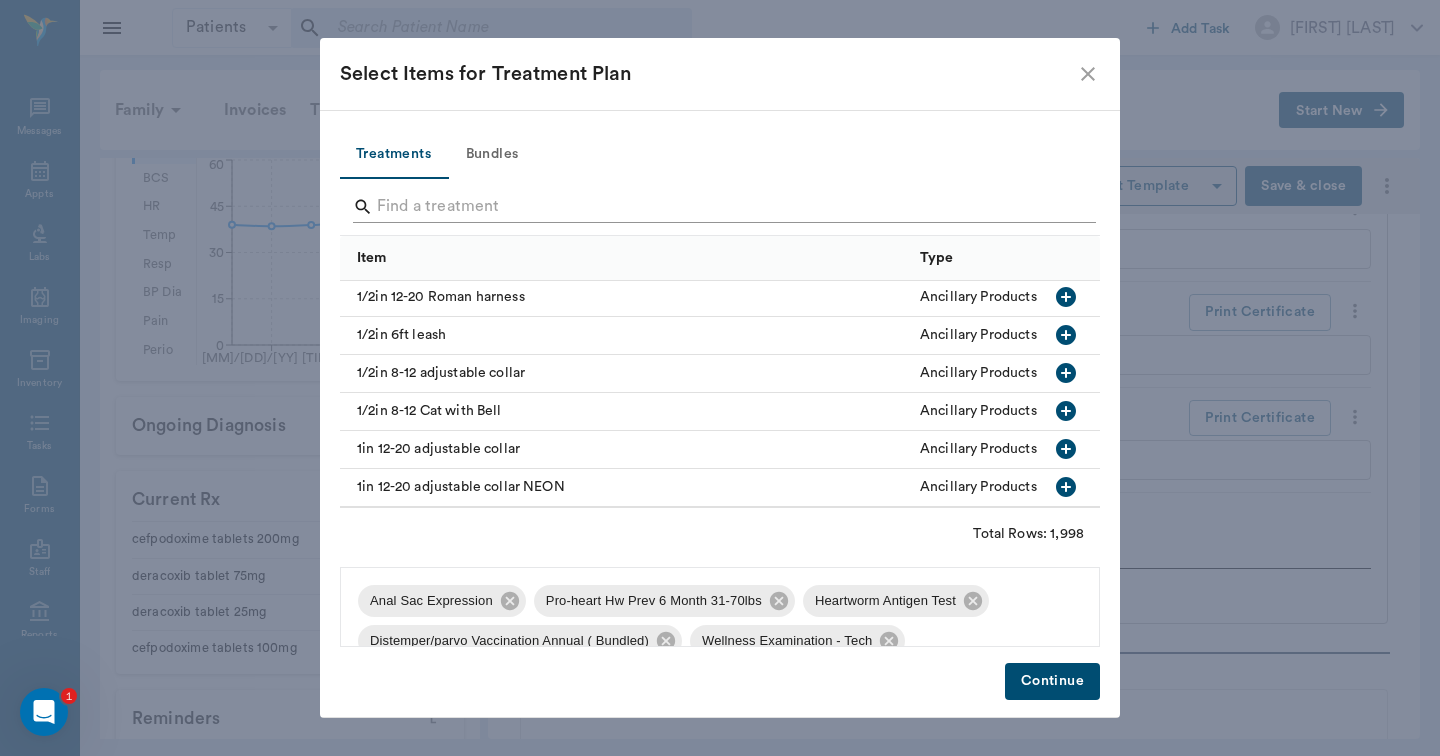 click at bounding box center (721, 207) 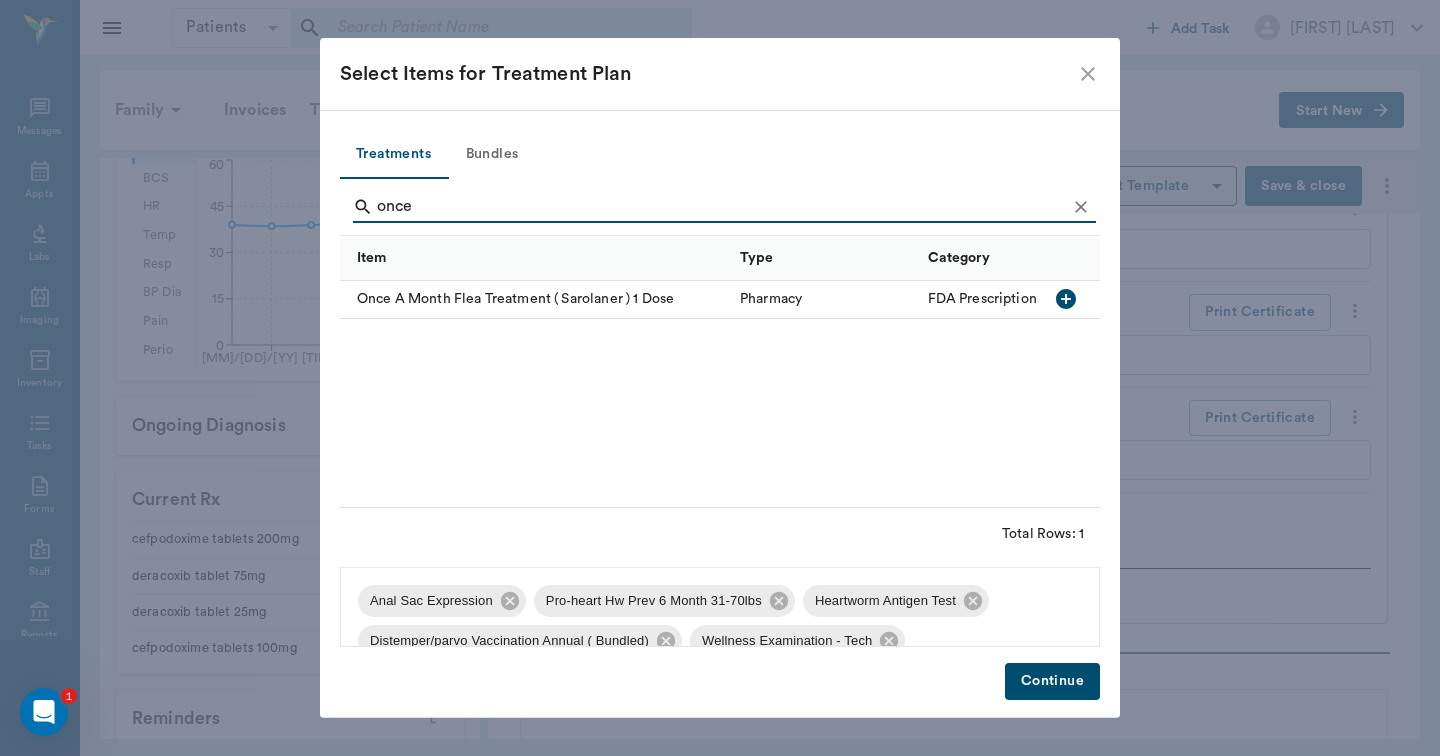 scroll, scrollTop: 0, scrollLeft: 0, axis: both 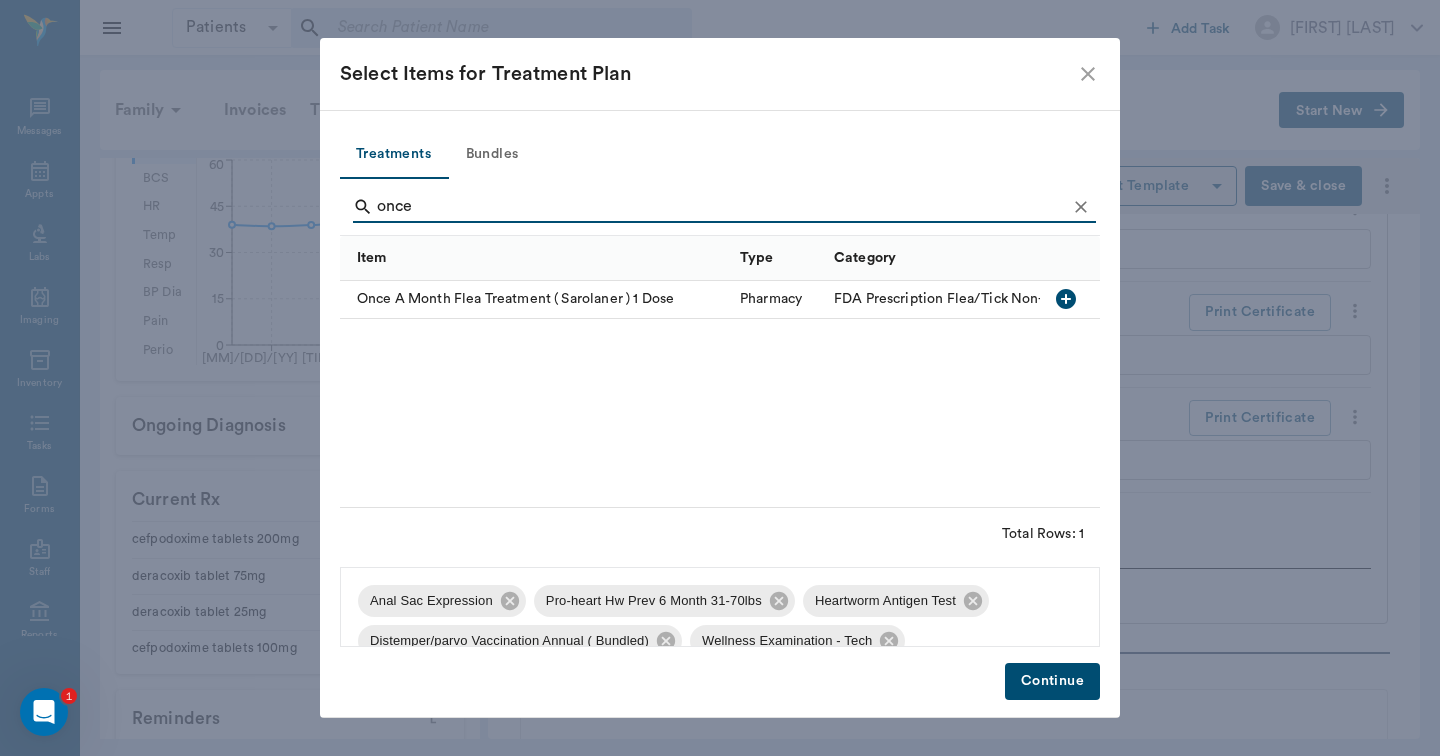 type on "once" 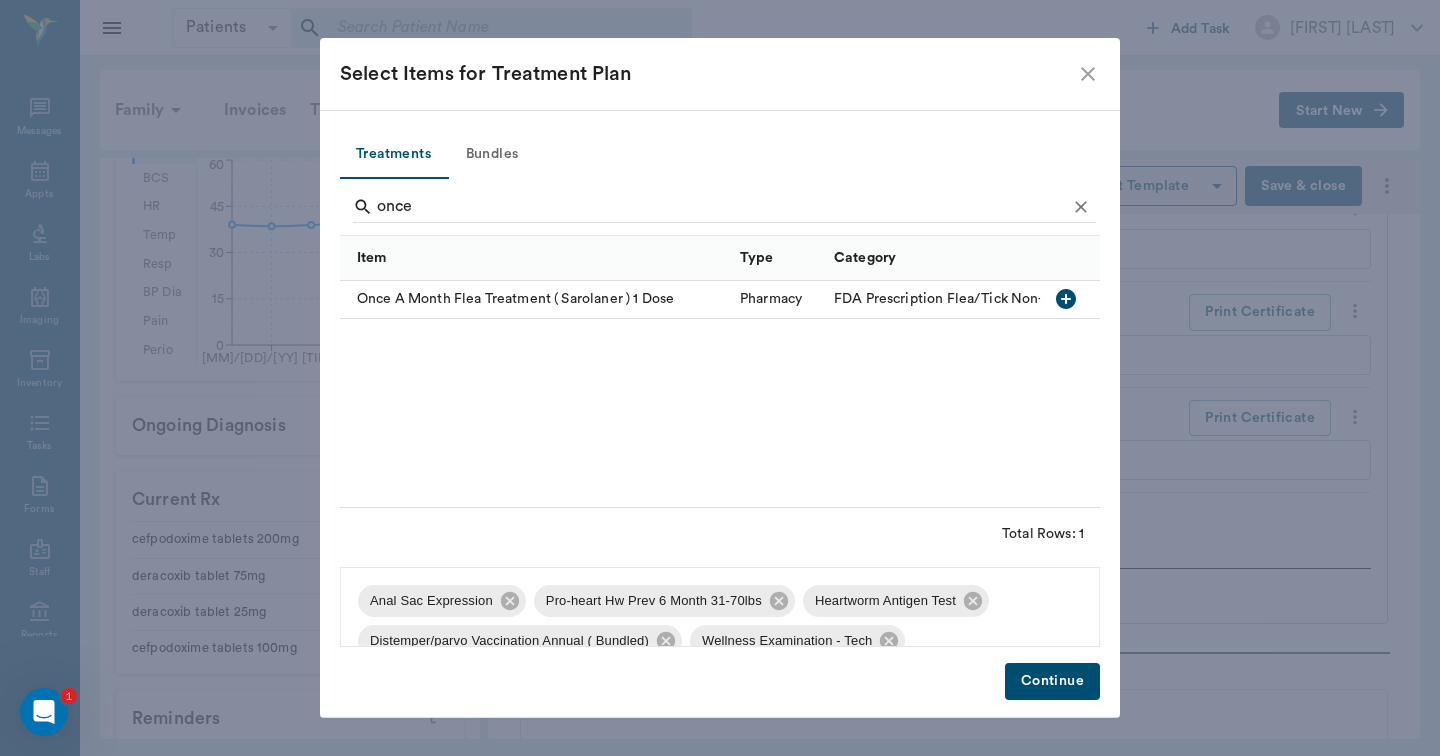click on "Continue" at bounding box center (1052, 681) 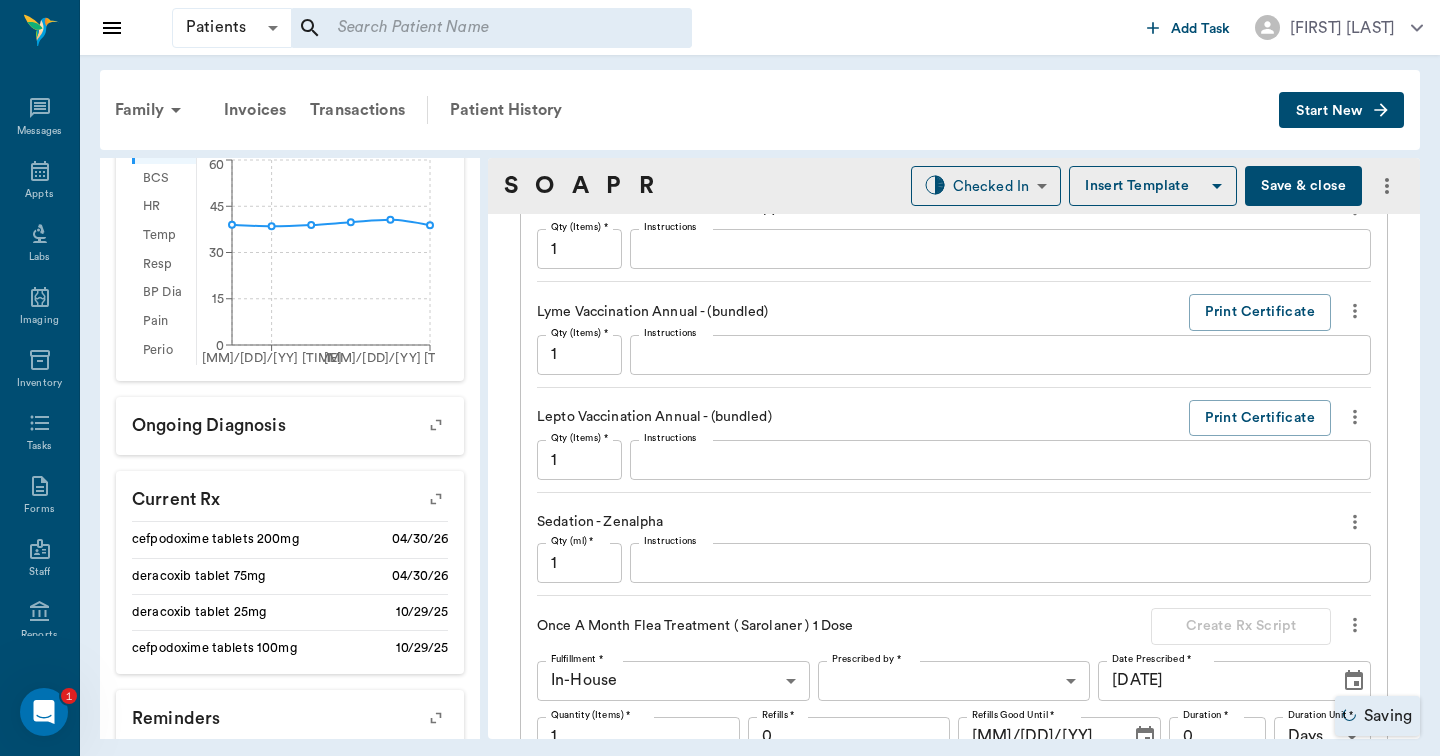 scroll, scrollTop: 2632, scrollLeft: 0, axis: vertical 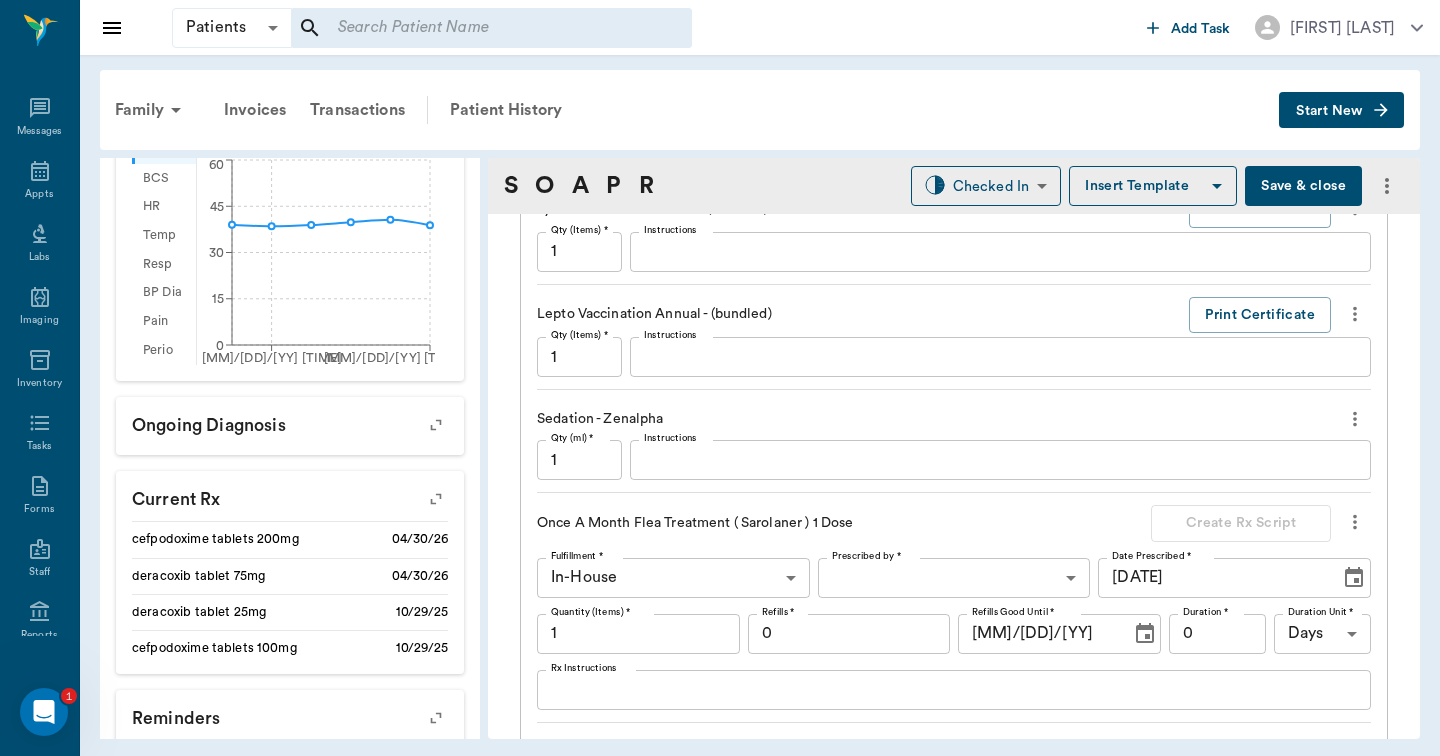 click on "1" at bounding box center [579, 460] 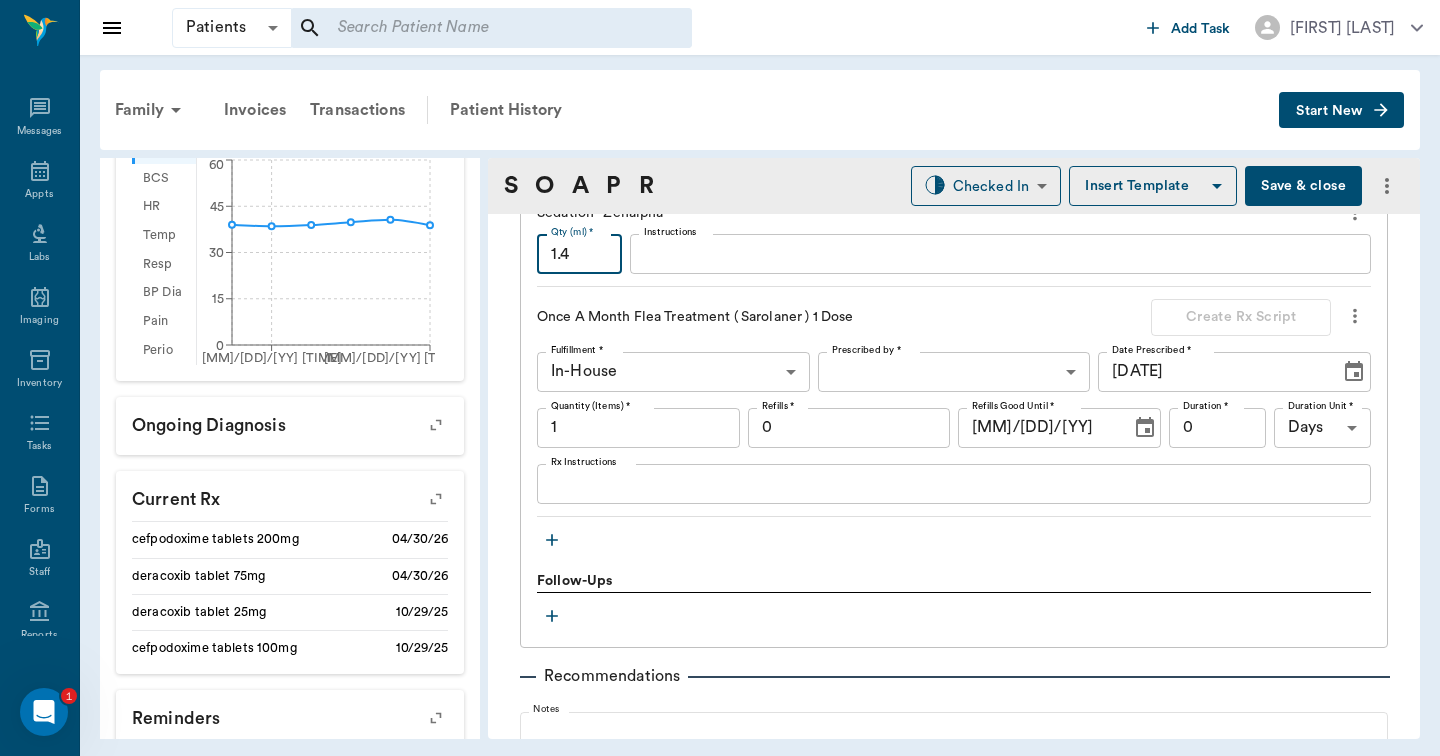 scroll, scrollTop: 2839, scrollLeft: 0, axis: vertical 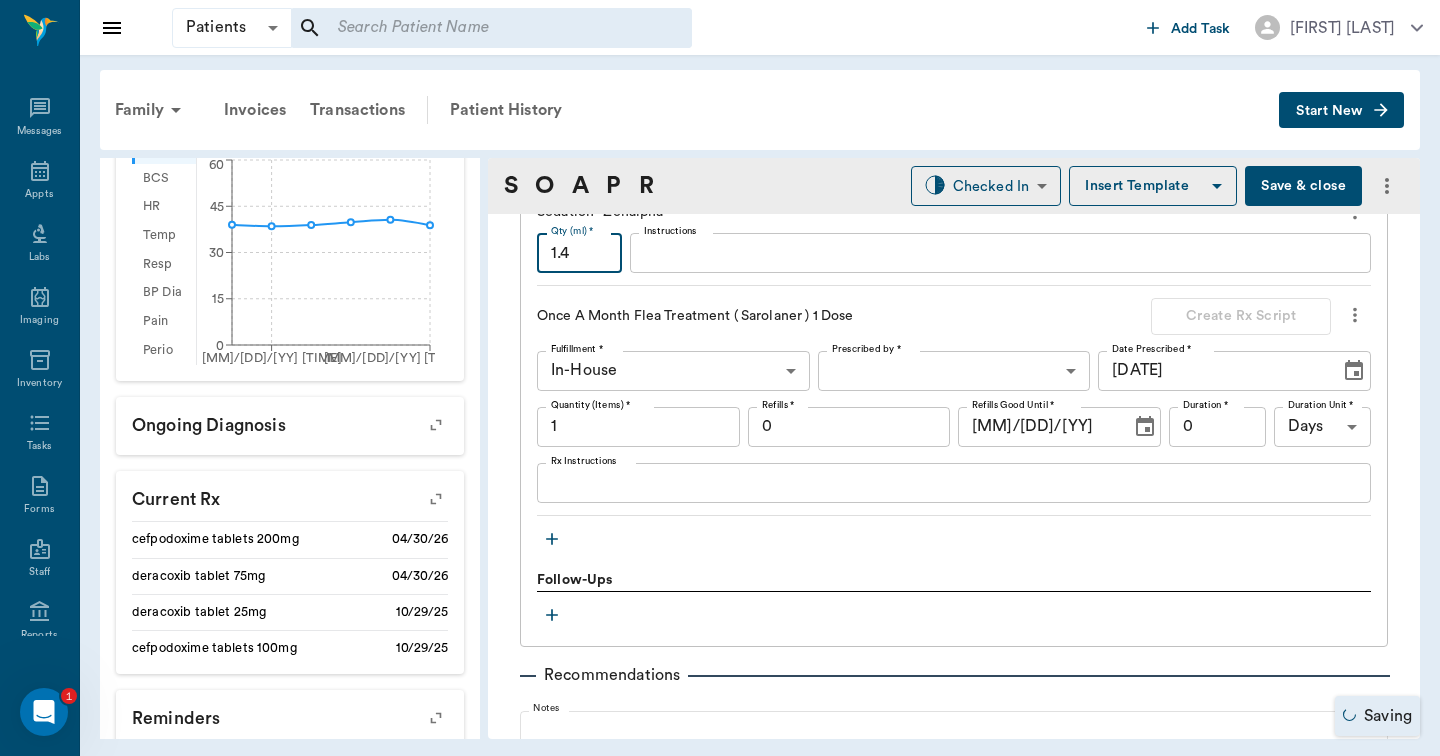 type on "1.4" 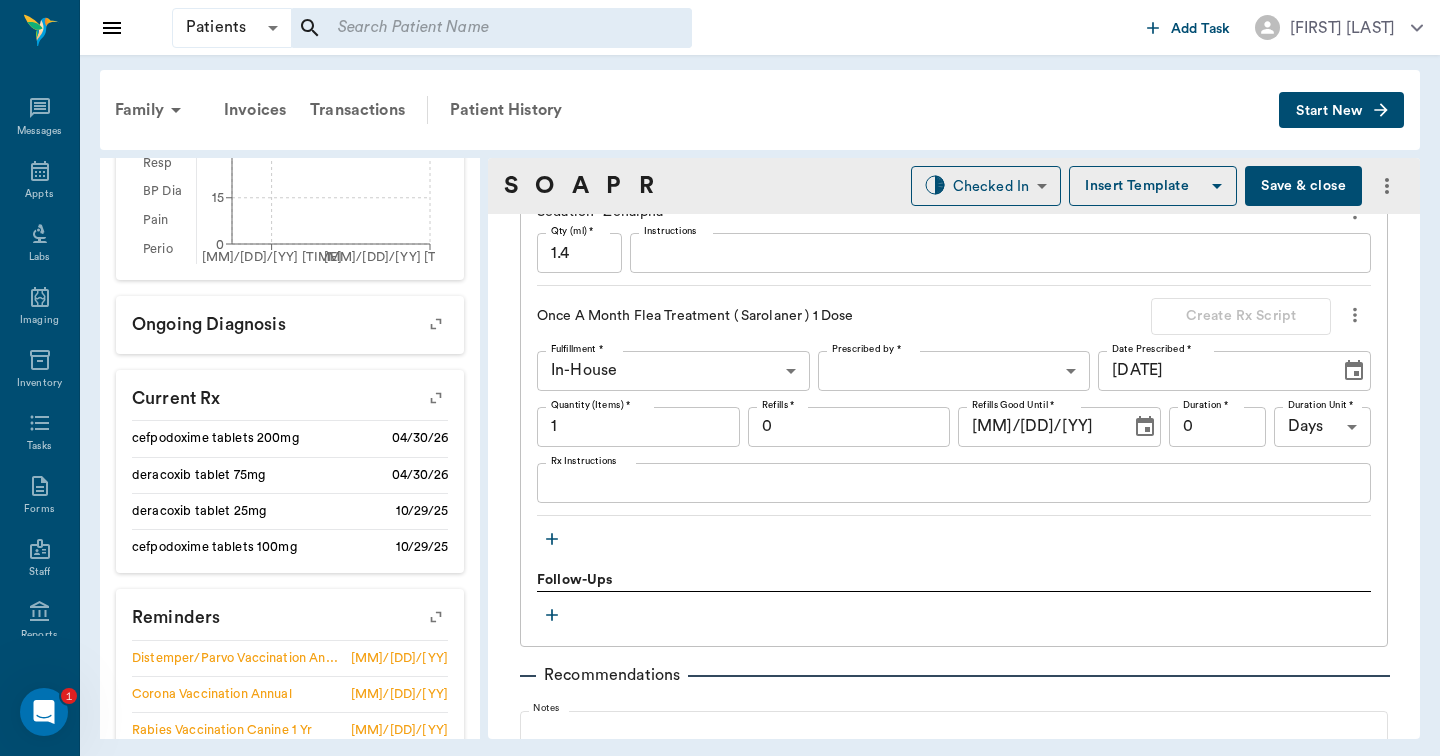 scroll, scrollTop: 645, scrollLeft: 0, axis: vertical 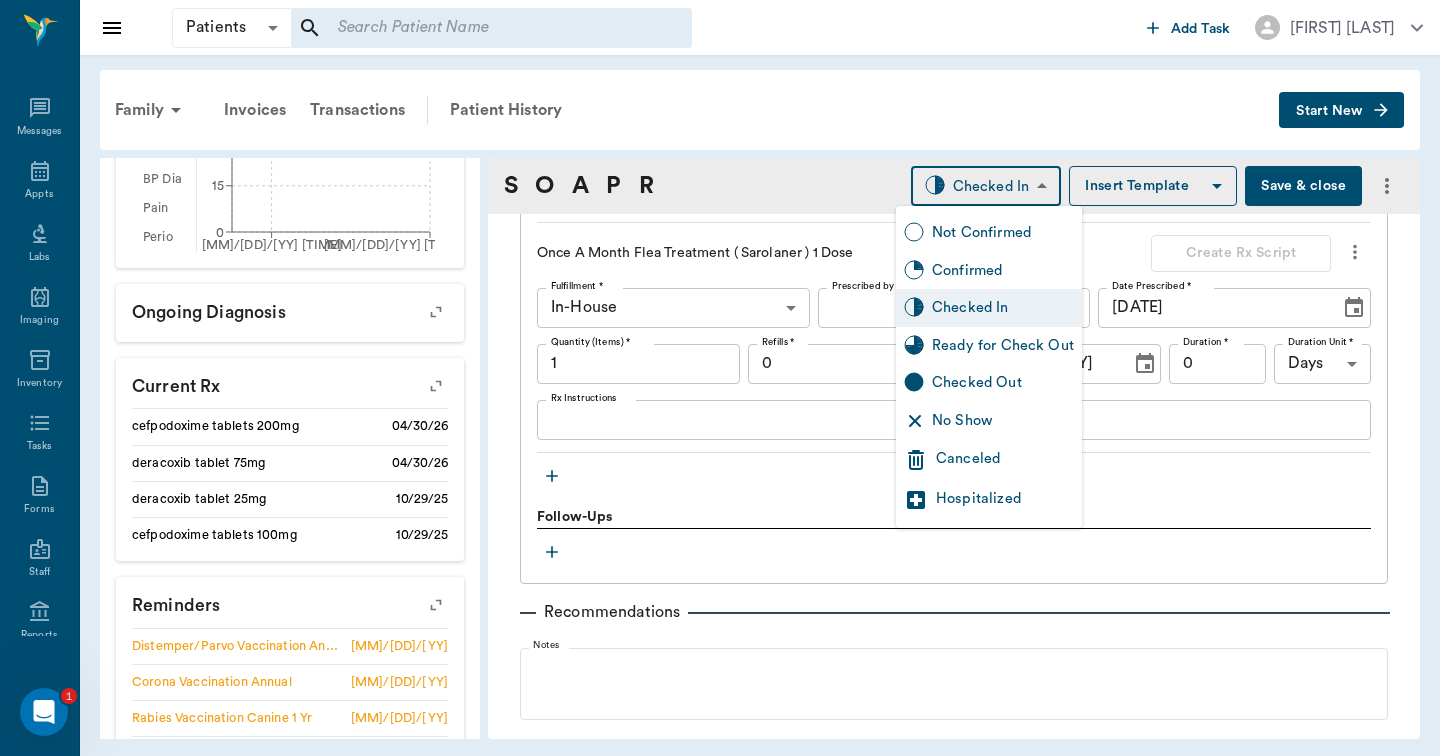 click on "Patients Patients ​ ​ Add Task Hunter Graves Nectar Messages Appts Labs Imaging Inventory Tasks Forms Staff Reports Lookup Settings Family Invoices Transactions Patient History Start New Fat Boy Byrum     ACTIVE   Species : Canine Breed : French Bulldog, Cream Gender : Male - Neutered Age : 3 yr 3 mo (03/31/2022) Weight : 38.8 lbs / 17.5994 kg Patient Special Care:  None Family : Byrum Client : Brenda Byrum Phone : (903) 799-9269 Email : BYRUM1001@aol.com Balance : $0.00 Credit : $0.00 Client Special Care:  NO SHOW 1/8/24. NO SHOW ON 1/23 Patient Vitals Weight BCS HR Temp Resp BP Dia Pain Perio Score ( lb ) Date 11/28/23 8AM 07/17/25 8AM 0 15 30 45 60 Ongoing diagnosis Current Rx cefpodoxime tablets 200mg 04/30/26 deracoxib tablet 75mg 04/30/26 deracoxib tablet 25mg 10/29/25 cefpodoxime tablets 100mg 10/29/25 Reminders Distemper/Parvo Vaccination Annual 07/17/25 Corona Vaccination Annual 07/17/25 Rabies Vaccination Canine 1 Yr 07/17/25 Bordetella Vaccination Annual 07/17/25 Upcoming appointments Tech S O" at bounding box center (720, 378) 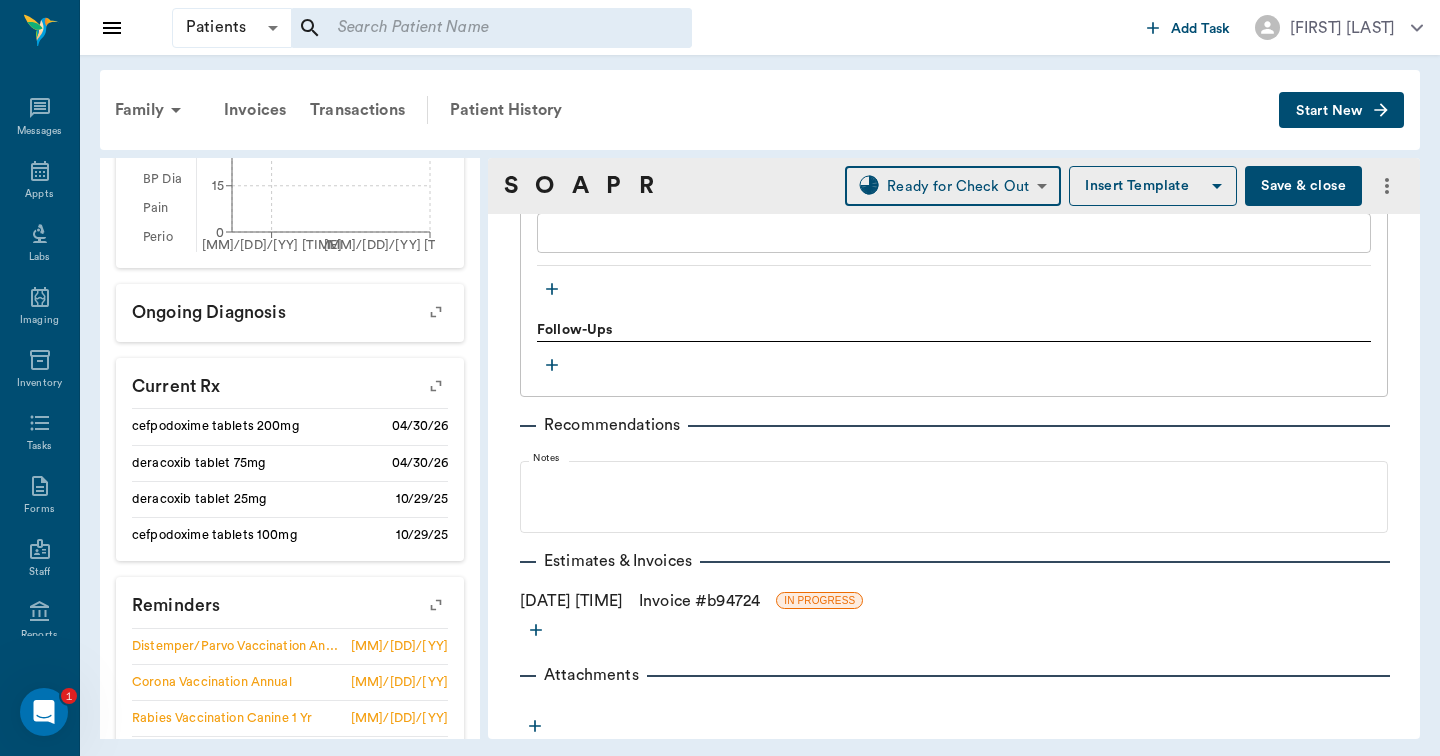 scroll, scrollTop: 3086, scrollLeft: 0, axis: vertical 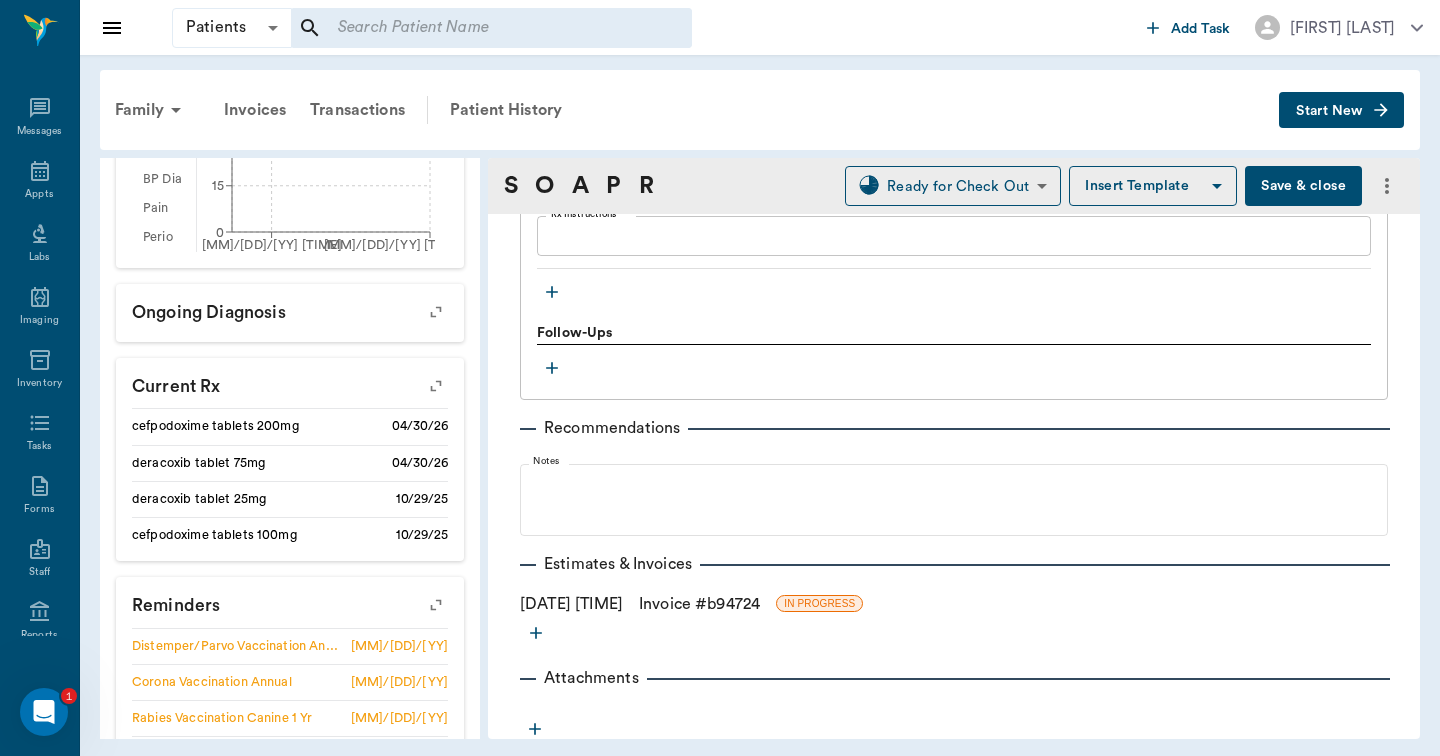 click on "Provider Hunter Graves 682b670d8bdc6f7f8feef3db Provider Assistant Appt Tech 63ec2f075fda476ae8351a4c Assistant Date 07/17/2025 Date Visit Type Tech 65d2be4f46e3a538d89b8c1a Visit Type Reason for Visit & History BASIC ADULT, HWT AND HWI
-LORY x Reason for Visit & History Subjective Notes Objective Nor. Abn. DNE All Normal Skin/ Coat x Eyes x Ears x Nose x Oral x Heart x Lungs x Lymph Nodes x Abdomen x Urogenital x MS x Neuro x Rectal x Notes Problems ​ Rule-outs ​ Diagnoses ​ Notes Plan Treatments Anal Sac Expression Qty (Items) * 1 Qty (Items) * Instructions R side full, L side empty.  x Instructions Pro-heart Hw Prev 6 Month 31-70lbs Create Rx Script Fulfillment * In-House In-House Fulfillment * Prescribed by * ​ Prescribed by * Date Prescribed * 07/17/2025 Date Prescribed * Quantity (Items) * 1 Quantity (Items) * Refills * 0 Refills * Refills Good Until * 07/17/2026 Refills Good Until * Duration * 0 Duration * Duration Unit * Days DAYS Duration Unit * Rx Instructions x Rx Instructions Qty (Items) *" at bounding box center (954, -1064) 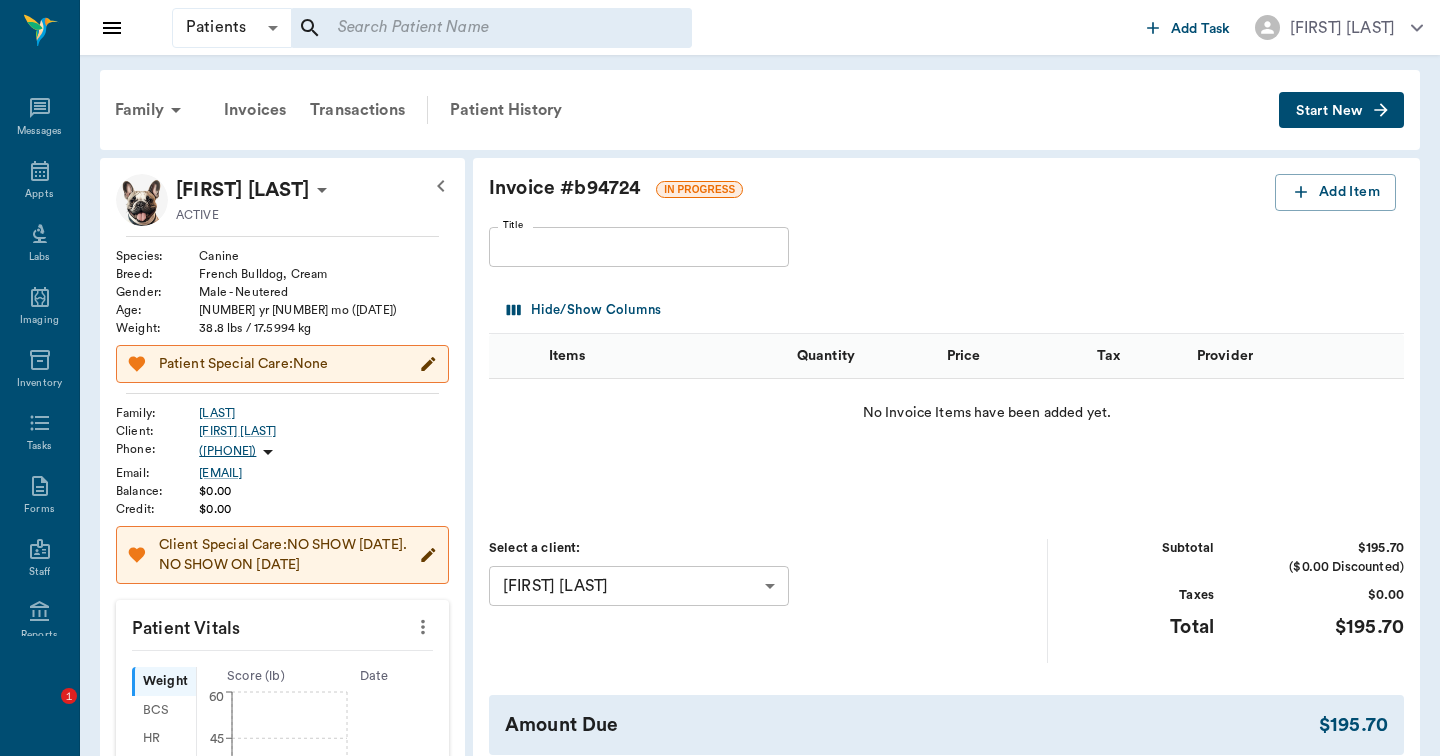 scroll, scrollTop: 0, scrollLeft: 0, axis: both 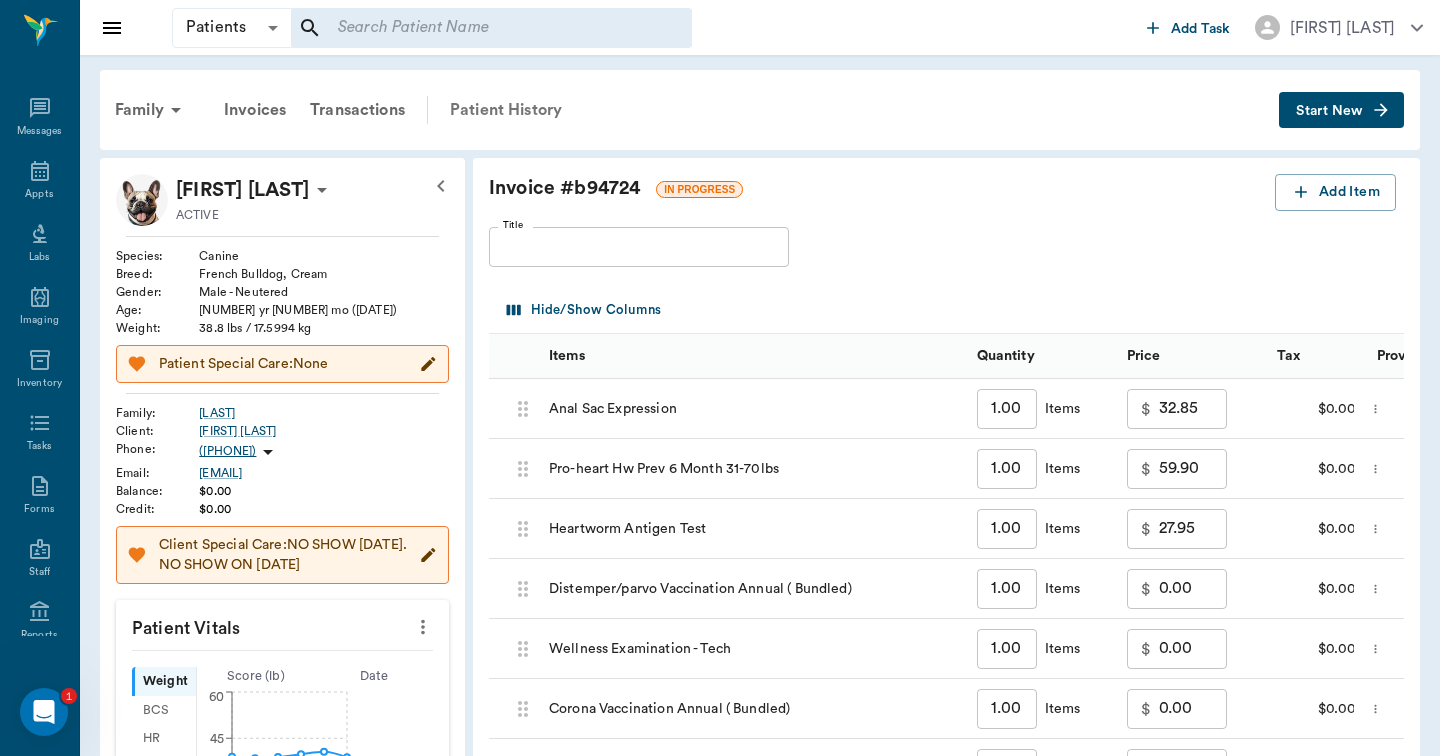 click on "Patient History" at bounding box center (506, 110) 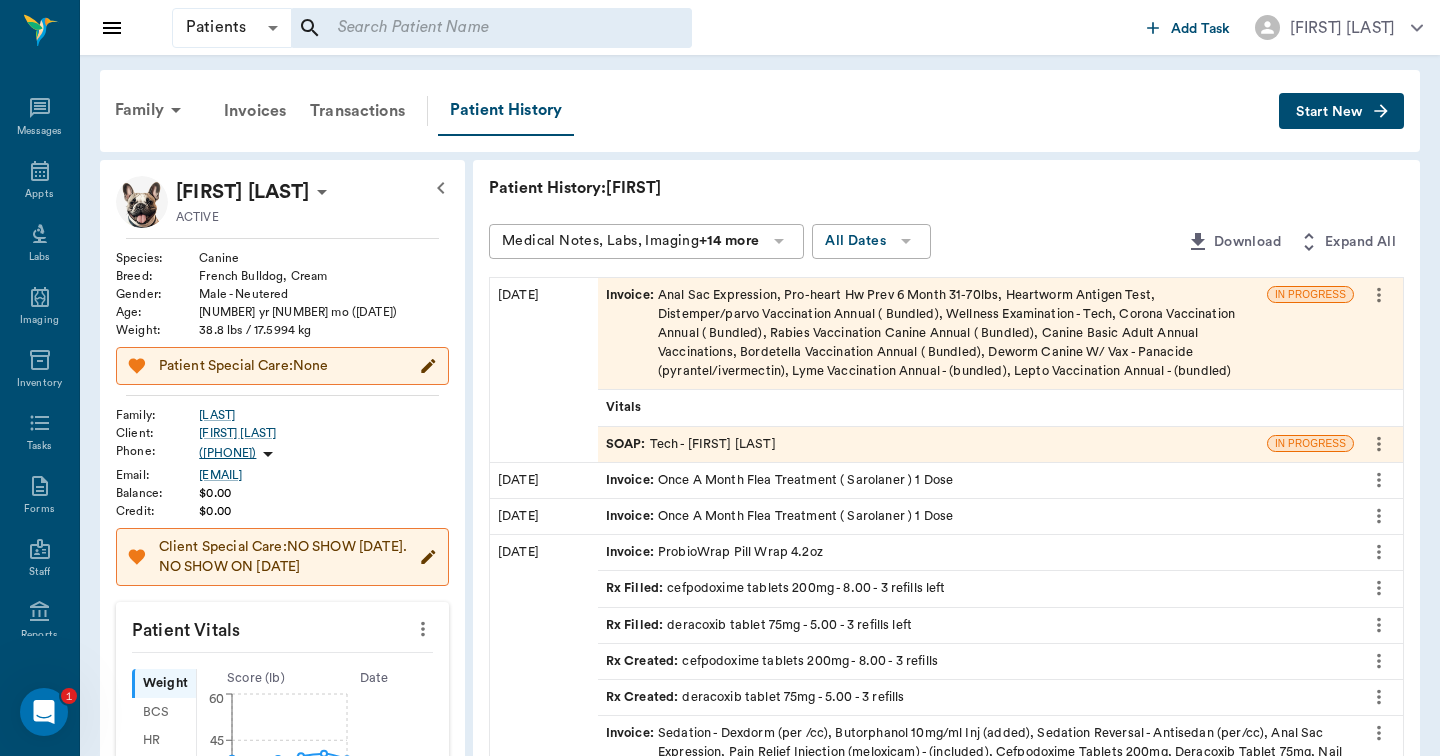click on "SOAP : Tech - Hunter Graves" at bounding box center [932, 444] 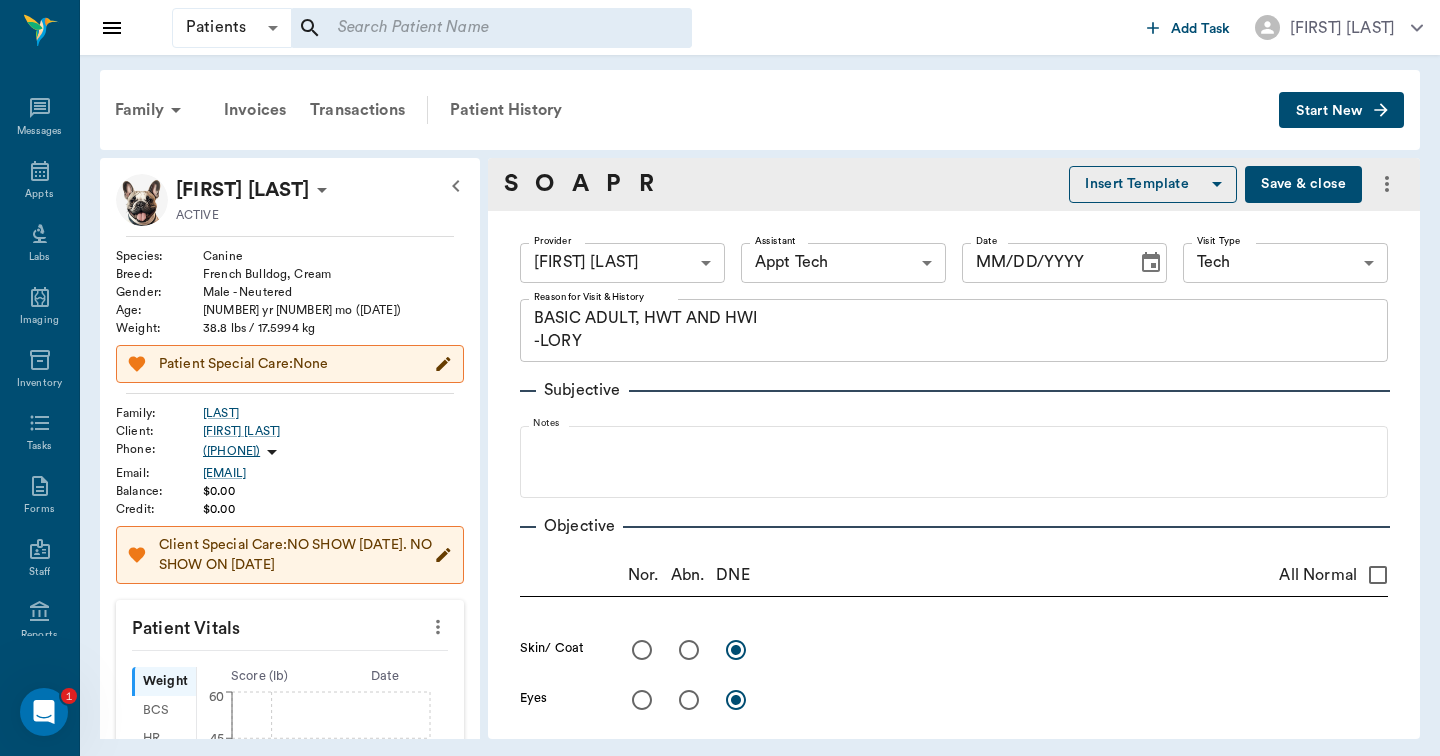 type on "BASIC ADULT, HWT AND HWI
-LORY" 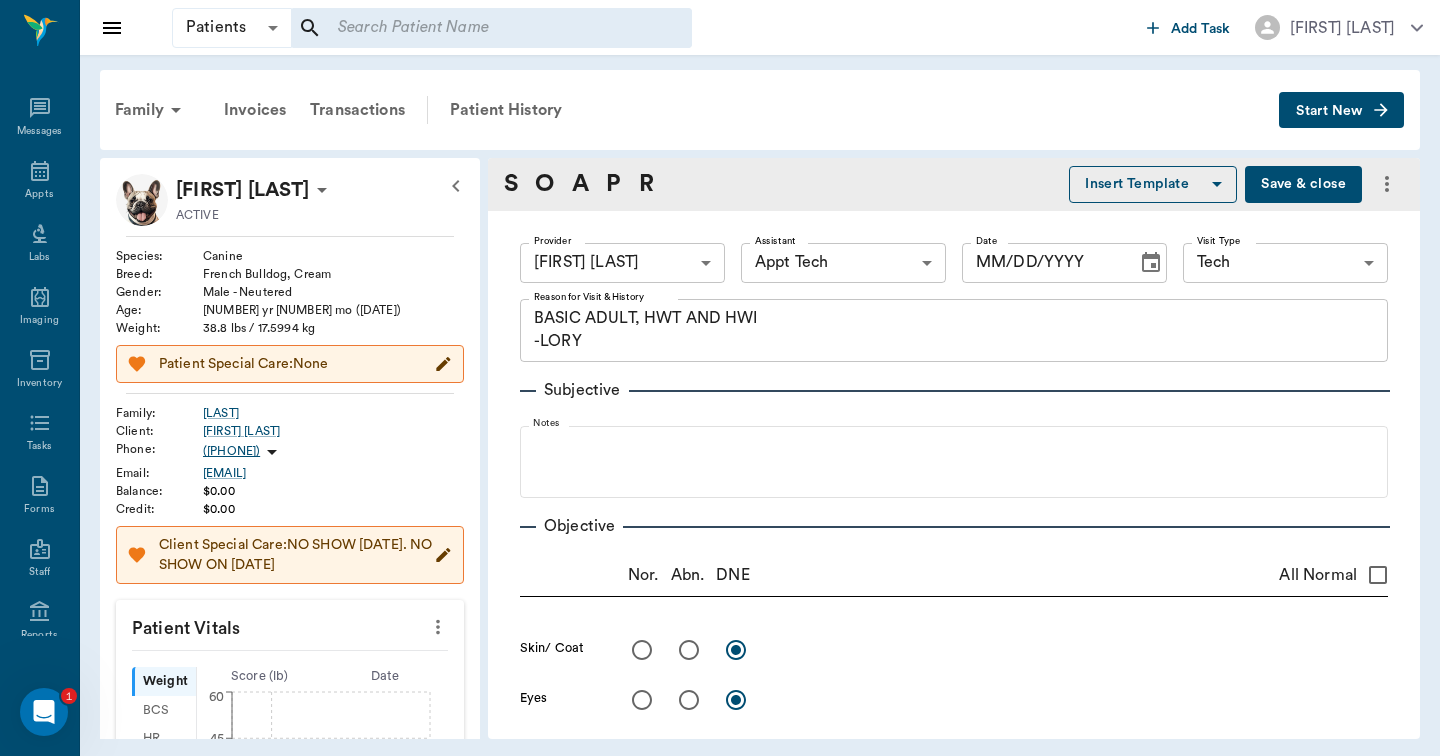 type on "682b670d8bdc6f7f8feef3db" 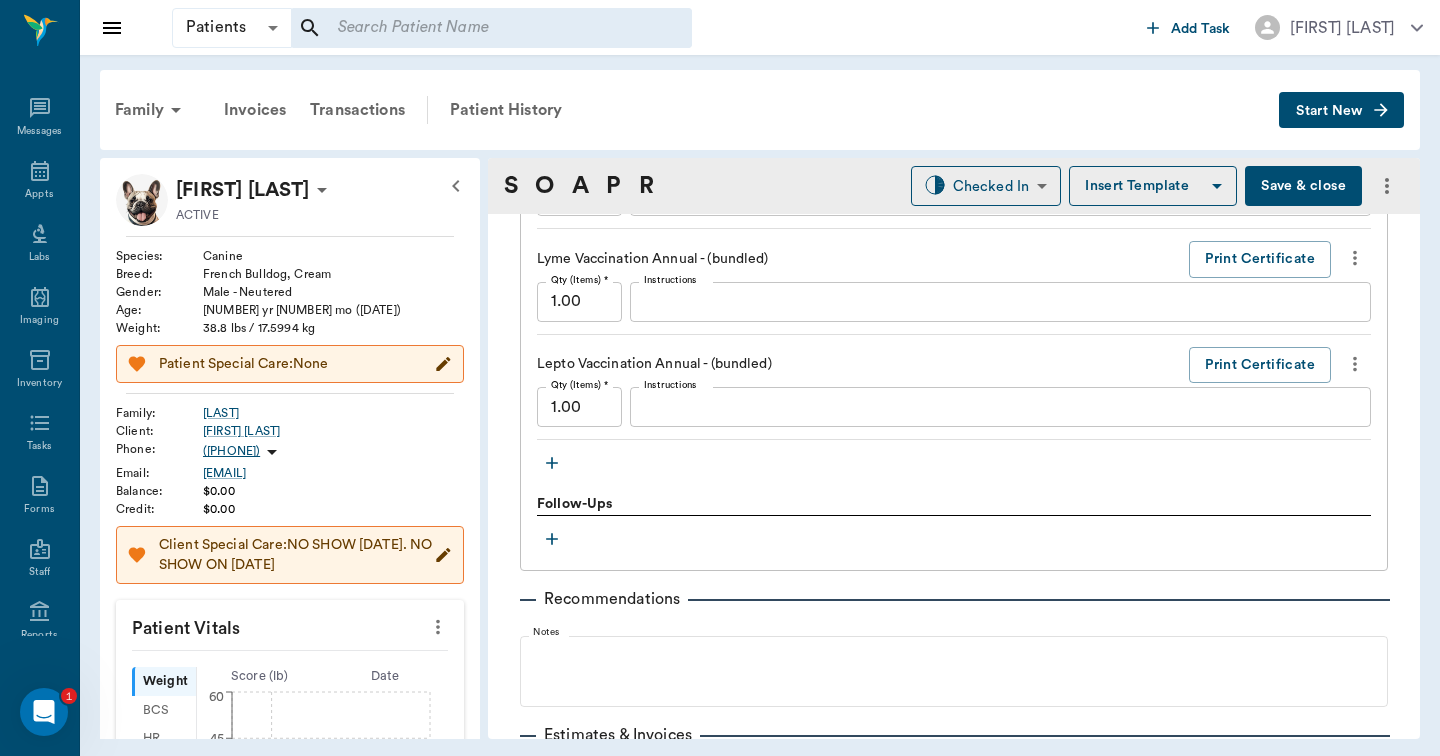 scroll, scrollTop: 2583, scrollLeft: 0, axis: vertical 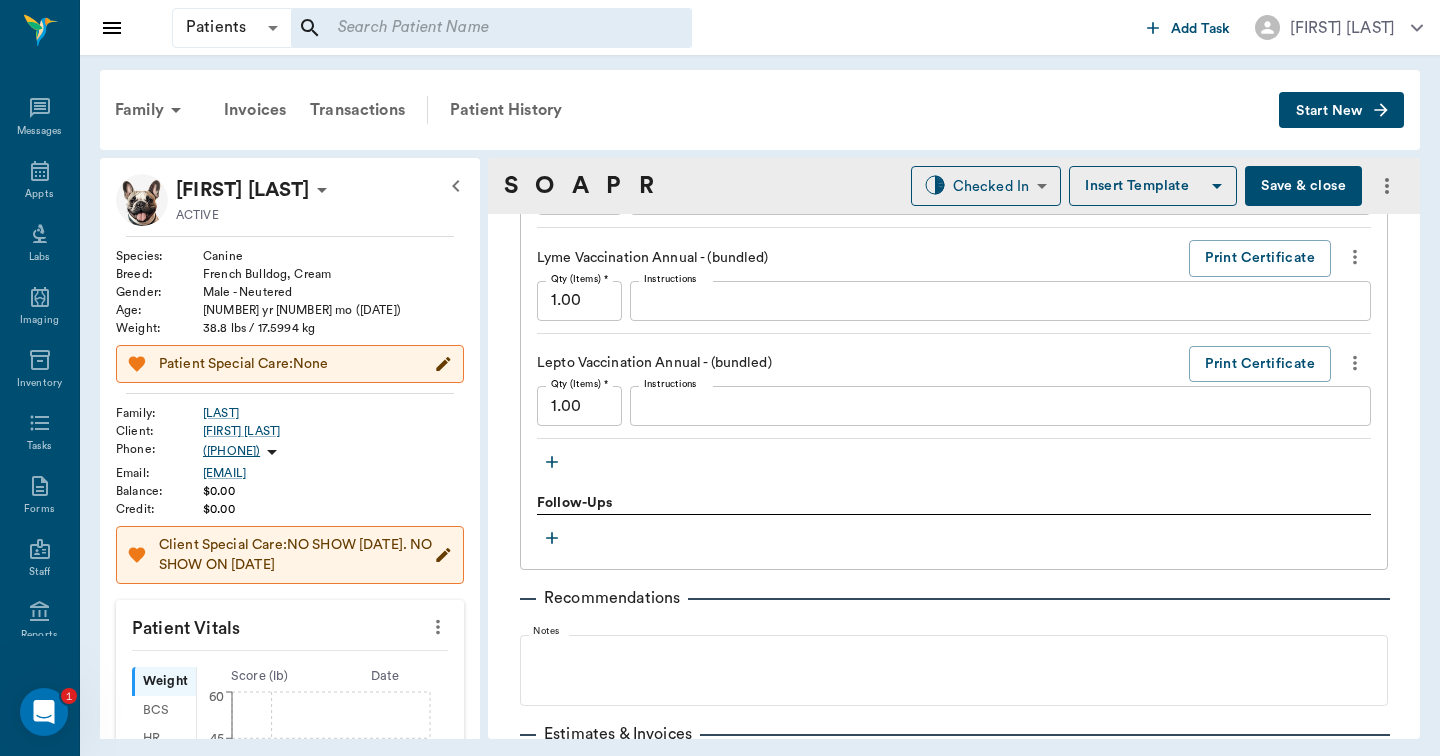 click 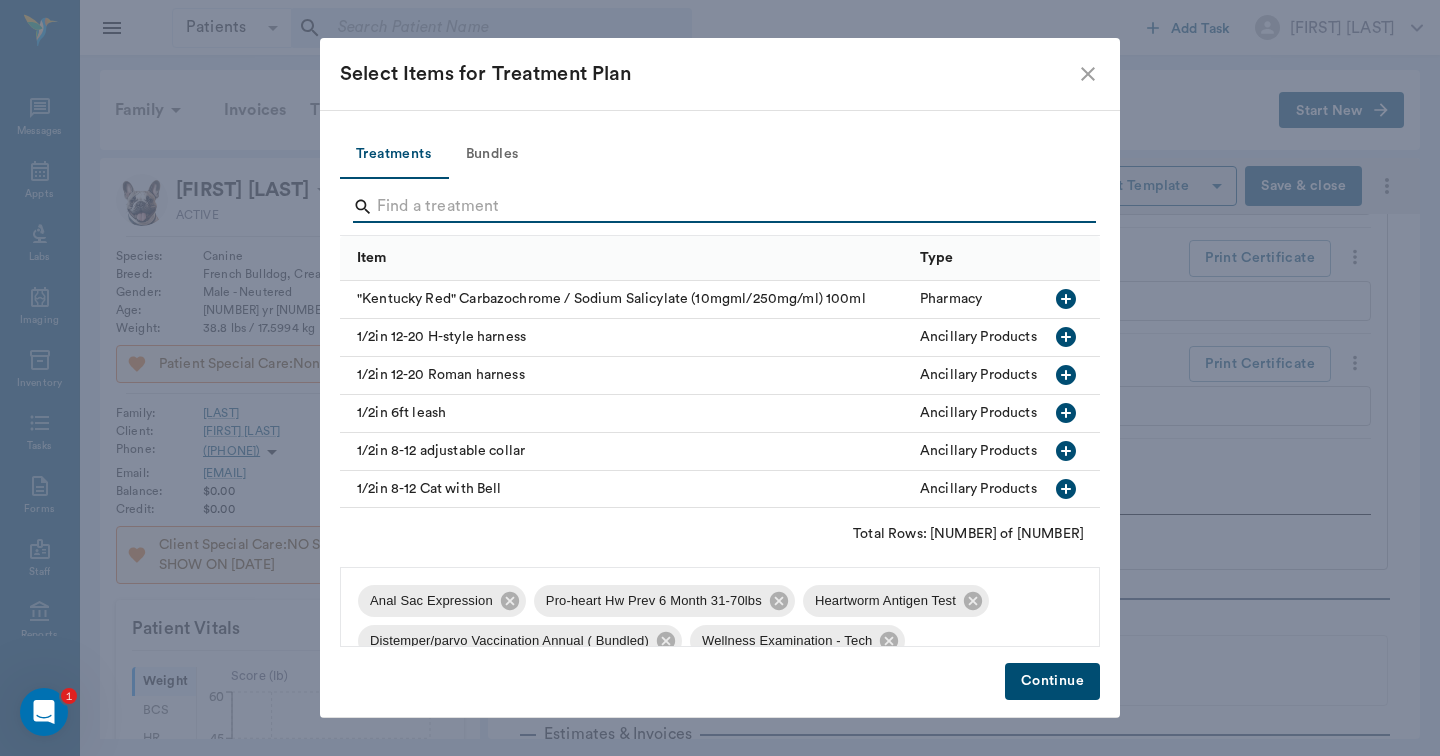 click at bounding box center (721, 207) 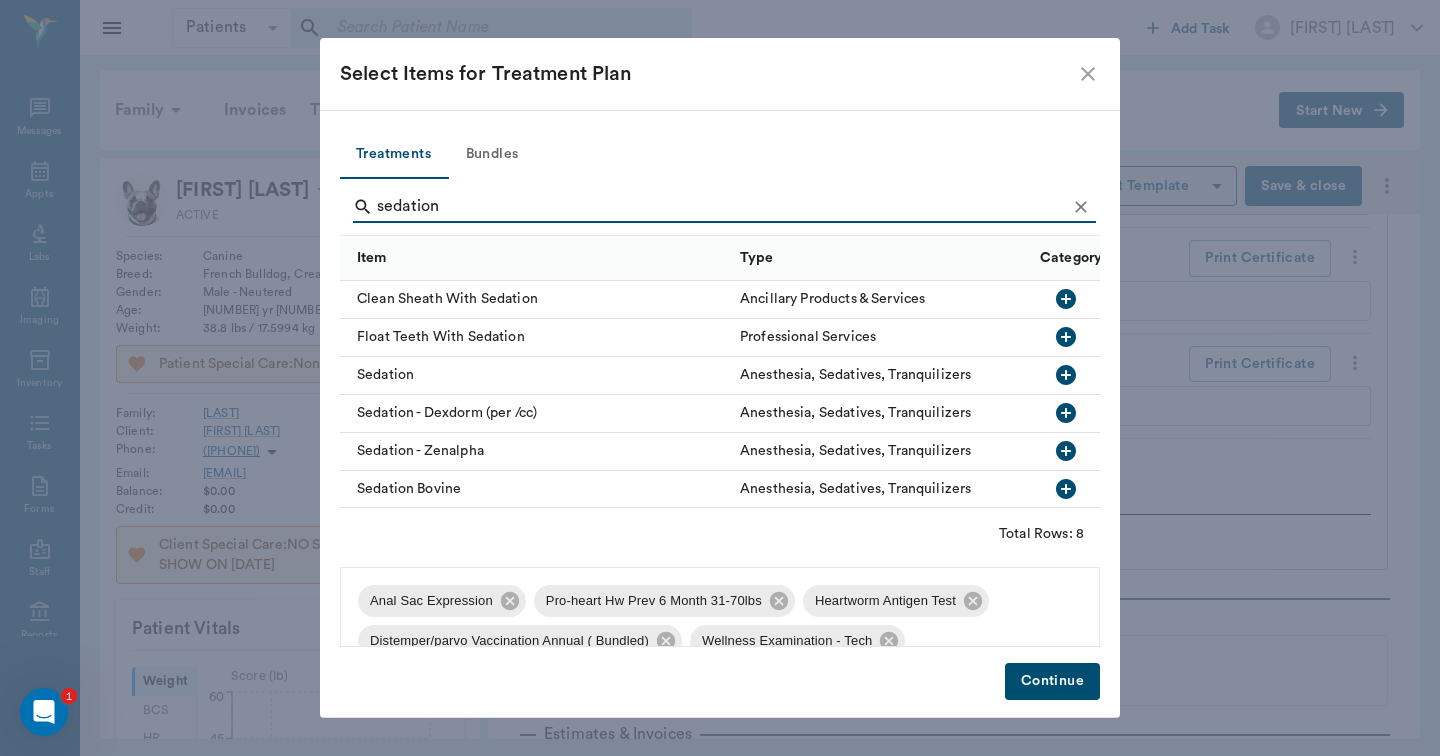 type on "sedation" 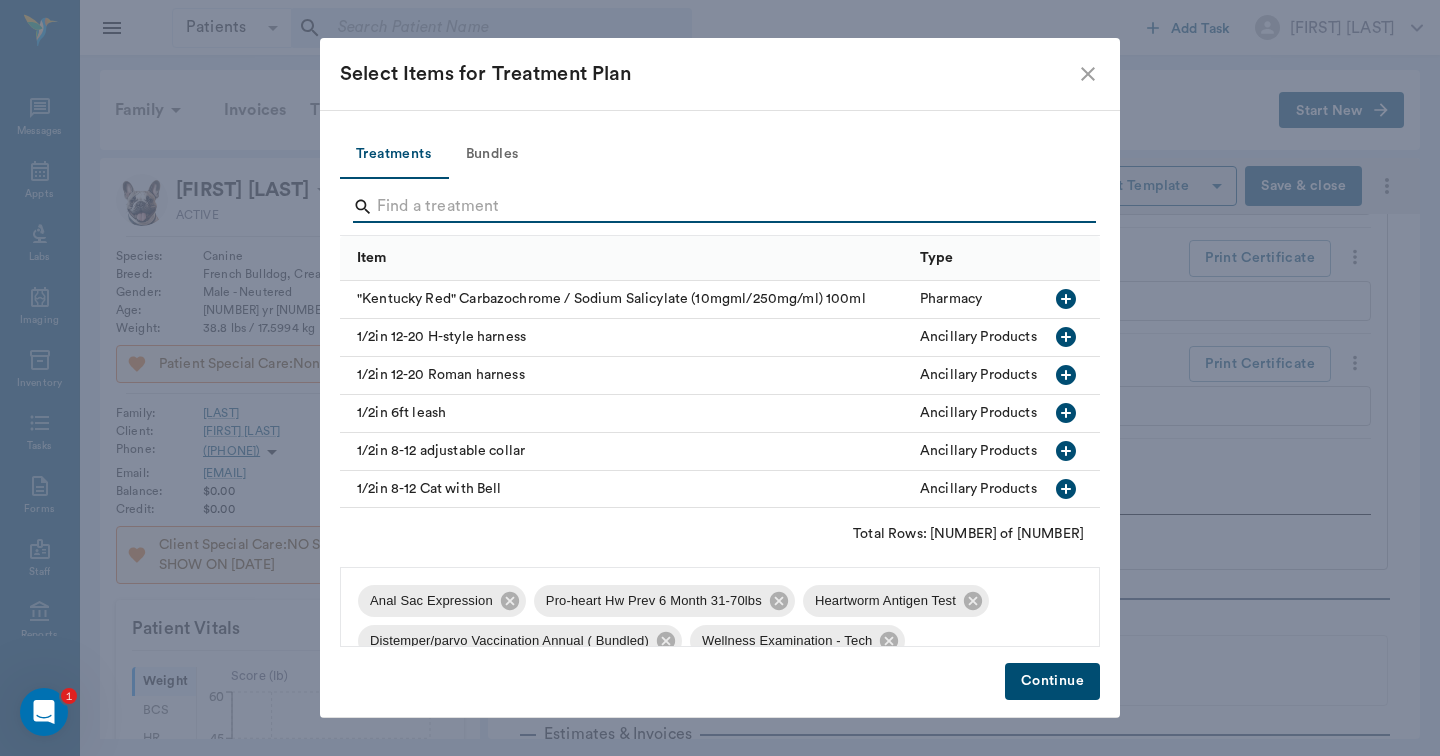 click at bounding box center (721, 207) 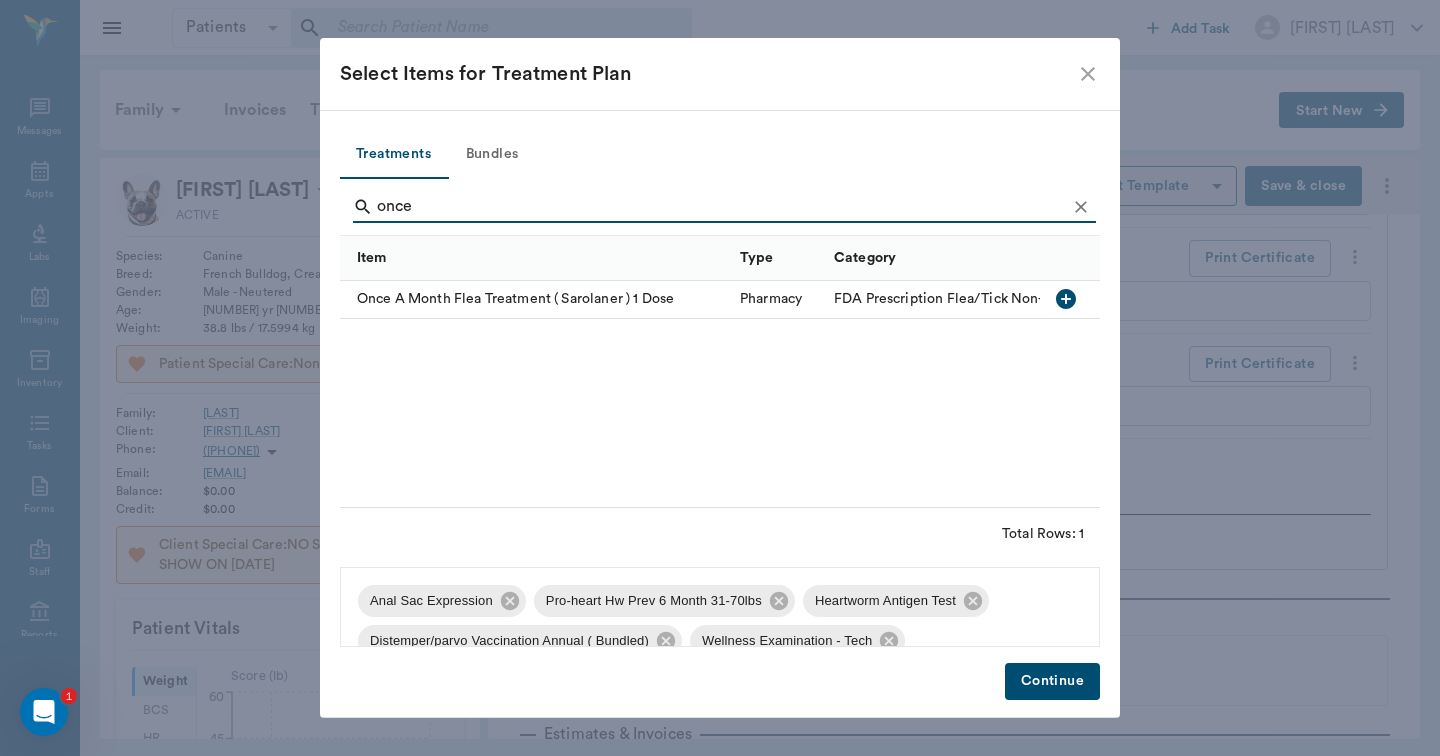 type on "once" 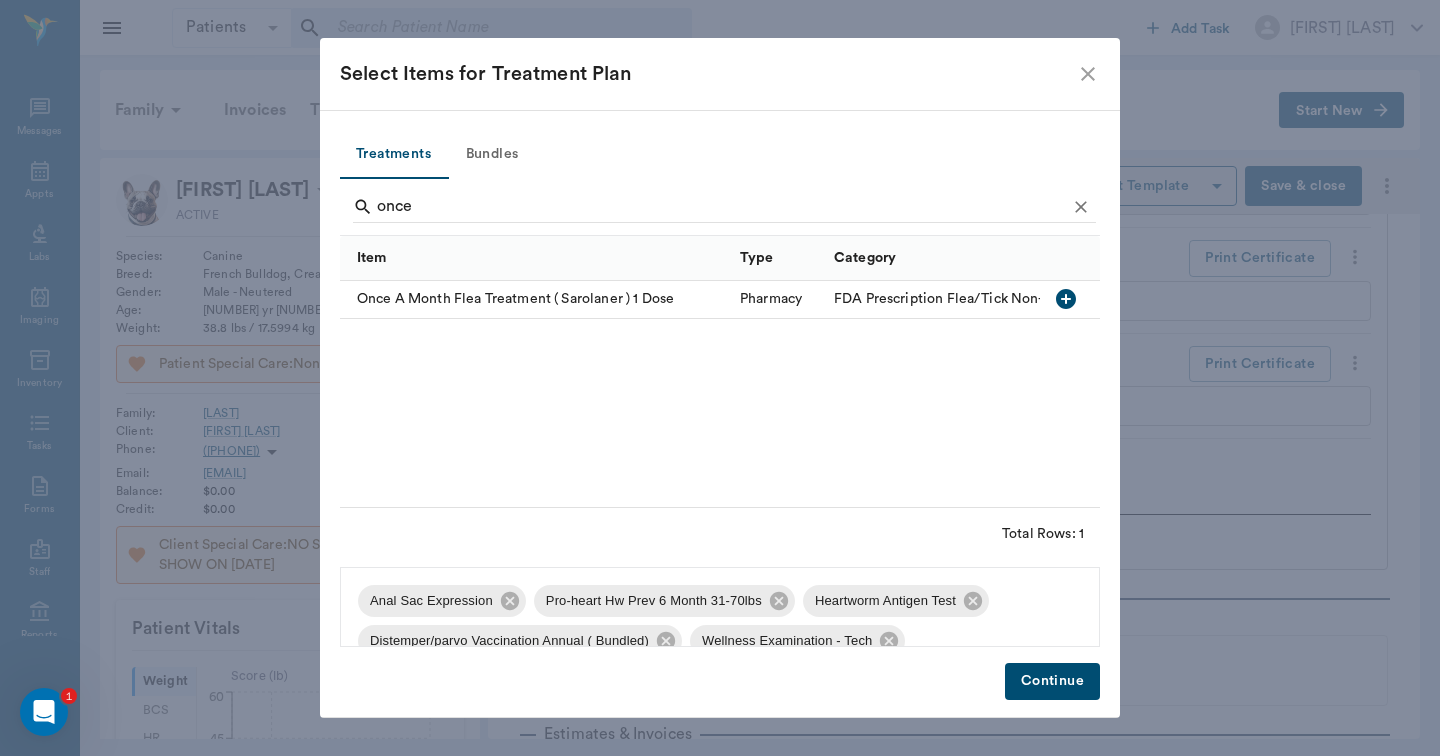 click 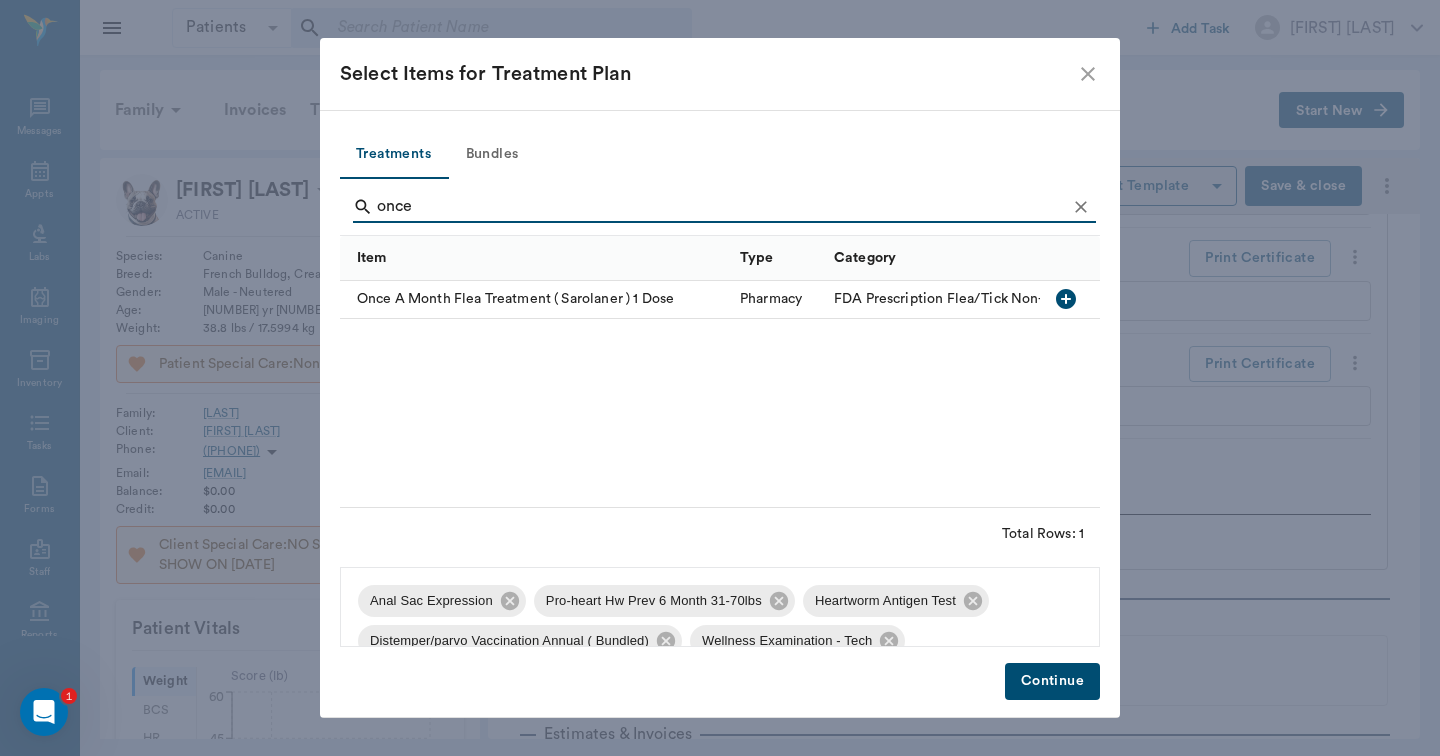 click on "Continue" at bounding box center [1052, 681] 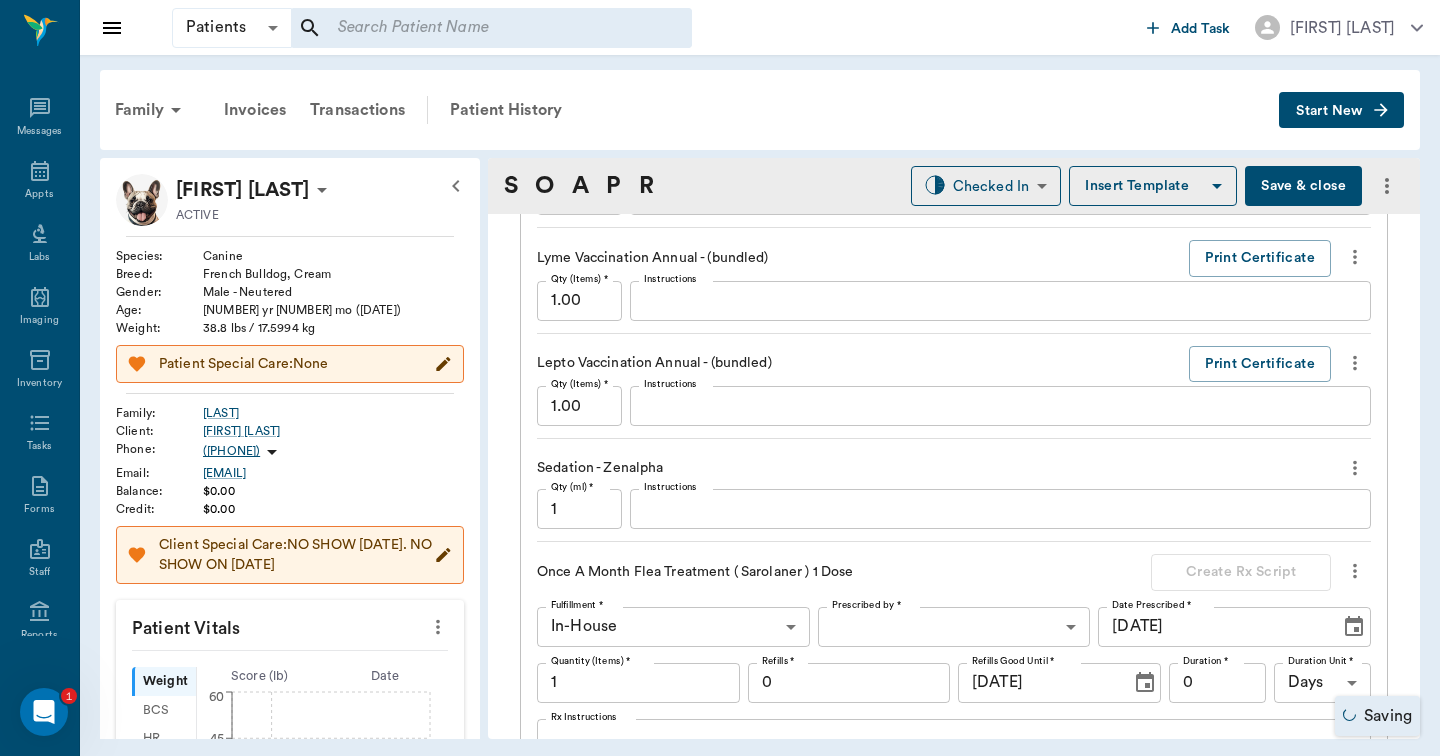 click on "Qty (ml) * 1 Qty (ml) * Instructions x Instructions" at bounding box center (954, 509) 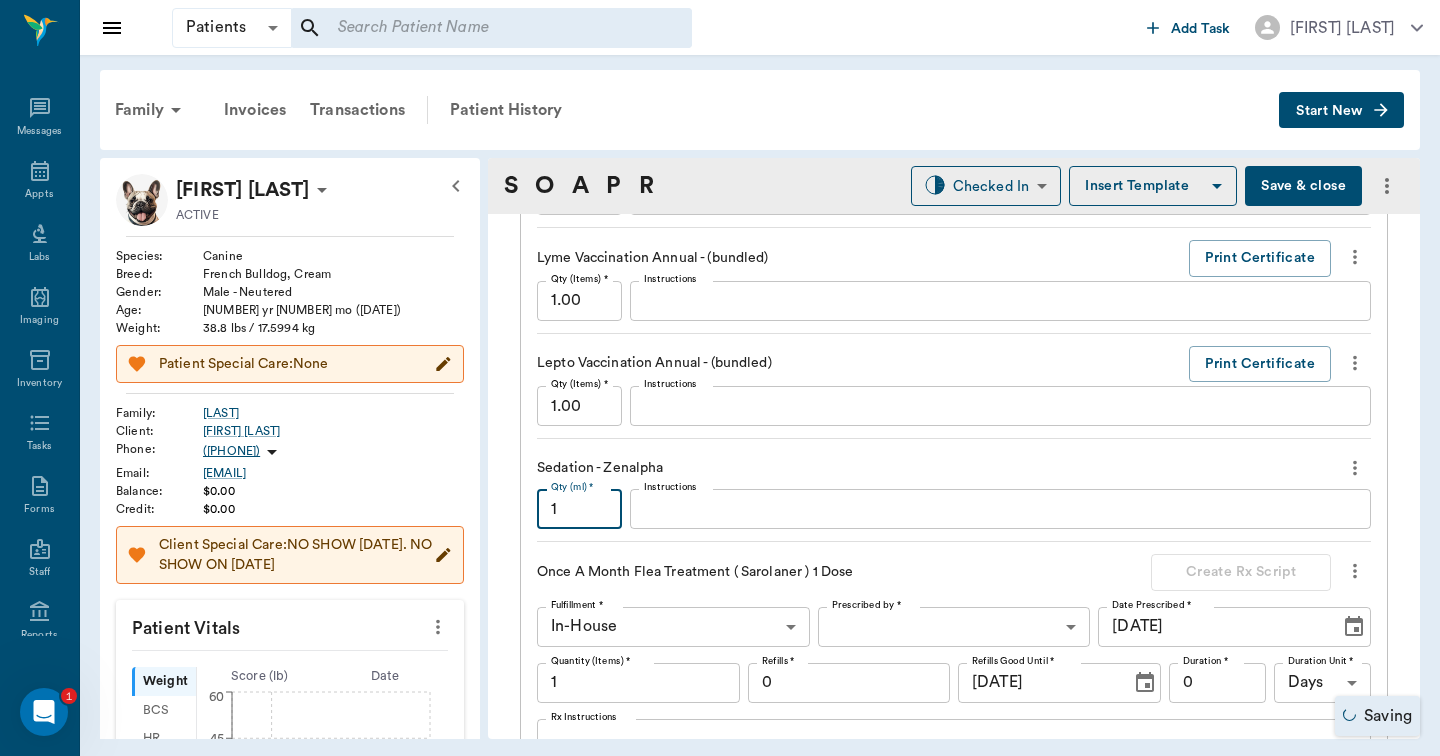 click on "1" at bounding box center [579, 509] 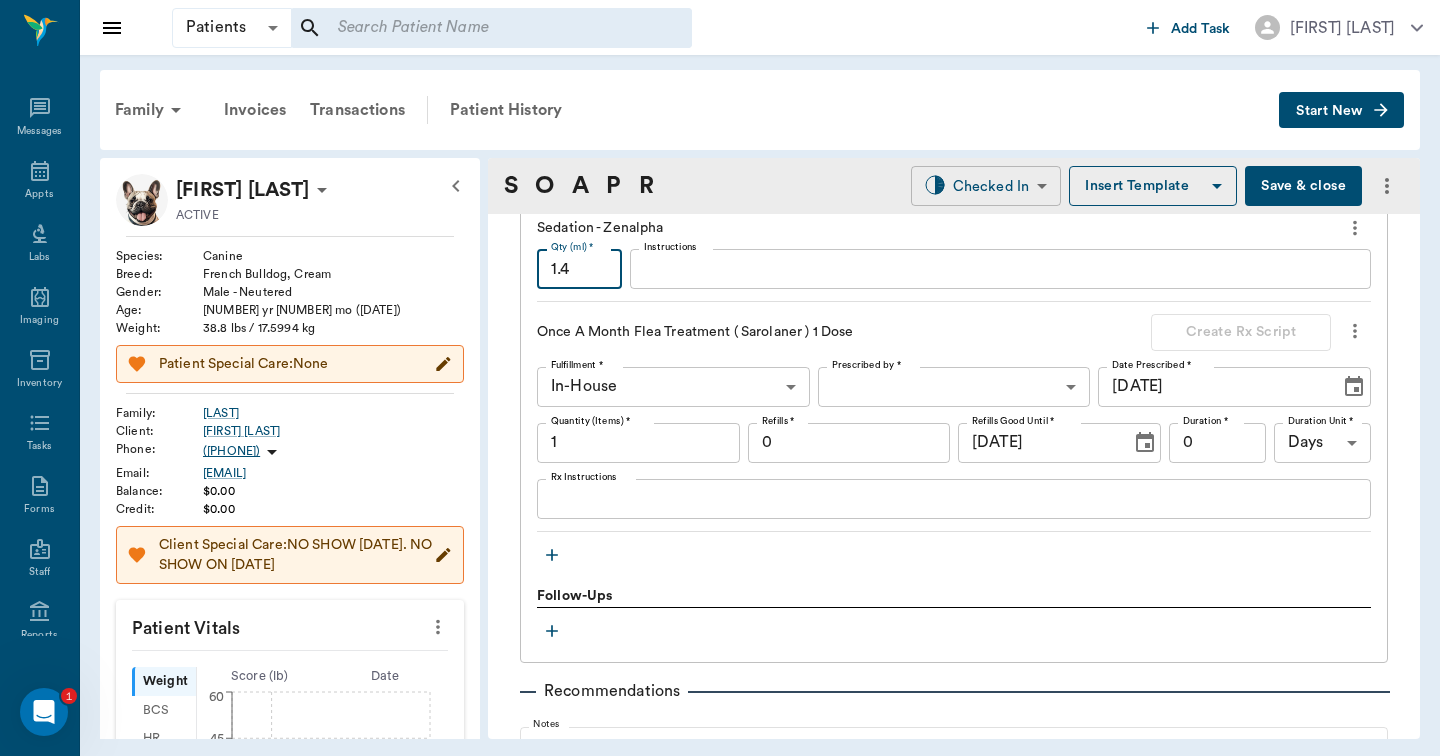scroll, scrollTop: 2873, scrollLeft: 0, axis: vertical 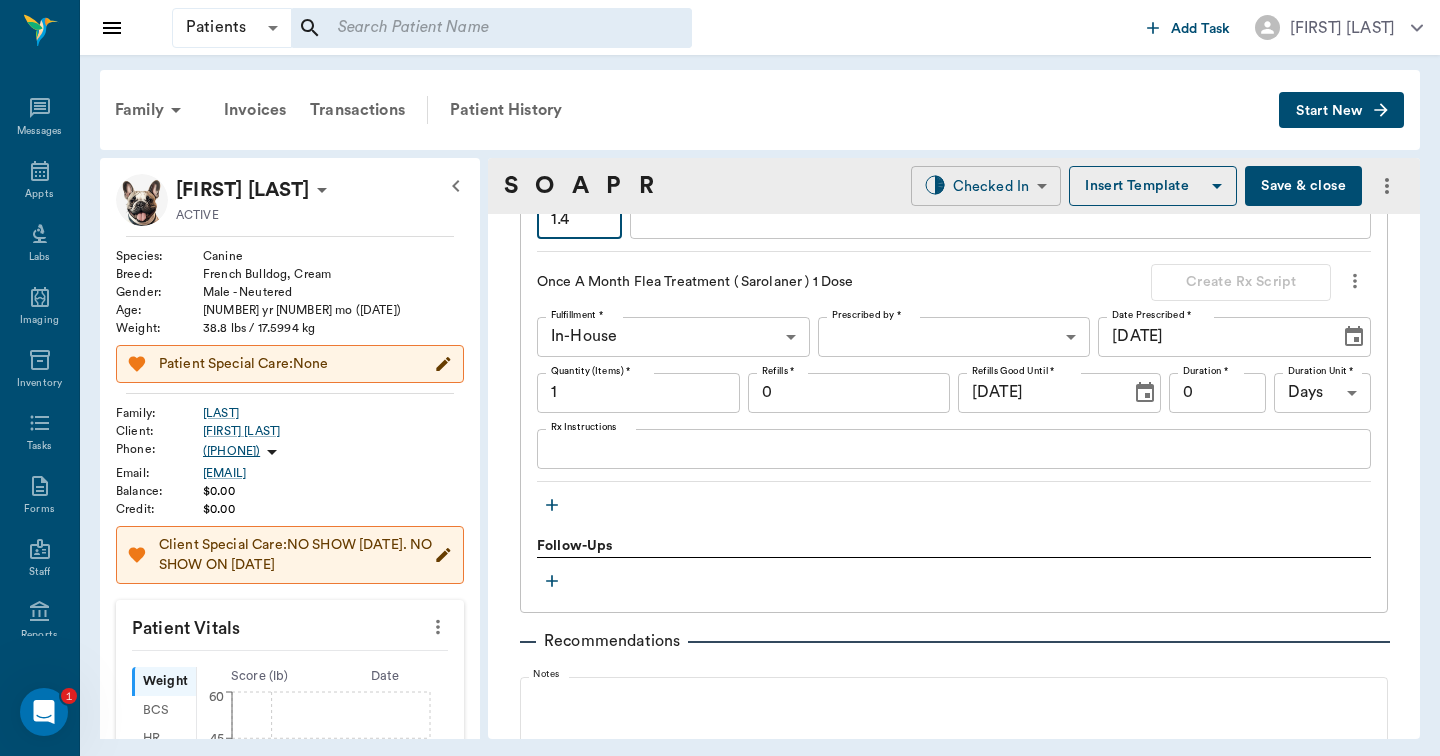 type on "1.4" 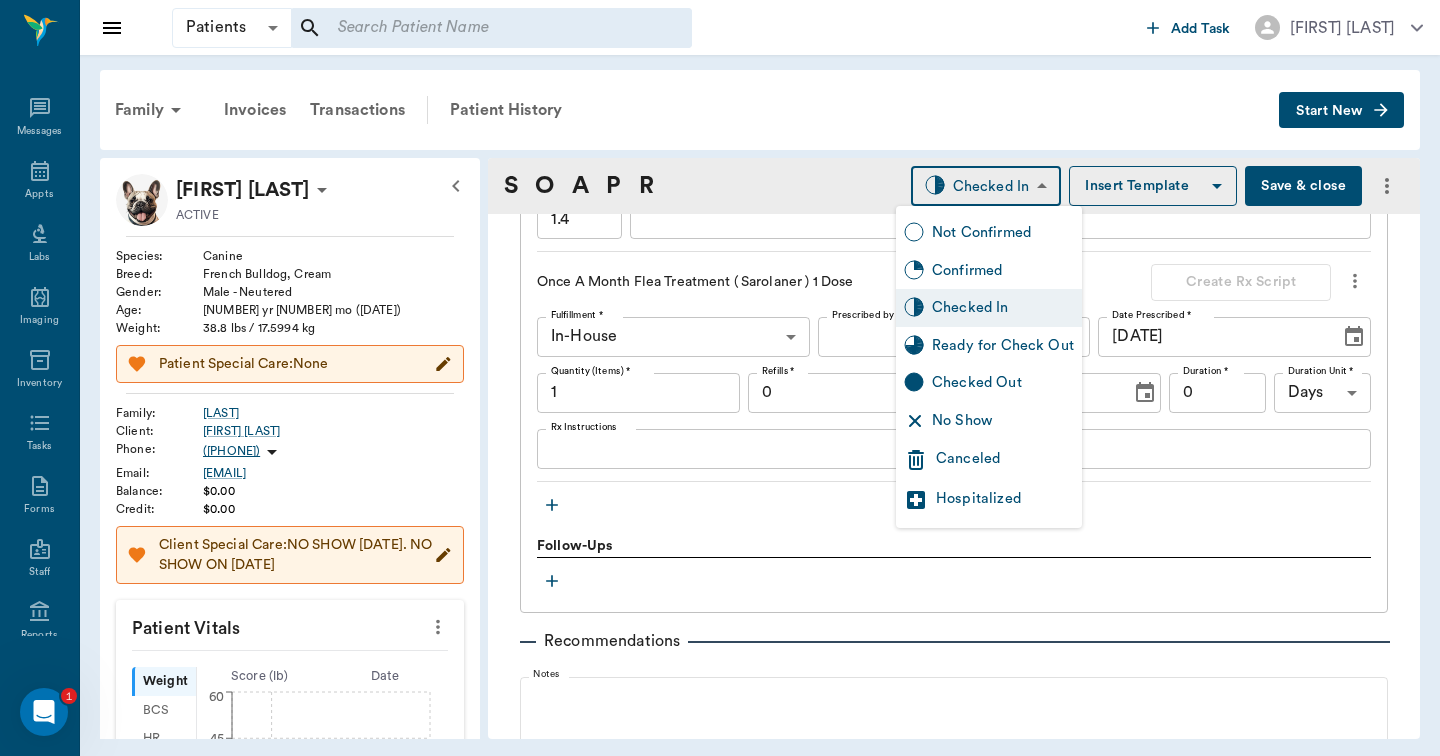 click on "Patients Patients ​ ​ Add Task Hunter Graves Nectar Messages Appts Labs Imaging Inventory Tasks Forms Staff Reports Lookup Settings Family Invoices Transactions Patient History Start New Fat Boy Byrum     ACTIVE   Species : Canine Breed : French Bulldog, Cream Gender : Male - Neutered Age : 3 yr 3 mo (03/31/2022) Weight : 38.8 lbs / 17.5994 kg Patient Special Care:  None Family : Byrum Client : Brenda Byrum Phone : (903) 799-9269 Email : BYRUM1001@aol.com Balance : $0.00 Credit : $0.00 Client Special Care:  NO SHOW 1/8/24. NO SHOW ON 1/23 Patient Vitals Weight BCS HR Temp Resp BP Dia Pain Perio Score ( lb ) Date 11/28/23 8AM 07/17/25 8AM 0 15 30 45 60 Ongoing diagnosis Current Rx cefpodoxime tablets 200mg 04/30/26 deracoxib tablet 75mg 04/30/26 deracoxib tablet 25mg 10/29/25 cefpodoxime tablets 100mg 10/29/25 Reminders Distemper/Parvo Vaccination Annual 07/17/25 Corona Vaccination Annual 07/17/25 Rabies Vaccination Canine 1 Yr 07/17/25 Bordetella Vaccination Annual 07/17/25 Upcoming appointments S O A P" at bounding box center (720, 378) 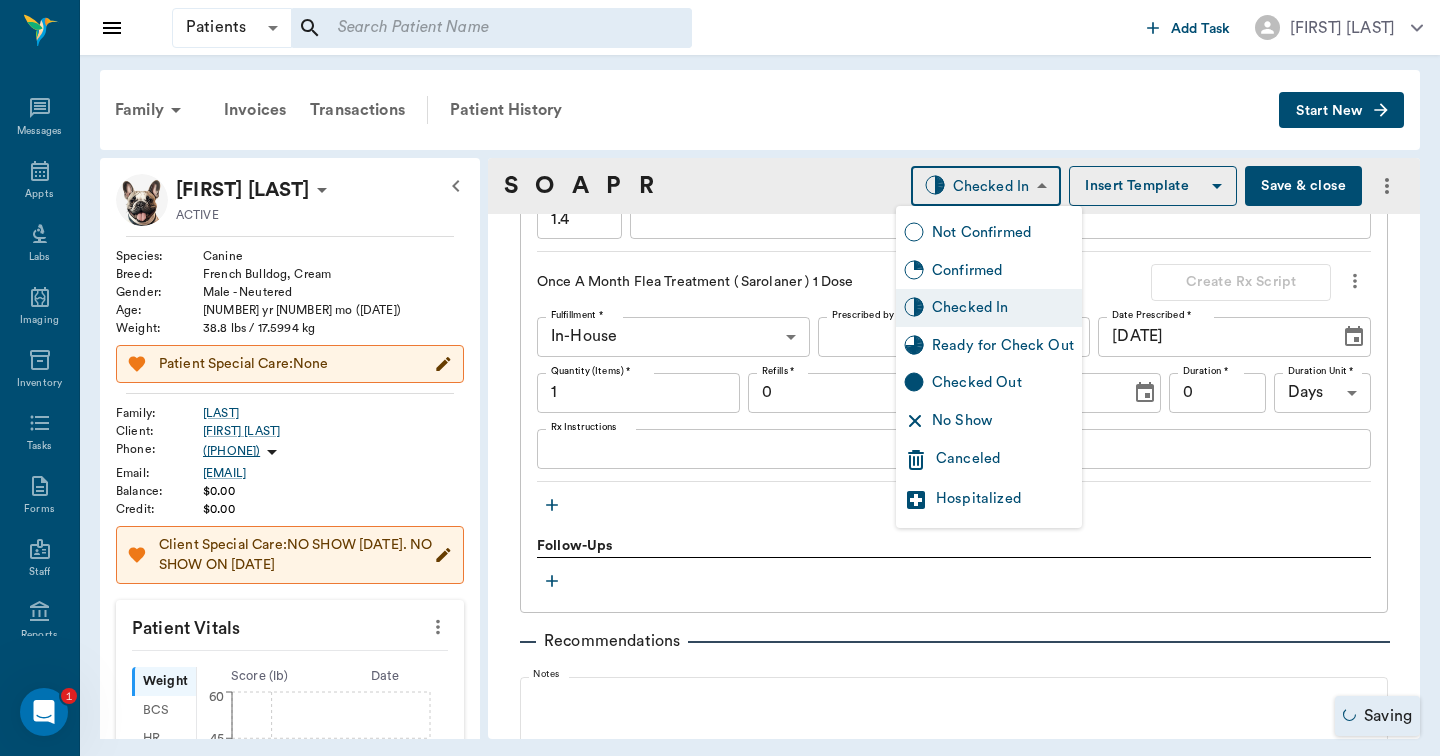 click on "Ready for Check Out" at bounding box center [1003, 346] 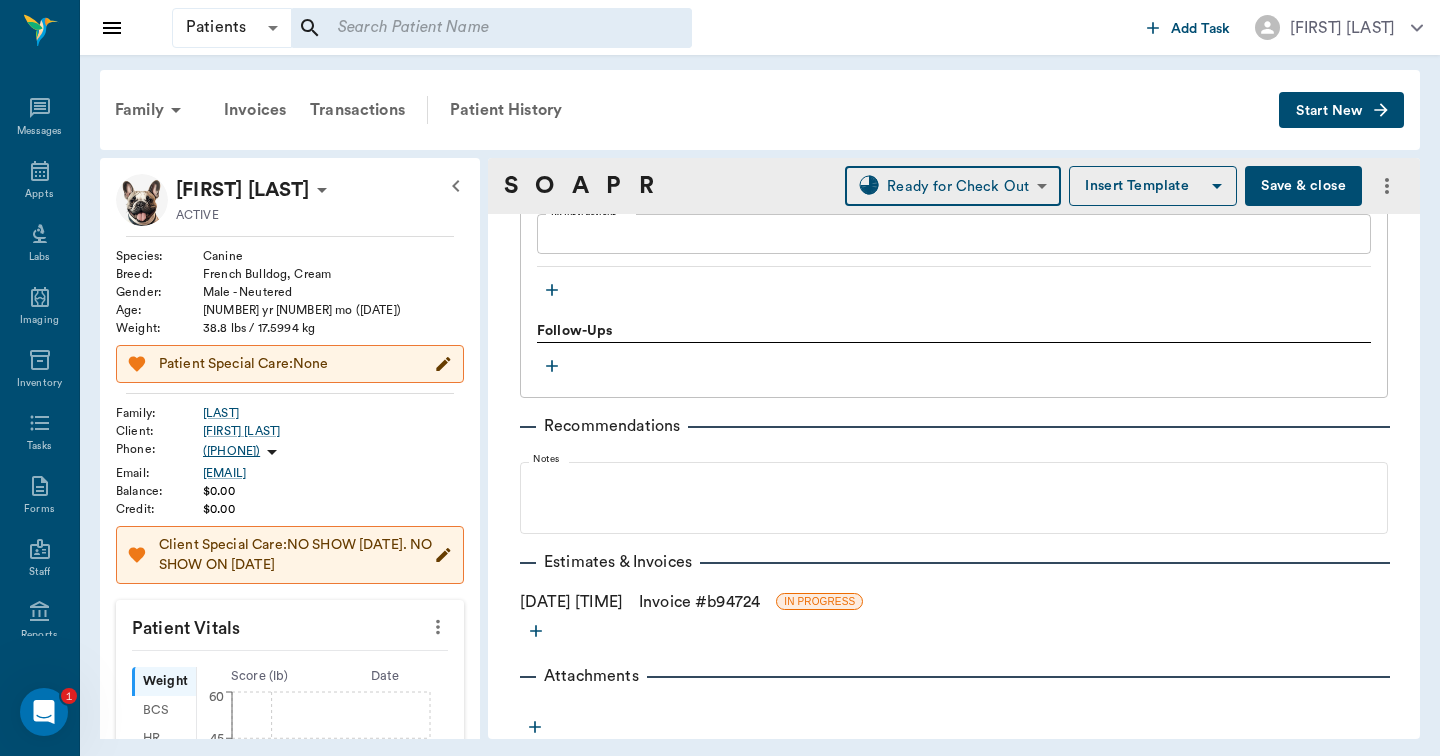 scroll, scrollTop: 3086, scrollLeft: 0, axis: vertical 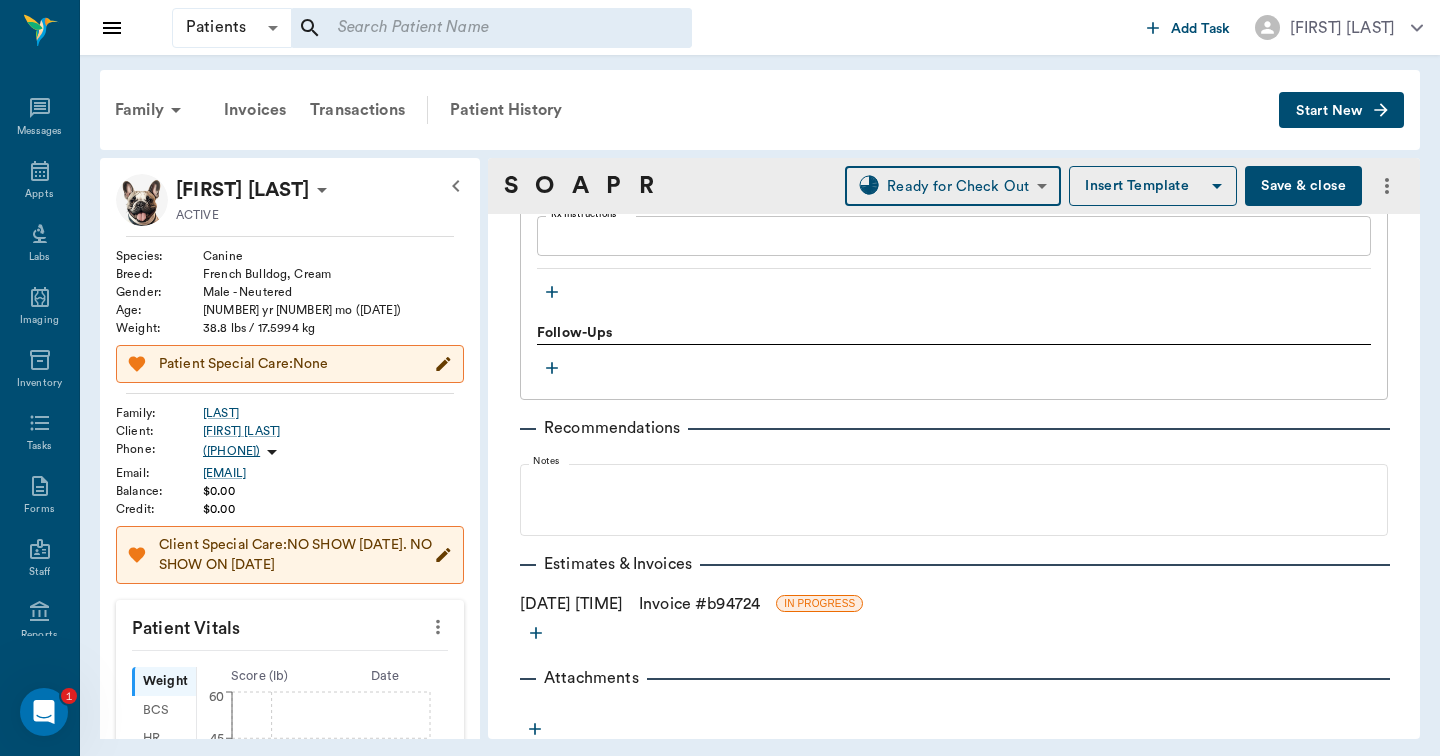 click on "Invoice # b94724" at bounding box center (699, 604) 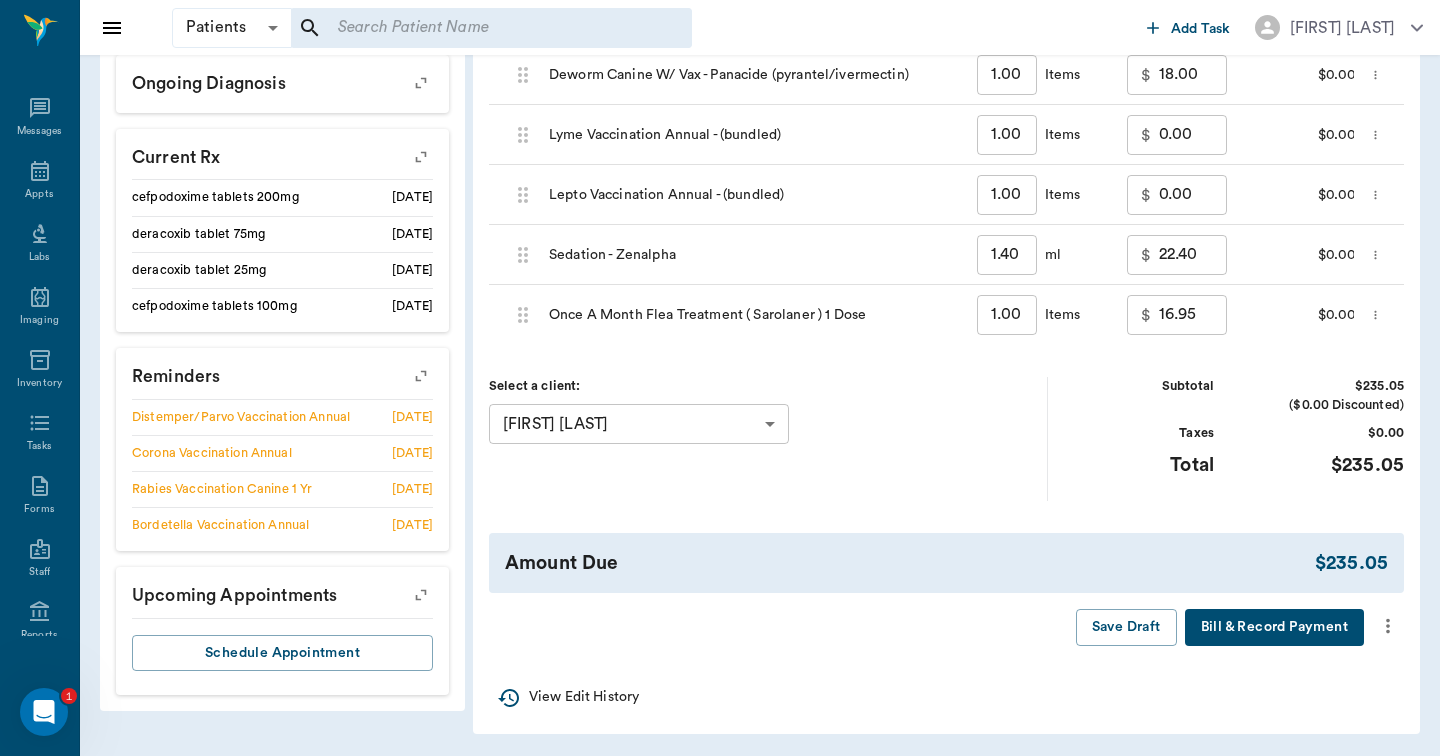 scroll, scrollTop: 873, scrollLeft: 0, axis: vertical 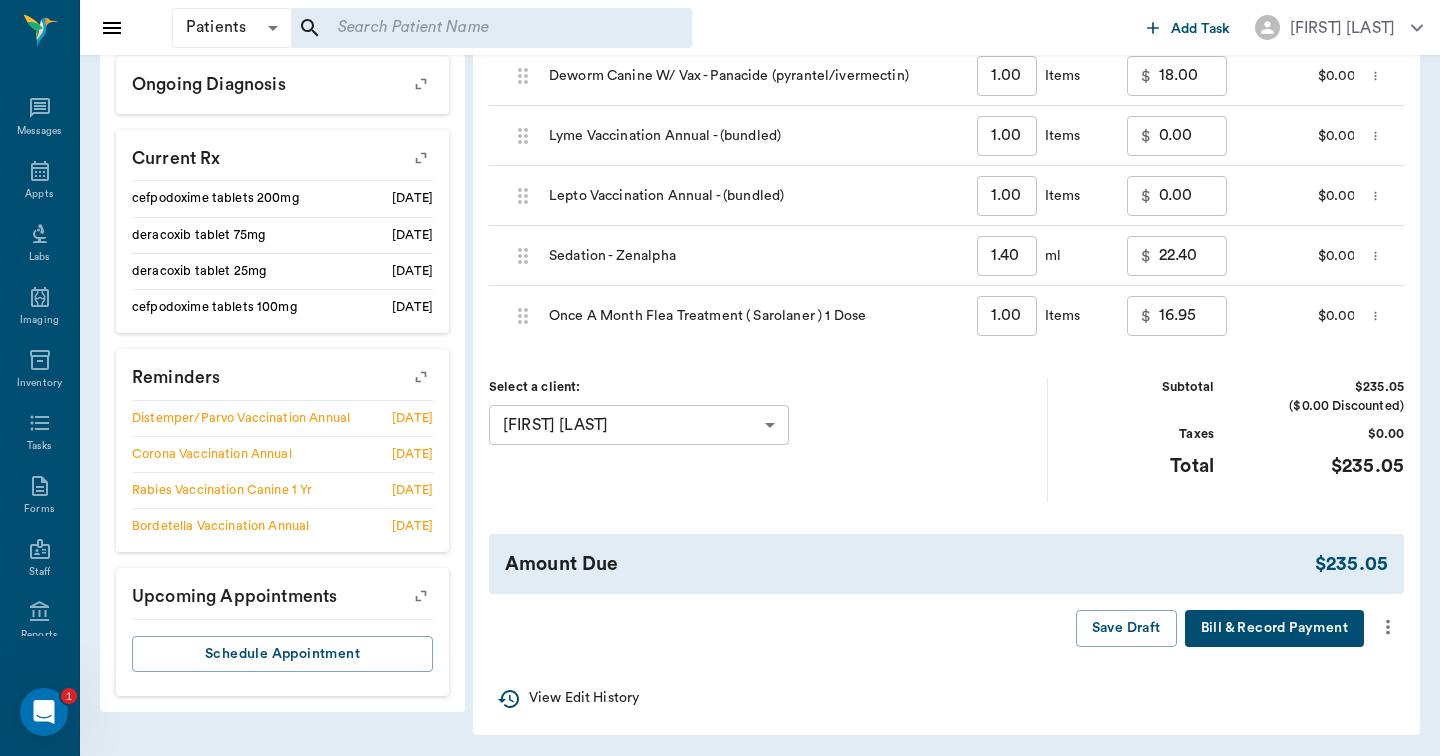 click 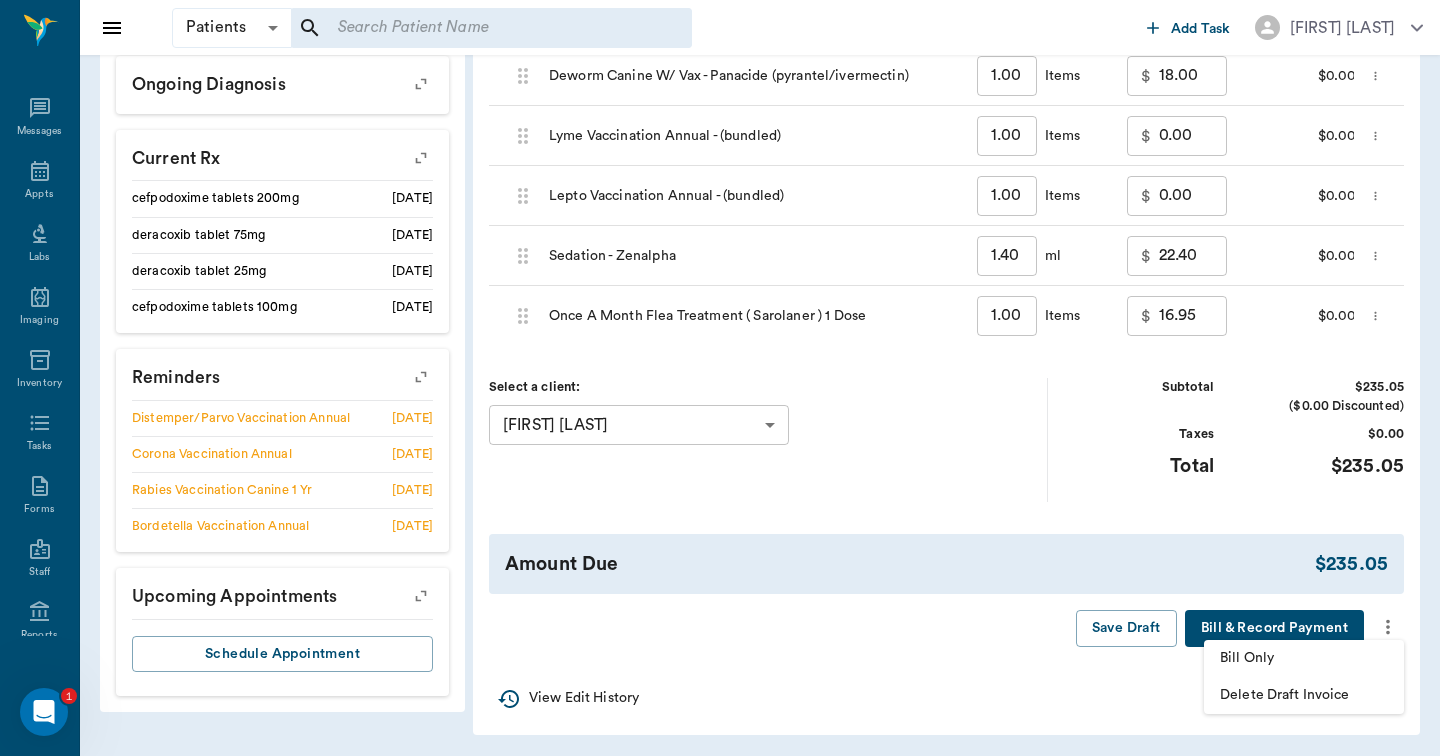 click on "Bill Only" at bounding box center (1304, 658) 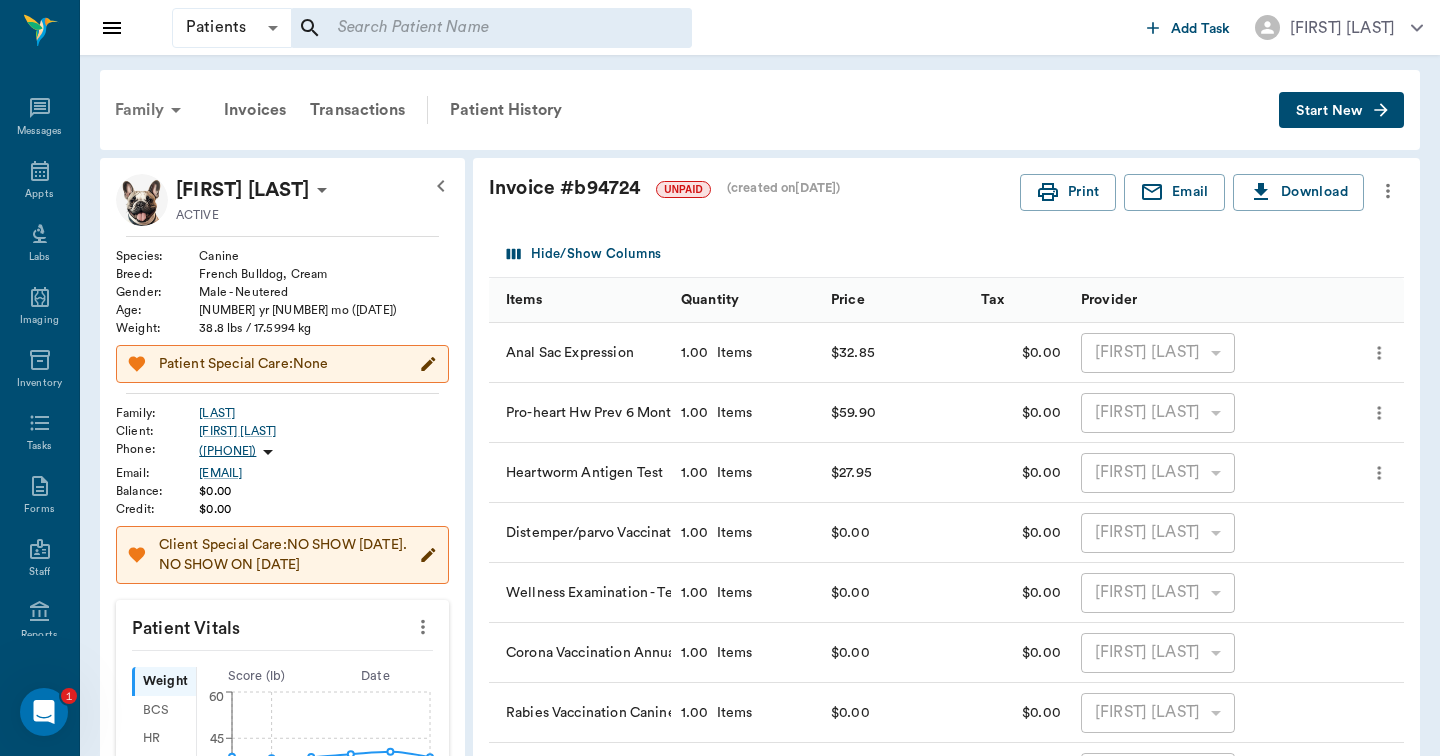 scroll, scrollTop: 0, scrollLeft: 0, axis: both 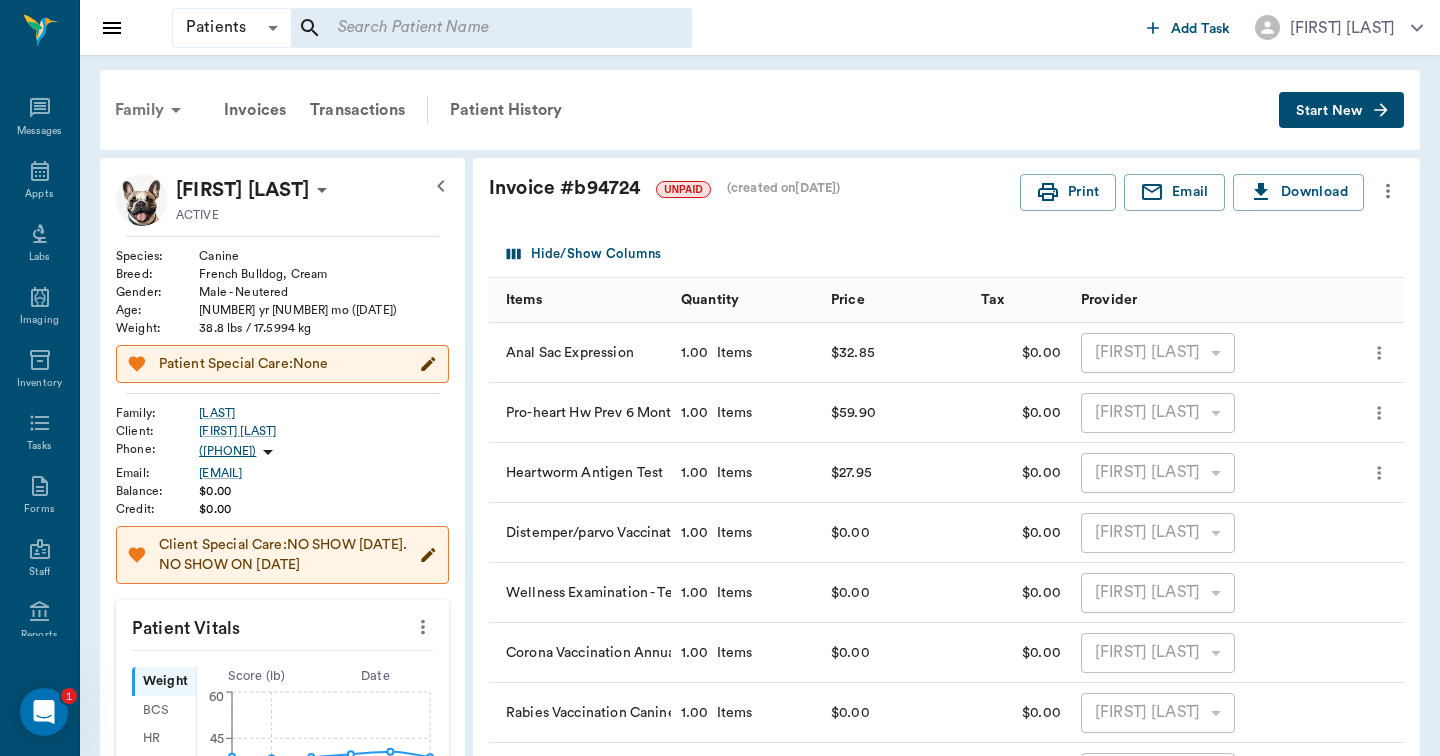 click on "Family" at bounding box center (151, 110) 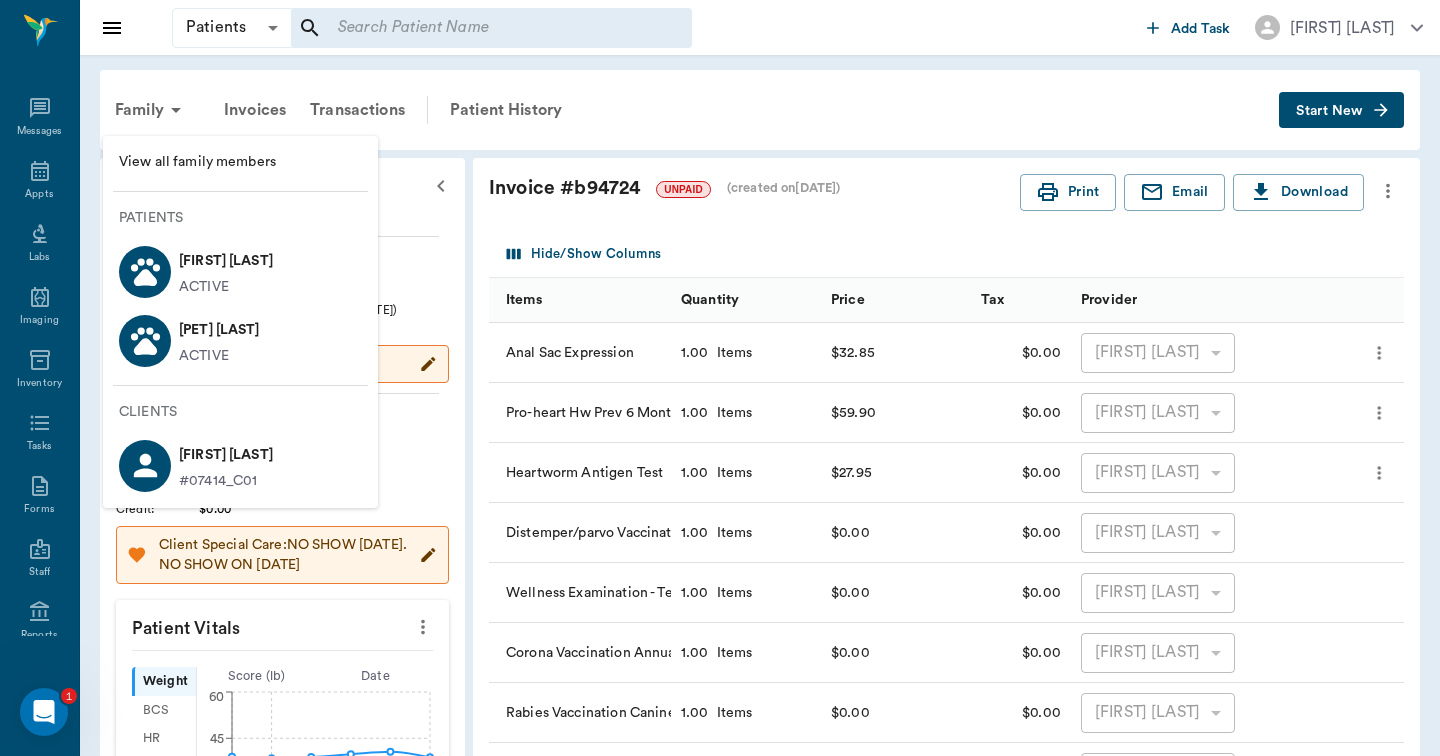 click on "Bandit Byrum" at bounding box center [219, 330] 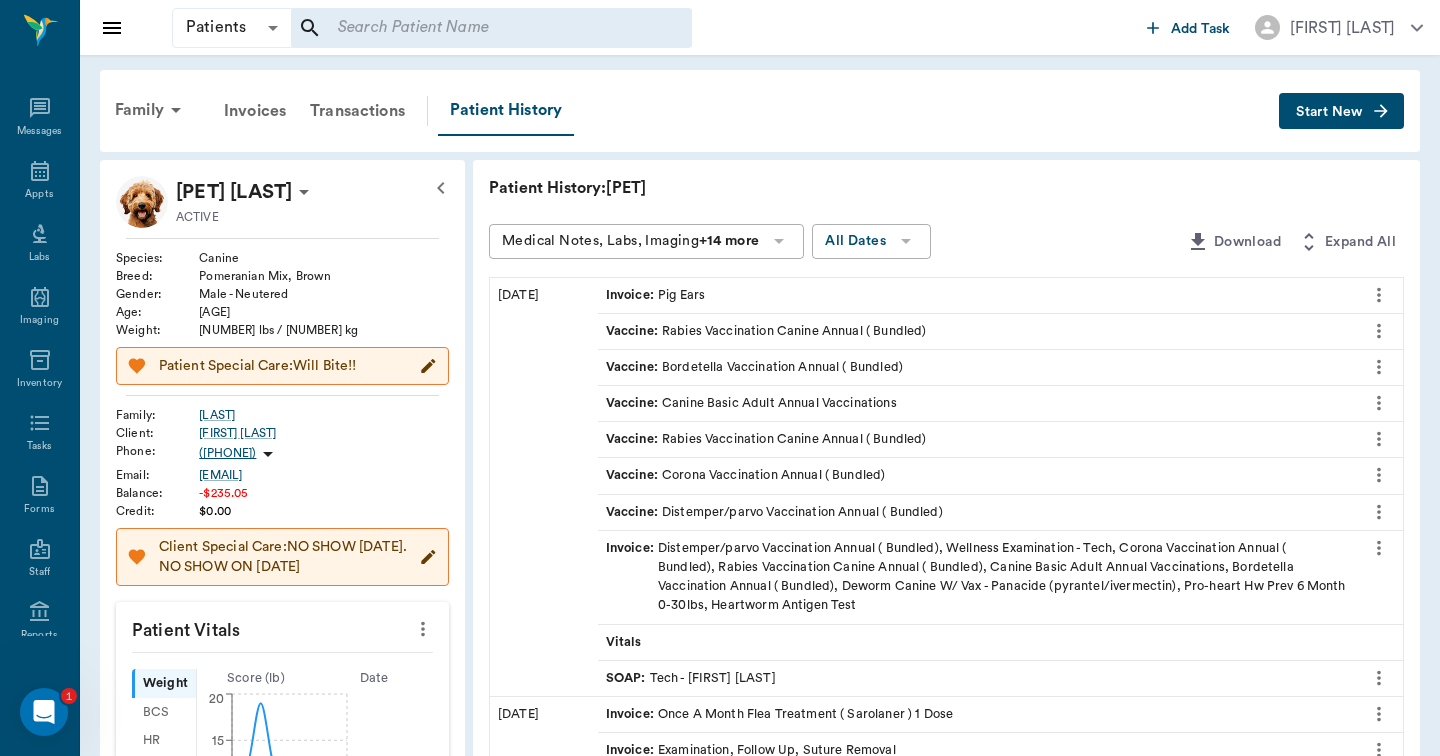 click on "Start New" at bounding box center (1329, 112) 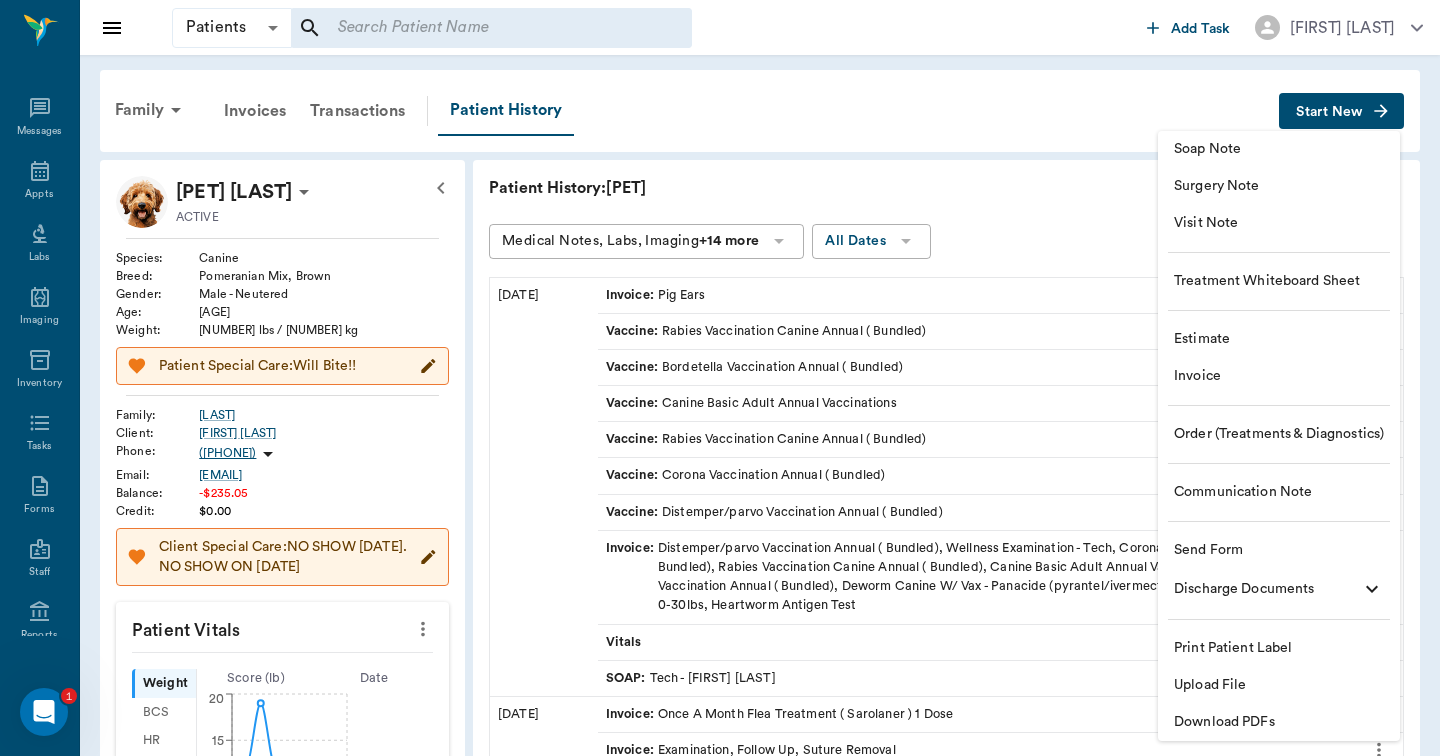click on "Invoice" at bounding box center [1279, 376] 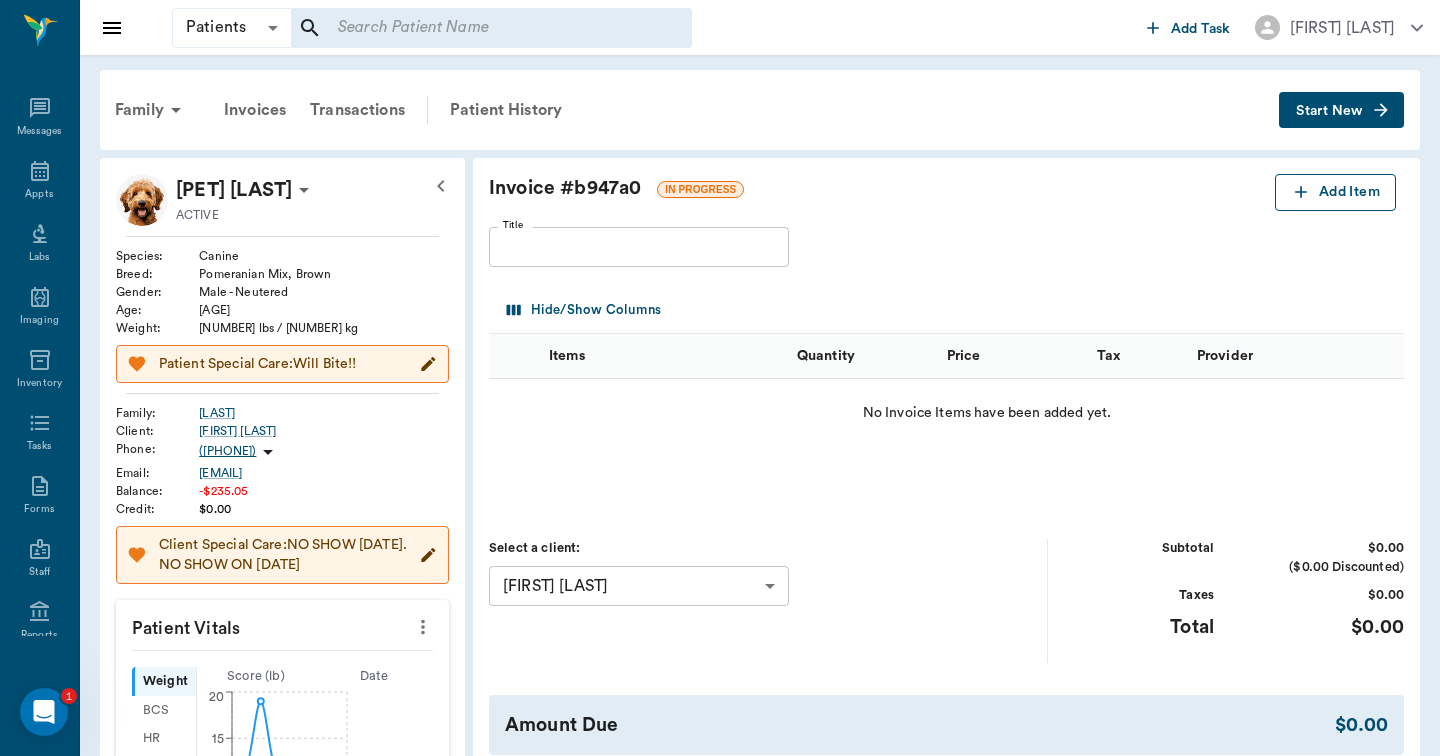 click 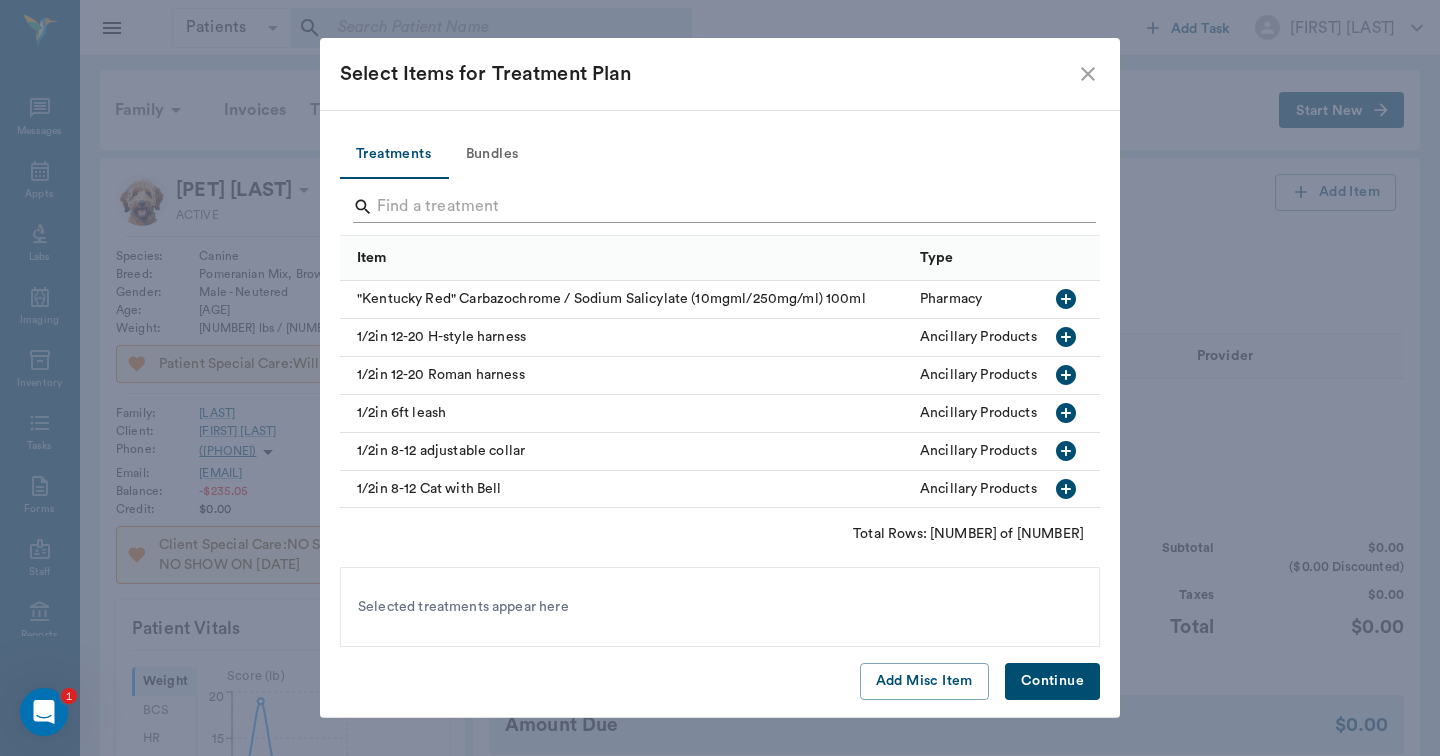 click at bounding box center [721, 207] 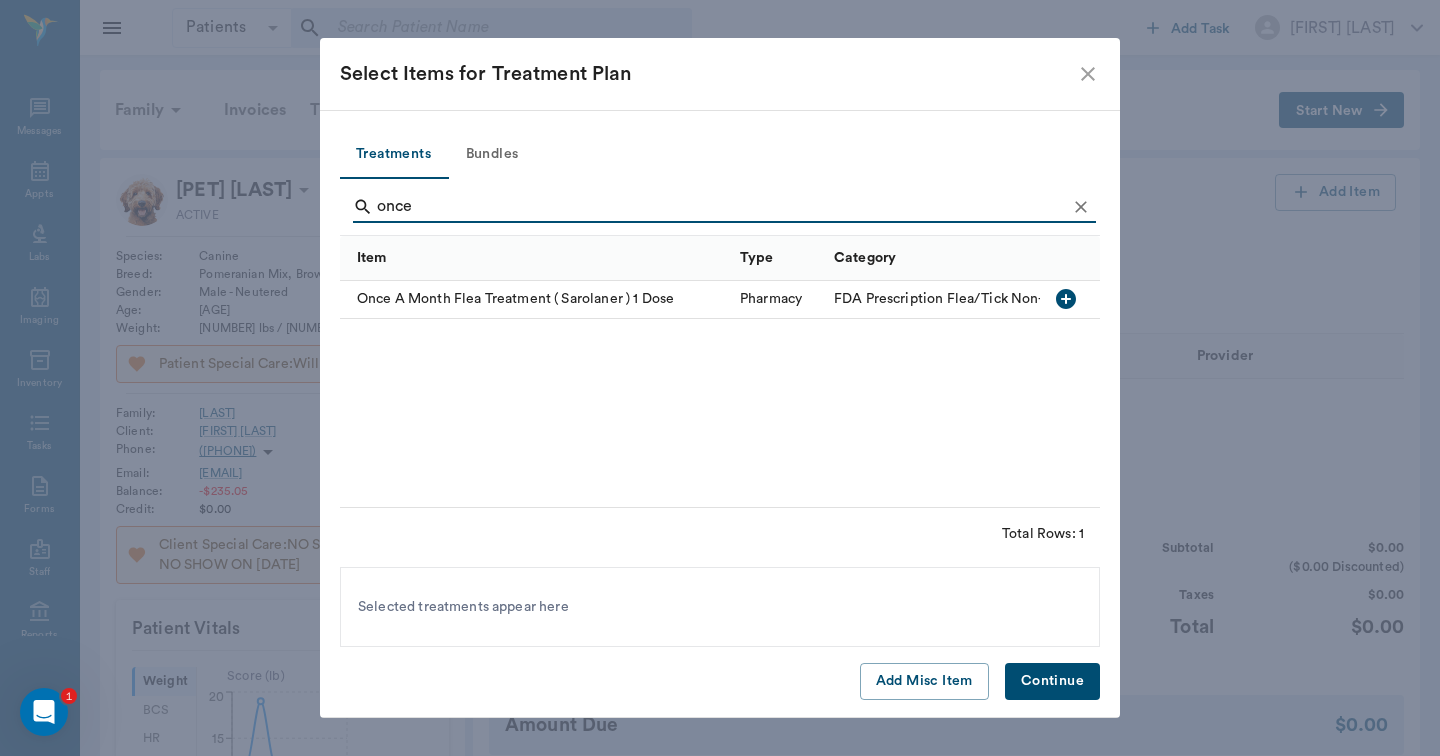 type on "once" 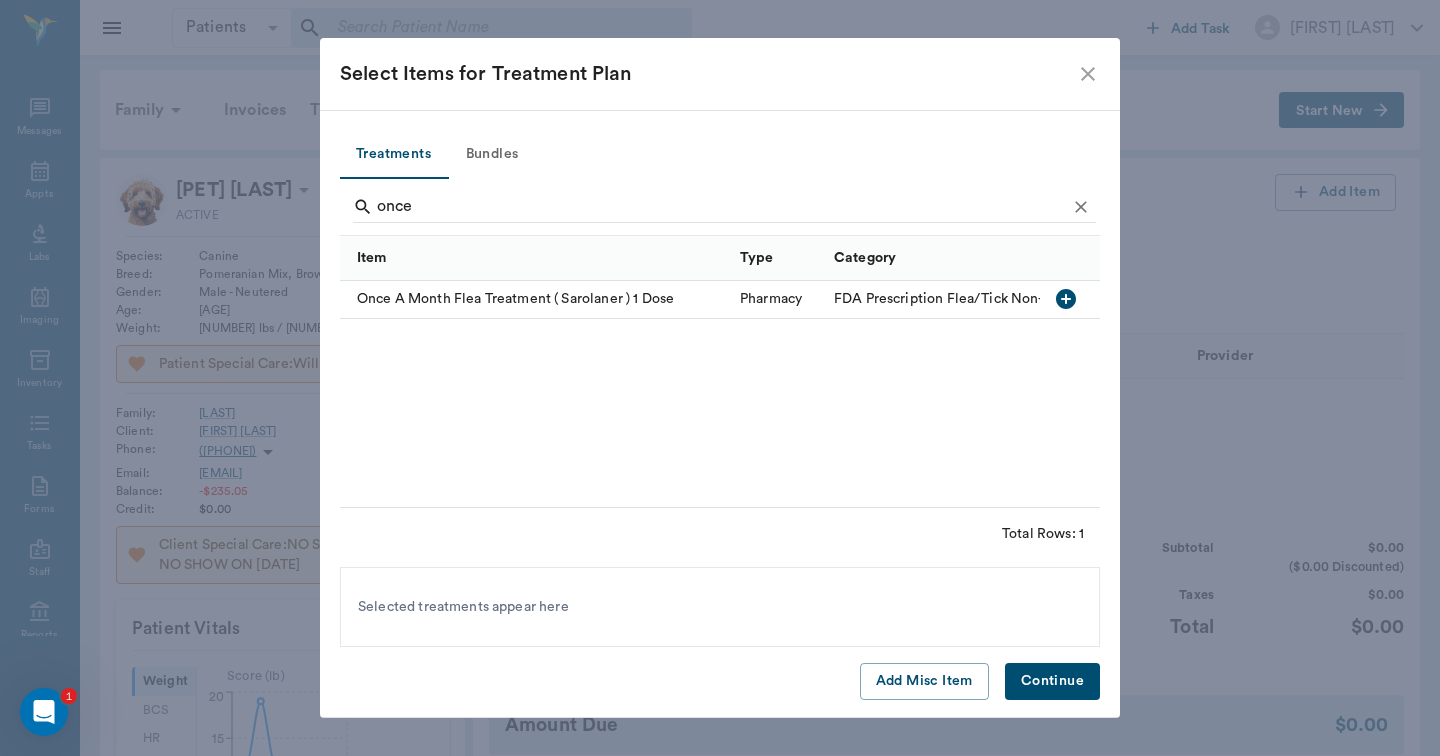 click 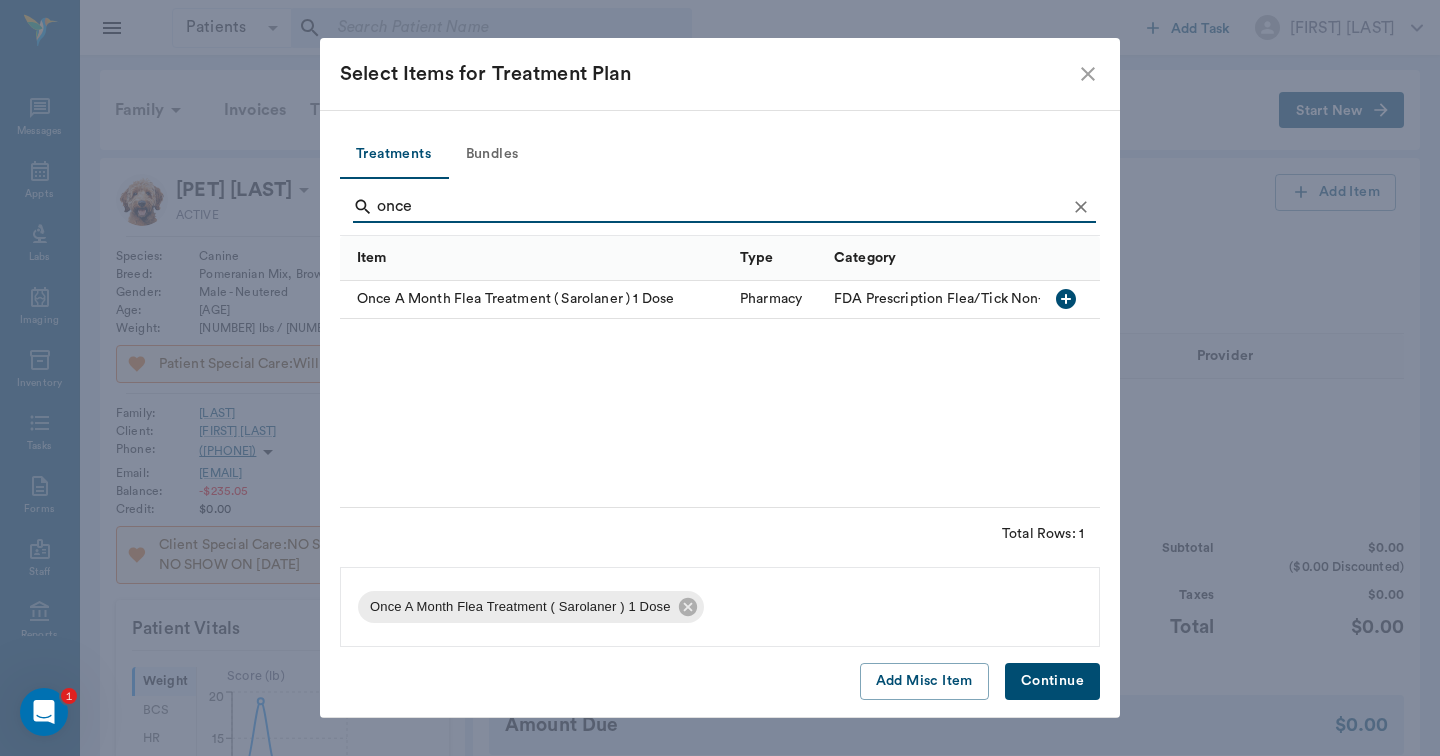 click on "Continue" at bounding box center (1052, 681) 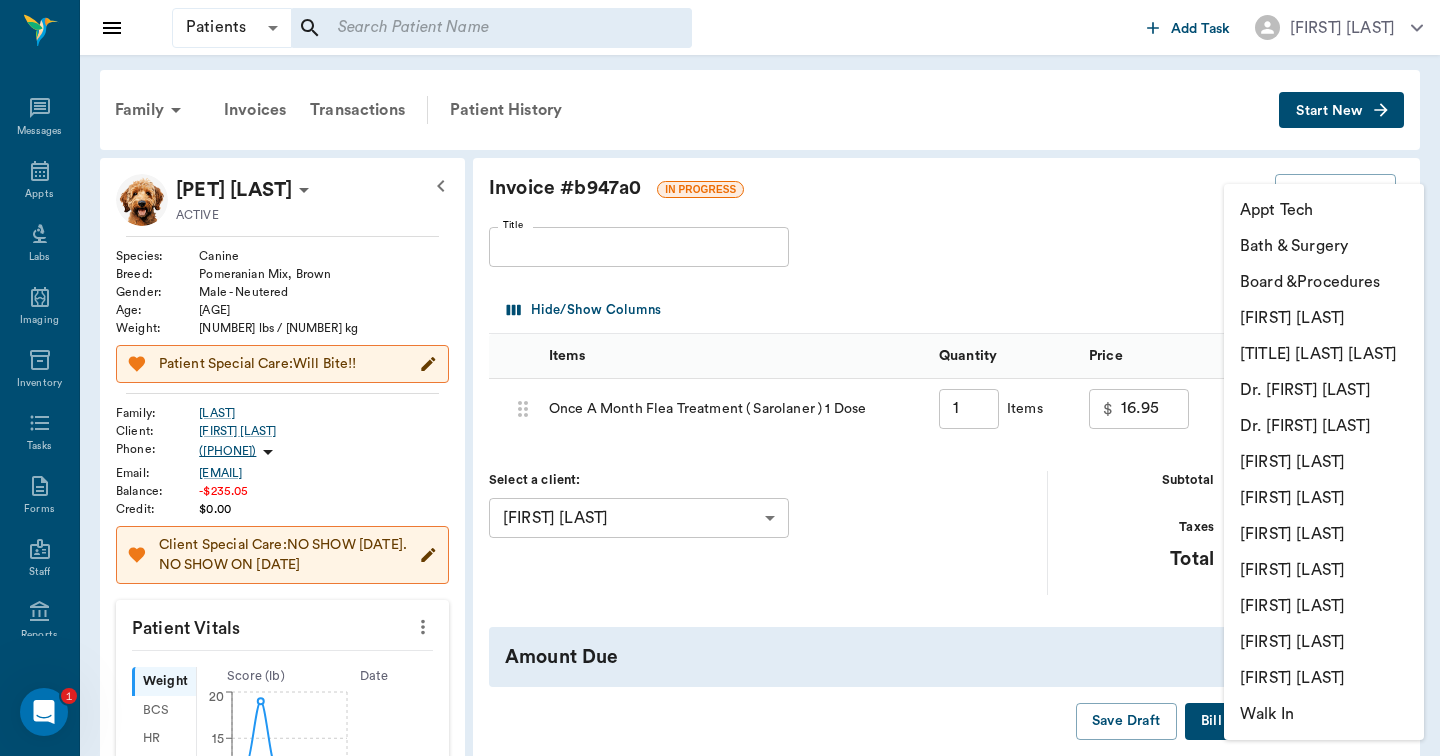 click on "Patients Patients ​ ​ Add Task Hunter Graves Nectar Messages Appts Labs Imaging Inventory Tasks Forms Staff Reports Lookup Settings Family Invoices Transactions Patient History Start New Bandit Byrum     ACTIVE   Species : Canine Breed : Pomeranian Mix, Brown Gender : Male - Neutered Age : 7 yr 3 mo (04/04/2018) Weight : 11.5 lbs / 5.2163 kg Patient Special Care:  Will Bite!! Family : Byrum Client : Brenda Byrum Phone : (903) 799-9269 Email : BYRUM1001@aol.com Balance : -$235.05 Credit : $0.00 Client Special Care:  NO SHOW 1/8/24. NO SHOW ON 1/23 Patient Vitals Weight BCS HR Temp Resp BP Dia Pain Perio Score ( lb ) Date 07/03/25 8AM 0 5 10 15 20 Ongoing diagnosis Current Rx cefpodoxime tablets 100mg 06/06/26 deracoxib tablet 12mg 06/06/26 Reminders Once A Month Flea Treatment ( Sarolaner ) 1 Dose 07/18/25 Pro-heart Hw Prev 6 Month 0-30lbs 01/01/26 Distemper/Parvo Vaccination Annual 07/02/26 Corona Vaccination Annual 07/02/26 Upcoming appointments Schedule Appointment Invoice # b947a0 IN PROGRESS Add Item" at bounding box center [720, 768] 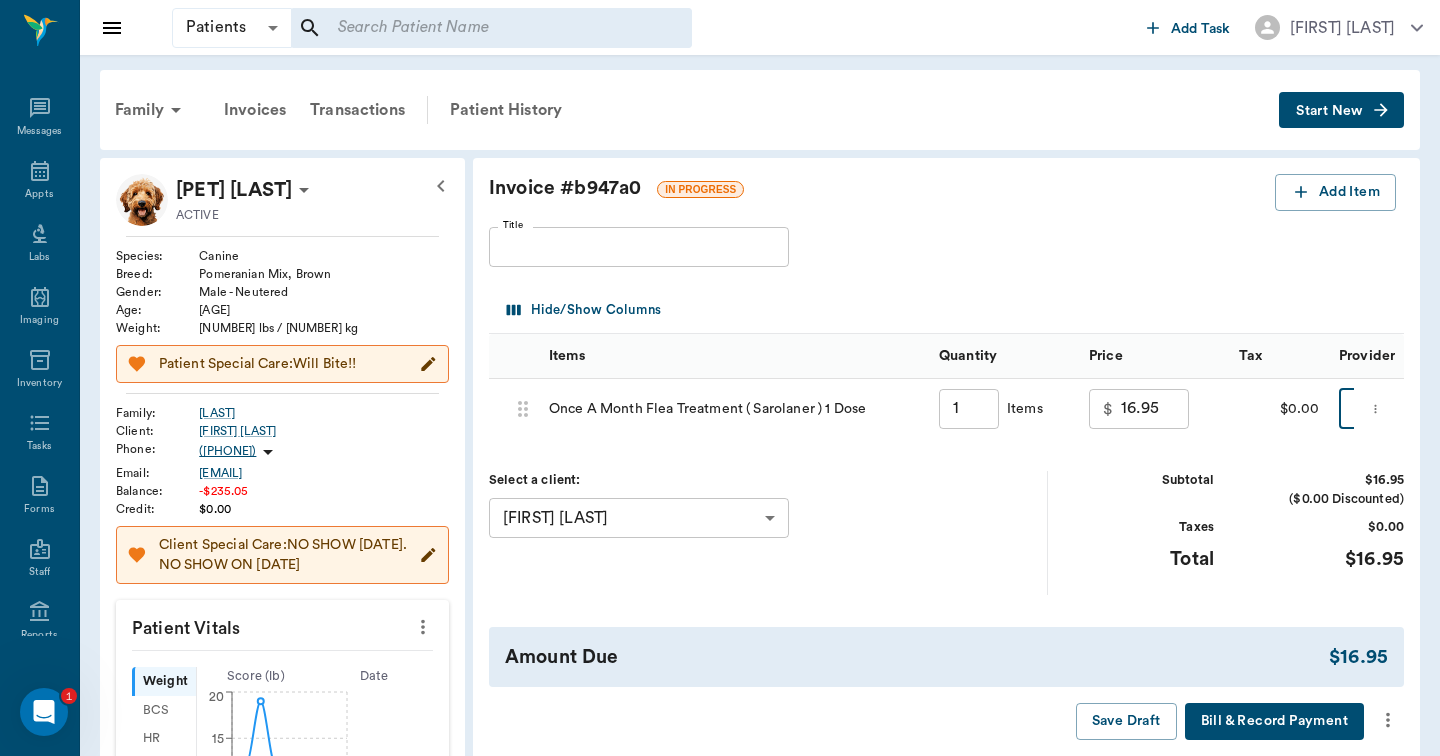 click 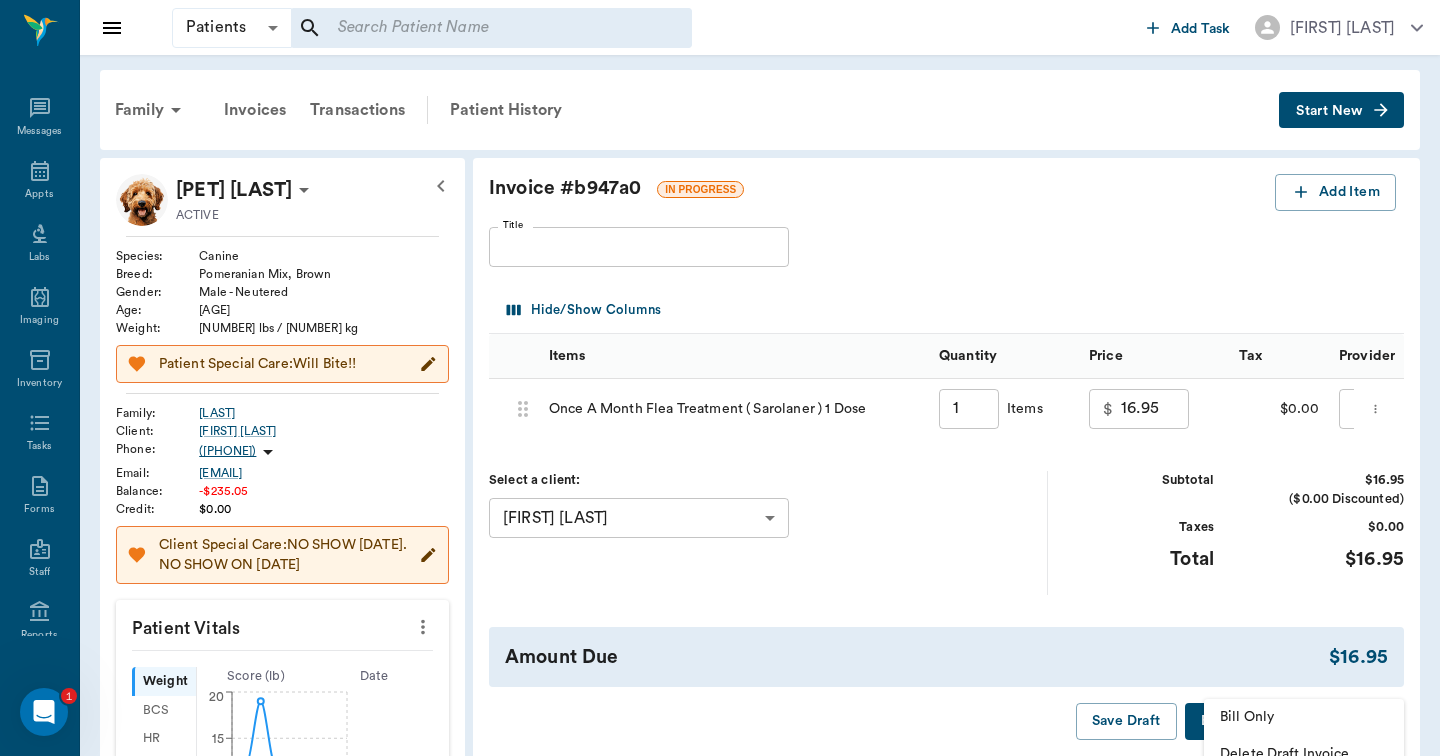 click on "Bill Only" at bounding box center (1304, 717) 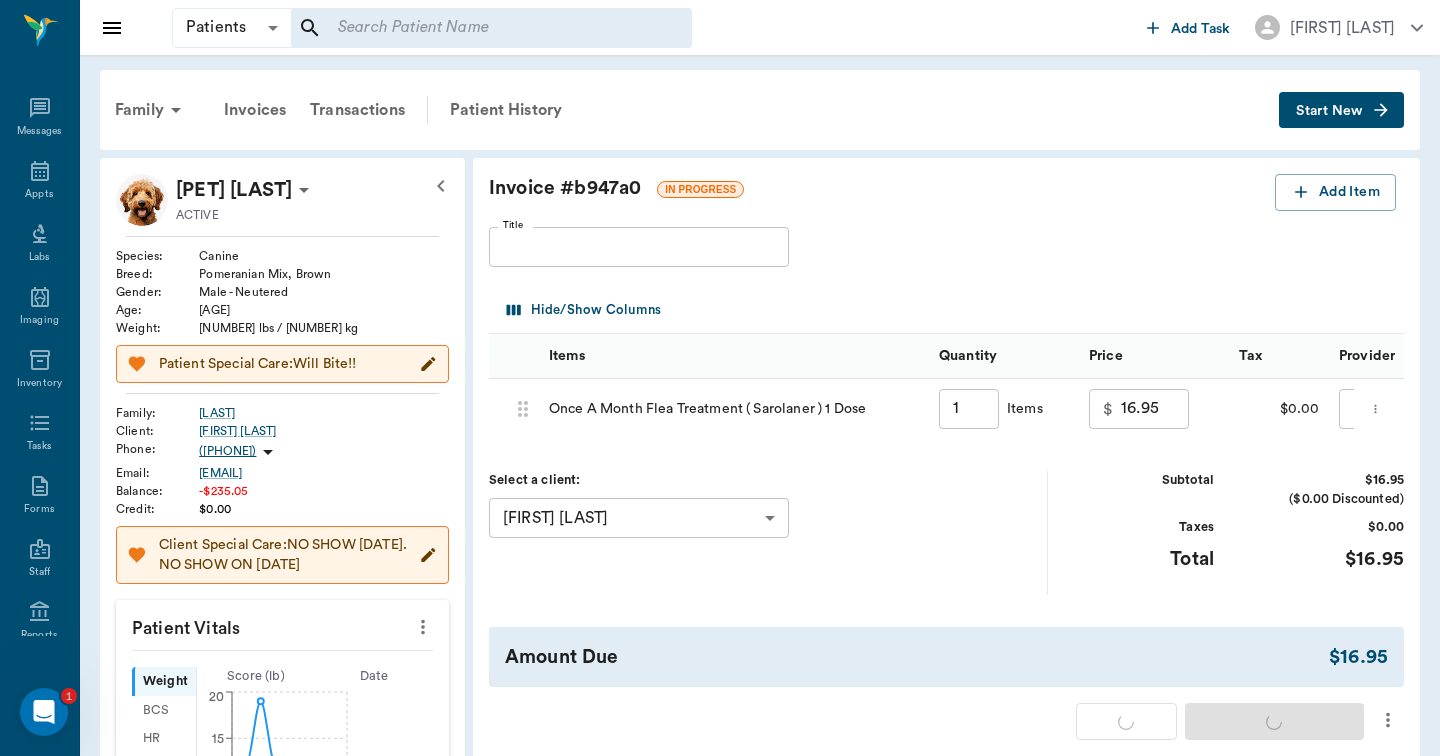 type on "1.00" 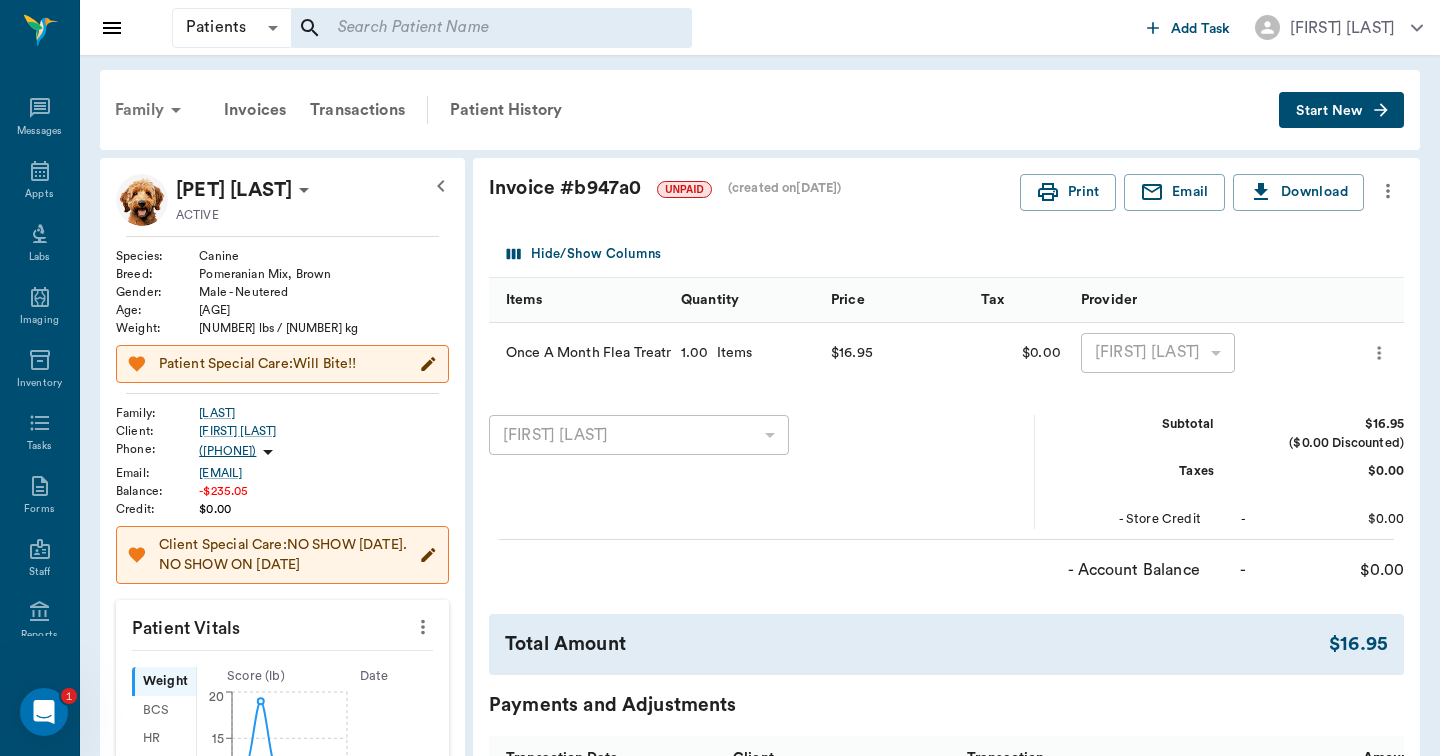 click 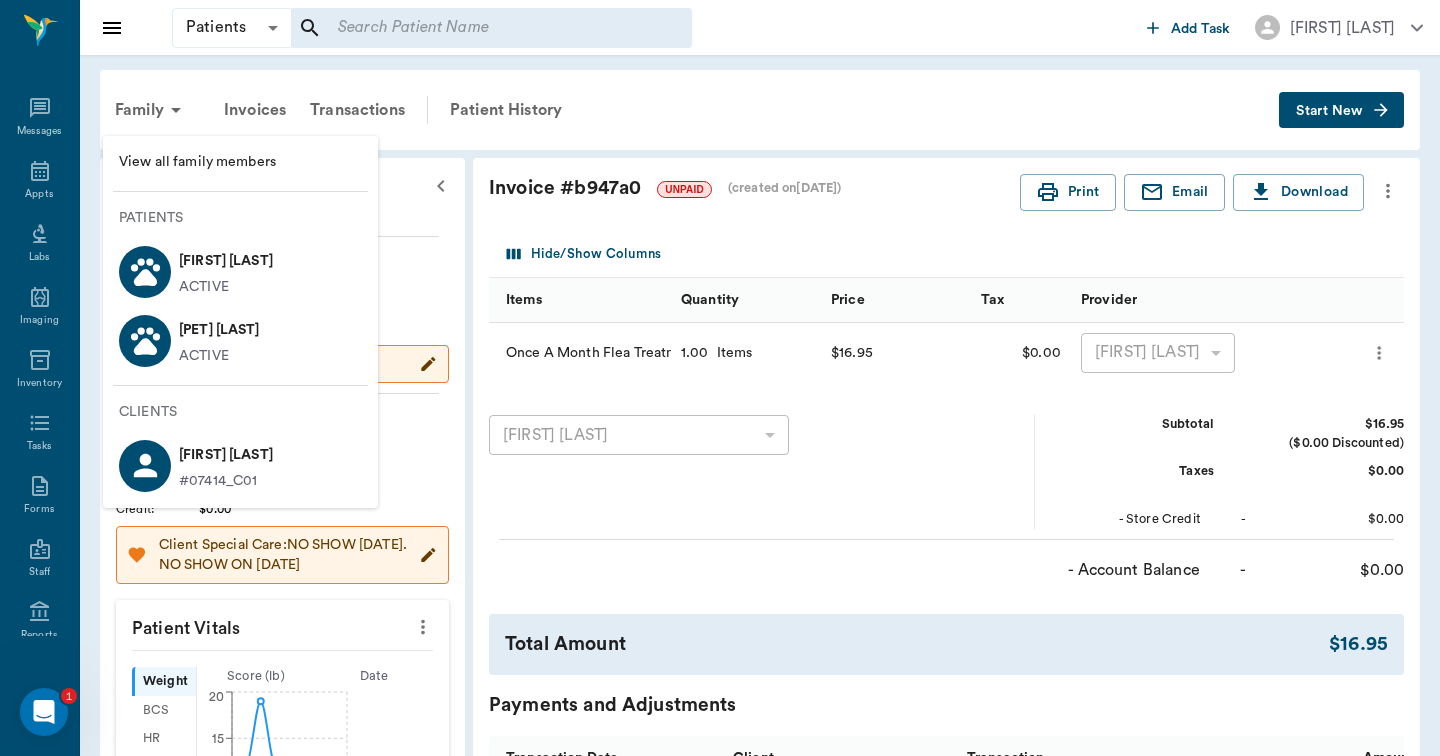 click on "Fat Boy Byrum" at bounding box center [226, 261] 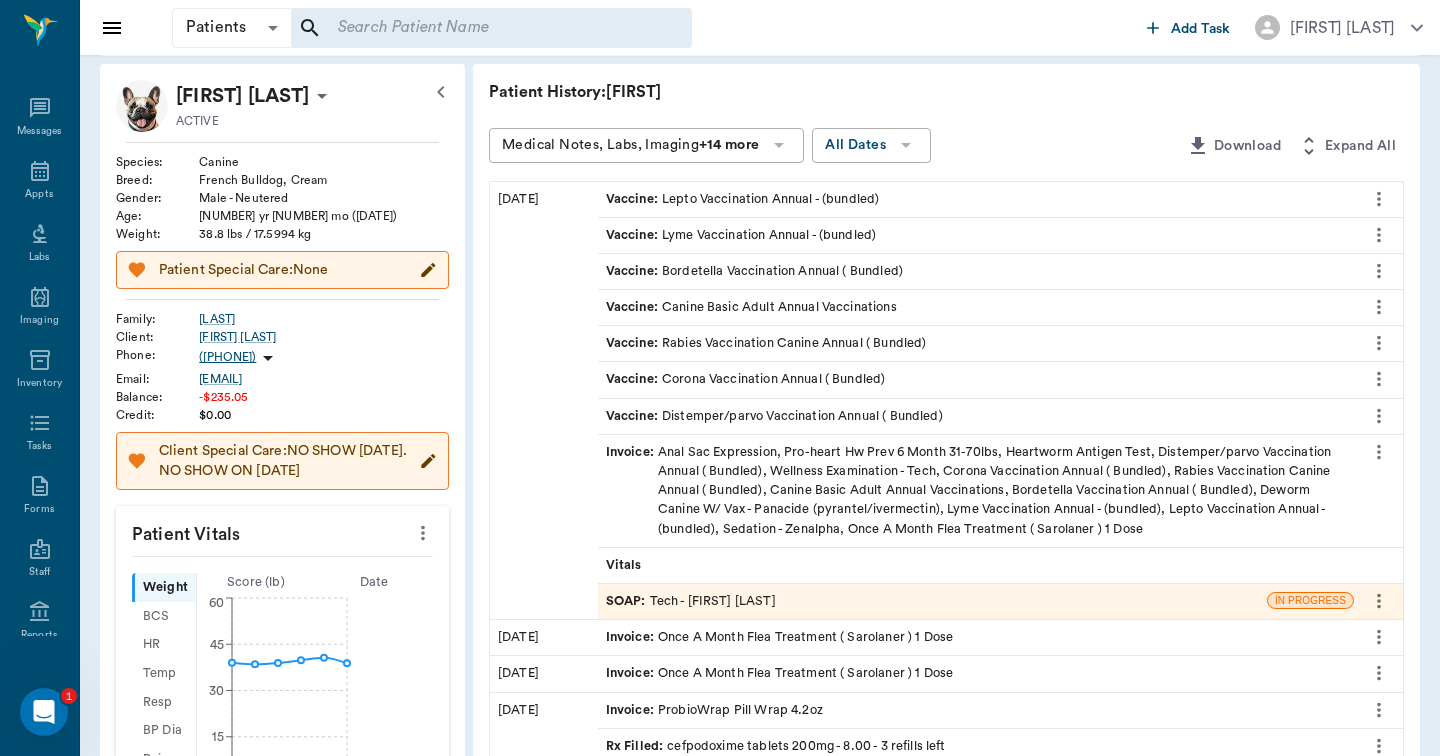 scroll, scrollTop: 112, scrollLeft: 0, axis: vertical 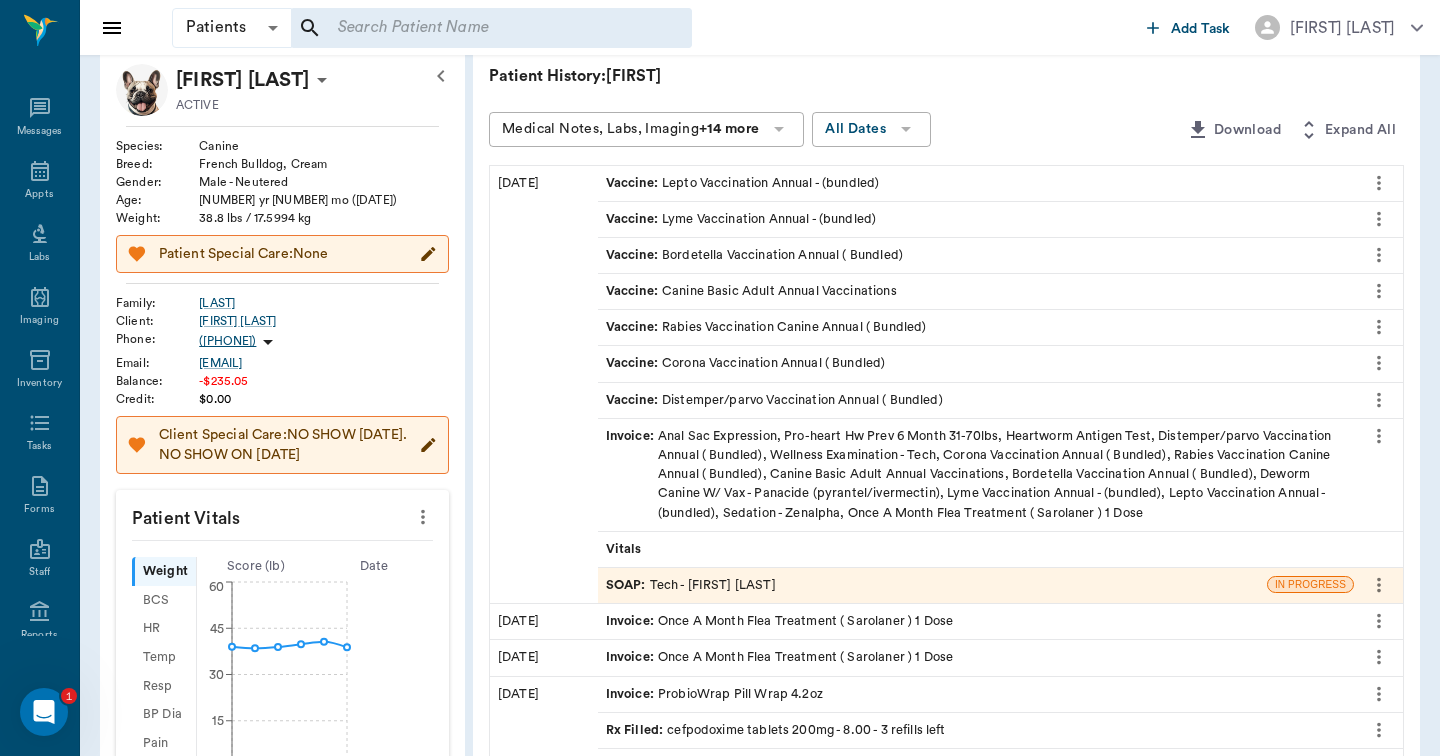 click on "SOAP : Tech - Hunter Graves" at bounding box center (691, 585) 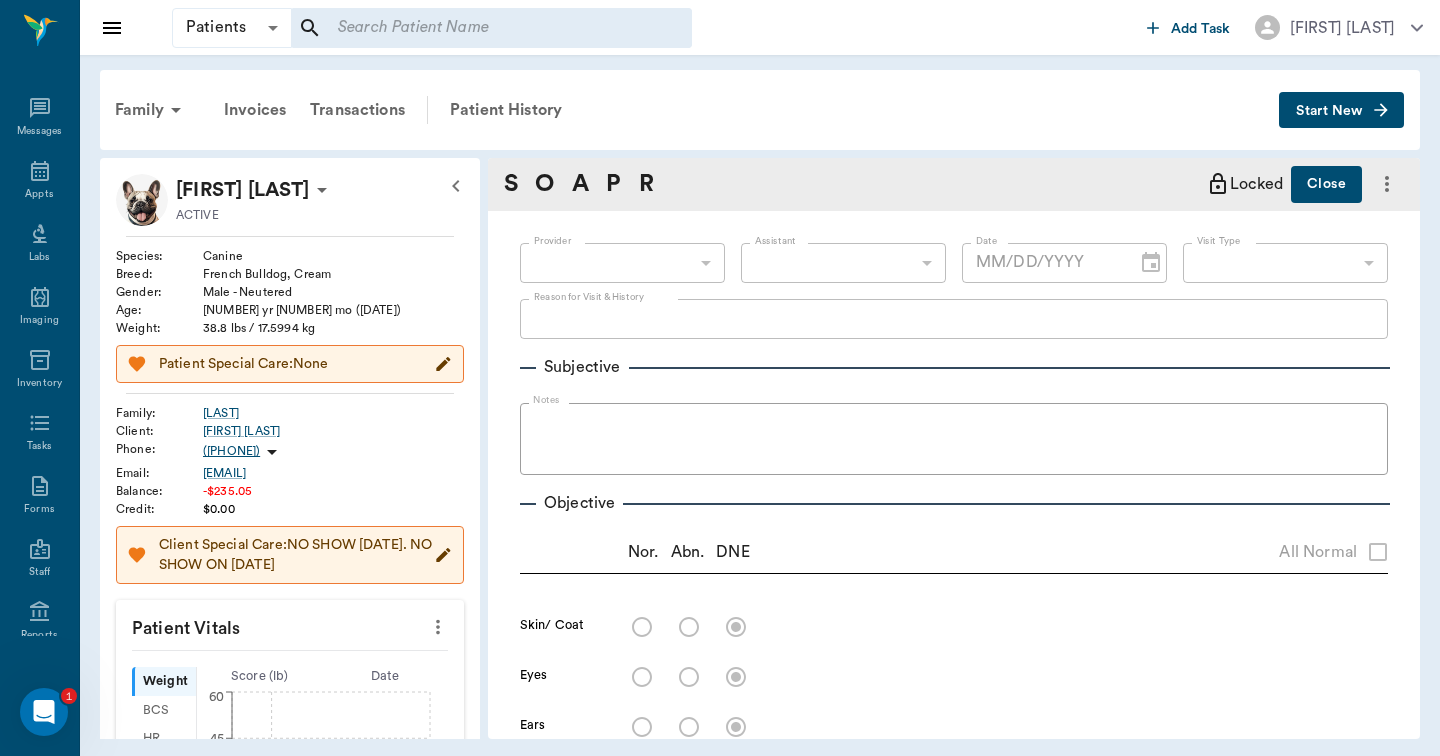 scroll, scrollTop: 0, scrollLeft: 0, axis: both 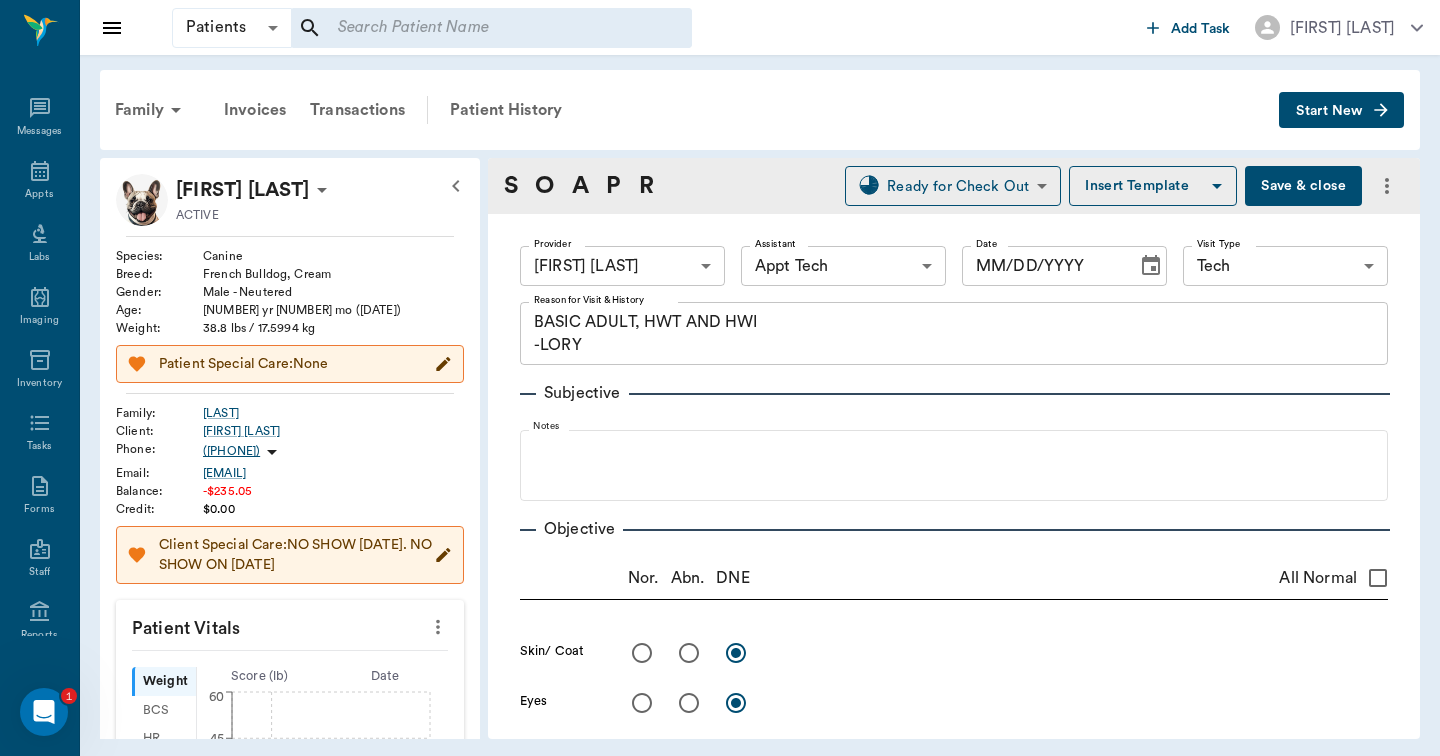 type on "682b670d8bdc6f7f8feef3db" 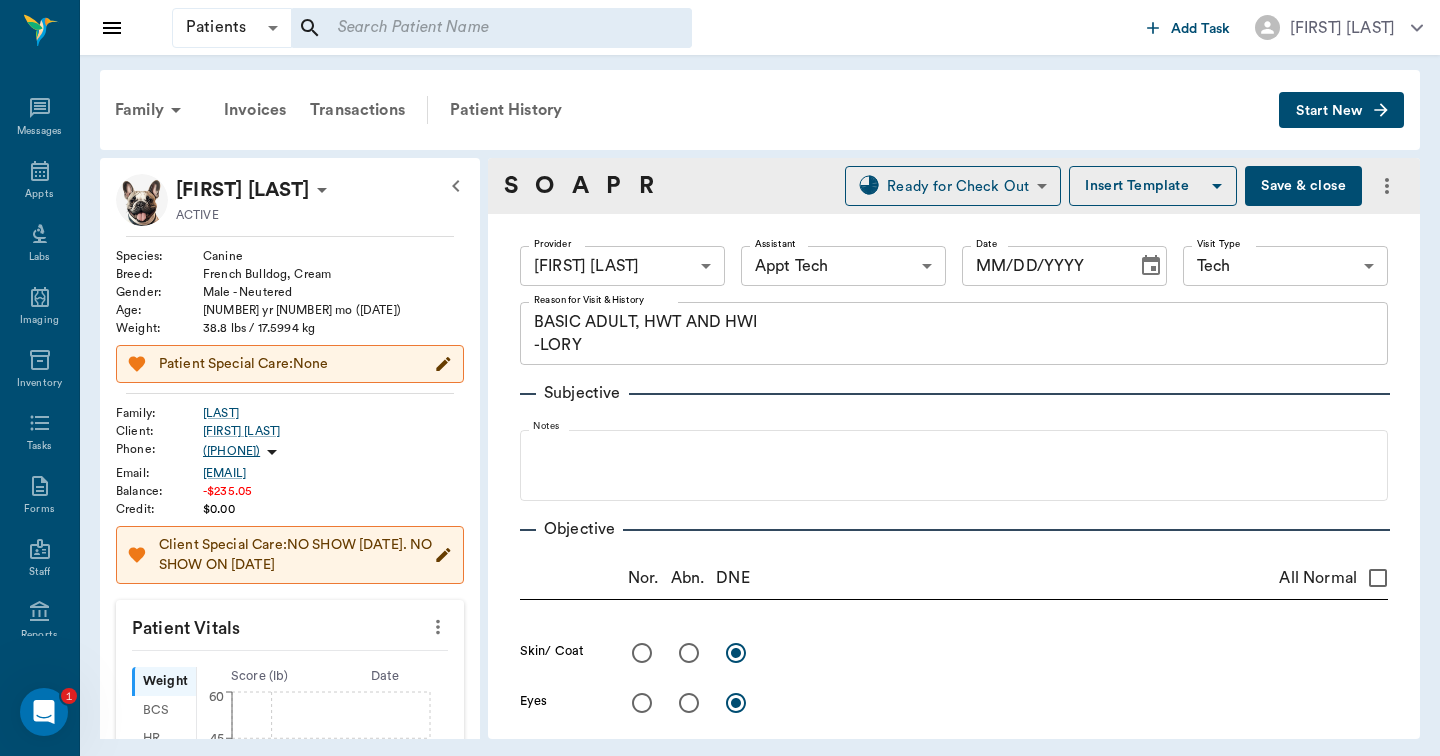 type on "63ec2f075fda476ae8351a4c" 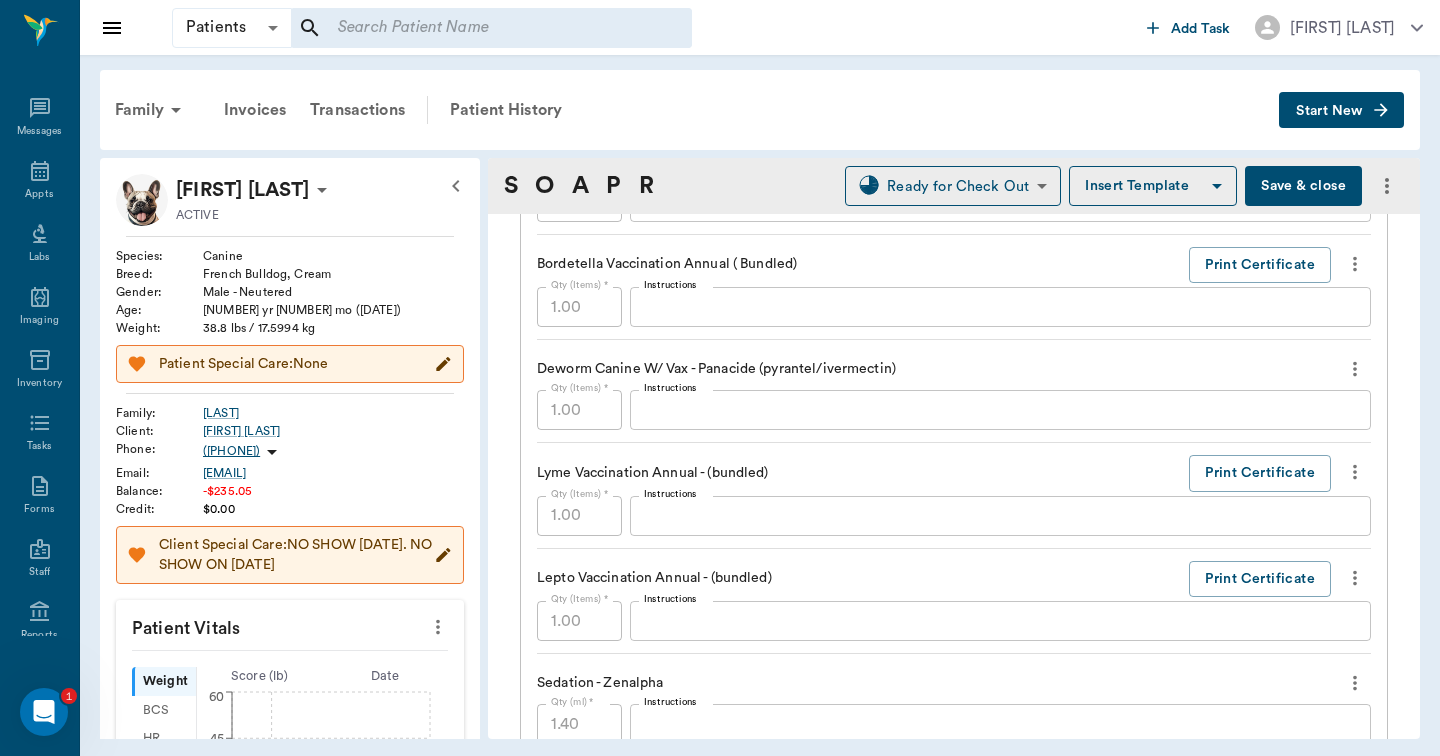 scroll, scrollTop: 2428, scrollLeft: 0, axis: vertical 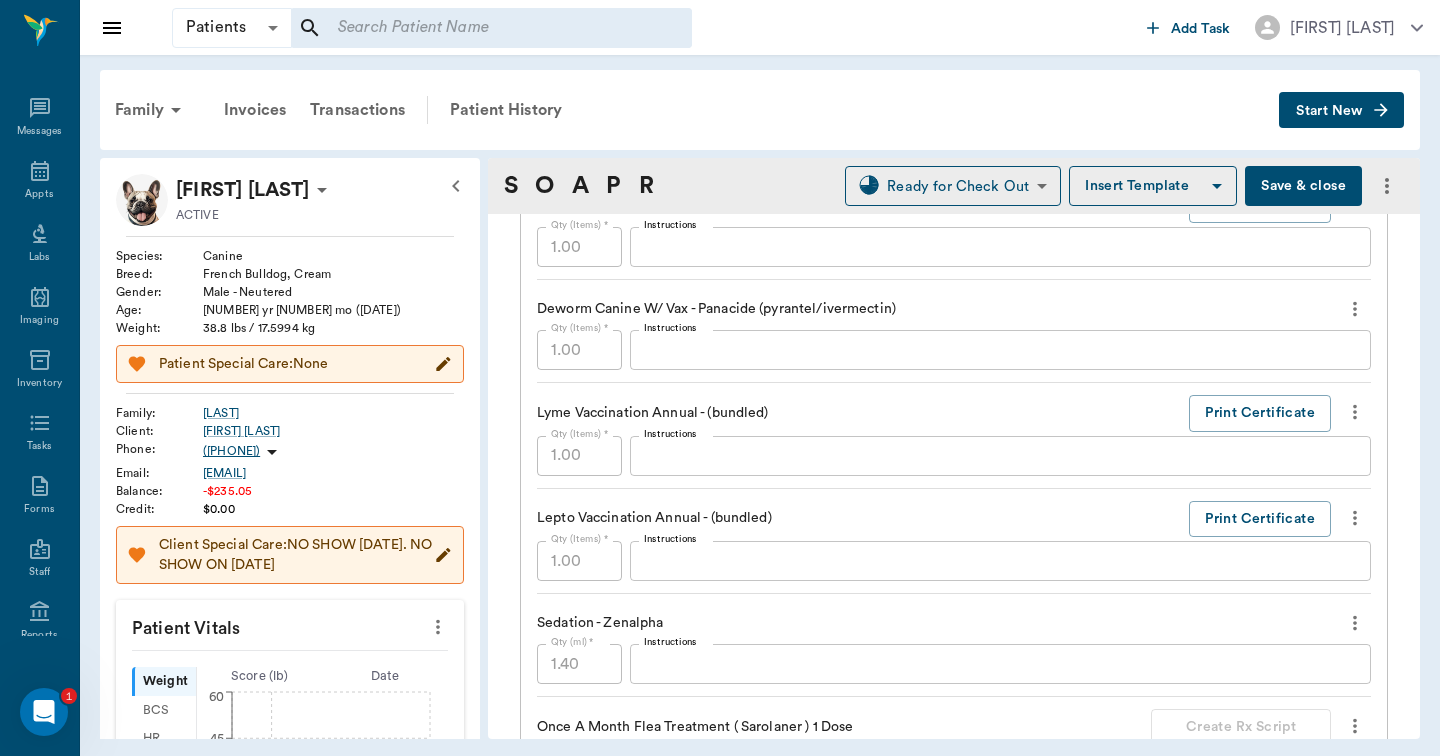 click 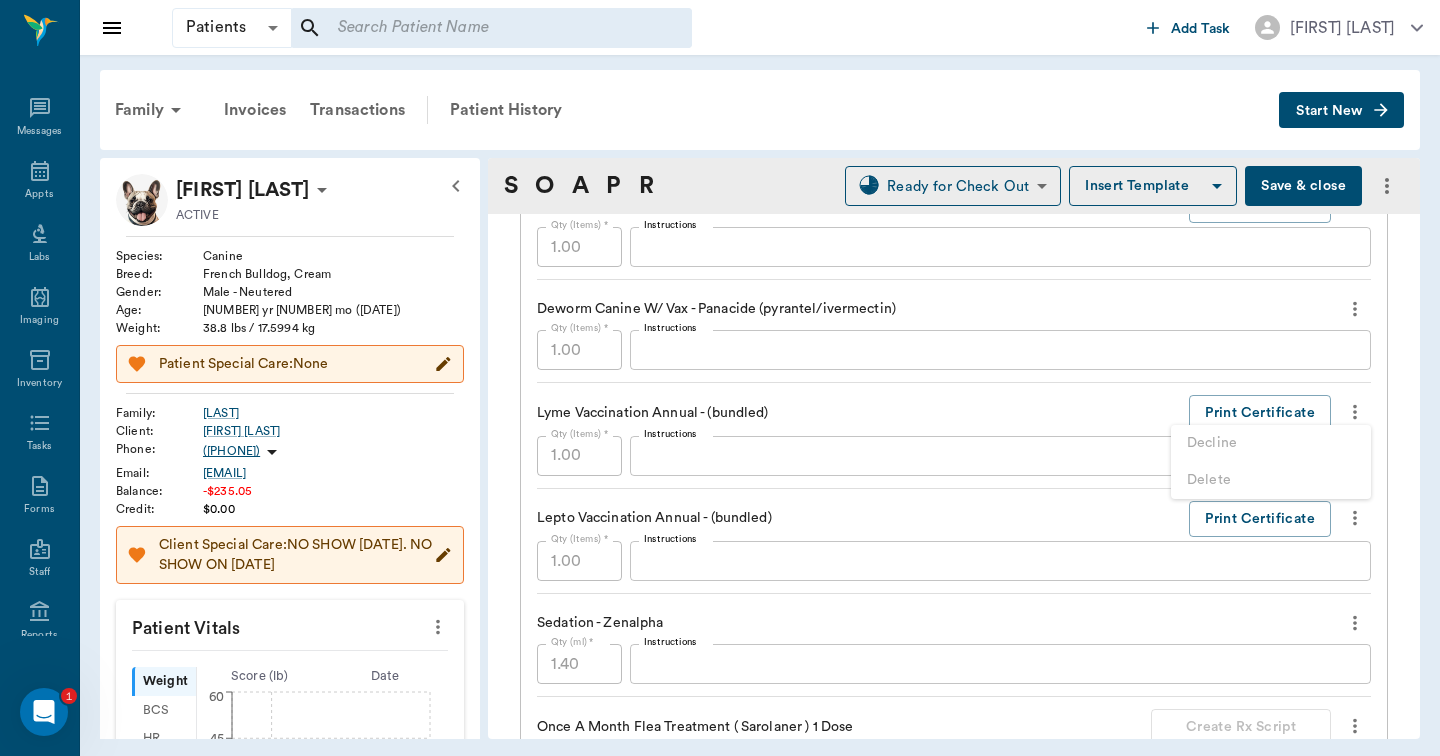 click at bounding box center [720, 378] 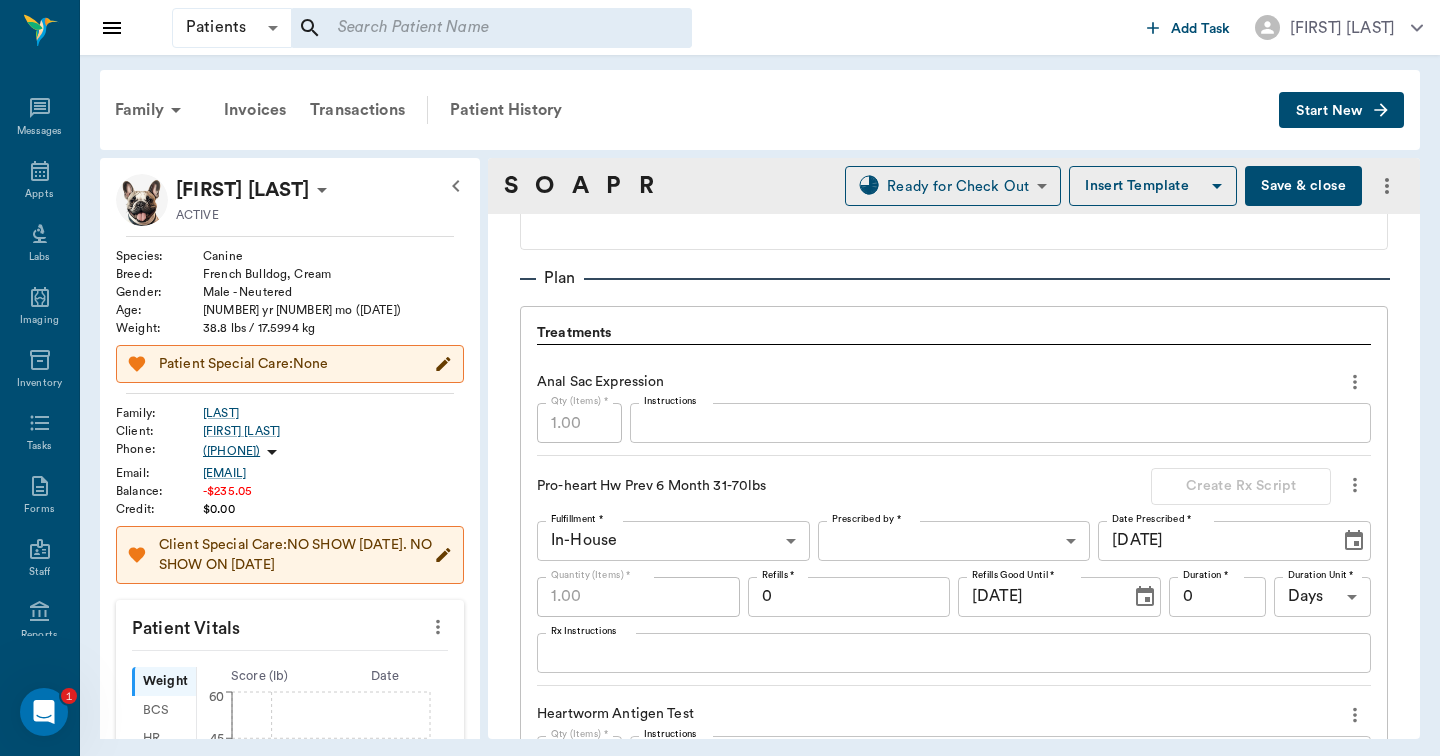 scroll, scrollTop: 1260, scrollLeft: 0, axis: vertical 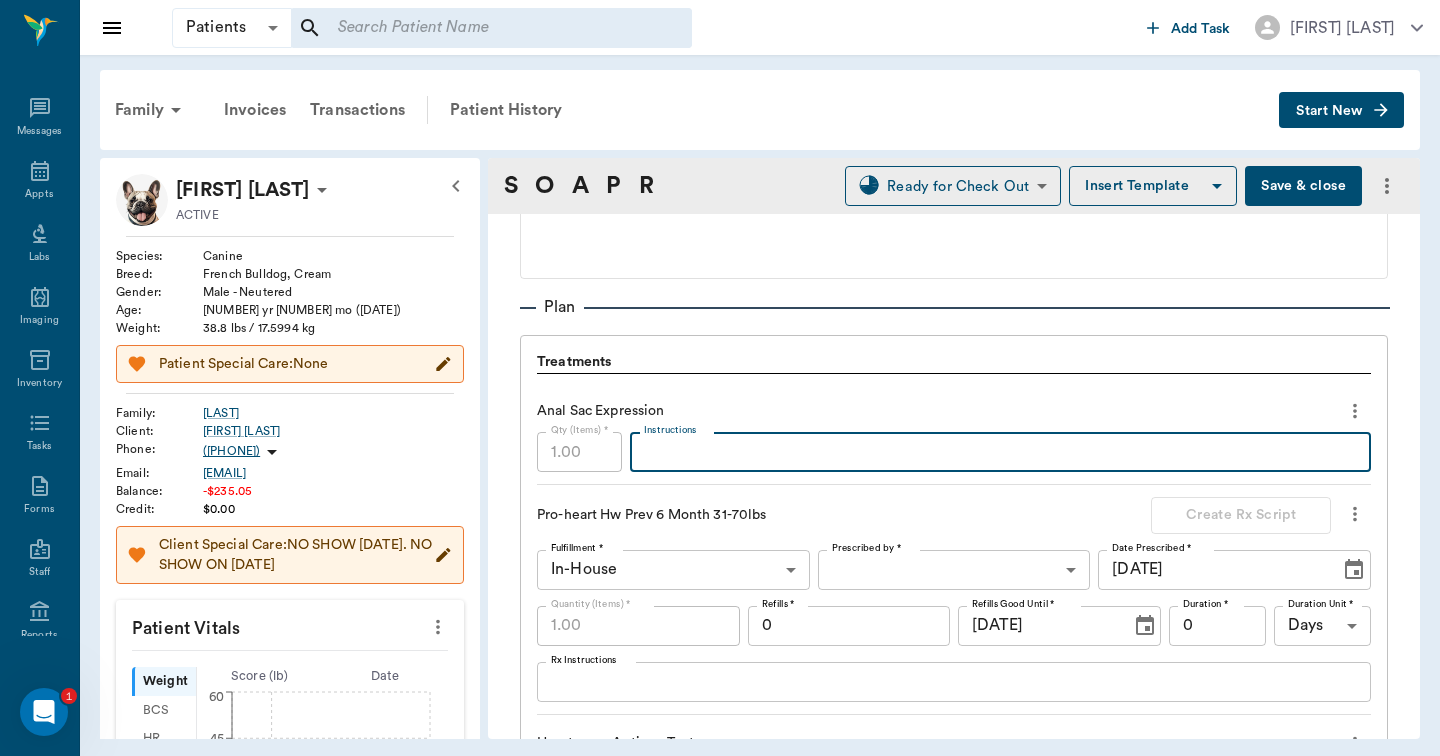click on "Instructions" at bounding box center [1000, 452] 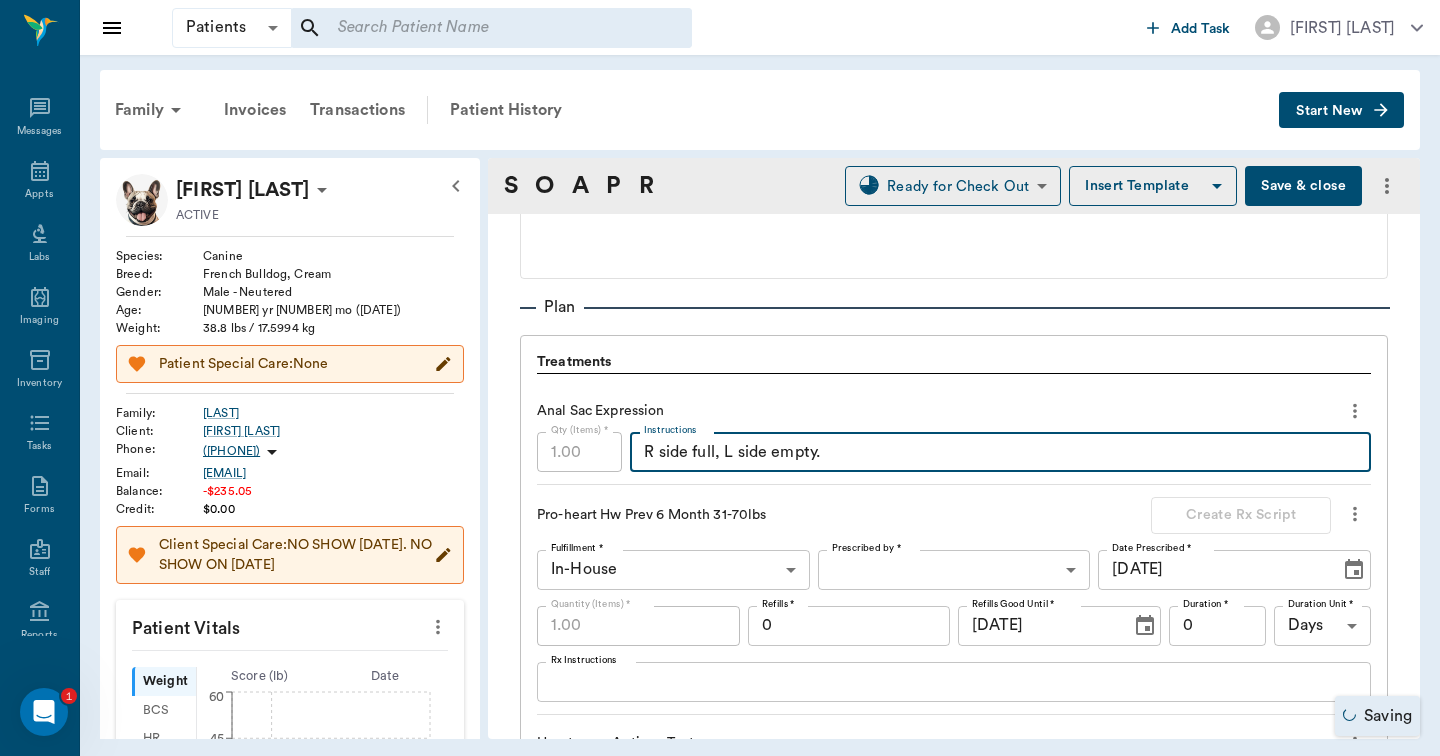type on "R side full, L side empty." 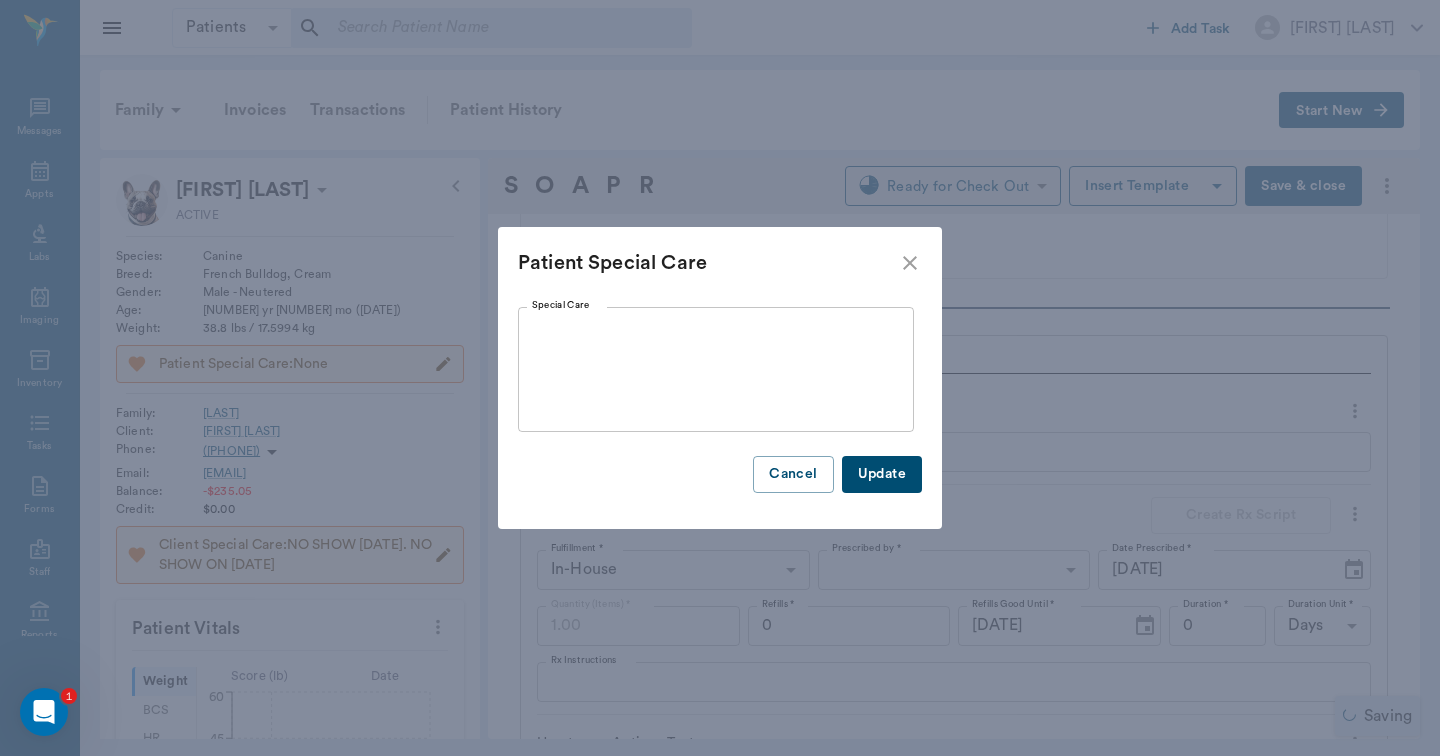 click on "Special Care" at bounding box center (716, 370) 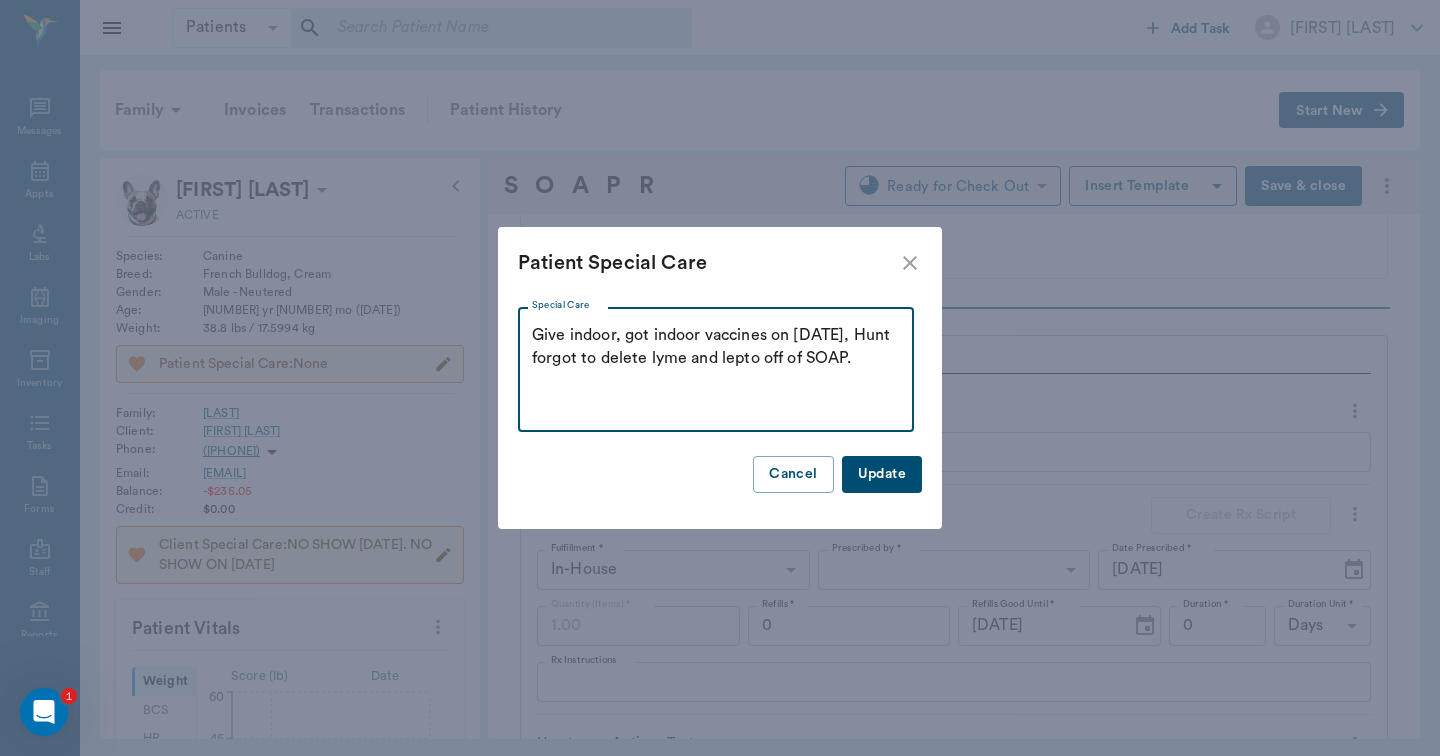 type on "Give indoor, got indoor vaccines on 7/17, Hunt forgot to delete lyme and lepto off of SOAP." 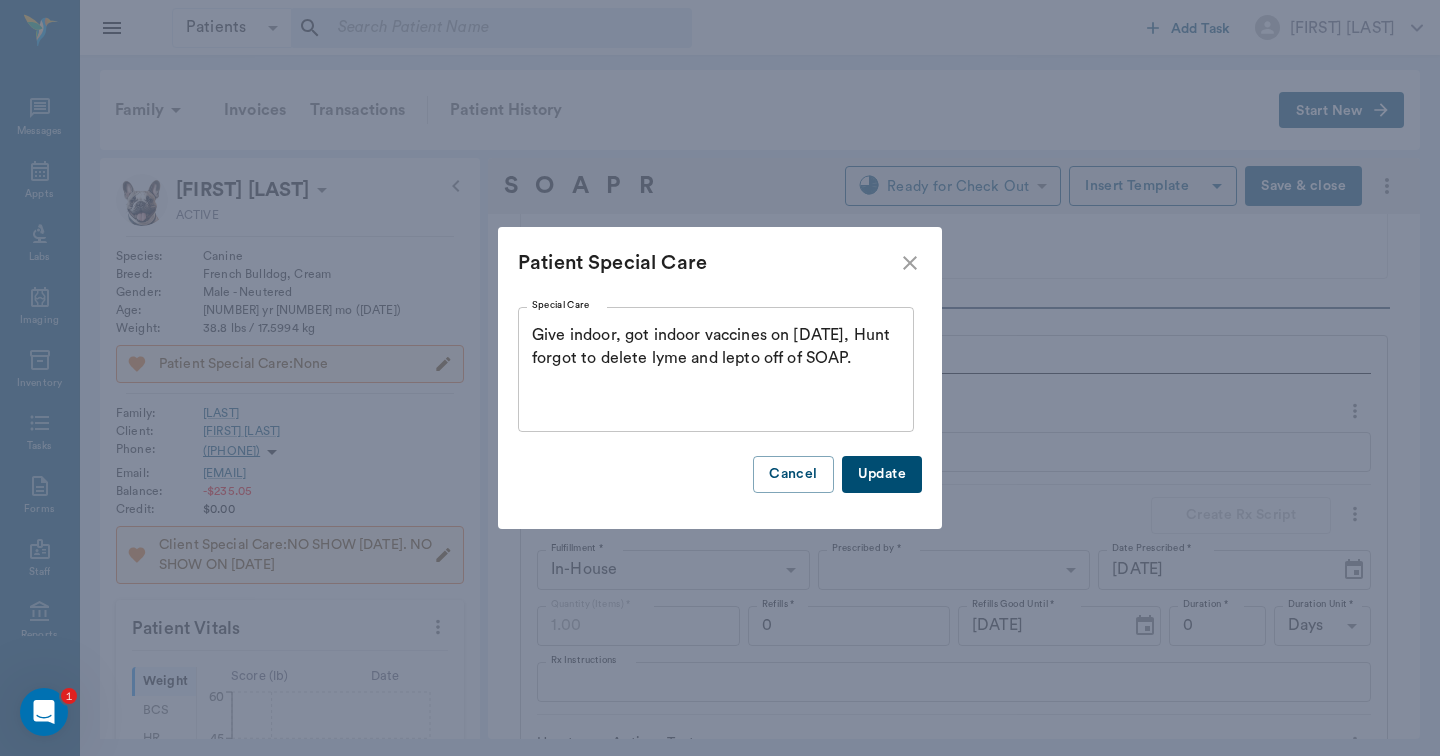 click on "Update" at bounding box center [882, 474] 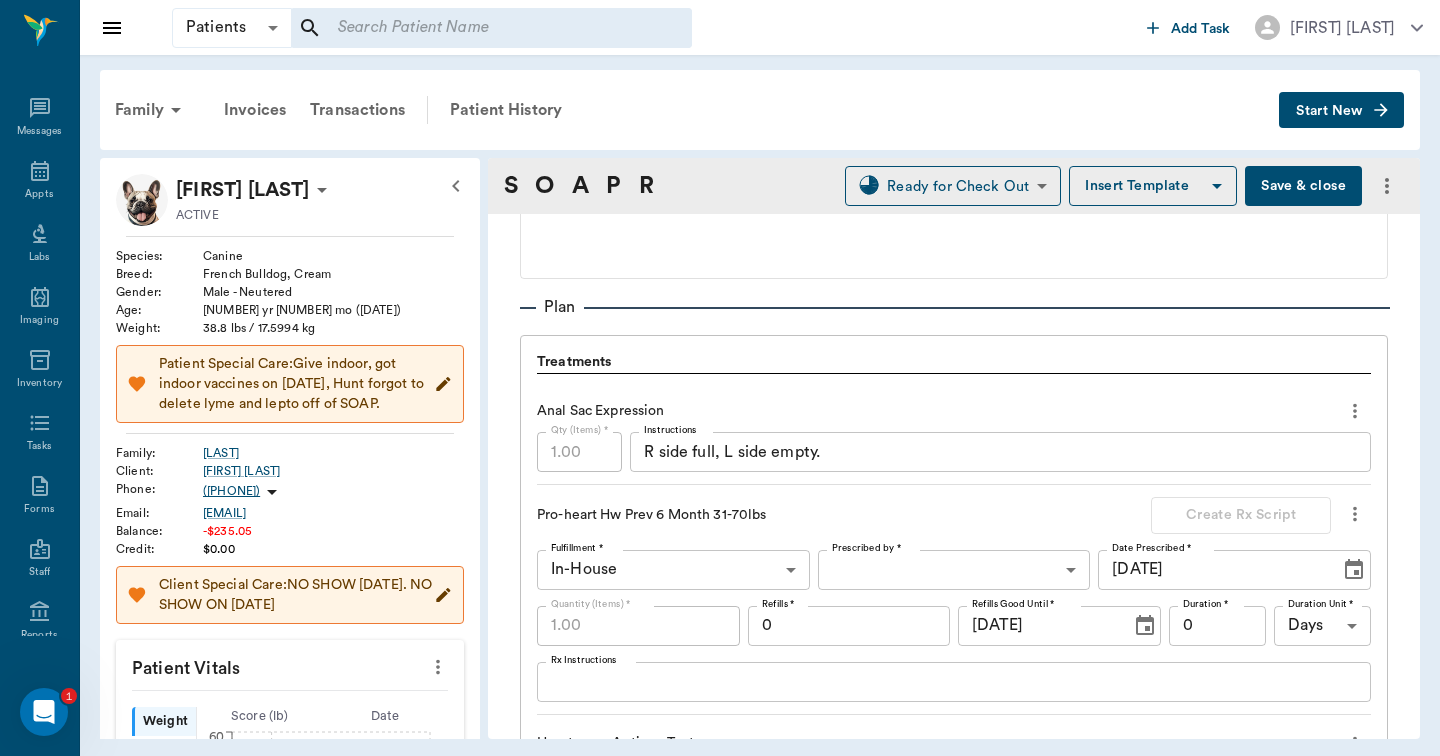 click 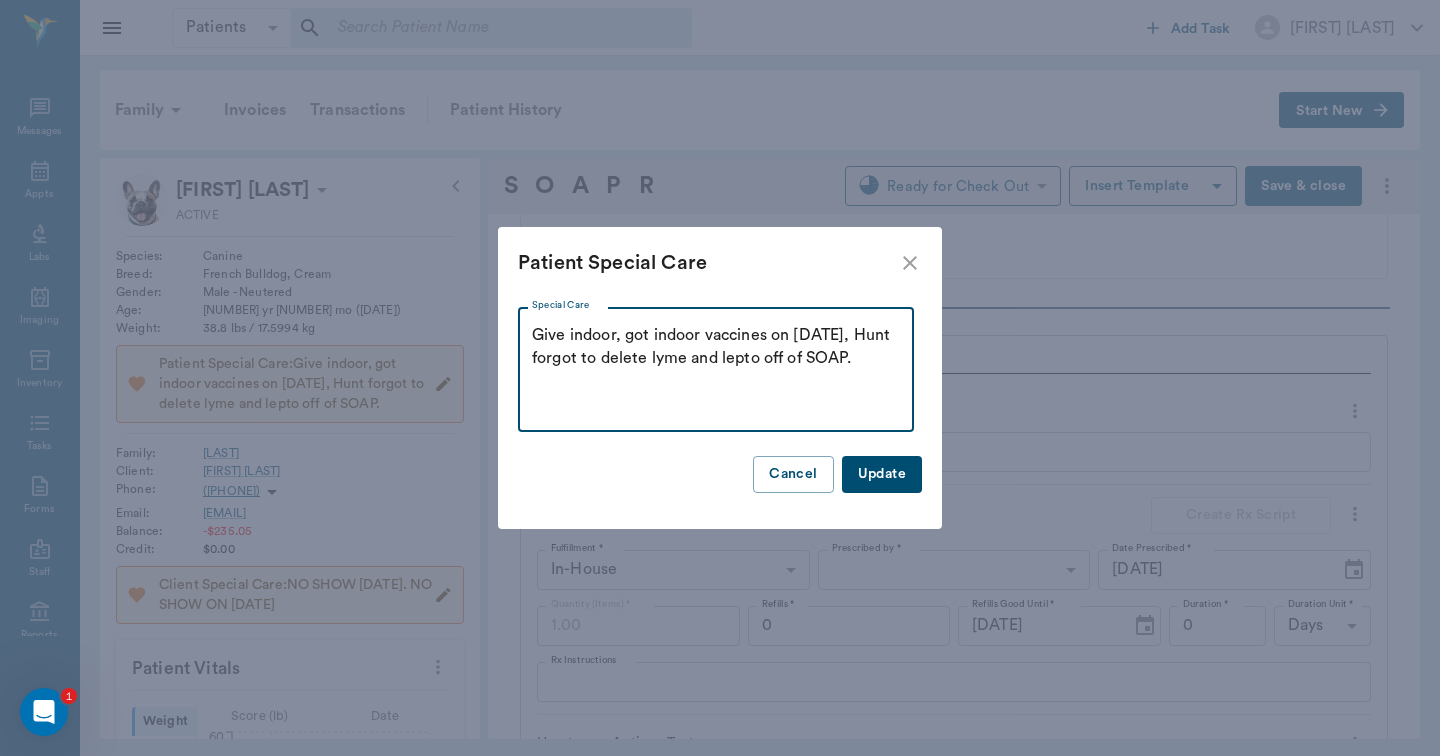 click on "Give indoor, got indoor vaccines on 7/17, Hunt forgot to delete lyme and lepto off of SOAP." at bounding box center (716, 370) 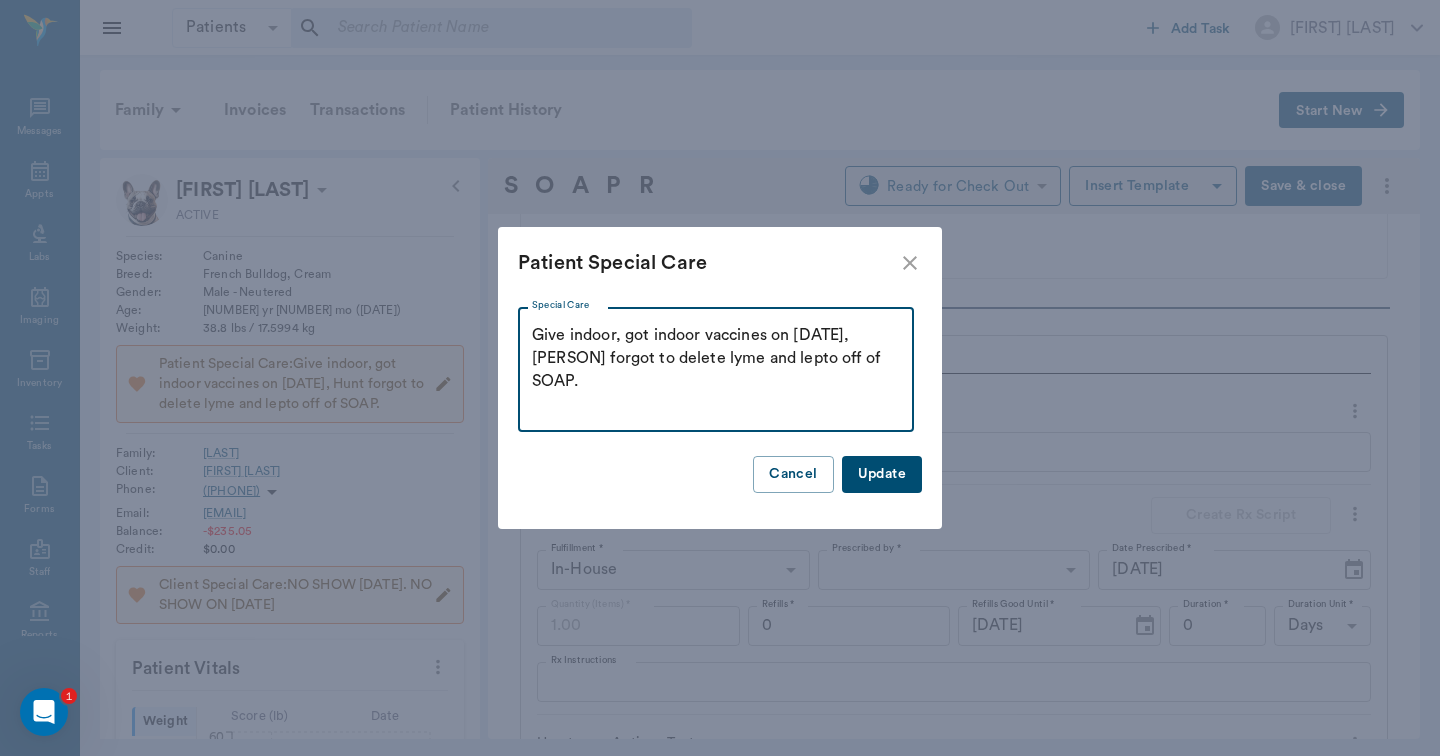 type on "Give indoor, got indoor vaccines on 7/17/25, Hunt forgot to delete lyme and lepto off of SOAP." 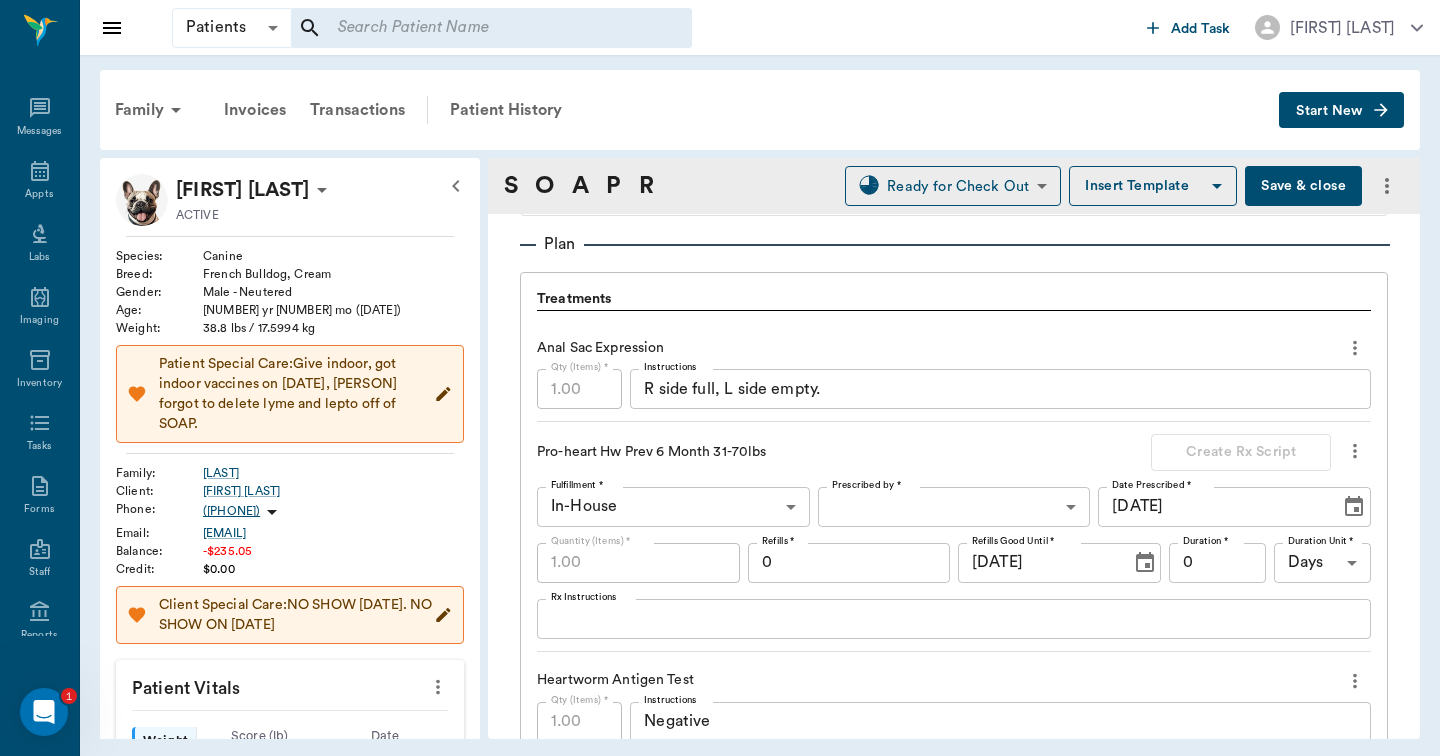 scroll, scrollTop: 1525, scrollLeft: 0, axis: vertical 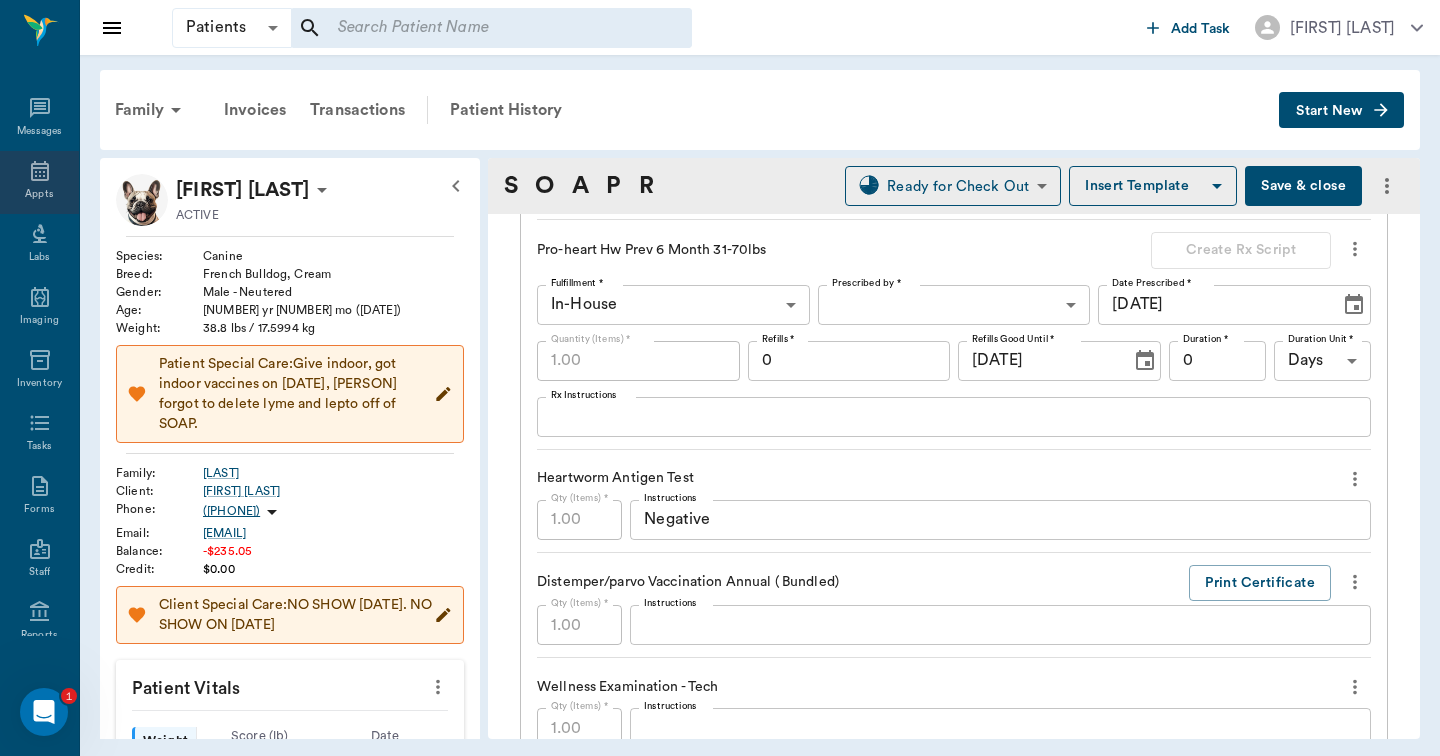 click on "Appts" at bounding box center [39, 182] 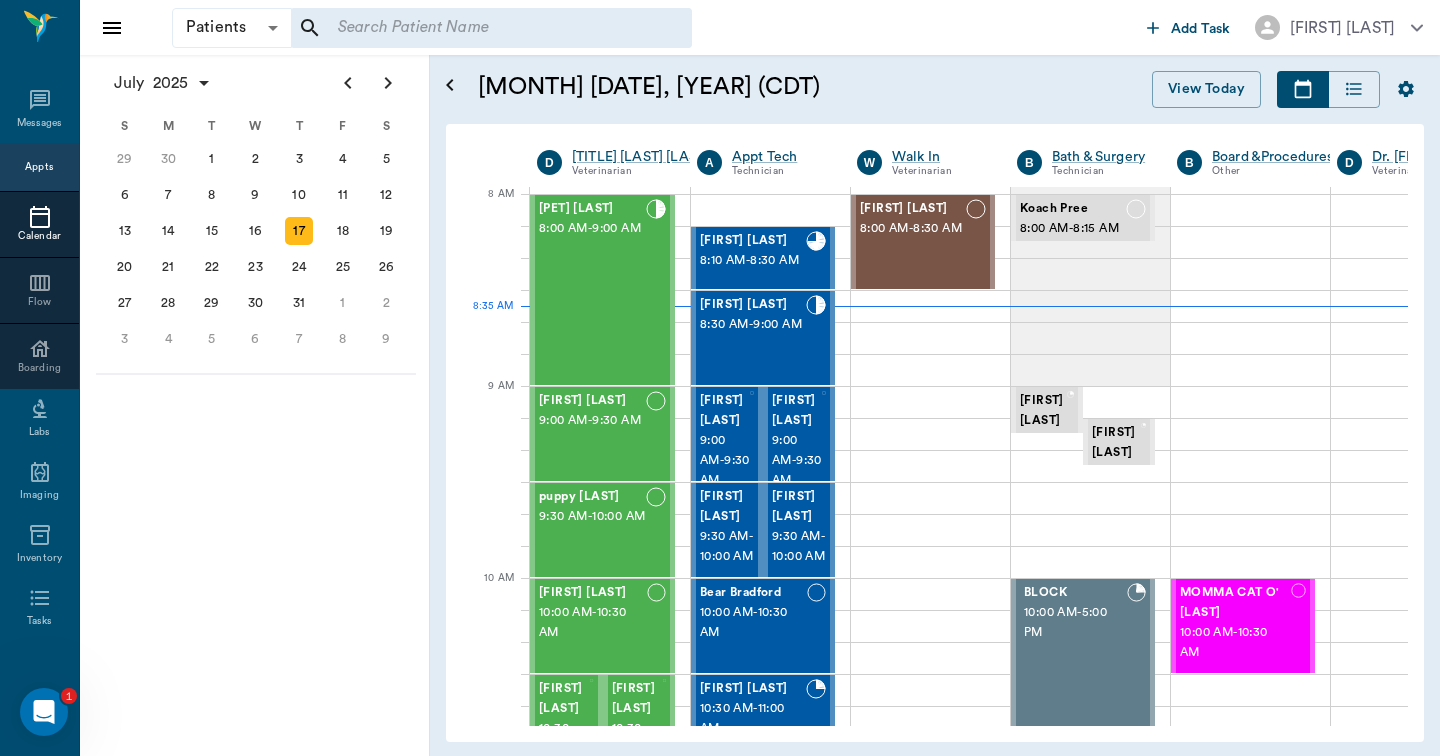 scroll, scrollTop: 1, scrollLeft: 1, axis: both 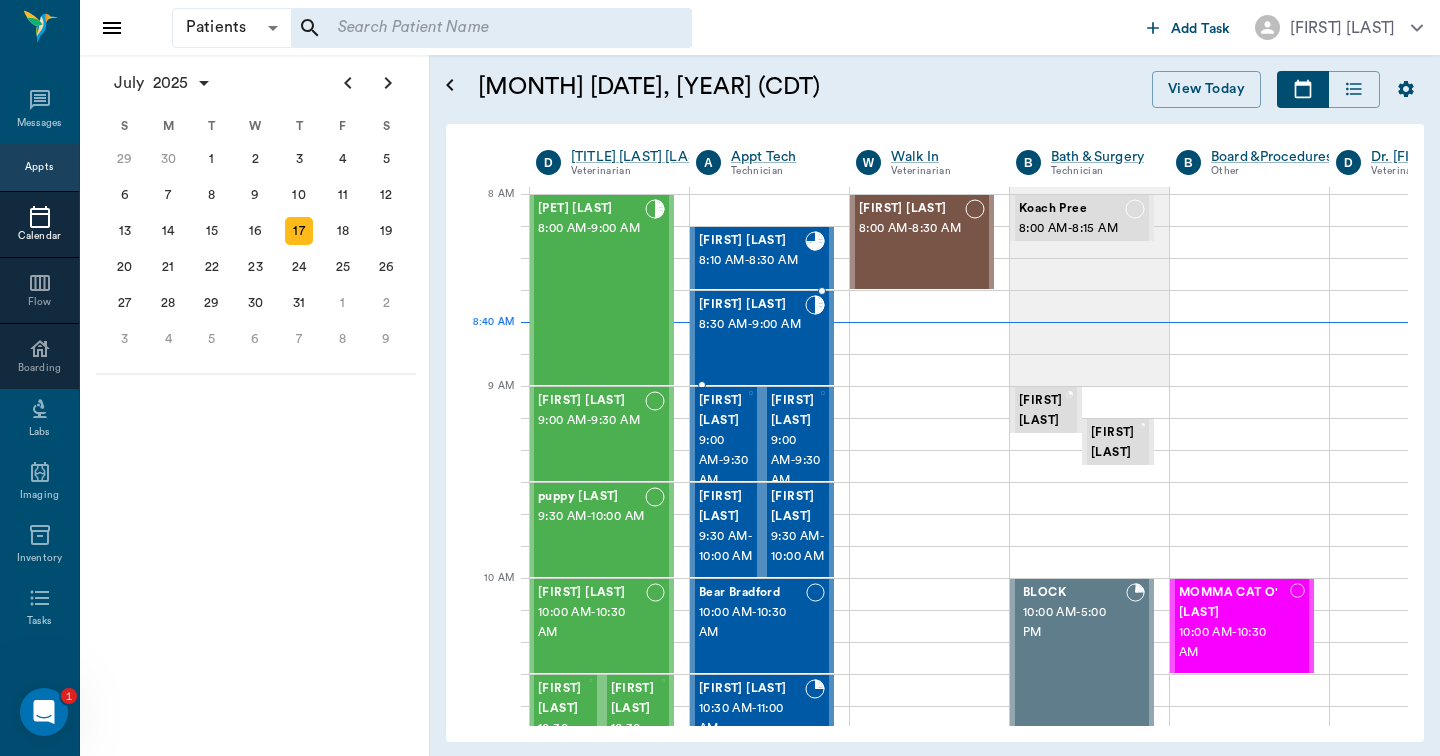 click on "[FIRST] [LAST]" at bounding box center [752, 305] 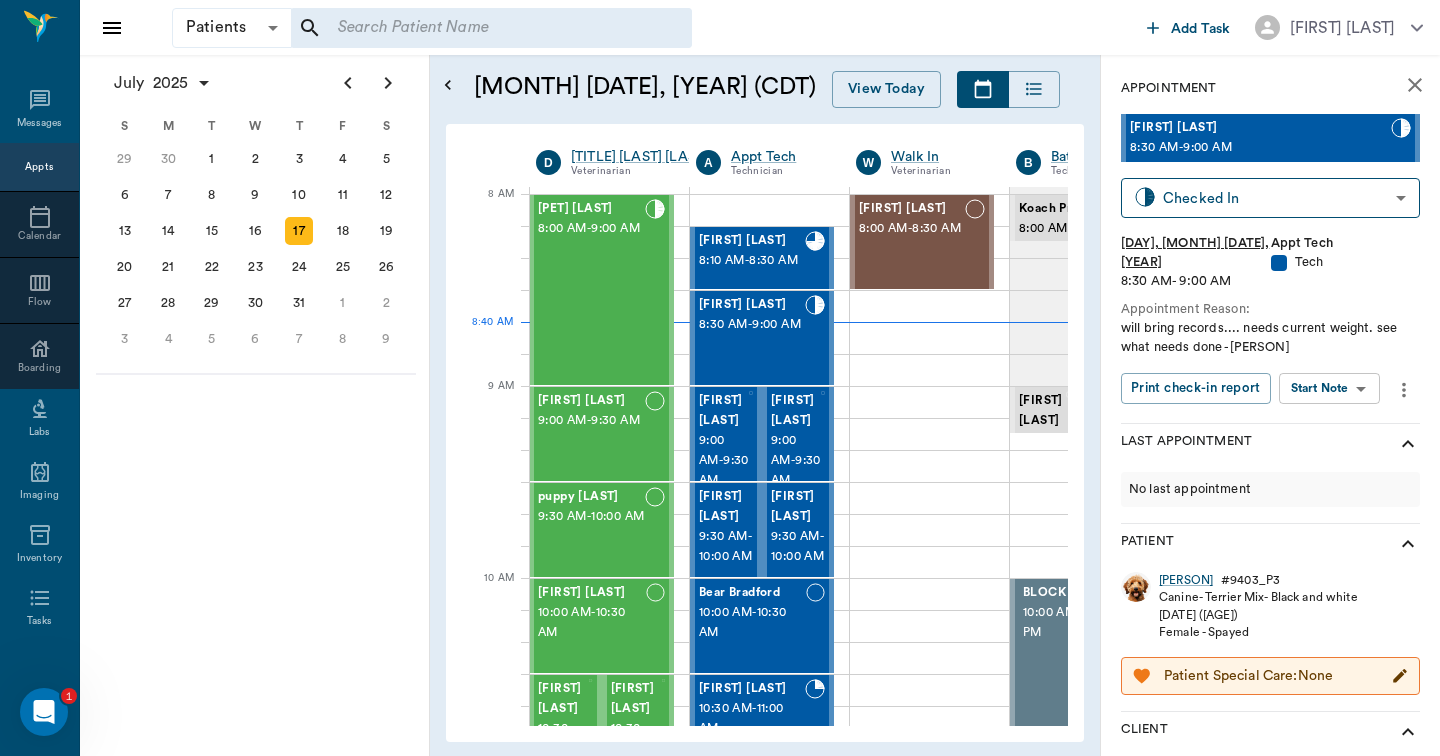 click on "Patients Patients ​ ​ Add Task Hunter Graves Nectar Messages Appts Calendar Flow Boarding Labs Imaging Inventory Tasks Forms Staff Reports Lookup Settings July 2025 S M T W T F S Jun 1 2 3 4 5 6 7 8 9 10 11 12 13 14 15 16 17 18 19 20 21 22 23 24 25 26 27 28 29 30 Jul 1 2 3 4 5 6 7 8 9 10 11 12 S M T W T F S 29 30 Jul 1 2 3 4 5 6 7 8 9 10 11 12 13 14 15 16 17 18 19 20 21 22 23 24 25 26 27 28 29 30 31 Aug 1 2 3 4 5 6 7 8 9 S M T W T F S 27 28 29 30 31 Aug 1 2 3 4 5 6 7 8 9 10 11 12 13 14 15 16 17 18 19 20 21 22 23 24 25 26 27 28 29 30 31 Sep 1 2 3 4 5 6 July 17, 2025 (CDT) View Today July 2025 Today 17 Thu Jul 2025 D Dr. Bert Ellsworth Veterinarian A Appt Tech Technician W Walk In Veterinarian B Bath & Surgery Technician B Board &Procedures Other D Dr. Kindall Jones Veterinarian 8 AM 9 AM 10 AM 11 AM 12 PM 1 PM 2 PM 3 PM 4 PM 5 PM 6 PM 7 PM 8 PM 8:40 AM 8:30 AM Bovine Barr 8:00 AM  -  9:00 AM Racey Smith 9:00 AM  -  9:30 AM puppy Kilgore 9:30 AM  -  10:00 AM Trooper Neff 10:00 AM  -  10:30 AM Bootsie Deese" at bounding box center (720, 378) 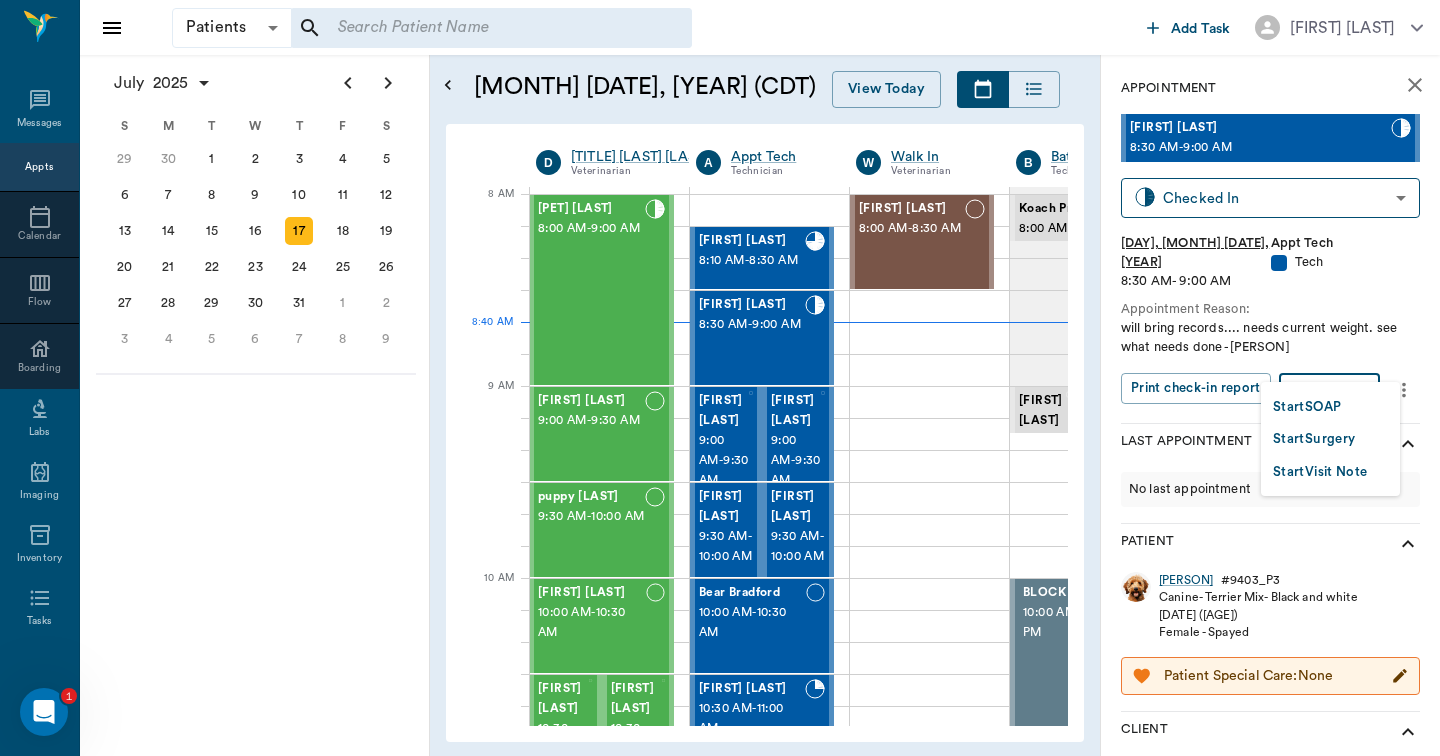 click on "Start  SOAP" at bounding box center [1307, 407] 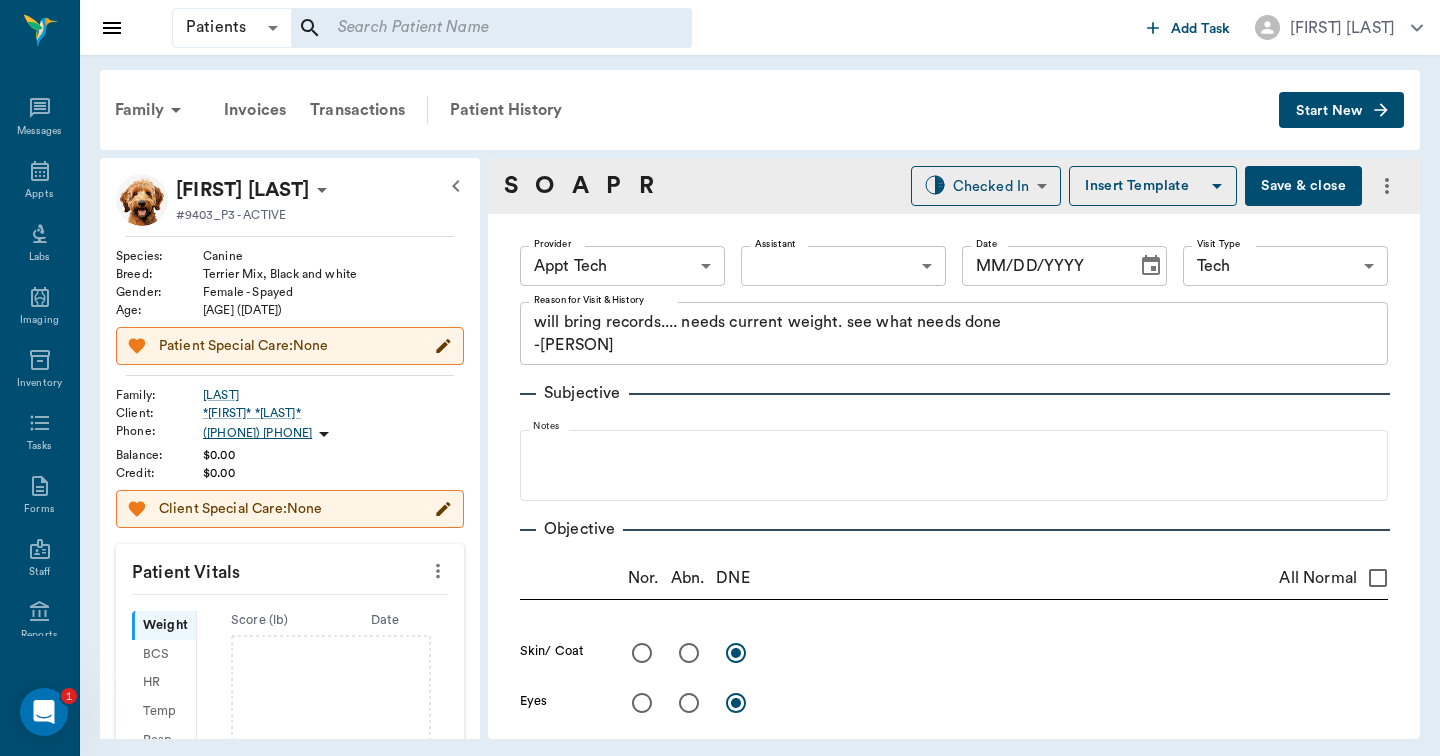 type on "63ec2f075fda476ae8351a4c" 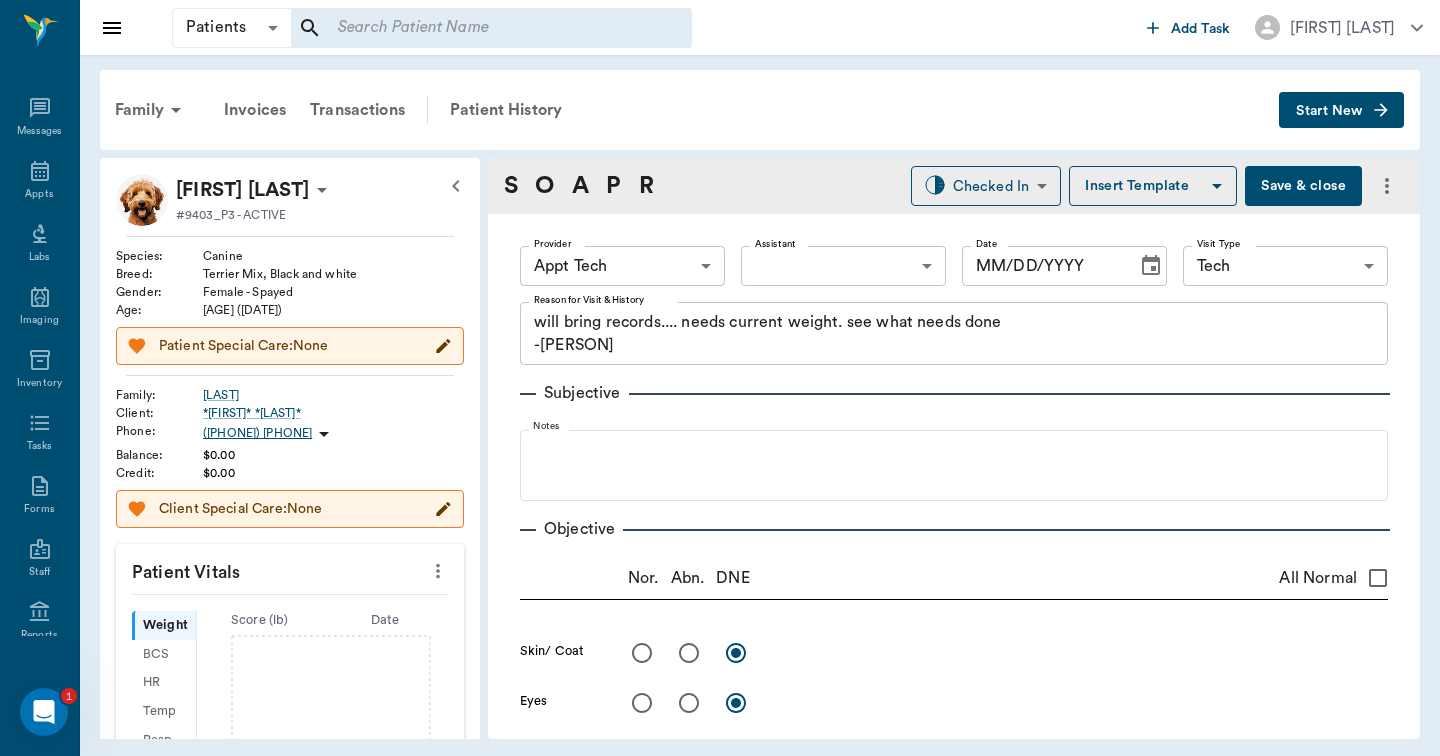 type on "07/17/2025" 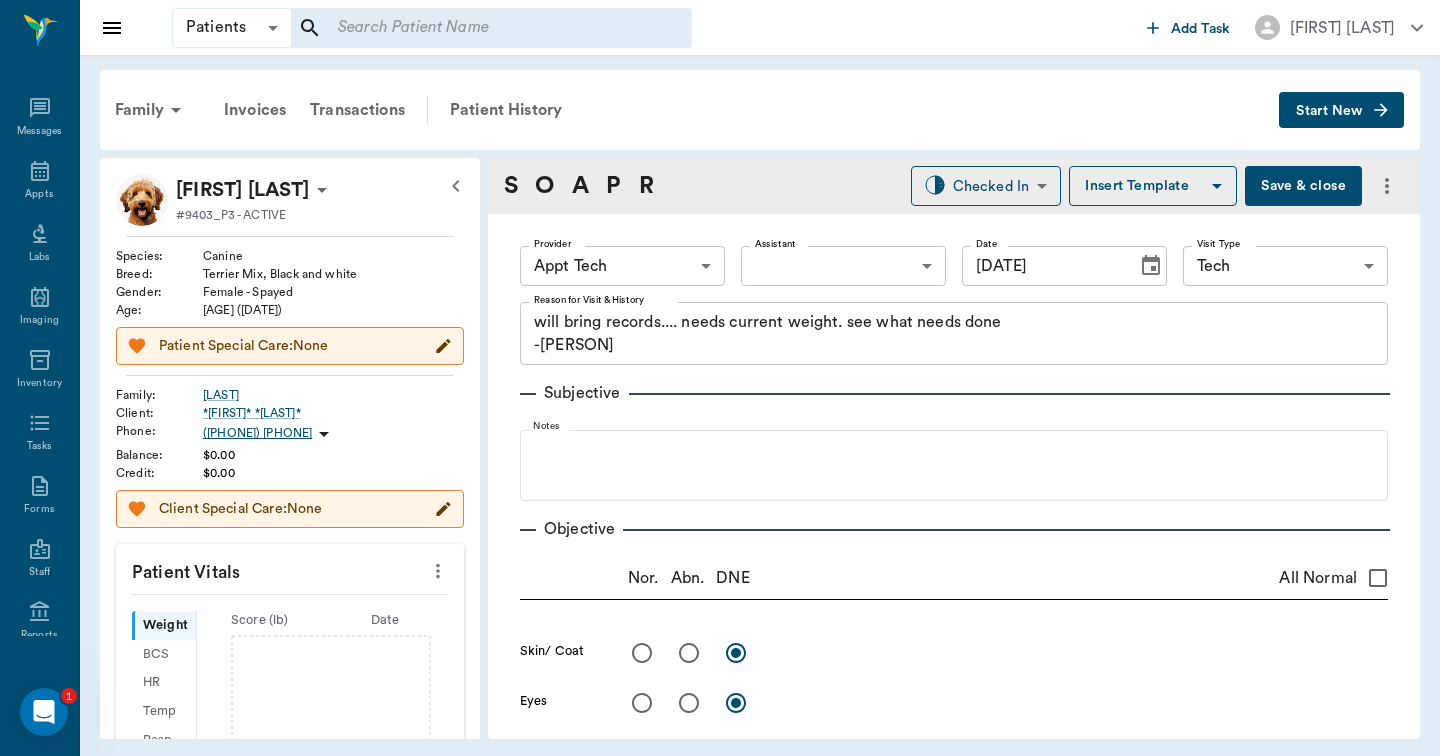 click 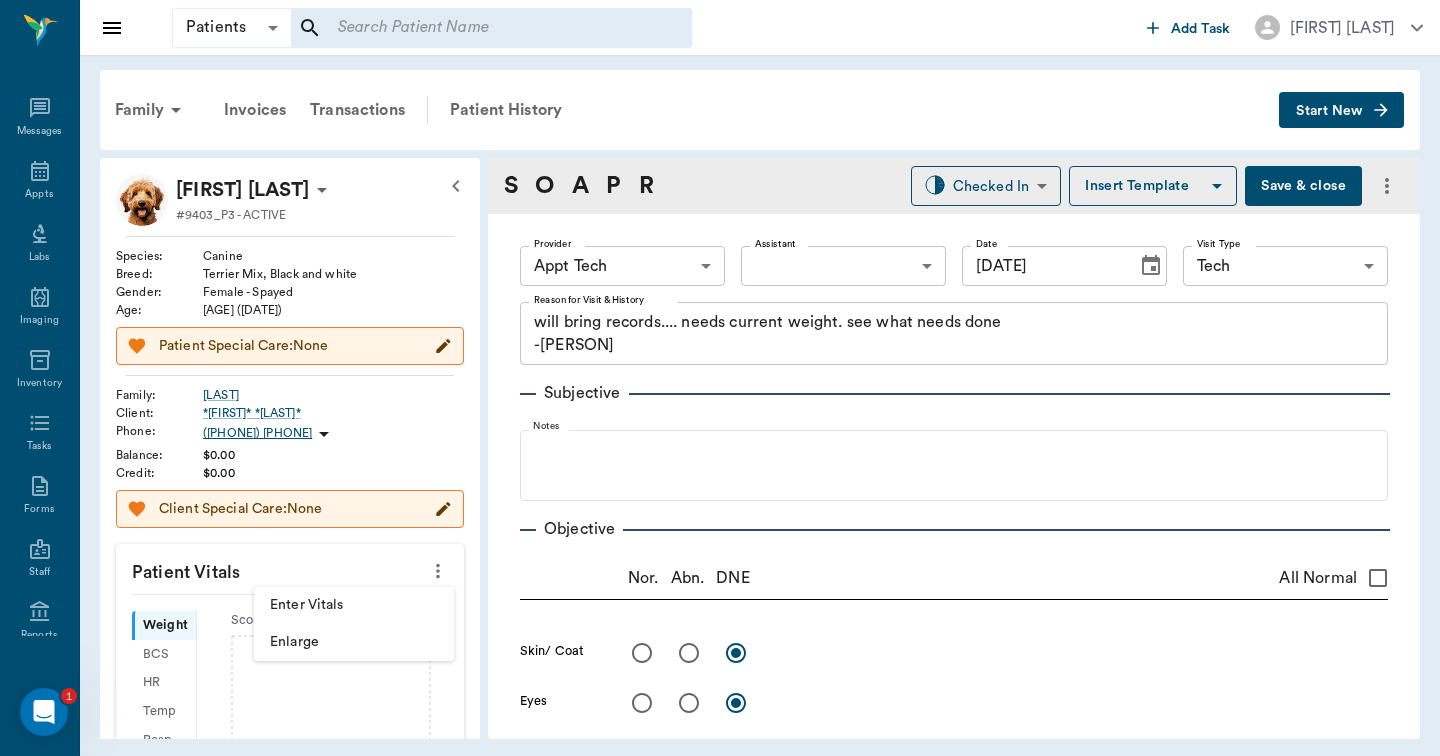 click on "Enter Vitals" at bounding box center (354, 605) 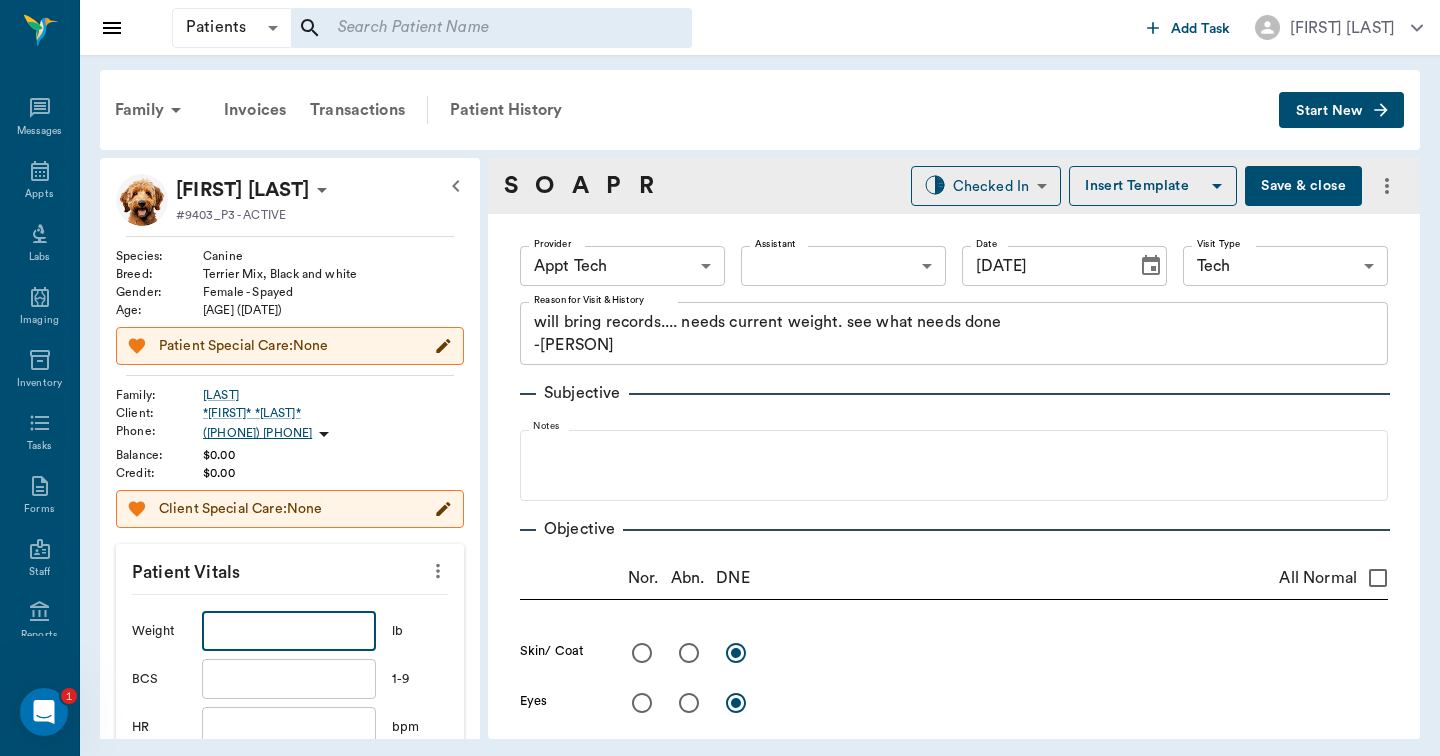 click at bounding box center (289, 631) 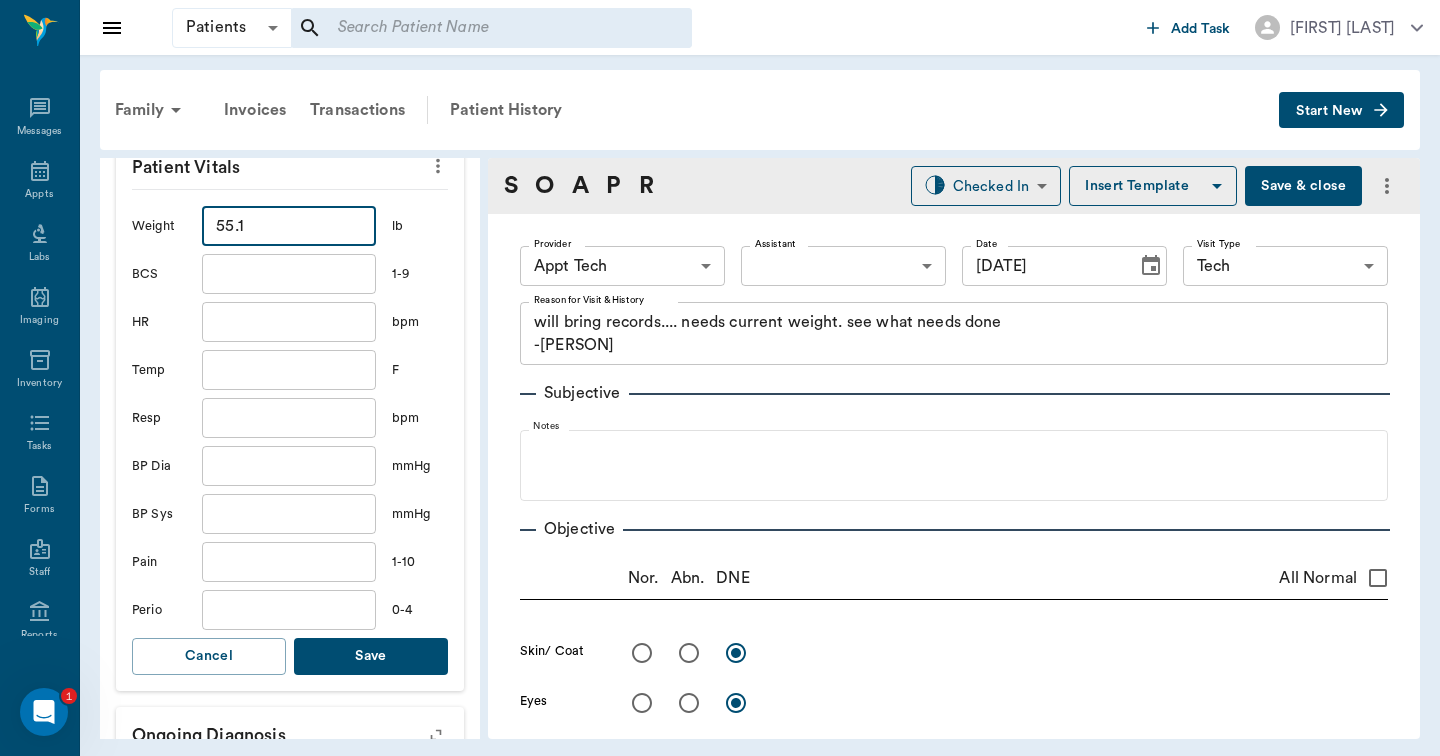 scroll, scrollTop: 424, scrollLeft: 0, axis: vertical 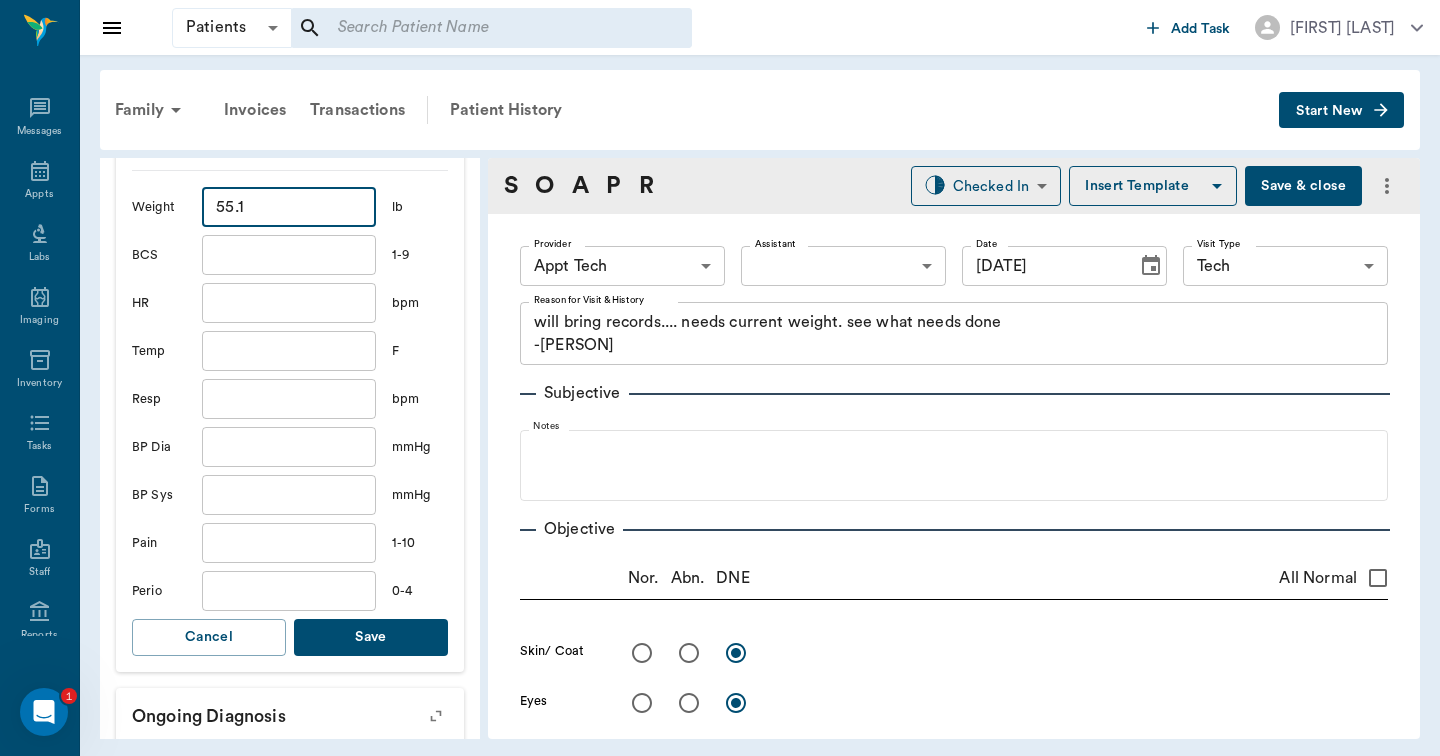type on "55.1" 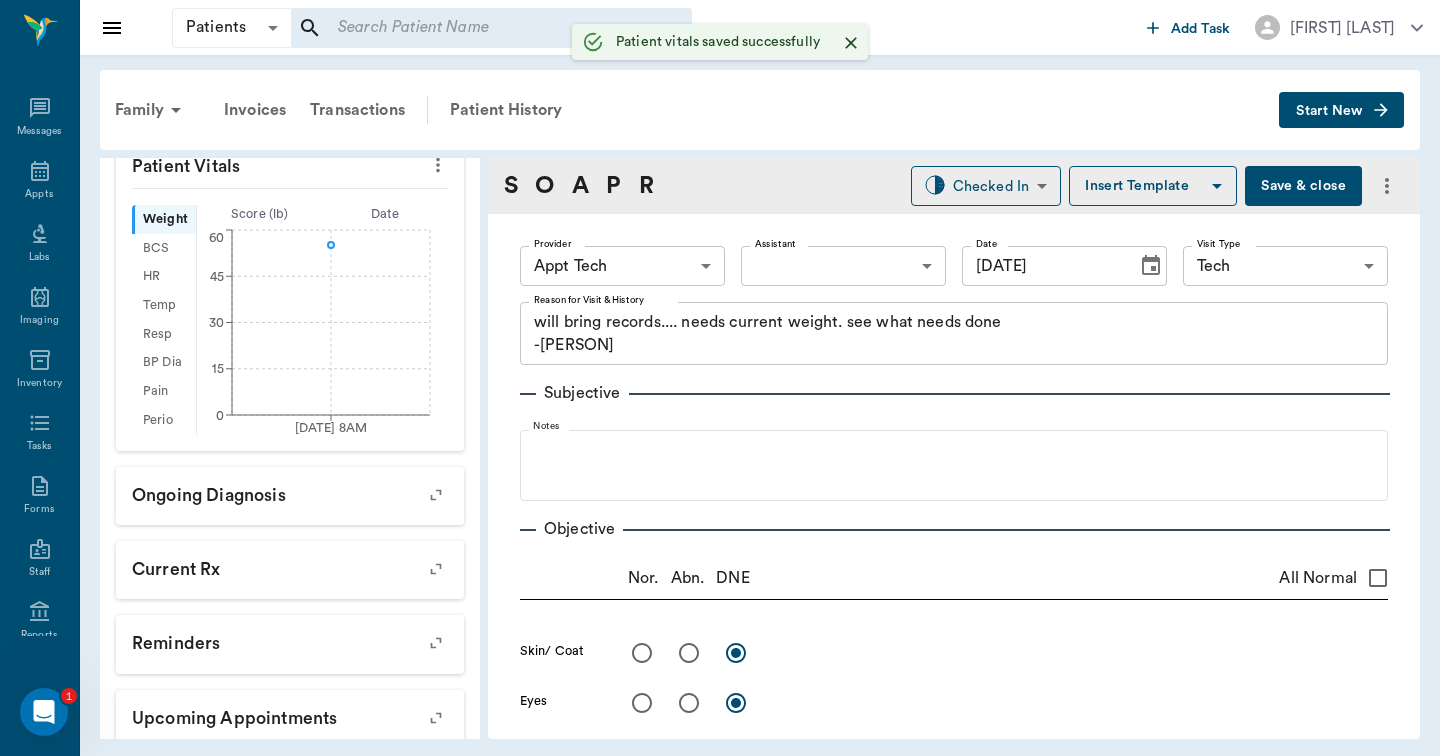 click on "Patients Patients ​ ​ Add Task Hunter Graves Nectar Messages Appts Labs Imaging Inventory Tasks Forms Staff Reports Lookup Settings Family Invoices Transactions Patient History Start New wendy Churchman #9403_P3    -    ACTIVE   Species : Canine Breed : Terrier Mix, Black and white Gender : Female - Spayed Age : 5 yr 10 mo (08/28/2019) Weight : 55.1 lbs / 24.9929 kg Patient Special Care:  None Family : Churchman Client : *Bill* *Churchman* Phone : (903) 824-5256 Balance : $0.00 Credit : $0.00 Client Special Care:  None Patient Vitals Weight BCS HR Temp Resp BP Dia Pain Perio Score ( lb ) Date 07/17/25 8AM 0 15 30 45 60 Ongoing diagnosis Current Rx Reminders Upcoming appointments Schedule Appointment S O A P R Checked In CHECKED_IN ​ Insert Template  Save & close Provider Appt Tech 63ec2f075fda476ae8351a4c Provider Assistant ​ Assistant Date 07/17/2025 Date Visit Type Tech 65d2be4f46e3a538d89b8c1a Visit Type Reason for Visit & History x Reason for Visit & History Subjective Notes Objective Nor. Abn." at bounding box center (720, 378) 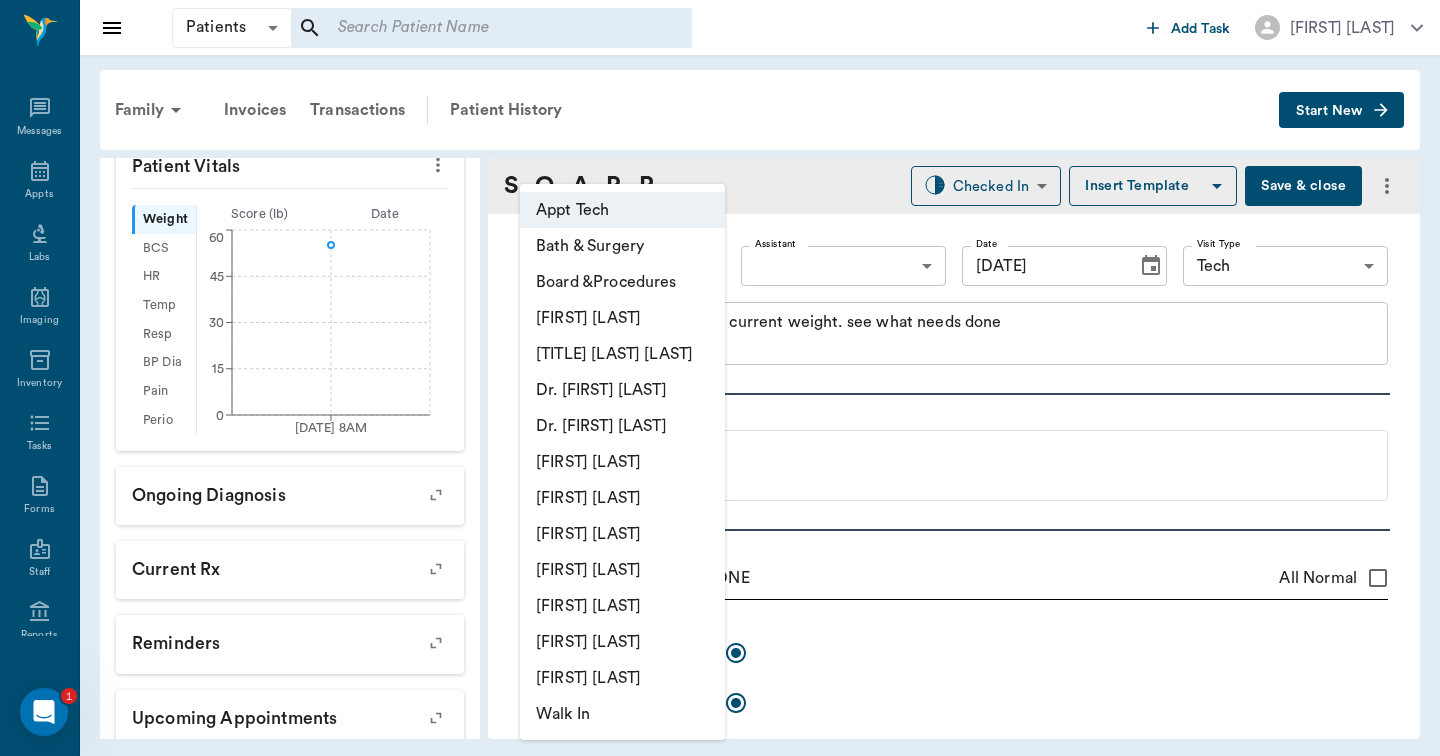 click on "[FIRST] [LAST]" at bounding box center [622, 462] 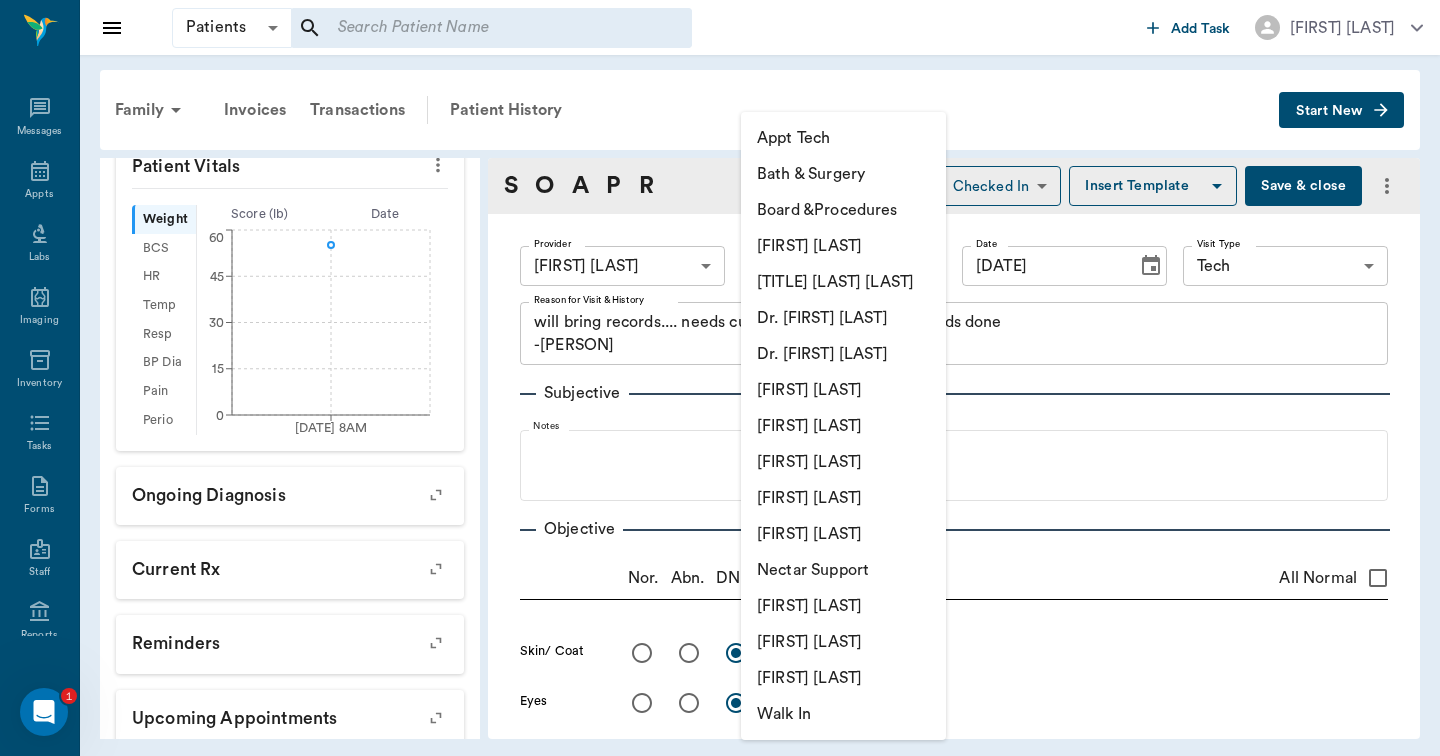 click on "Patients Patients ​ ​ Add Task Hunter Graves Nectar Messages Appts Labs Imaging Inventory Tasks Forms Staff Reports Lookup Settings Family Invoices Transactions Patient History Start New wendy Churchman #9403_P3    -    ACTIVE   Species : Canine Breed : Terrier Mix, Black and white Gender : Female - Spayed Age : 5 yr 10 mo (08/28/2019) Weight : 55.1 lbs / 24.9929 kg Patient Special Care:  None Family : Churchman Client : *Bill* *Churchman* Phone : (903) 824-5256 Balance : $0.00 Credit : $0.00 Client Special Care:  None Patient Vitals Weight BCS HR Temp Resp BP Dia Pain Perio Score ( lb ) Date 07/17/25 8AM 0 15 30 45 60 Ongoing diagnosis Current Rx Reminders Upcoming appointments Schedule Appointment S O A P R Checked In CHECKED_IN ​ Insert Template  Save & close Provider Hunter Graves 682b670d8bdc6f7f8feef3db Provider Assistant ​ Assistant Date 07/17/2025 Date Visit Type Tech 65d2be4f46e3a538d89b8c1a Visit Type Reason for Visit & History x Reason for Visit & History Subjective Notes Objective Nor." at bounding box center (720, 378) 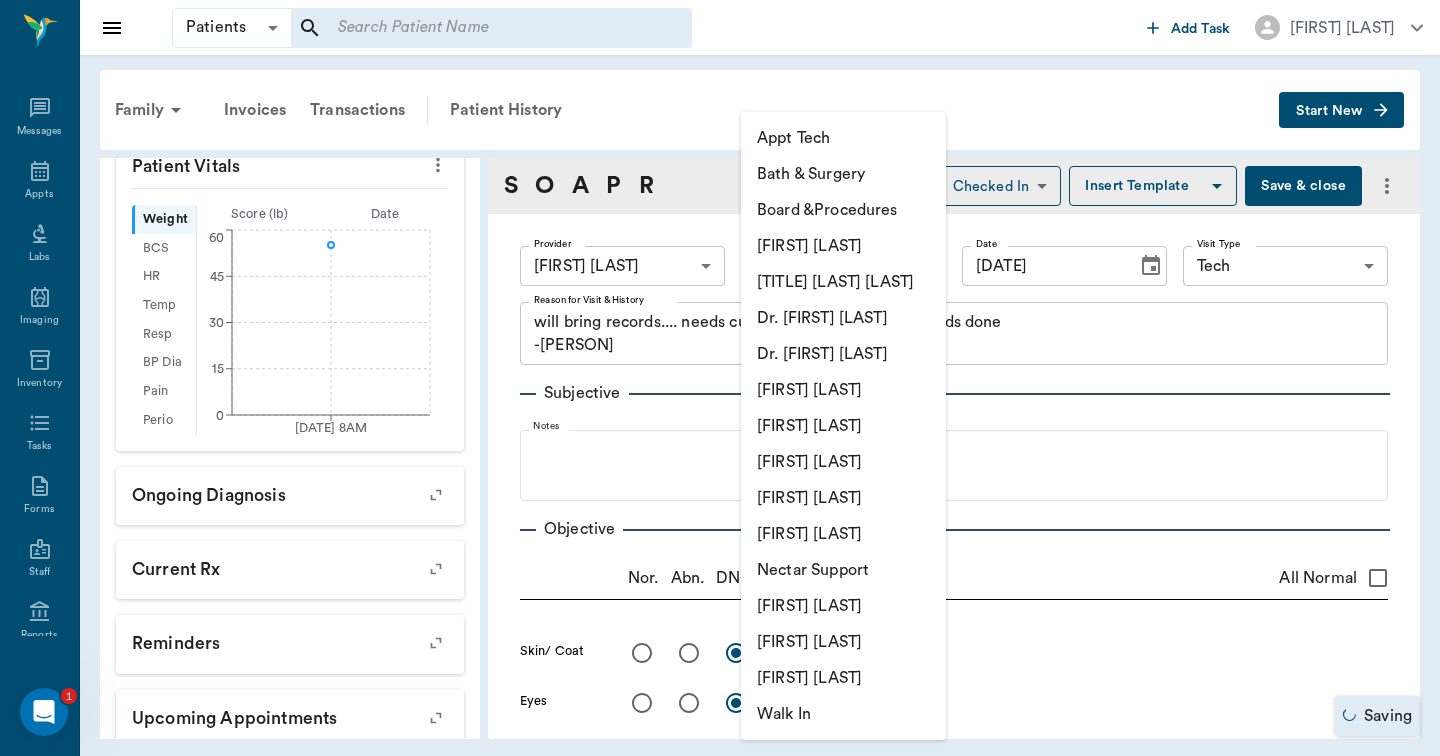 click on "Appt Tech Bath & Surgery Board &Procedures Daniel Virnala Dr. Bert Ellsworth Dr. Edwin Brockway Dr. Kindall Jones Hunter Graves Jessie Mitchell Julie Dickerson Lisa Taylor Lorean Lingle Nectar Support Nicole Ailles Rachel Ellsworth Stormy Lynn Haley Walk In" at bounding box center [843, 426] 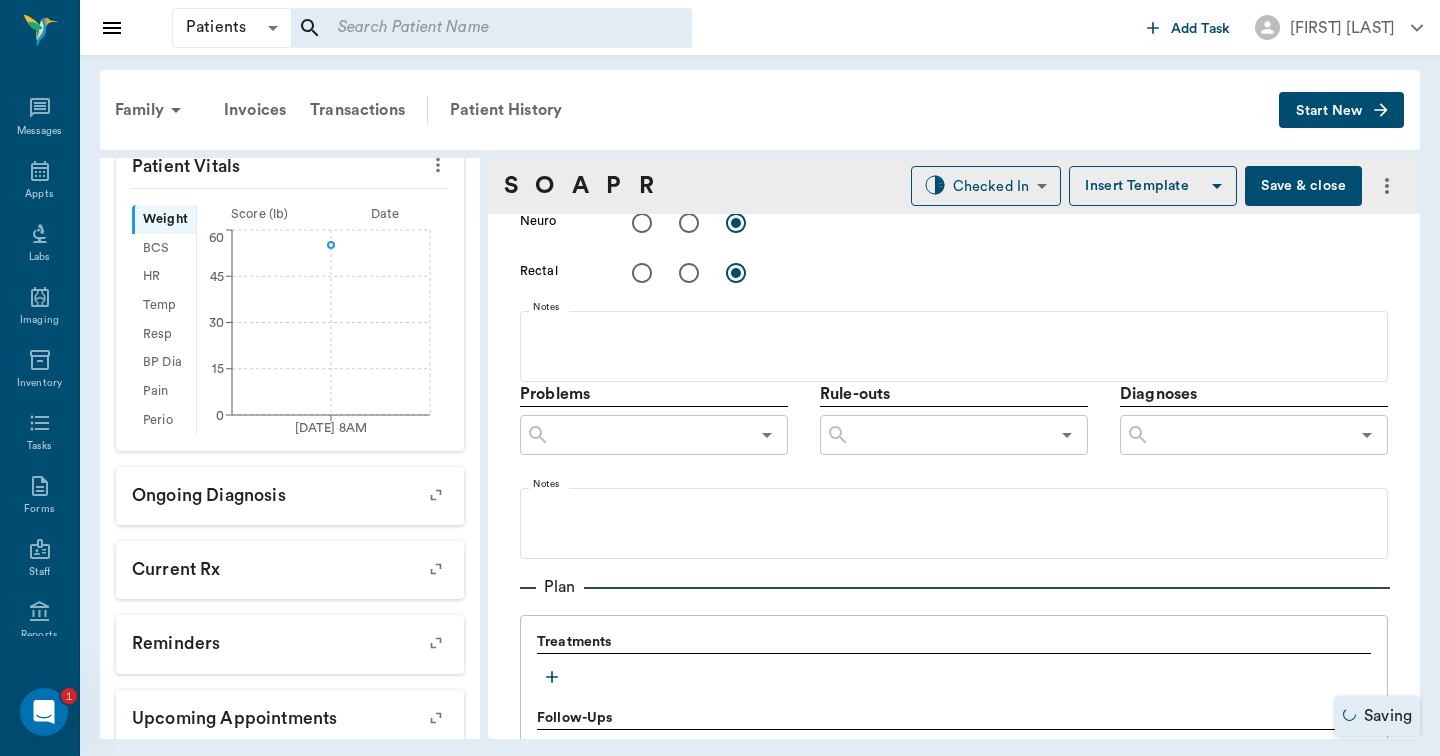 scroll, scrollTop: 984, scrollLeft: 0, axis: vertical 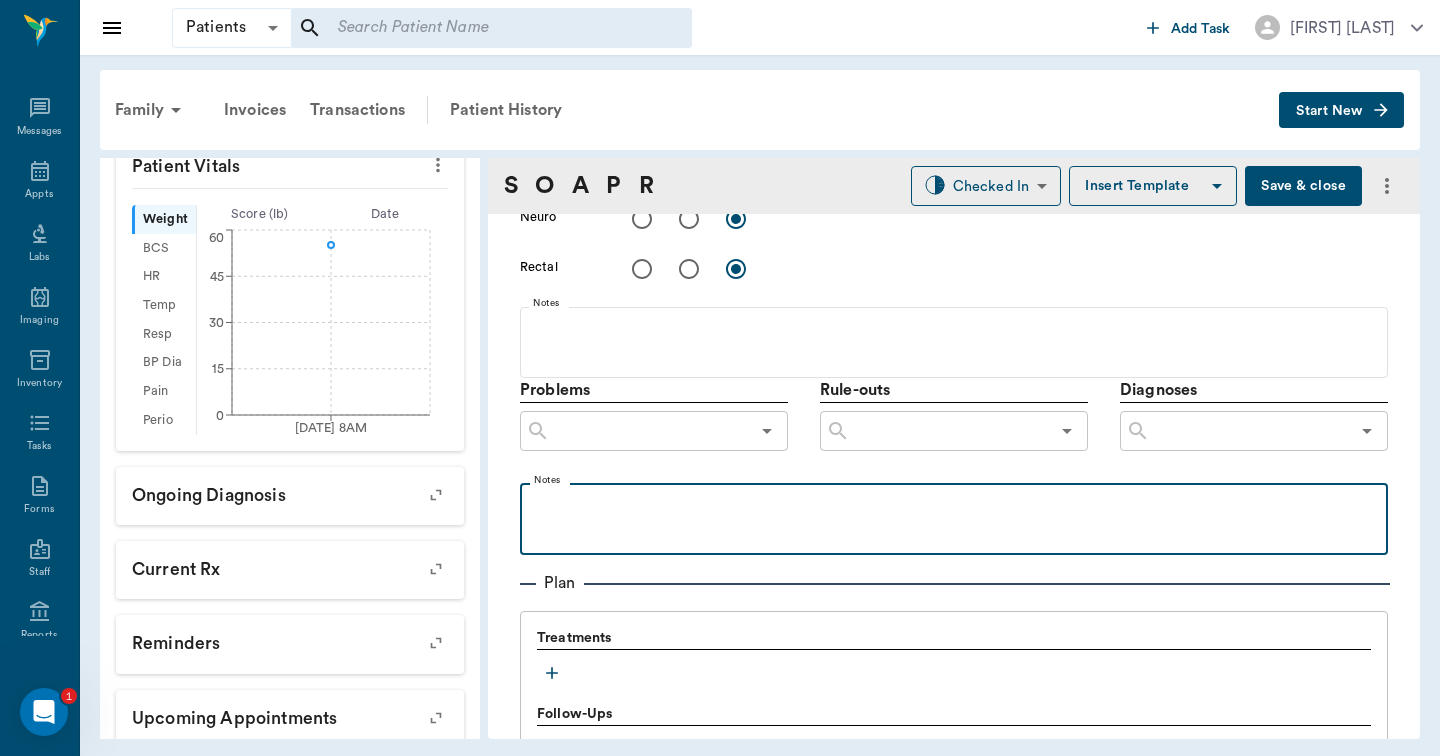 click at bounding box center (954, 505) 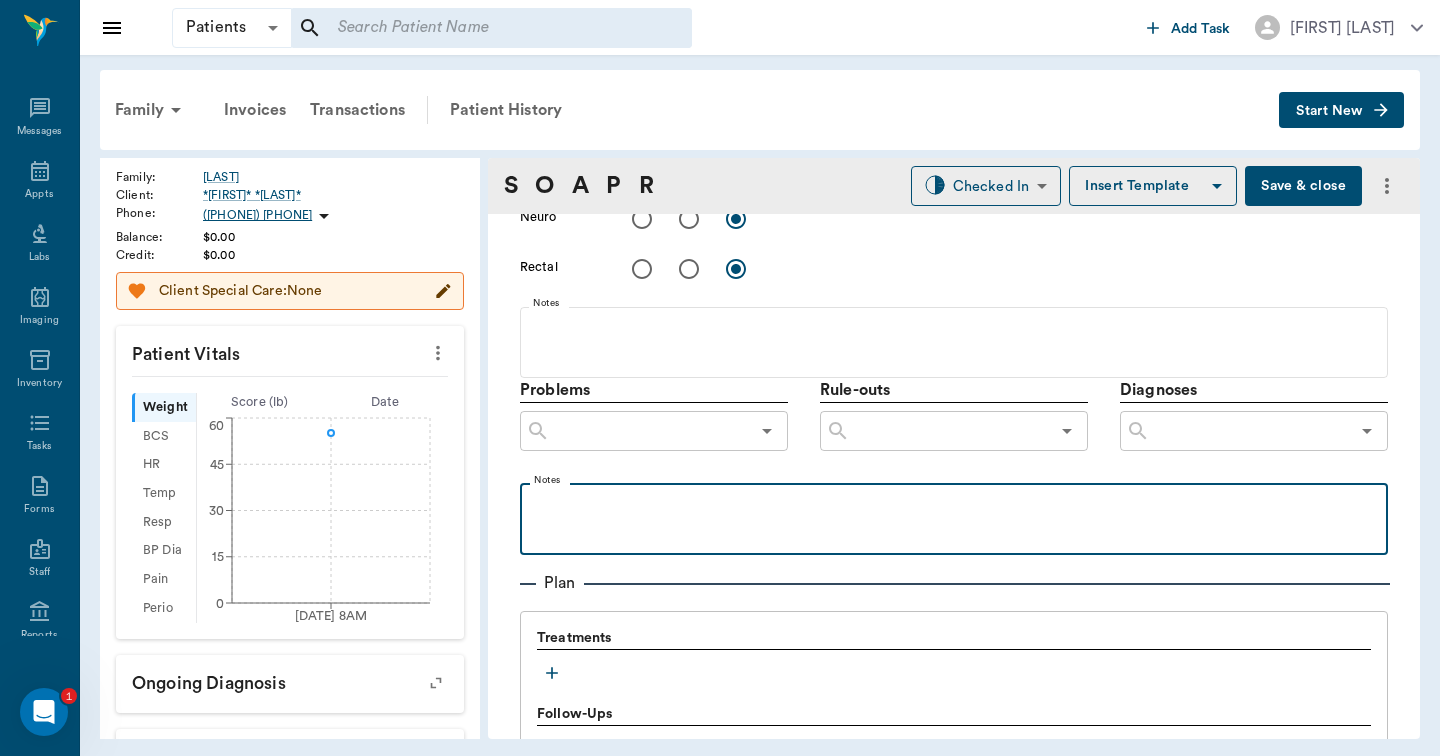 scroll, scrollTop: 212, scrollLeft: 0, axis: vertical 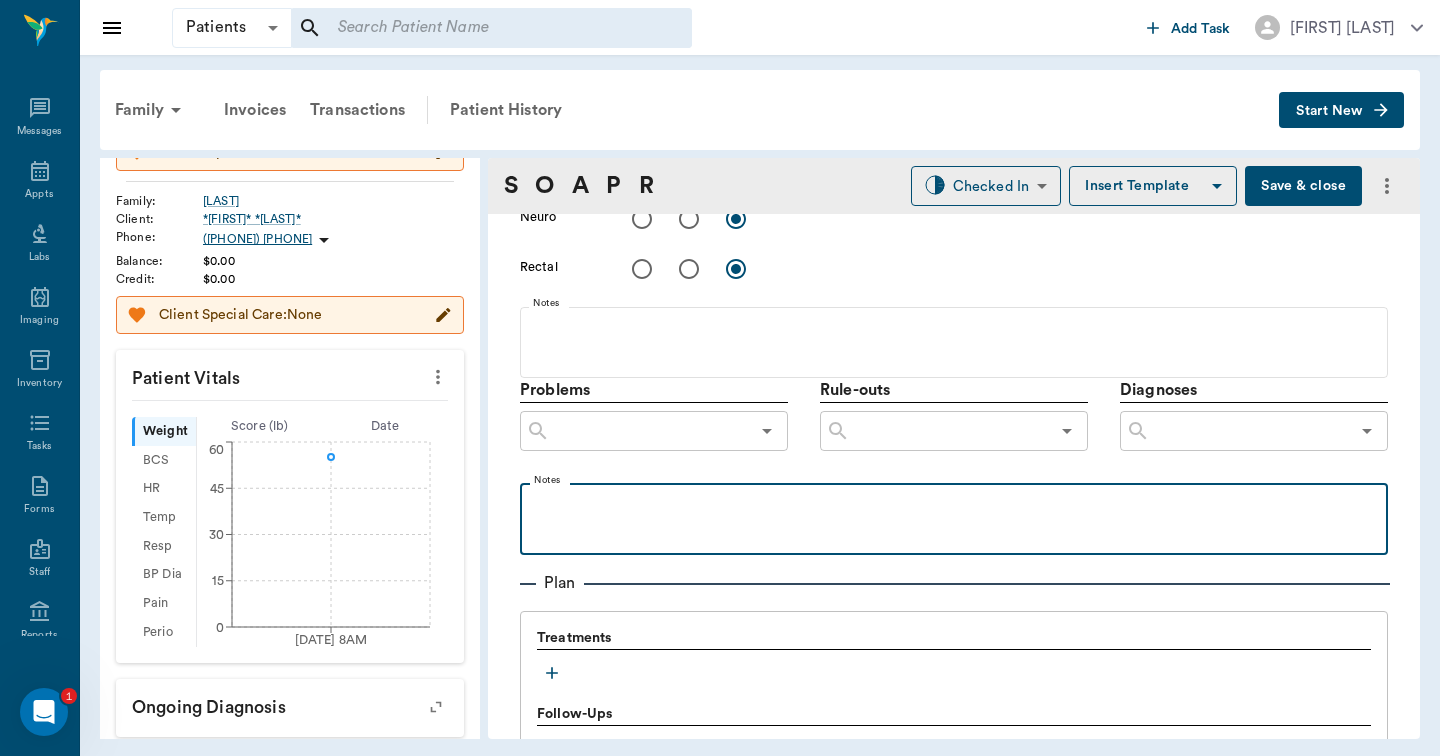 type 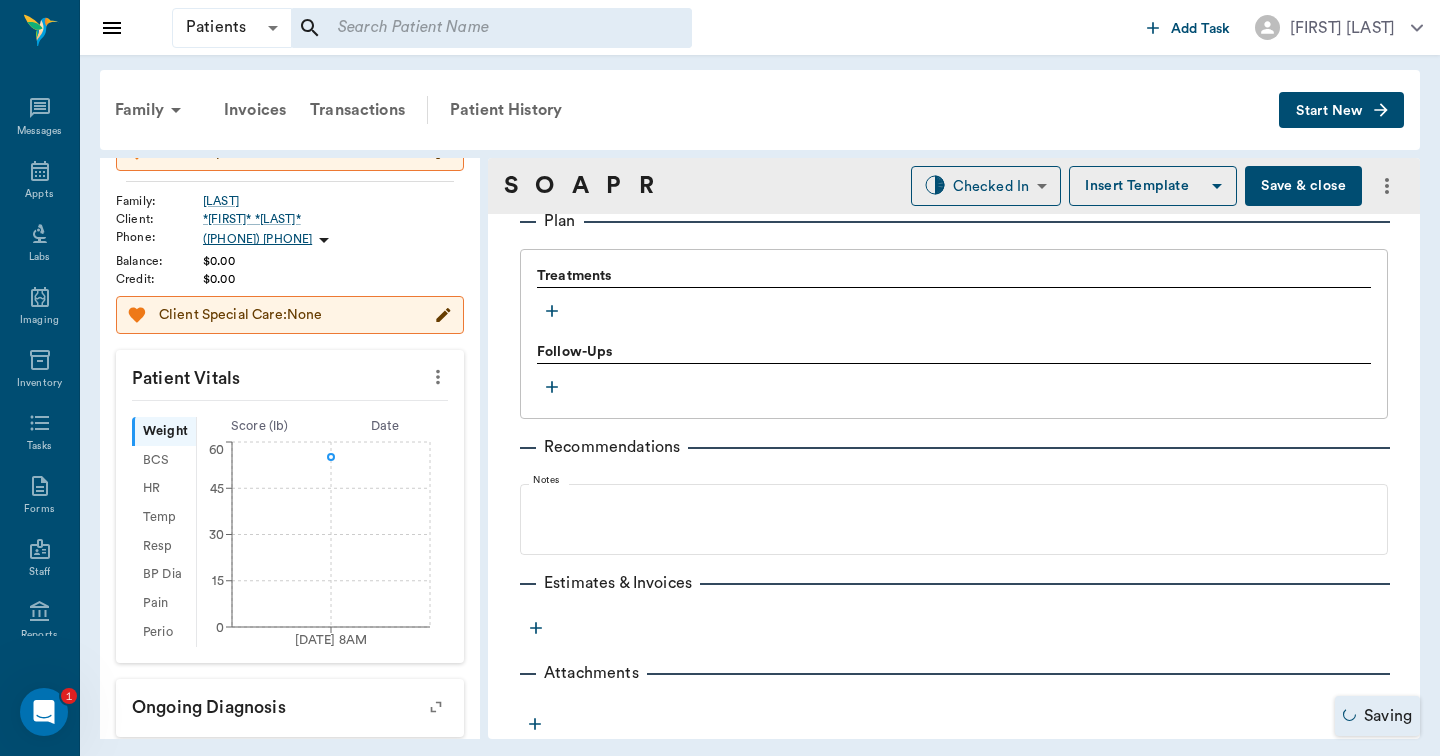 scroll, scrollTop: 1346, scrollLeft: 0, axis: vertical 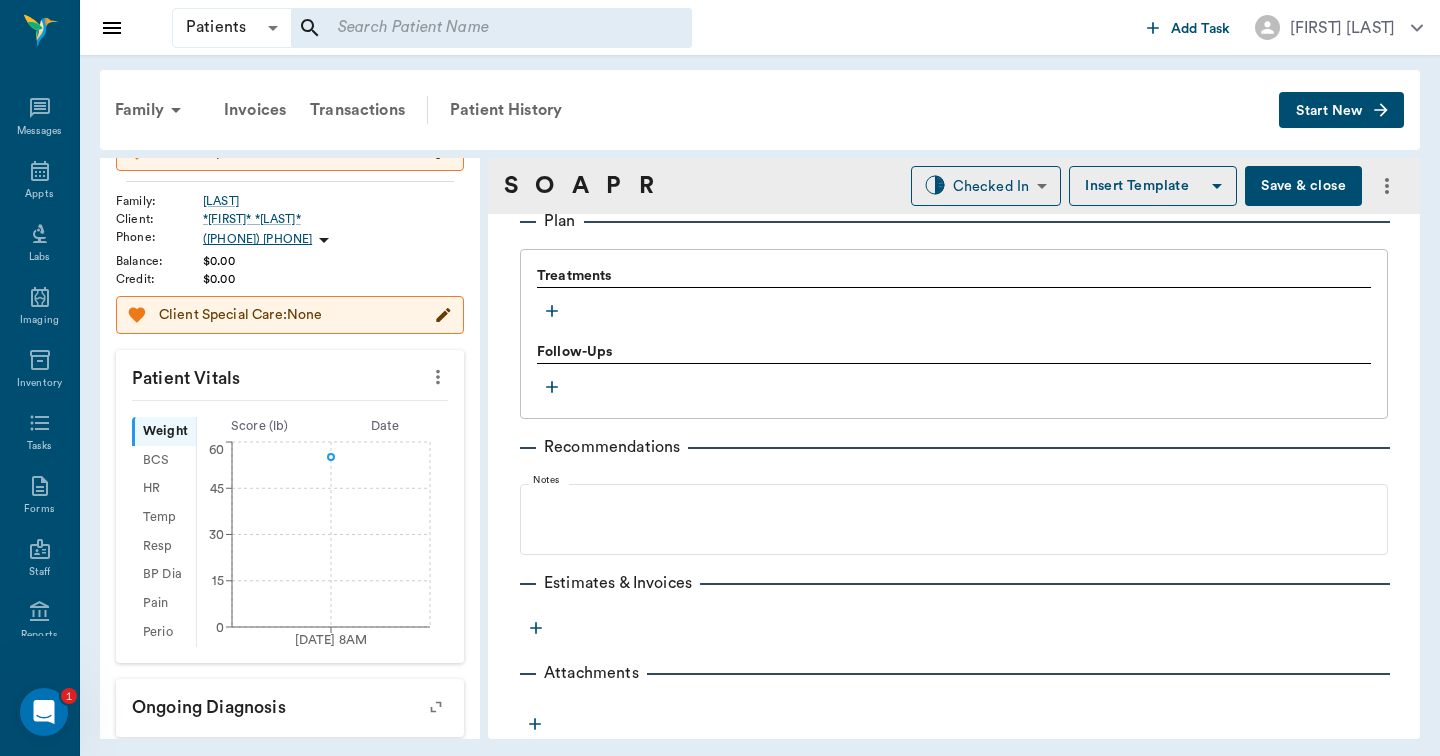 click on "Recommendations" at bounding box center [954, 447] 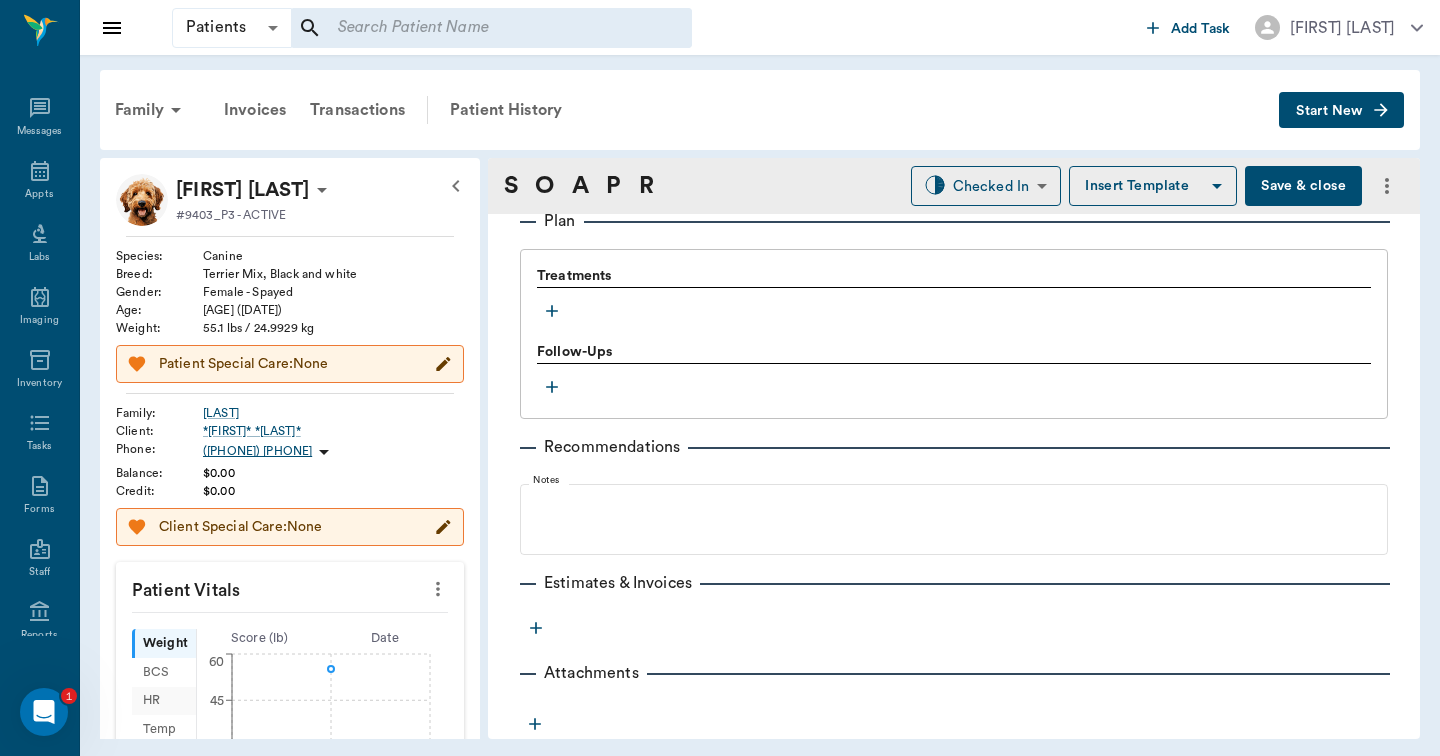 scroll, scrollTop: 0, scrollLeft: 0, axis: both 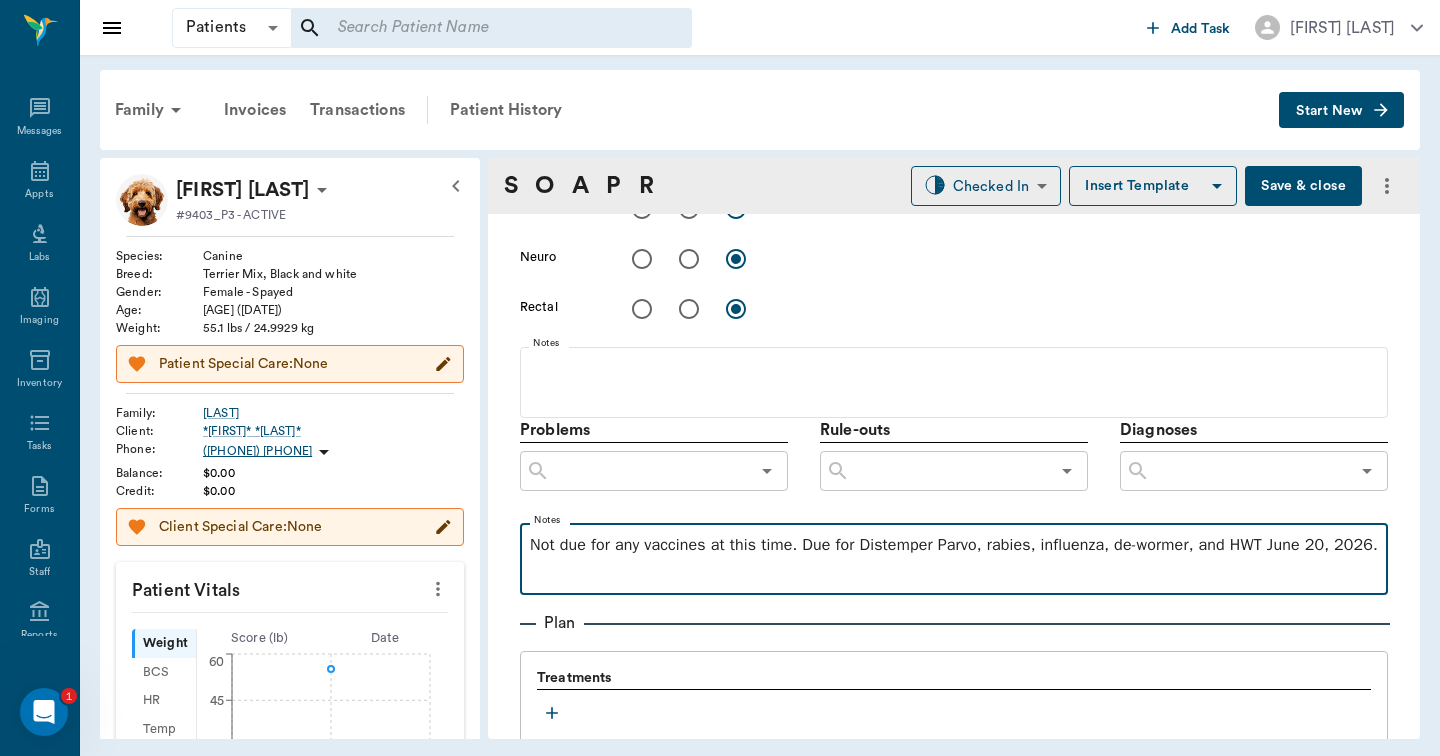 click on "Not due for any vaccines at this time. Due for Distemper Parvo, rabies, influenza, de-wormer, and HWT June 20, 2026." at bounding box center [954, 545] 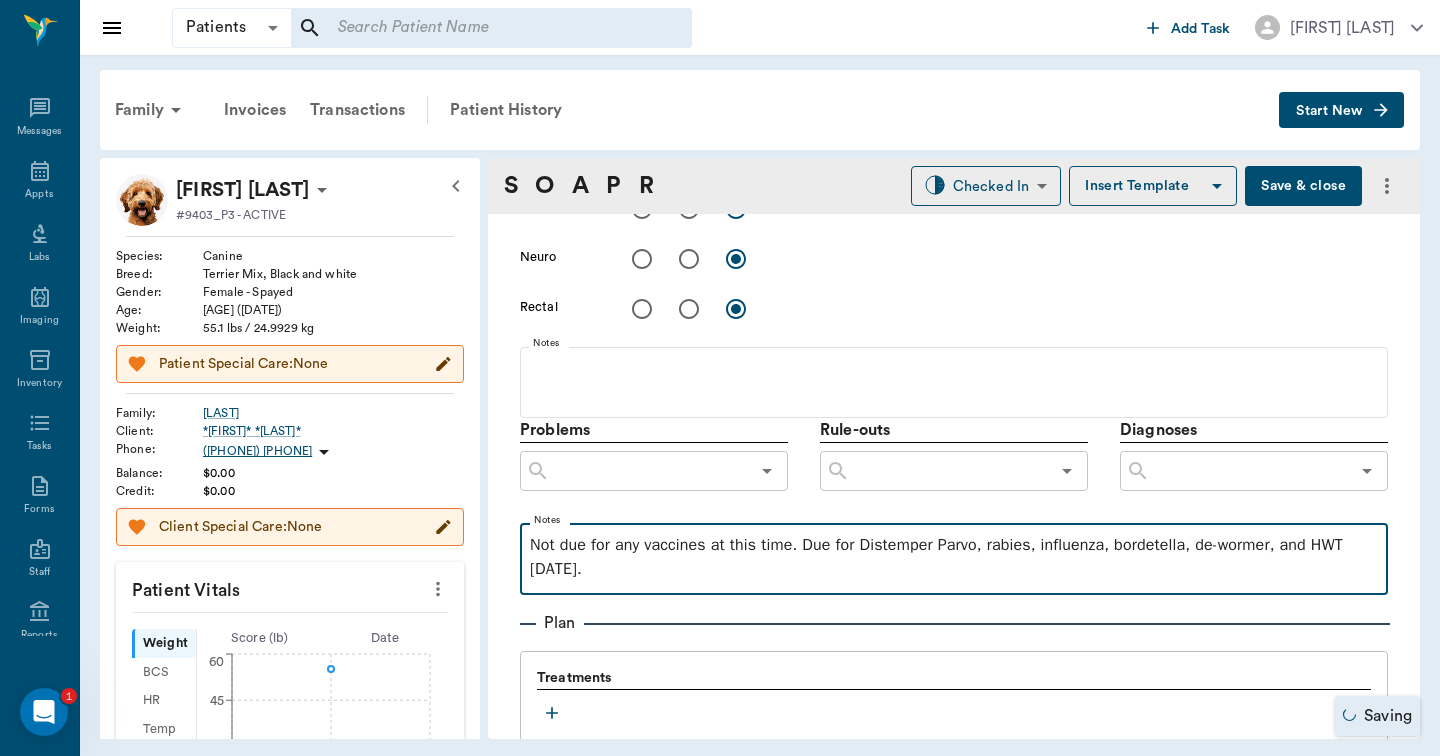 click on "Not due for any vaccines at this time. Due for Distemper Parvo, rabies, influenza, bordetella, de-wormer, and HWT June 20, 2026." at bounding box center (954, 557) 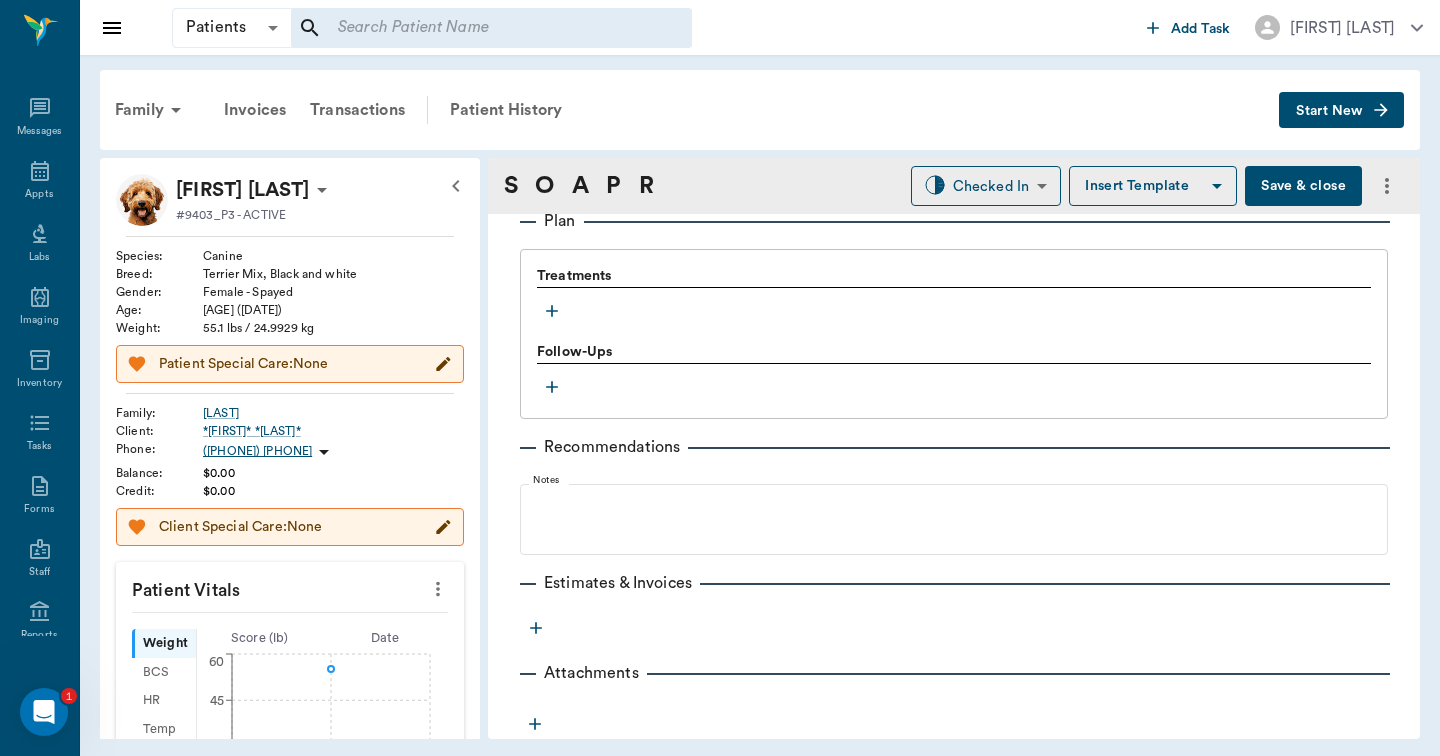 scroll, scrollTop: 1346, scrollLeft: 0, axis: vertical 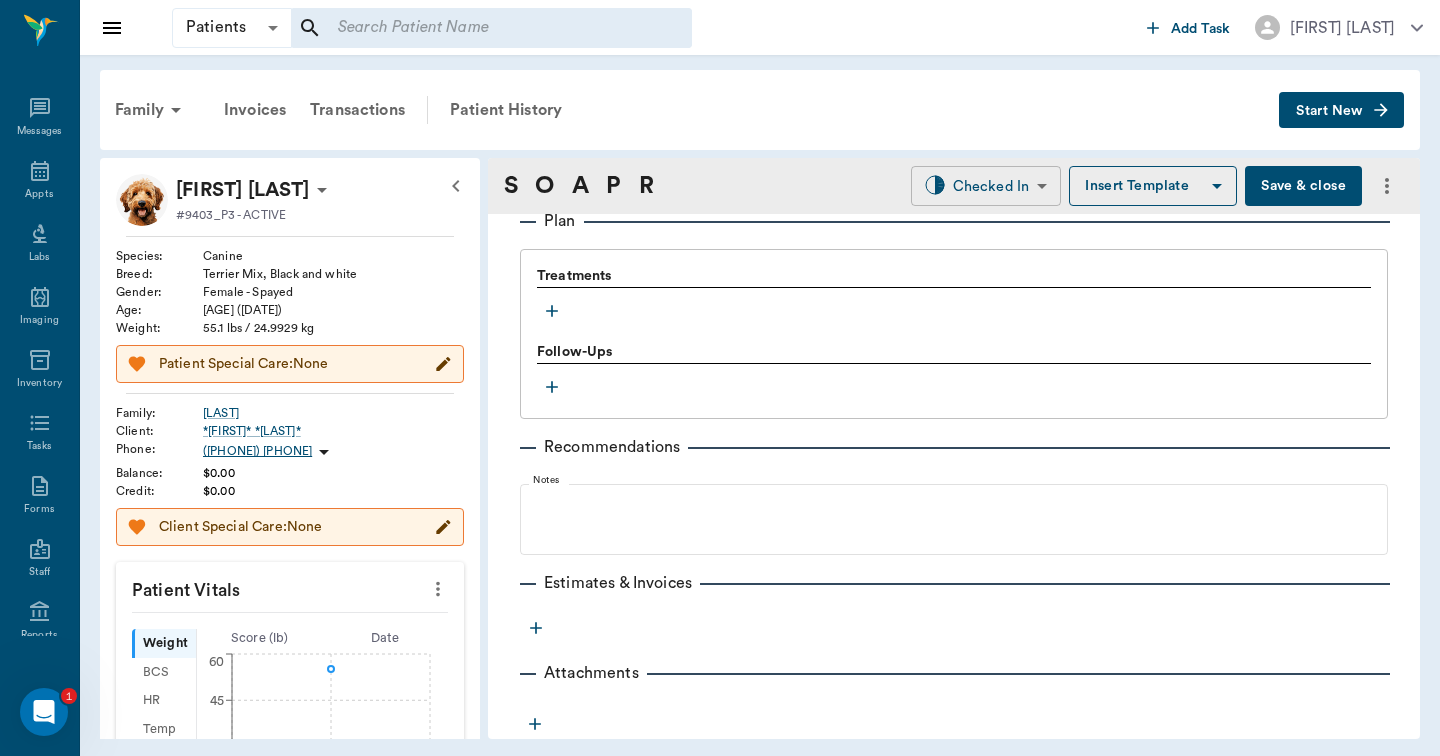 click on "Patients Patients ​ ​ Add Task Hunter Graves Nectar Messages Appts Labs Imaging Inventory Tasks Forms Staff Reports Lookup Settings Family Invoices Transactions Patient History Start New wendy Churchman #9403_P3    -    ACTIVE   Species : Canine Breed : Terrier Mix, Black and white Gender : Female - Spayed Age : 5 yr 10 mo (08/28/2019) Weight : 55.1 lbs / 24.9929 kg Patient Special Care:  None Family : Churchman Client : *Bill* *Churchman* Phone : (903) 824-5256 Balance : $0.00 Credit : $0.00 Client Special Care:  None Patient Vitals Weight BCS HR Temp Resp BP Dia Pain Perio Score ( lb ) Date 07/17/25 8AM 0 15 30 45 60 Ongoing diagnosis Current Rx Reminders Upcoming appointments Schedule Appointment S O A P R Checked In CHECKED_IN ​ Insert Template  Save & close Provider Hunter Graves 682b670d8bdc6f7f8feef3db Provider Assistant Appt Tech 63ec2f075fda476ae8351a4c Assistant Date 07/17/2025 Date Visit Type Tech 65d2be4f46e3a538d89b8c1a Visit Type Reason for Visit & History x Reason for Visit & History x" at bounding box center [720, 378] 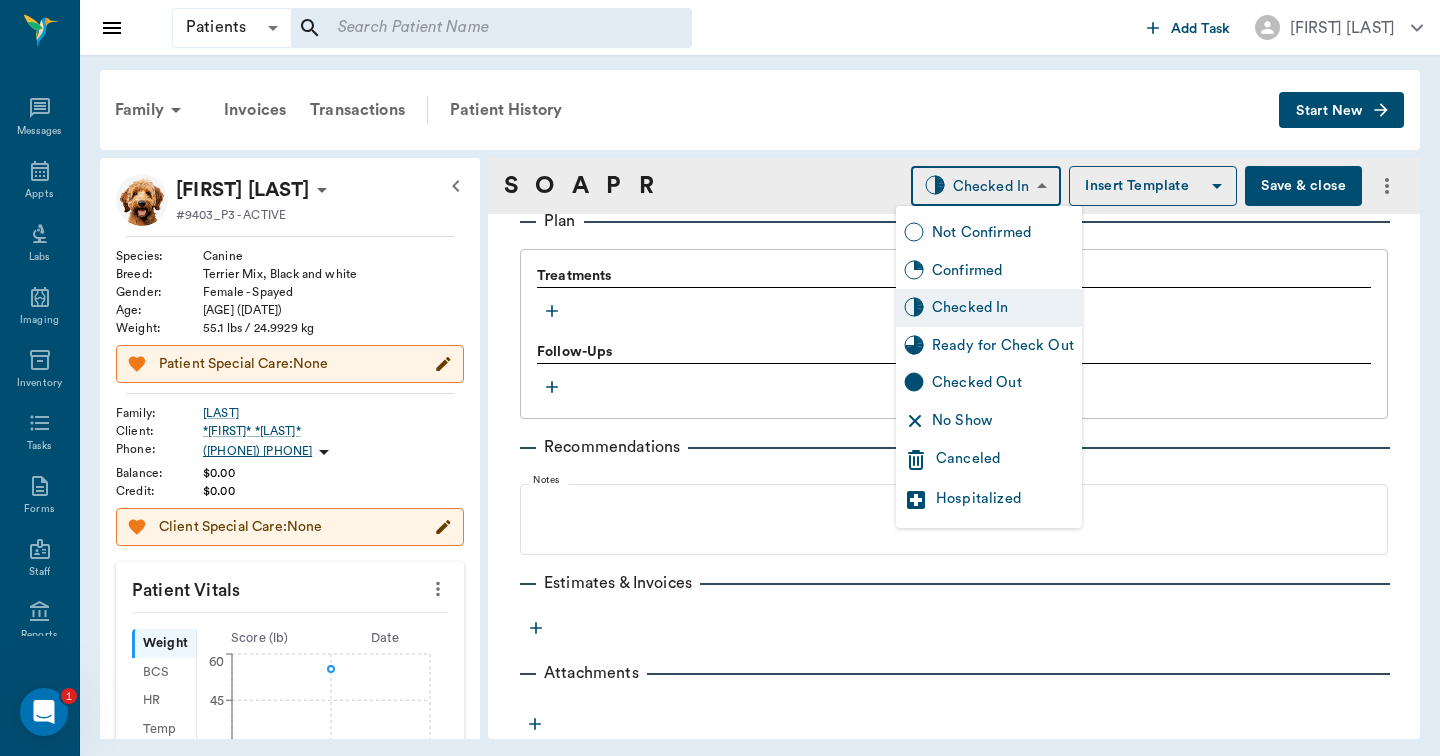 click on "Ready for Check Out" at bounding box center (1003, 346) 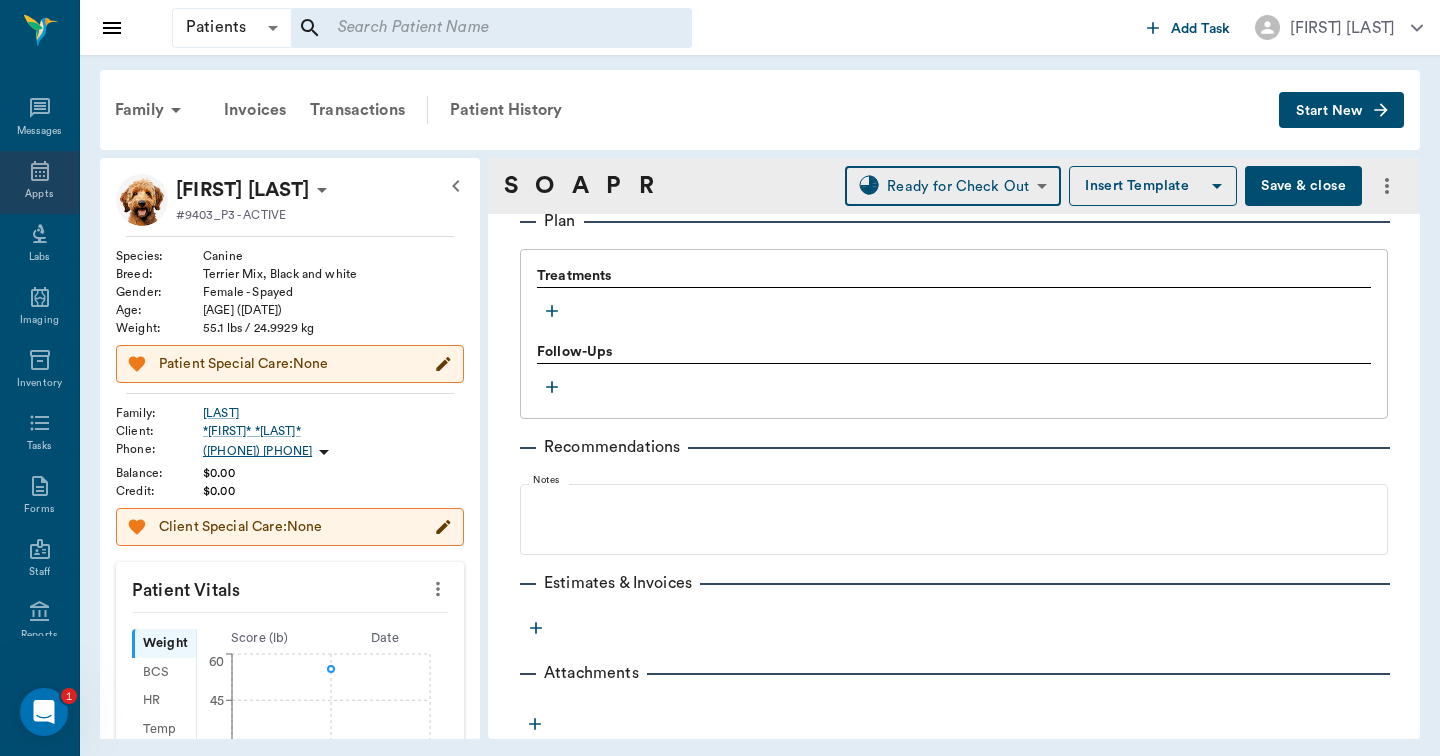 click 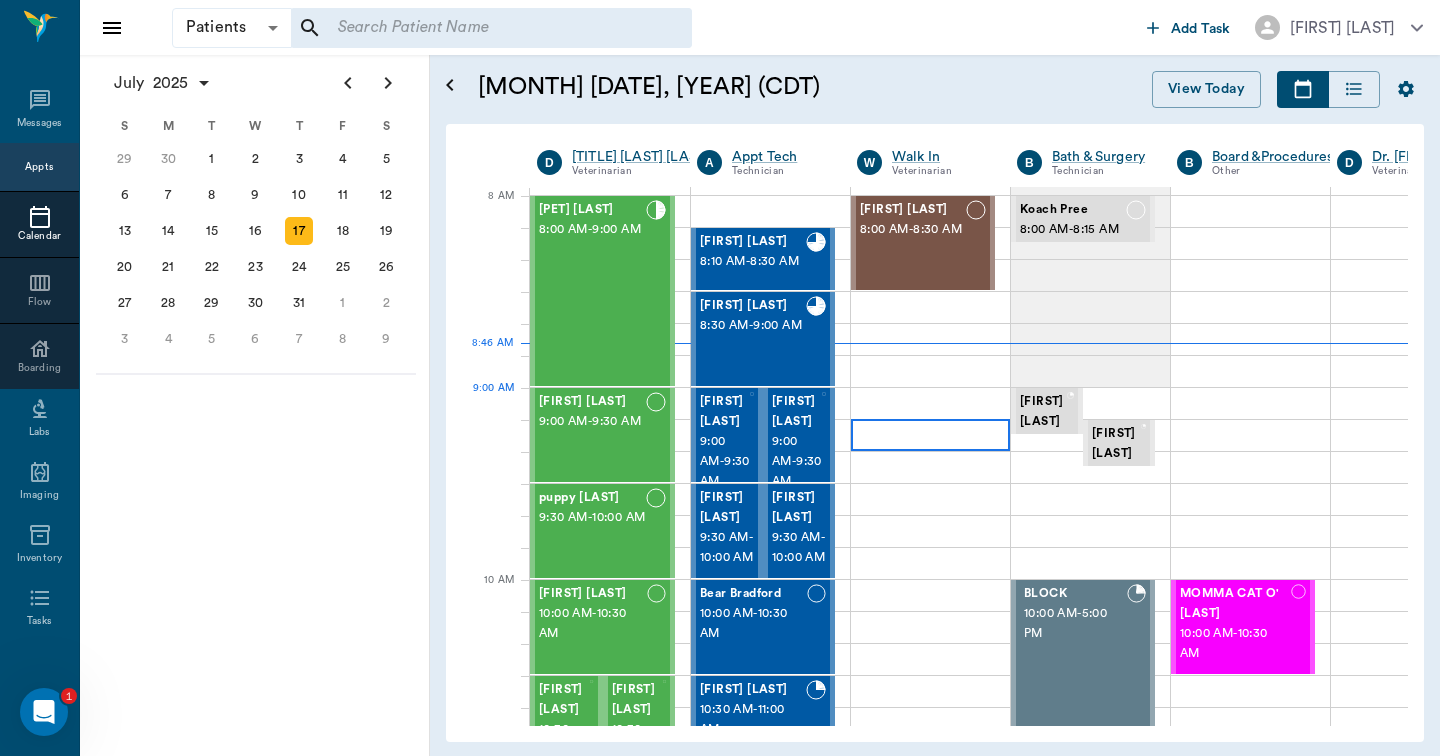 scroll, scrollTop: 0, scrollLeft: 0, axis: both 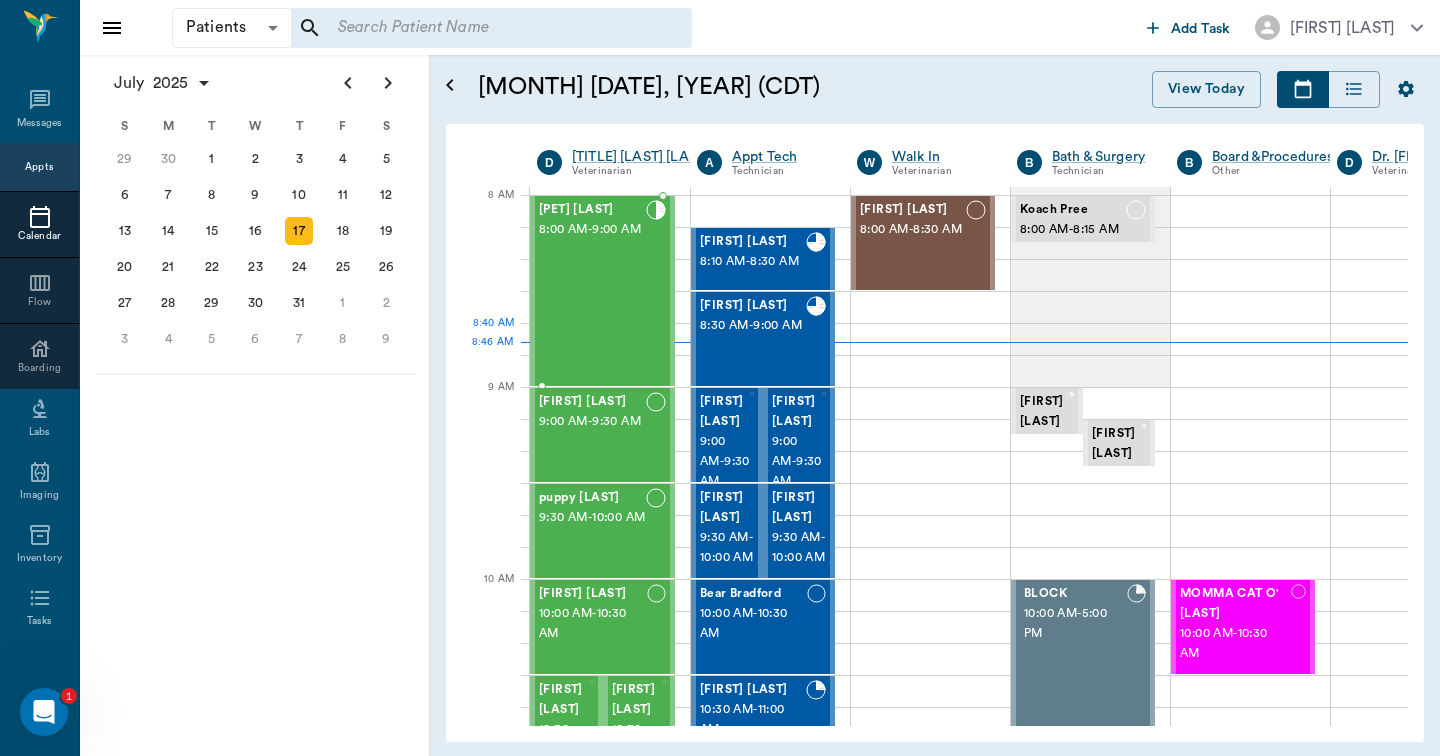 click on "Bovine Barr 8:00 AM  -  9:00 AM" at bounding box center (592, 291) 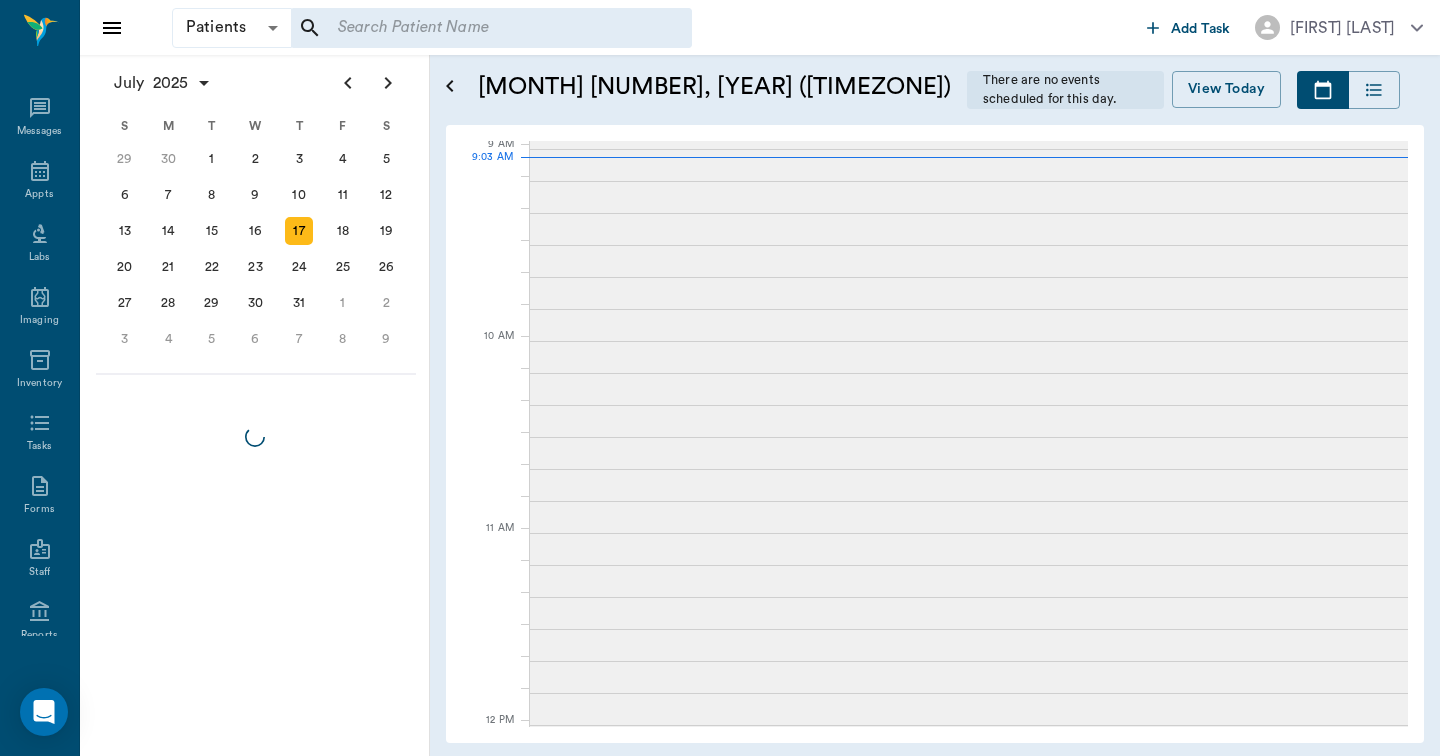 scroll, scrollTop: 0, scrollLeft: 0, axis: both 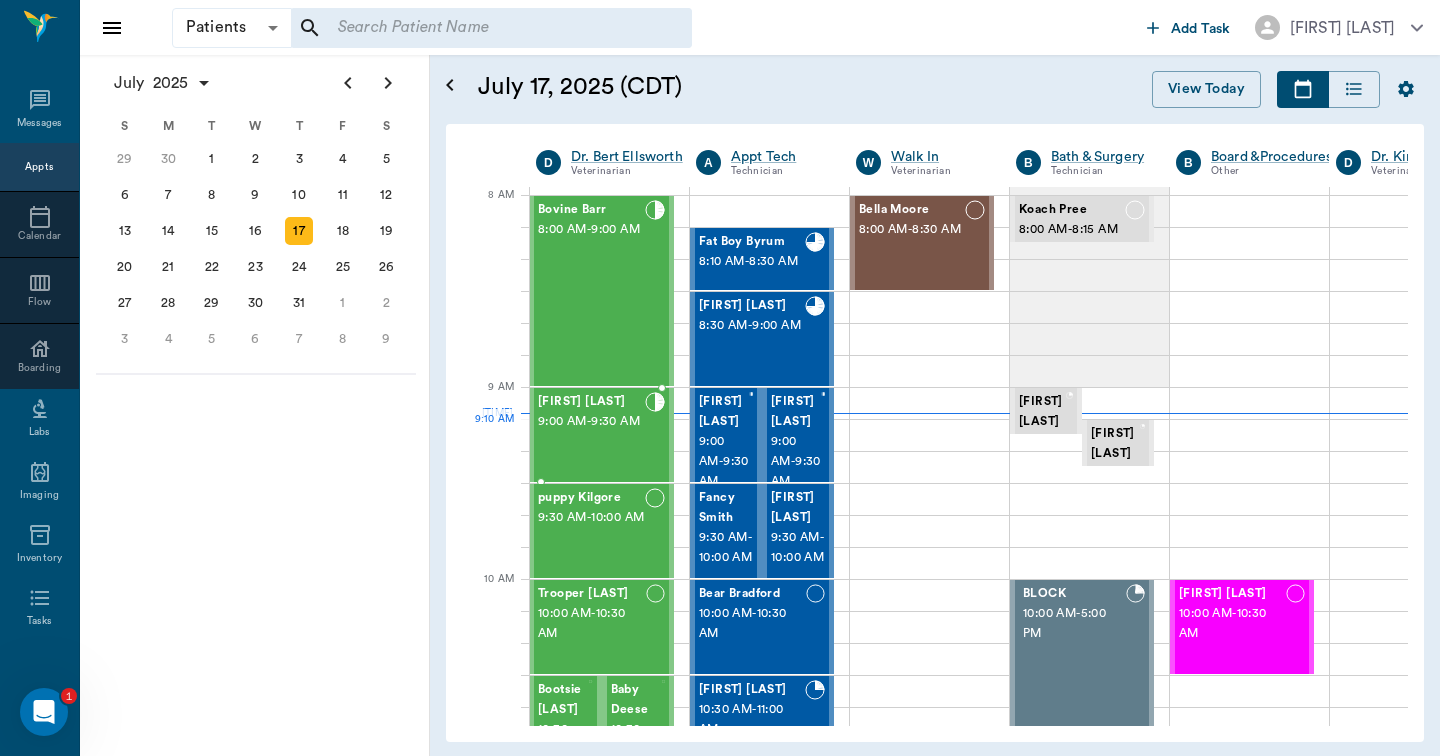 click on "9:00 AM  -  9:30 AM" at bounding box center (591, 422) 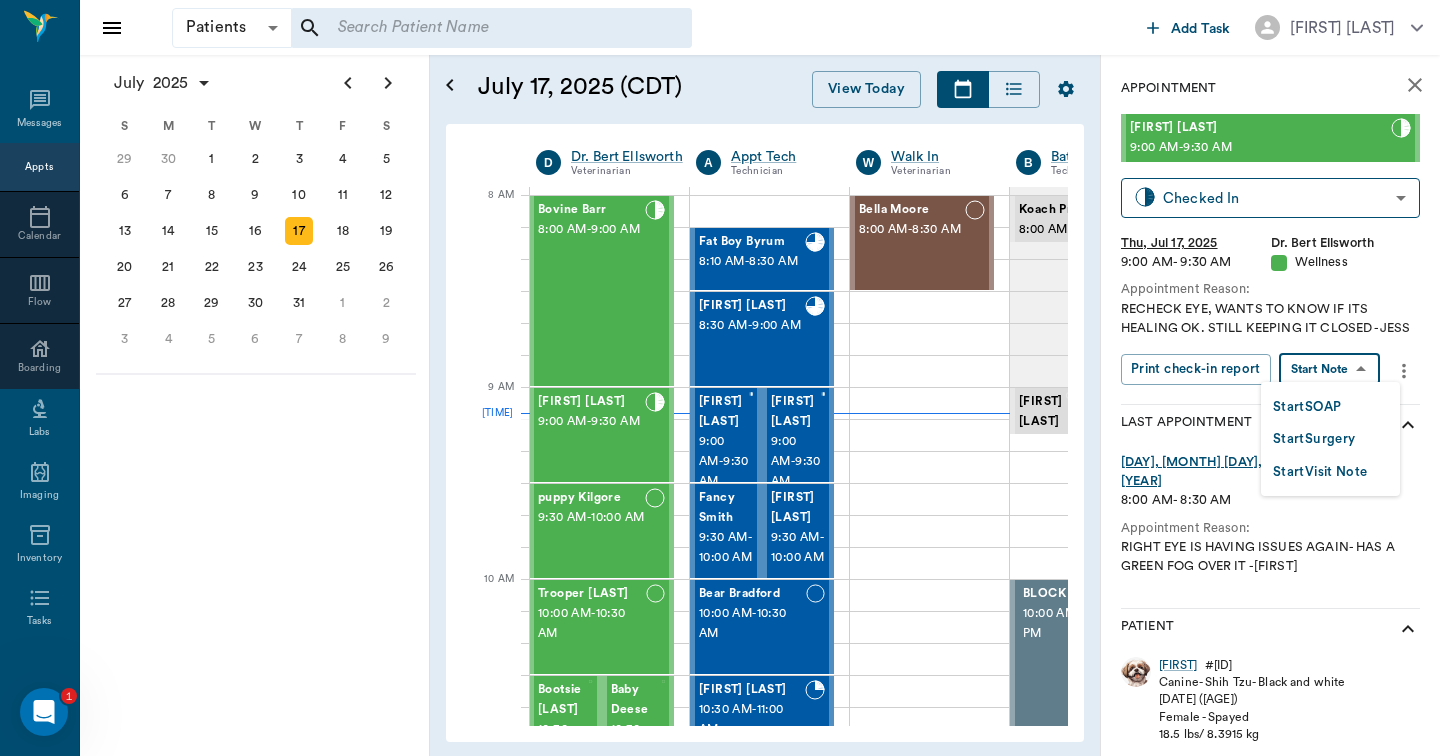 click on "Patients Patients ​ ​ Add Task Hunter Graves Nectar Messages Appts Calendar Flow Boarding Labs Imaging Inventory Tasks Forms Staff Reports Lookup Settings July 2025 S M T W T F S Jun 1 2 3 4 5 6 7 8 9 10 11 12 13 14 15 16 17 18 19 20 21 22 23 24 25 26 27 28 29 30 Jul 1 2 3 4 5 6 7 8 9 10 11 12 S M T W T F S 29 30 Jul 1 2 3 4 5 6 7 8 9 10 11 12 13 14 15 16 17 18 19 20 21 22 23 24 25 26 27 28 29 30 31 Aug 1 2 3 4 5 6 7 8 9 S M T W T F S 27 28 29 30 31 Aug 1 2 3 4 5 6 7 8 9 10 11 12 13 14 15 16 17 18 19 20 21 22 23 24 25 26 27 28 29 30 31 Sep 1 2 3 4 5 6 July 17, 2025 (CDT) View Today July 2025 Today 17 Thu Jul 2025 D Dr. [FIRST] [LAST] Veterinarian A Appt Tech Technician W Walk In Veterinarian B Bath & Surgery Technician B Board &Procedures Other D Dr. [FIRST] [LAST] Veterinarian 8 AM 9 AM 10 AM 11 AM 12 PM 1 PM 2 PM 3 PM 4 PM 5 PM 6 PM 7 PM 8 PM 9:08 AM 9:10 AM [FIRST] [LAST] 8:00 AM - 9:00 AM [FIRST] [LAST] 9:00 AM - 9:30 AM puppy [LAST] 9:30 AM - 10:00 AM [FIRST] [LAST] 10:00 AM - 10:30 AM [FIRST] [LAST]" at bounding box center (720, 378) 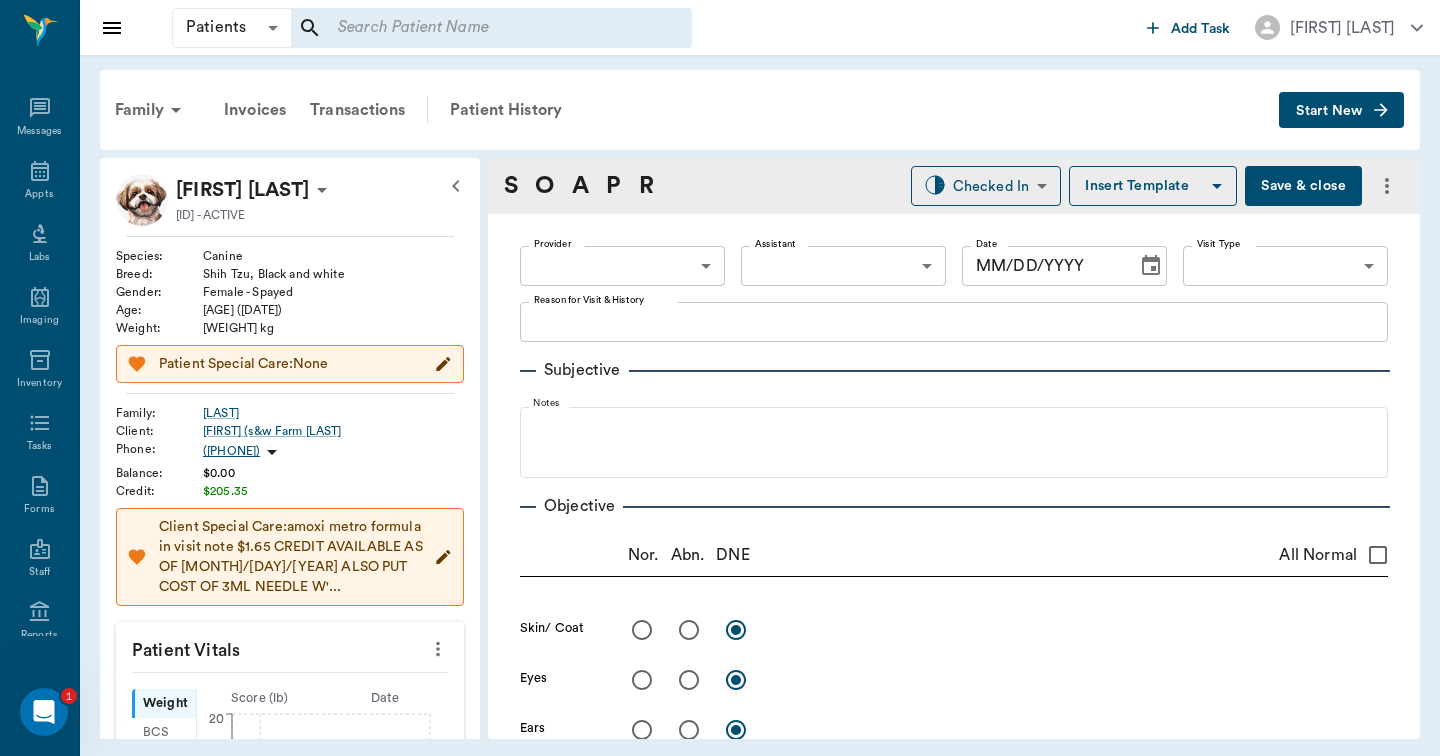 type on "63ec2f075fda476ae8351a4d" 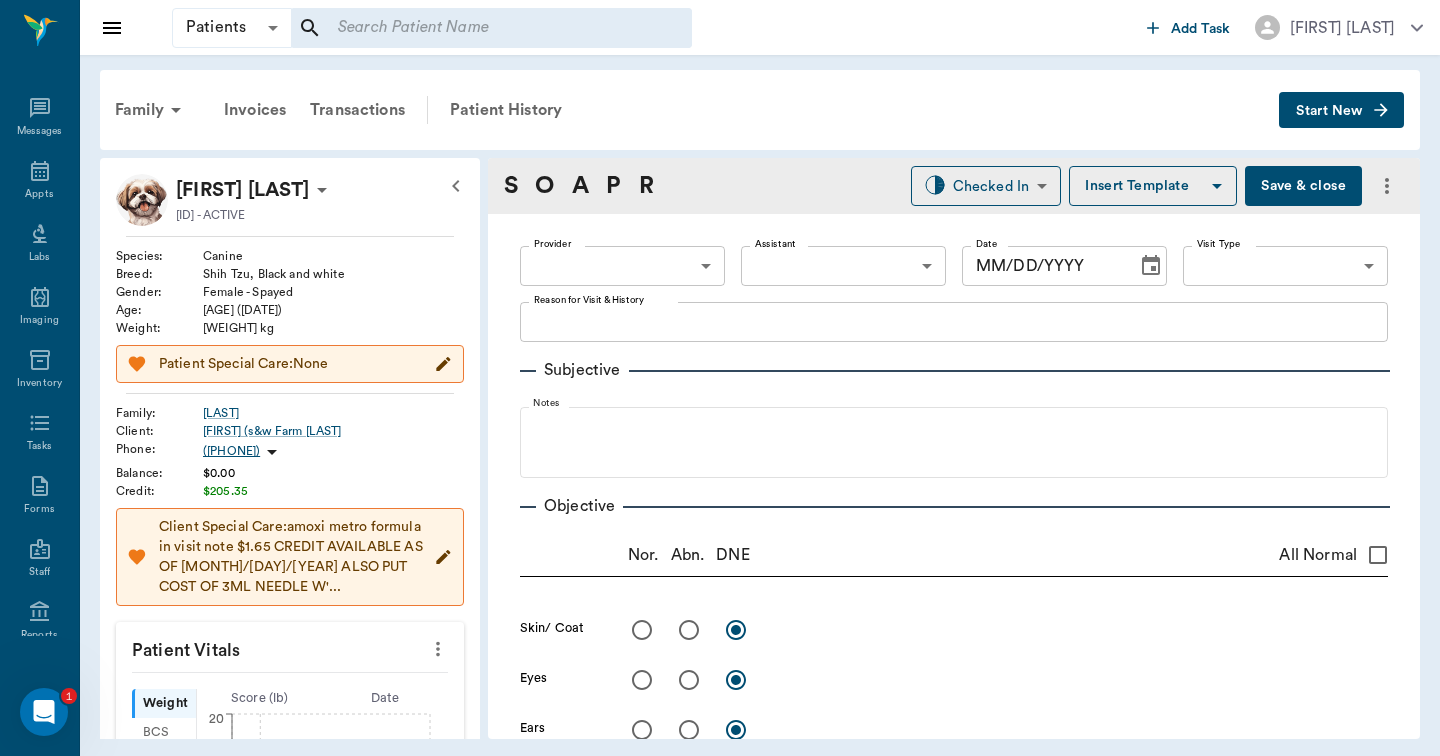 type on "65d2be4f46e3a538d89b8c14" 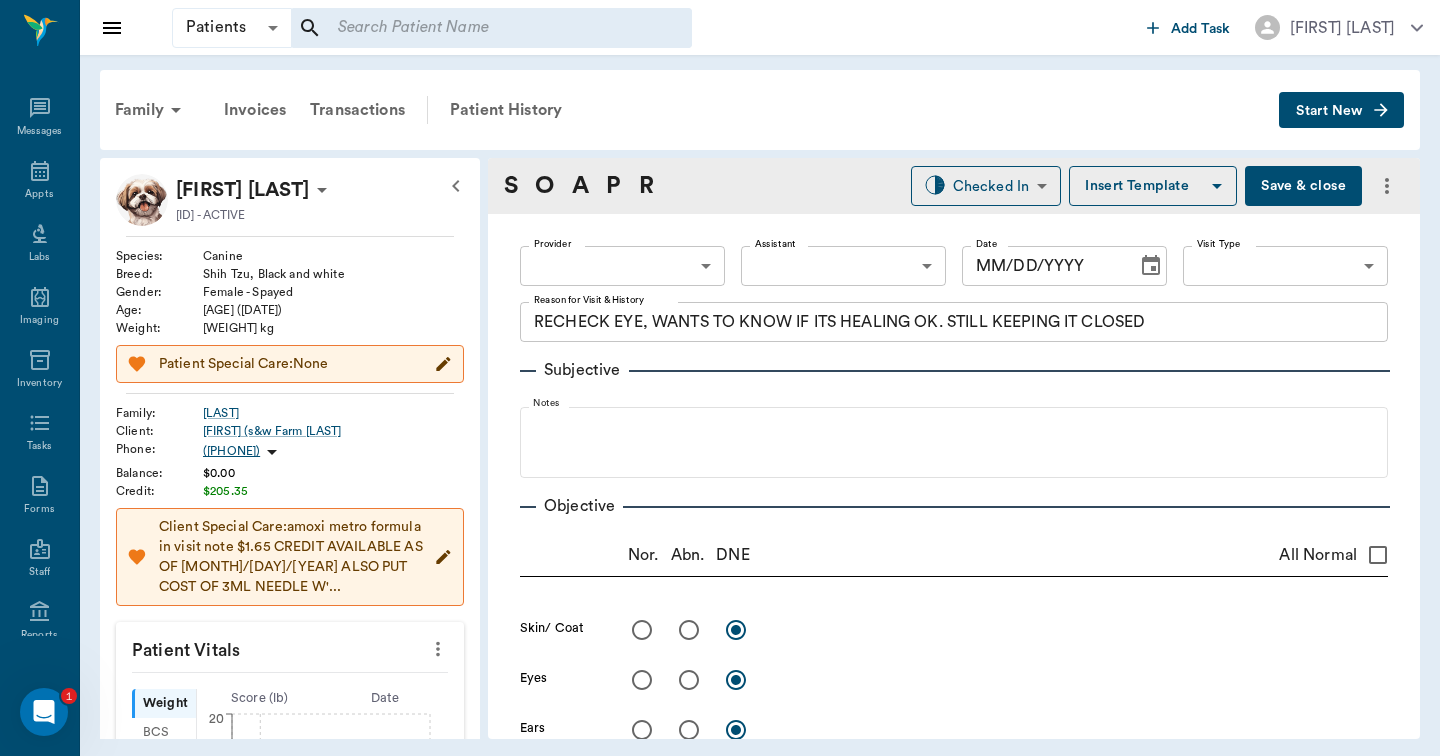 type on "07/17/2025" 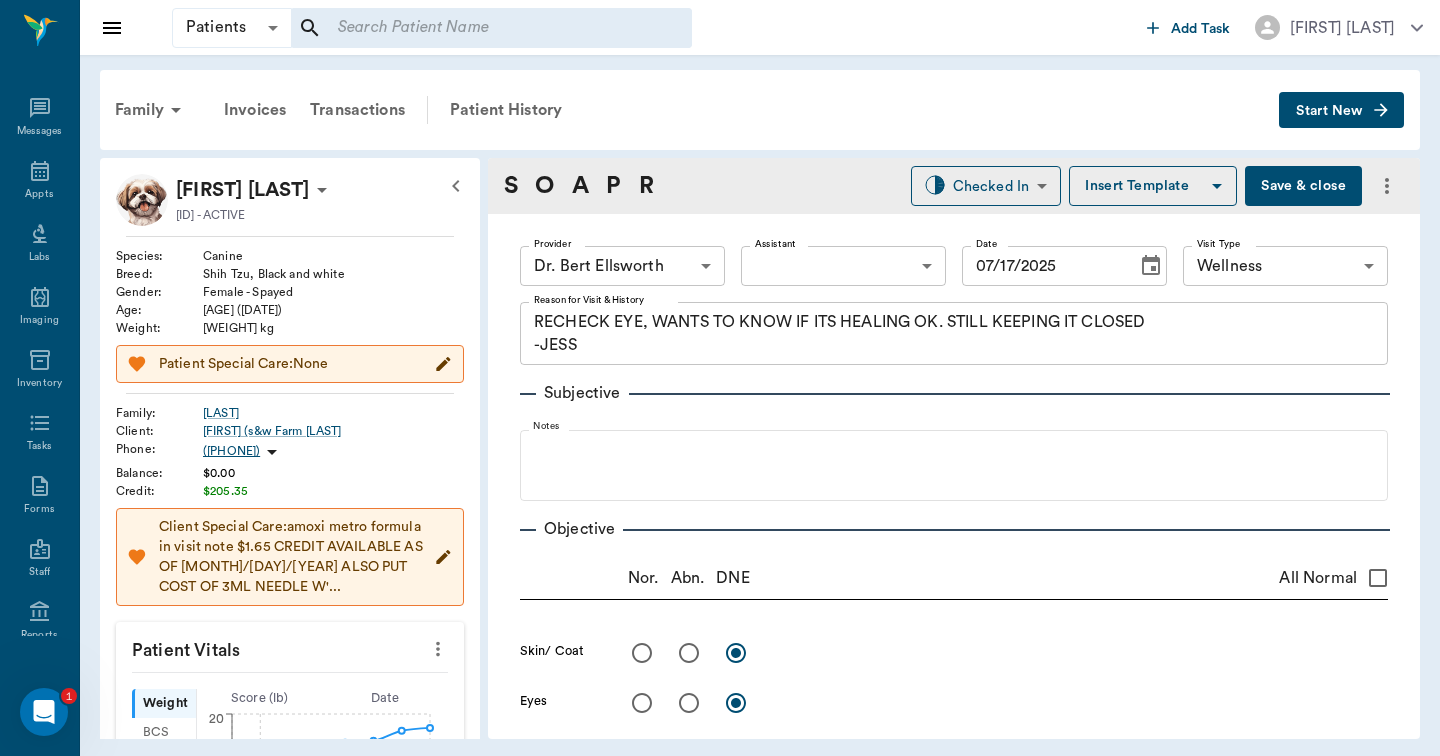 click on "Patients Patients ​ ​ Add Task Hunter Graves Nectar Messages Appts Calendar Flow Boarding Labs Imaging Inventory Tasks Forms Staff Reports Lookup Settings July 2025 S M T W T F S Jun 1 2 3 4 5 6 7 8 9 10 11 12 13 14 15 16 17 18 19 20 21 22 23 24 25 26 27 28 29 30 Jul 1 2 3 4 5 6 7 8 9 10 11 12 S M T W T F S 29 30 Jul 1 2 3 4 5 6 7 8 9 10 11 12 13 14 15 16 17 18 19 20 21 22 23 24 25 26 27 28 29 30 31 Aug 1 2 3 4 5 6 7 8 9 S M T W T F S 27 28 29 30 31 Aug 1 2 3 4 5 6 7 8 9 10 11 12 13 14 15 16 17 18 19 20 21 22 23 24 25 26 27 28 29 30 31 Sep 1 2 3 4 5 6 July 17, 2025 (CDT) View Today July 2025 Today 17 Thu Jul 2025 D Dr. [FIRST] [LAST] Veterinarian A Appt Tech Technician W Walk In Veterinarian B Bath & Surgery Technician B Board &Procedures Other D Dr. [FIRST] [LAST] Veterinarian 8 AM 9 AM 10 AM 11 AM 12 PM 1 PM 2 PM 3 PM 4 PM 5 PM 6 PM 7 PM 8 PM 9:11 AM 9:30 AM [FIRST] [LAST] 8:00 AM - 9:00 AM [FIRST] [LAST] 9:00 AM - 9:30 AM puppy [LAST] 9:30 AM - 10:00 AM [FIRST] [LAST] 10:00 AM - 10:30 AM [FIRST] [LAST]" at bounding box center (720, 378) 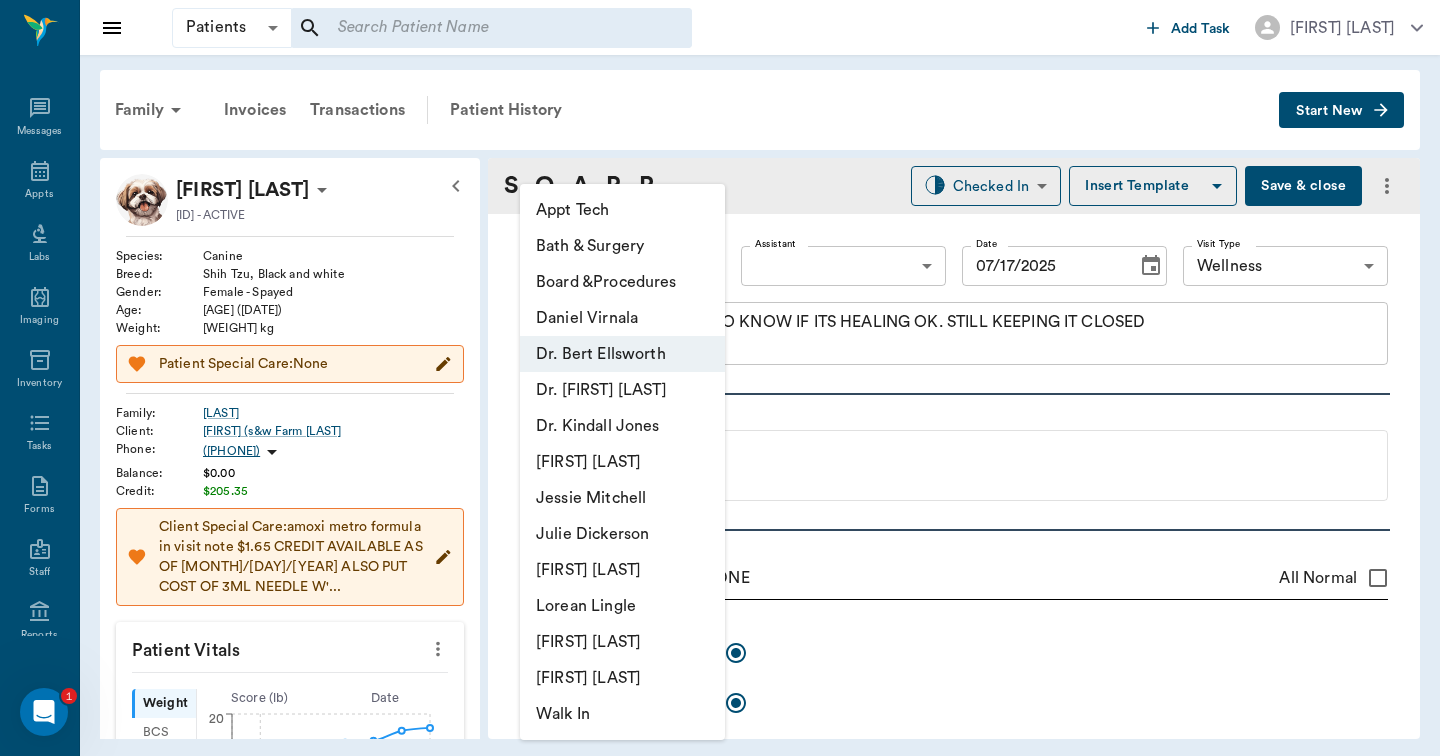 click at bounding box center (720, 378) 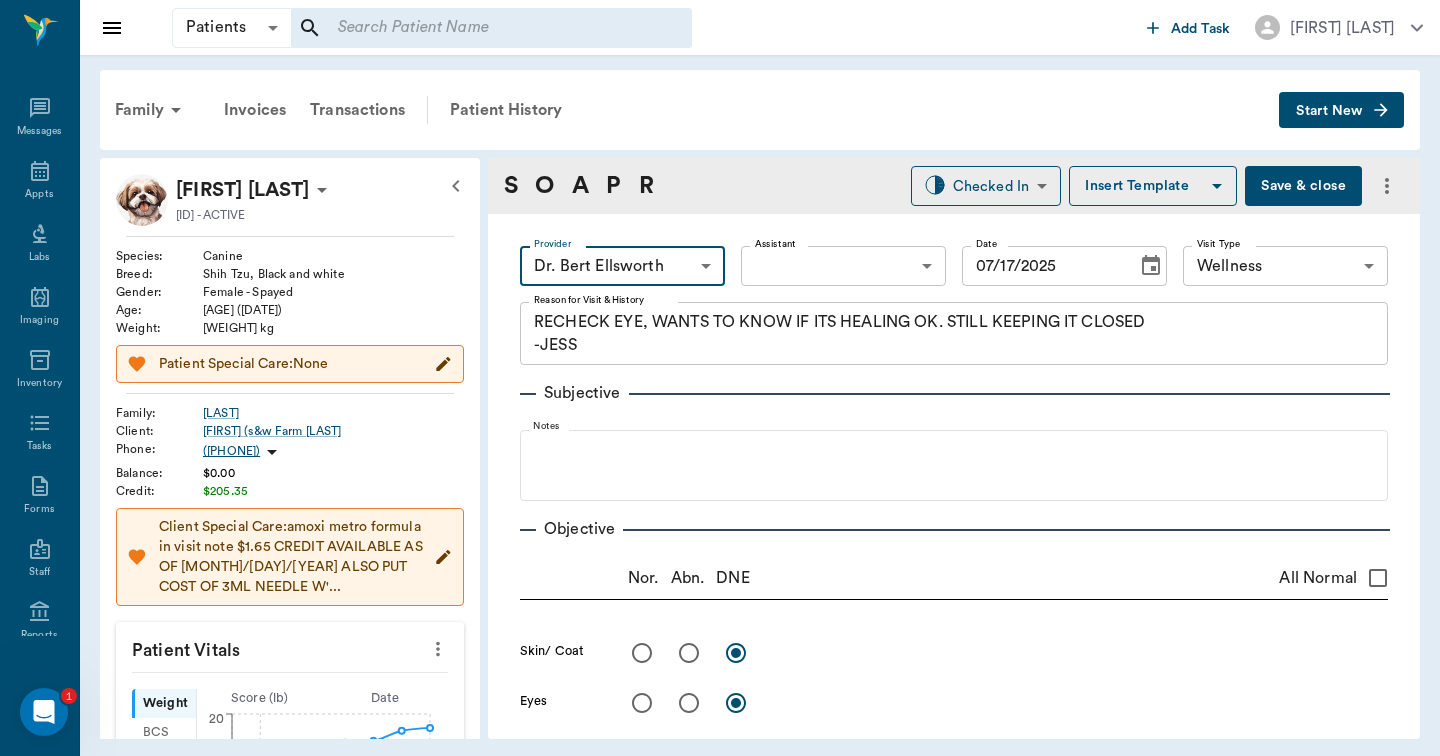 click on "Patients Patients ​ ​ Add Task Hunter Graves Nectar Messages Appts Calendar Flow Boarding Labs Imaging Inventory Tasks Forms Staff Reports Lookup Settings July 2025 S M T W T F S Jun 1 2 3 4 5 6 7 8 9 10 11 12 13 14 15 16 17 18 19 20 21 22 23 24 25 26 27 28 29 30 Jul 1 2 3 4 5 6 7 8 9 10 11 12 S M T W T F S 29 30 Jul 1 2 3 4 5 6 7 8 9 10 11 12 13 14 15 16 17 18 19 20 21 22 23 24 25 26 27 28 29 30 31 Aug 1 2 3 4 5 6 7 8 9 S M T W T F S 27 28 29 30 31 Aug 1 2 3 4 5 6 7 8 9 10 11 12 13 14 15 16 17 18 19 20 21 22 23 24 25 26 27 28 29 30 31 Sep 1 2 3 4 5 6 July 17, 2025 (CDT) View Today July 2025 Today 17 Thu Jul 2025 D Dr. [FIRST] [LAST] Veterinarian A Appt Tech Technician W Walk In Veterinarian B Bath & Surgery Technician B Board &Procedures Other D Dr. [FIRST] [LAST] Veterinarian 8 AM 9 AM 10 AM 11 AM 12 PM 1 PM 2 PM 3 PM 4 PM 5 PM 6 PM 7 PM 8 PM 9:11 AM 9:30 AM [FIRST] [LAST] 8:00 AM - 9:00 AM [FIRST] [LAST] 9:00 AM - 9:30 AM puppy [LAST] 9:30 AM - 10:00 AM [FIRST] [LAST] 10:00 AM - 10:30 AM [FIRST] [LAST]" at bounding box center [720, 378] 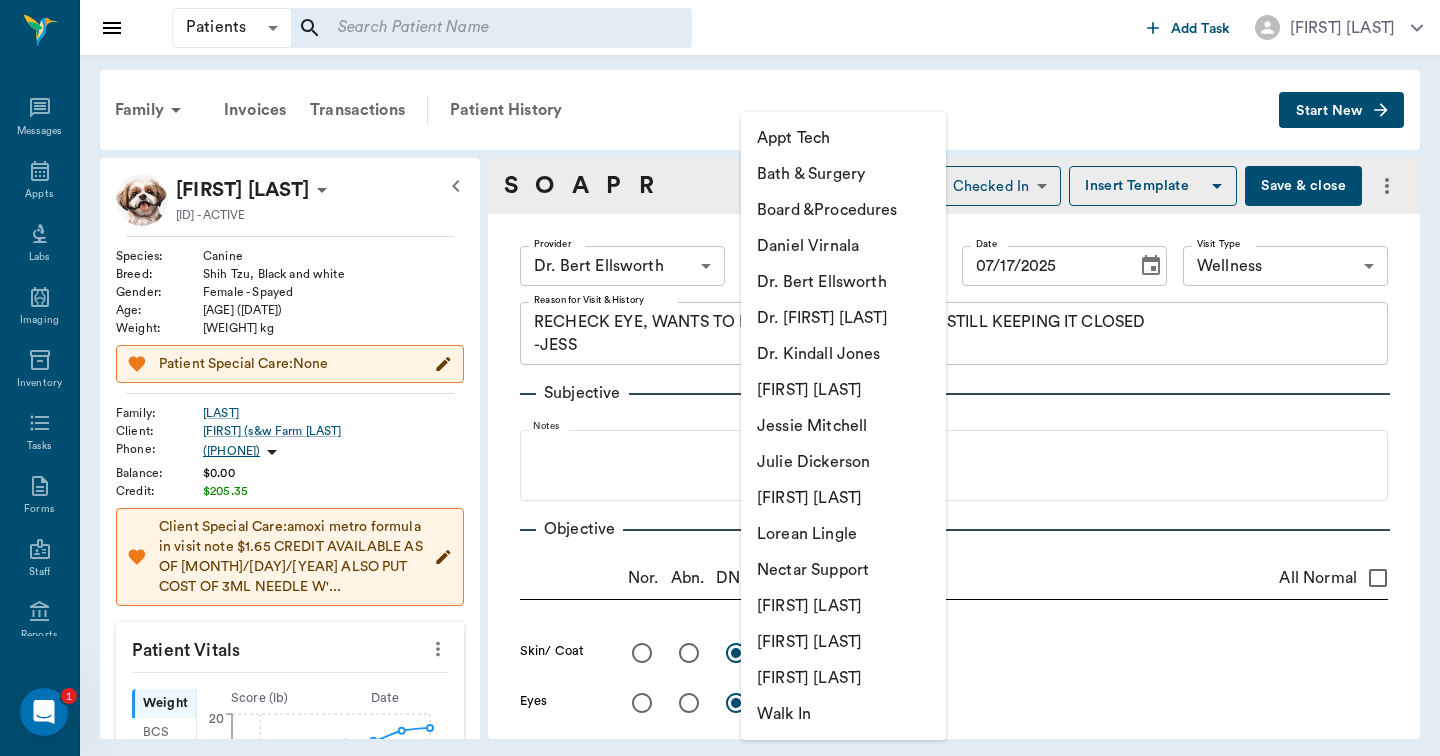 click on "Julie Dickerson" at bounding box center (843, 462) 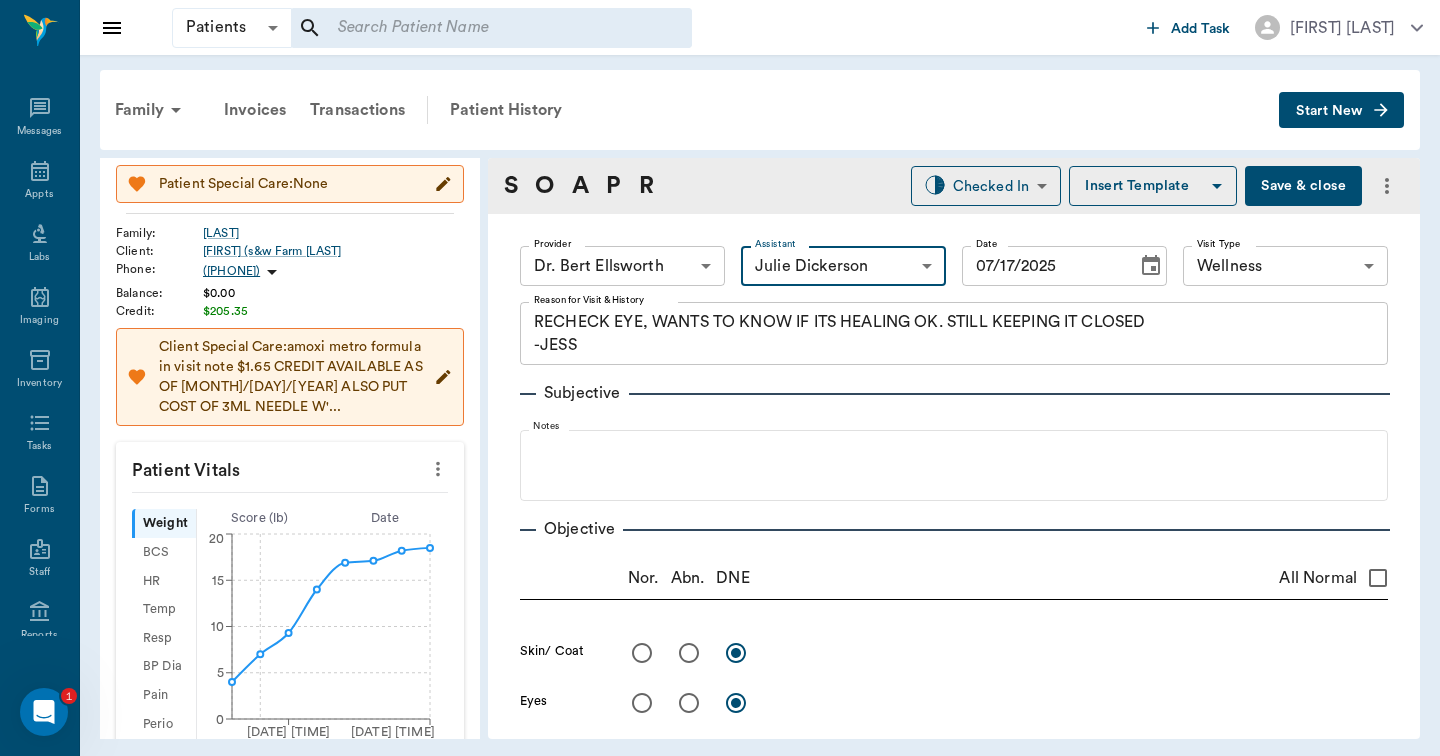 scroll, scrollTop: 212, scrollLeft: 0, axis: vertical 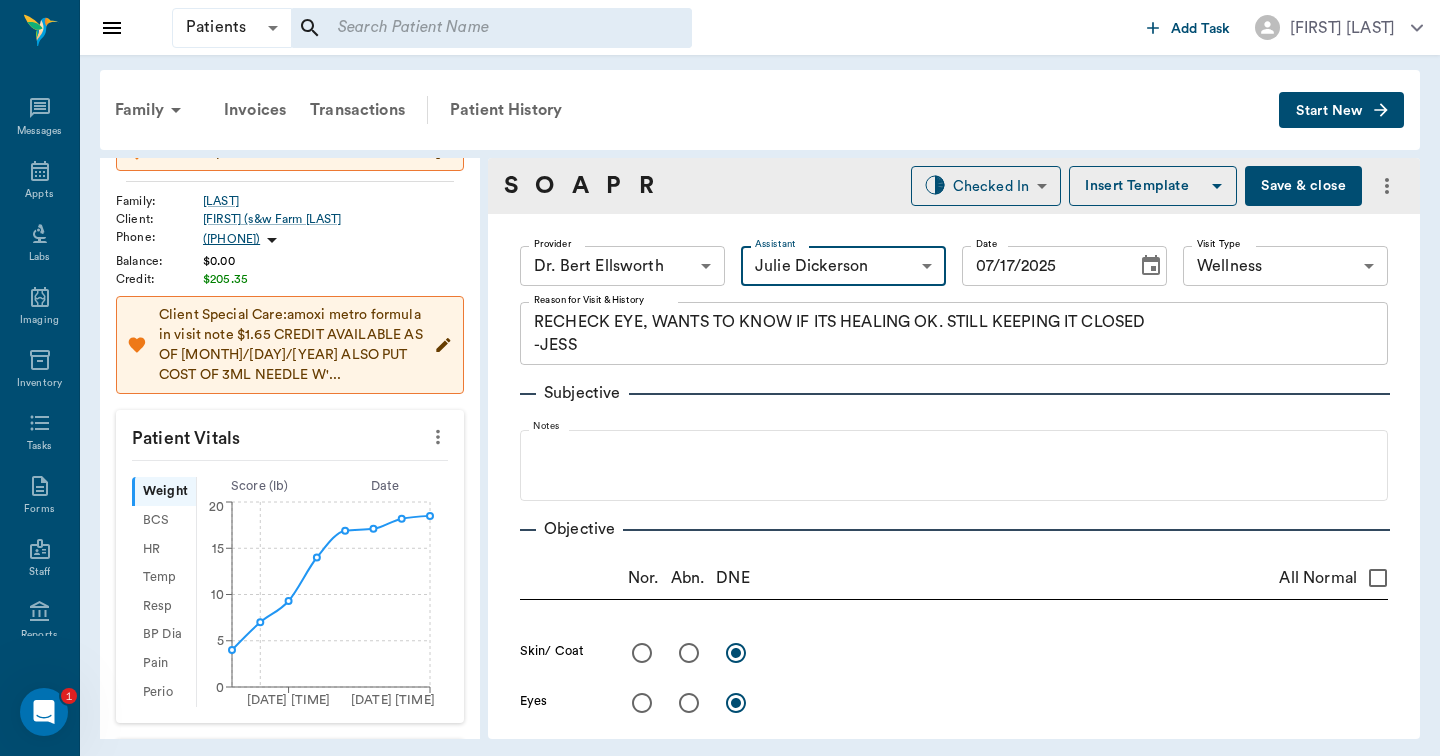 click at bounding box center (438, 437) 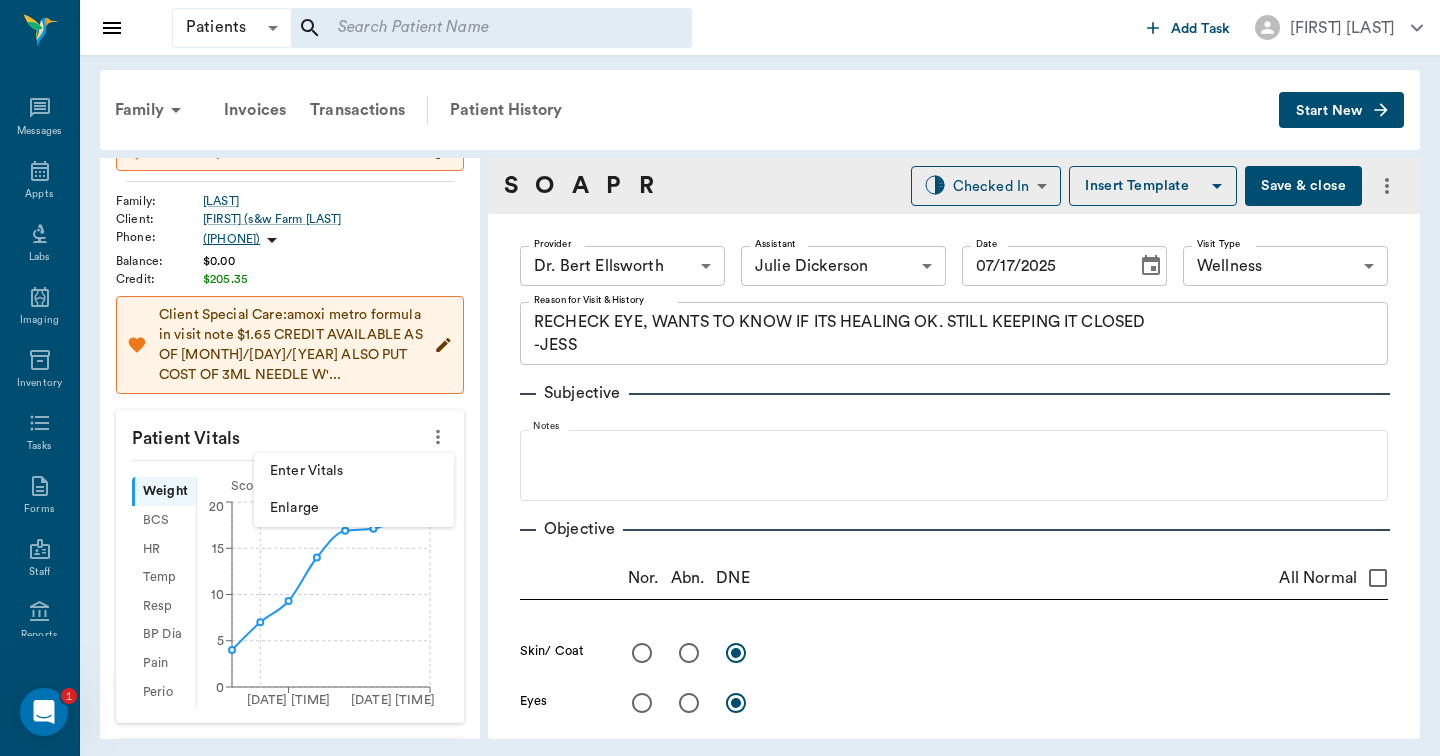 click on "Enter Vitals" at bounding box center (354, 471) 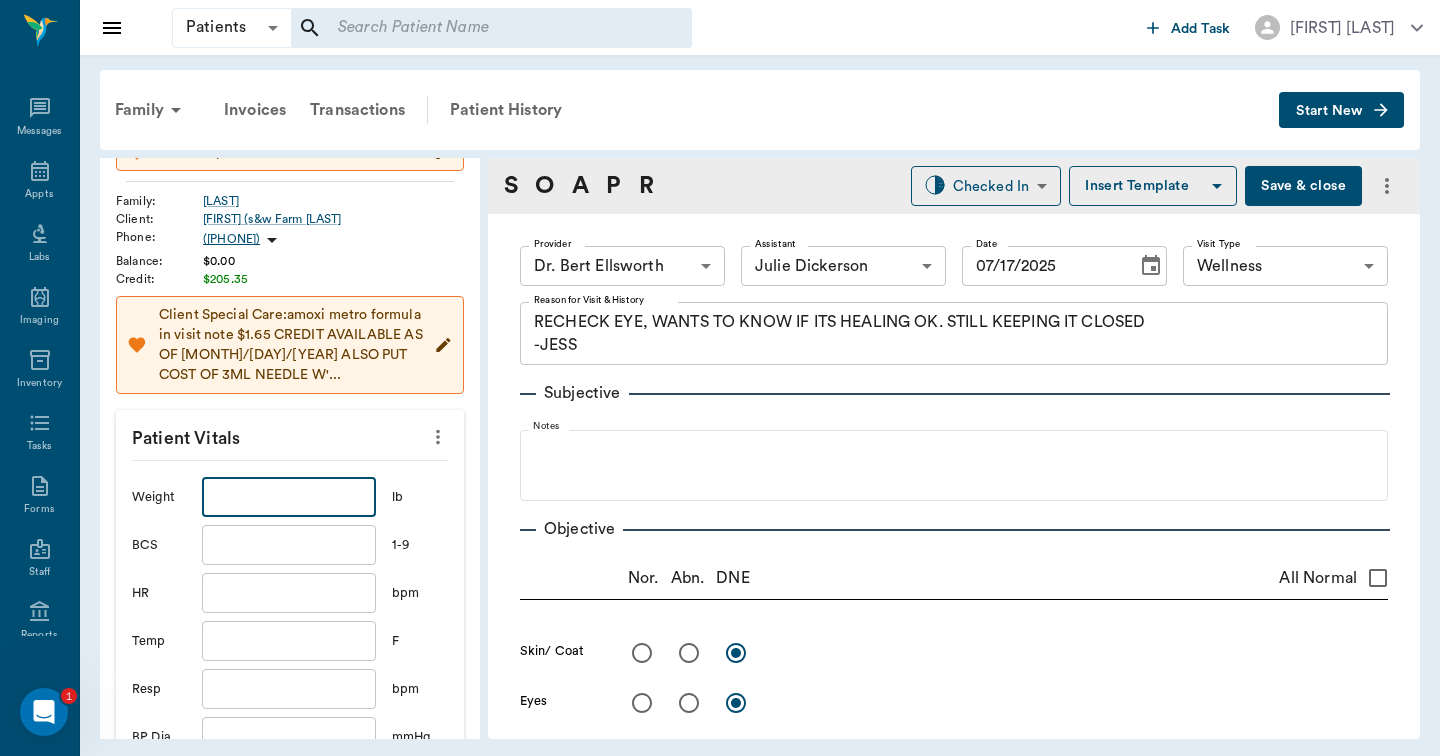 click at bounding box center (289, 497) 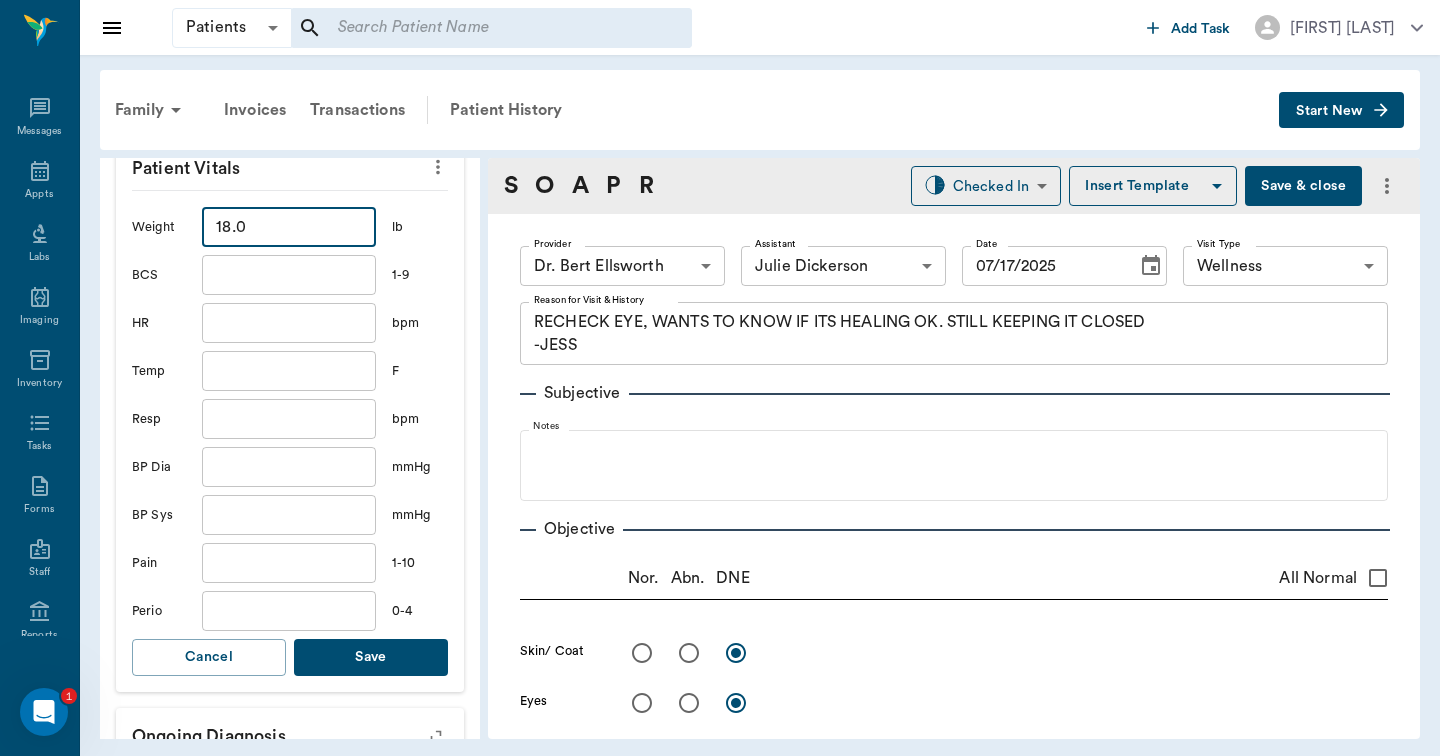 scroll, scrollTop: 521, scrollLeft: 0, axis: vertical 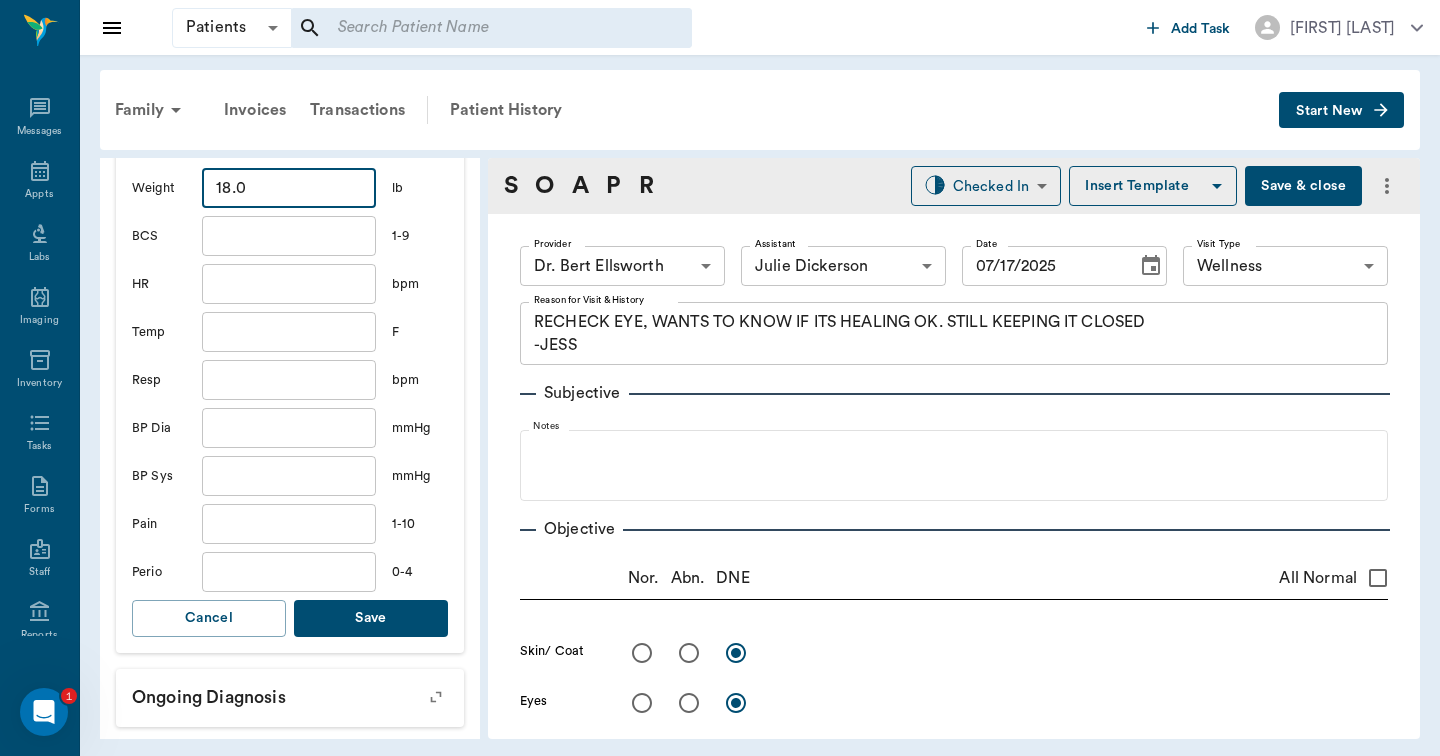 type on "18" 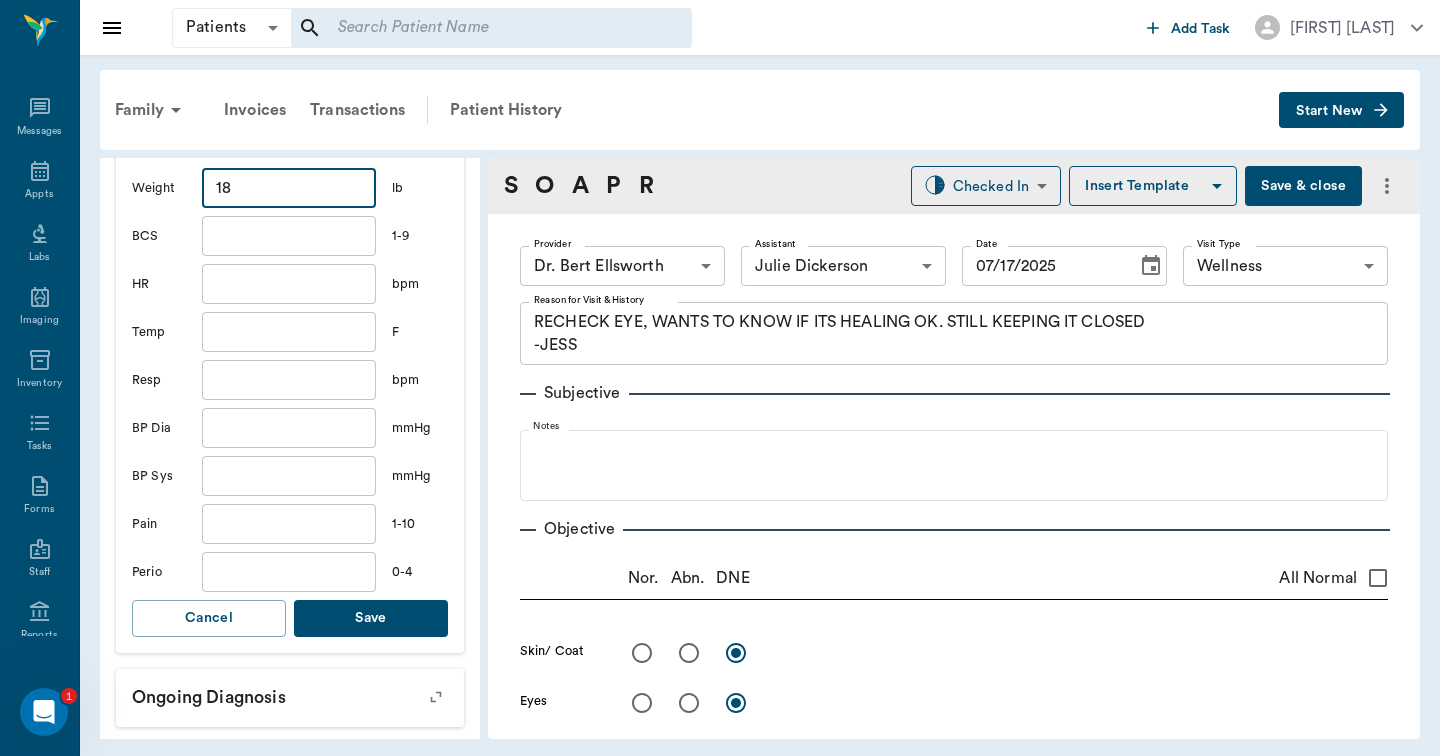 click on "Save" at bounding box center [371, 618] 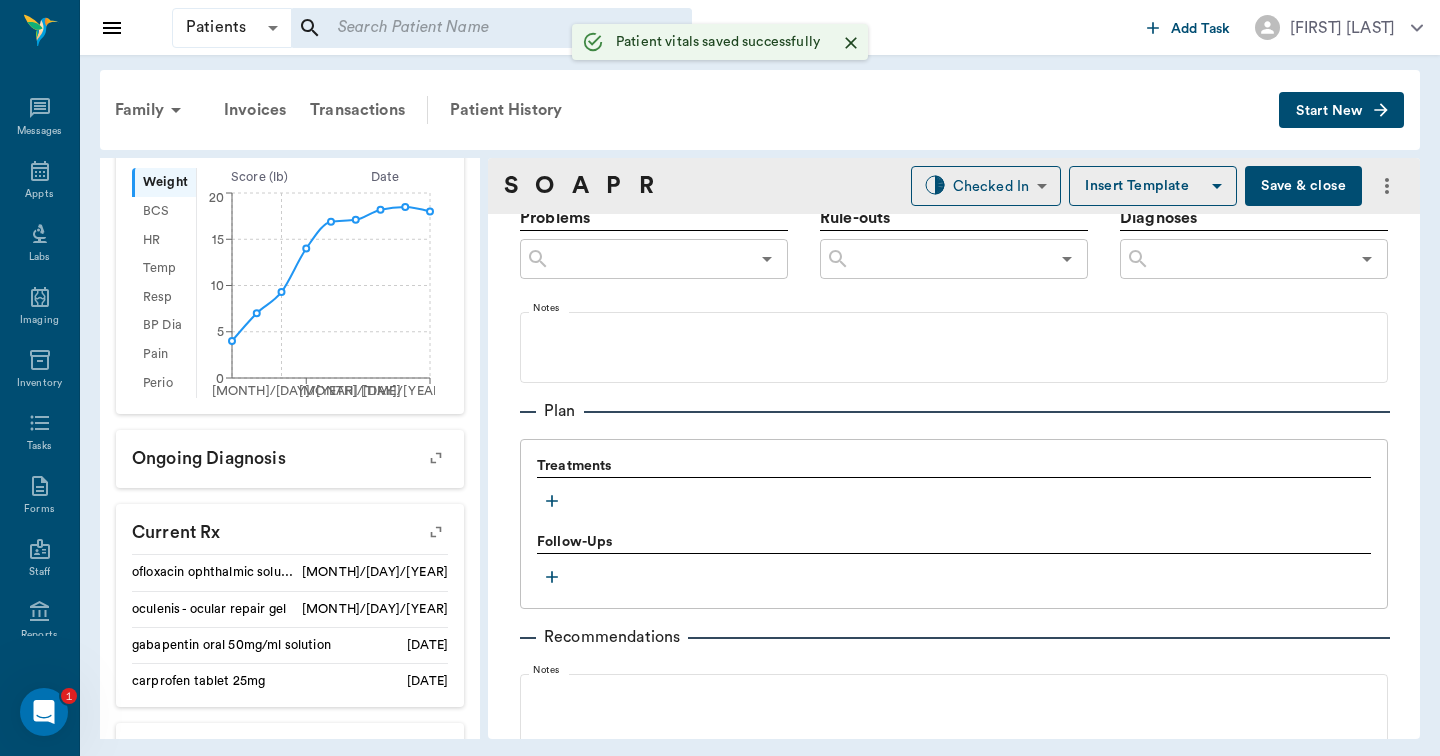 scroll, scrollTop: 1177, scrollLeft: 0, axis: vertical 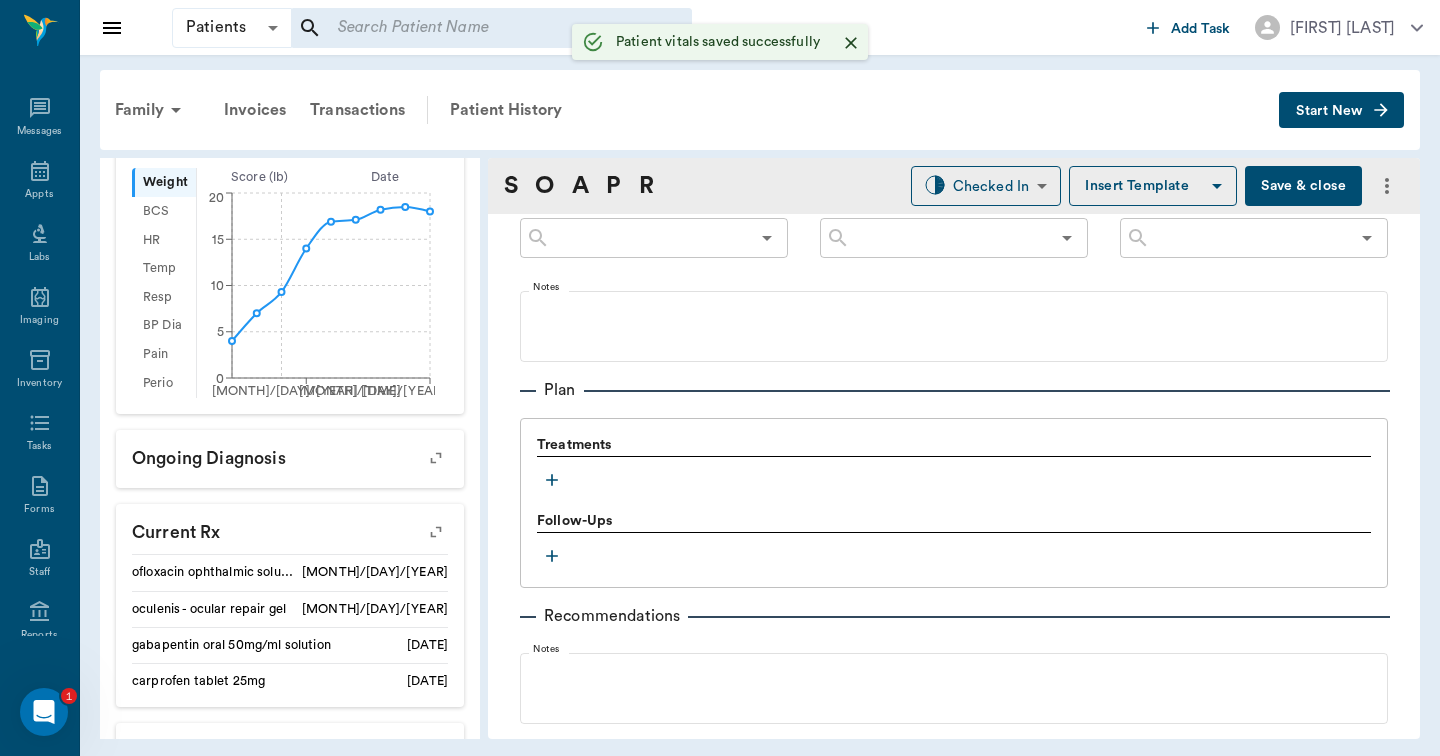 click 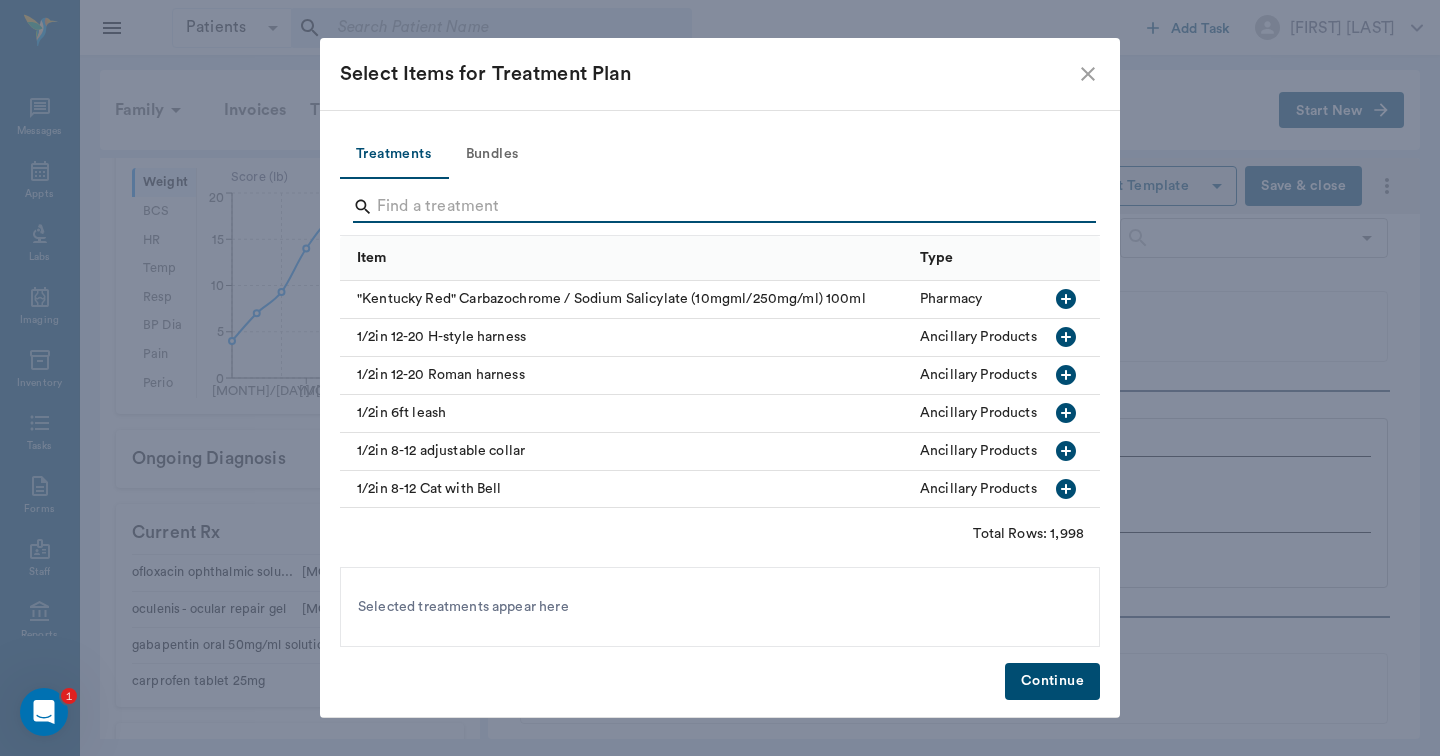 click at bounding box center [721, 207] 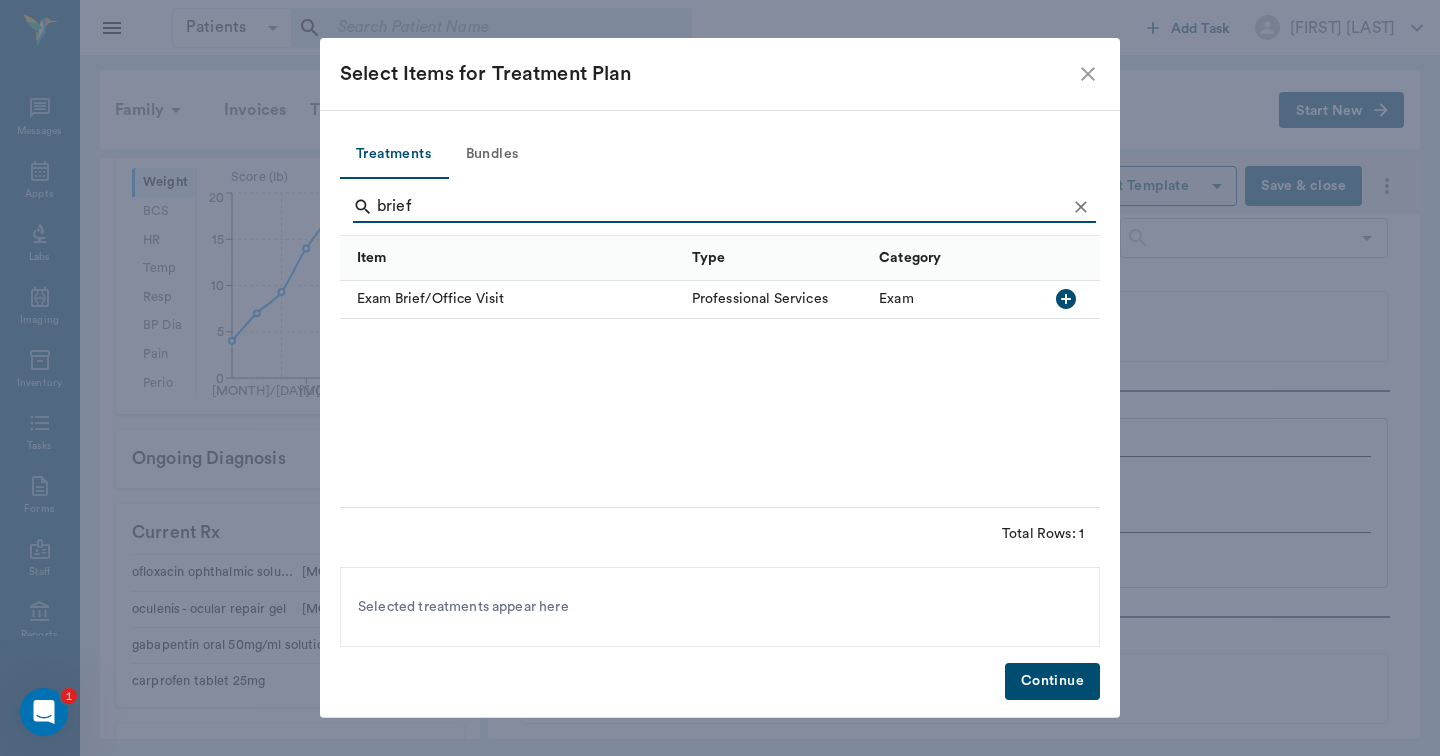 type on "brief" 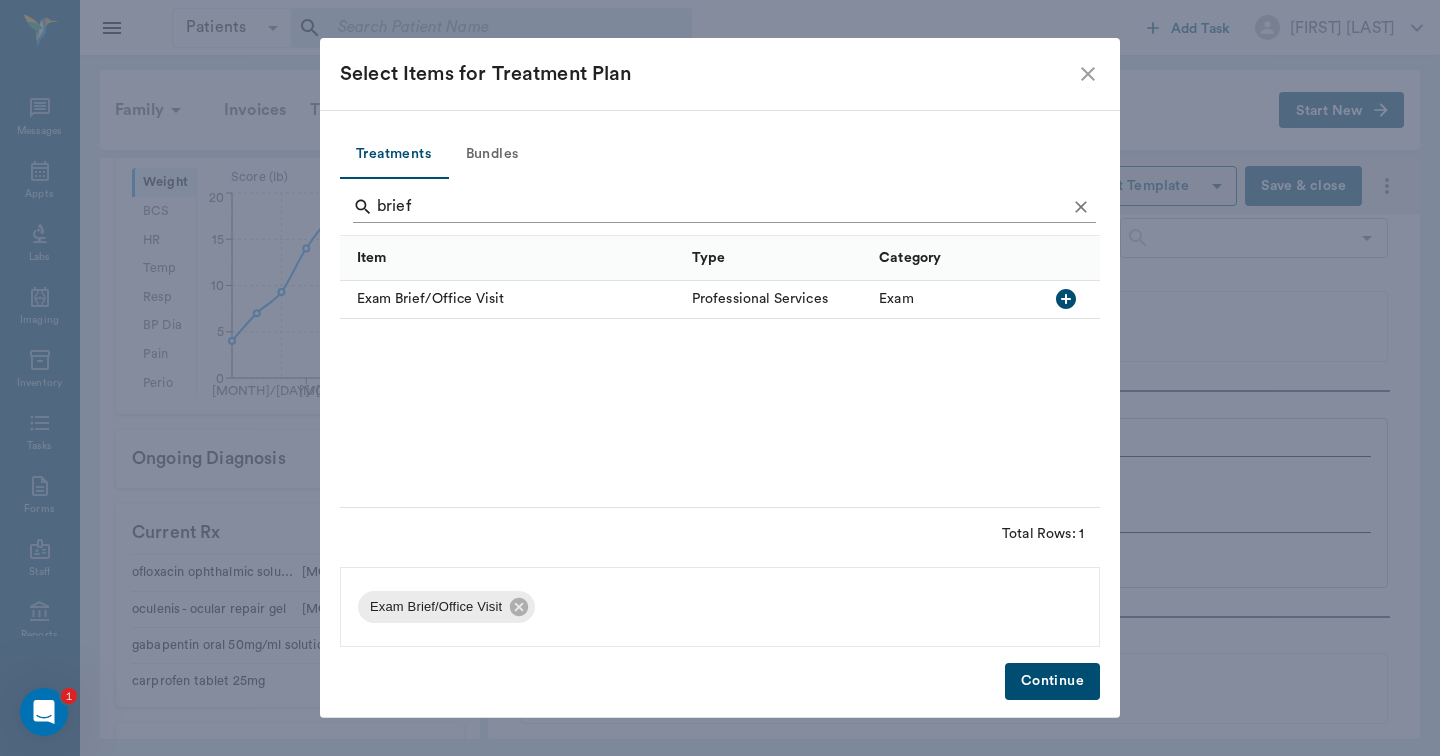 click 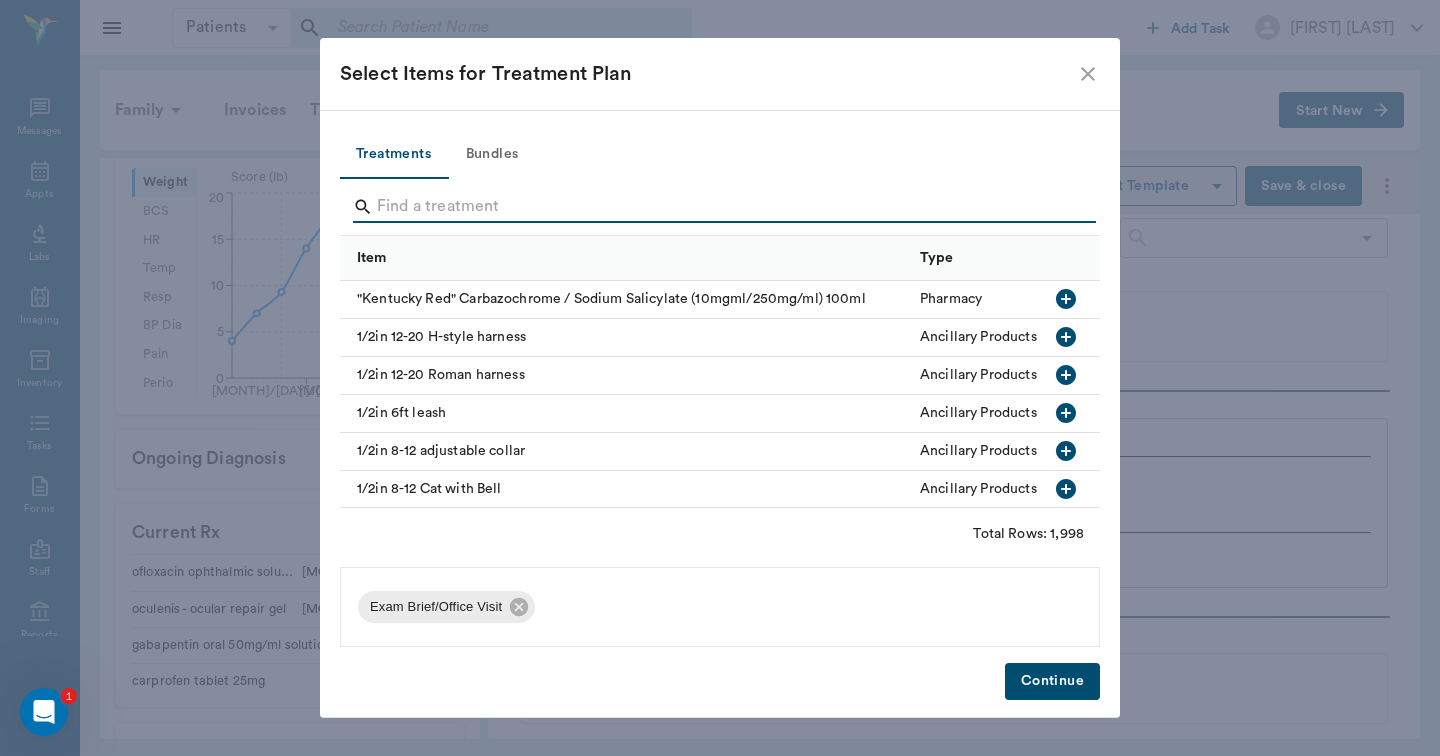 click at bounding box center (721, 207) 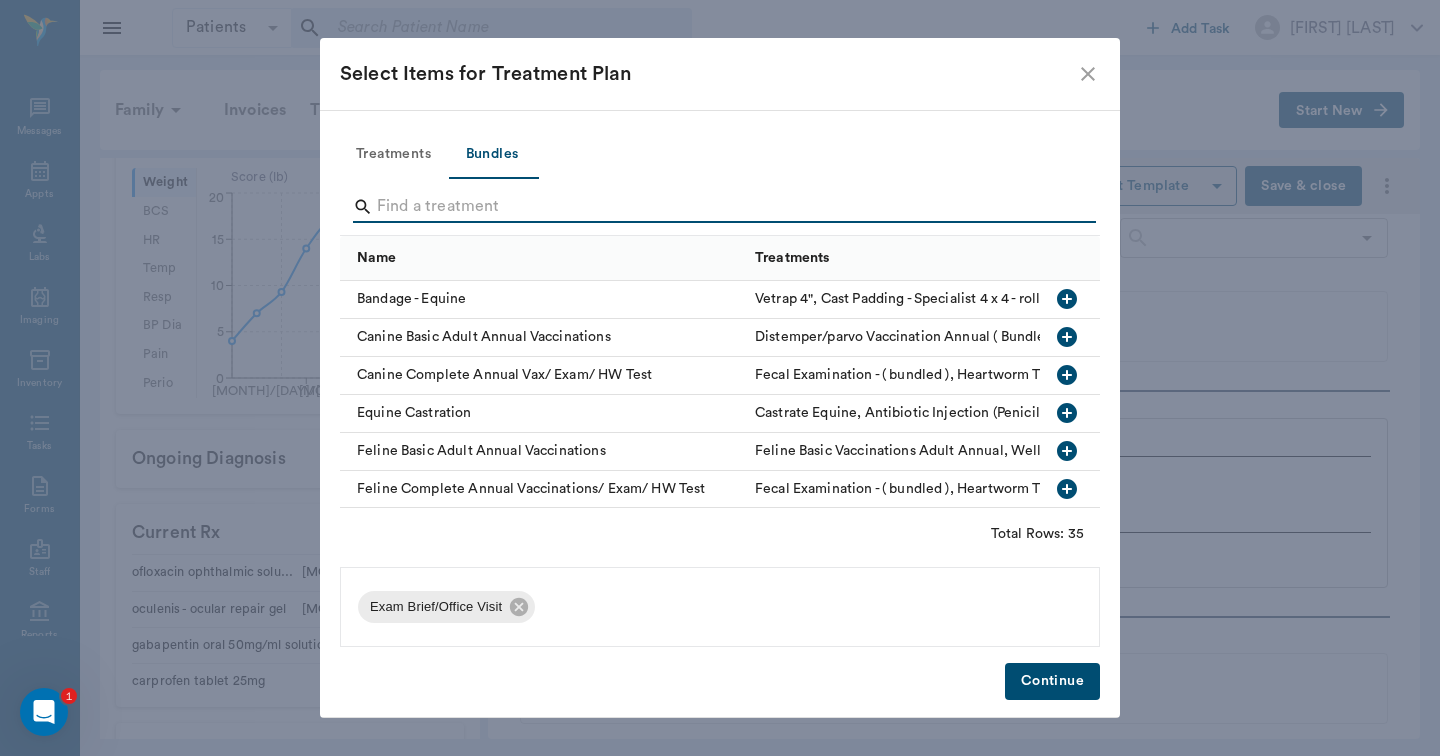 click at bounding box center [721, 207] 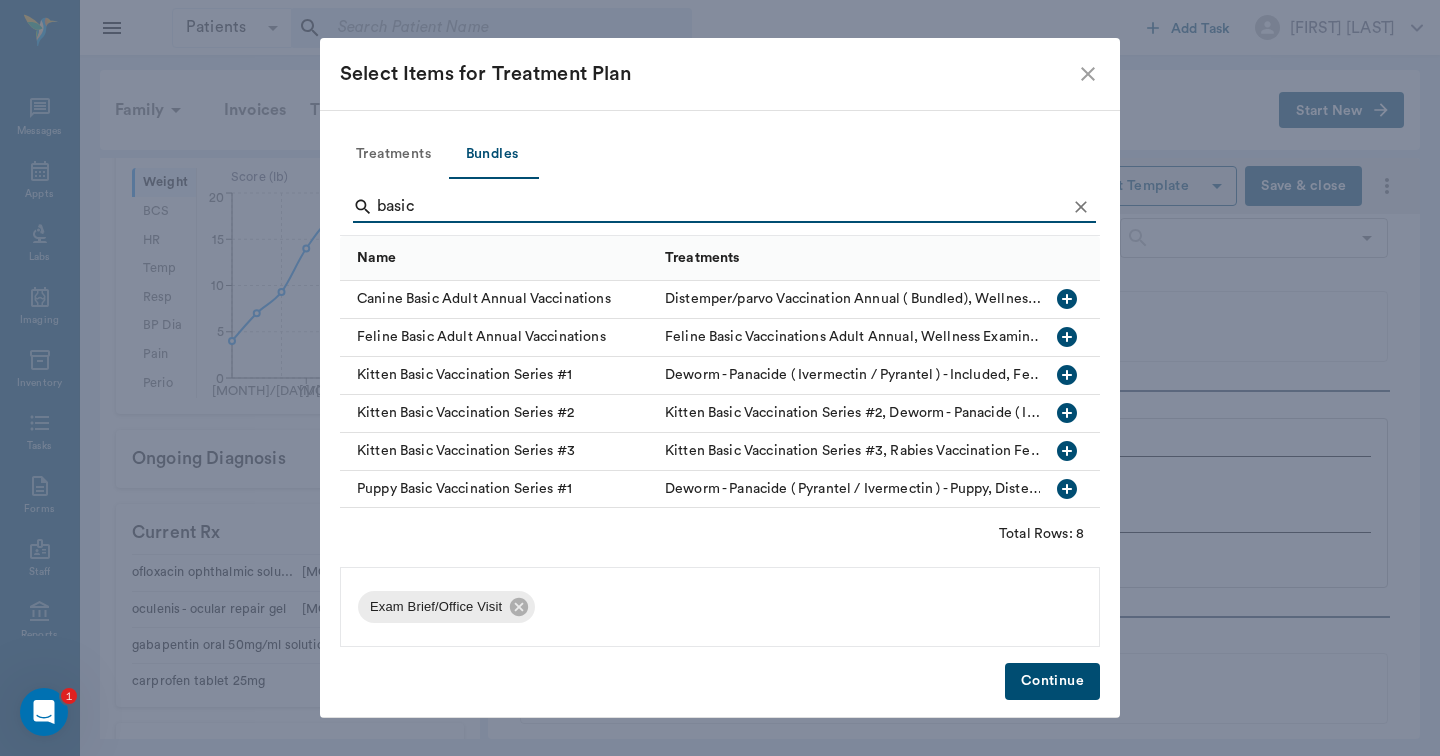 type on "basic" 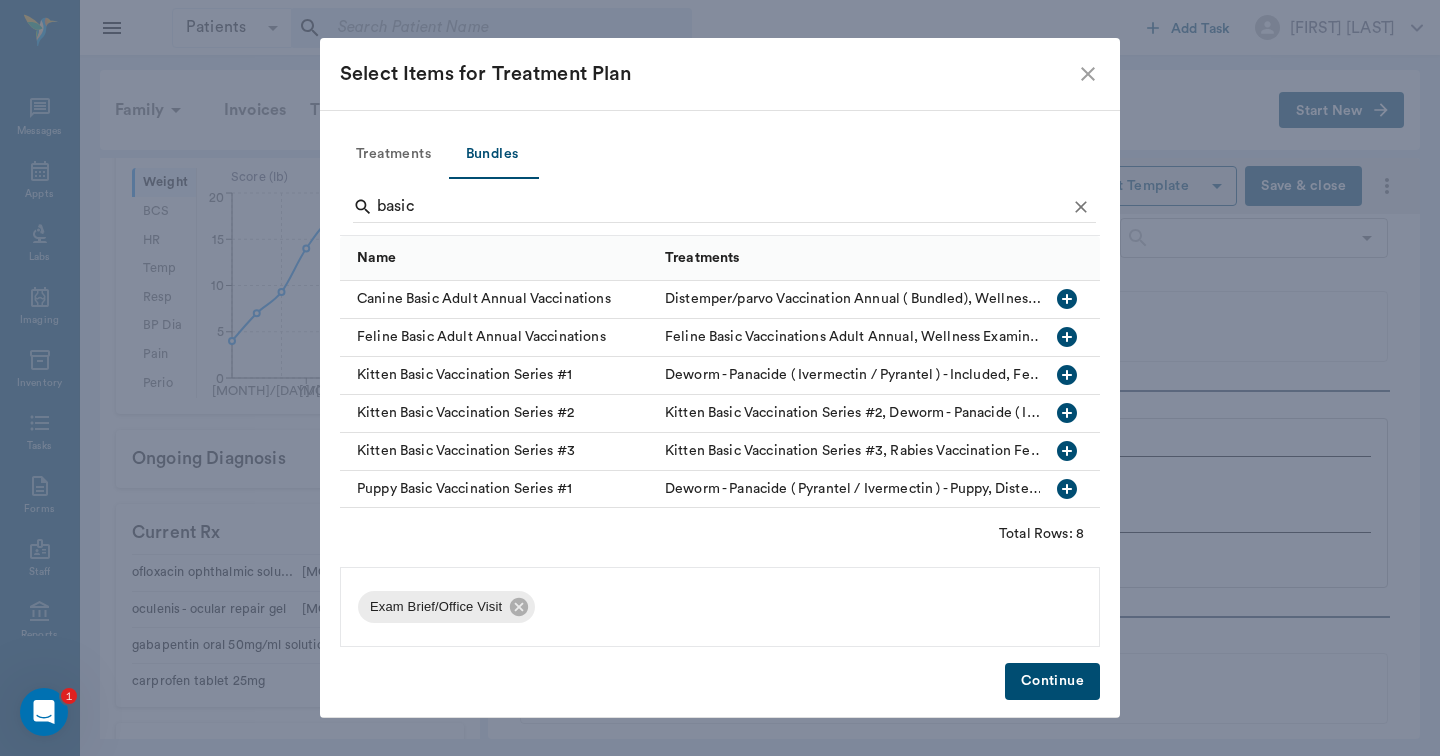 click 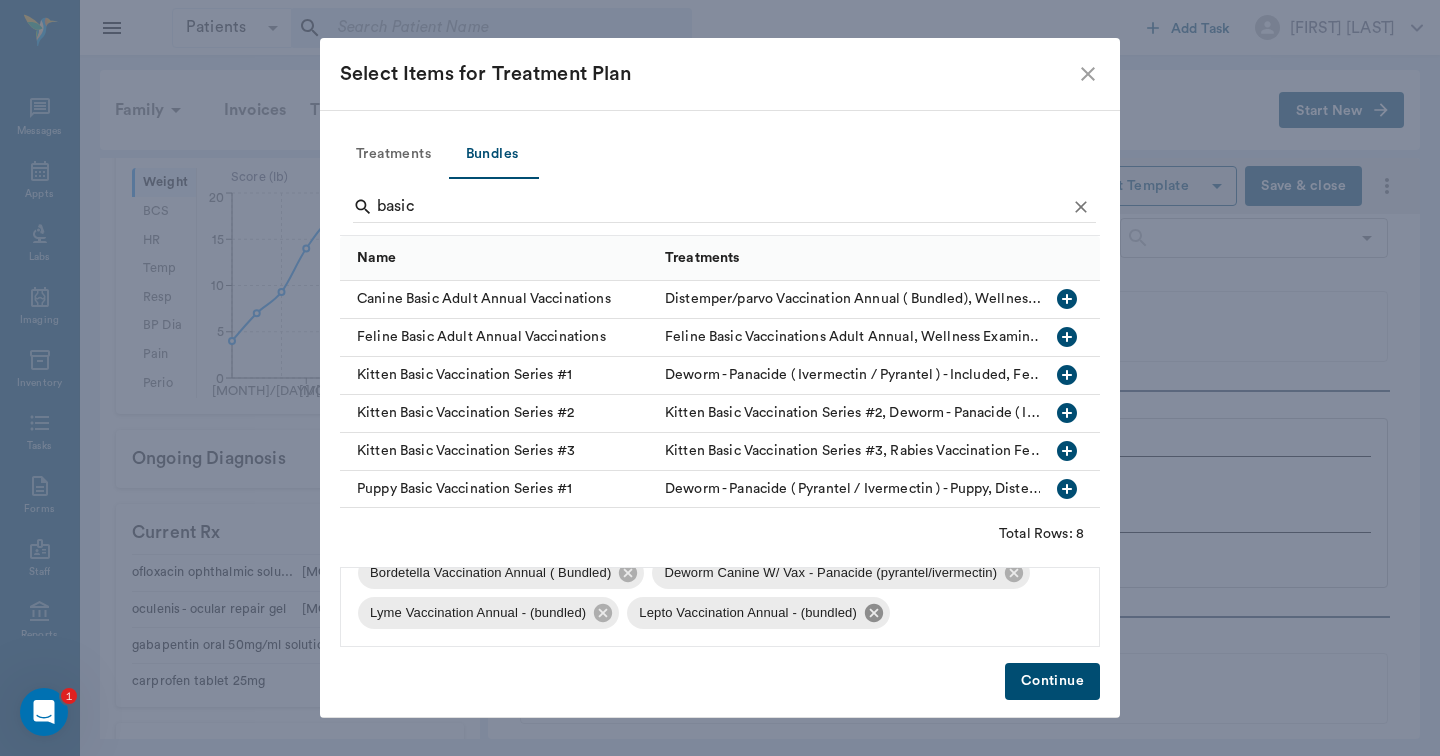 scroll, scrollTop: 148, scrollLeft: 0, axis: vertical 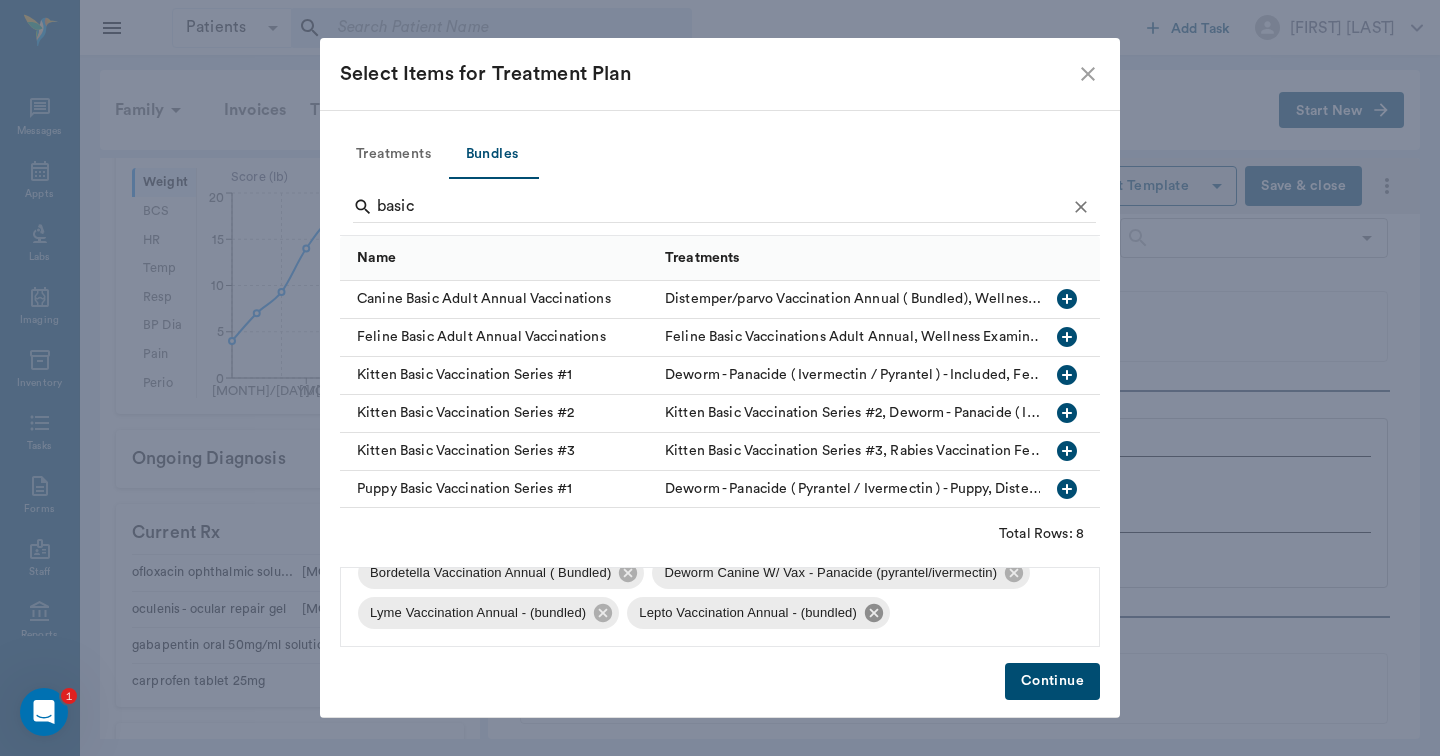 click 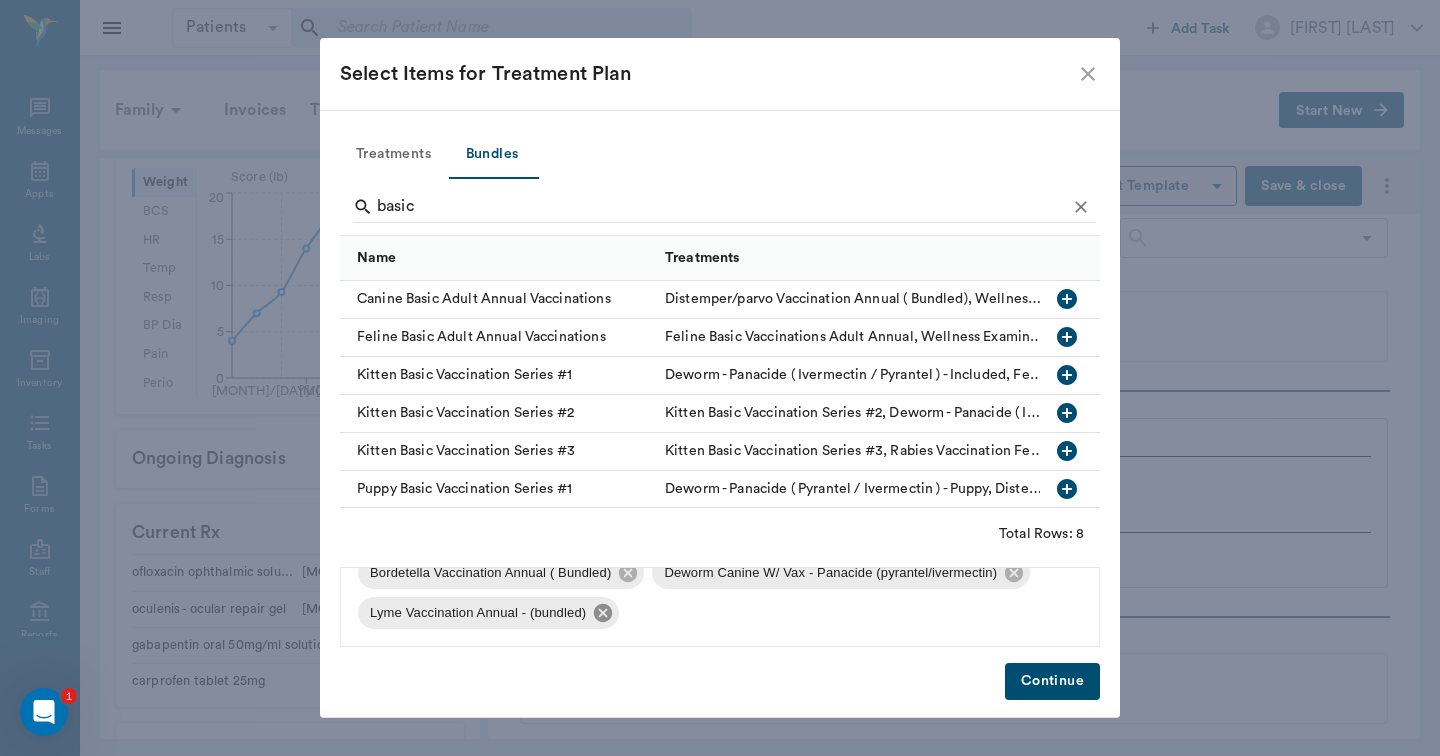 click 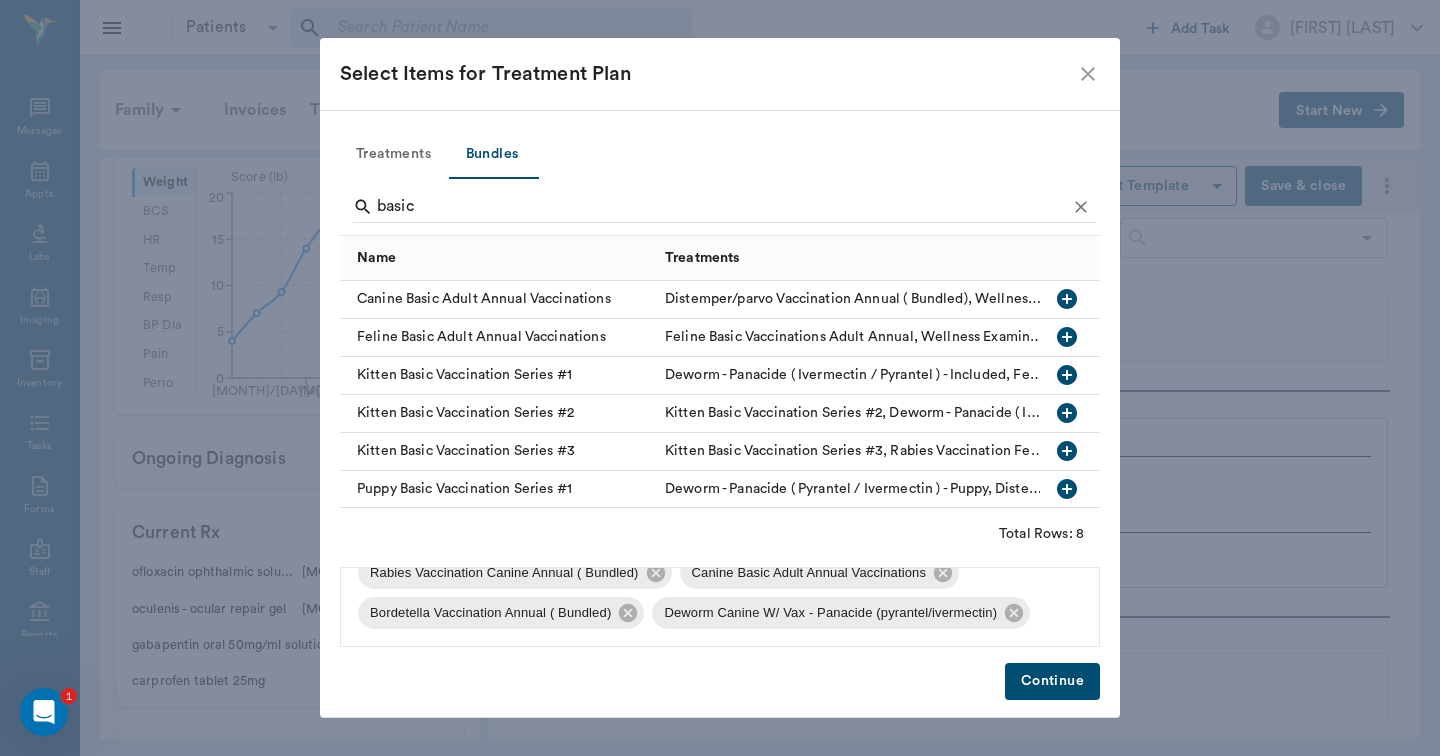 click on "Continue" at bounding box center (1052, 681) 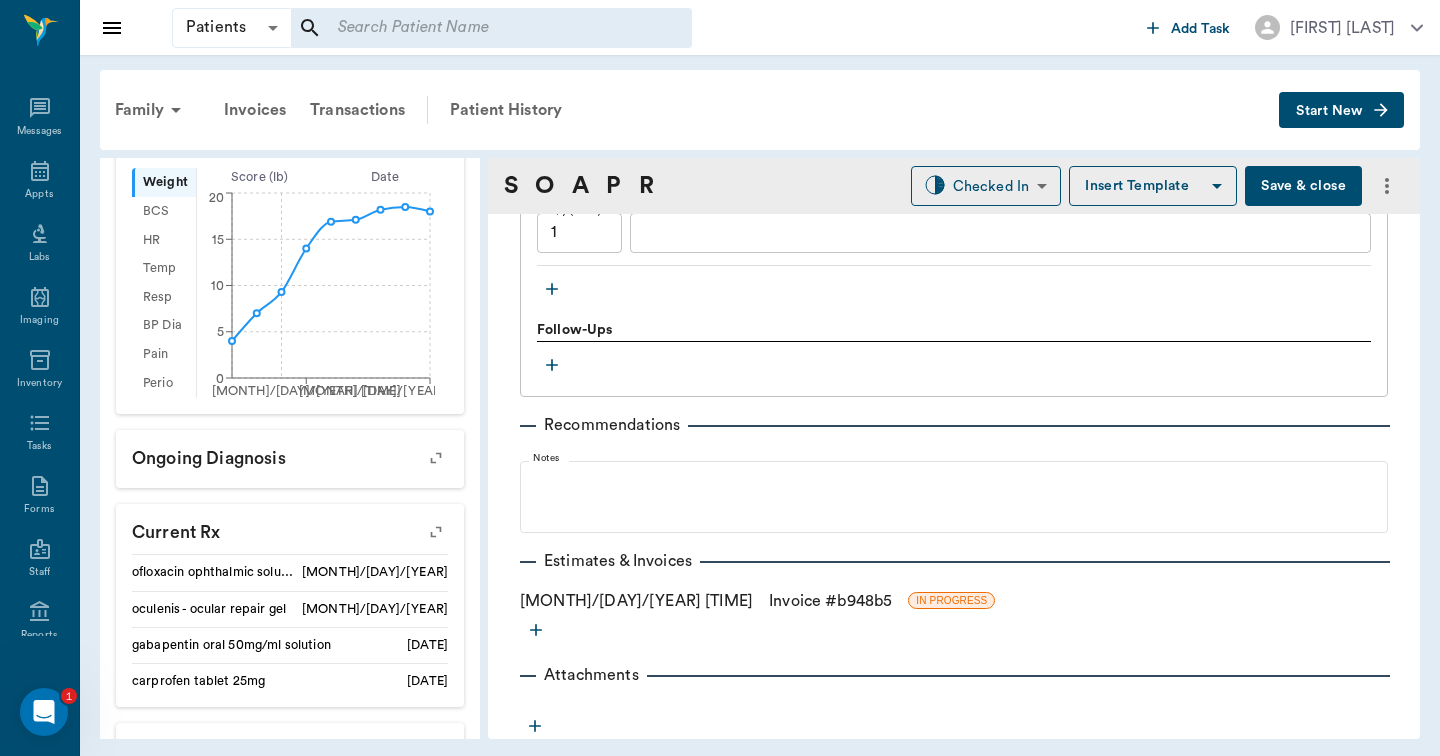scroll, scrollTop: 2212, scrollLeft: 0, axis: vertical 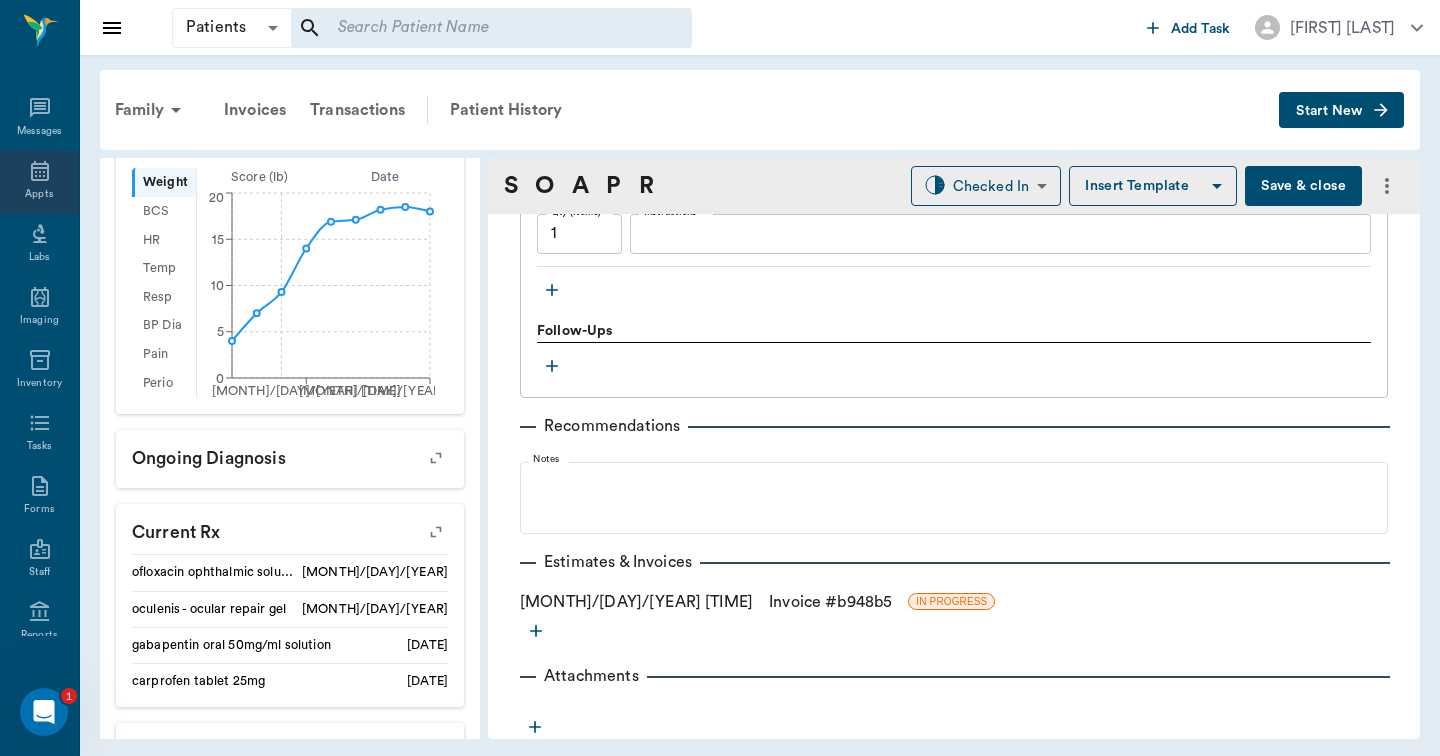 click 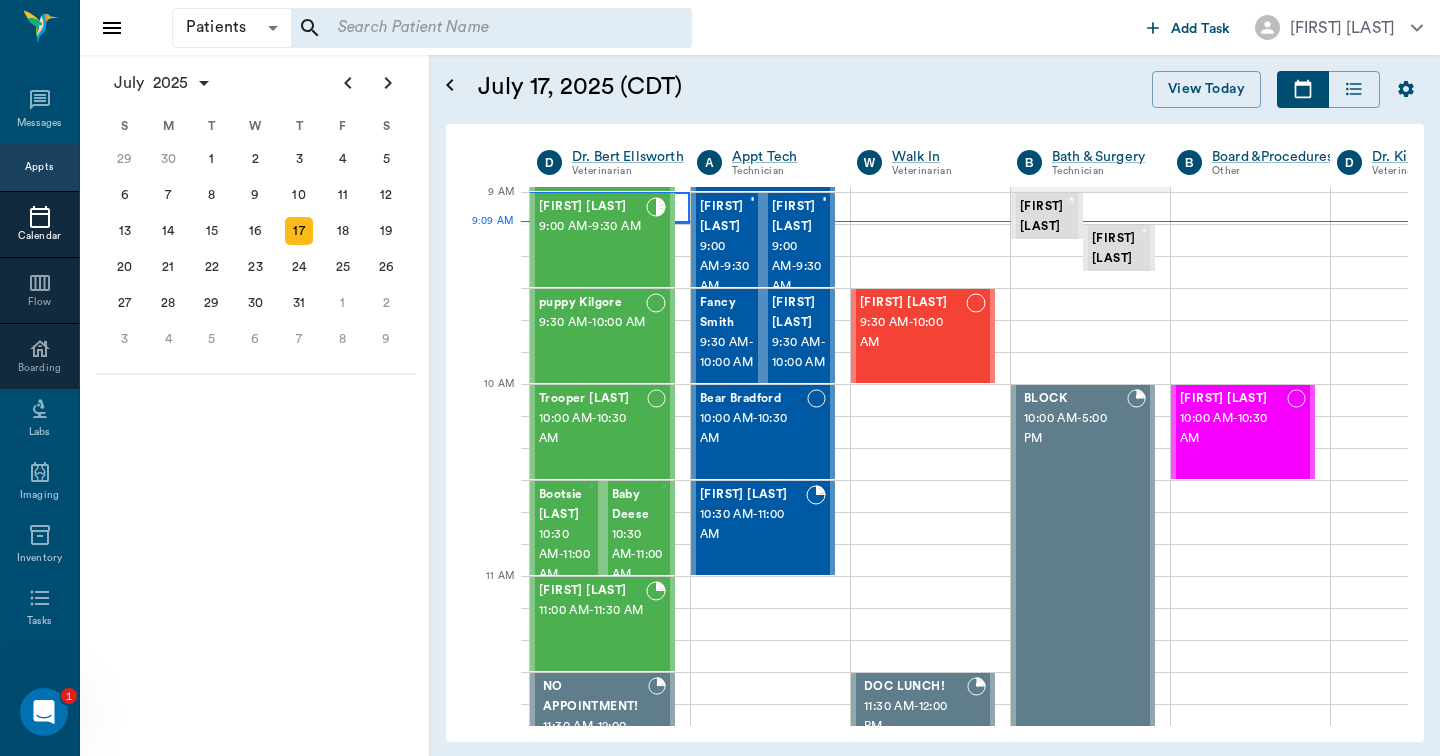 scroll, scrollTop: 195, scrollLeft: 1, axis: both 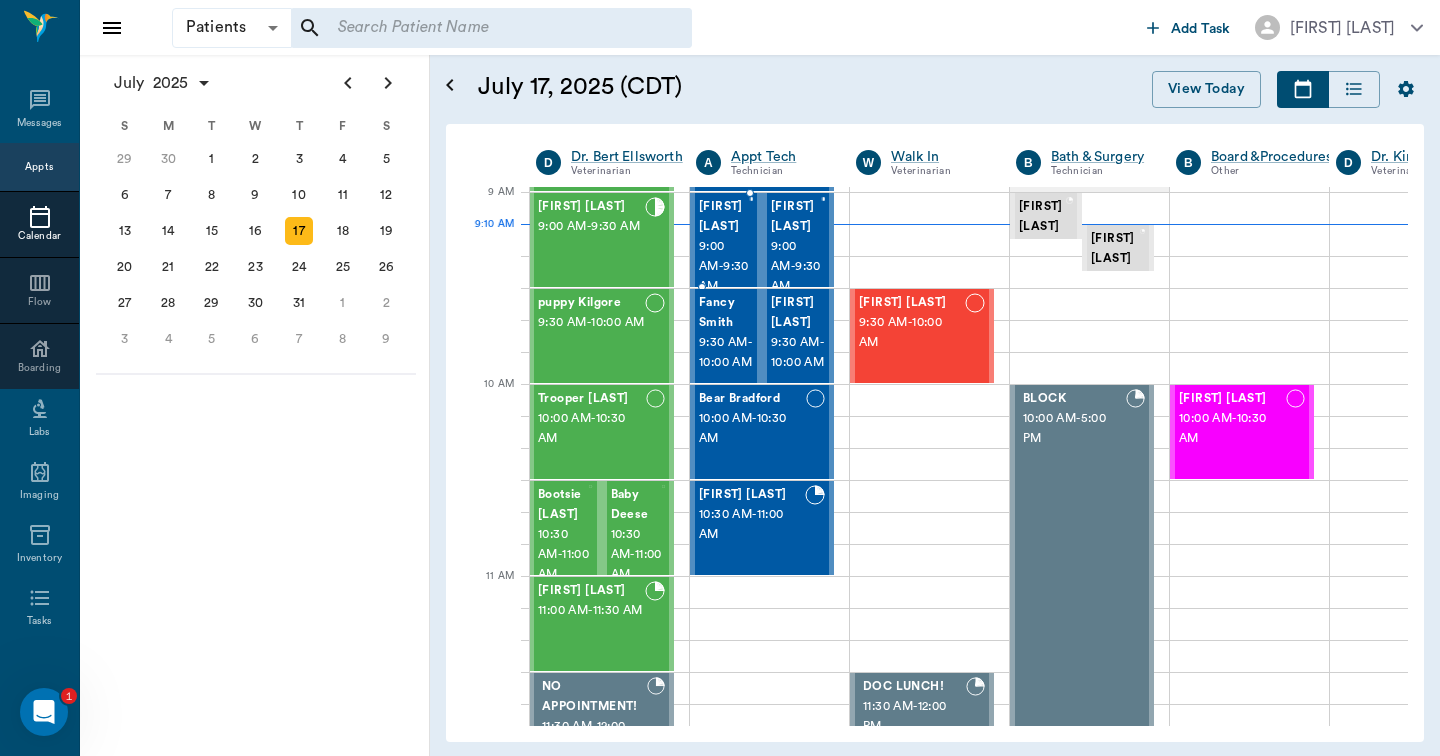 click on "9:00 AM  -  9:30 AM" at bounding box center (724, 267) 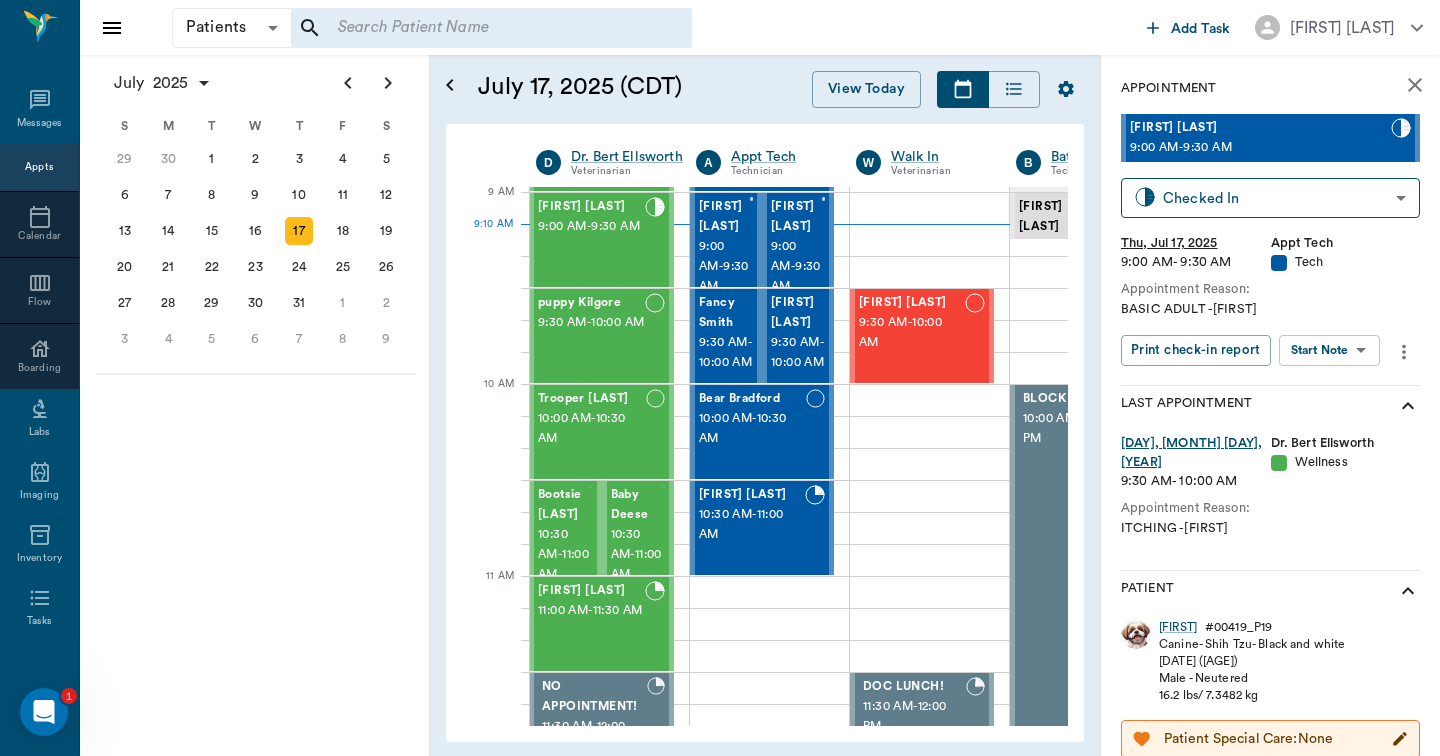 click on "Patients Patients ​ ​ Add Task Hunter Graves Nectar Messages Appts Calendar Flow Boarding Labs Imaging Inventory Tasks Forms Staff Reports Lookup Settings July 2025 S M T W T F S Jun 1 2 3 4 5 6 7 8 9 10 11 12 13 14 15 16 17 18 19 20 21 22 23 24 25 26 27 28 29 30 Jul 1 2 3 4 5 6 7 8 9 10 11 12 S M T W T F S 29 30 Jul 1 2 3 4 5 6 7 8 9 10 11 12 13 14 15 16 17 18 19 20 21 22 23 24 25 26 27 28 29 30 31 Aug 1 2 3 4 5 6 7 8 9 S M T W T F S 27 28 29 30 31 Aug 1 2 3 4 5 6 7 8 9 10 11 12 13 14 15 16 17 18 19 20 21 22 23 24 25 26 27 28 29 30 31 Sep 1 2 3 4 5 6 July 17, 2025 (CDT) View Today July 2025 Today 17 Thu Jul 2025 D Dr. Bert Ellsworth Veterinarian A Appt Tech Technician W Walk In Veterinarian B Bath & Surgery Technician B Board &Procedures Other D Dr. Kindall Jones Veterinarian 8 AM 9 AM 10 AM 11 AM 12 PM 1 PM 2 PM 3 PM 4 PM 5 PM 6 PM 7 PM 8 PM 9:10 AM 9:10 AM Bovine Barr 8:00 AM  -  9:00 AM Racey Smith 9:00 AM  -  9:30 AM puppy Kilgore 9:30 AM  -  10:00 AM Trooper Neff 10:00 AM  -  10:30 AM Bootsie Deese" at bounding box center (720, 378) 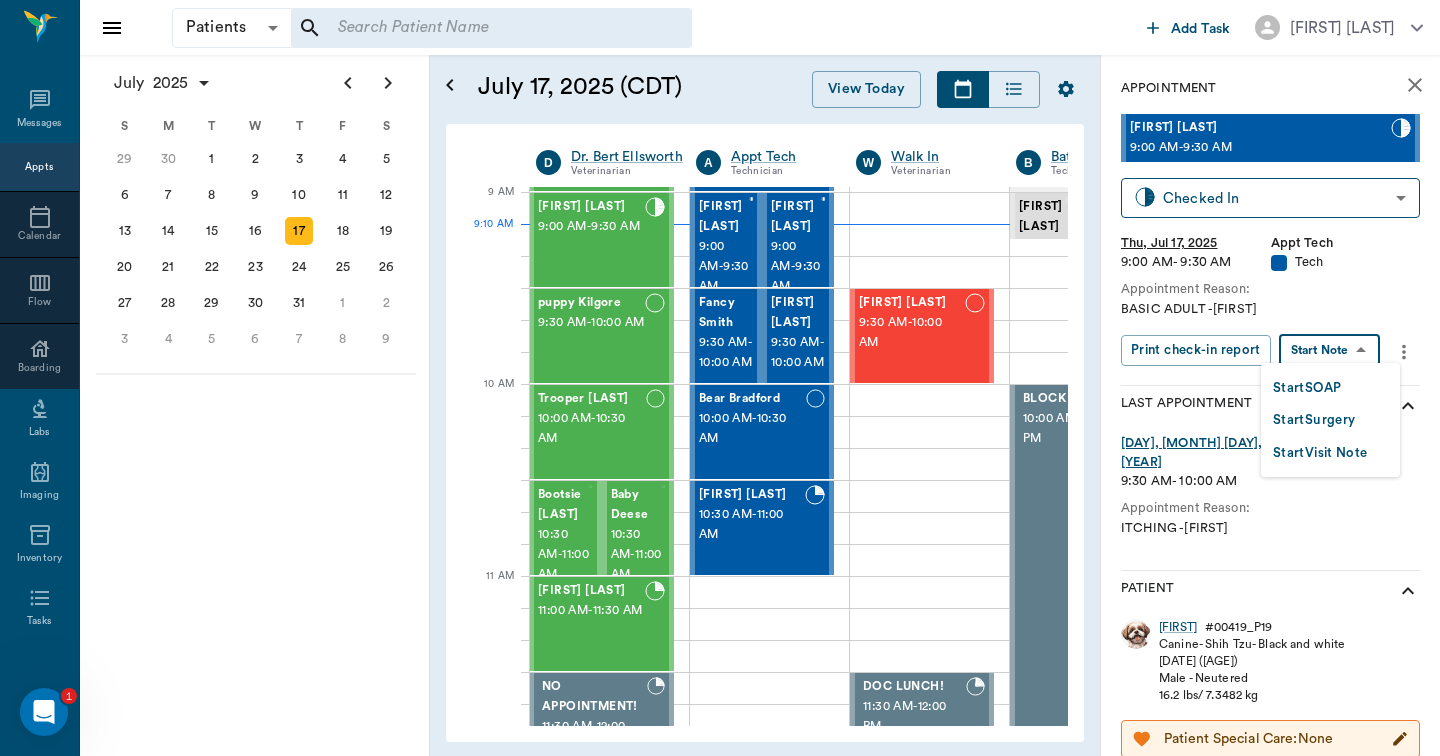 click on "Start  SOAP" at bounding box center (1307, 388) 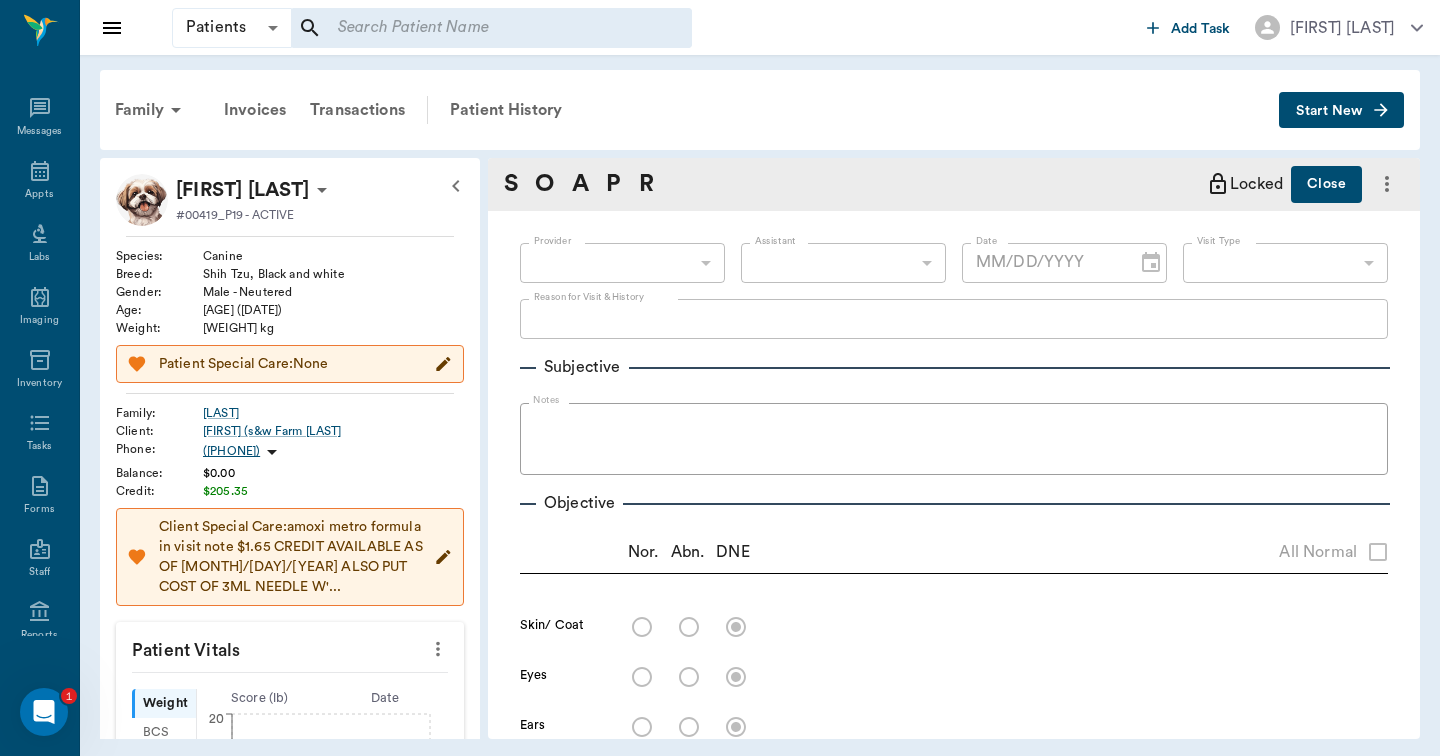 click on "​" at bounding box center (622, 263) 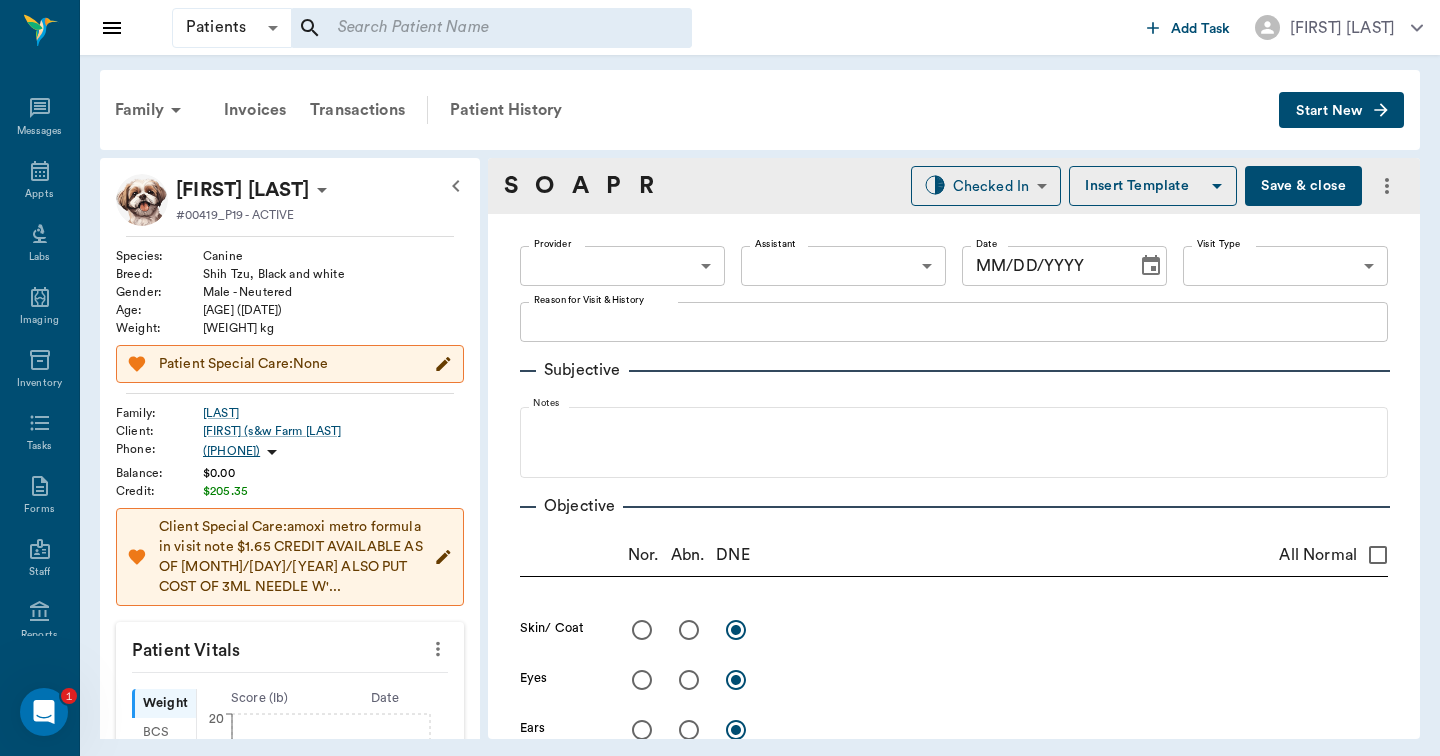 type on "63ec2f075fda476ae8351a4c" 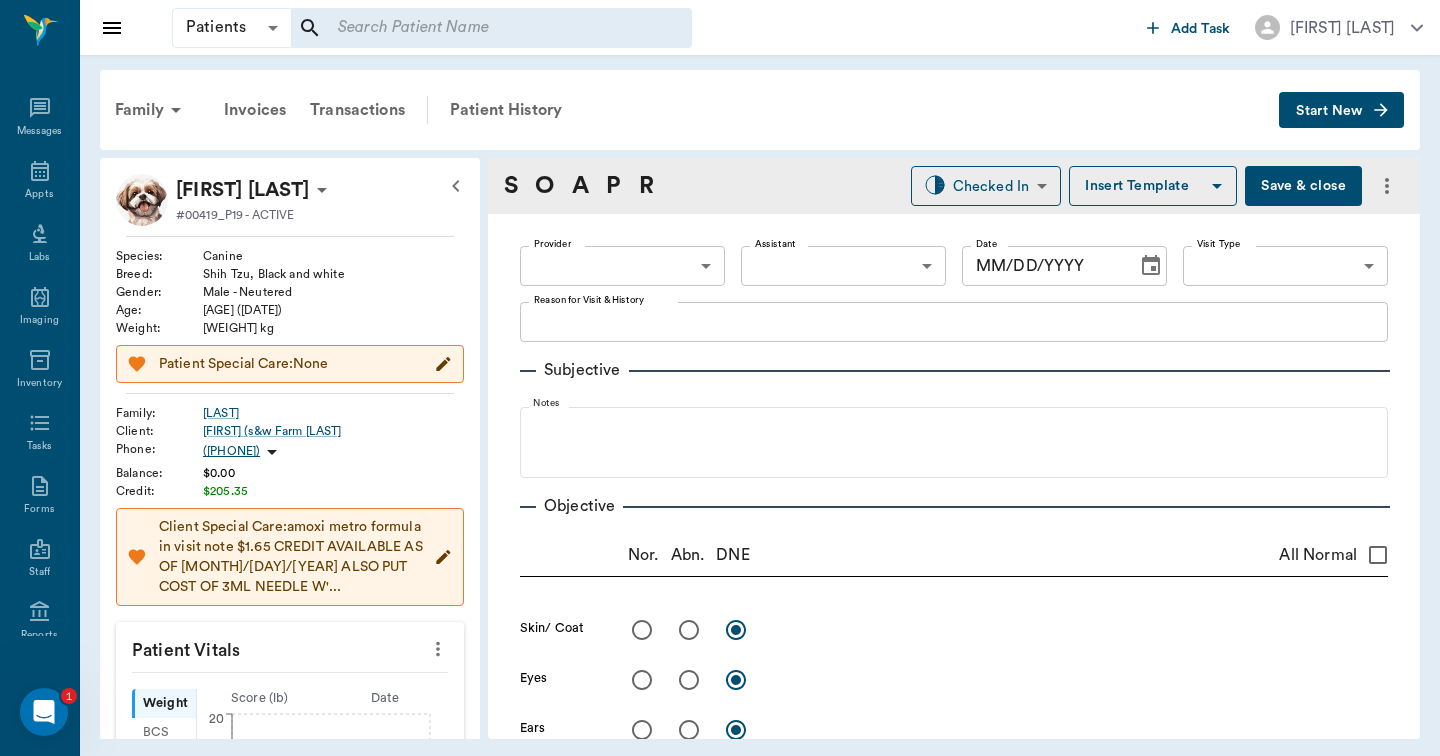 type on "07/17/2025" 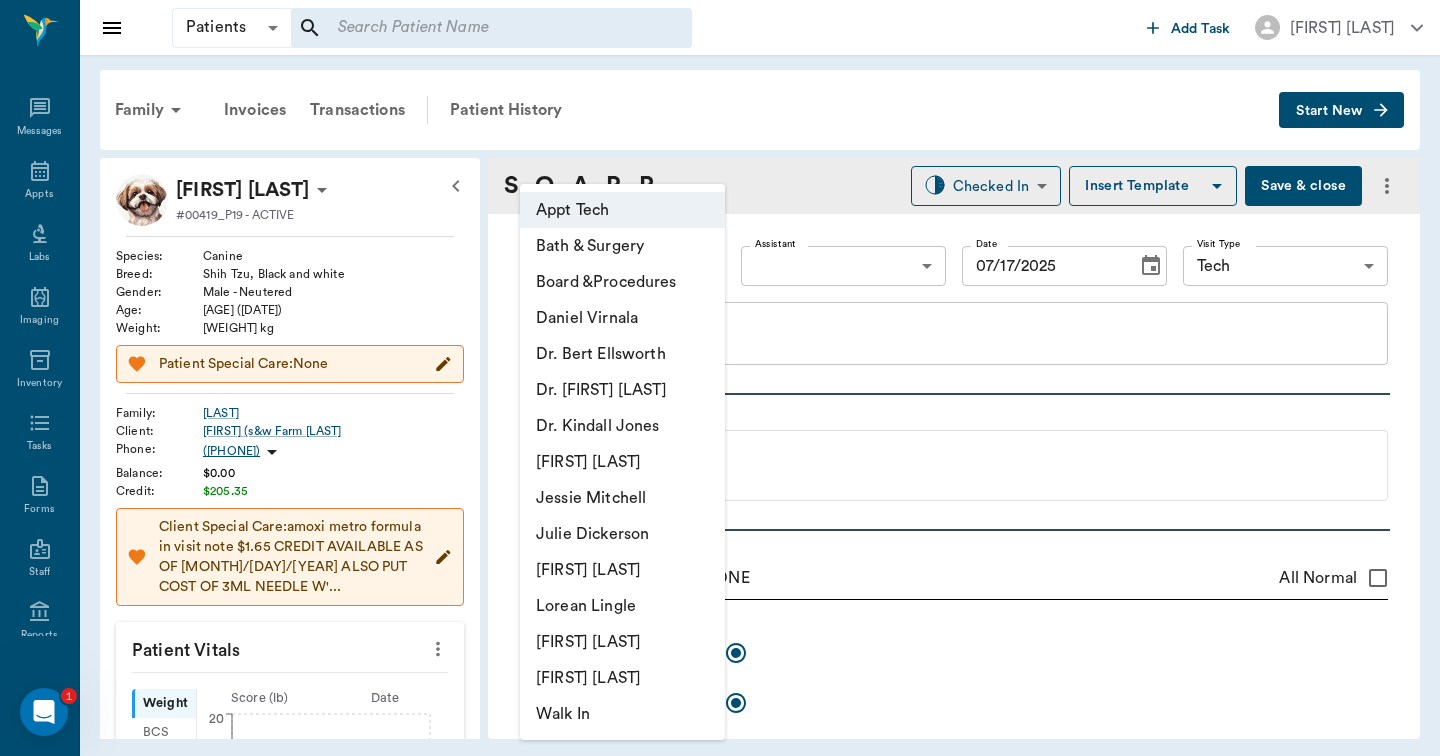 click on "Patients Patients ​ ​ Add Task Hunter Graves Nectar Messages Appts Labs Imaging Inventory Tasks Forms Staff Reports Lookup Settings Family Invoices Transactions Patient History Start New Huckleberry Smith #00419_P19    -    ACTIVE   Species : Canine Breed : Shih Tzu, Black and white Gender : Male - Neutered Age : 1 yr 2 mo (05/15/2024) Weight : 16.2 lbs / 7.3482 kg Patient Special Care:  None Family : Smith Client : Larry (s&w Farm Smith Phone : (903) 824-1878 Balance : $0.00 Credit : $205.35 Client Special Care:  amoxi metro formula in visit note
$1.65 CREDIT AVAILABLE AS OF 6/2/25
ALSO PUT COST OF 3ML NEEDLE W'... Patient Vitals Weight BCS HR Temp Resp BP Dia Pain Perio Score ( lb ) Date 05/30/25 10AM 0 5 10 15 20 Ongoing diagnosis Current Rx cephalexin capsule 250mg 05/30/26 Reminders Distemper/Parvo Vaccination Annual 08/07/25 Rabies Vaccination Canine 1 Yr 08/07/25 Bordetella Vaccination Annual 08/07/25 Upcoming appointments Schedule Appointment S O A P R Checked In CHECKED_IN ​ Insert Template  x" at bounding box center (720, 378) 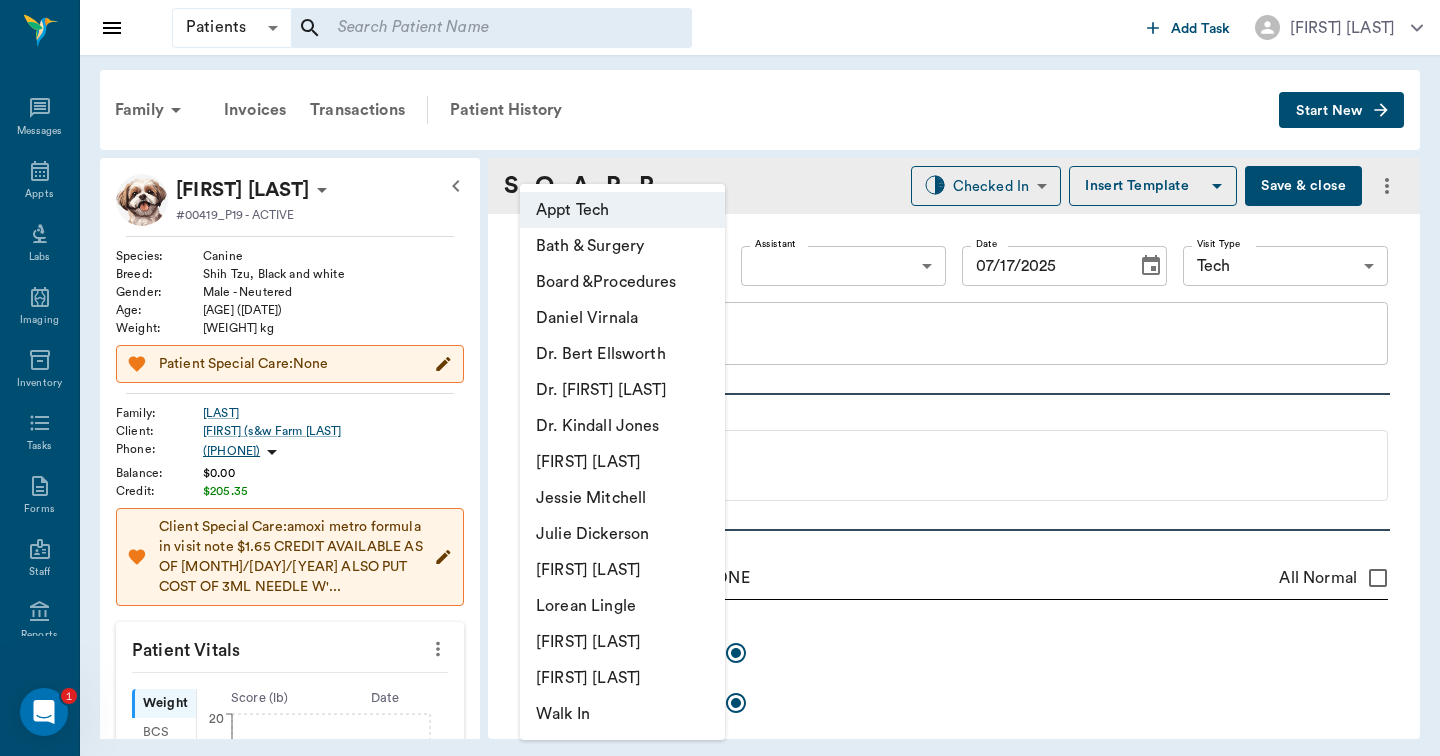 click on "Julie Dickerson" at bounding box center (622, 534) 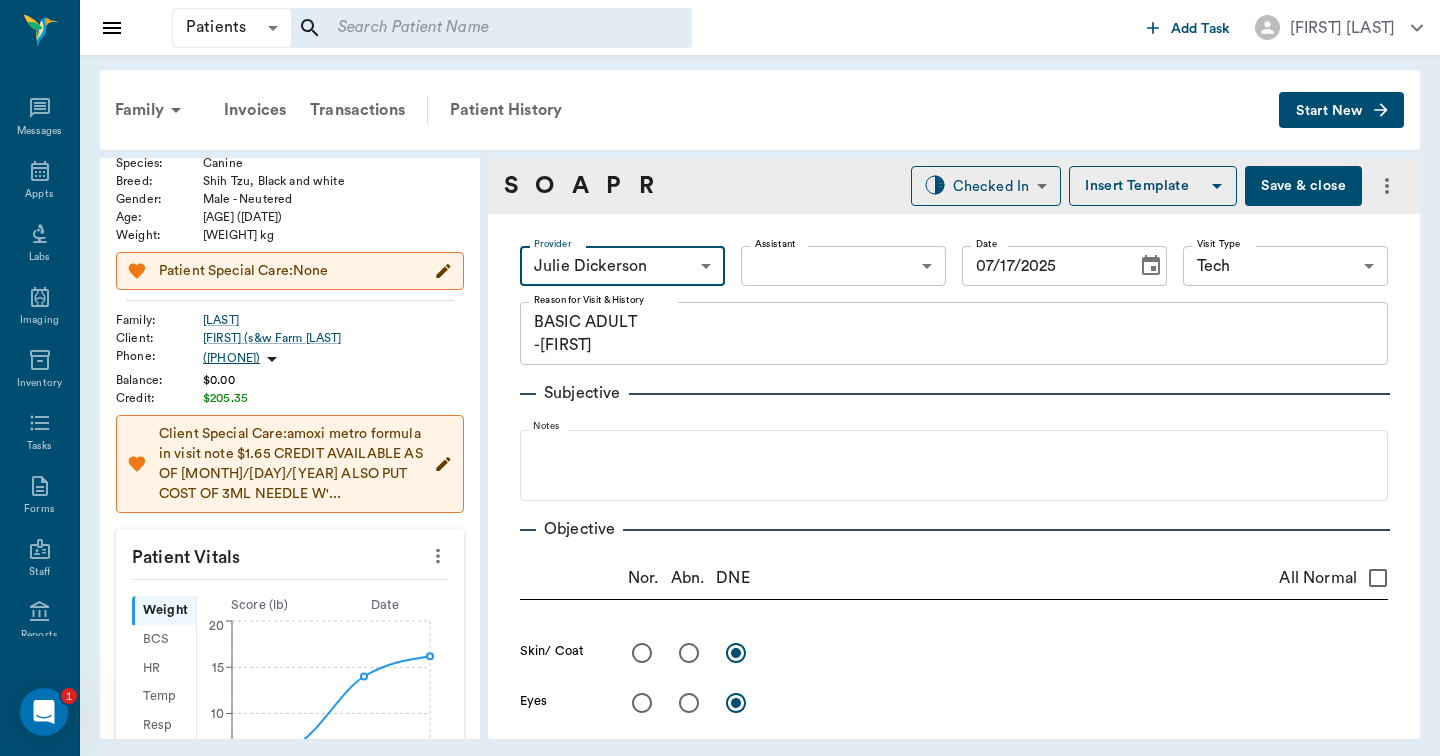 scroll, scrollTop: 106, scrollLeft: 0, axis: vertical 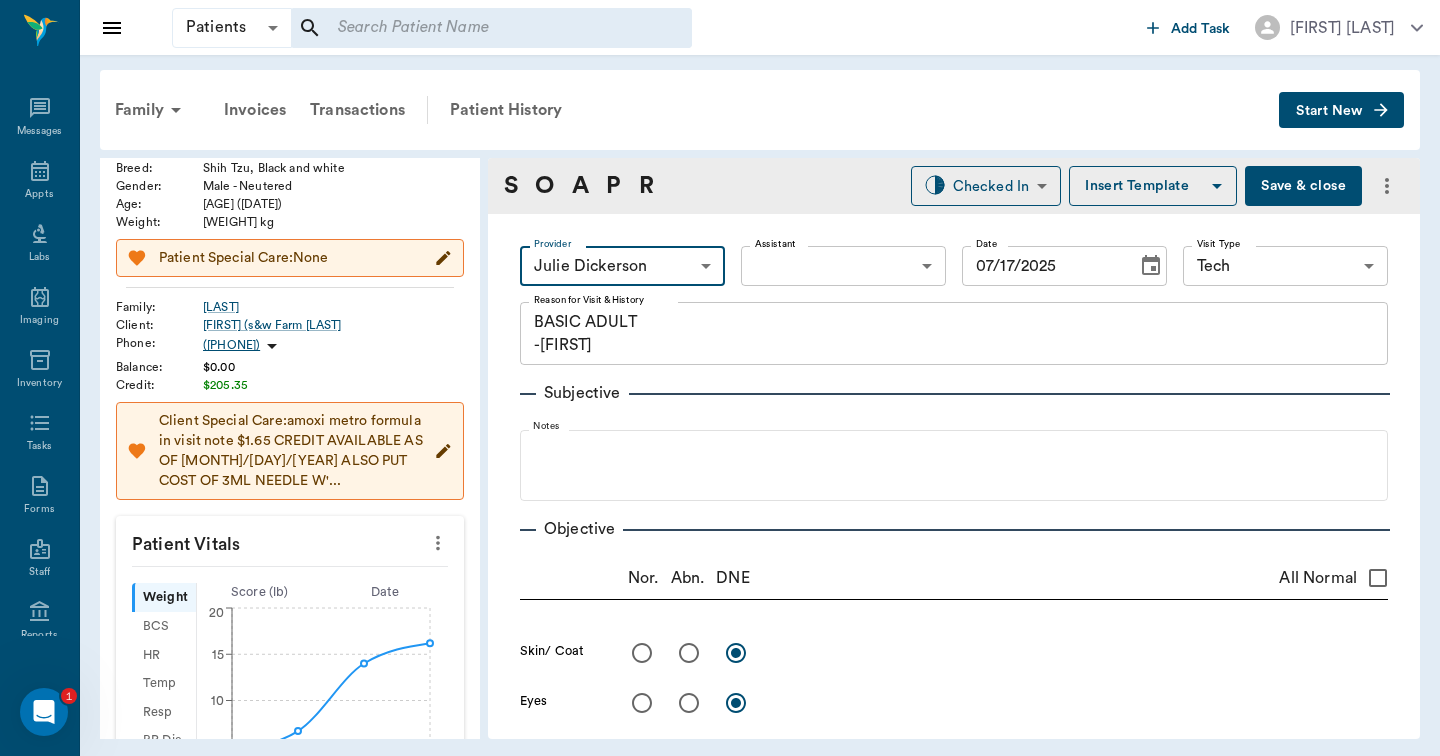 click 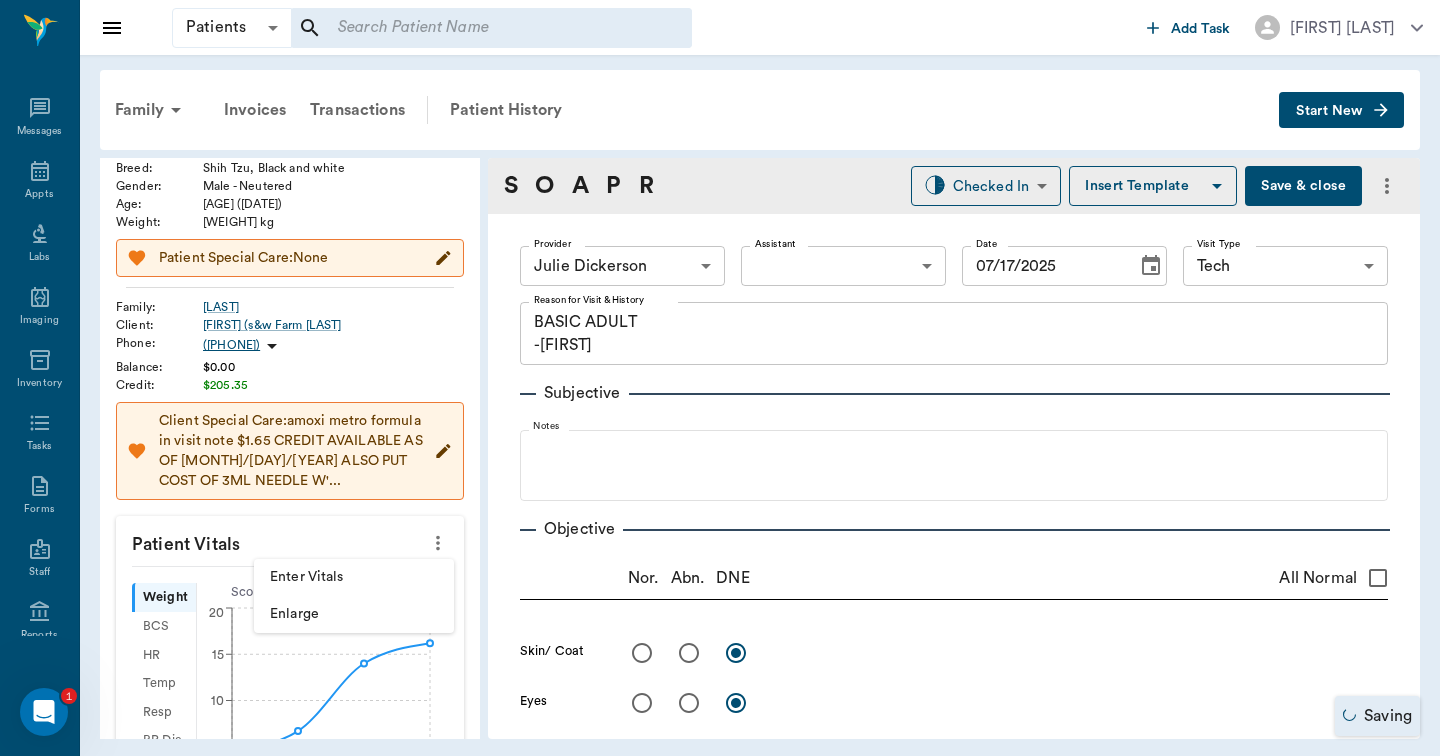 click on "Enter Vitals" at bounding box center (354, 577) 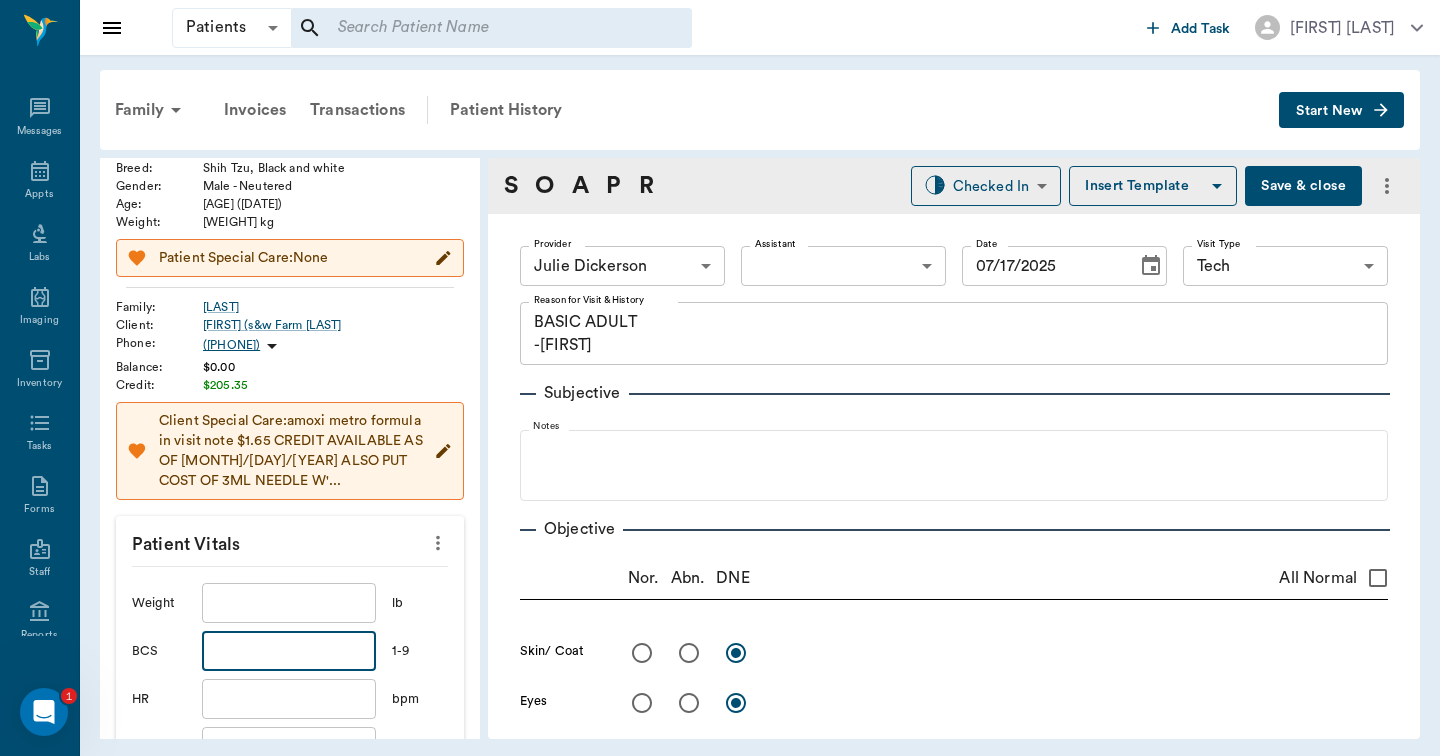 click at bounding box center (289, 651) 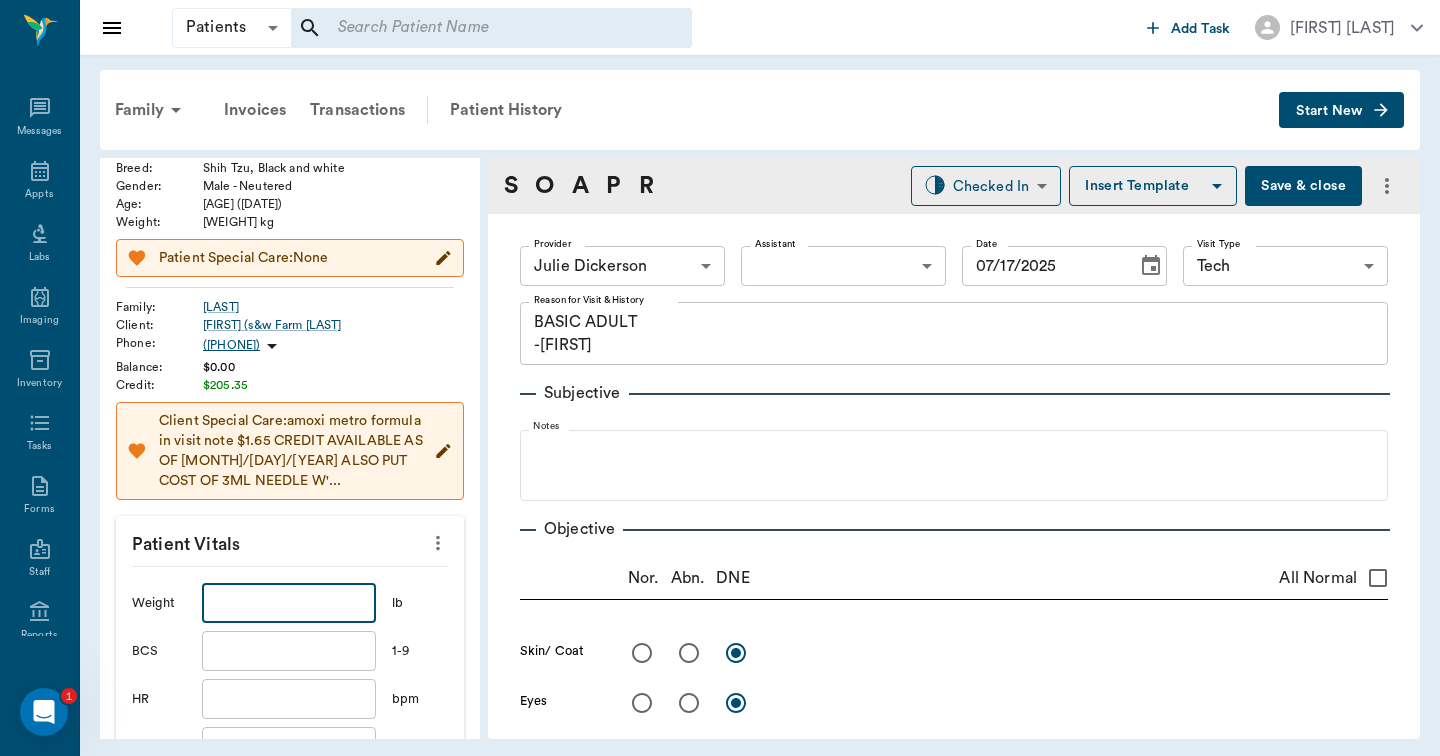 click at bounding box center [289, 603] 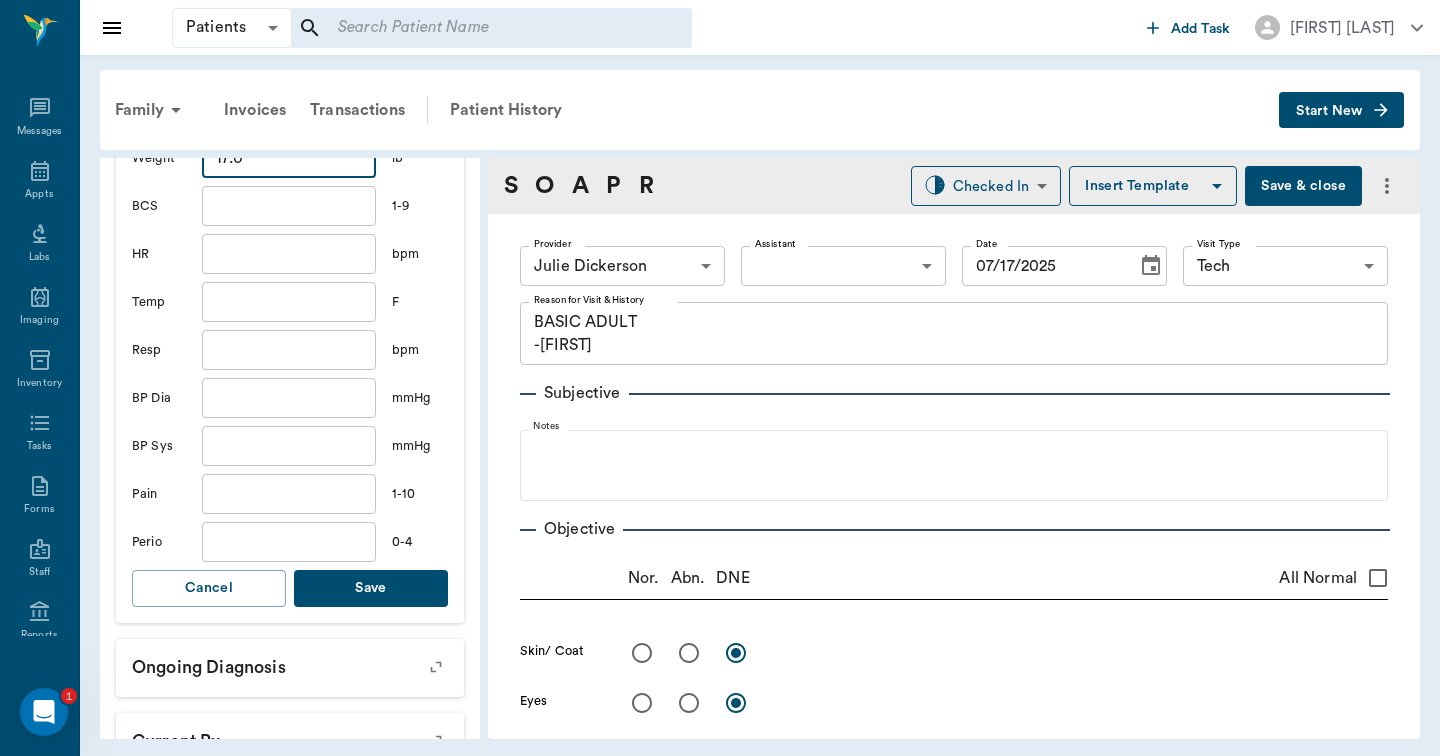 scroll, scrollTop: 554, scrollLeft: 0, axis: vertical 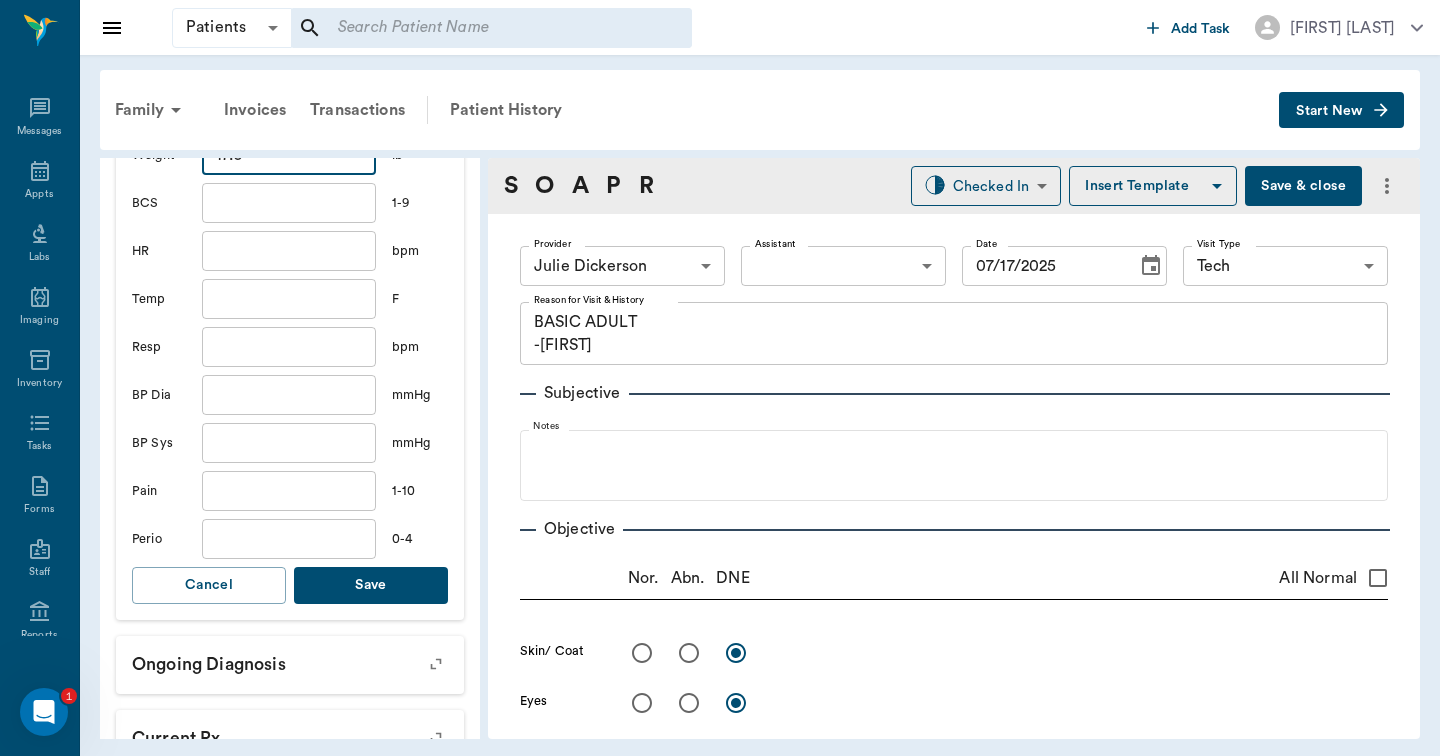 type on "17" 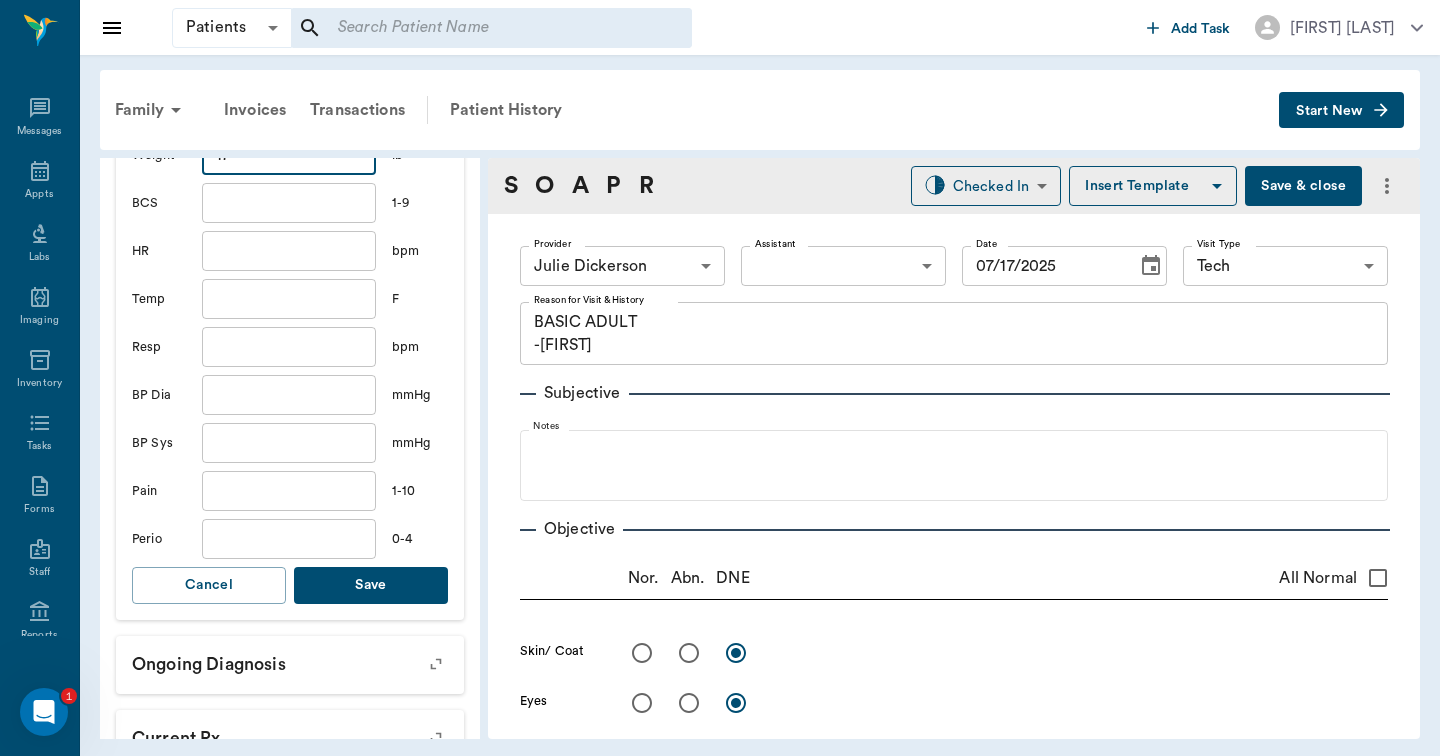 click on "Save" at bounding box center (371, 585) 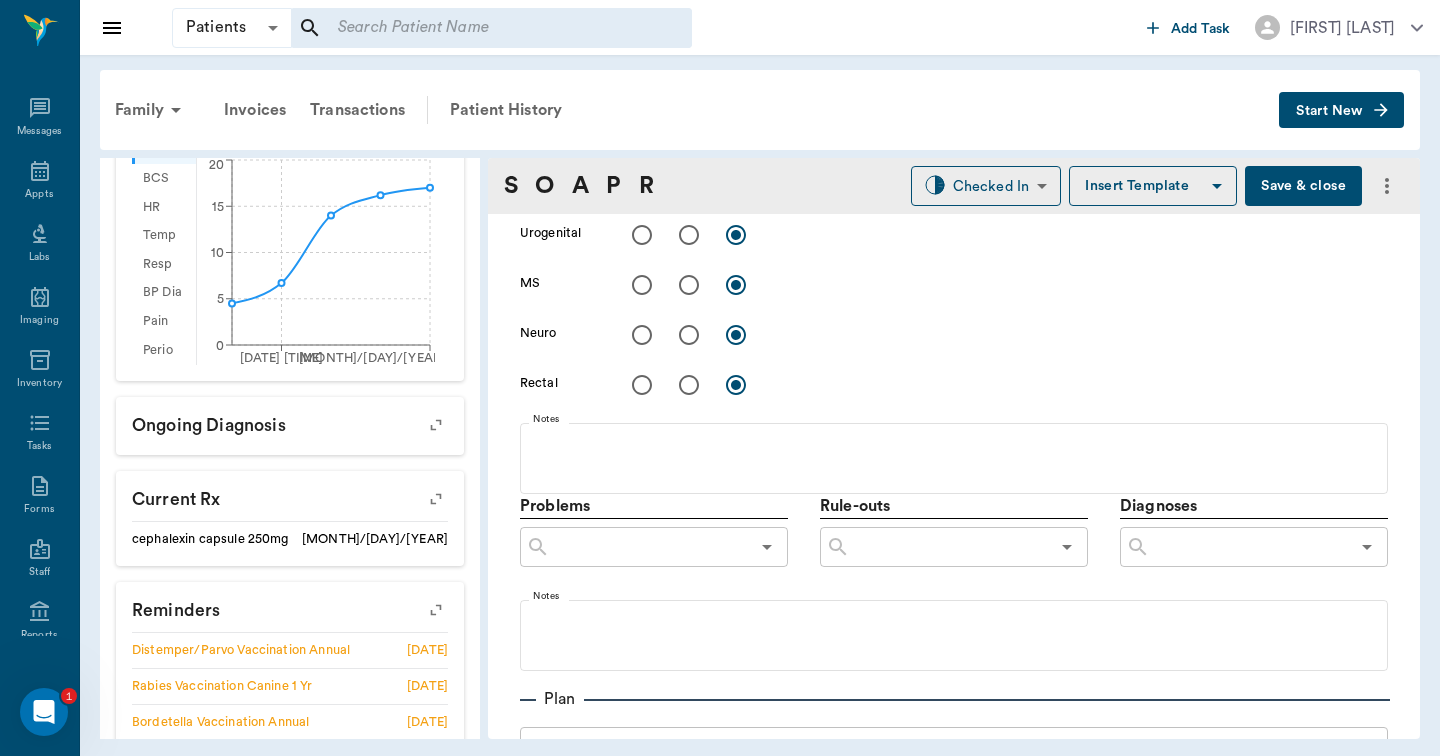 scroll, scrollTop: 1083, scrollLeft: 0, axis: vertical 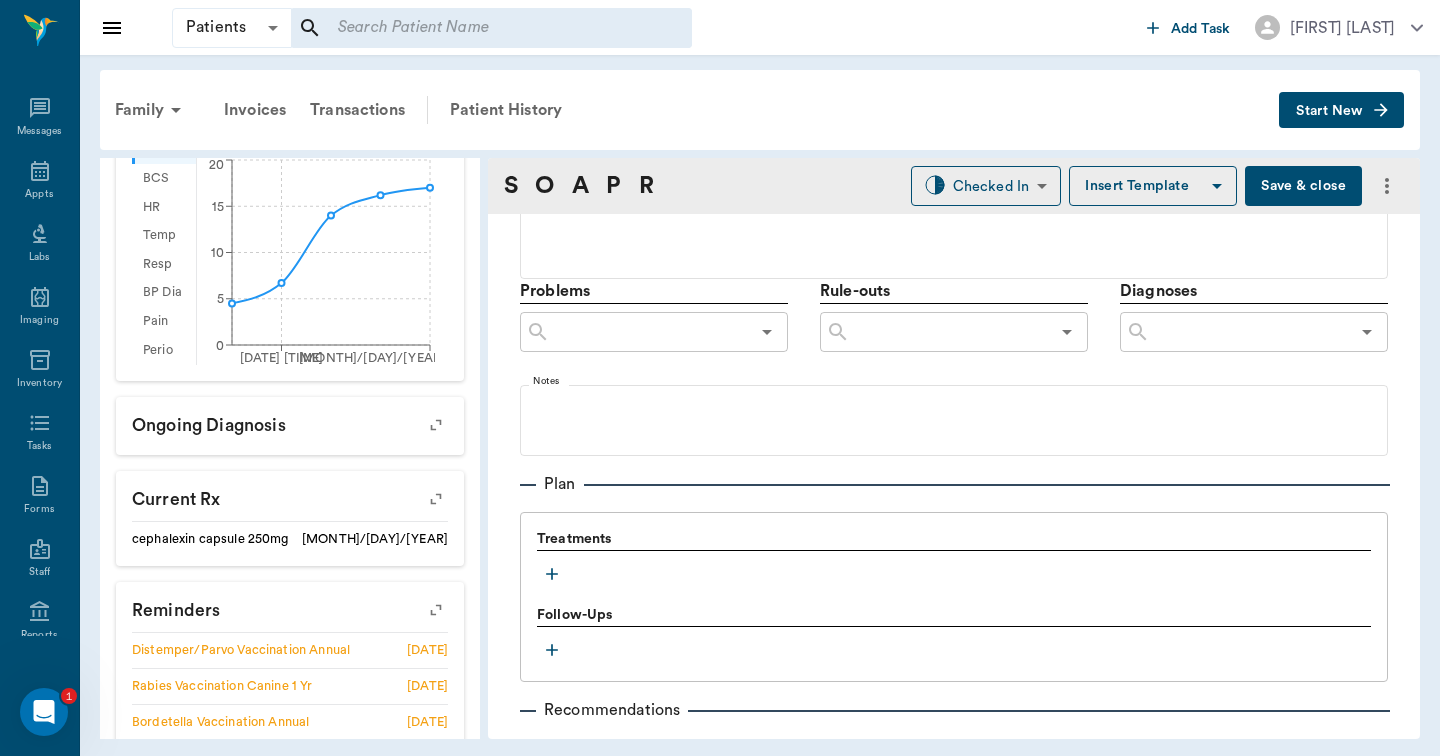 click 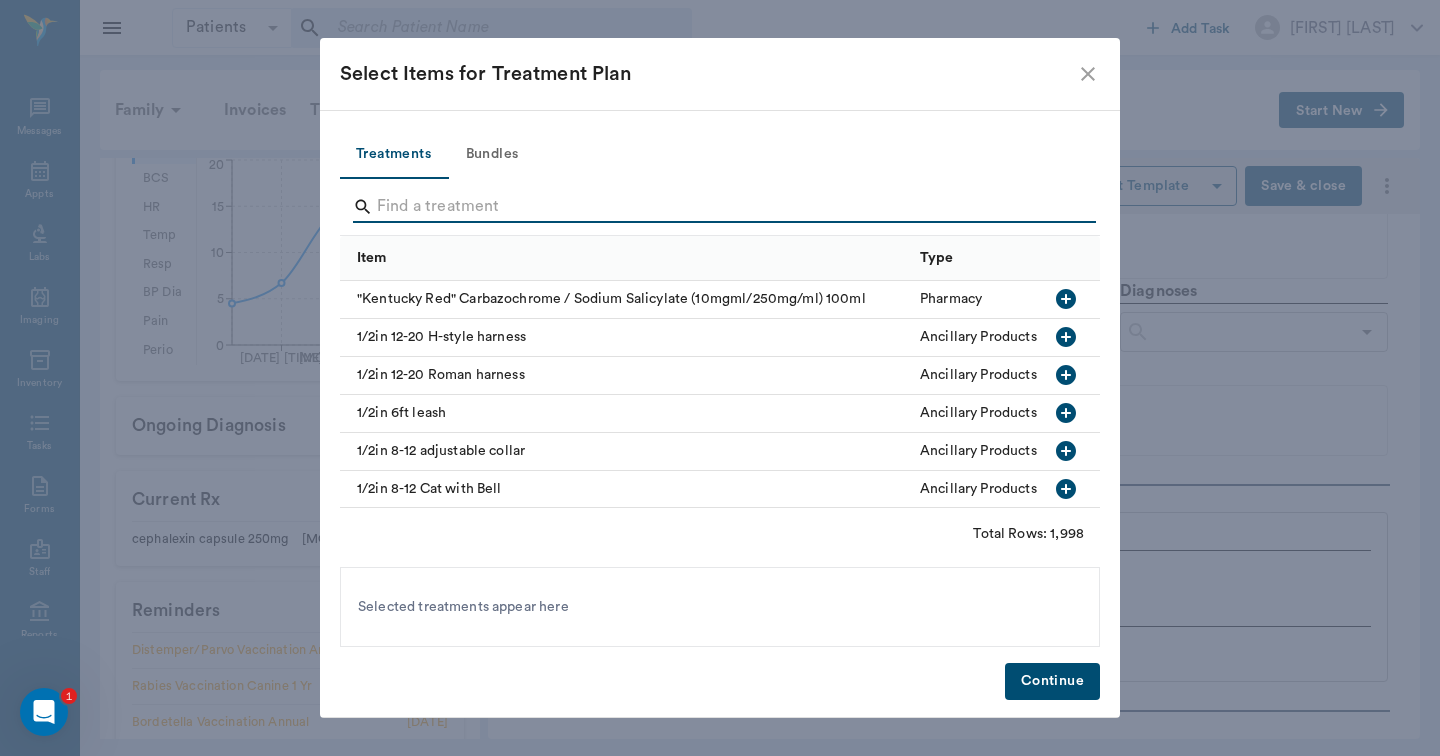 click at bounding box center (721, 207) 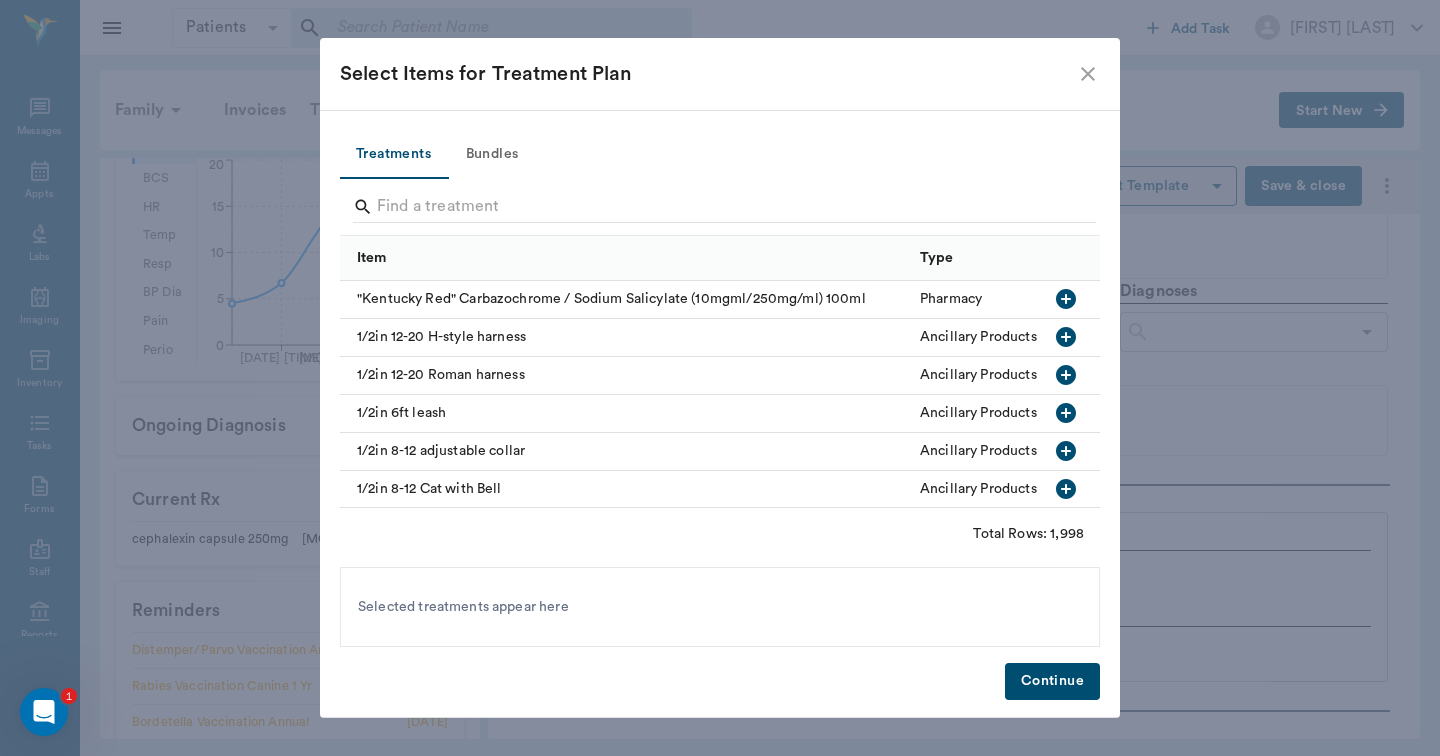 click on "Bundles" at bounding box center [492, 155] 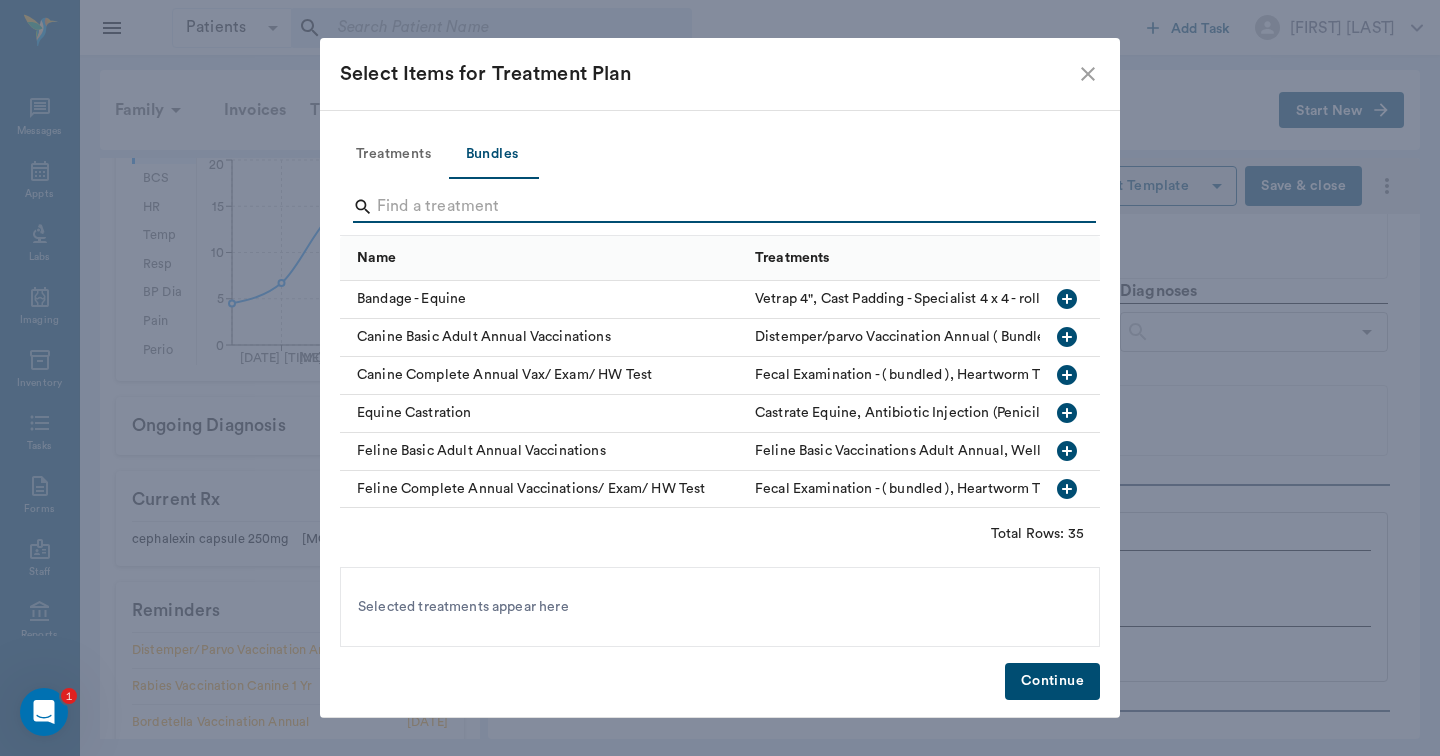 click at bounding box center (721, 207) 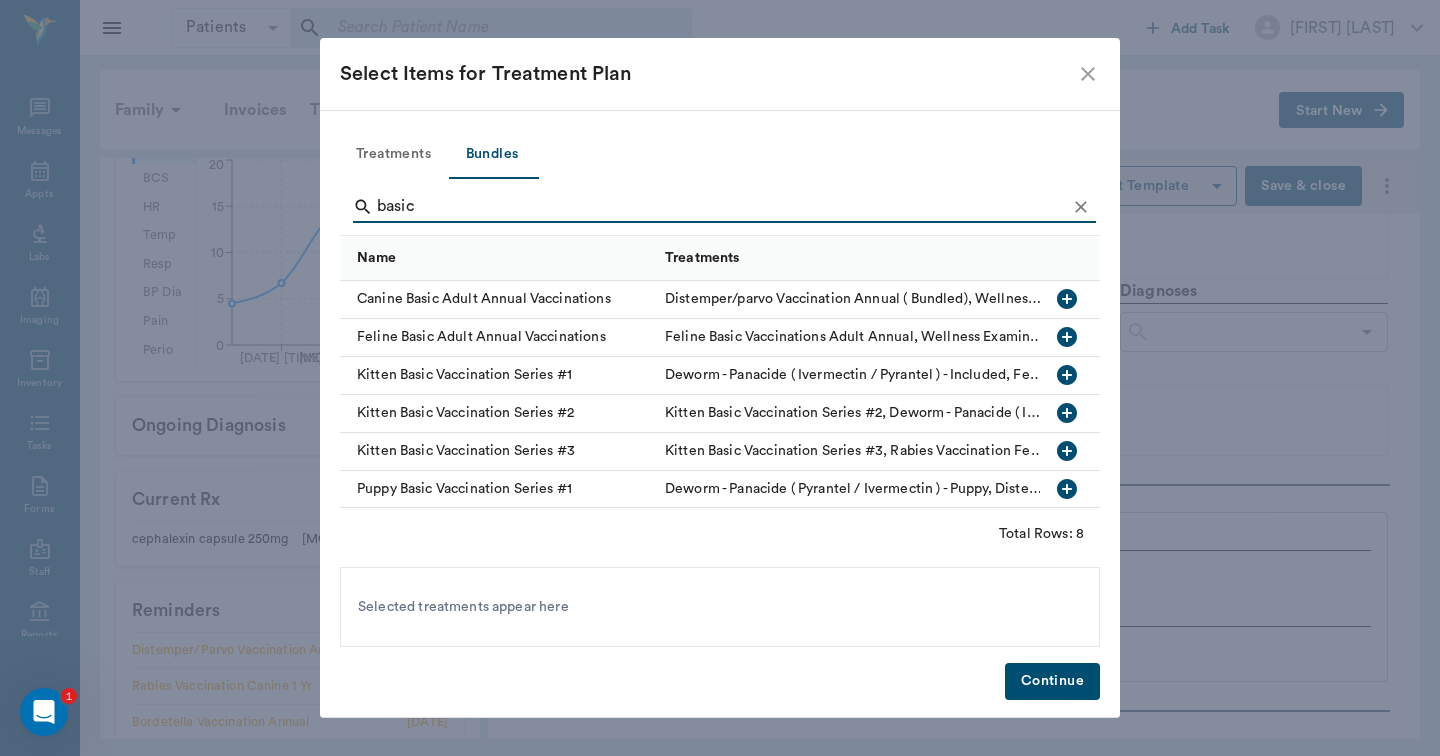 type on "basic" 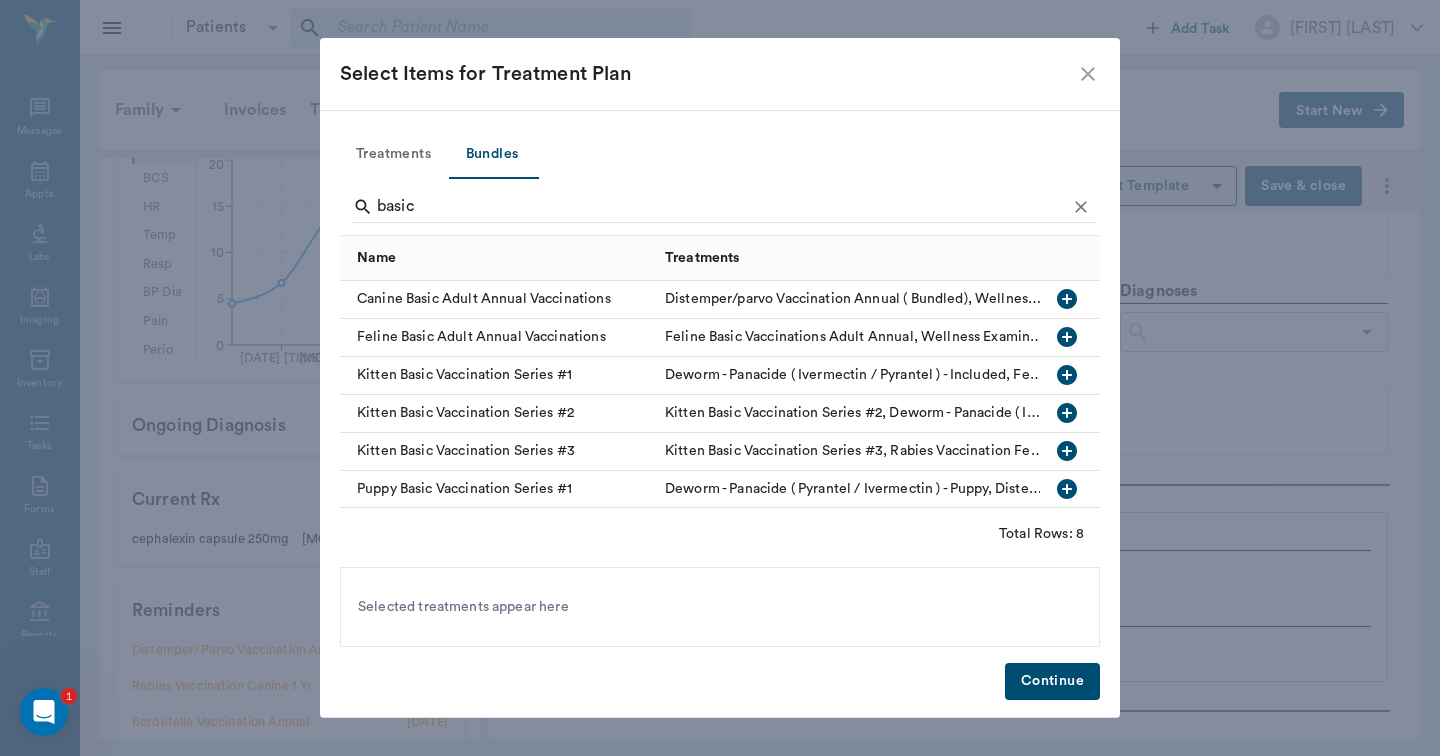click 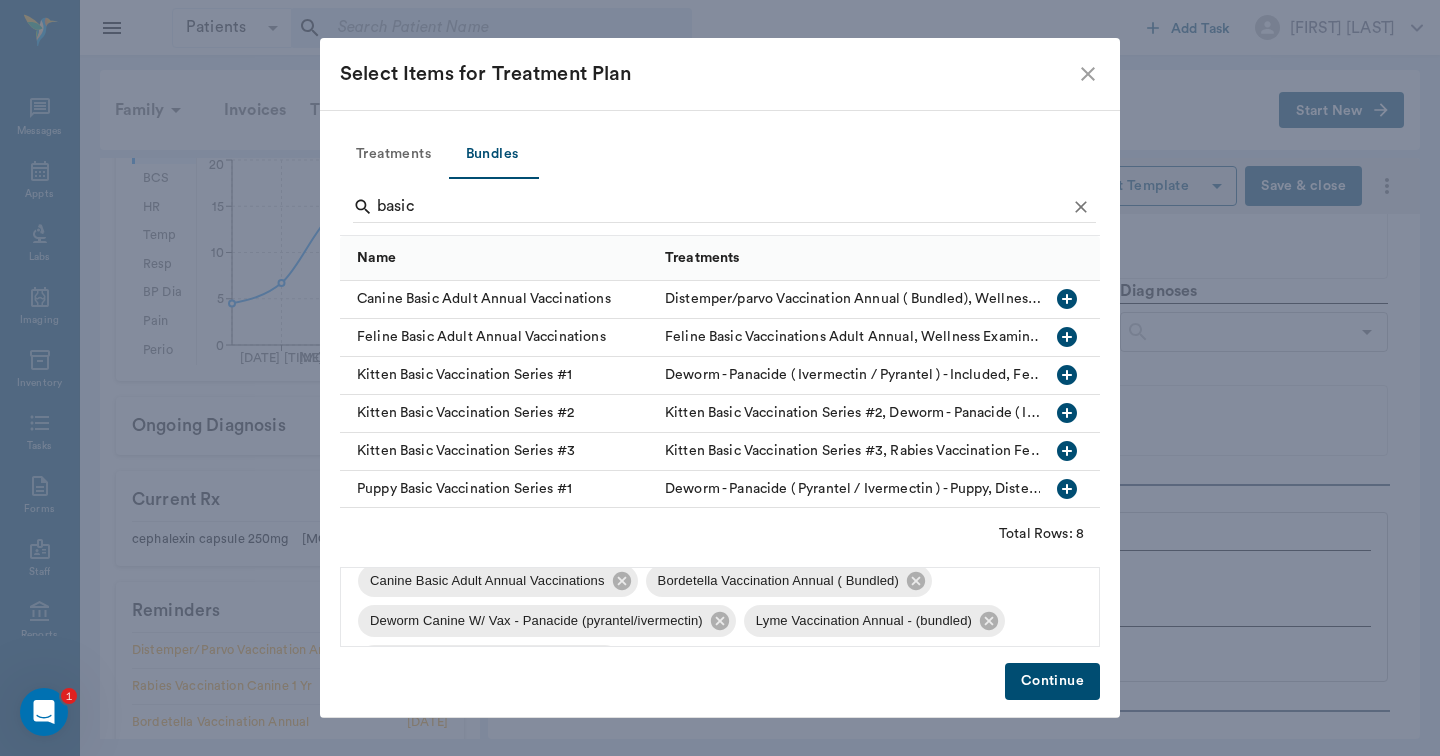 scroll, scrollTop: 121, scrollLeft: 0, axis: vertical 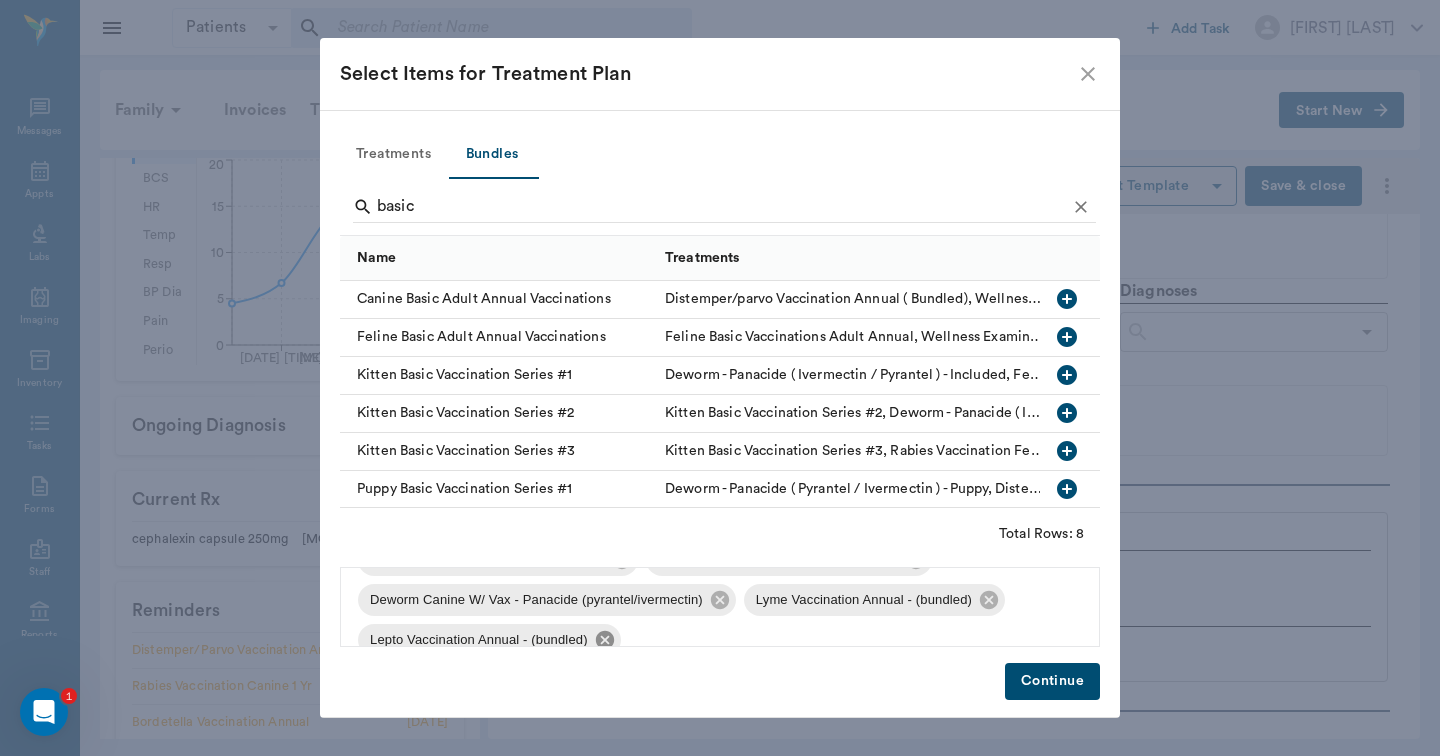 click 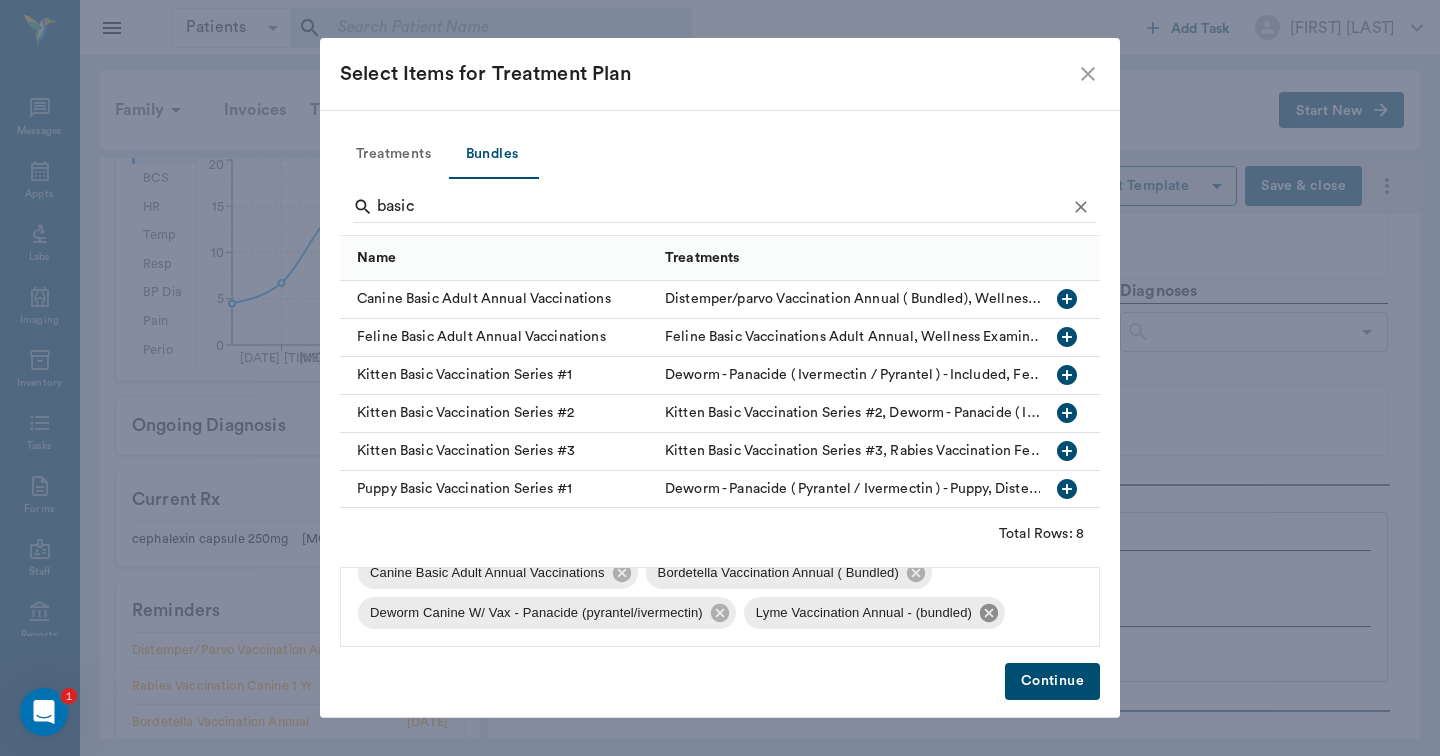 click 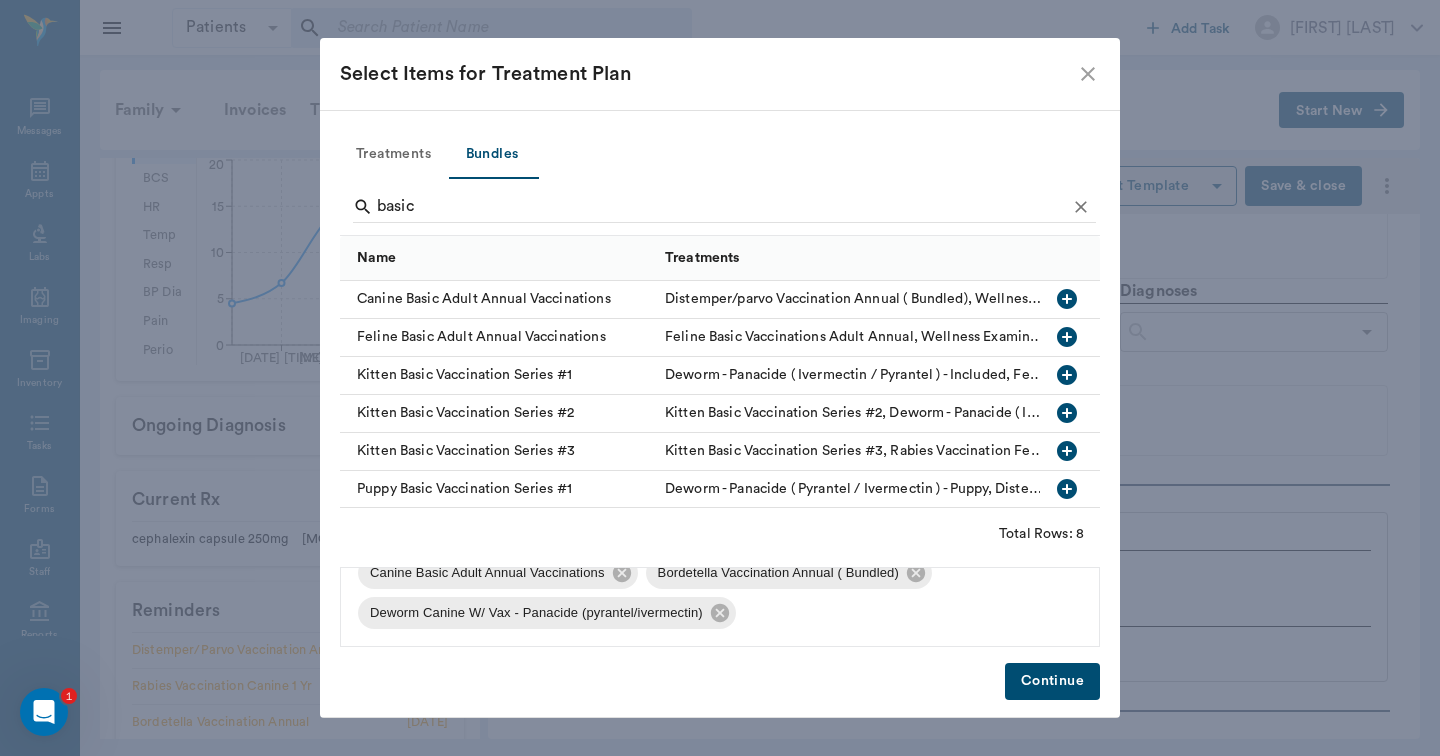 click on "Continue" at bounding box center [1052, 681] 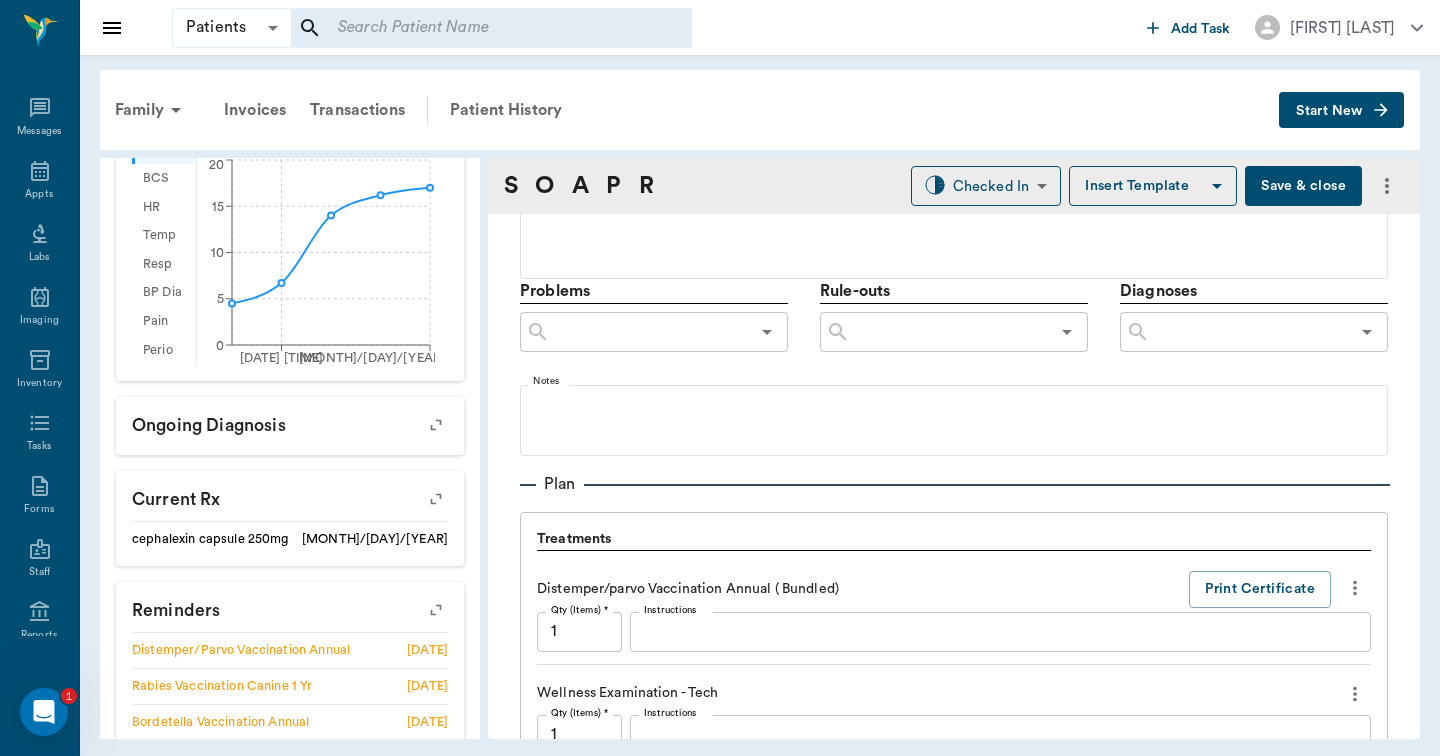 scroll, scrollTop: 1192, scrollLeft: 0, axis: vertical 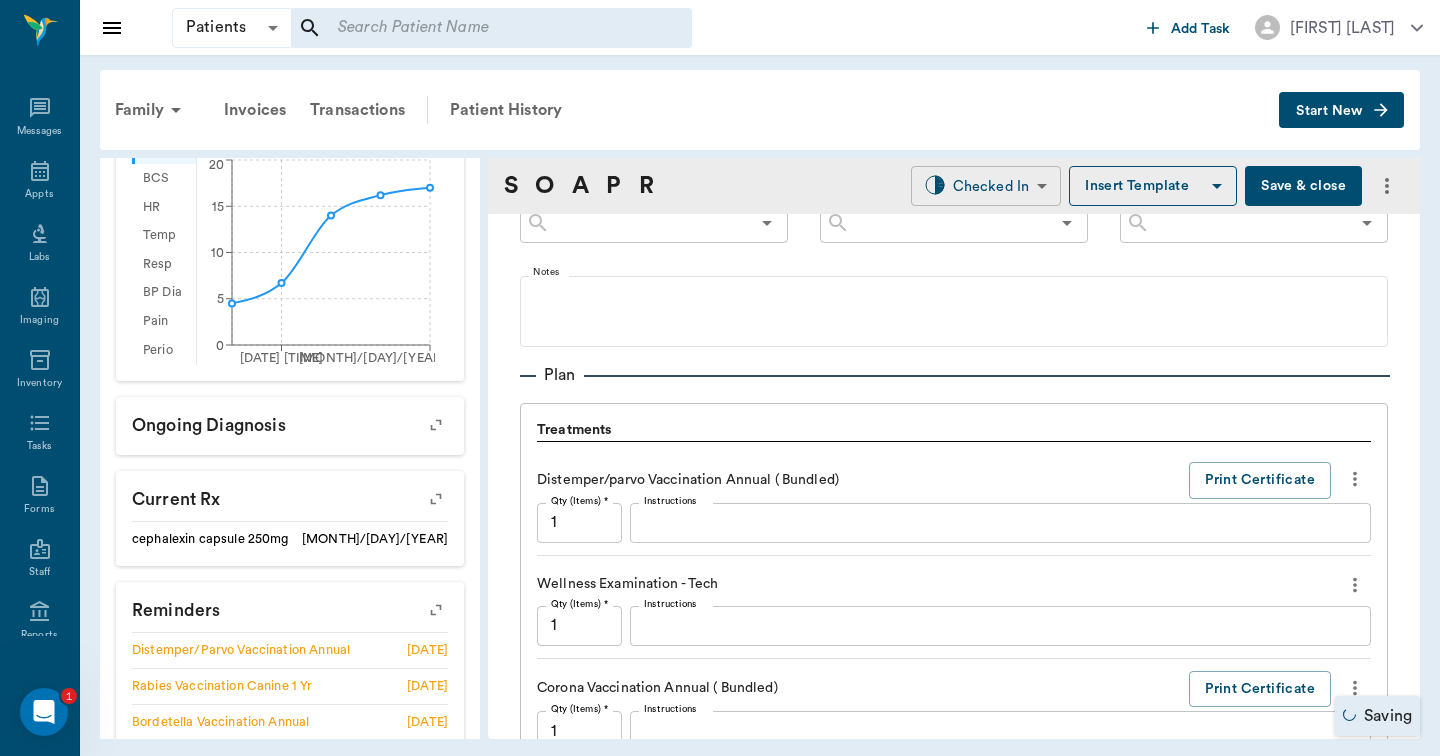 click on "Patients Patients ​ ​ Add Task Hunter Graves Nectar Messages Appts Labs Imaging Inventory Tasks Forms Staff Reports Lookup Settings Family Invoices Transactions Patient History Start New Huckleberry Smith #00419_P19    -    ACTIVE   Species : Canine Breed : Shih Tzu, Black and white Gender : Male - Neutered Age : 1 yr 2 mo (05/15/2024) Weight : 17 lbs / 7.7111 kg Patient Special Care:  None Family : Smith Client : Larry (s&w Farm Smith Phone : (903) 824-1878 Balance : $0.00 Credit : $205.35 Client Special Care:  amoxi metro formula in visit note
$1.65 CREDIT AVAILABLE AS OF 6/2/25
ALSO PUT COST OF 3ML NEEDLE W'... Patient Vitals Weight BCS HR Temp Resp BP Dia Pain Perio Score ( lb ) Date 08/08/24 10AM 07/17/25 9AM 0 5 10 15 20 Ongoing diagnosis Current Rx cephalexin capsule 250mg 05/30/26 Reminders Distemper/Parvo Vaccination Annual 08/07/25 Rabies Vaccination Canine 1 Yr 08/07/25 Bordetella Vaccination Annual 08/07/25 Upcoming appointments Schedule Appointment S O A P R Checked In CHECKED_IN ​ ​ x x" at bounding box center [720, 378] 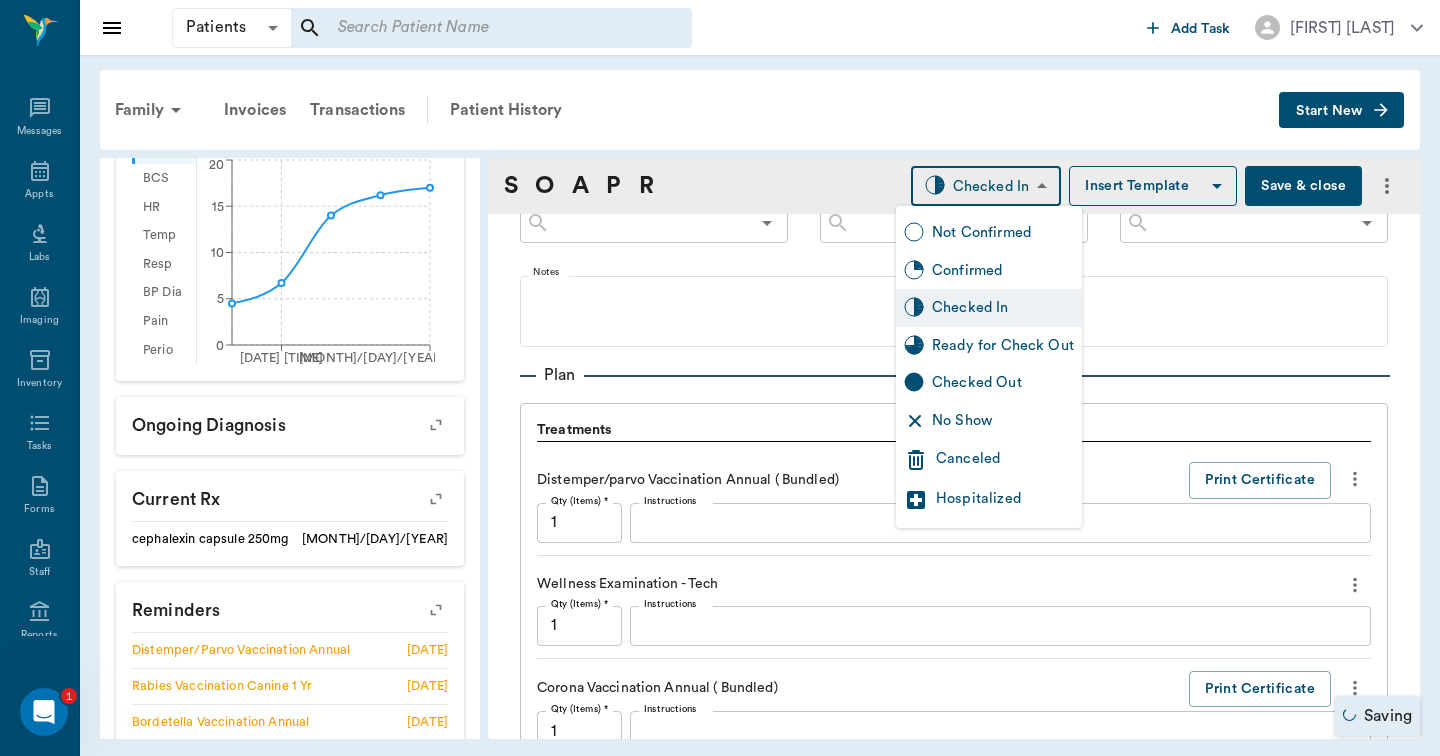 click on "Ready for Check Out" at bounding box center (989, 346) 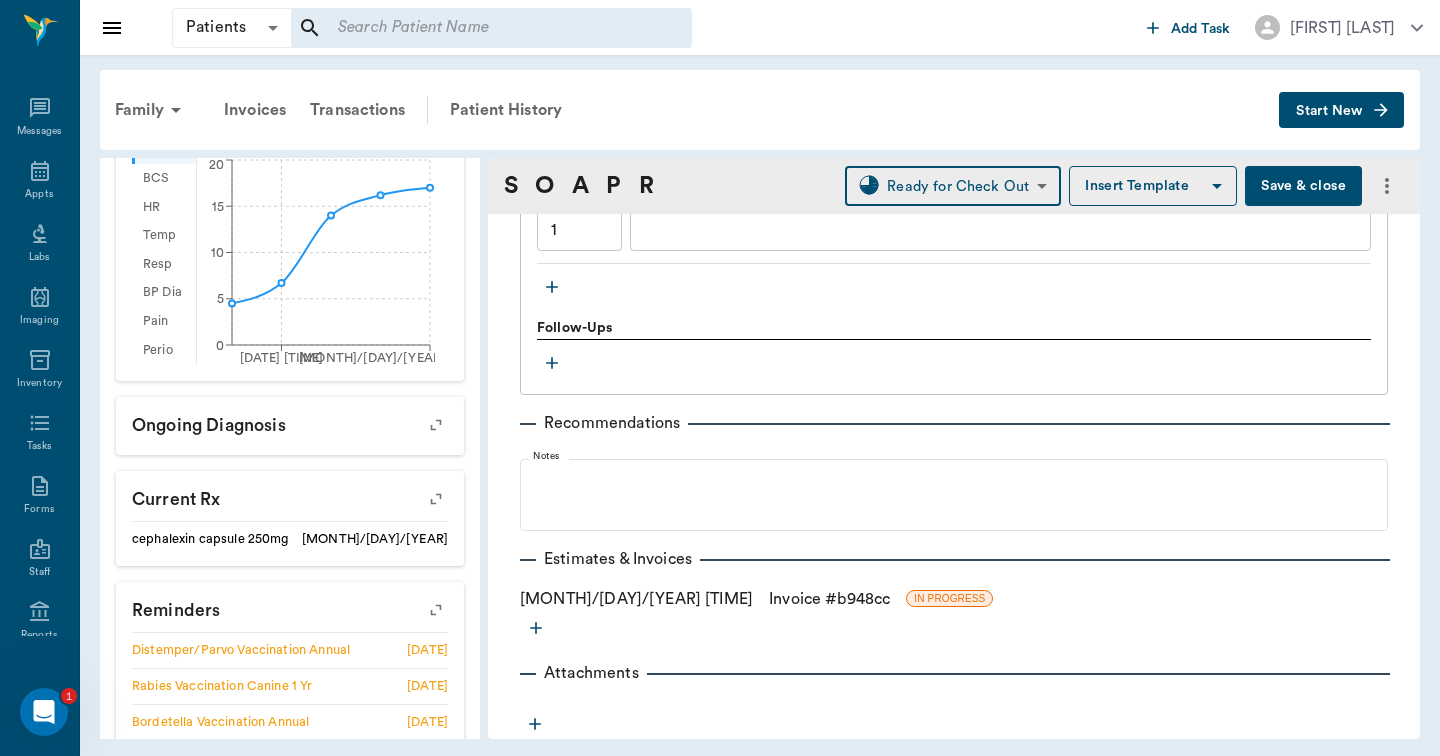 scroll, scrollTop: 2109, scrollLeft: 0, axis: vertical 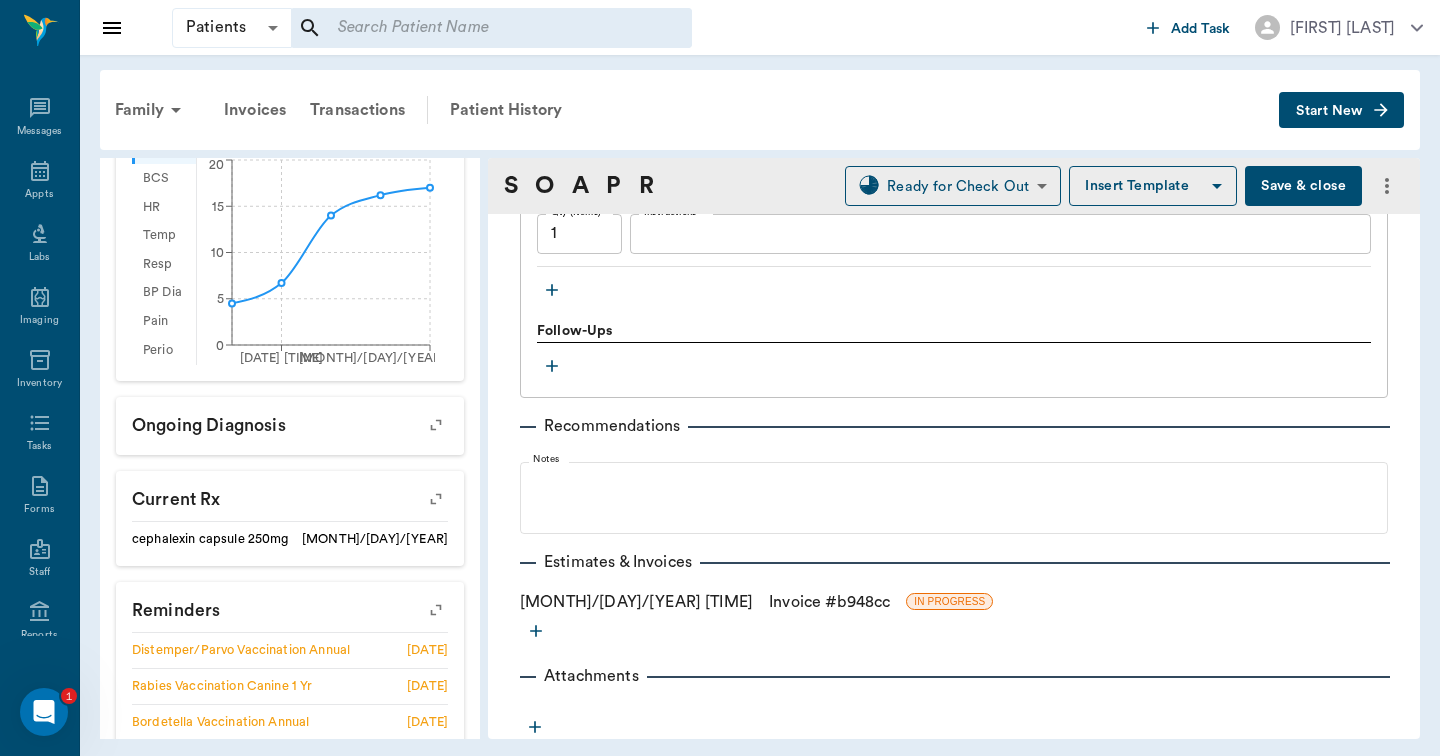 click on "Invoice # b948cc" at bounding box center (829, 602) 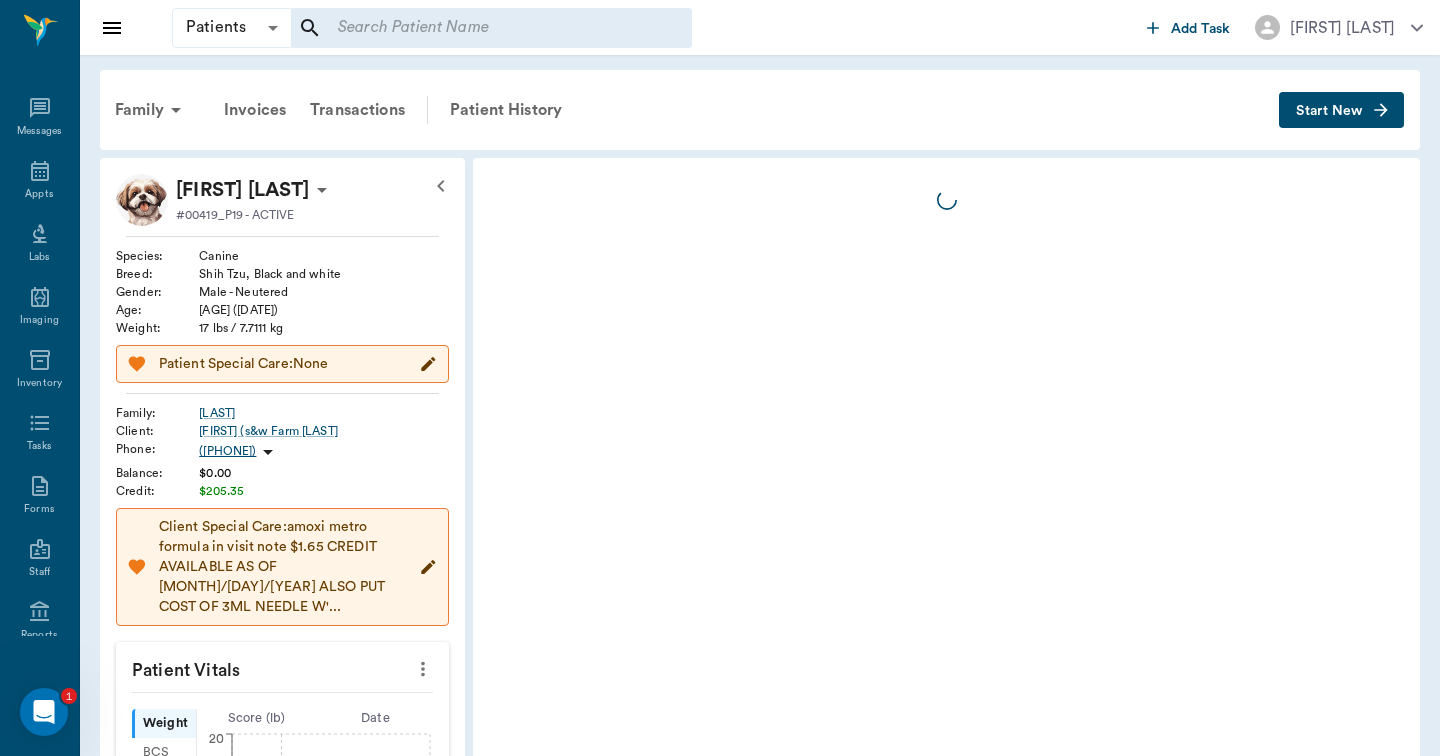 scroll, scrollTop: 0, scrollLeft: 0, axis: both 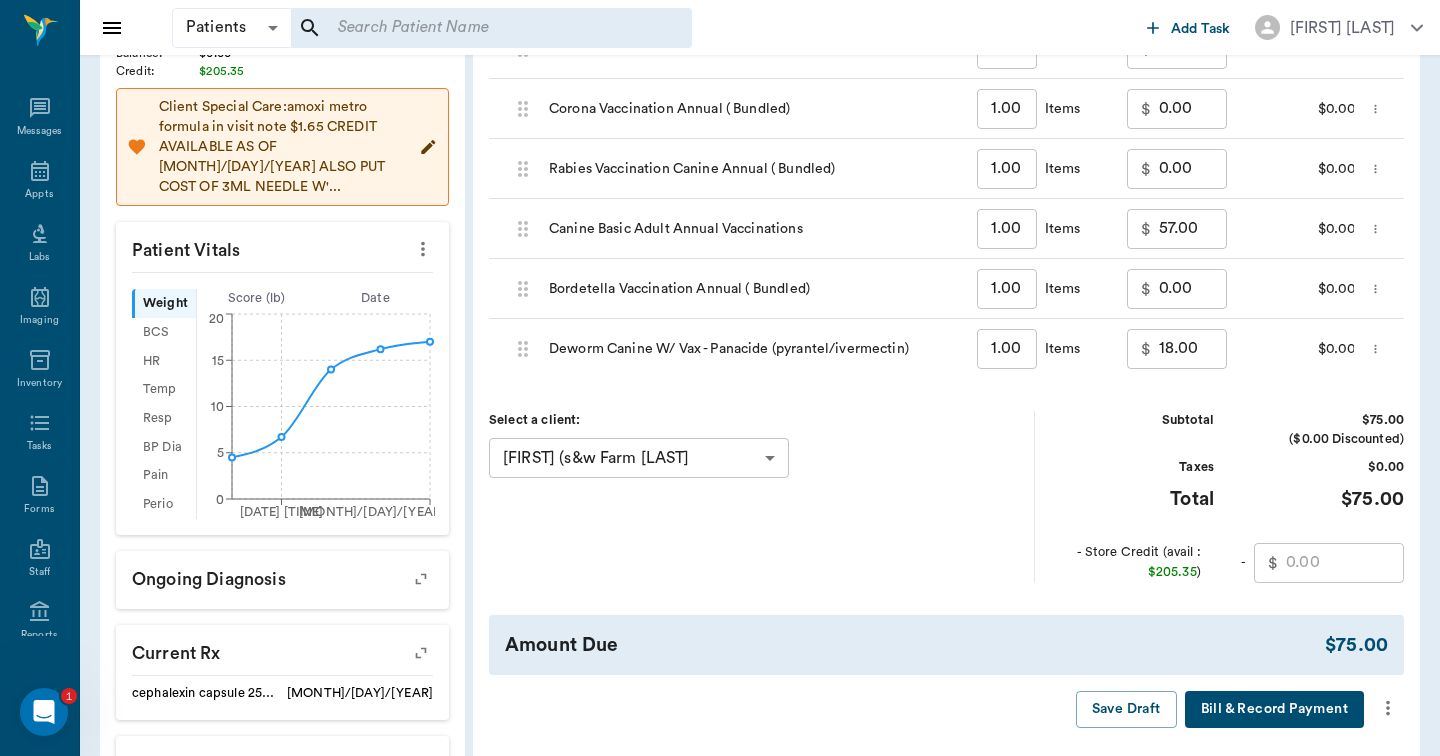 click 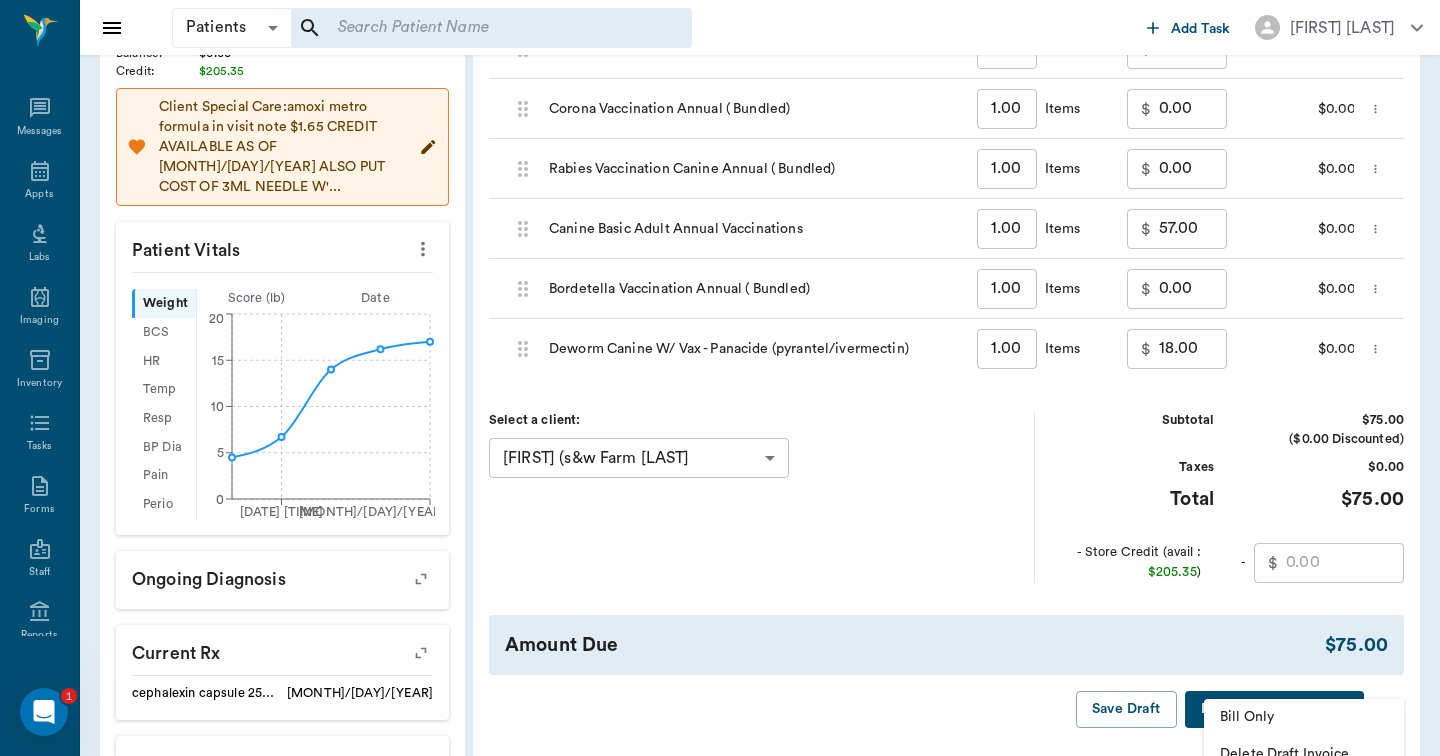 click on "Bill Only" at bounding box center [1304, 717] 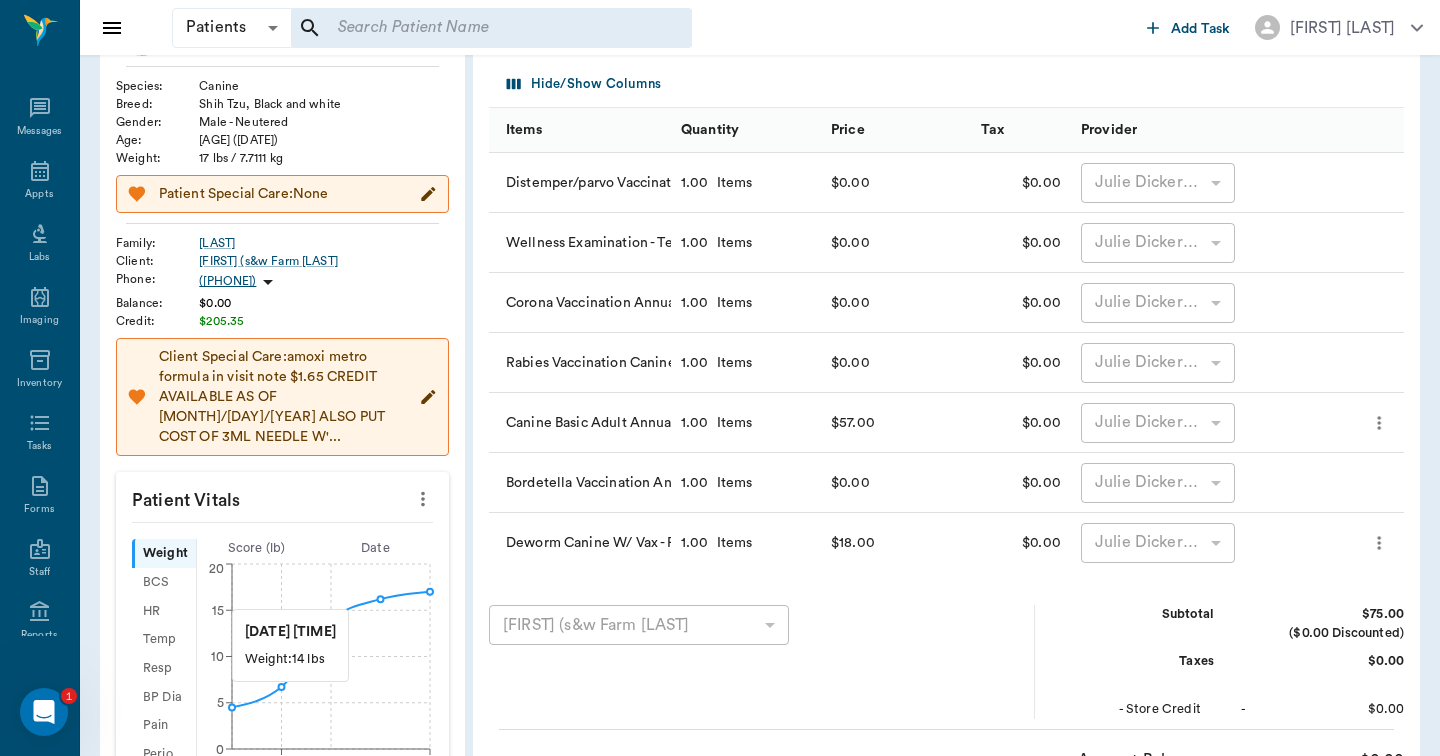 scroll, scrollTop: 151, scrollLeft: 0, axis: vertical 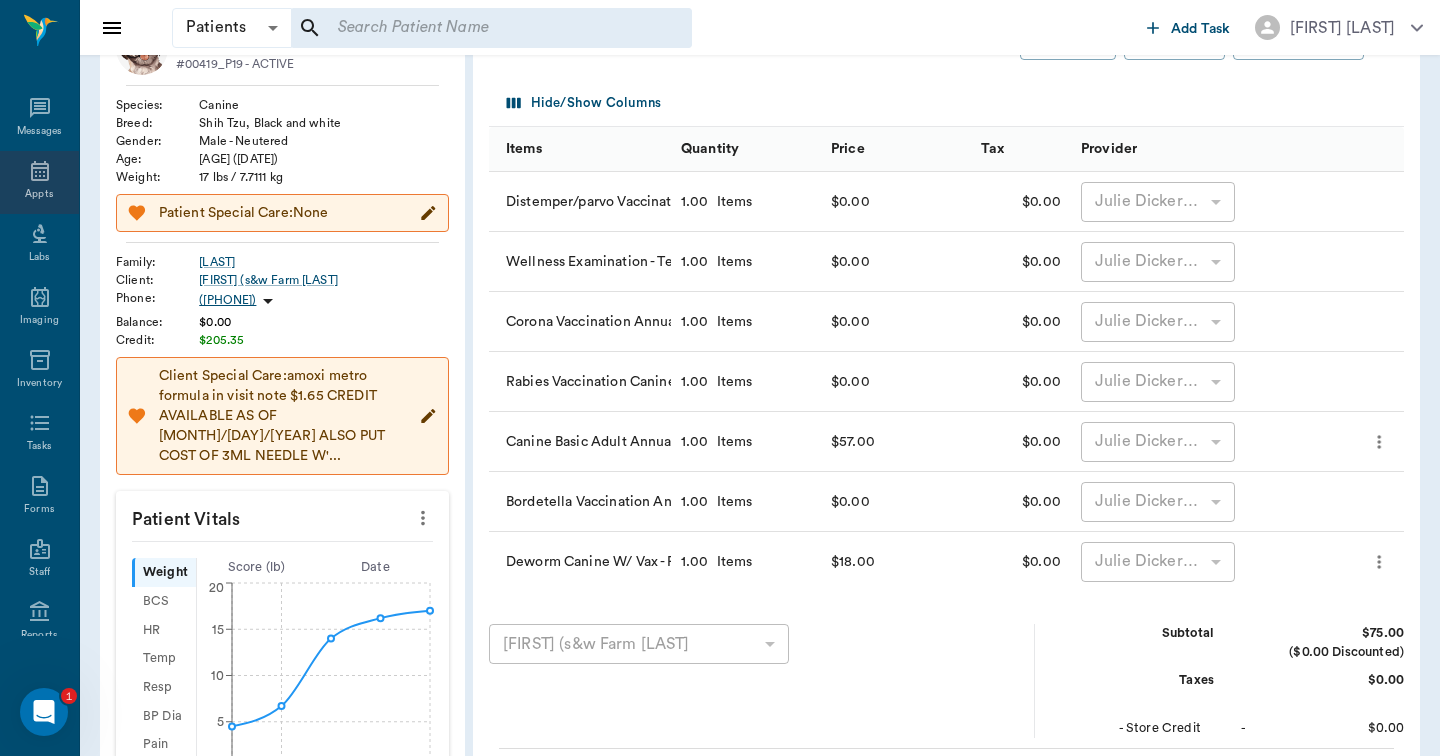 click 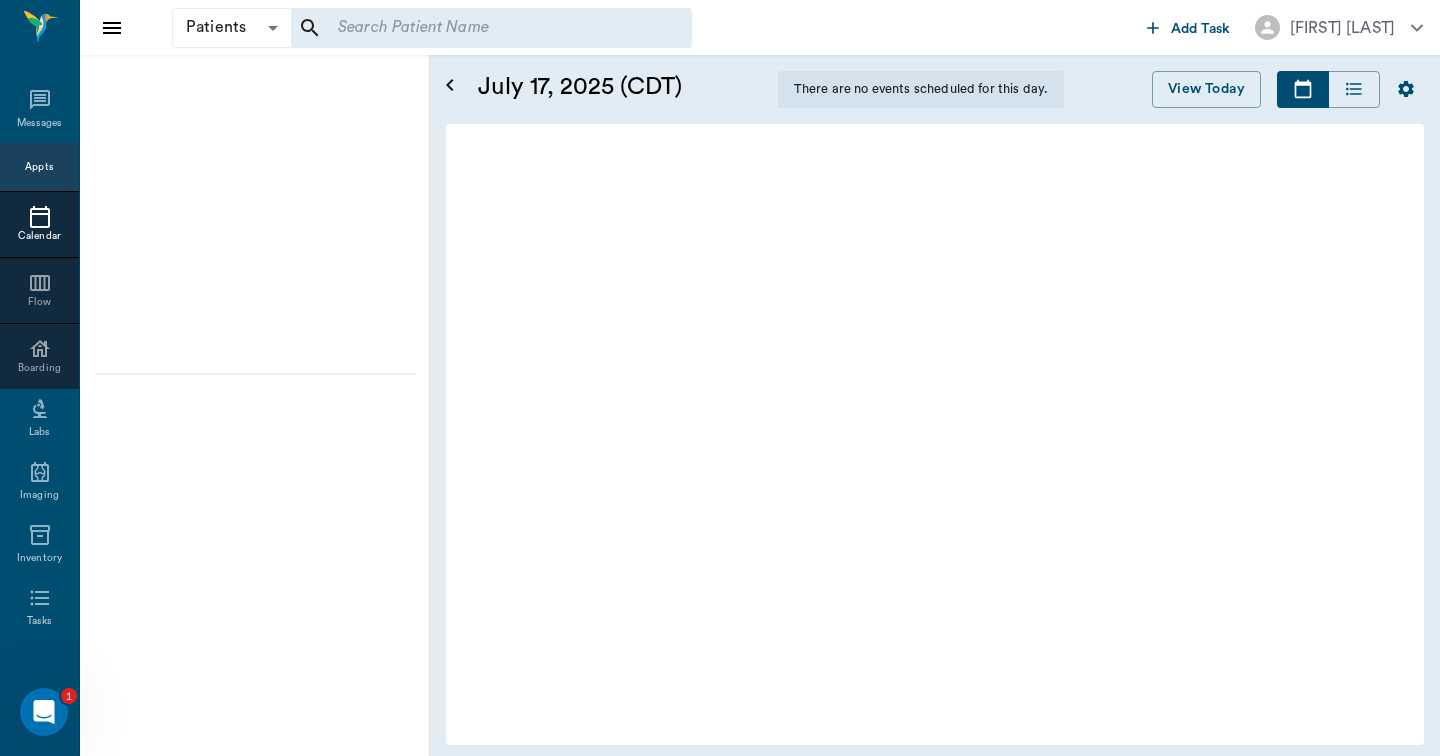scroll, scrollTop: 0, scrollLeft: 0, axis: both 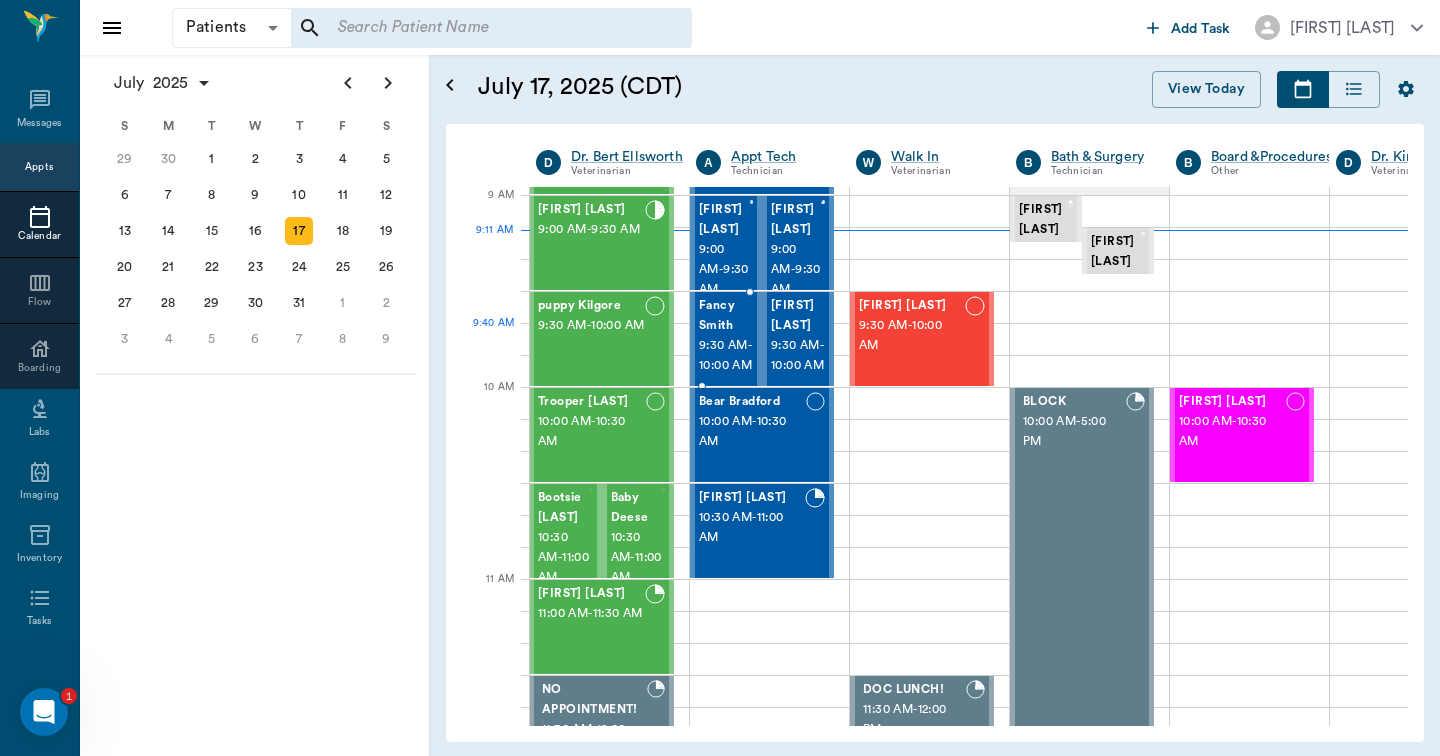 click on "9:30 AM  -  10:00 AM" at bounding box center (726, 356) 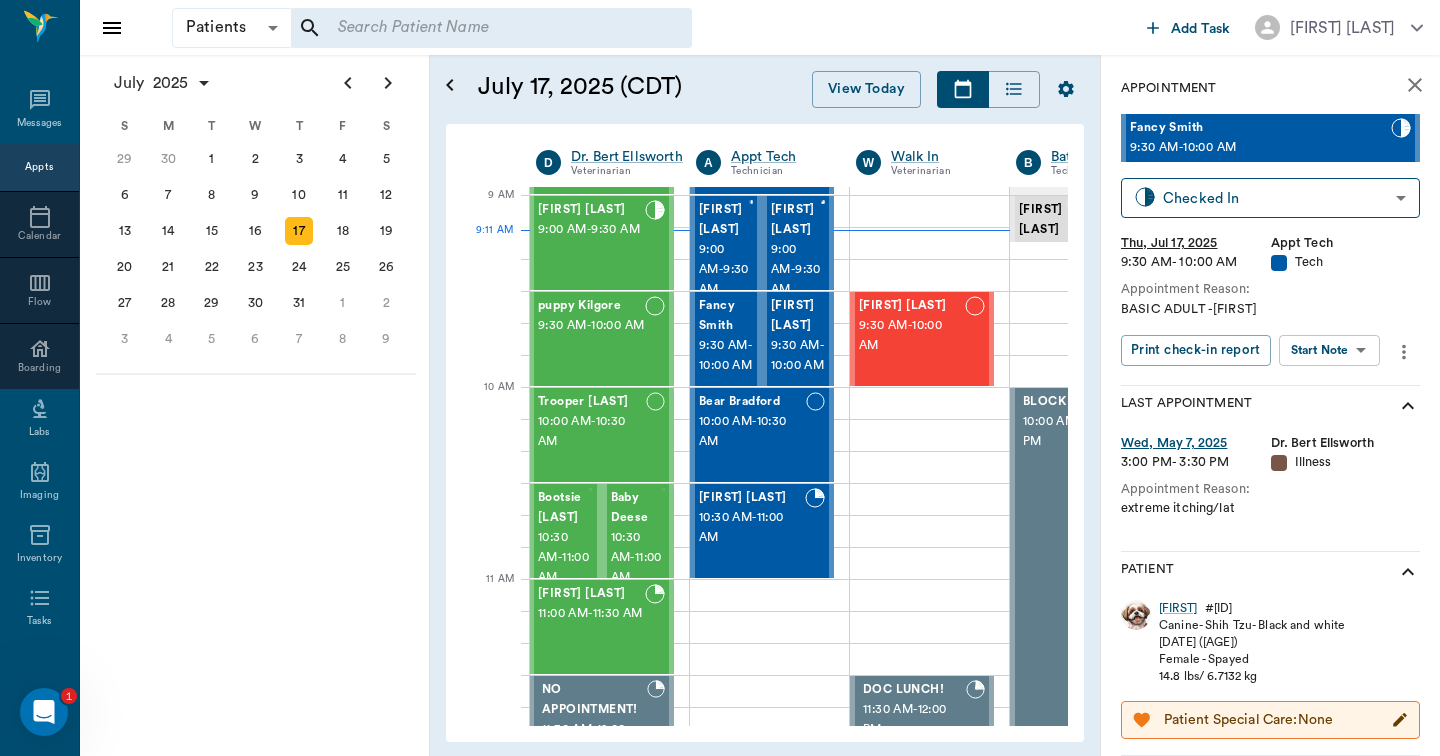 click on "Patients Patients ​ ​ Add Task Hunter Graves Nectar Messages Appts Calendar Flow Boarding Labs Imaging Inventory Tasks Forms Staff Reports Lookup Settings July 2025 S M T W T F S Jun 1 2 3 4 5 6 7 8 9 10 11 12 13 14 15 16 17 18 19 20 21 22 23 24 25 26 27 28 29 30 Jul 1 2 3 4 5 6 7 8 9 10 11 12 S M T W T F S 29 30 Jul 1 2 3 4 5 6 7 8 9 10 11 12 13 14 15 16 17 18 19 20 21 22 23 24 25 26 27 28 29 30 31 Aug 1 2 3 4 5 6 7 8 9 S M T W T F S 27 28 29 30 31 Aug 1 2 3 4 5 6 7 8 9 10 11 12 13 14 15 16 17 18 19 20 21 22 23 24 25 26 27 28 29 30 31 Sep 1 2 3 4 5 6 July 17, 2025 (CDT) View Today July 2025 Today 17 Thu Jul 2025 D Dr. Bert Ellsworth Veterinarian A Appt Tech Technician W Walk In Veterinarian B Bath & Surgery Technician B Board &Procedures Other D Dr. Kindall Jones Veterinarian 8 AM 9 AM 10 AM 11 AM 12 PM 1 PM 2 PM 3 PM 4 PM 5 PM 6 PM 7 PM 8 PM 9:11 AM 9:30 AM Bovine Barr 8:00 AM  -  9:00 AM Racey Smith 9:00 AM  -  9:30 AM puppy Kilgore 9:30 AM  -  10:00 AM Trooper Neff 10:00 AM  -  10:30 AM Bootsie Deese" at bounding box center [720, 378] 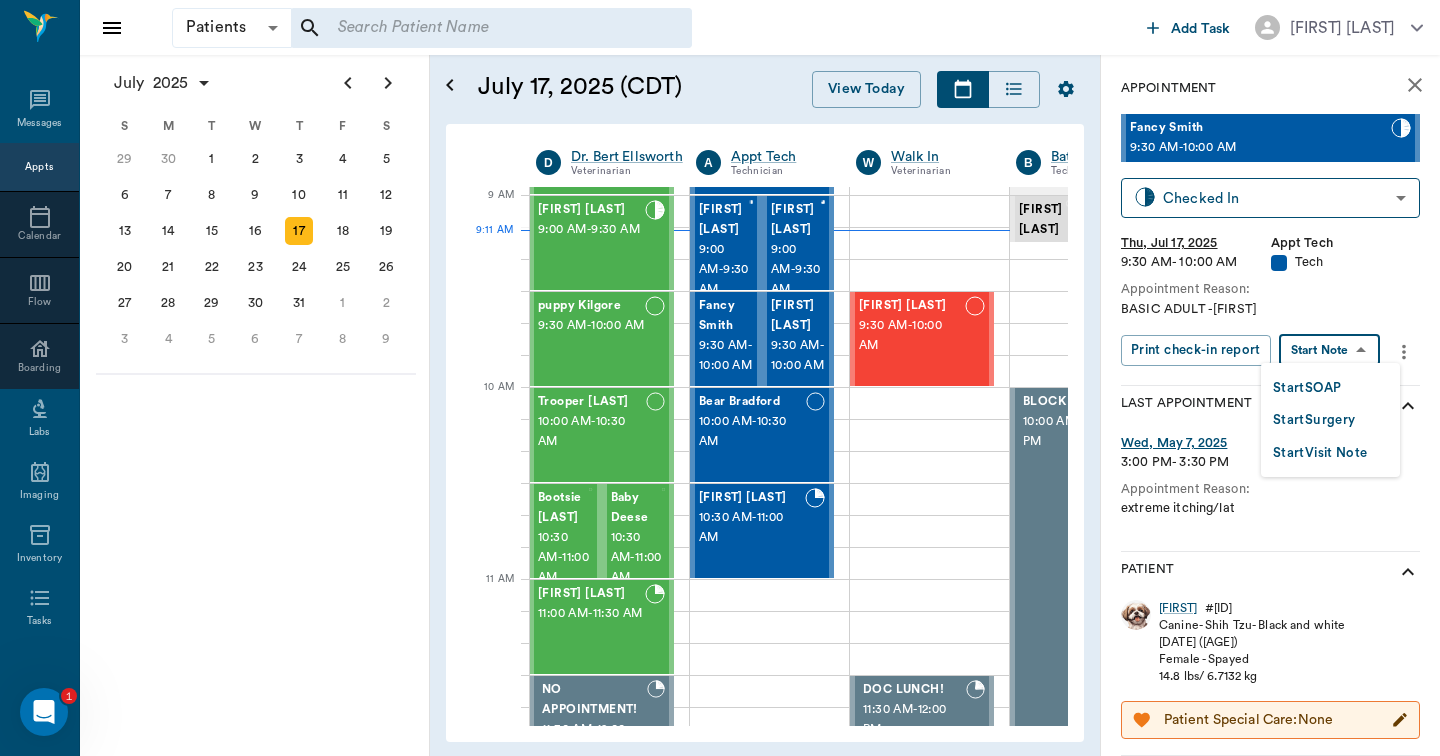 click on "Start  SOAP" at bounding box center [1307, 388] 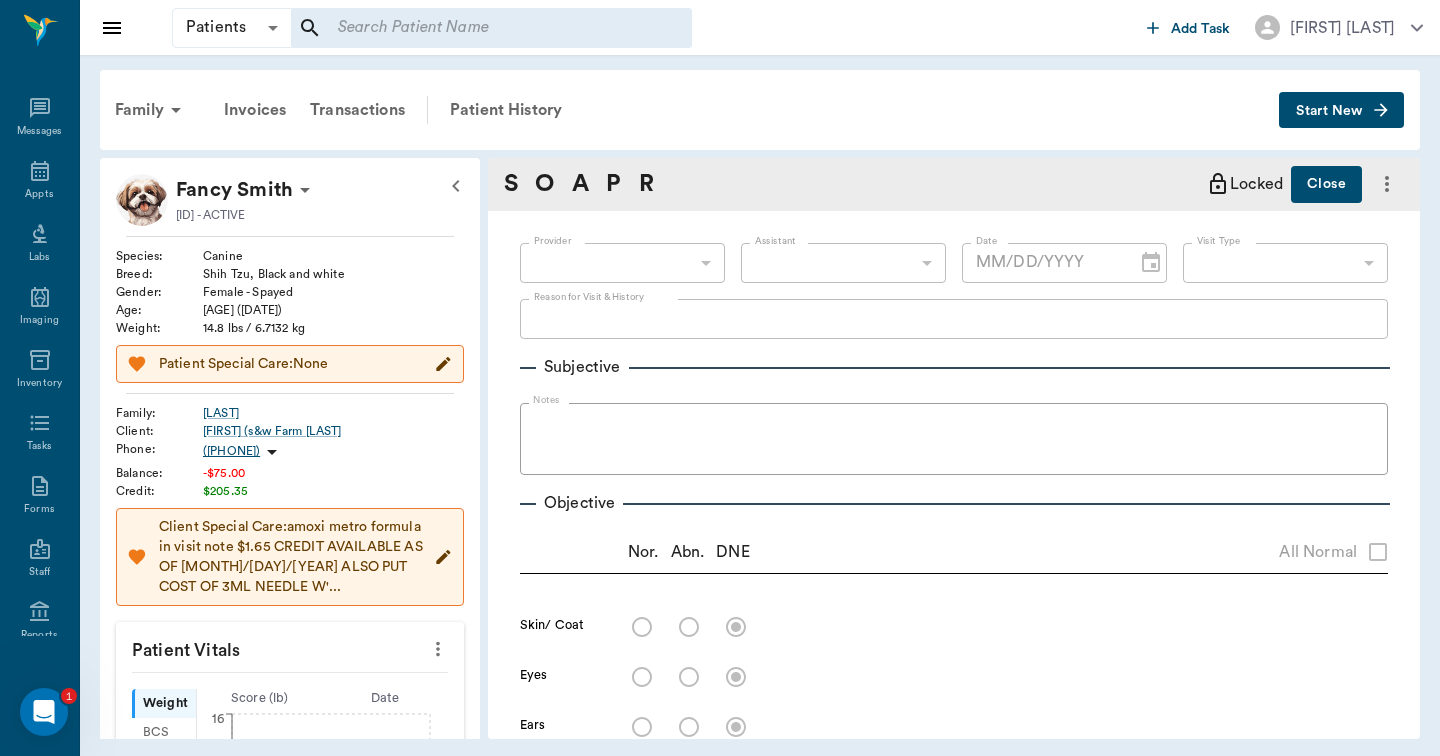 click 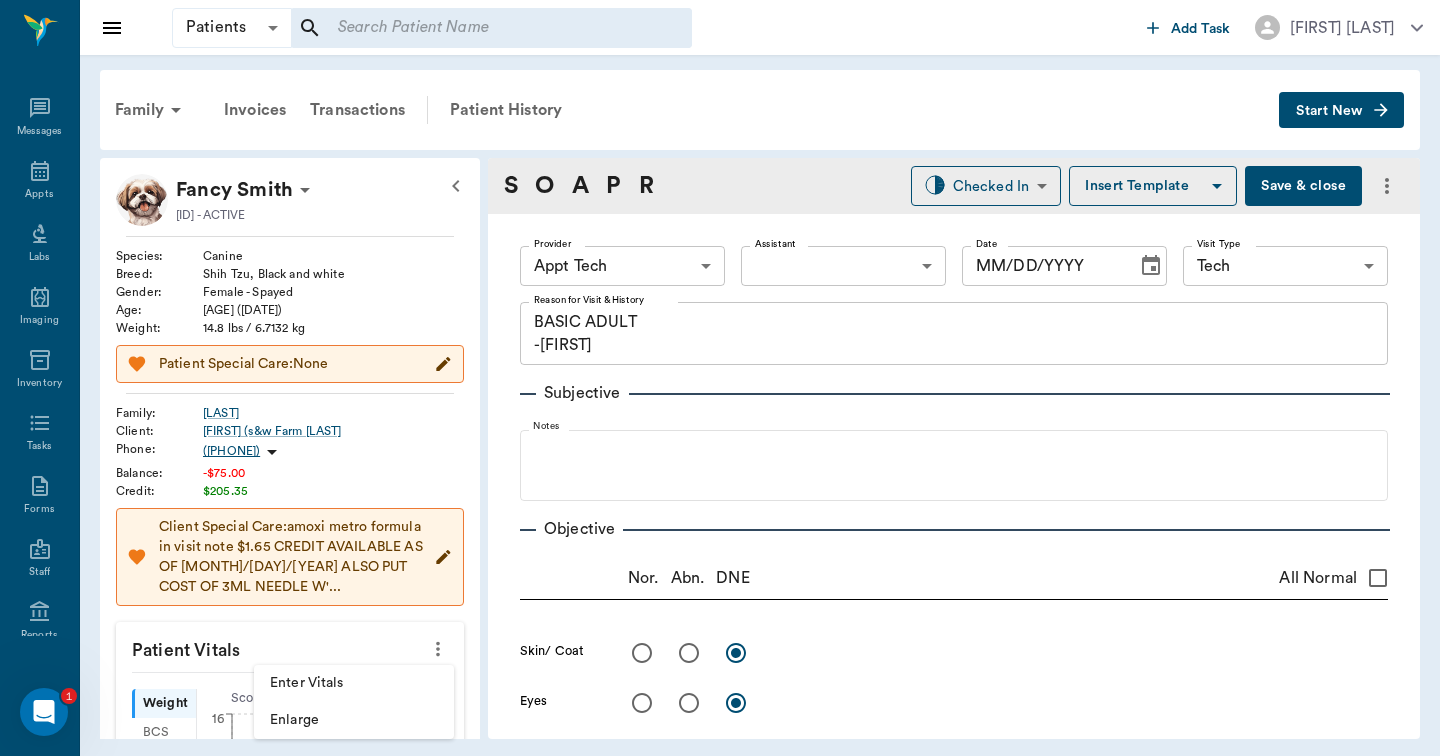 type on "63ec2f075fda476ae8351a4c" 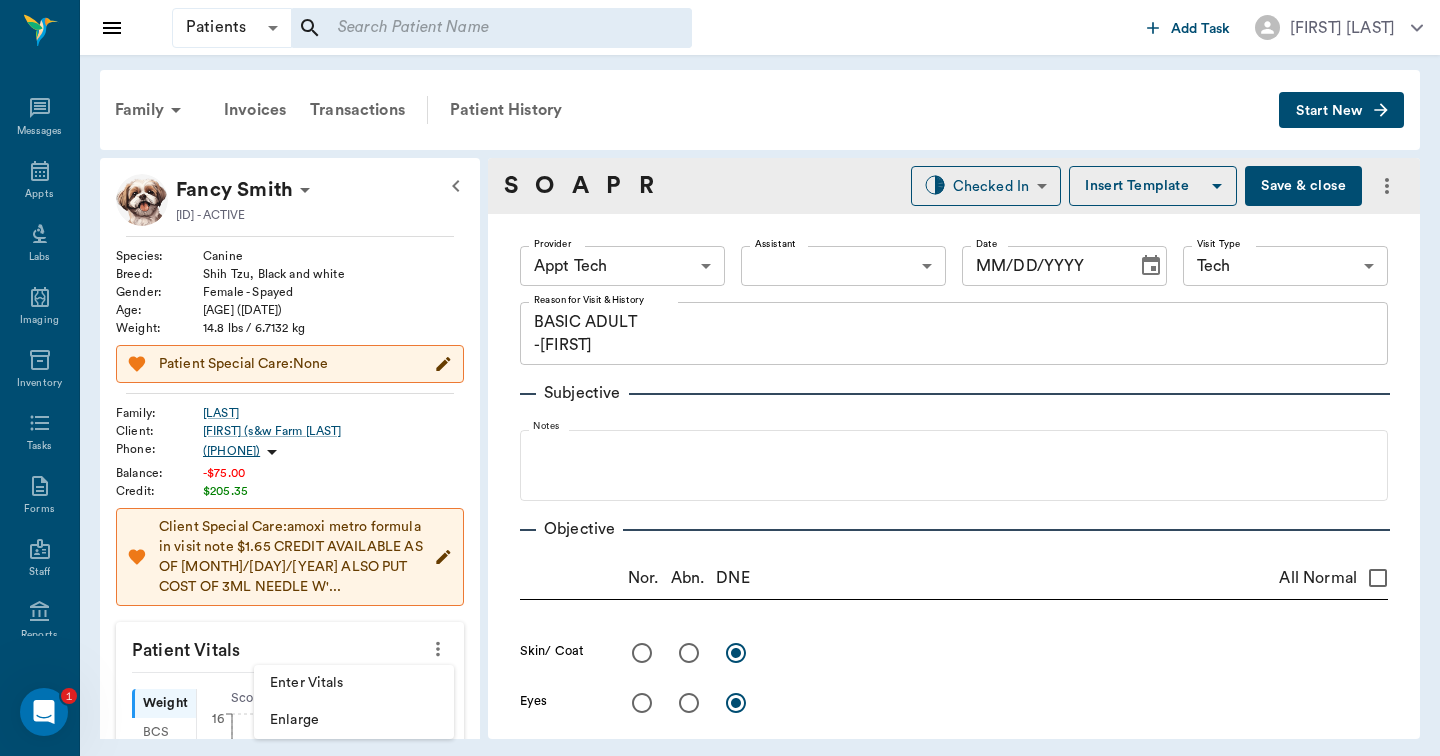 type on "65d2be4f46e3a538d89b8c1a" 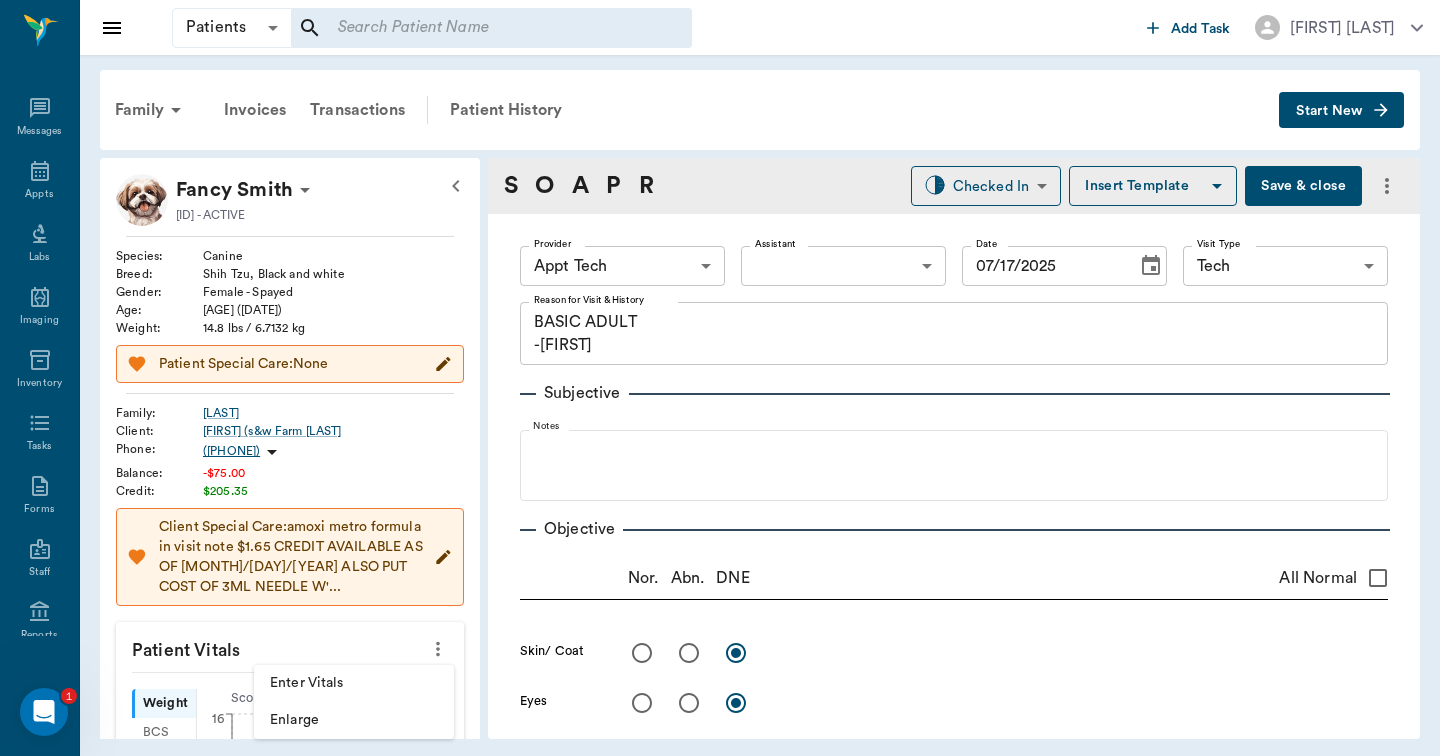 click on "Enter Vitals" at bounding box center [354, 683] 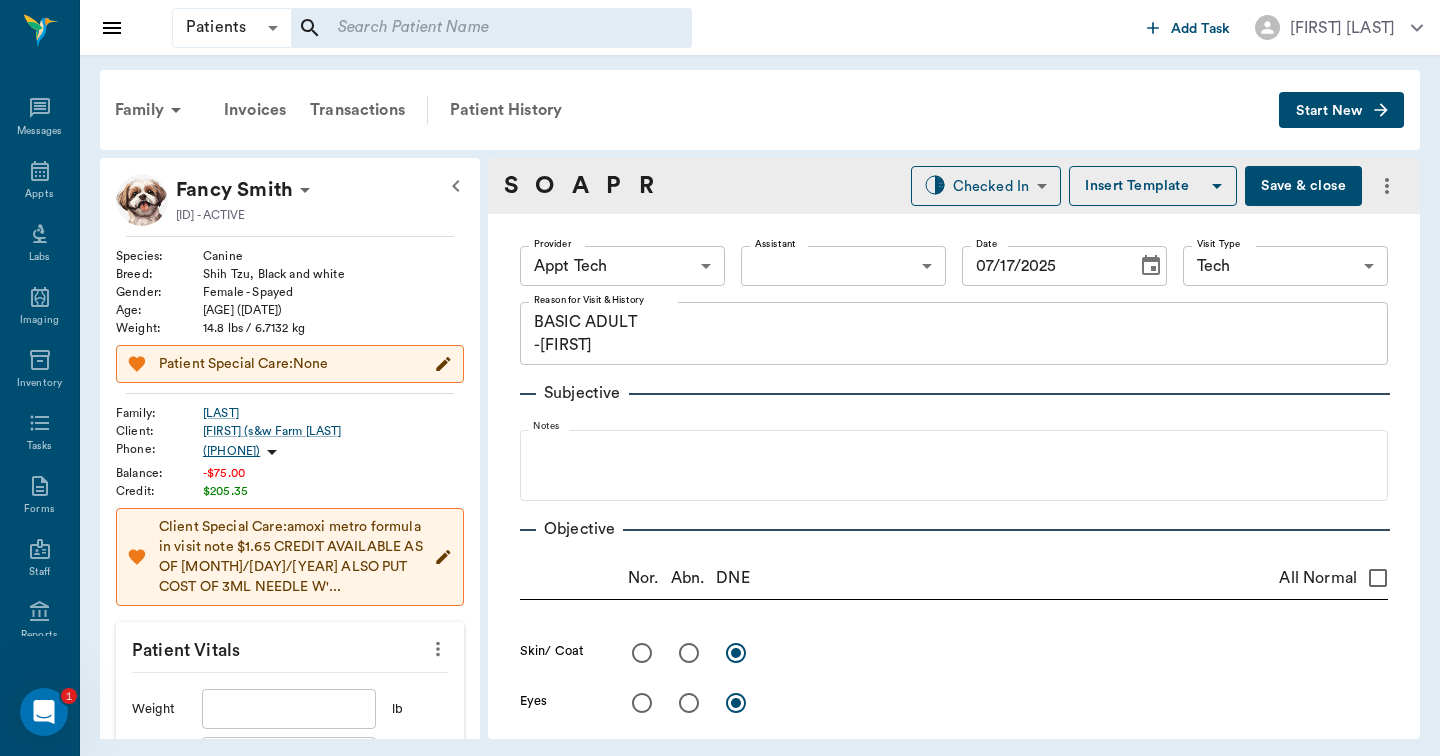 click at bounding box center [289, 709] 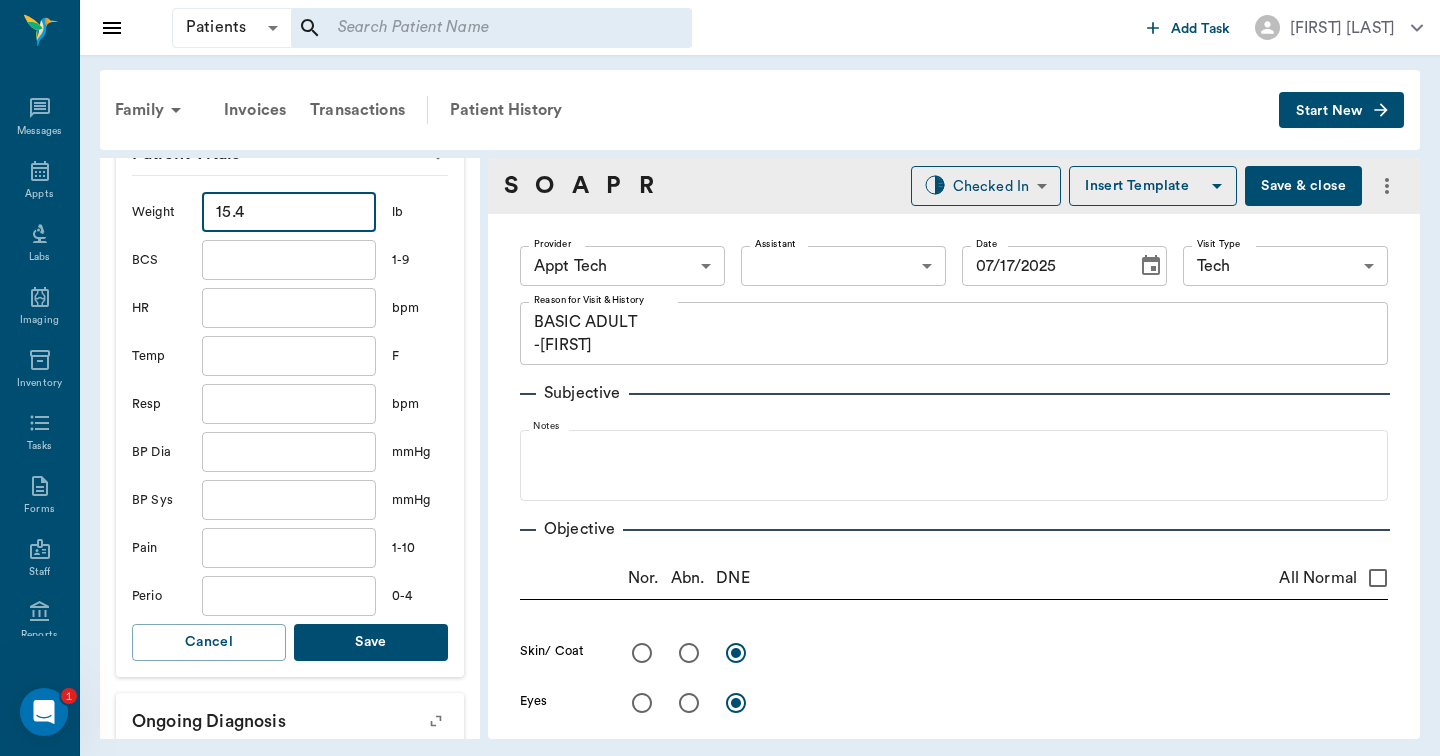scroll, scrollTop: 509, scrollLeft: 0, axis: vertical 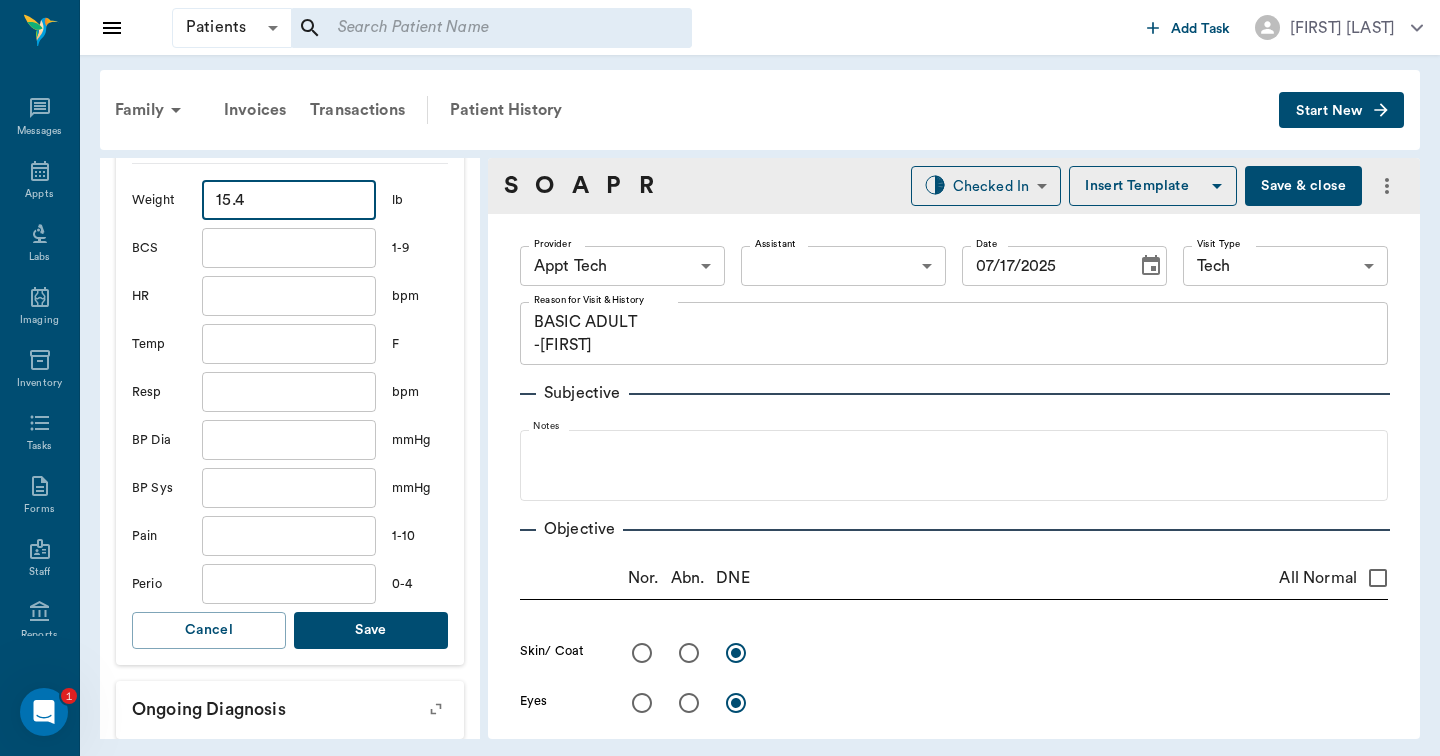 type on "15.4" 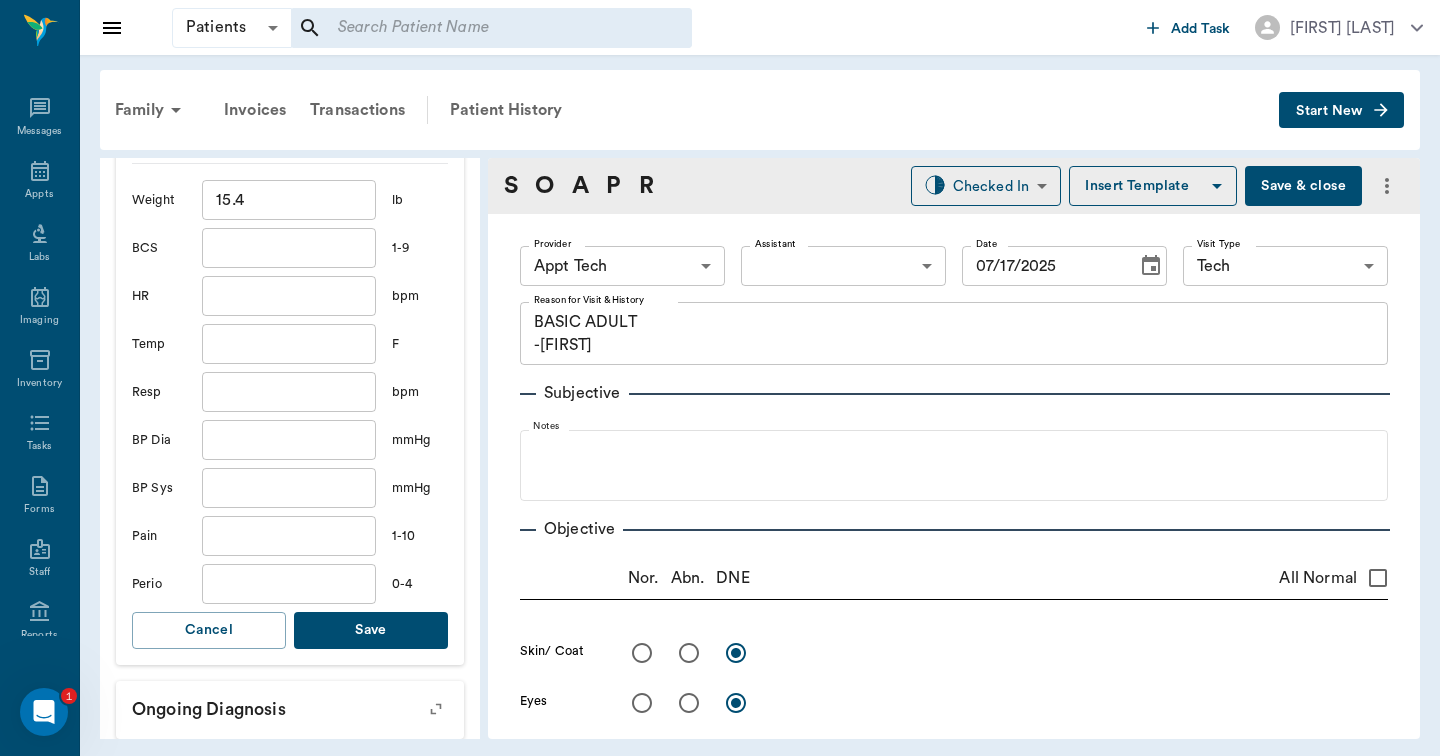 click on "Save" at bounding box center [371, 630] 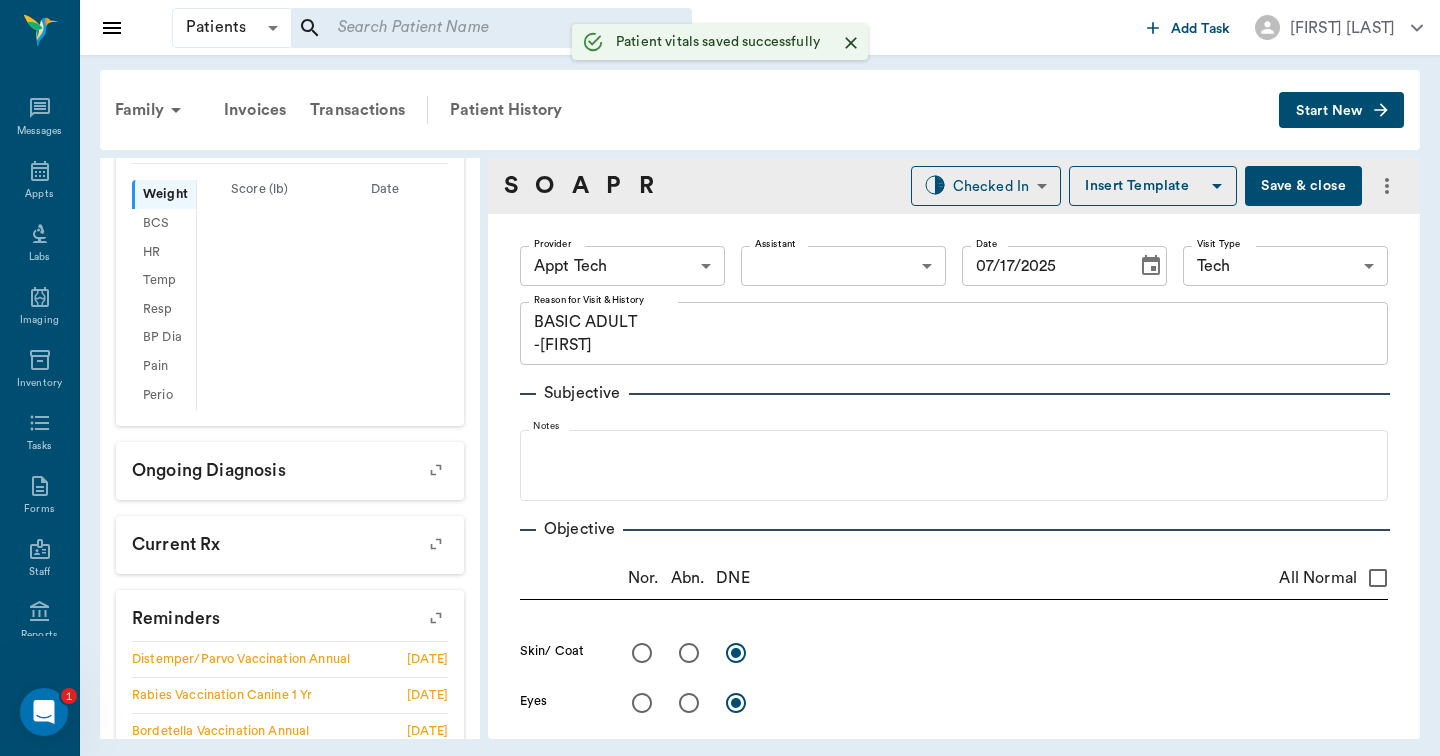 click on "Patients Patients ​ ​ Add Task Hunter Graves Nectar Messages Appts Labs Imaging Inventory Tasks Forms Staff Reports Lookup Settings Family Invoices Transactions Patient History Start New Fancy Smith #00419_P17    -    ACTIVE   Species : Canine Breed : Shih Tzu, Black and white Gender : Female - Spayed Age : 1 yr 2 mo (05/15/2024) Weight : 14.8 lbs / 6.7132 kg Patient Special Care:  None Family : Smith Client : Larry (s&w Farm Smith Phone : (903) 824-1878 Balance : -$75.00 Credit : $205.35 Client Special Care:  amoxi metro formula in visit note
$1.65 CREDIT AVAILABLE AS OF 6/2/25
ALSO PUT COST OF 3ML NEEDLE W'... Patient Vitals Weight BCS HR Temp Resp BP Dia Pain Perio Score ( lb ) Date Ongoing diagnosis Current Rx Reminders Distemper/Parvo Vaccination Annual 08/07/25 Rabies Vaccination Canine 1 Yr 08/07/25 Bordetella Vaccination Annual 08/07/25 Upcoming appointments Tech 07/17/25 Schedule Appointment S O A P R Checked In CHECKED_IN ​ Insert Template  Save & close Provider Appt Tech Provider Assistant" at bounding box center (720, 378) 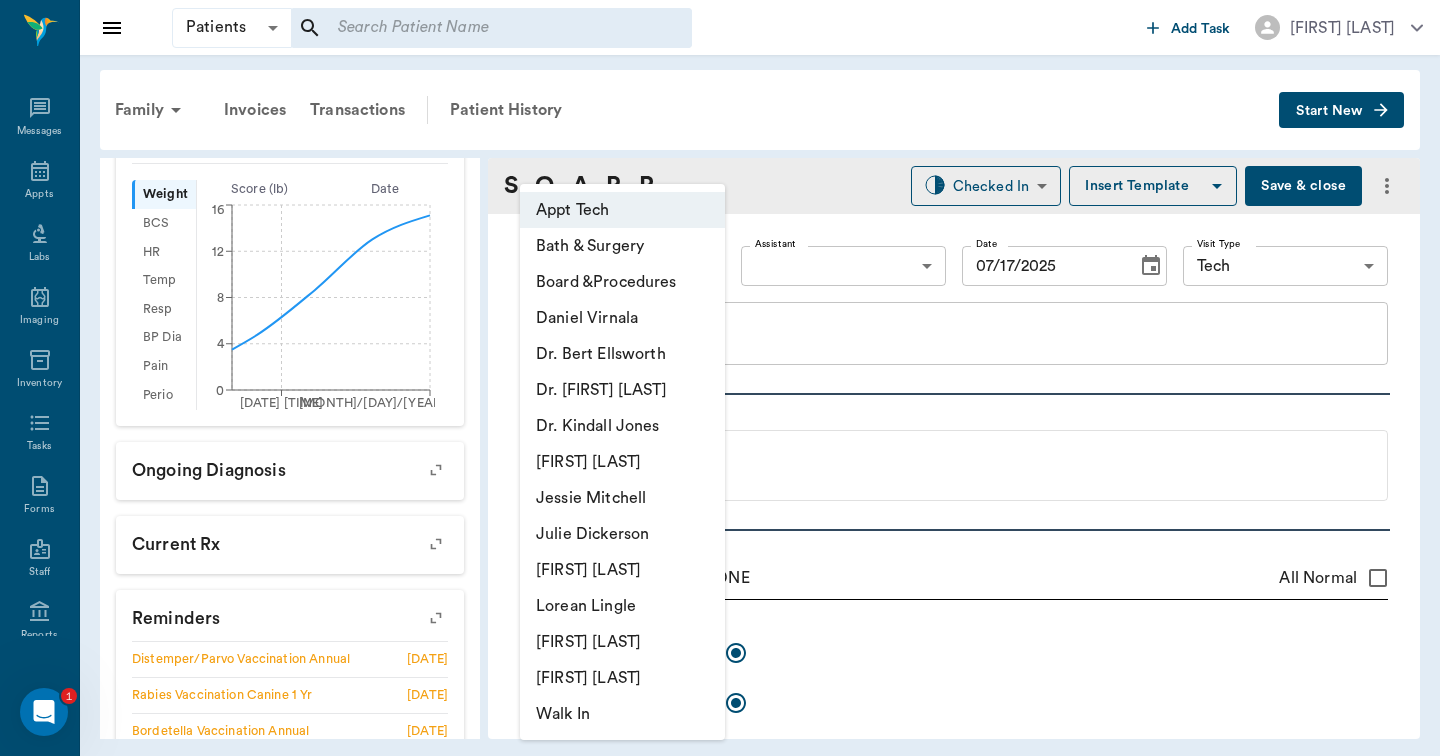 click on "[FIRST] [LAST]" at bounding box center [622, 462] 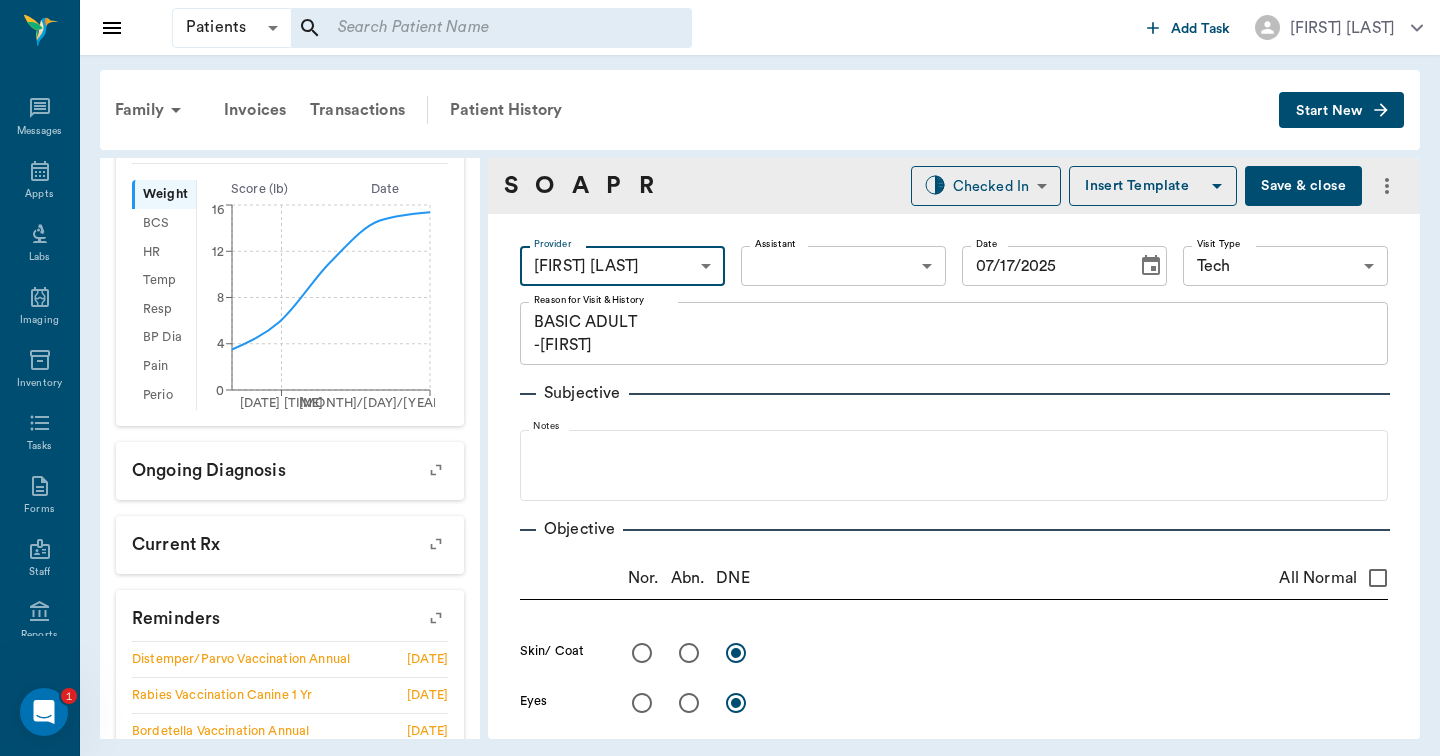 click on "Patients Patients ​ ​ Add Task Hunter Graves Nectar Messages Appts Labs Imaging Inventory Tasks Forms Staff Reports Lookup Settings Family Invoices Transactions Patient History Start New Fancy Smith #00419_P17    -    ACTIVE   Species : Canine Breed : Shih Tzu, Black and white Gender : Female - Spayed Age : 1 yr 2 mo (05/15/2024) Weight : 15.4 lbs / 6.9853 kg Patient Special Care:  None Family : Smith Client : Larry (s&w Farm Smith Phone : (903) 824-1878 Balance : -$75.00 Credit : $205.35 Client Special Care:  amoxi metro formula in visit note
$1.65 CREDIT AVAILABLE AS OF 6/2/25
ALSO PUT COST OF 3ML NEEDLE W'... Patient Vitals Weight BCS HR Temp Resp BP Dia Pain Perio Score ( lb ) Date 08/08/24 10AM 07/17/25 9AM 0 4 8 12 16 Ongoing diagnosis Current Rx Reminders Distemper/Parvo Vaccination Annual 08/07/25 Rabies Vaccination Canine 1 Yr 08/07/25 Bordetella Vaccination Annual 08/07/25 Upcoming appointments Tech 07/17/25 Schedule Appointment S O A P R Checked In CHECKED_IN ​ Insert Template  Provider ​" at bounding box center (720, 378) 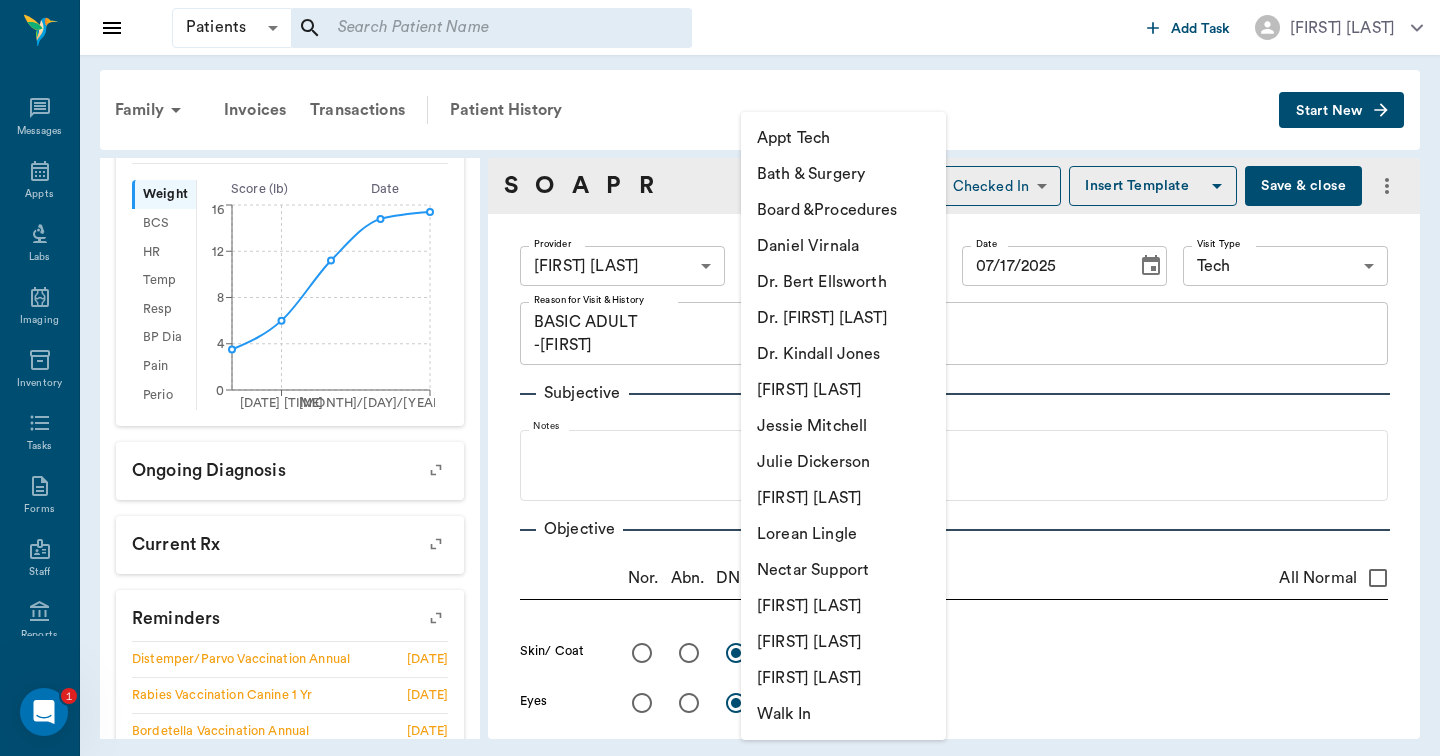click at bounding box center [720, 378] 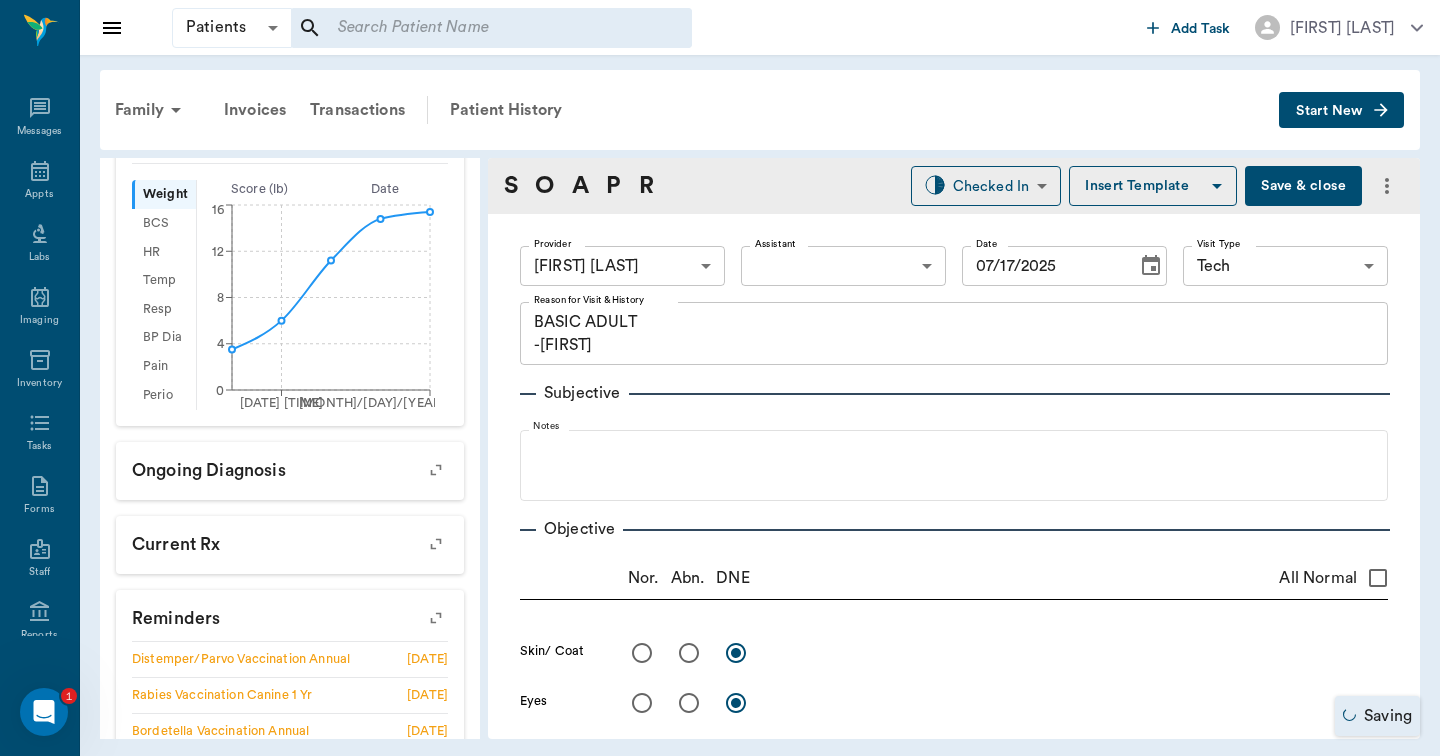 click on "Patients Patients ​ ​ Add Task Hunter Graves Nectar Messages Appts Labs Imaging Inventory Tasks Forms Staff Reports Lookup Settings Family Invoices Transactions Patient History Start New Fancy Smith #00419_P17    -    ACTIVE   Species : Canine Breed : Shih Tzu, Black and white Gender : Female - Spayed Age : 1 yr 2 mo (05/15/2024) Weight : 15.4 lbs / 6.9853 kg Patient Special Care:  None Family : Smith Client : Larry (s&w Farm Smith Phone : (903) 824-1878 Balance : -$75.00 Credit : $205.35 Client Special Care:  amoxi metro formula in visit note
$1.65 CREDIT AVAILABLE AS OF 6/2/25
ALSO PUT COST OF 3ML NEEDLE W'... Patient Vitals Weight BCS HR Temp Resp BP Dia Pain Perio Score ( lb ) Date 08/08/24 10AM 07/17/25 9AM 0 4 8 12 16 Ongoing diagnosis Current Rx Reminders Distemper/Parvo Vaccination Annual 08/07/25 Rabies Vaccination Canine 1 Yr 08/07/25 Bordetella Vaccination Annual 08/07/25 Upcoming appointments Tech 07/17/25 Schedule Appointment S O A P R Checked In CHECKED_IN ​ Insert Template  Provider ​" at bounding box center [720, 378] 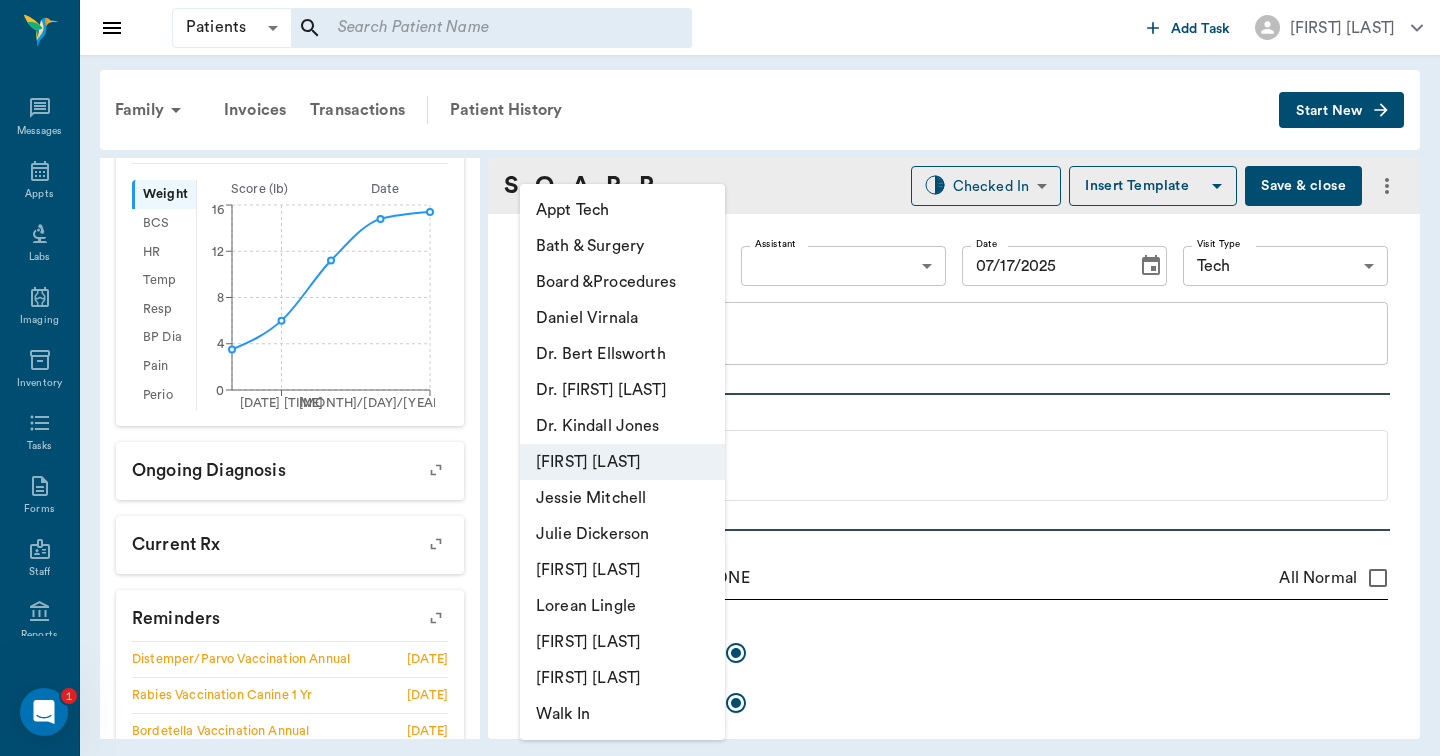 click on "Julie Dickerson" at bounding box center [622, 534] 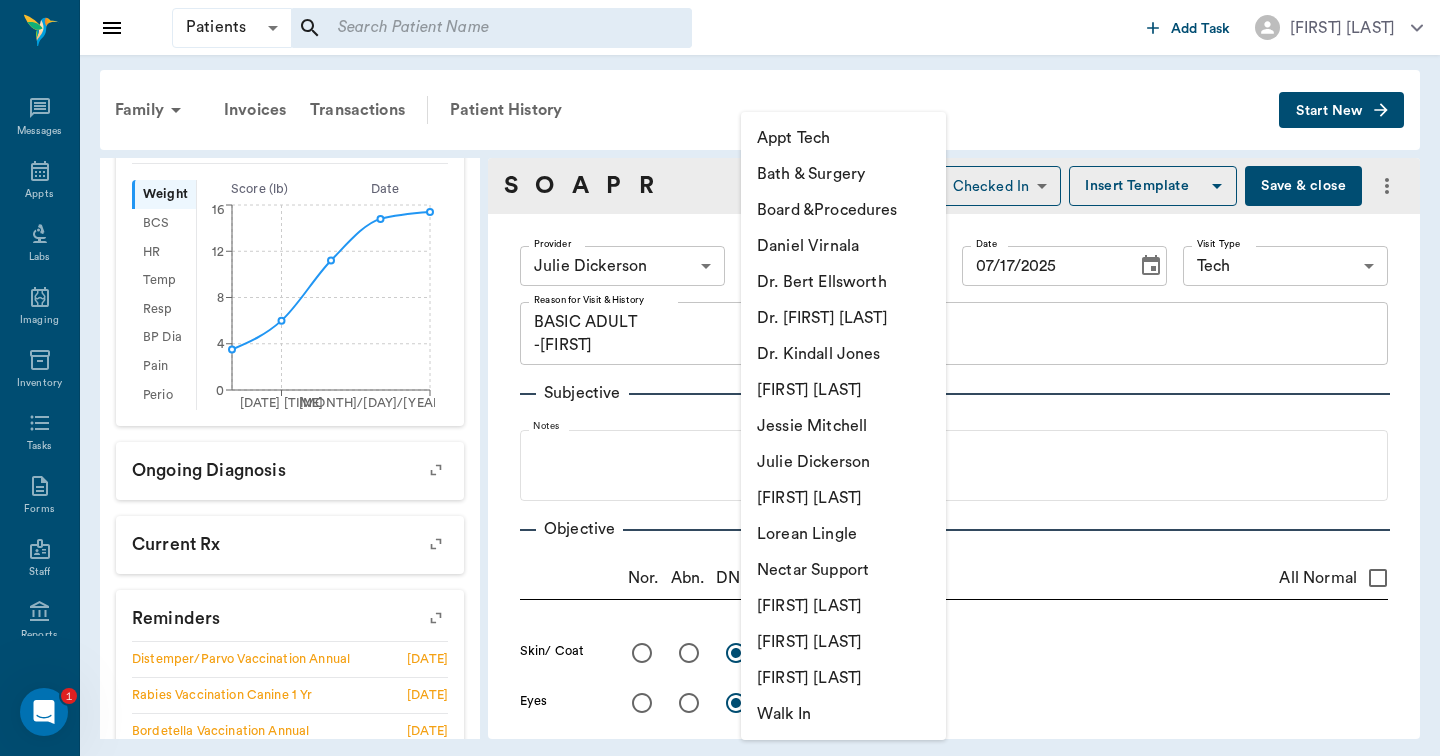 click on "Patients Patients ​ ​ Add Task Hunter Graves Nectar Messages Appts Labs Imaging Inventory Tasks Forms Staff Reports Lookup Settings Family Invoices Transactions Patient History Start New Fancy Smith #00419_P17    -    ACTIVE   Species : Canine Breed : Shih Tzu, Black and white Gender : Female - Spayed Age : 1 yr 2 mo (05/15/2024) Weight : 15.4 lbs / 6.9853 kg Patient Special Care:  None Family : Smith Client : Larry (s&w Farm Smith Phone : (903) 824-1878 Balance : -$75.00 Credit : $205.35 Client Special Care:  amoxi metro formula in visit note
$1.65 CREDIT AVAILABLE AS OF 6/2/25
ALSO PUT COST OF 3ML NEEDLE W'... Patient Vitals Weight BCS HR Temp Resp BP Dia Pain Perio Score ( lb ) Date 08/08/24 10AM 07/17/25 9AM 0 4 8 12 16 Ongoing diagnosis Current Rx Reminders Distemper/Parvo Vaccination Annual 08/07/25 Rabies Vaccination Canine 1 Yr 08/07/25 Bordetella Vaccination Annual 08/07/25 Upcoming appointments Tech 07/17/25 Schedule Appointment S O A P R Checked In CHECKED_IN ​ Insert Template  Provider ​" at bounding box center [720, 378] 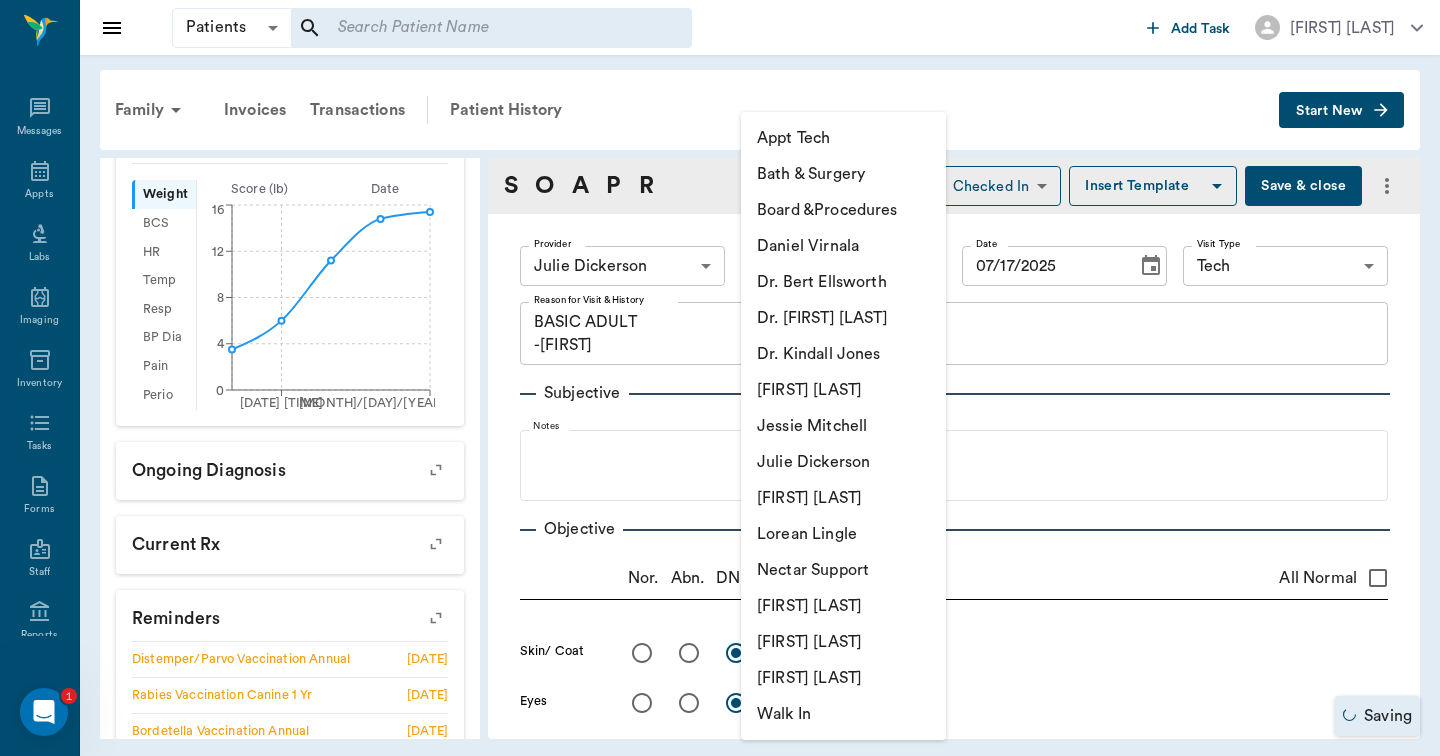 click on "Appt Tech" at bounding box center [843, 138] 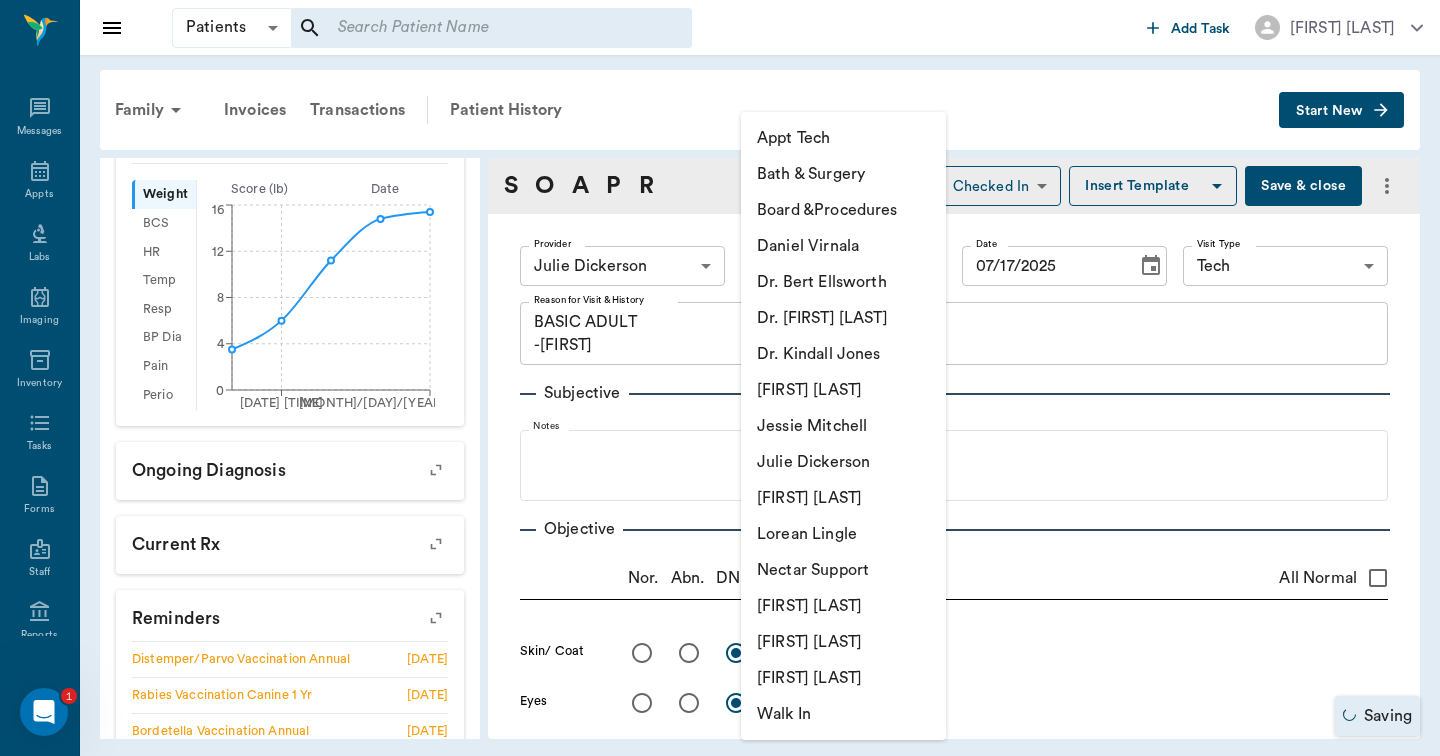type on "63ec2f075fda476ae8351a4c" 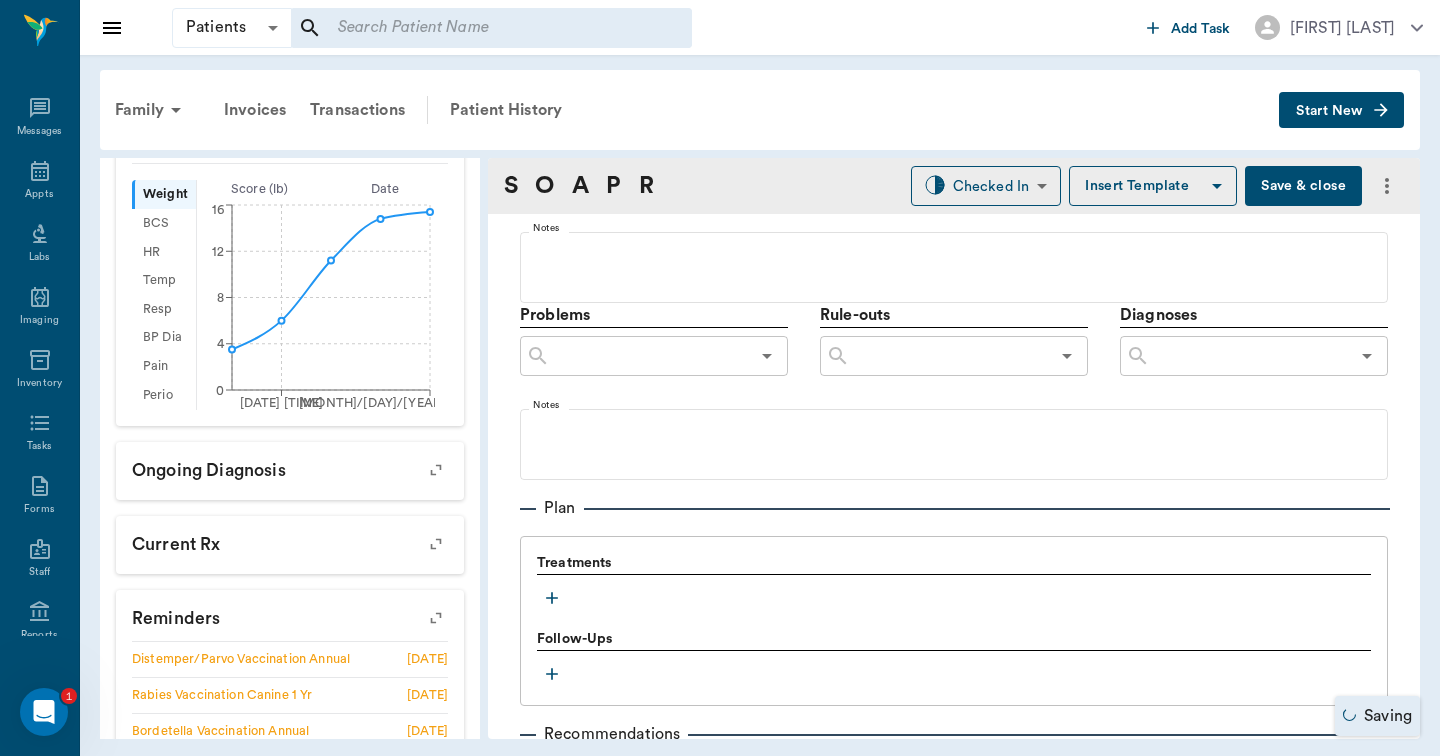 scroll, scrollTop: 1066, scrollLeft: 0, axis: vertical 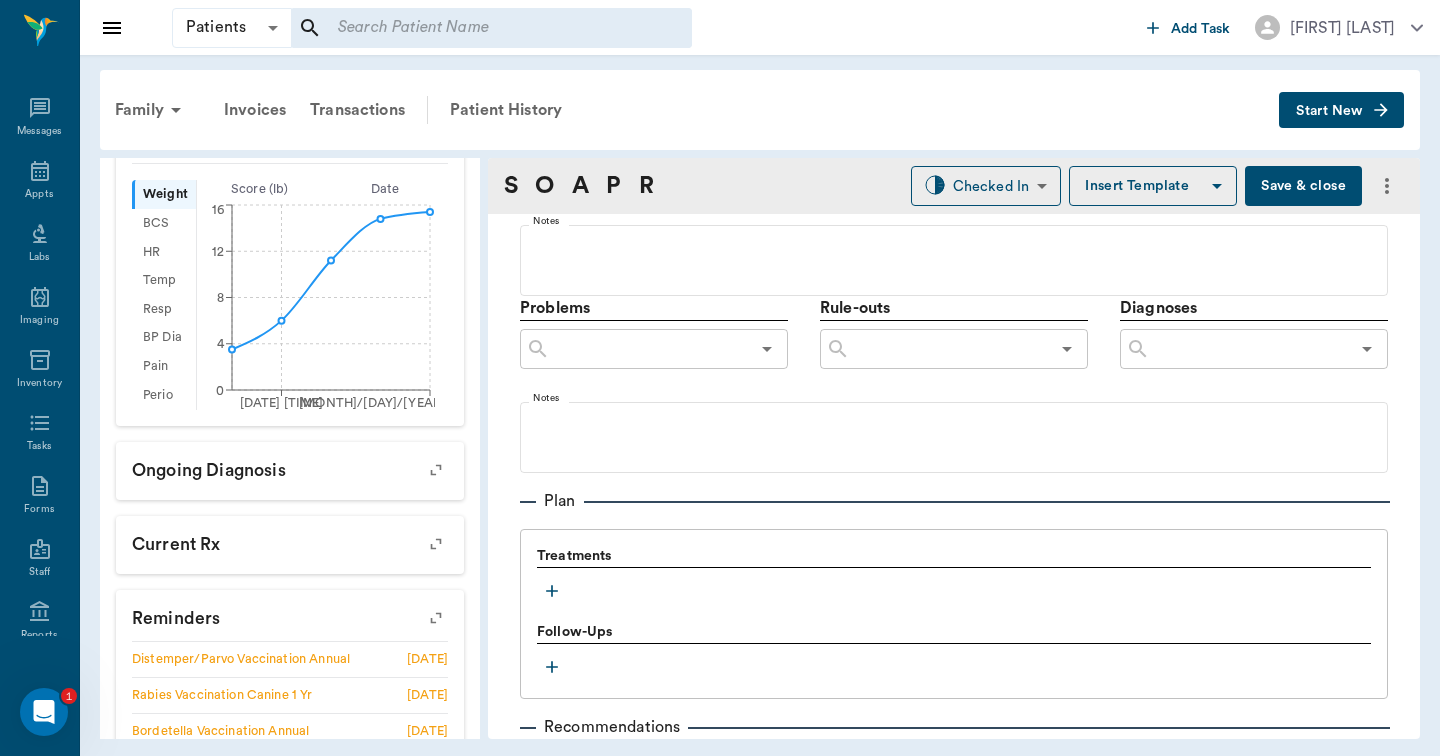 click 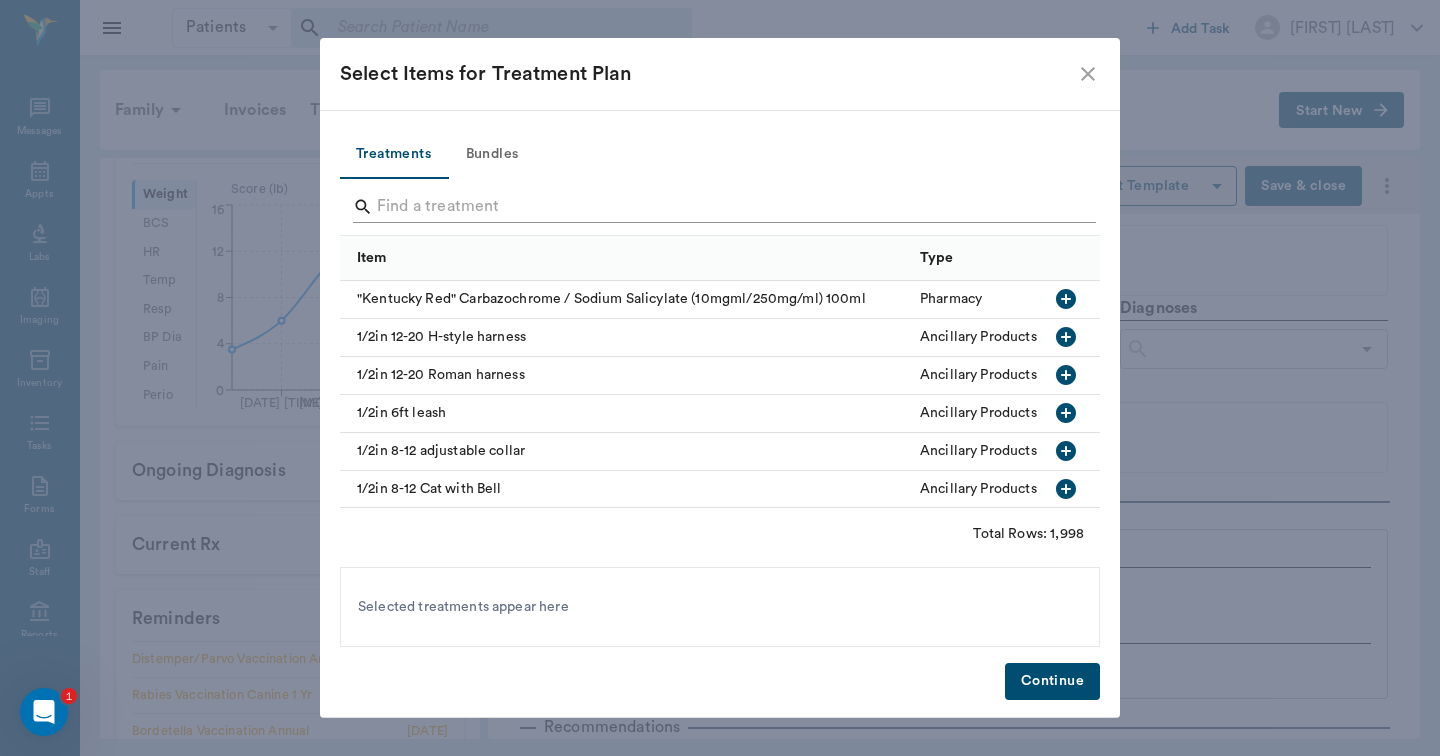 click at bounding box center [721, 207] 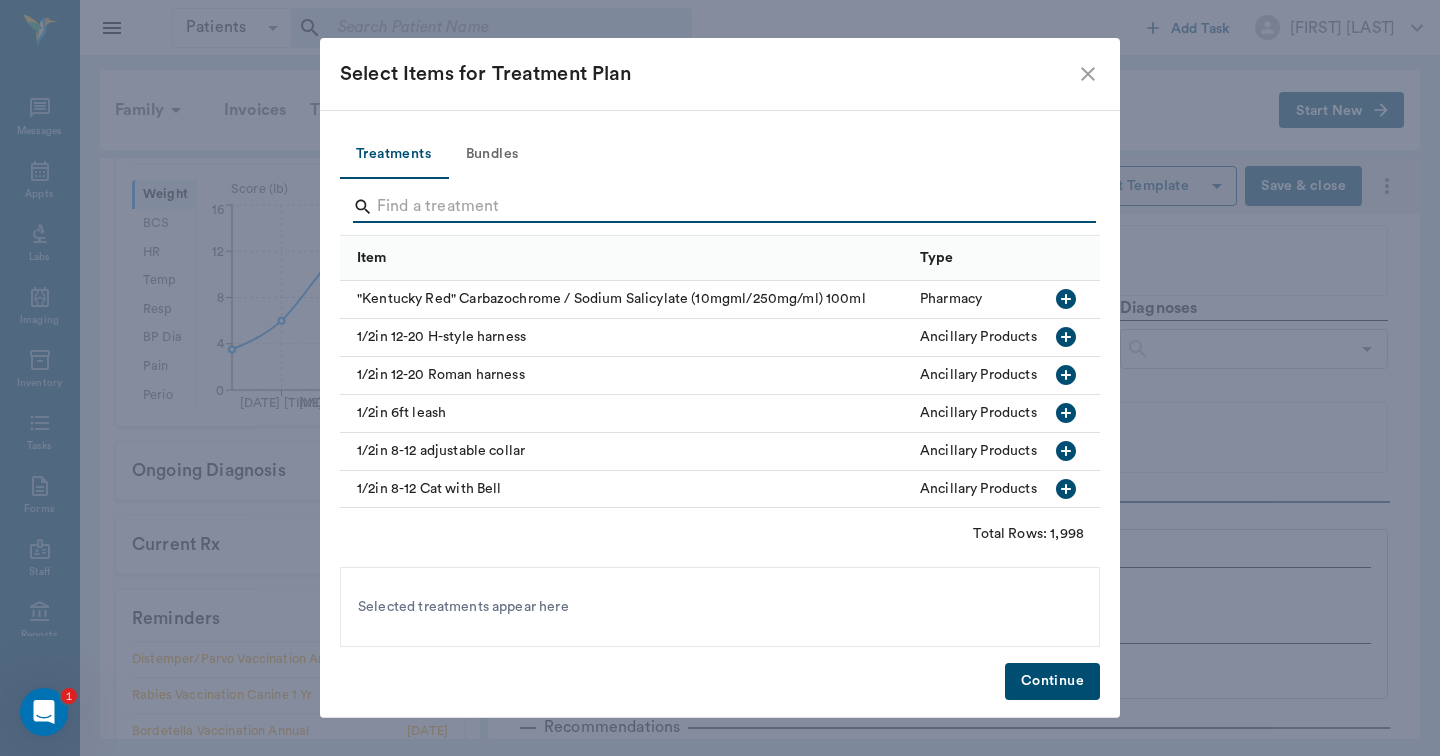 click on "Bundles" at bounding box center [492, 155] 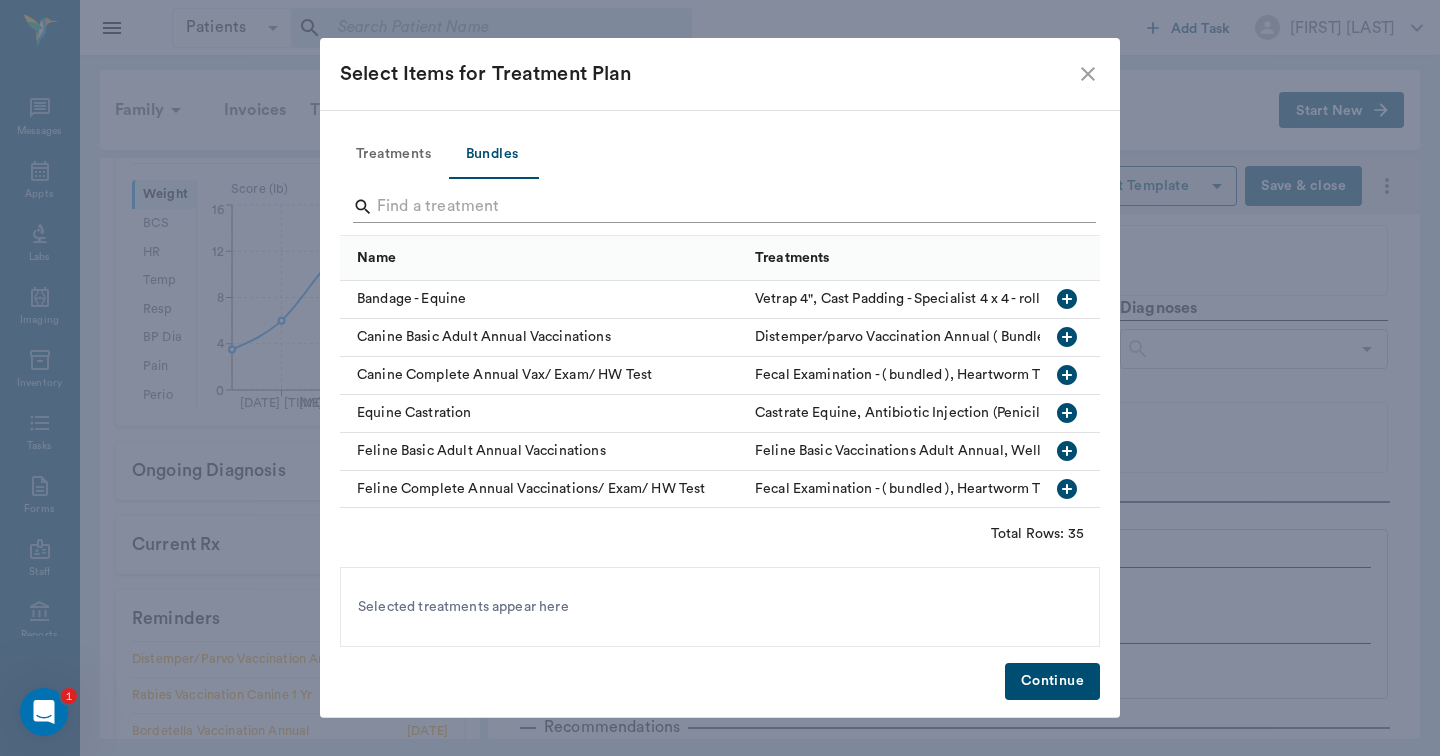click at bounding box center (721, 207) 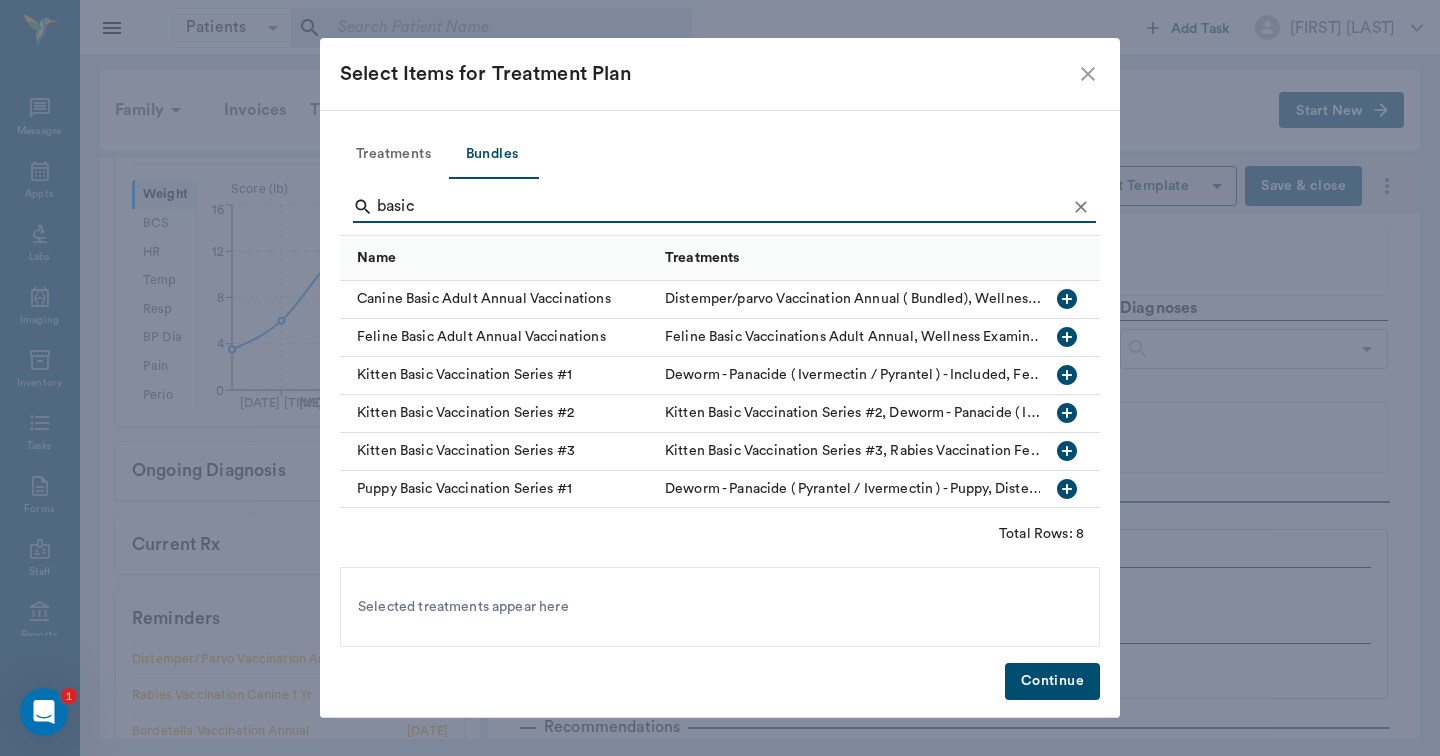 type on "basic" 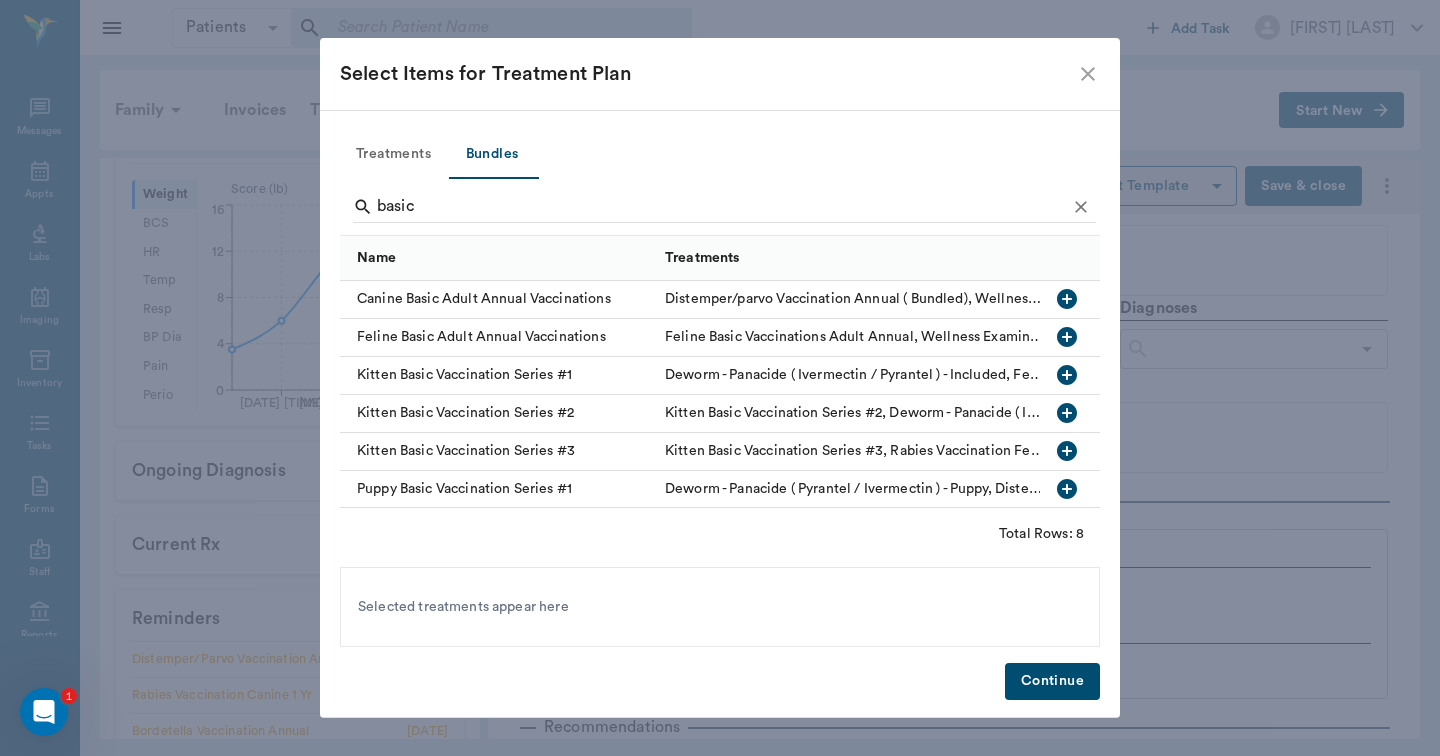 click 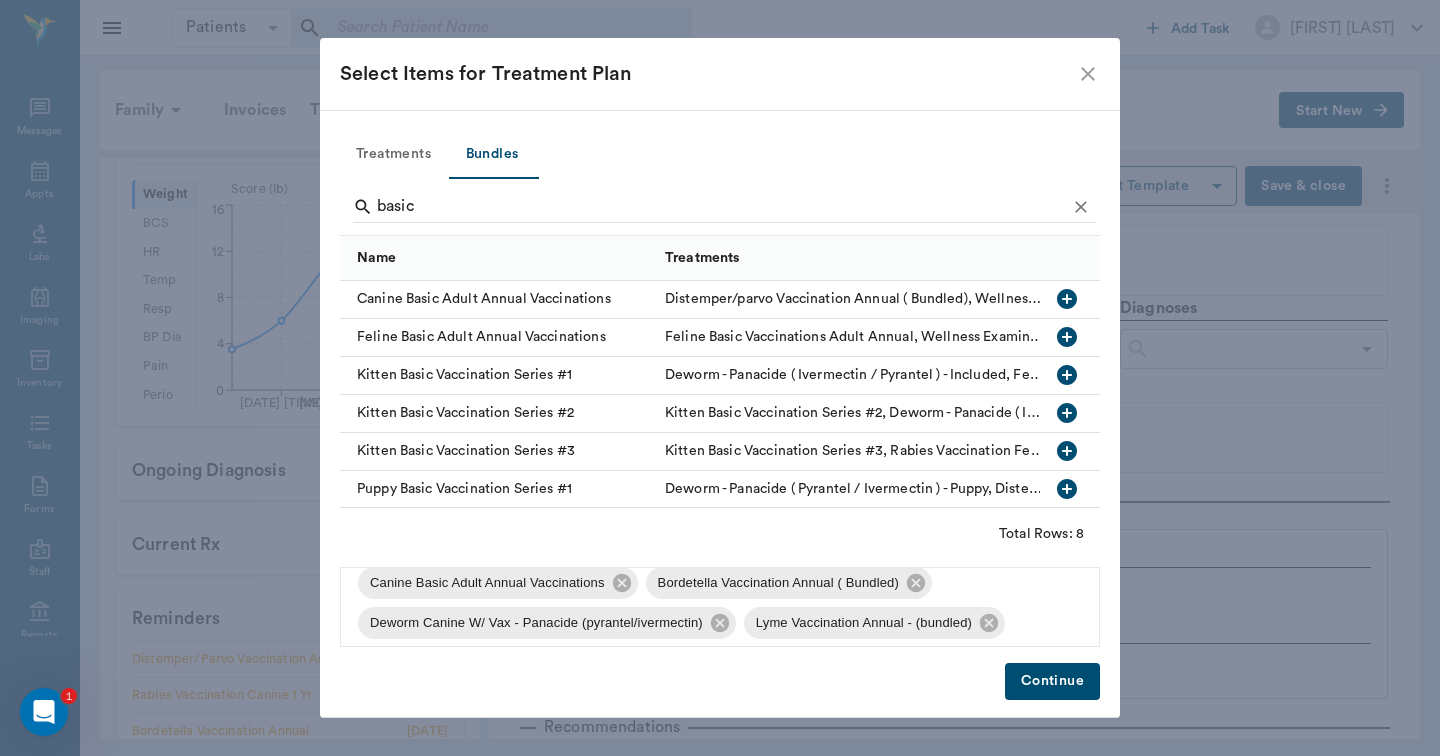 scroll, scrollTop: 135, scrollLeft: 0, axis: vertical 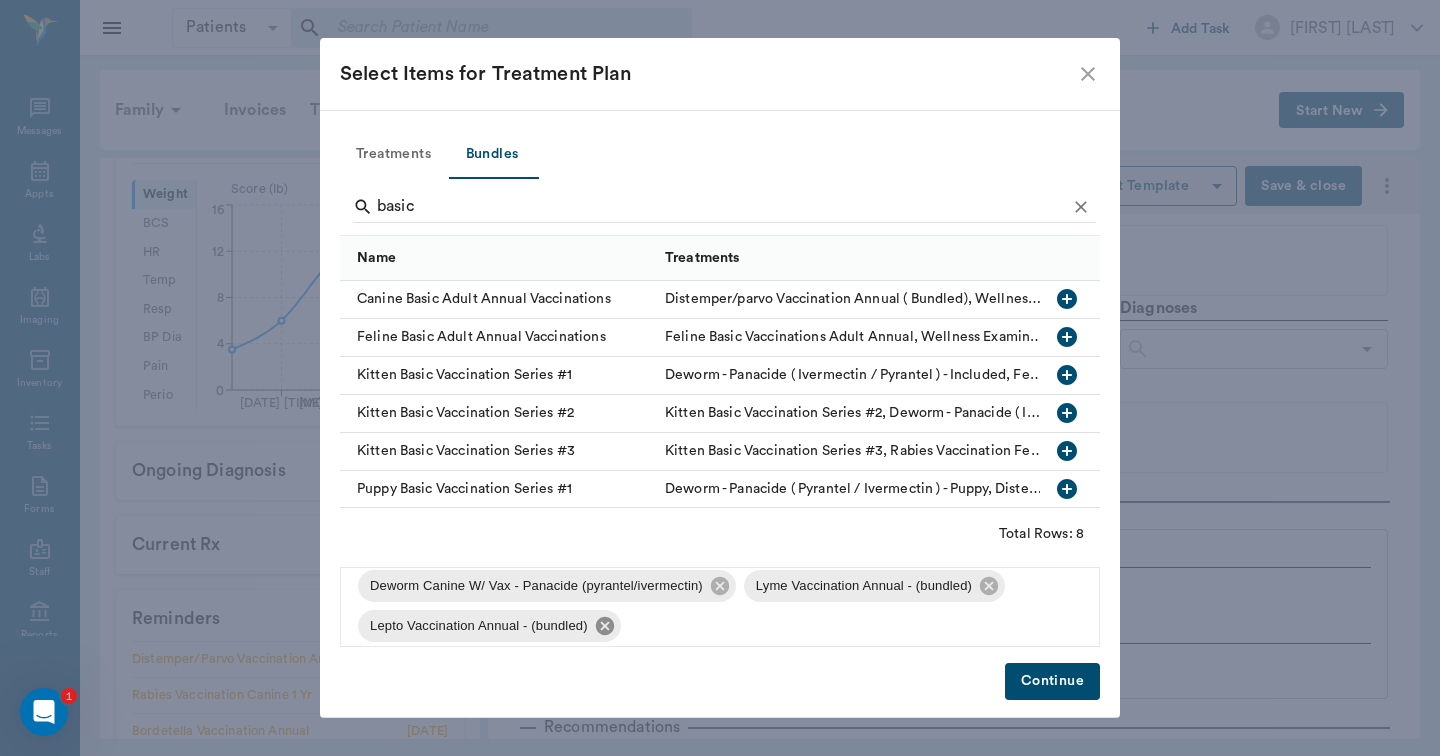 click 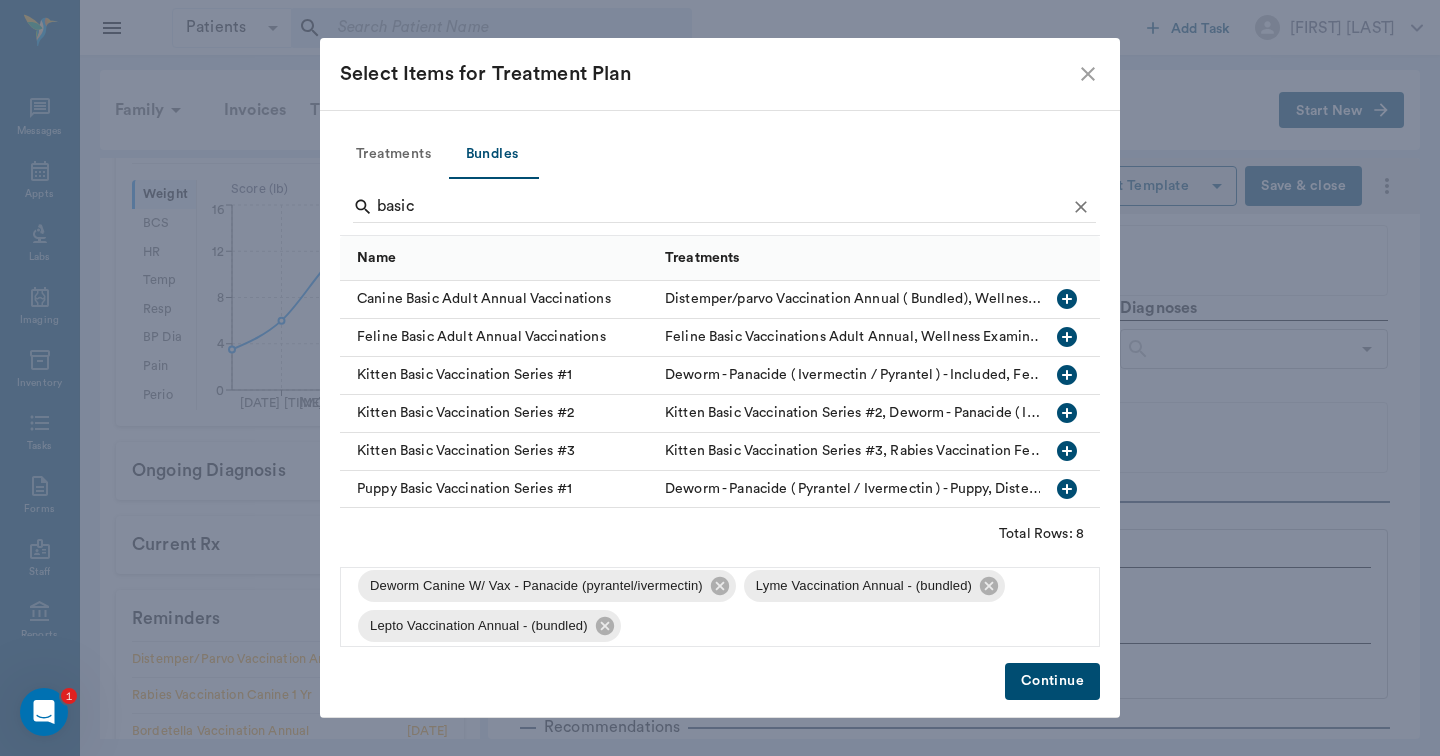 scroll, scrollTop: 108, scrollLeft: 0, axis: vertical 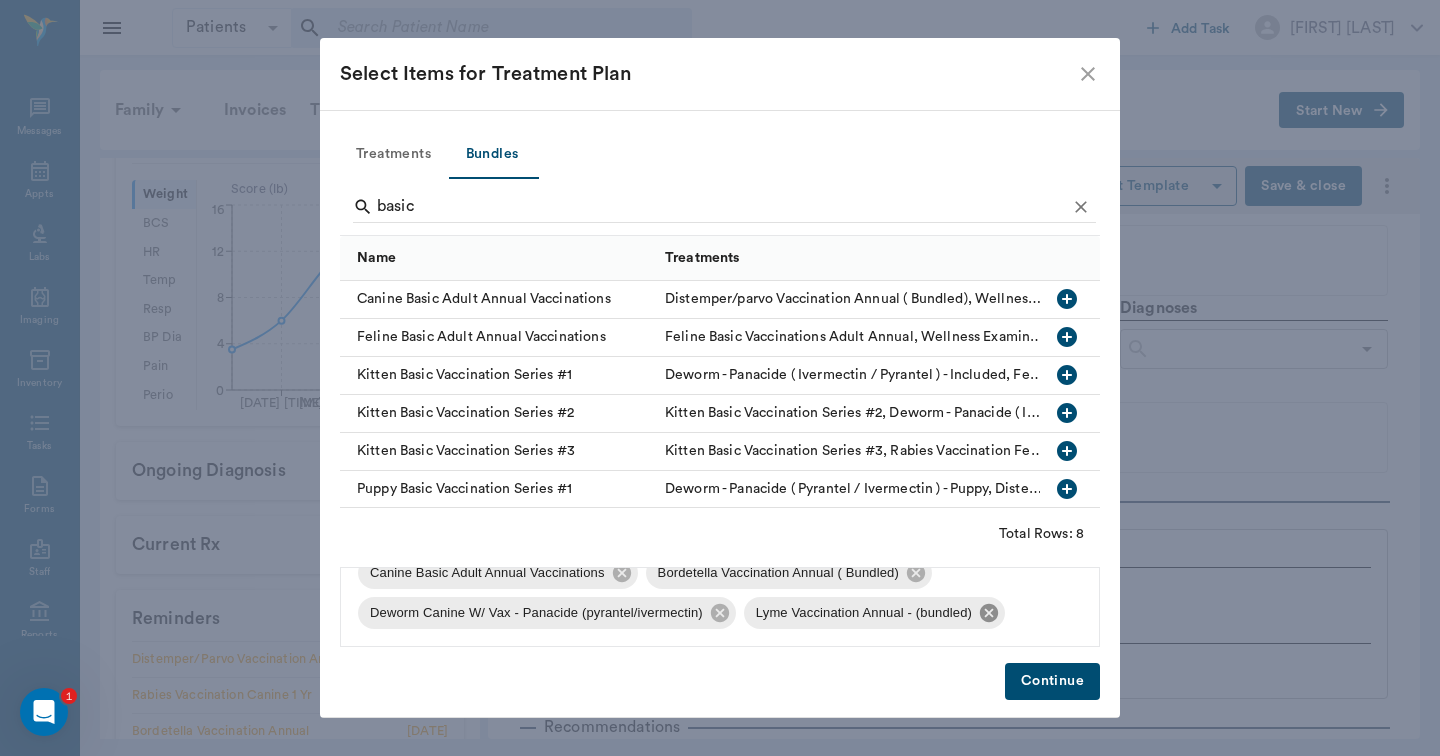 click 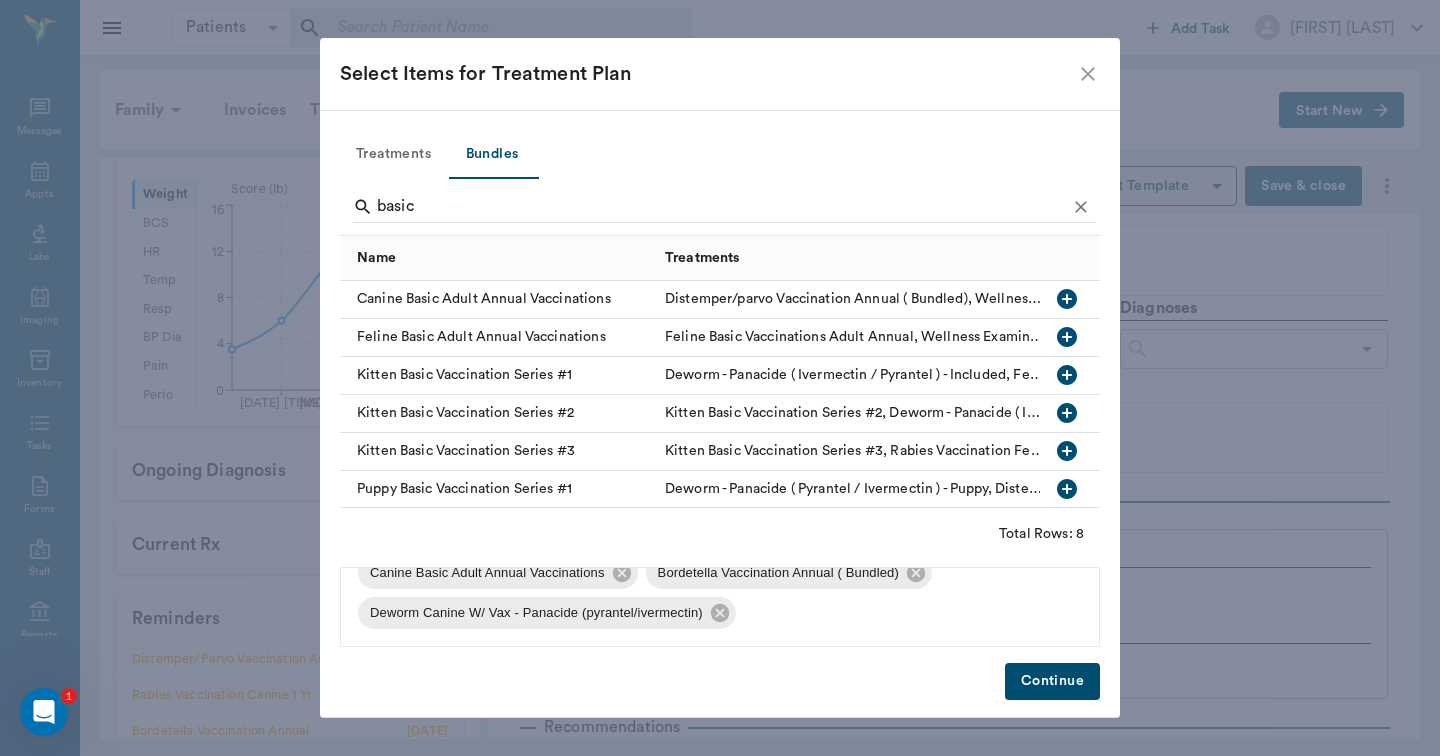 click on "Continue" at bounding box center [1052, 681] 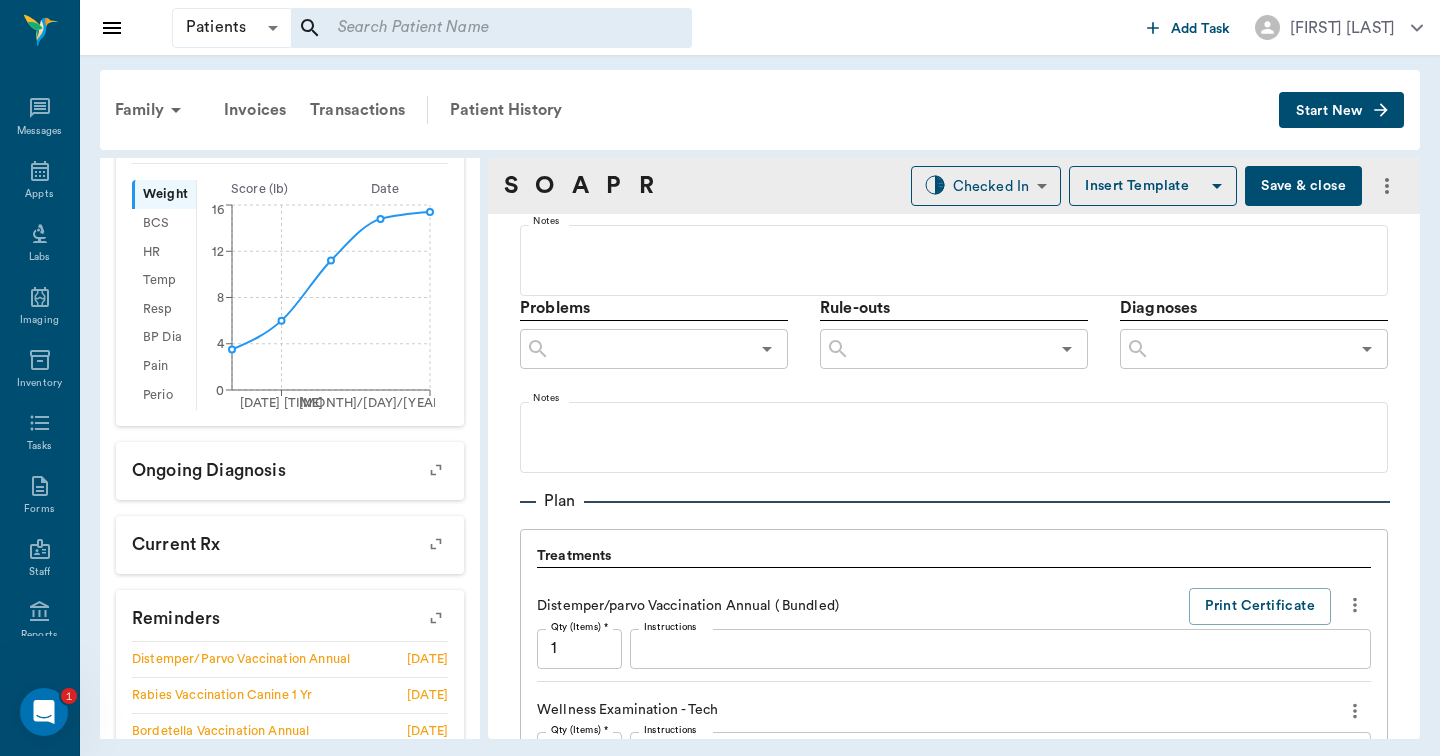 scroll, scrollTop: 1225, scrollLeft: 0, axis: vertical 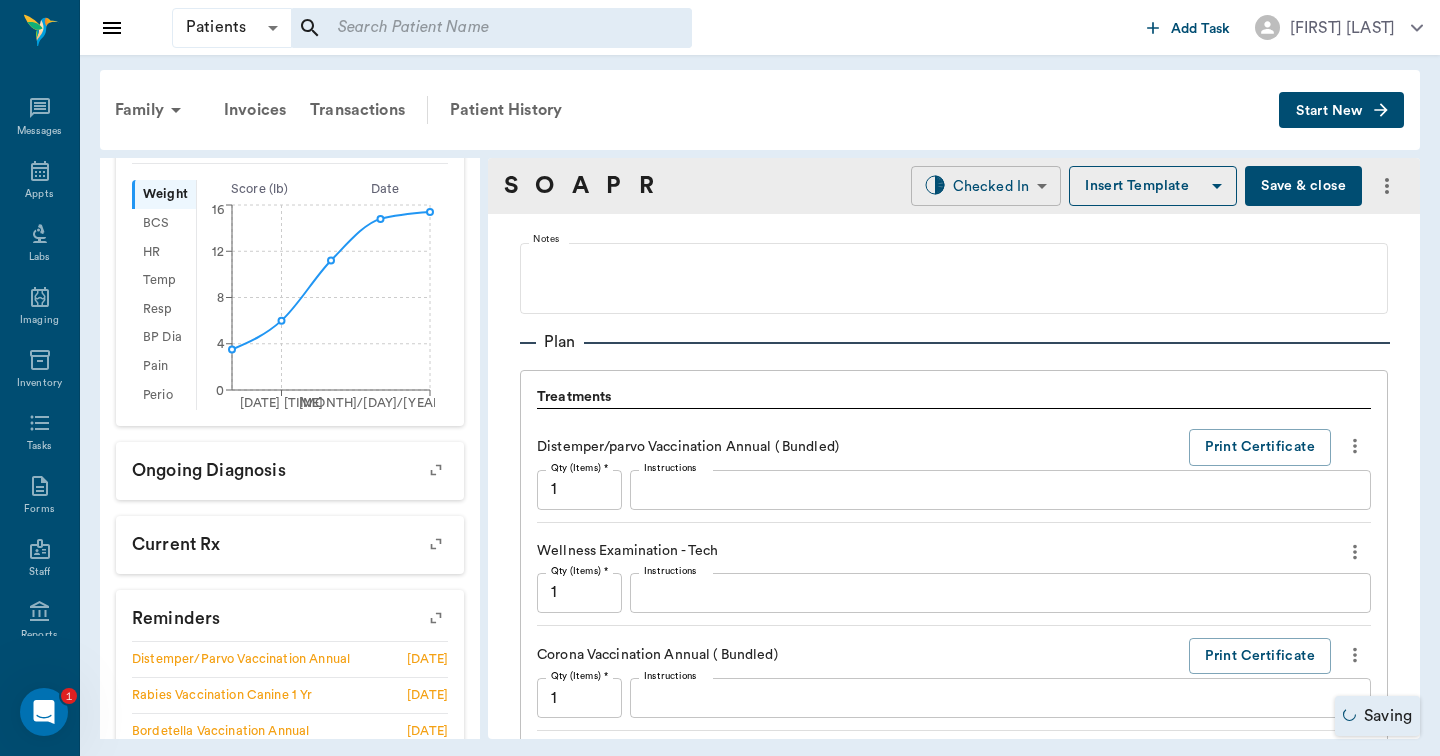 click on "Patients Patients ​ ​ Add Task Hunter Graves Nectar Messages Appts Labs Imaging Inventory Tasks Forms Staff Reports Lookup Settings Family Invoices Transactions Patient History Start New Fancy Smith #00419_P17    -    ACTIVE   Species : Canine Breed : Shih Tzu, Black and white Gender : Female - Spayed Age : 1 yr 2 mo (05/15/2024) Weight : 15.4 lbs / 6.9853 kg Patient Special Care:  None Family : Smith Client : Larry (s&w Farm Smith Phone : (903) 824-1878 Balance : -$75.00 Credit : $205.35 Client Special Care:  amoxi metro formula in visit note
$1.65 CREDIT AVAILABLE AS OF 6/2/25
ALSO PUT COST OF 3ML NEEDLE W'... Patient Vitals Weight BCS HR Temp Resp BP Dia Pain Perio Score ( lb ) Date 08/08/24 10AM 07/17/25 9AM 0 4 8 12 16 Ongoing diagnosis Current Rx Reminders Distemper/Parvo Vaccination Annual 08/07/25 Rabies Vaccination Canine 1 Yr 08/07/25 Bordetella Vaccination Annual 08/07/25 Upcoming appointments Tech 07/17/25 Schedule Appointment S O A P R Checked In CHECKED_IN ​ Insert Template  Provider Date" at bounding box center (720, 378) 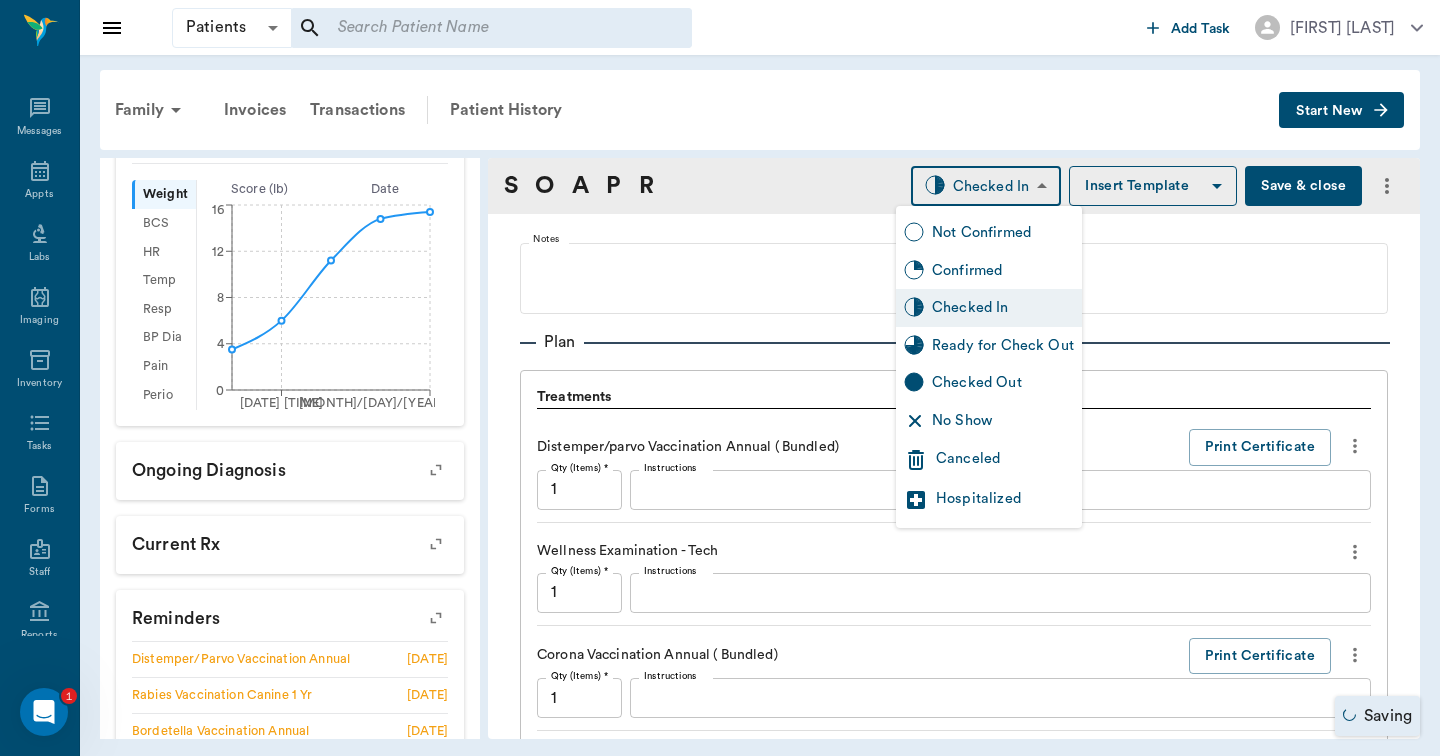 click on "Ready for Check Out" at bounding box center (1003, 346) 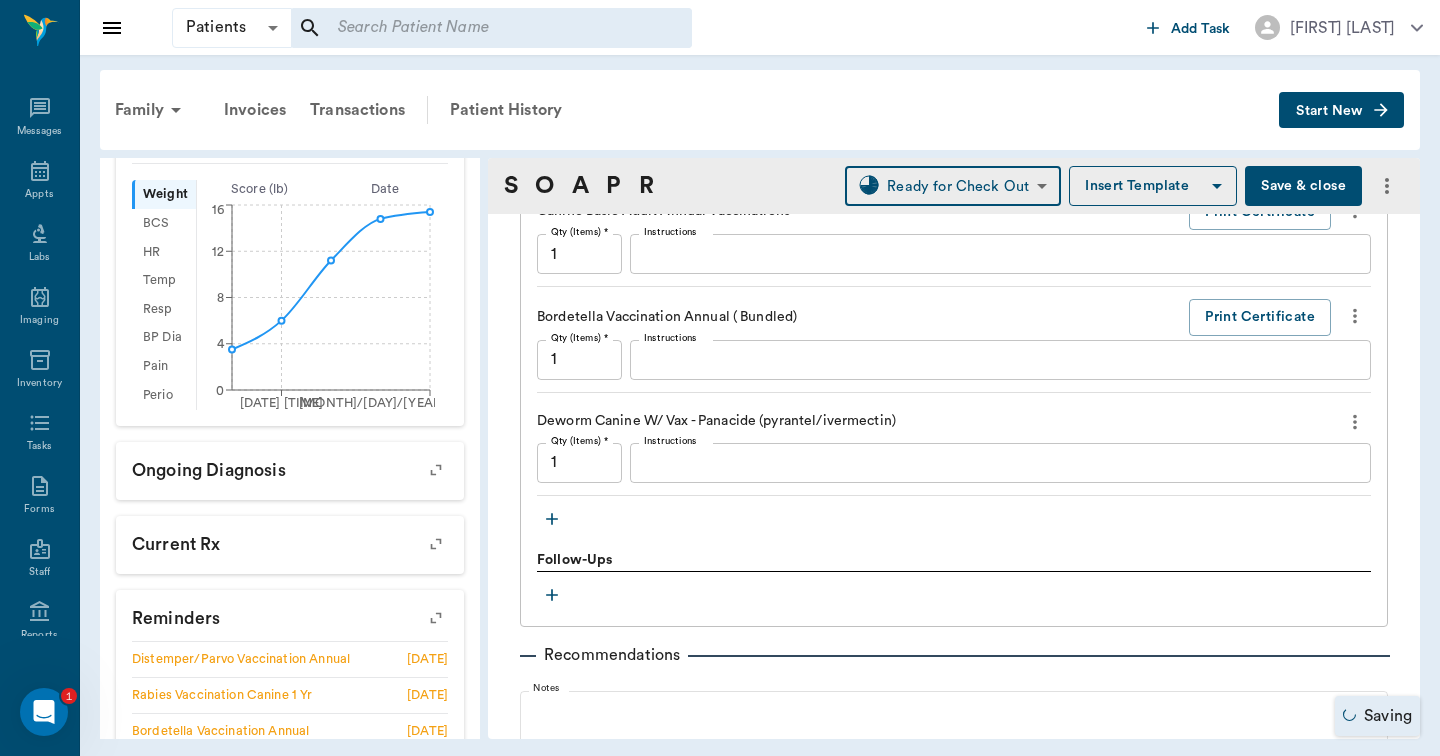 scroll, scrollTop: 2090, scrollLeft: 0, axis: vertical 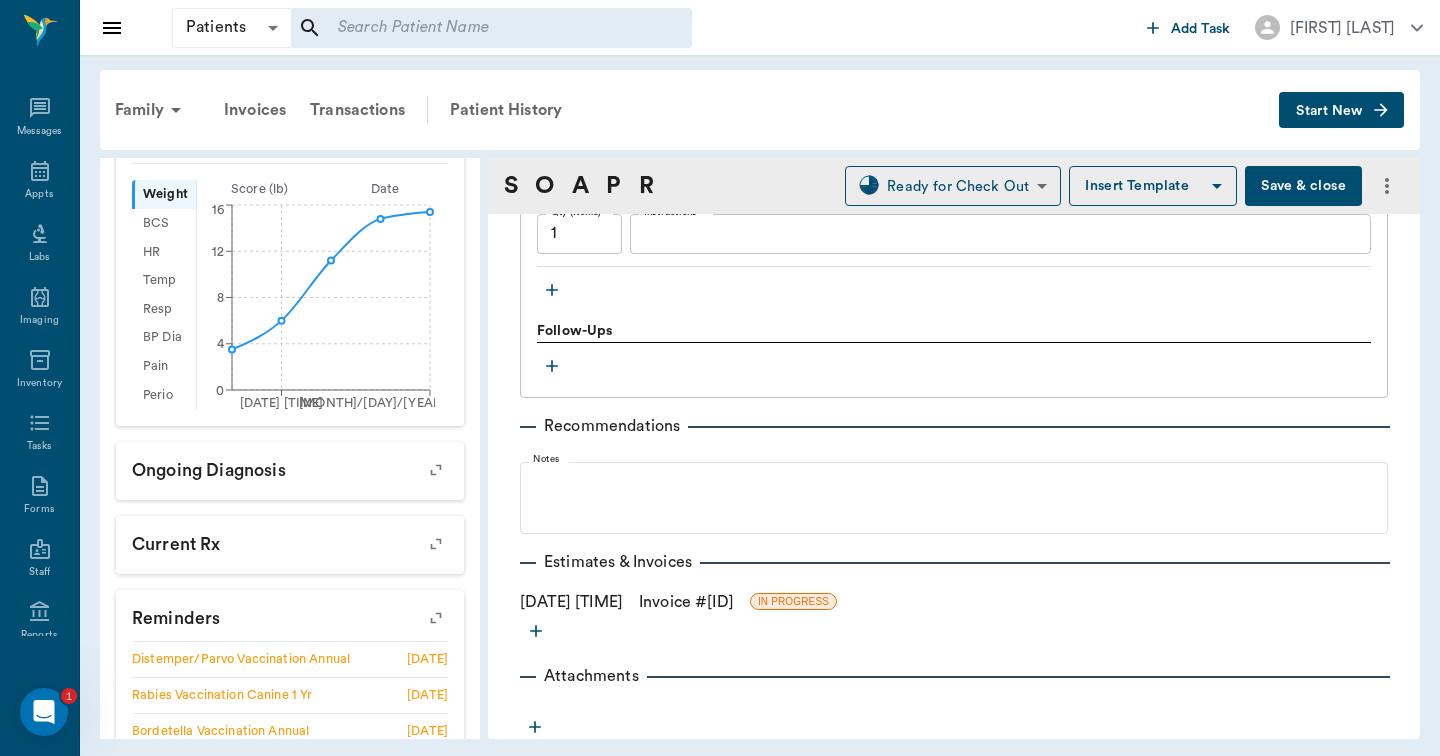 click on "Invoice # b948fb" at bounding box center (686, 602) 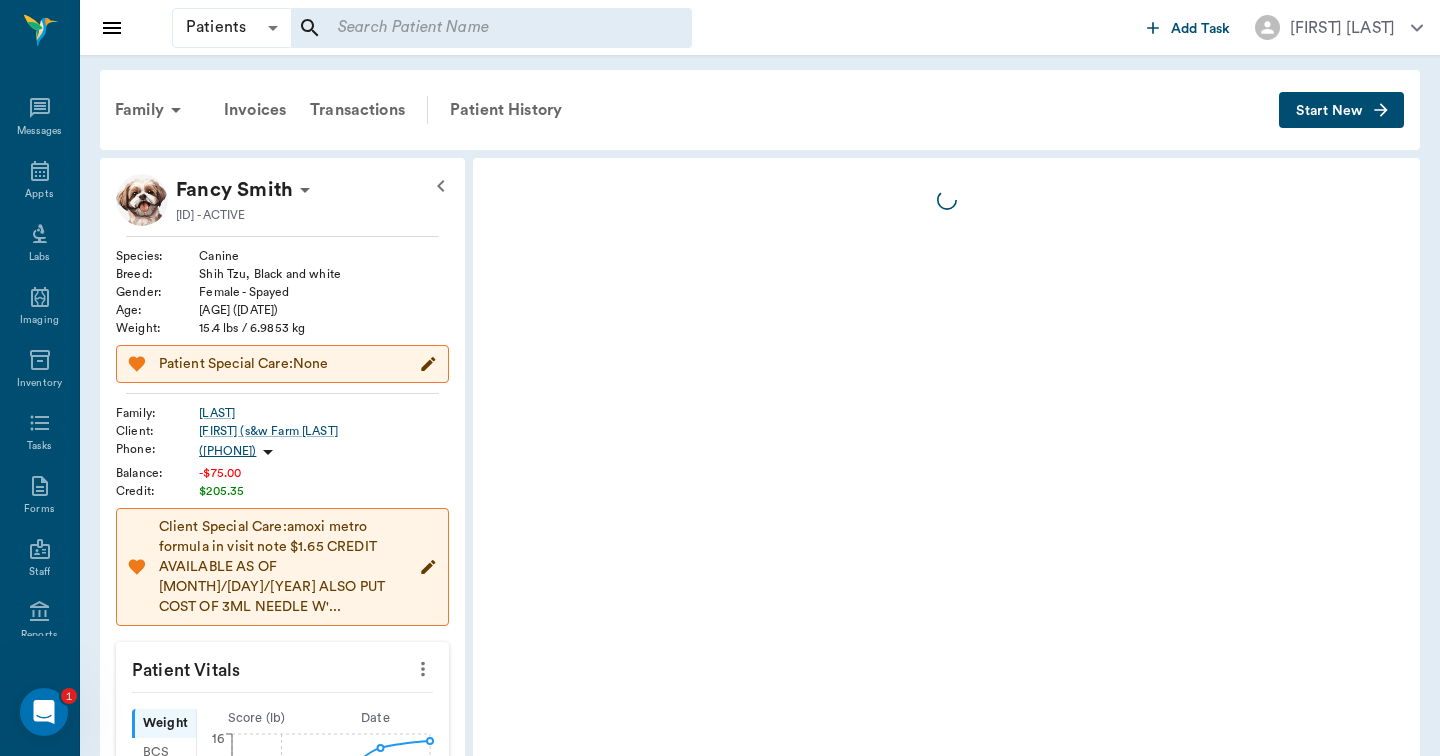 scroll, scrollTop: 0, scrollLeft: 0, axis: both 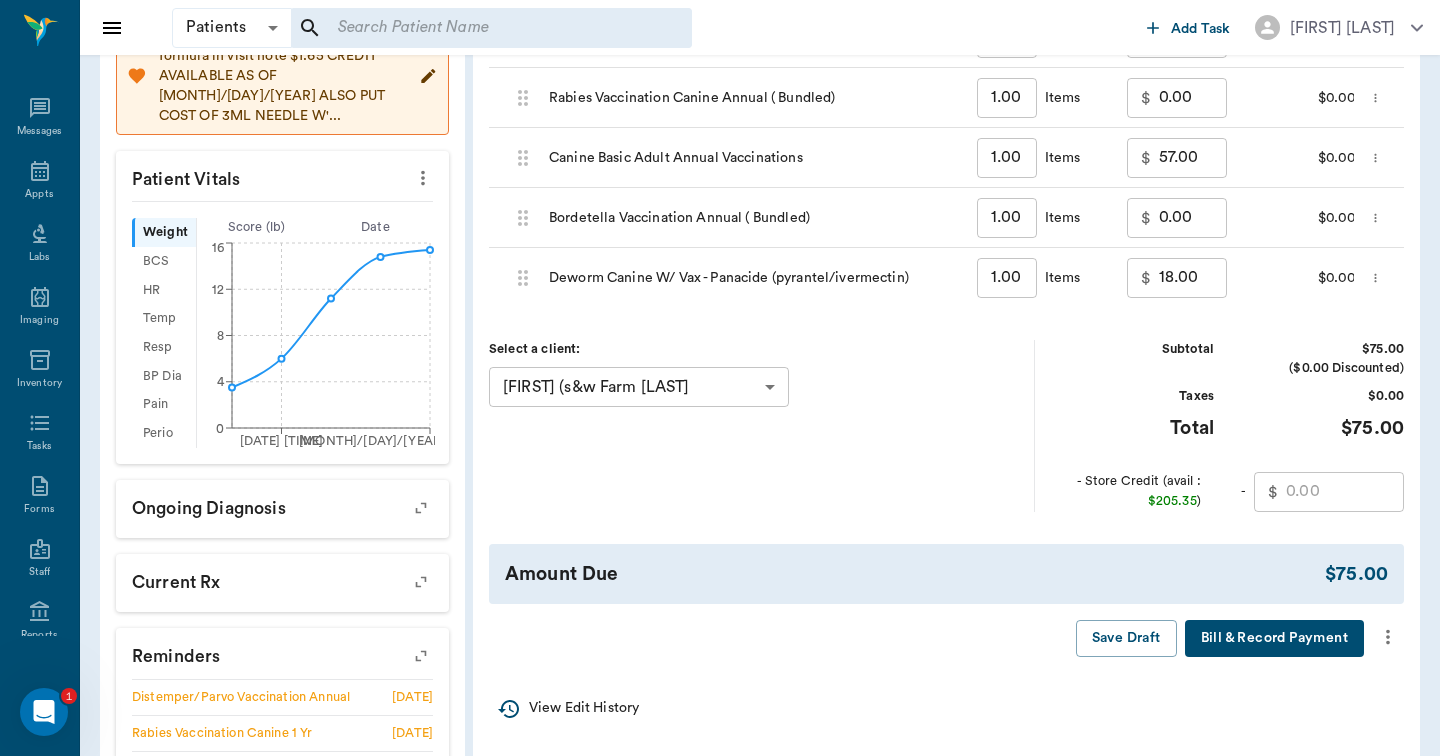 click 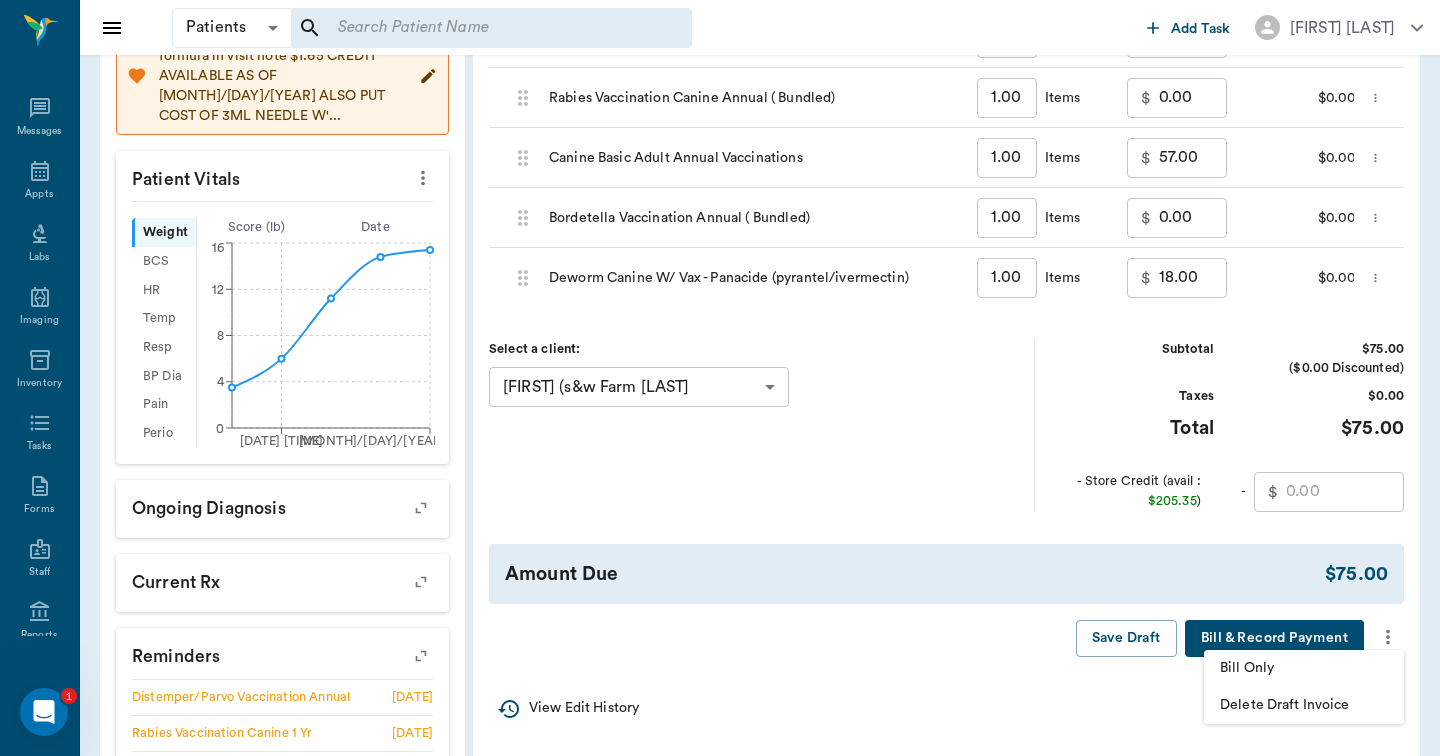 click on "Bill Only" at bounding box center (1304, 668) 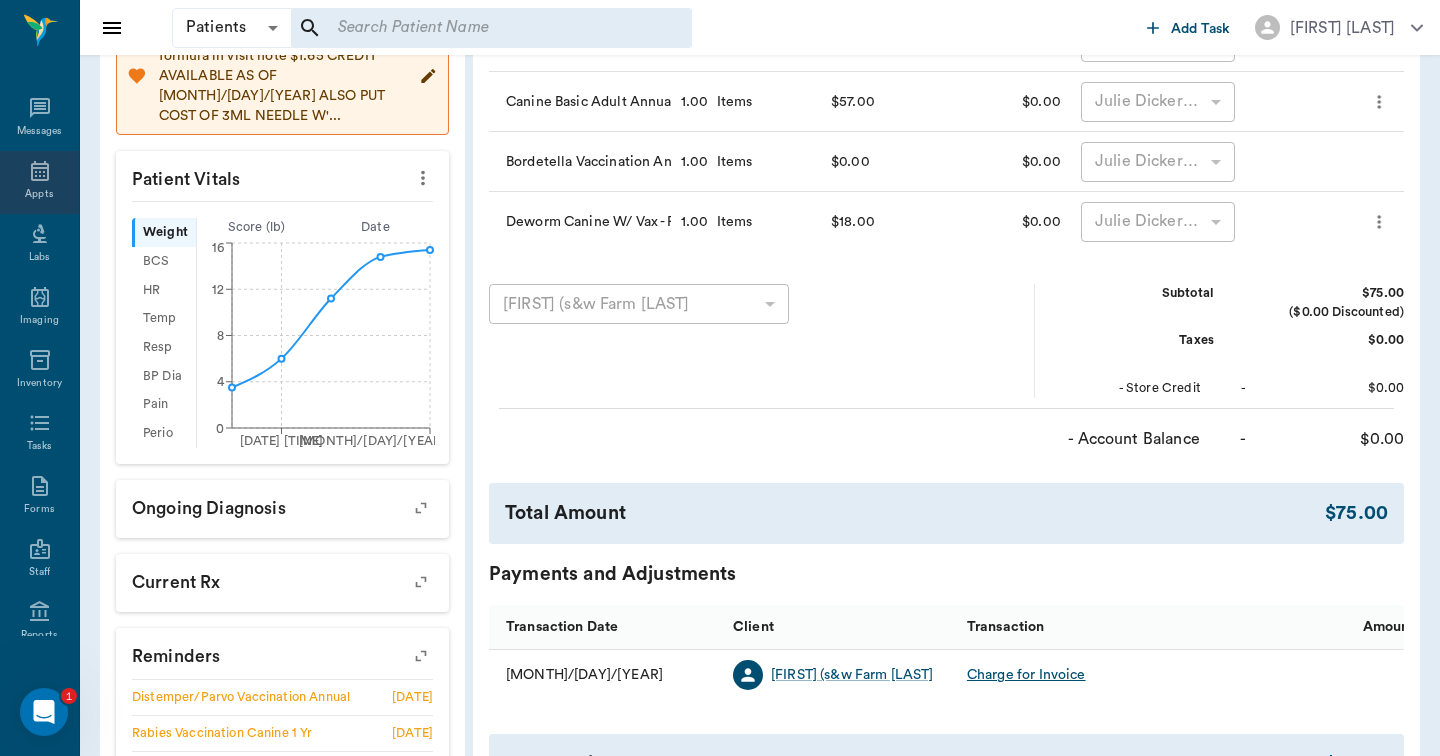 click on "Appts" at bounding box center (39, 182) 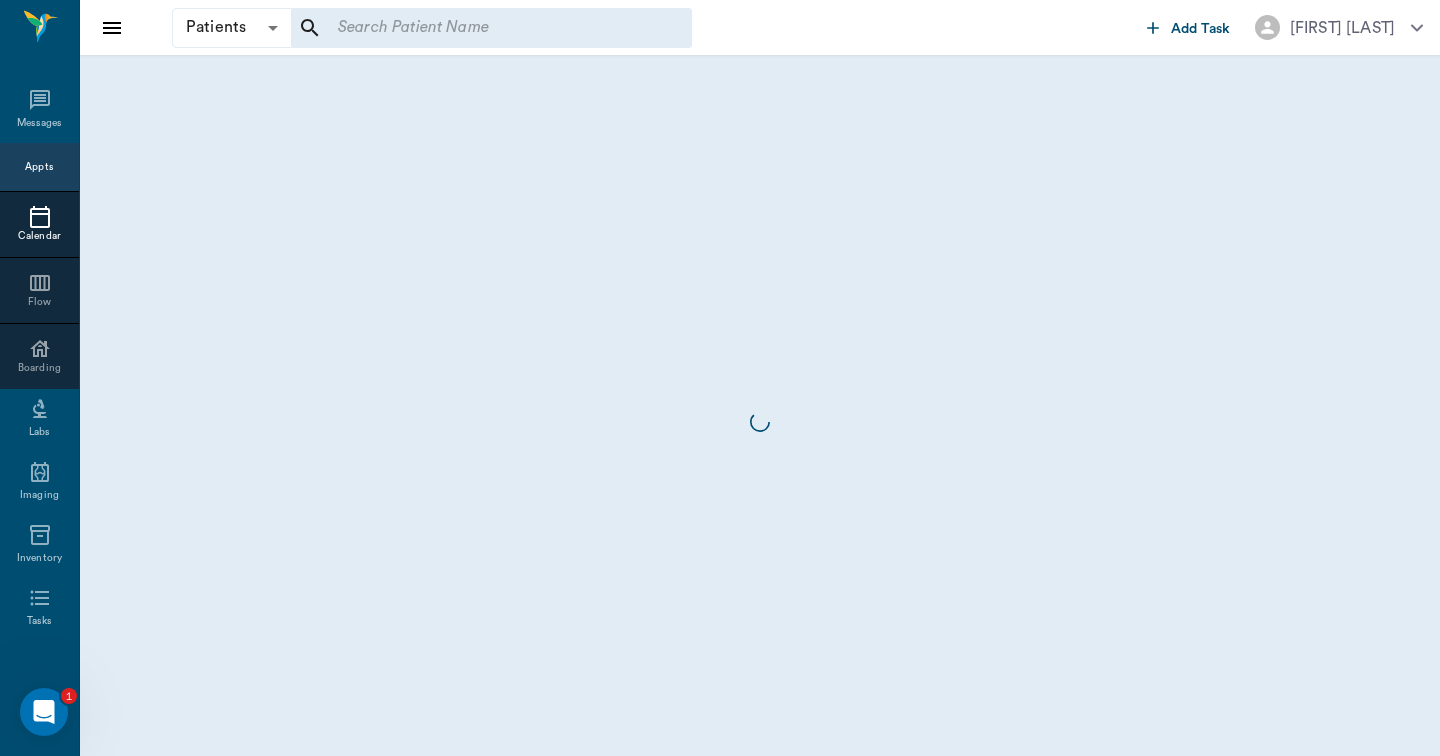 scroll, scrollTop: 0, scrollLeft: 0, axis: both 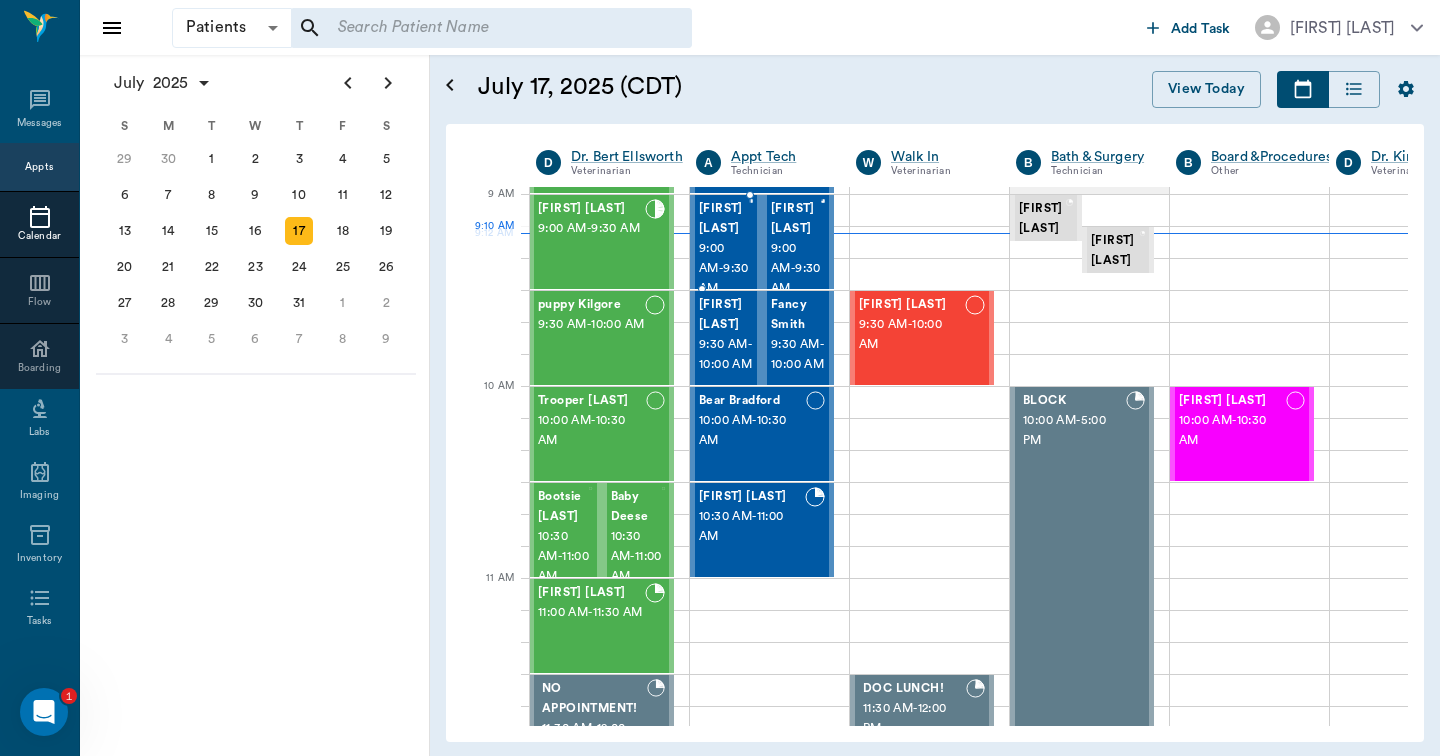 click on "Harry Deal 9:00 AM  -  9:30 AM" at bounding box center [726, 242] 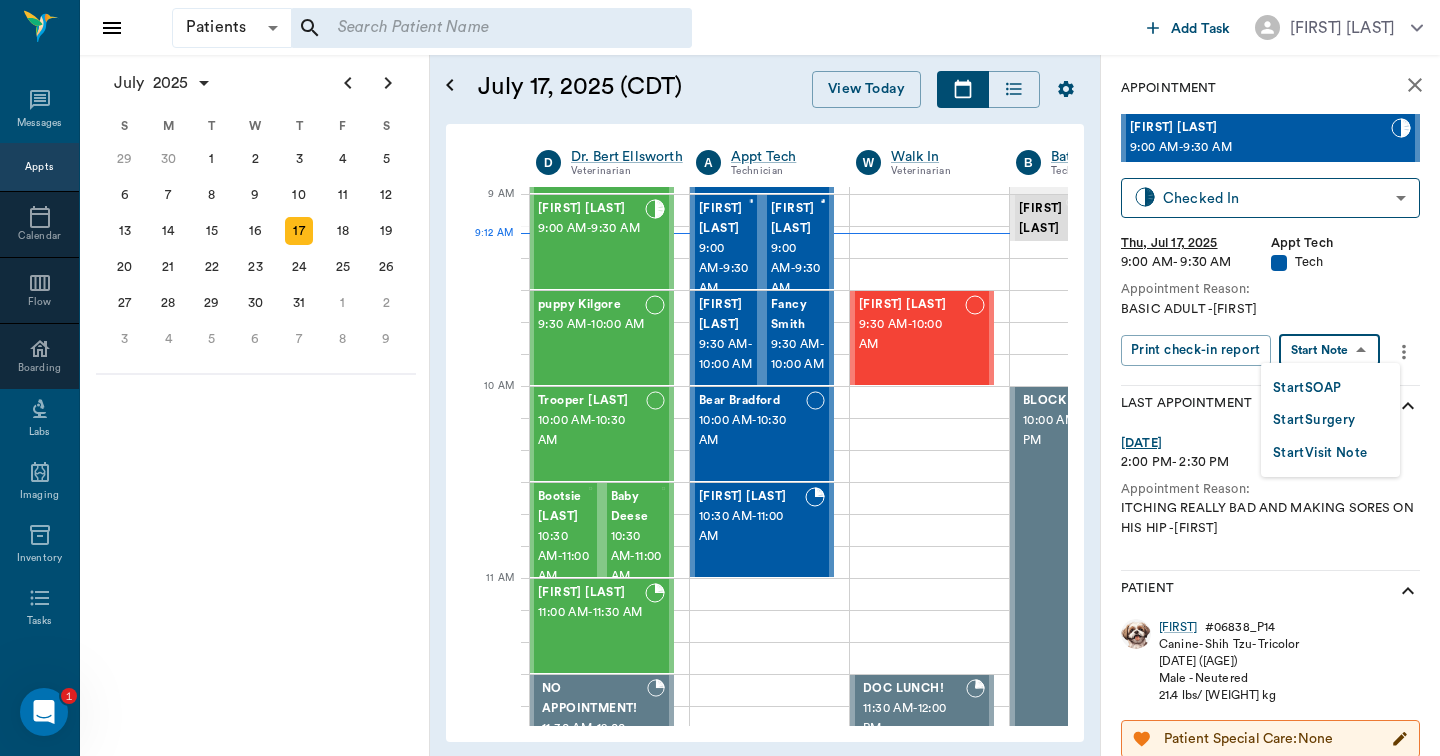 click on "Patients Patients ​ ​ Add Task Hunter Graves Nectar Messages Appts Calendar Flow Boarding Labs Imaging Inventory Tasks Forms Staff Reports Lookup Settings July 2025 S M T W T F S Jun 1 2 3 4 5 6 7 8 9 10 11 12 13 14 15 16 17 18 19 20 21 22 23 24 25 26 27 28 29 30 Jul 1 2 3 4 5 6 7 8 9 10 11 12 S M T W T F S 29 30 Jul 1 2 3 4 5 6 7 8 9 10 11 12 13 14 15 16 17 18 19 20 21 22 23 24 25 26 27 28 29 30 31 Aug 1 2 3 4 5 6 7 8 9 S M T W T F S 27 28 29 30 31 Aug 1 2 3 4 5 6 7 8 9 10 11 12 13 14 15 16 17 18 19 20 21 22 23 24 25 26 27 28 29 30 31 Sep 1 2 3 4 5 6 July 17, 2025 (CDT) View Today July 2025 Today 17 Thu Jul 2025 D Dr. Bert Ellsworth Veterinarian A Appt Tech Technician W Walk In Veterinarian B Bath & Surgery Technician B Board &Procedures Other D Dr. Kindall Jones Veterinarian 8 AM 9 AM 10 AM 11 AM 12 PM 1 PM 2 PM 3 PM 4 PM 5 PM 6 PM 7 PM 8 PM 9:12 AM 9:10 AM Bovine Barr 8:00 AM  -  9:00 AM Racey Smith 9:00 AM  -  9:30 AM puppy Kilgore 9:30 AM  -  10:00 AM Trooper Neff 10:00 AM  -  10:30 AM Bootsie Deese" at bounding box center [720, 378] 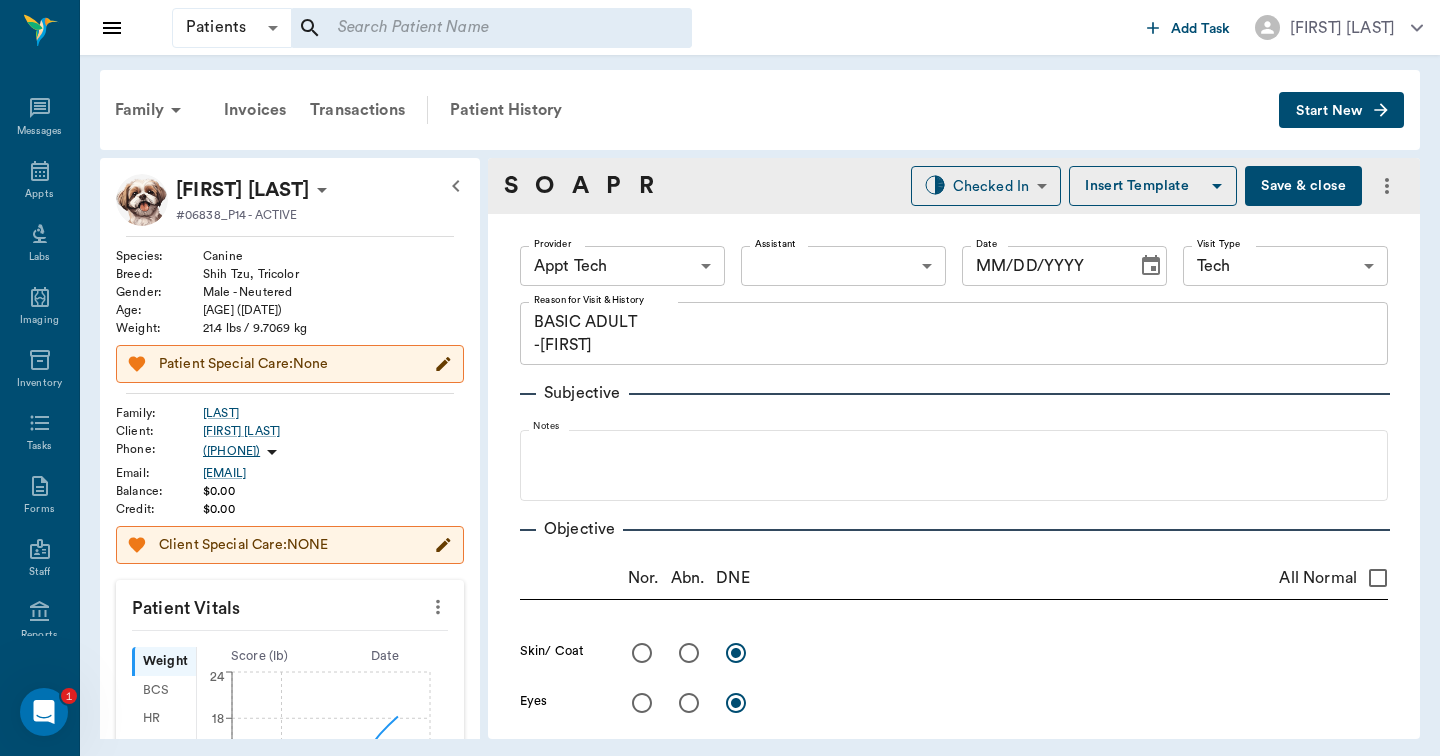 type on "63ec2f075fda476ae8351a4c" 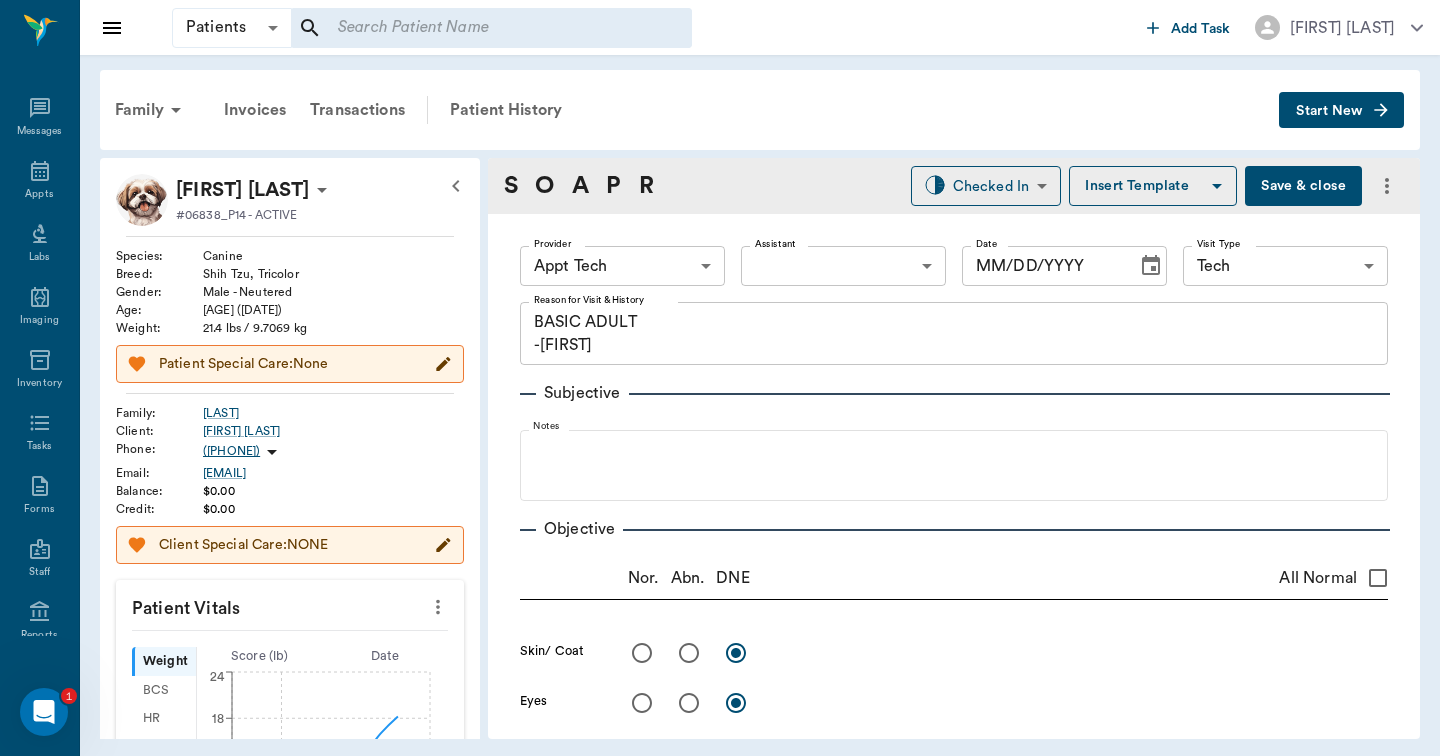 type on "65d2be4f46e3a538d89b8c1a" 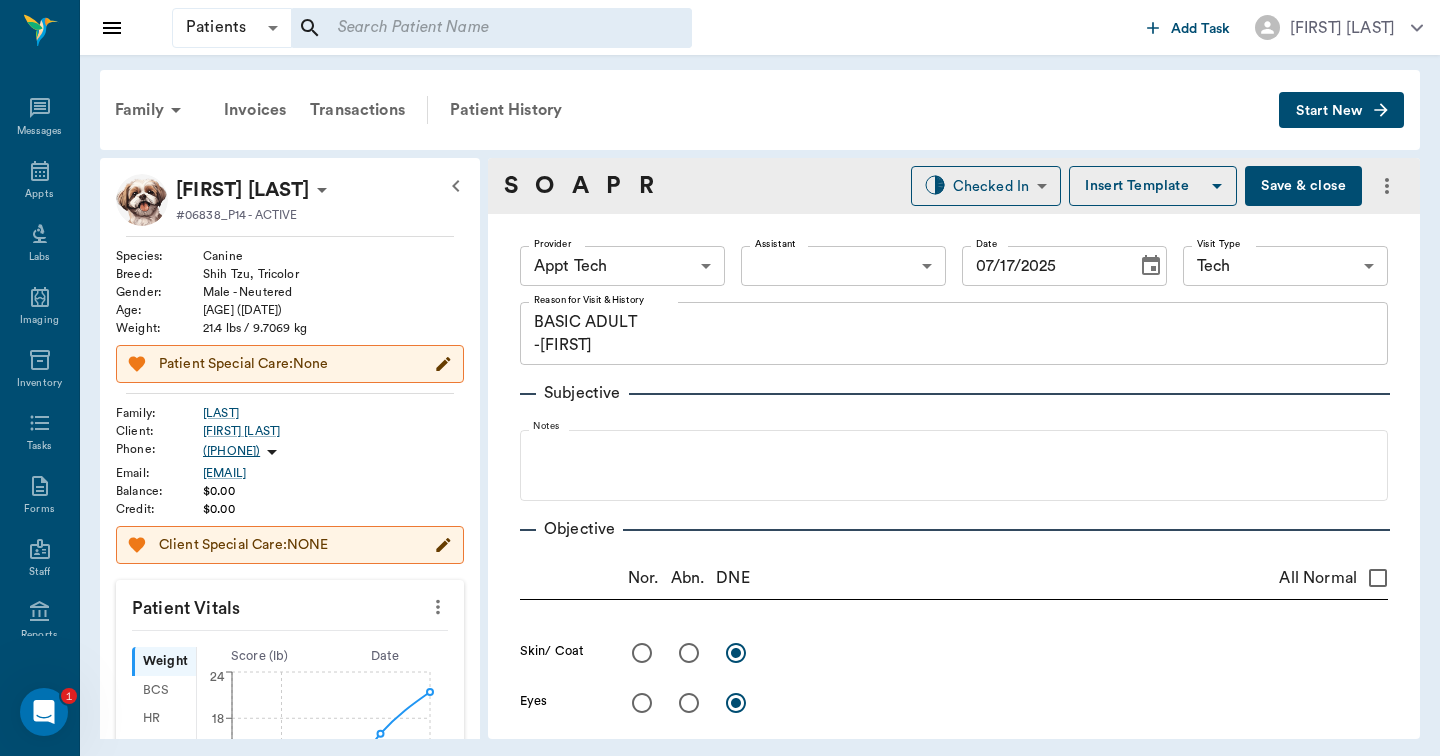 click on "Patients Patients ​ ​ Add Task Hunter Graves Nectar Messages Appts Labs Imaging Inventory Tasks Forms Staff Reports Lookup Settings Family Invoices Transactions Patient History Start New Harry Deal #06838_P14    -    ACTIVE   Species : Canine Breed : Shih Tzu, Tricolor Gender : Male - Neutered Age : 1 yr 2 mo (05/15/2024) Weight : 21.4 lbs / 9.7069 kg Patient Special Care:  None Family : Deal Client : Terry Deal Phone : (903) 826-0778 Email : tdeal656@aol.com Balance : $0.00 Credit : $0.00 Client Special Care:  NONE Patient Vitals Weight BCS HR Temp Resp BP Dia Pain Perio Score ( lb ) Date 07/18/24 10AM 04/23/25 1PM 0 6 12 18 24 Ongoing diagnosis Current Rx cefpodoxime tablets 100mg 04/23/26 Reminders Distemper/Parvo Vaccination Annual 08/07/25 Rabies Vaccination Canine 1 Yr 08/07/25 Bordetella Vaccination Annual 08/07/25 Upcoming appointments Schedule Appointment S O A P R Checked In CHECKED_IN ​ Insert Template  Save & close Provider Appt Tech 63ec2f075fda476ae8351a4c Provider Assistant ​ Date x" at bounding box center (720, 378) 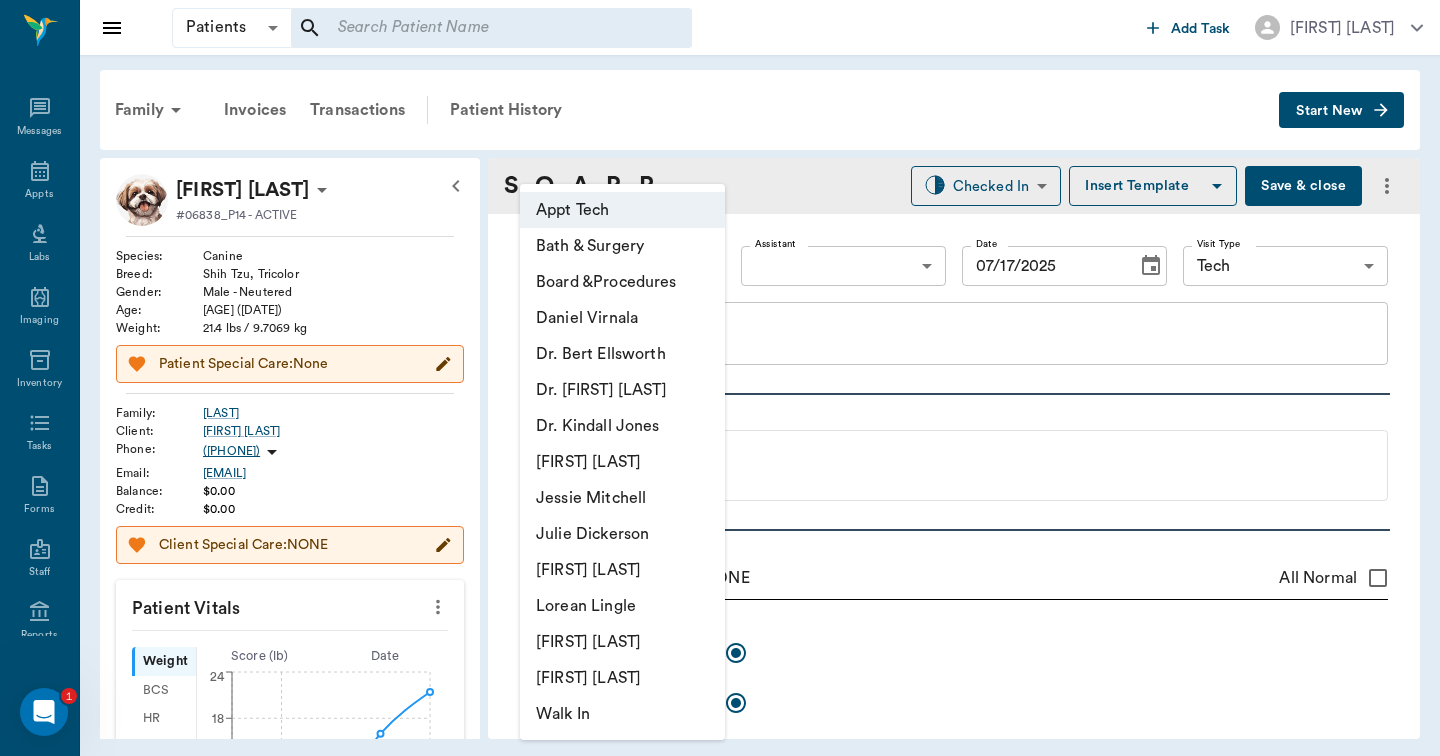 click on "Julie Dickerson" at bounding box center (622, 534) 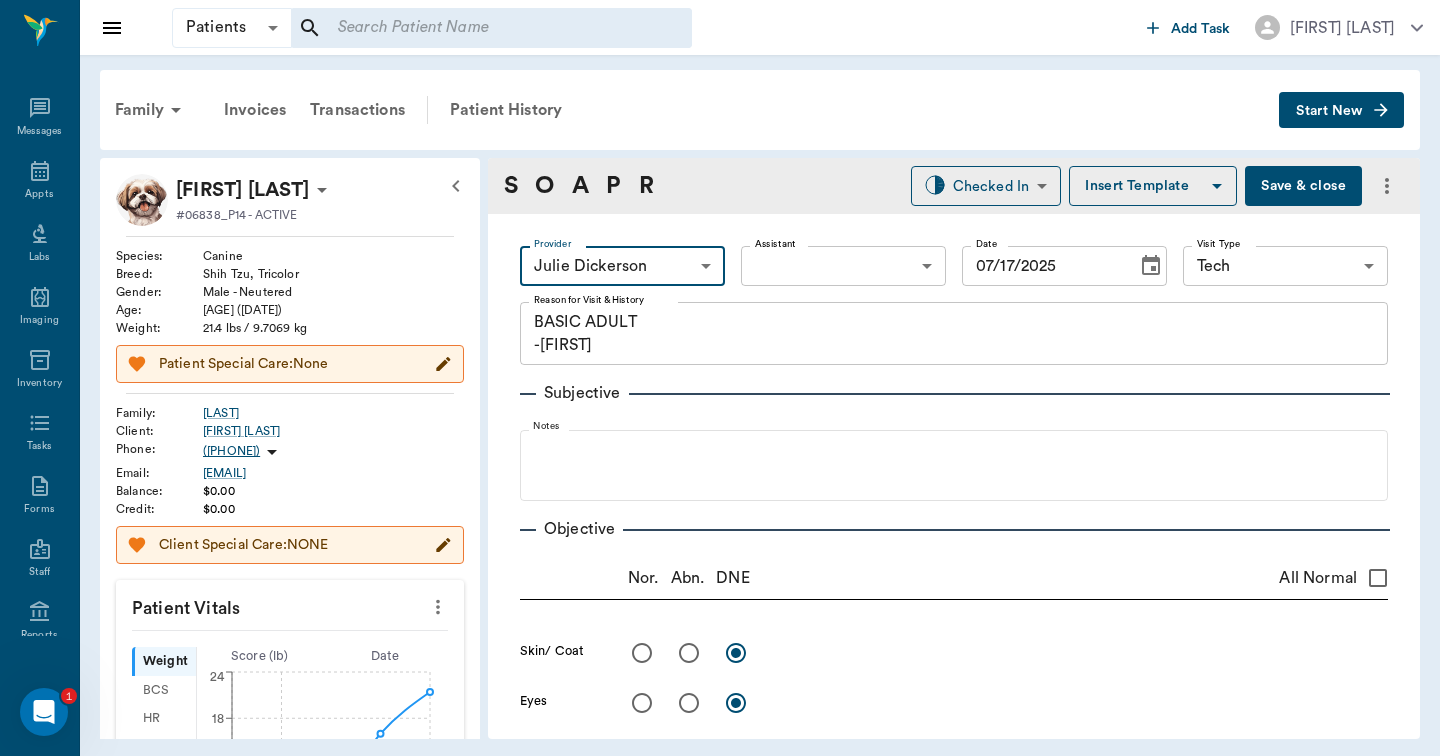 click on "Patients Patients ​ ​ Add Task Hunter Graves Nectar Messages Appts Labs Imaging Inventory Tasks Forms Staff Reports Lookup Settings Family Invoices Transactions Patient History Start New Harry Deal #06838_P14    -    ACTIVE   Species : Canine Breed : Shih Tzu, Tricolor Gender : Male - Neutered Age : 1 yr 2 mo (05/15/2024) Weight : 21.4 lbs / 9.7069 kg Patient Special Care:  None Family : Deal Client : Terry Deal Phone : (903) 826-0778 Email : tdeal656@aol.com Balance : $0.00 Credit : $0.00 Client Special Care:  NONE Patient Vitals Weight BCS HR Temp Resp BP Dia Pain Perio Score ( lb ) Date 07/18/24 10AM 04/23/25 1PM 0 6 12 18 24 Ongoing diagnosis Current Rx cefpodoxime tablets 100mg 04/23/26 Reminders Distemper/Parvo Vaccination Annual 08/07/25 Rabies Vaccination Canine 1 Yr 08/07/25 Bordetella Vaccination Annual 08/07/25 Upcoming appointments Schedule Appointment S O A P R Checked In CHECKED_IN ​ Insert Template  Save & close Provider Julie Dickerson 63ec2e7e52e12b0ba117b124 Provider Assistant ​ x" at bounding box center (720, 378) 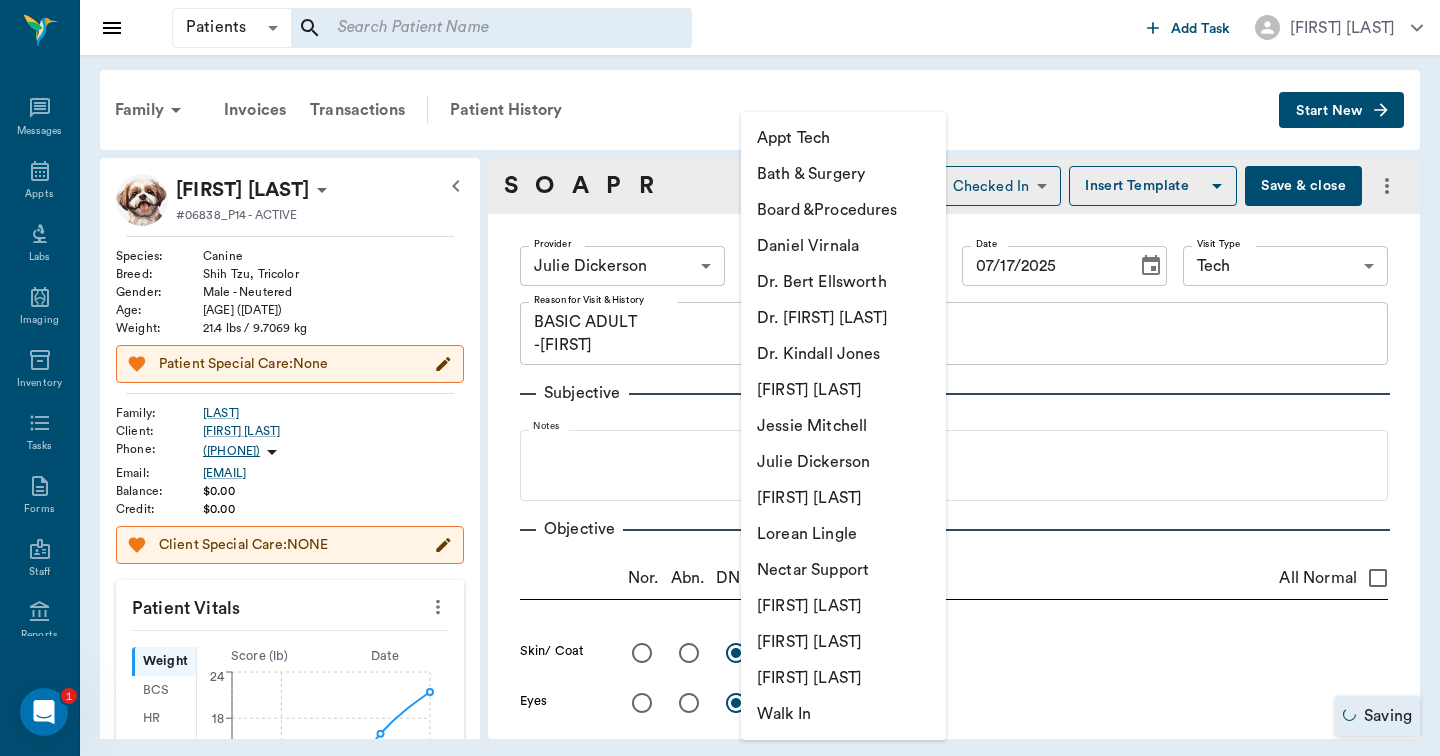click on "Appt Tech" at bounding box center (843, 138) 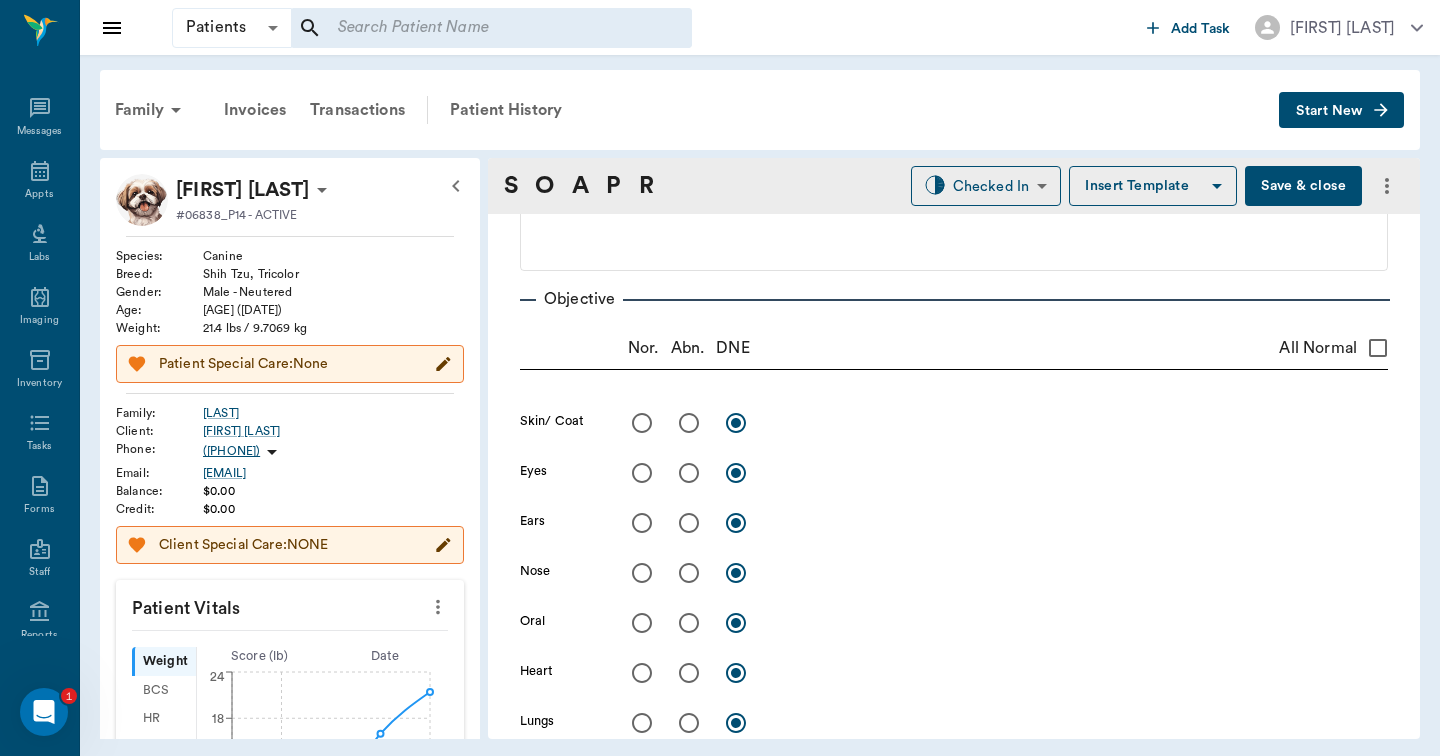 scroll, scrollTop: 252, scrollLeft: 0, axis: vertical 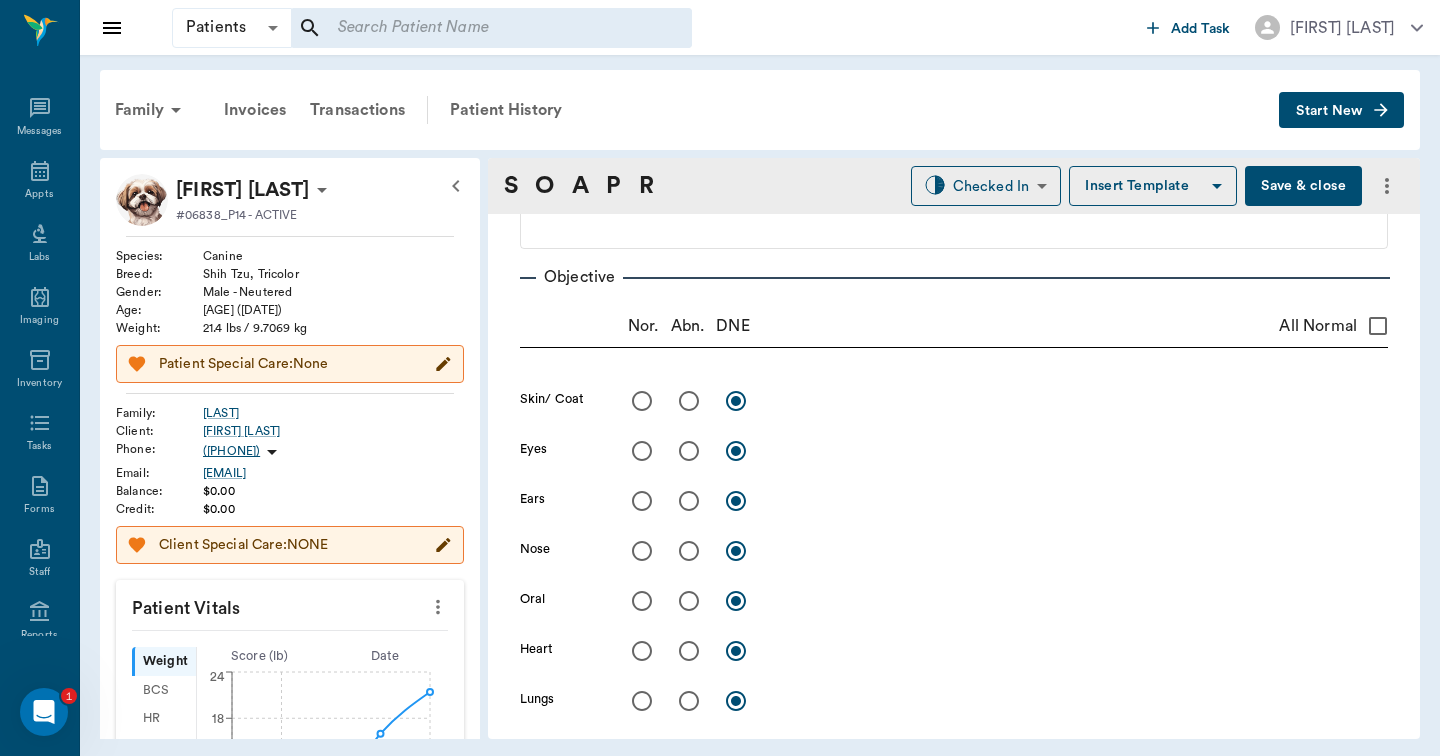 click 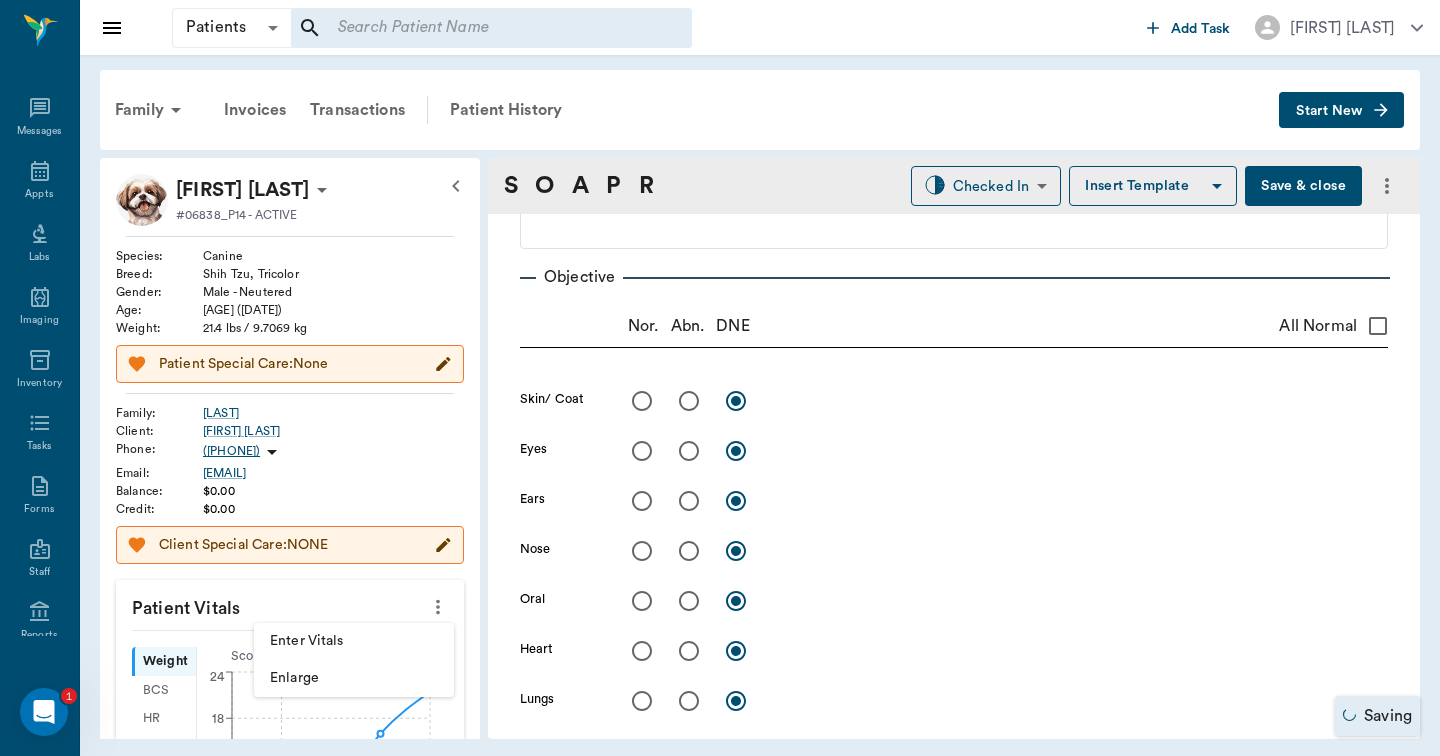 click on "Enter Vitals" at bounding box center [354, 641] 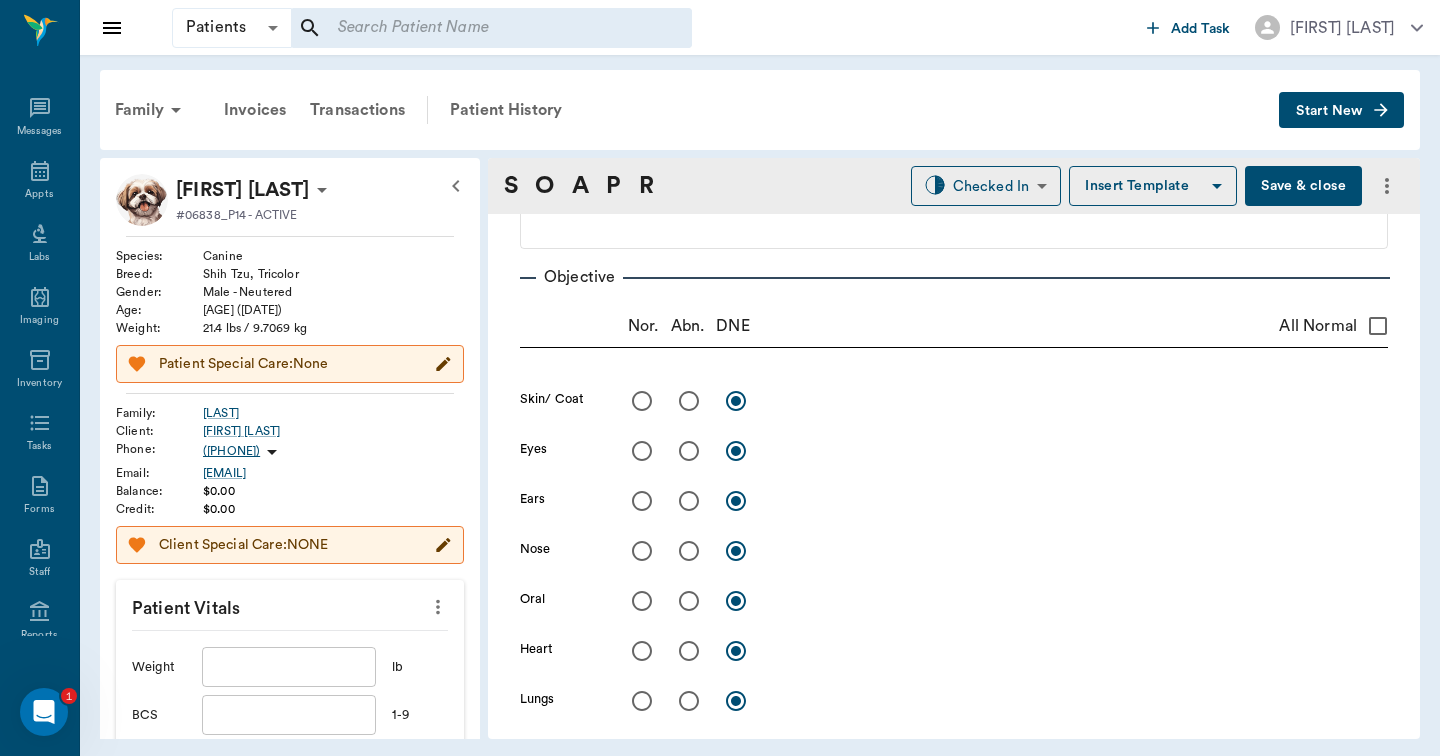click at bounding box center (289, 667) 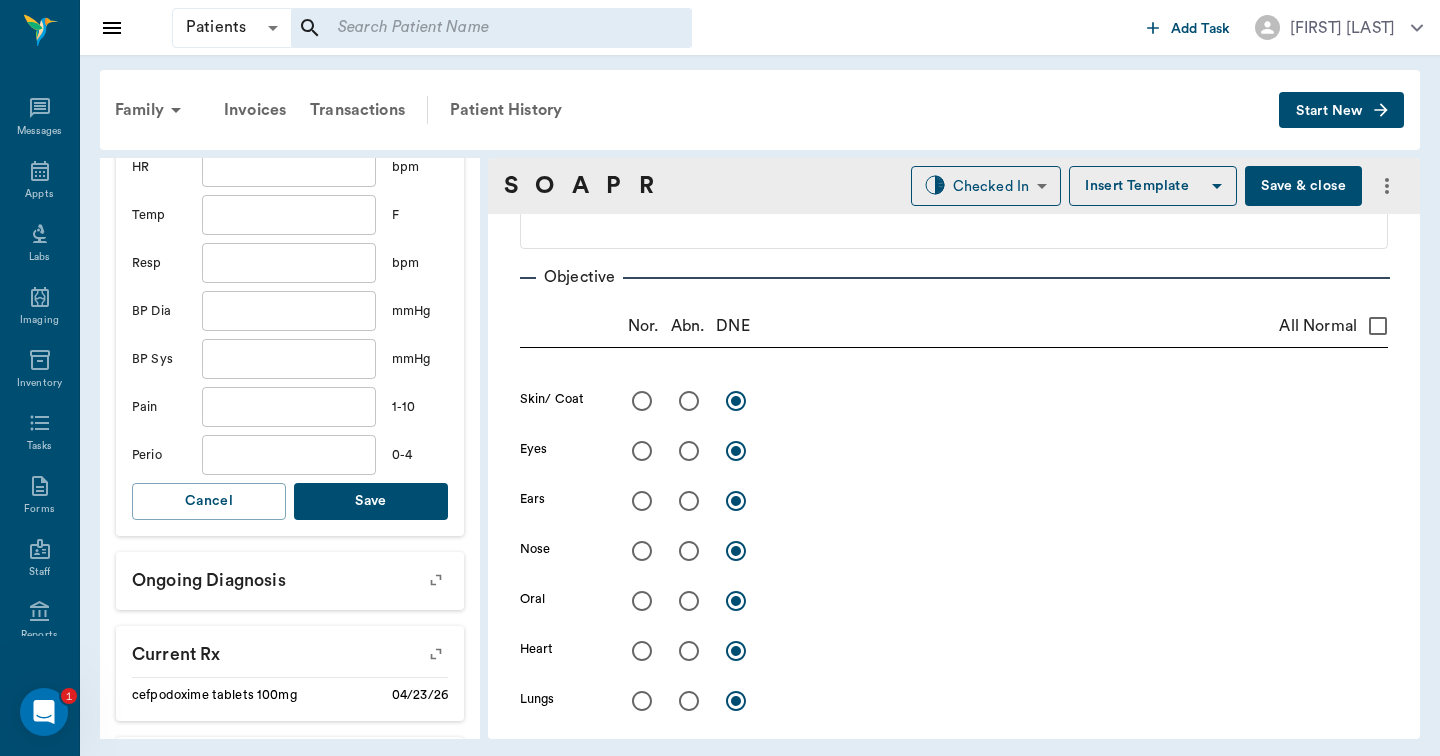 scroll, scrollTop: 646, scrollLeft: 0, axis: vertical 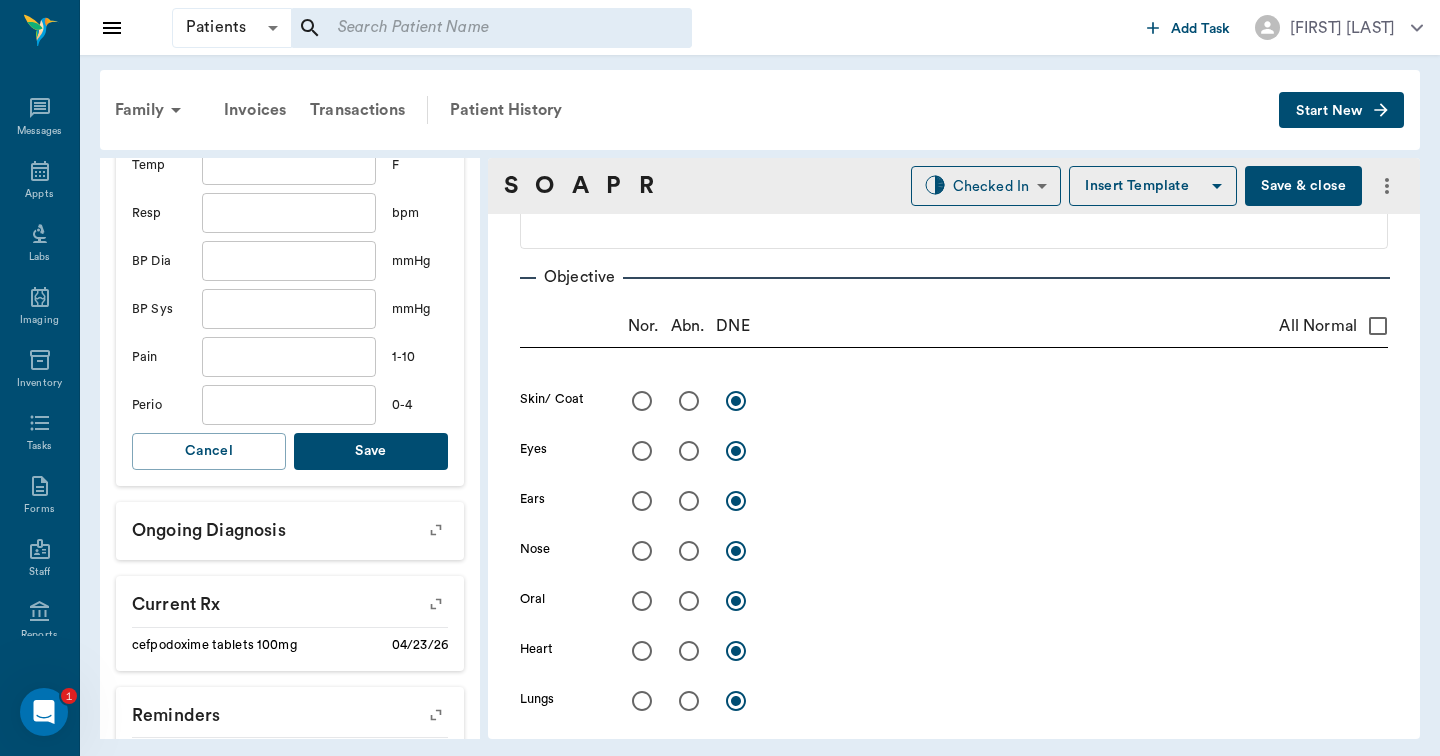 type on "22.2" 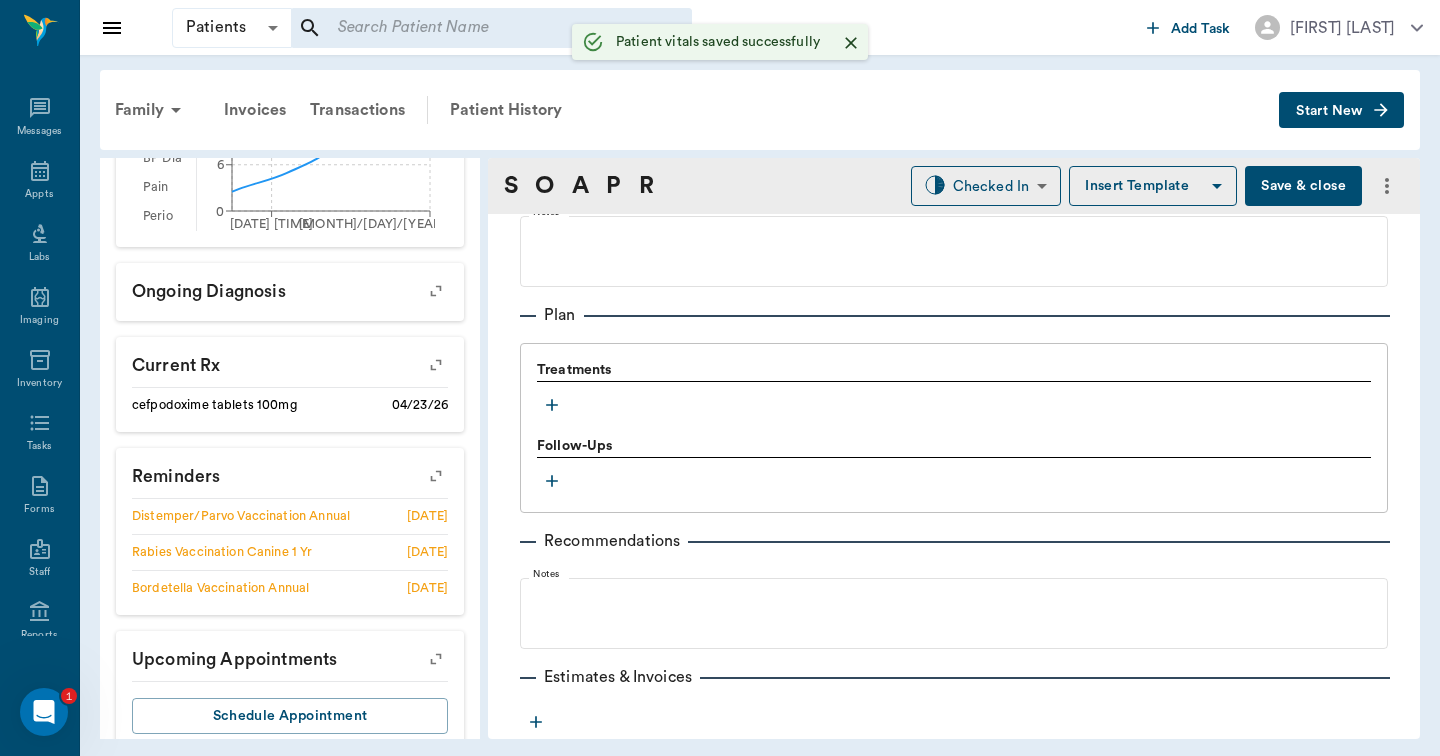scroll, scrollTop: 1272, scrollLeft: 0, axis: vertical 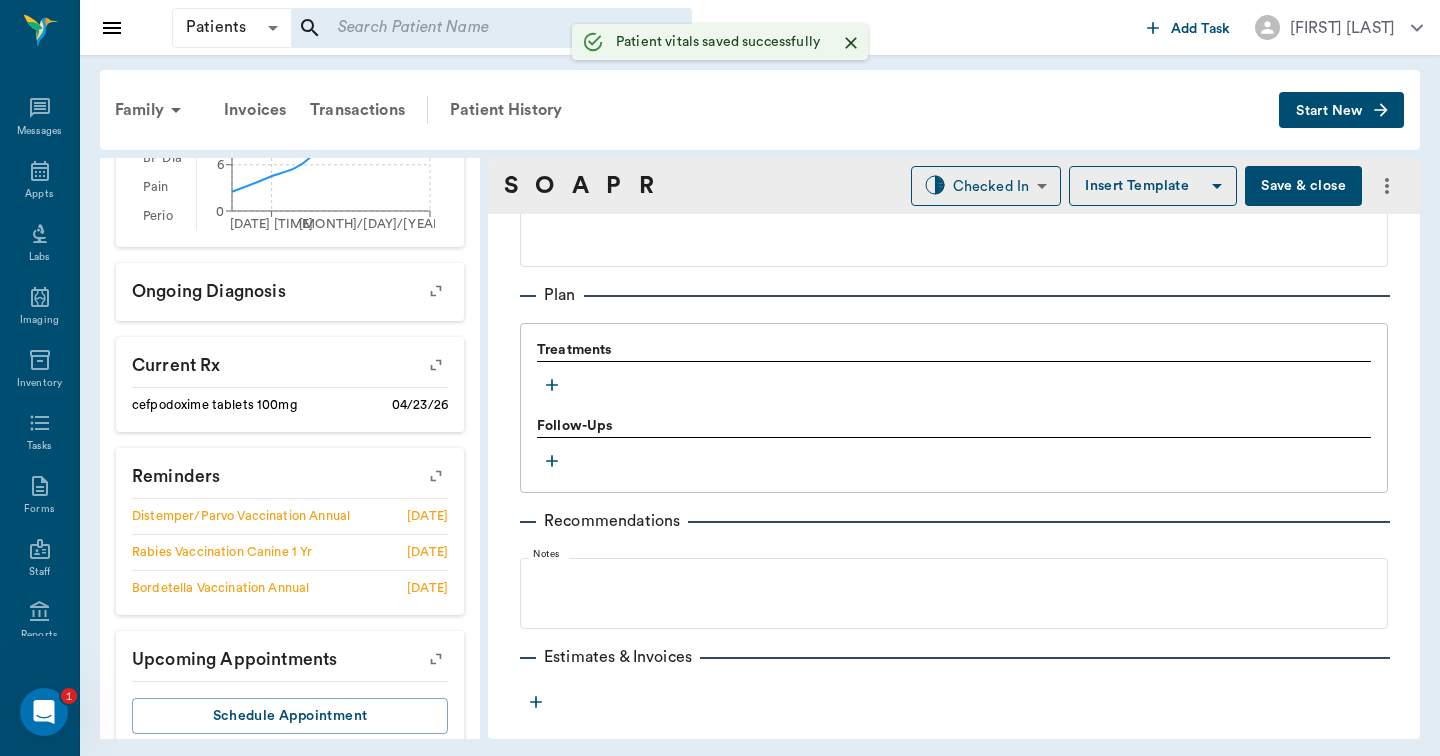 click 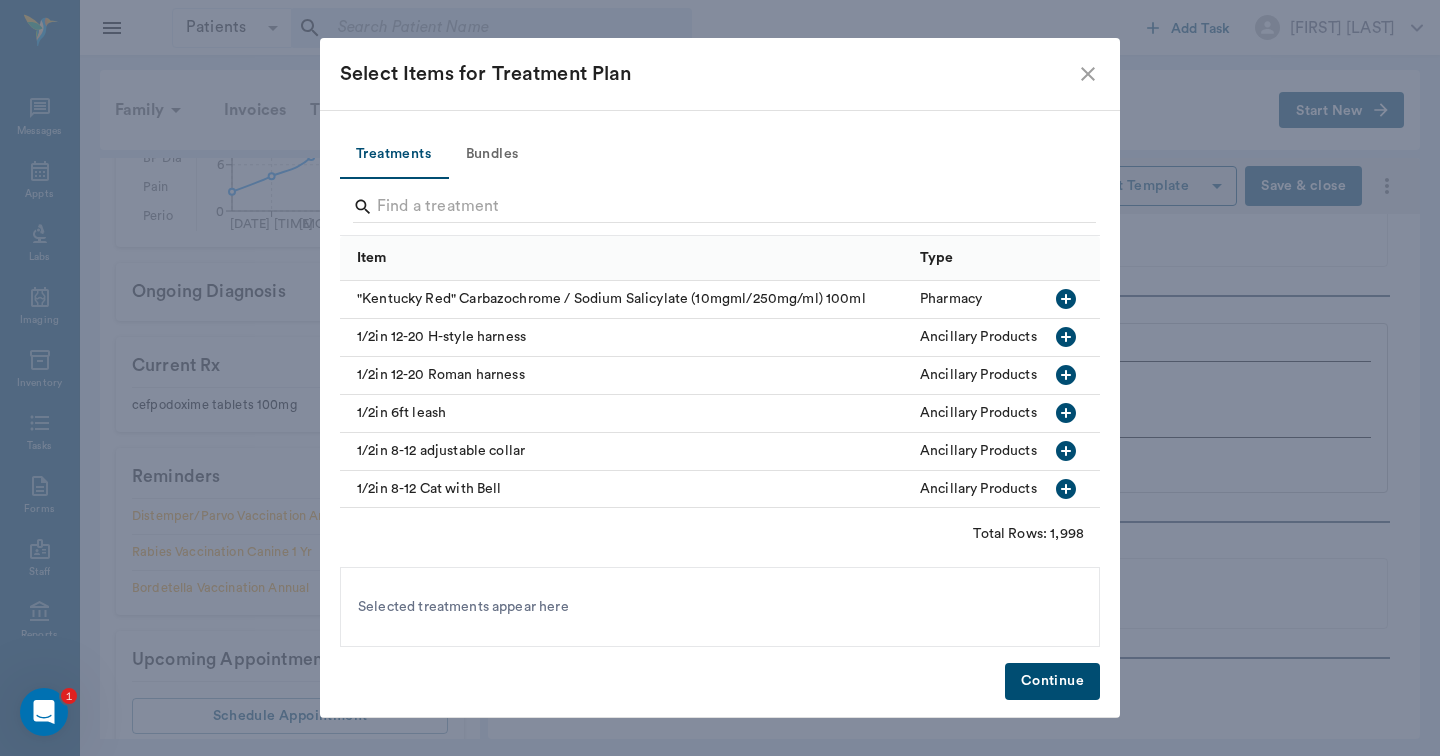 click on "Bundles" at bounding box center (492, 155) 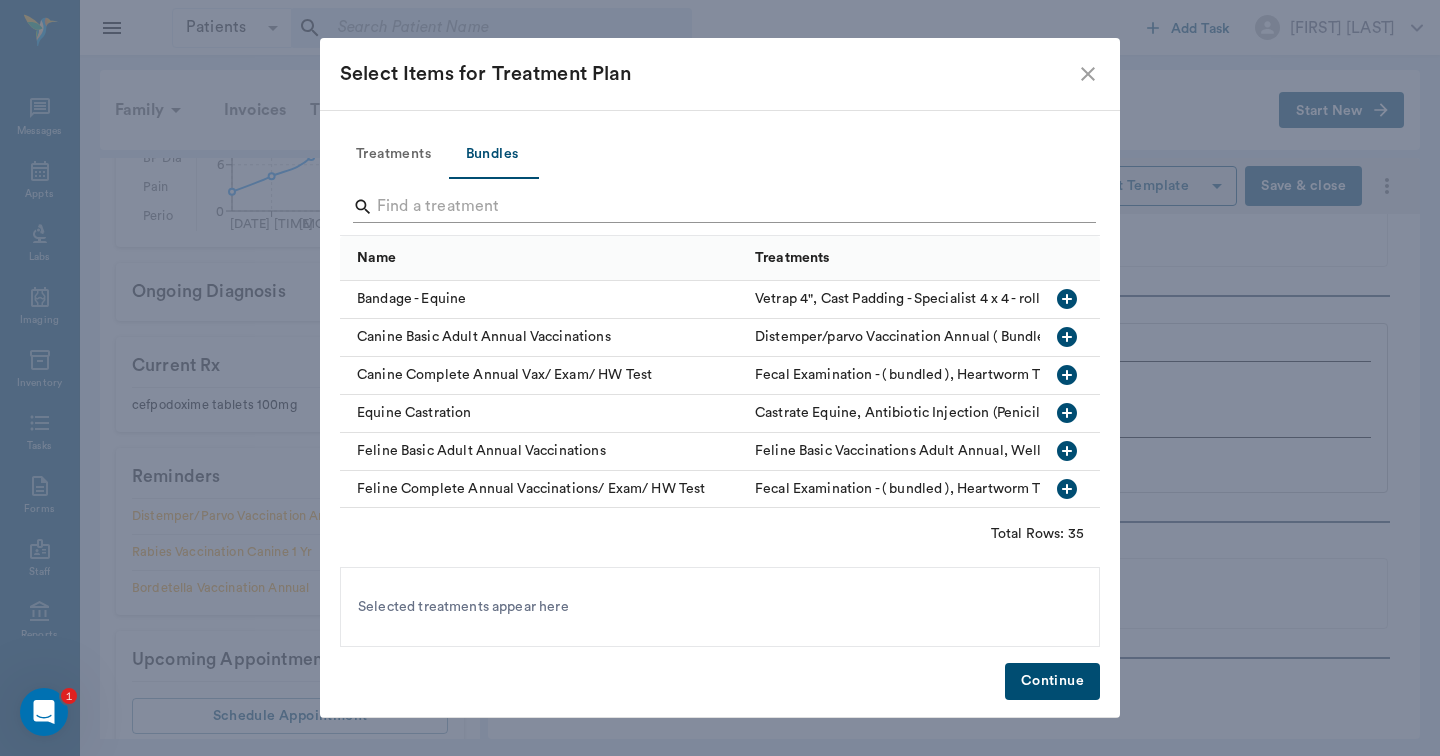 click at bounding box center (721, 207) 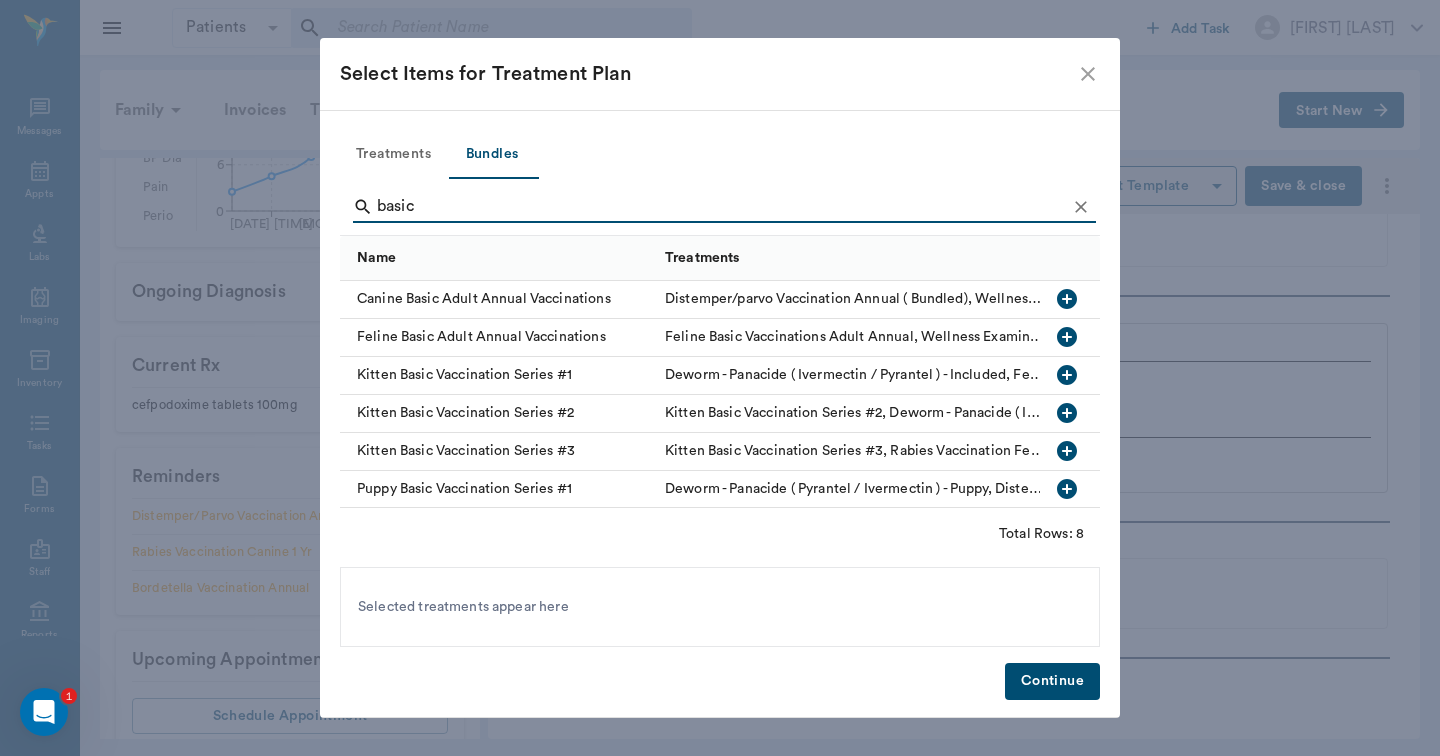 type on "basic" 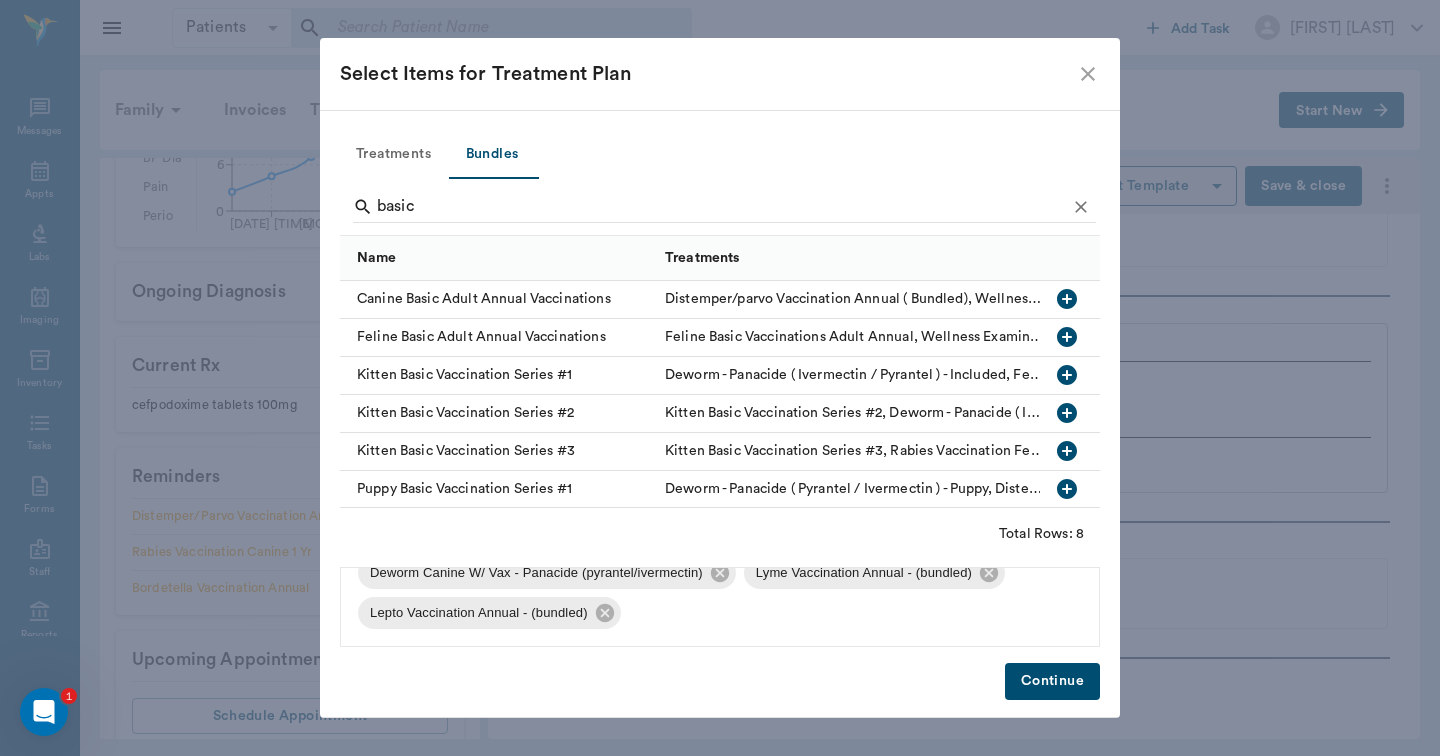 scroll, scrollTop: 148, scrollLeft: 0, axis: vertical 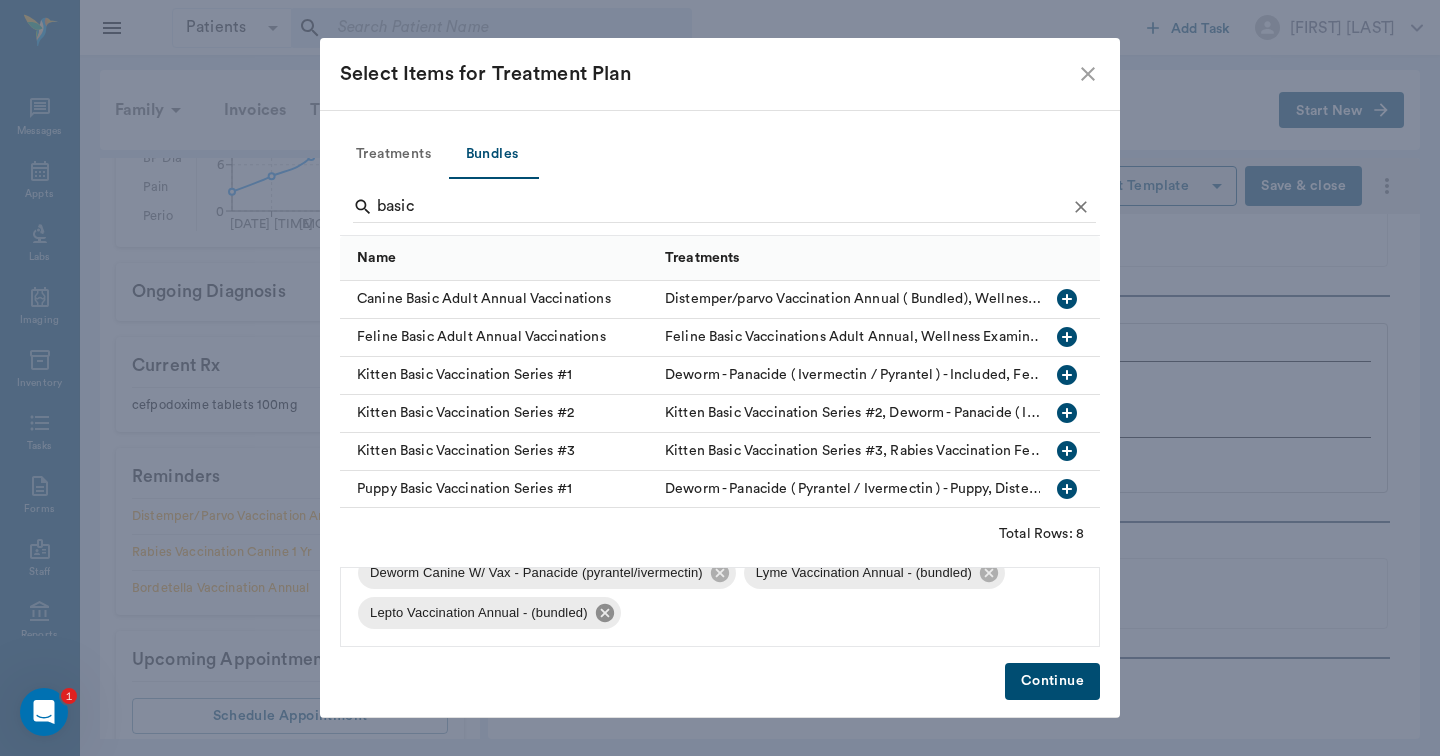 click 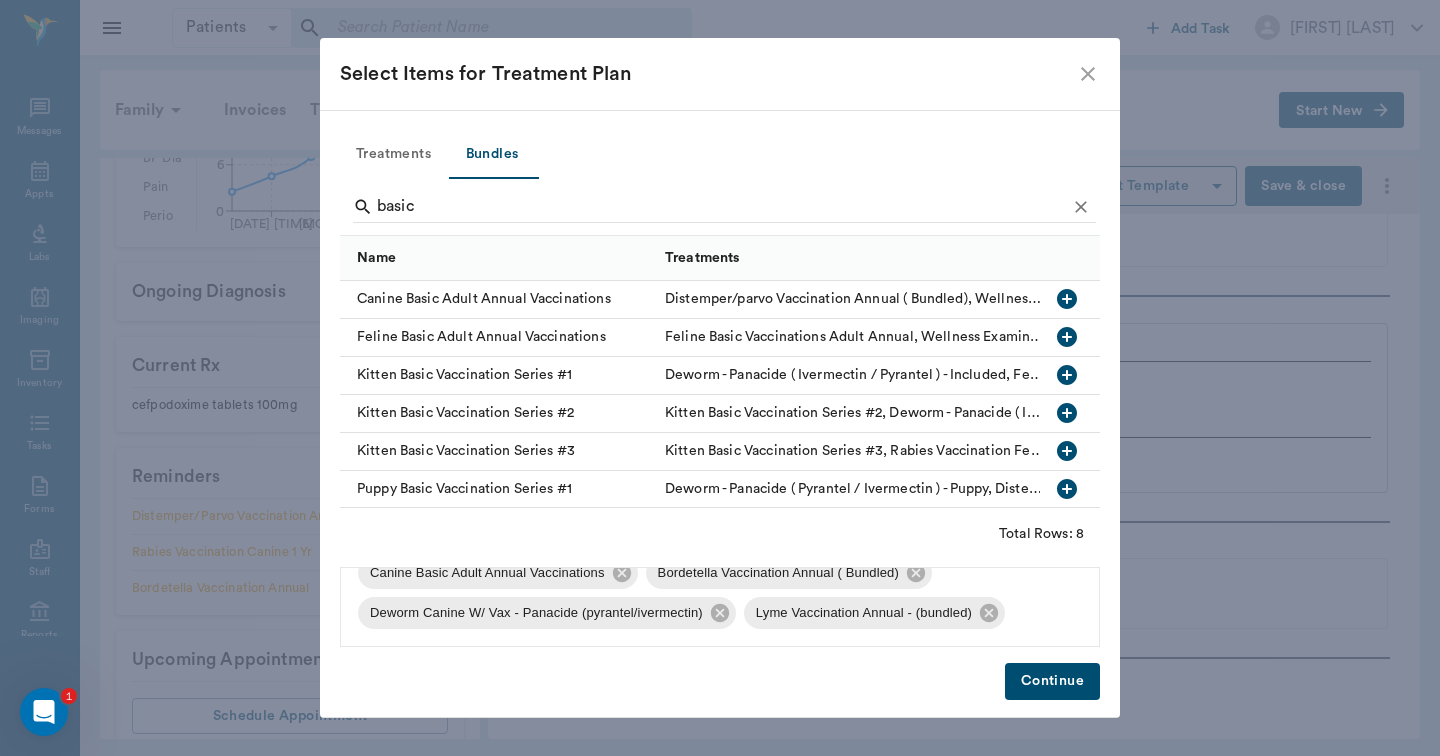scroll, scrollTop: 108, scrollLeft: 0, axis: vertical 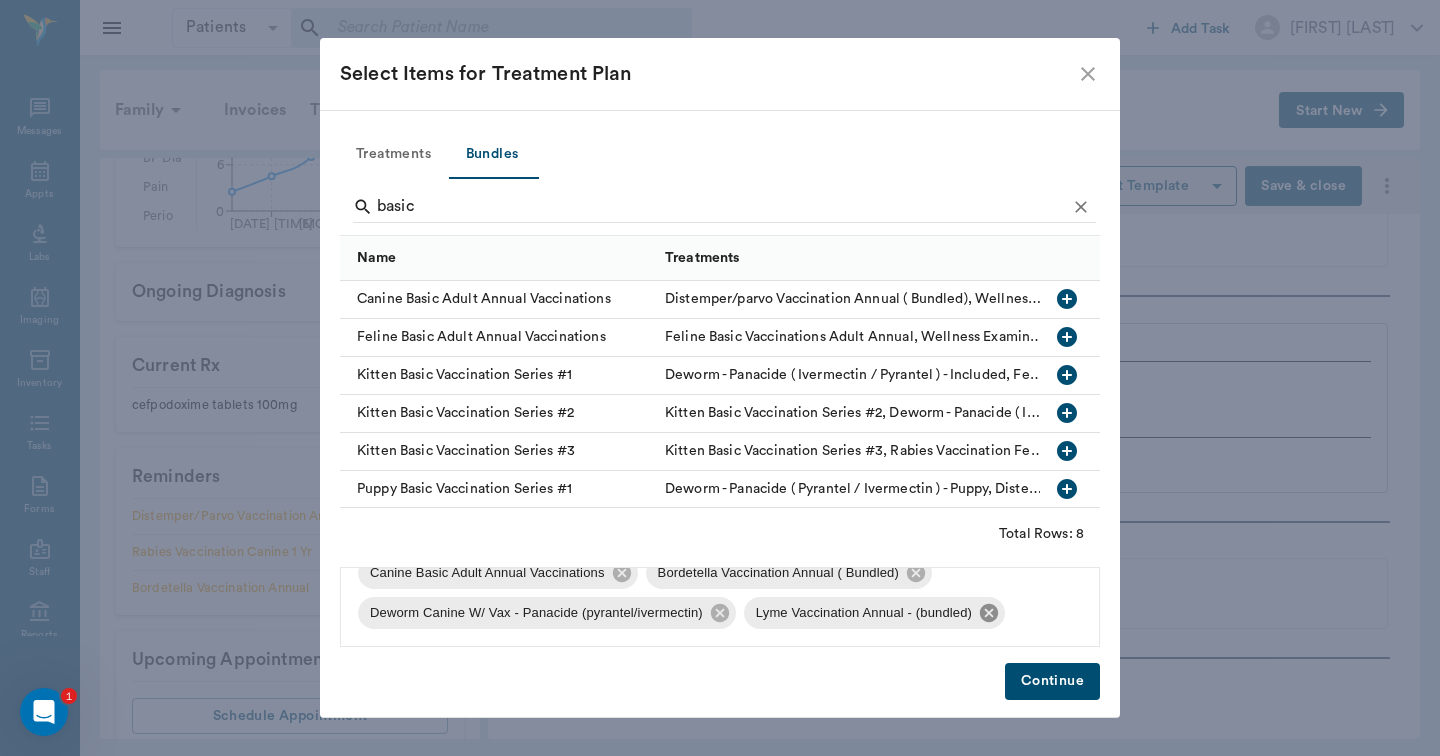 click 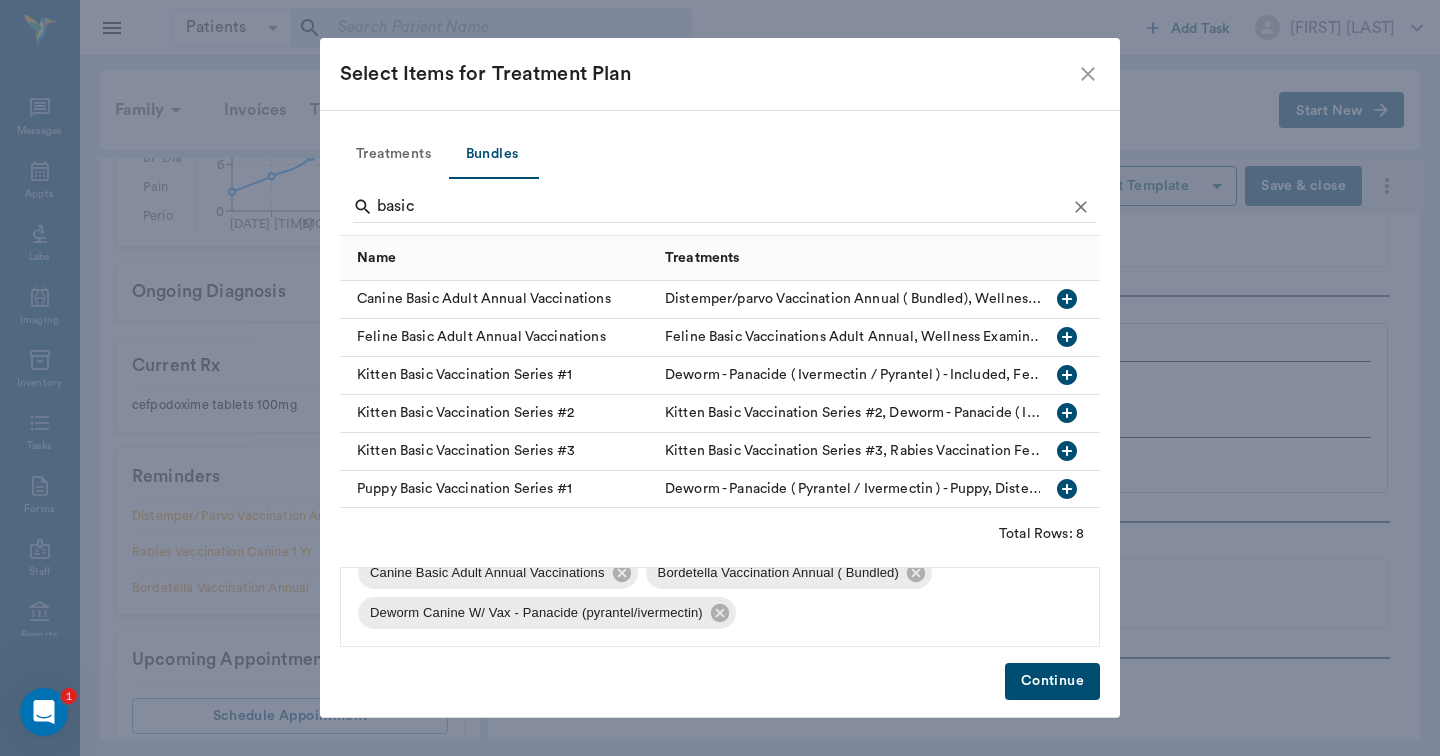 click on "Continue" at bounding box center (1052, 681) 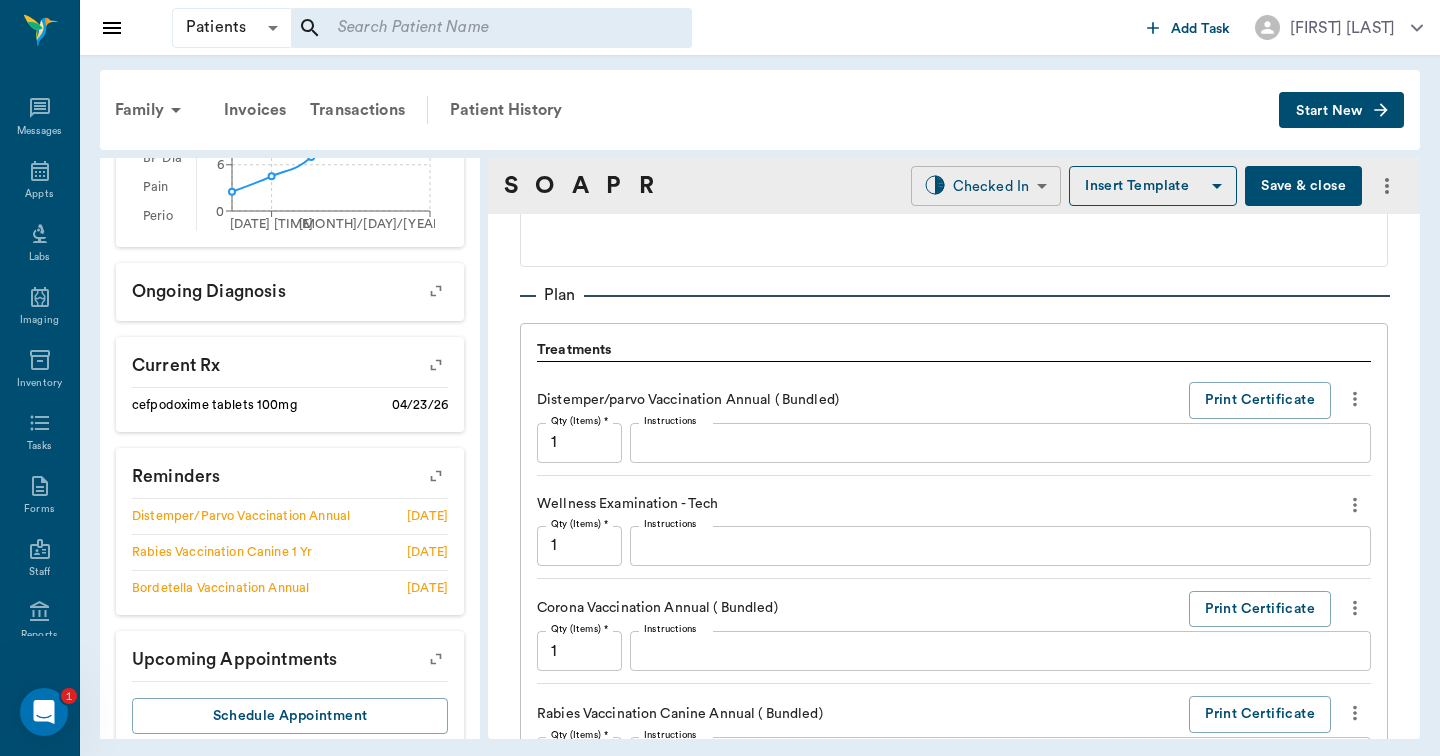 click on "Patients Patients ​ ​ Add Task Hunter Graves Nectar Messages Appts Labs Imaging Inventory Tasks Forms Staff Reports Lookup Settings Family Invoices Transactions Patient History Start New Harry Deal #06838_P14    -    ACTIVE   Species : Canine Breed : Shih Tzu, Tricolor Gender : Male - Neutered Age : 1 yr 2 mo (05/15/2024) Weight : 22.2 lbs / 10.0698 kg Patient Special Care:  None Family : Deal Client : Terry Deal Phone : (903) 826-0778 Email : tdeal656@aol.com Balance : $0.00 Credit : $0.00 Client Special Care:  NONE Patient Vitals Weight BCS HR Temp Resp BP Dia Pain Perio Score ( lb ) Date 07/18/24 10AM 07/17/25 9AM 0 6 12 18 24 Ongoing diagnosis Current Rx cefpodoxime tablets 100mg 04/23/26 Reminders Distemper/Parvo Vaccination Annual 08/07/25 Rabies Vaccination Canine 1 Yr 08/07/25 Bordetella Vaccination Annual 08/07/25 Upcoming appointments Schedule Appointment S O A P R Checked In CHECKED_IN ​ Insert Template  Save & close Provider Julie Dickerson 63ec2e7e52e12b0ba117b124 Provider Assistant Date" at bounding box center [720, 378] 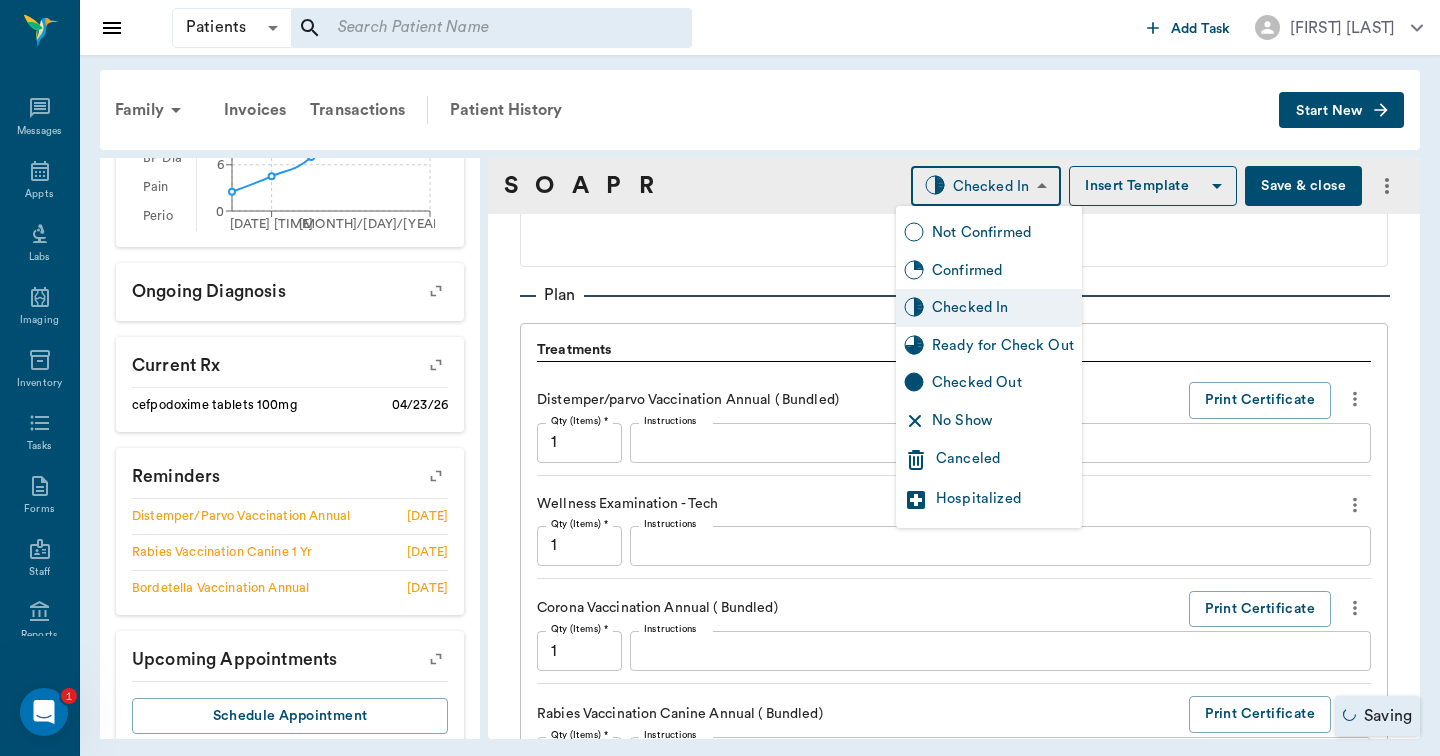 click on "Ready for Check Out" at bounding box center [1003, 346] 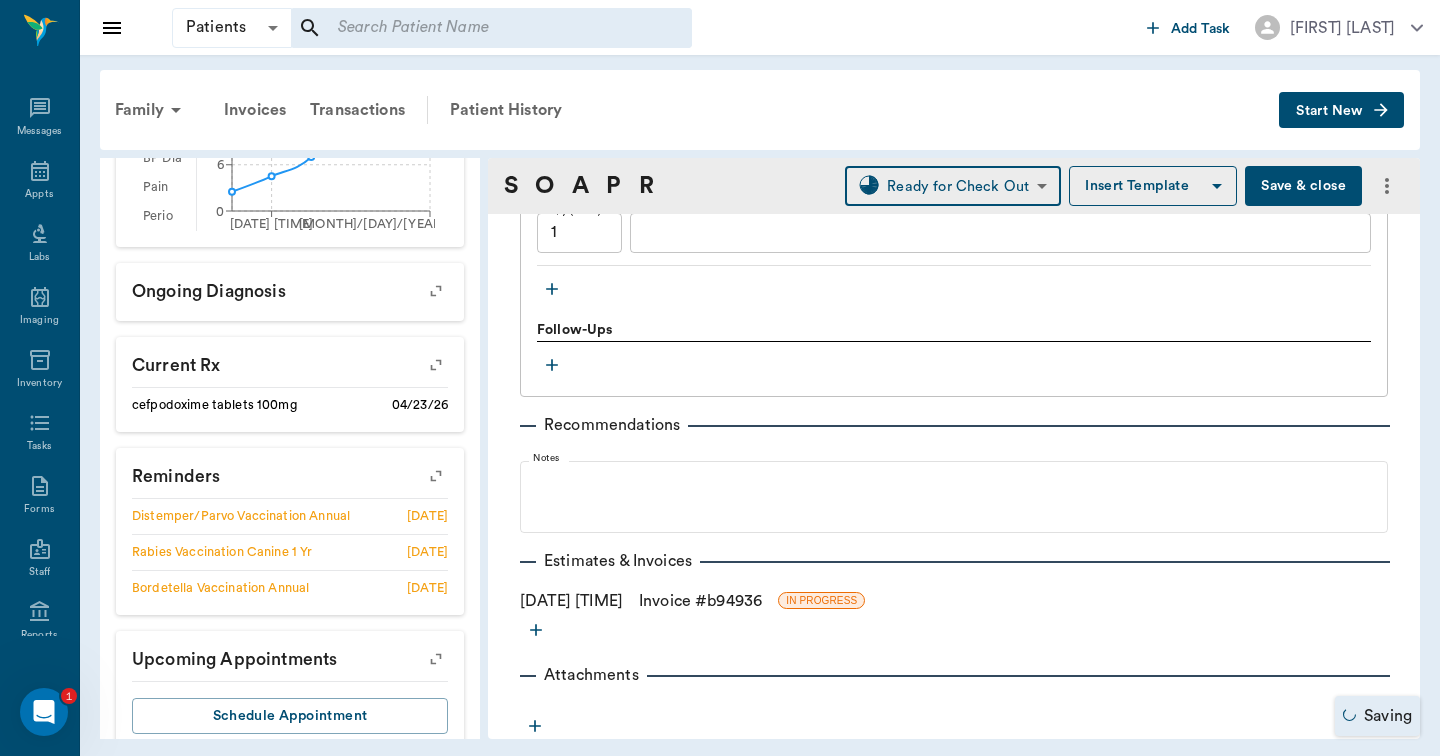 scroll, scrollTop: 2109, scrollLeft: 0, axis: vertical 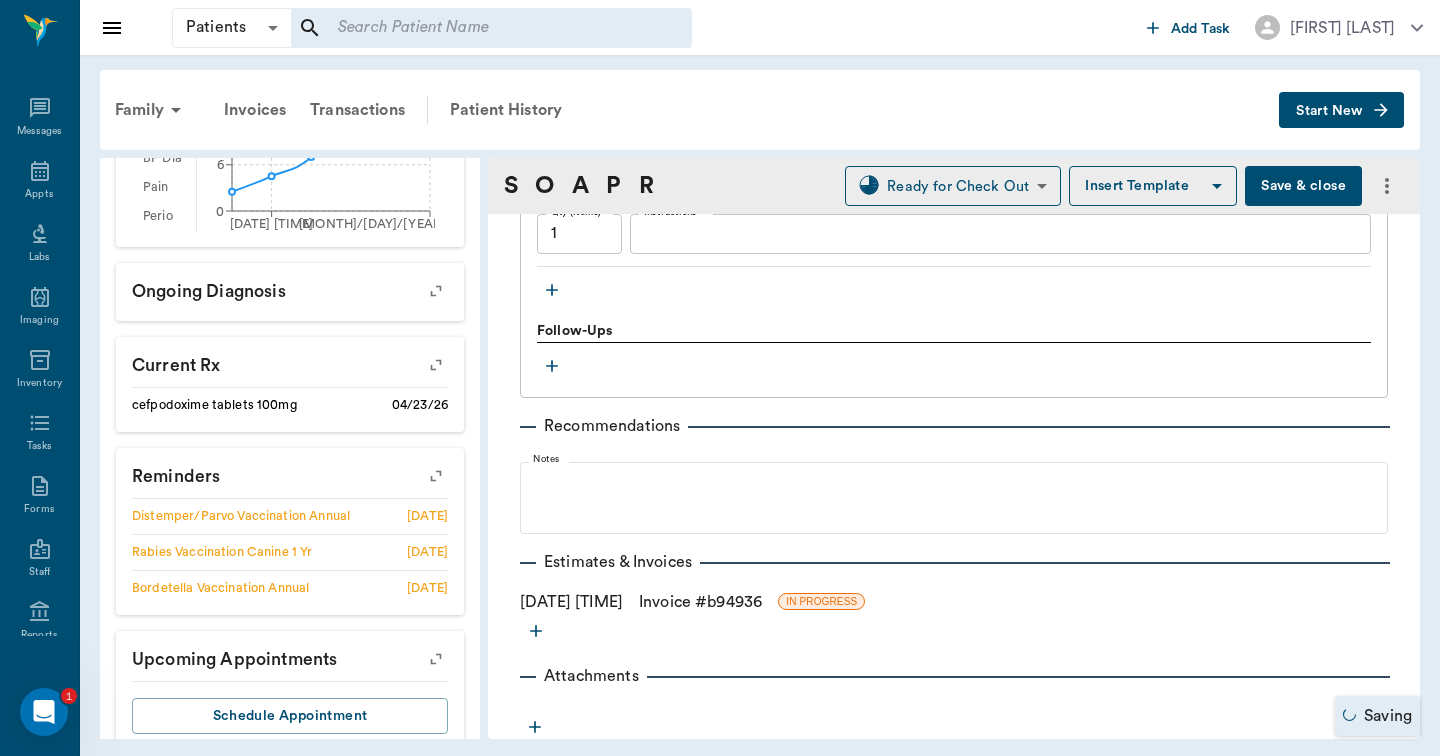 click on "Invoice # b94936" at bounding box center (700, 602) 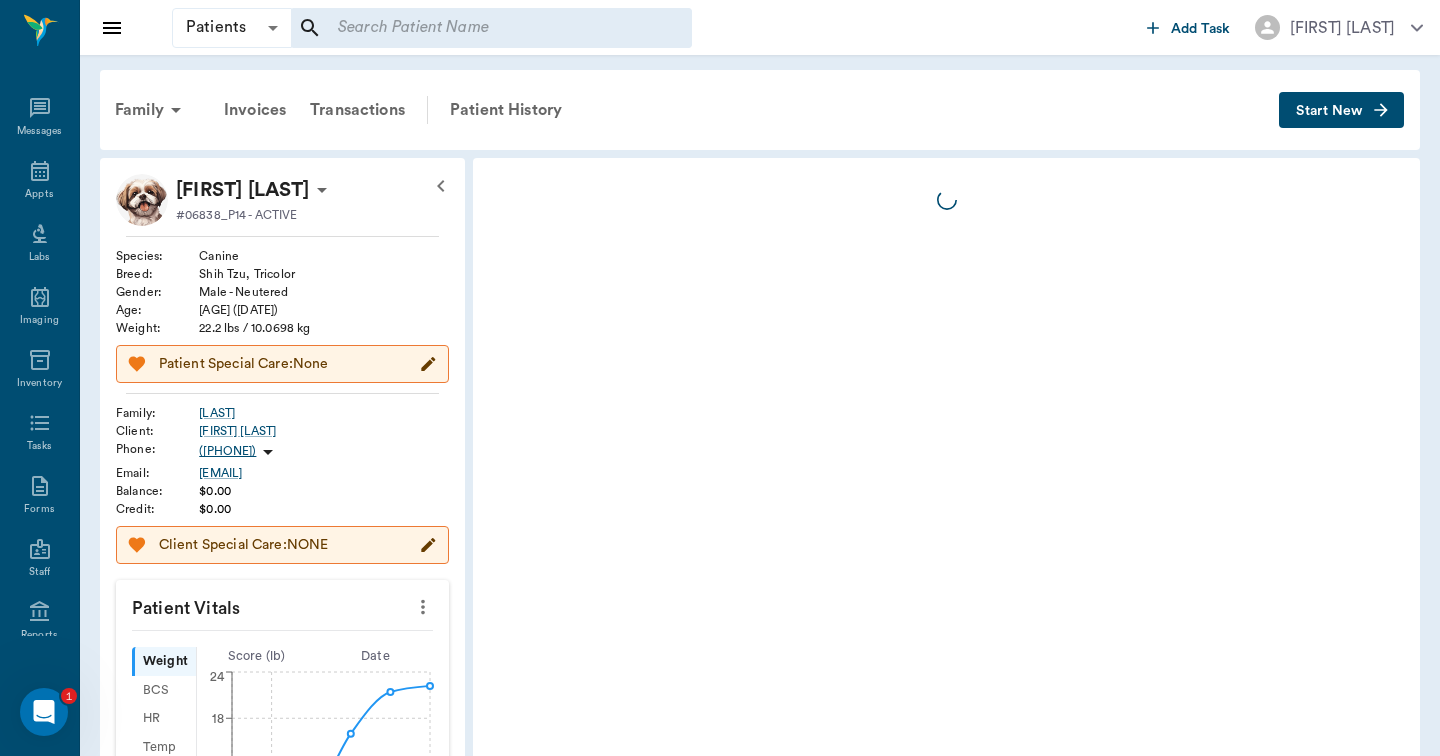 scroll, scrollTop: 0, scrollLeft: 0, axis: both 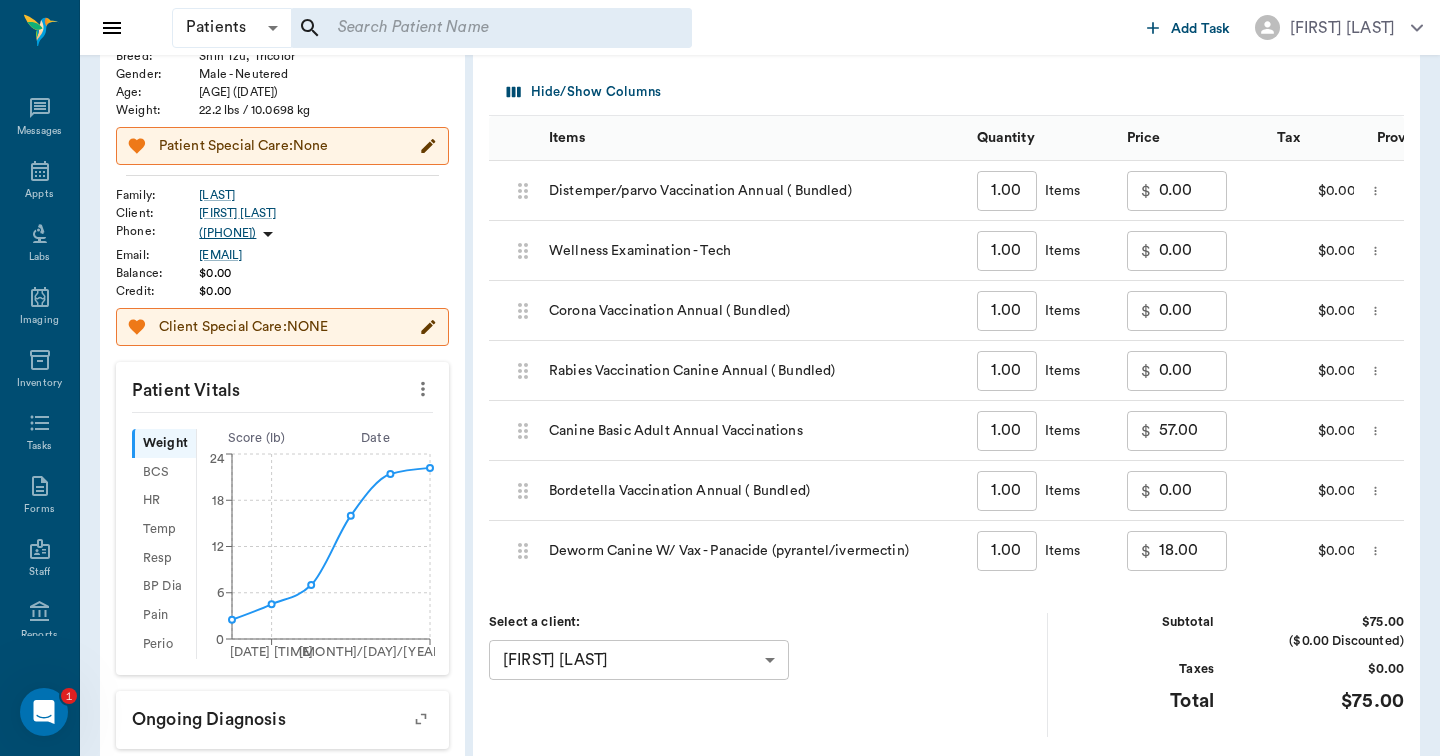 click 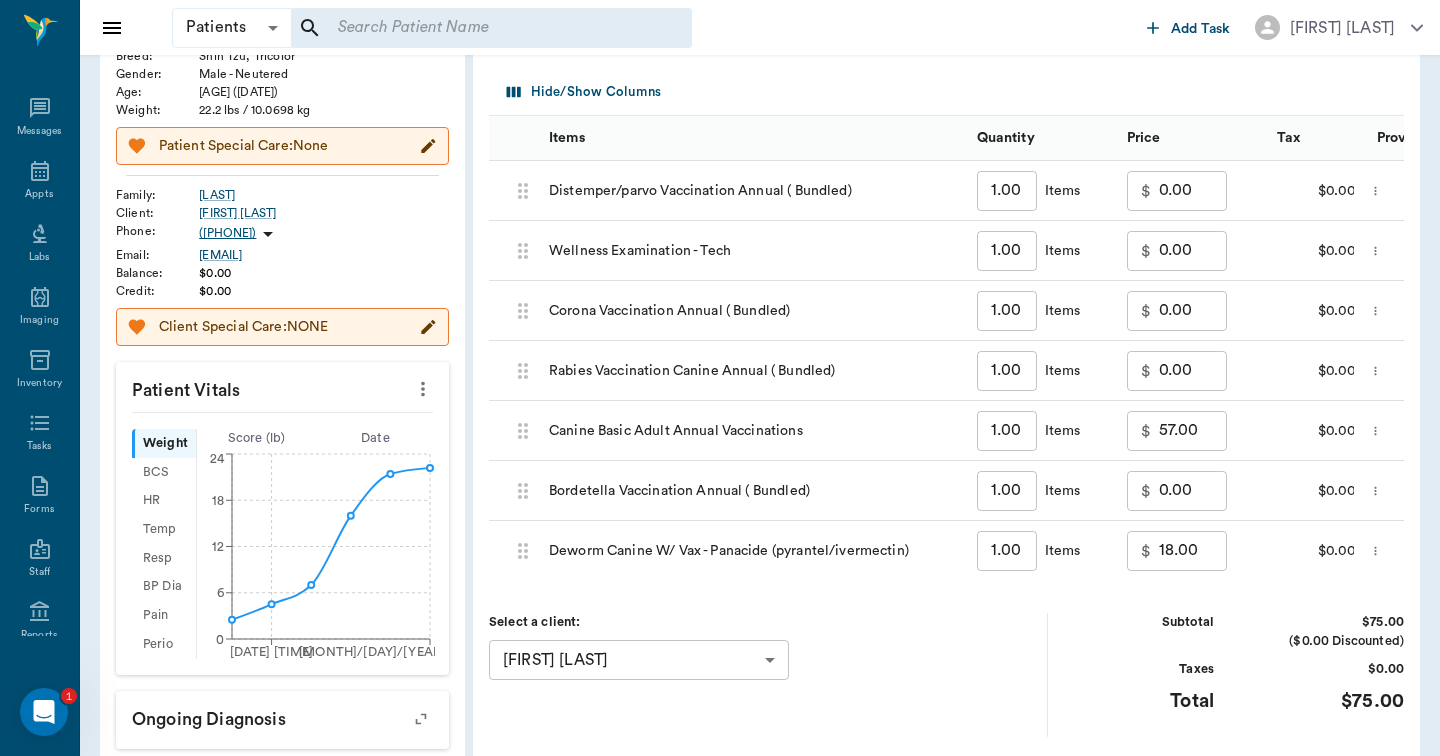 scroll, scrollTop: 350, scrollLeft: 0, axis: vertical 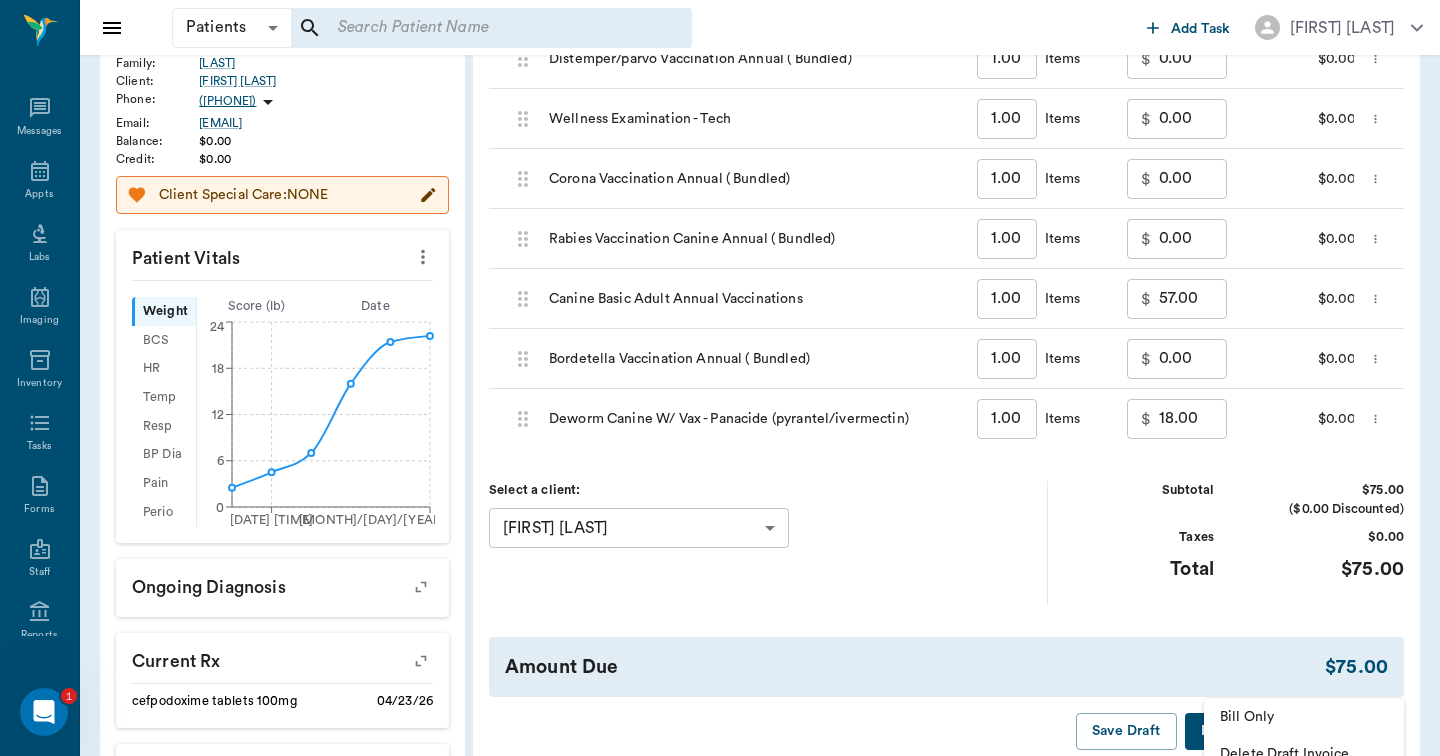 click on "Bill Only" at bounding box center [1304, 717] 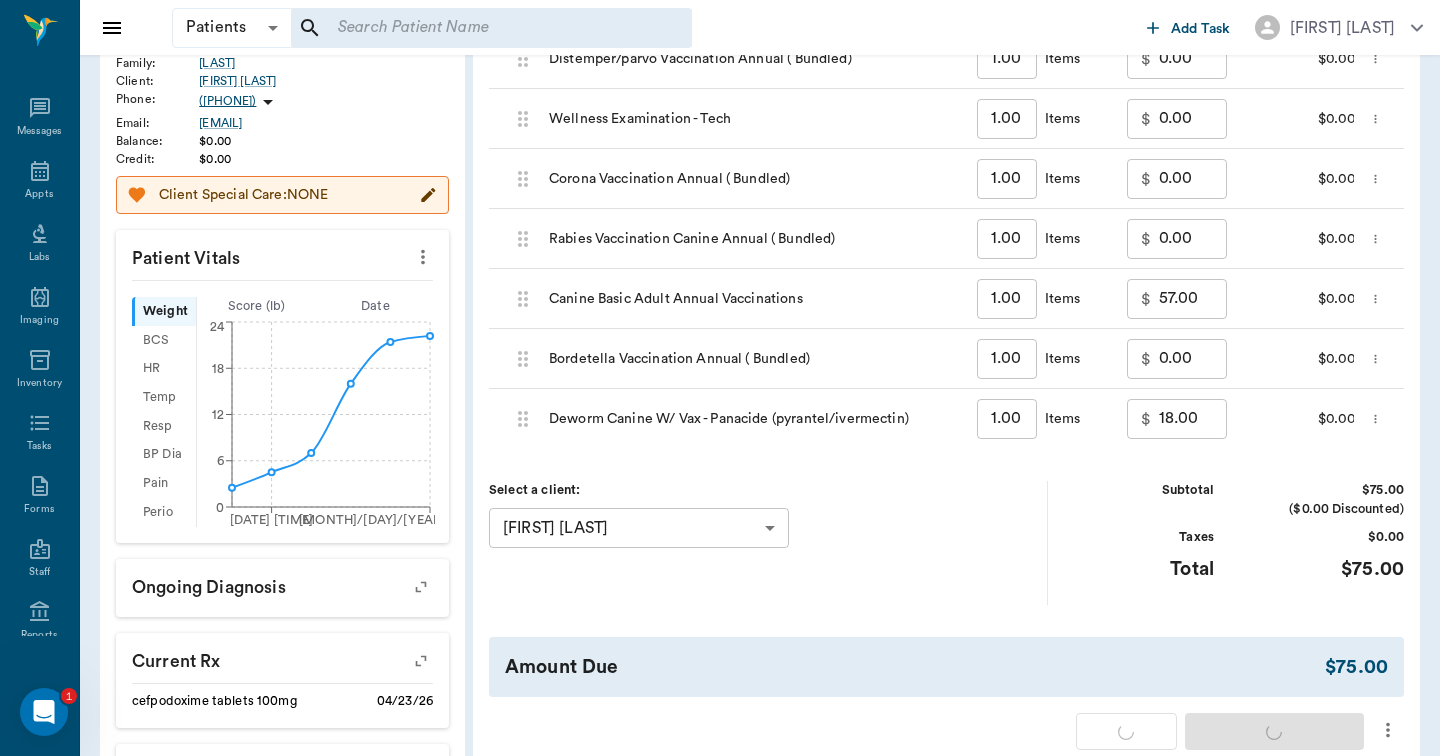 click on "Family" at bounding box center (151, -240) 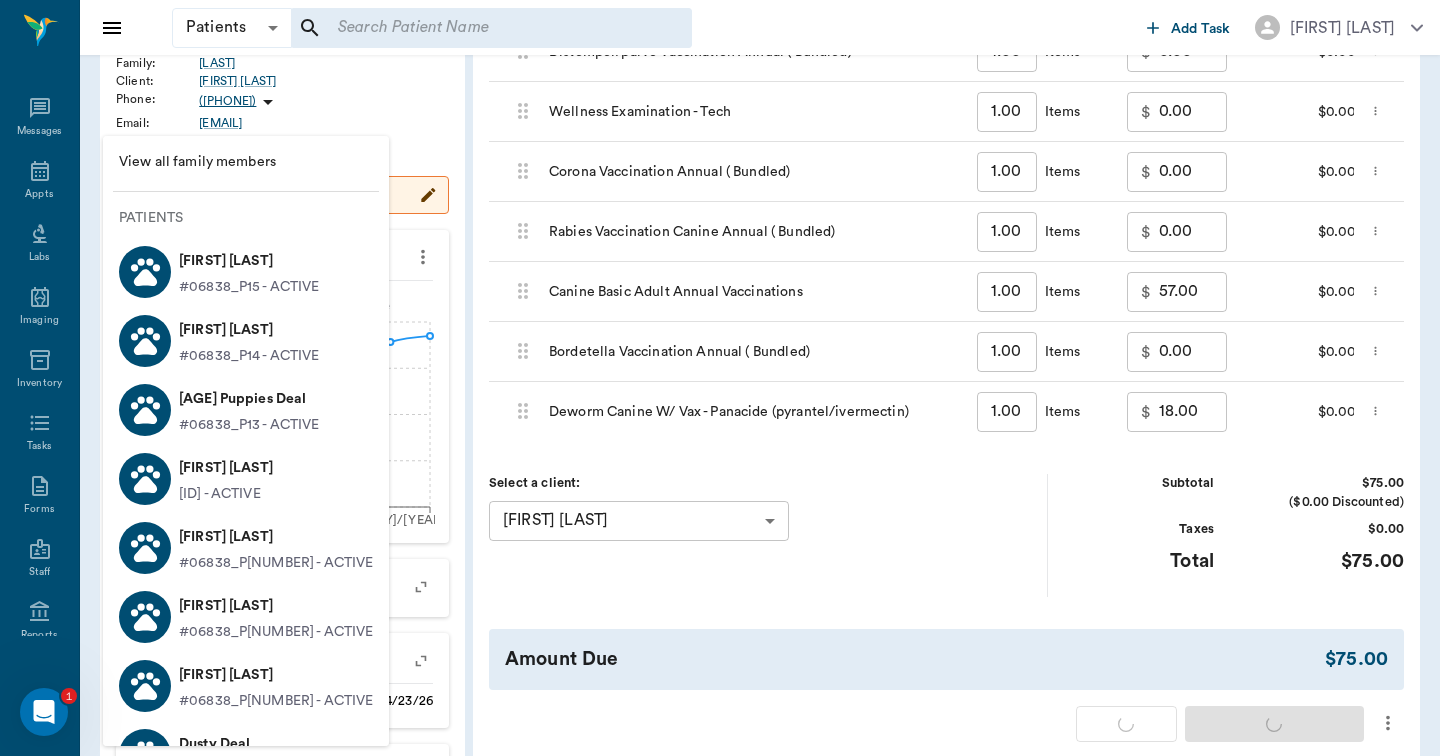 scroll, scrollTop: 0, scrollLeft: 0, axis: both 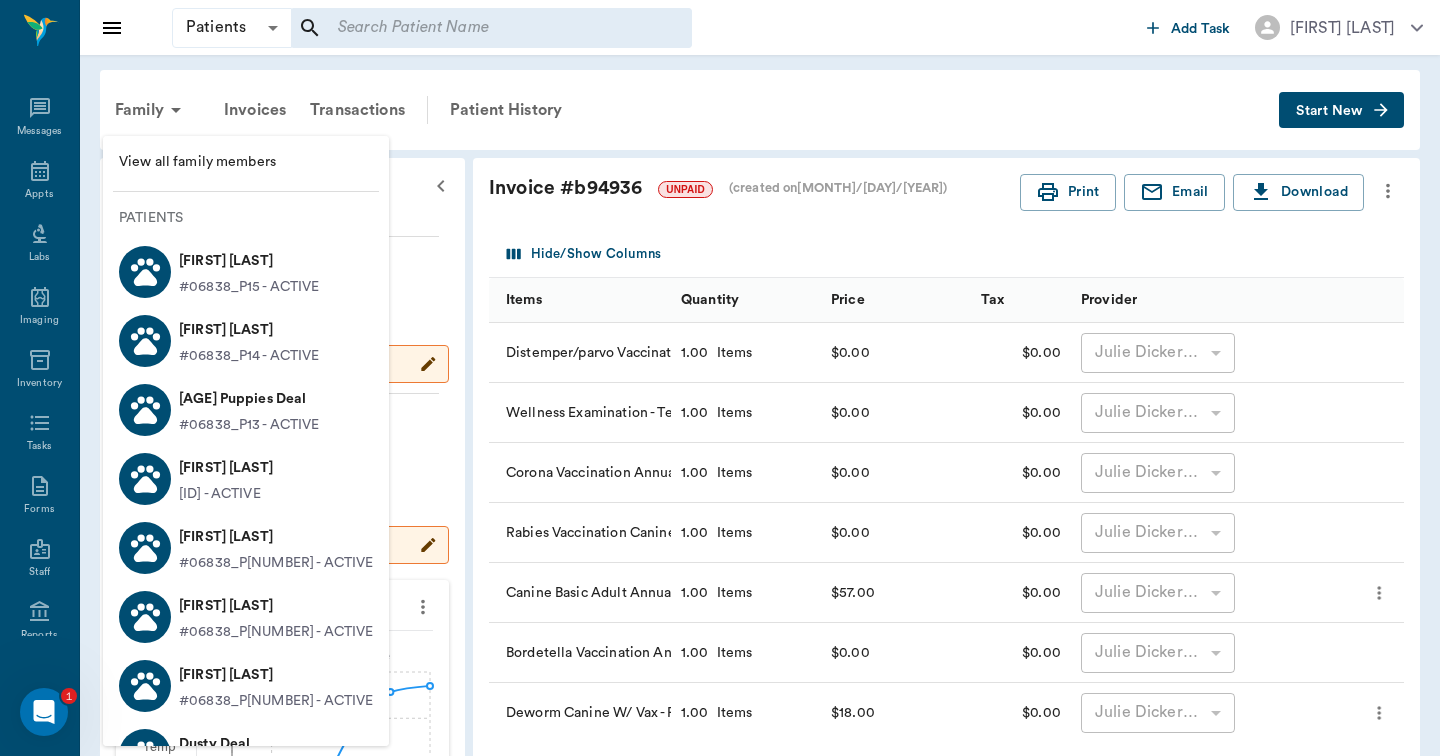 click at bounding box center (720, 378) 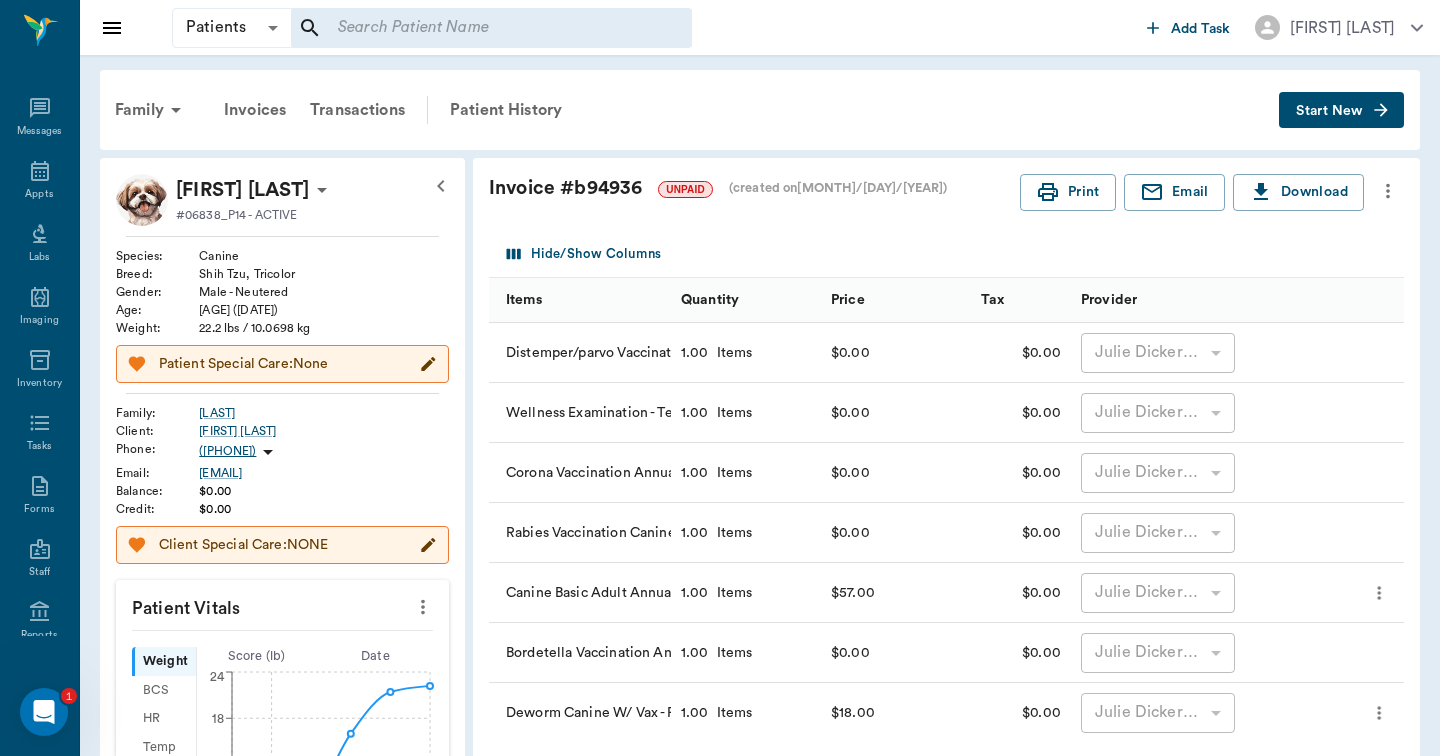 click on "Appts" at bounding box center [39, 194] 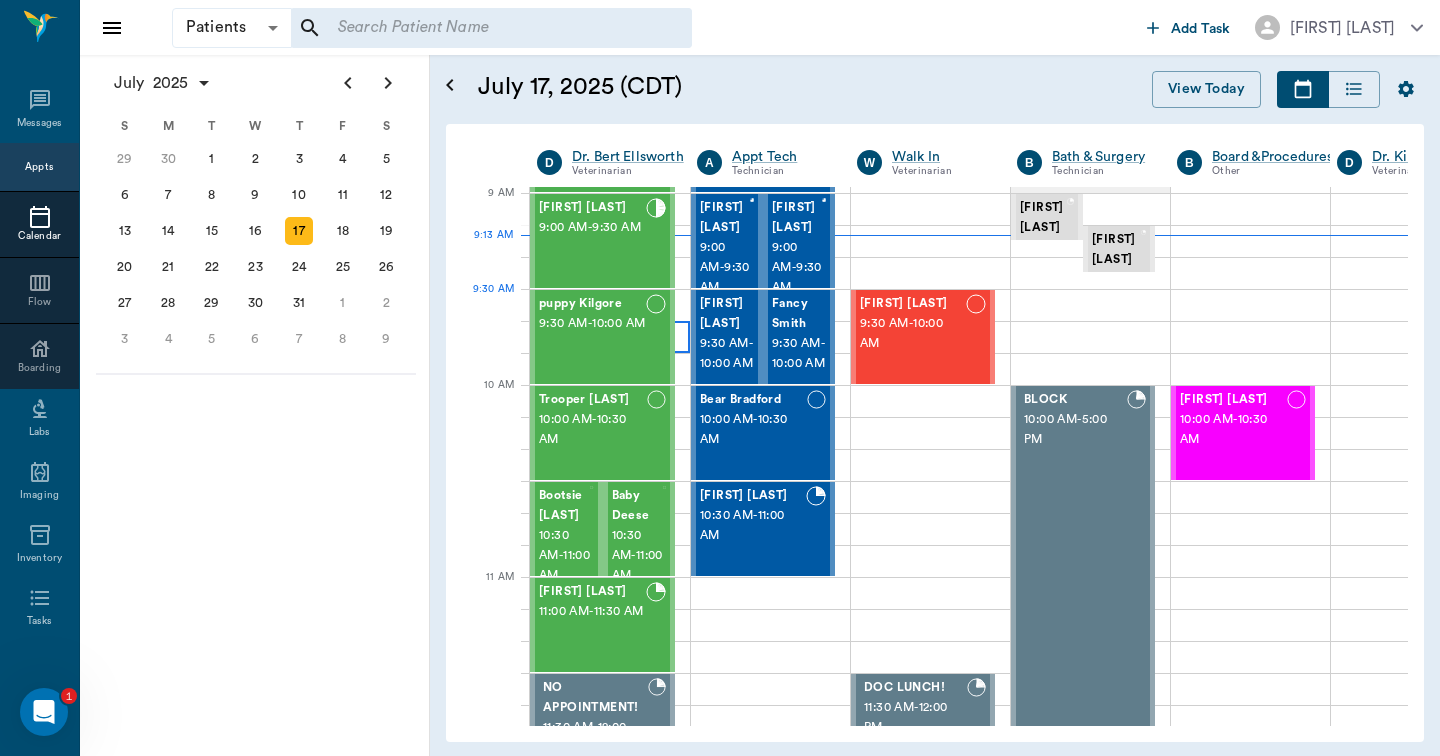 scroll, scrollTop: 194, scrollLeft: 1, axis: both 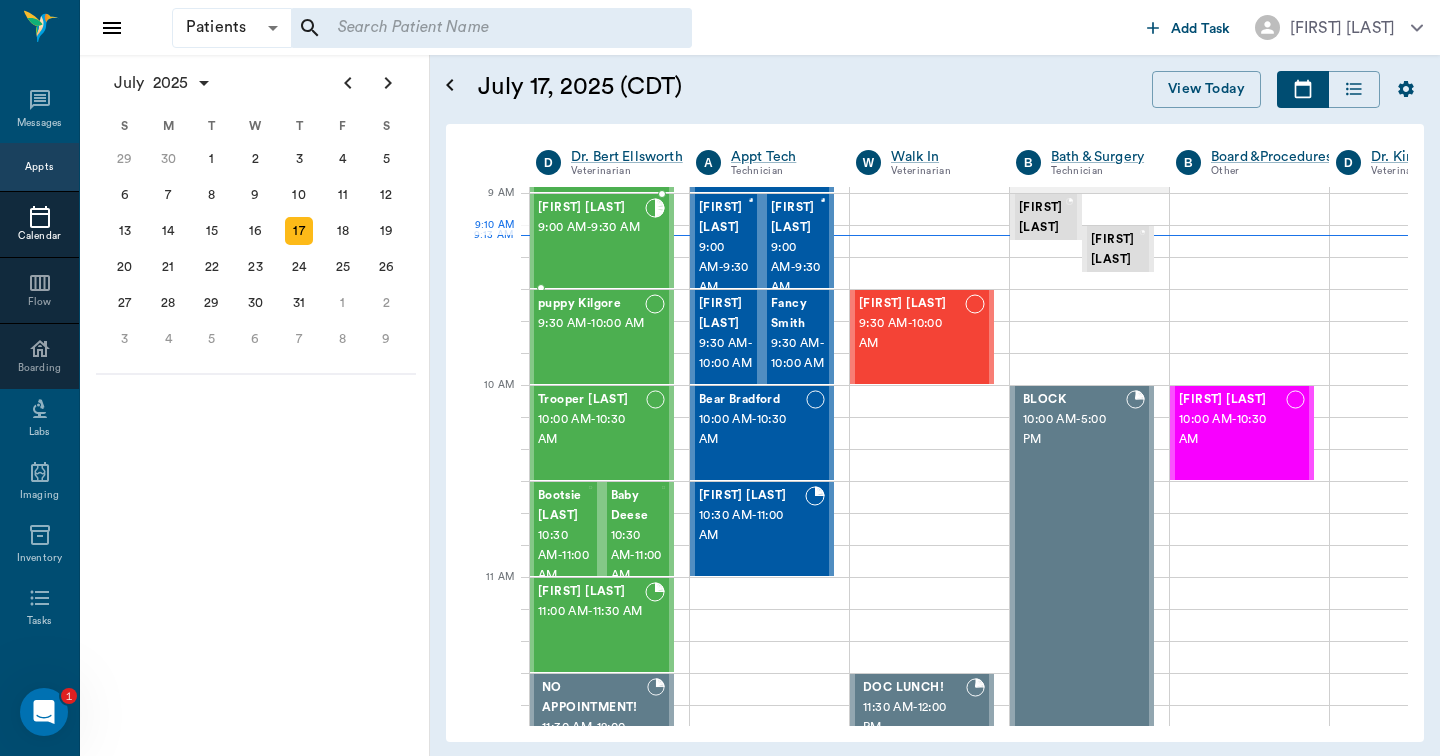 click on "9:00 AM  -  9:30 AM" at bounding box center (591, 228) 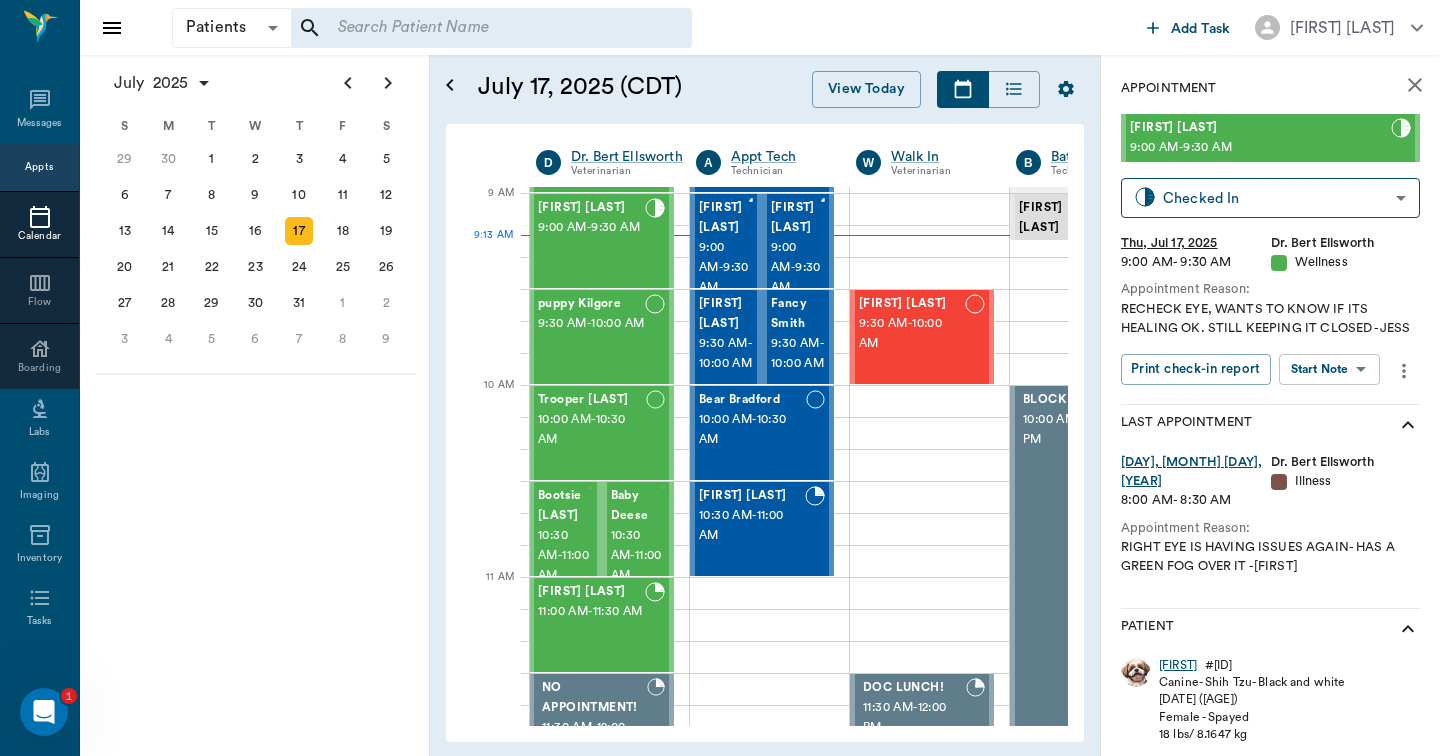 click on "Racey" at bounding box center [1178, 665] 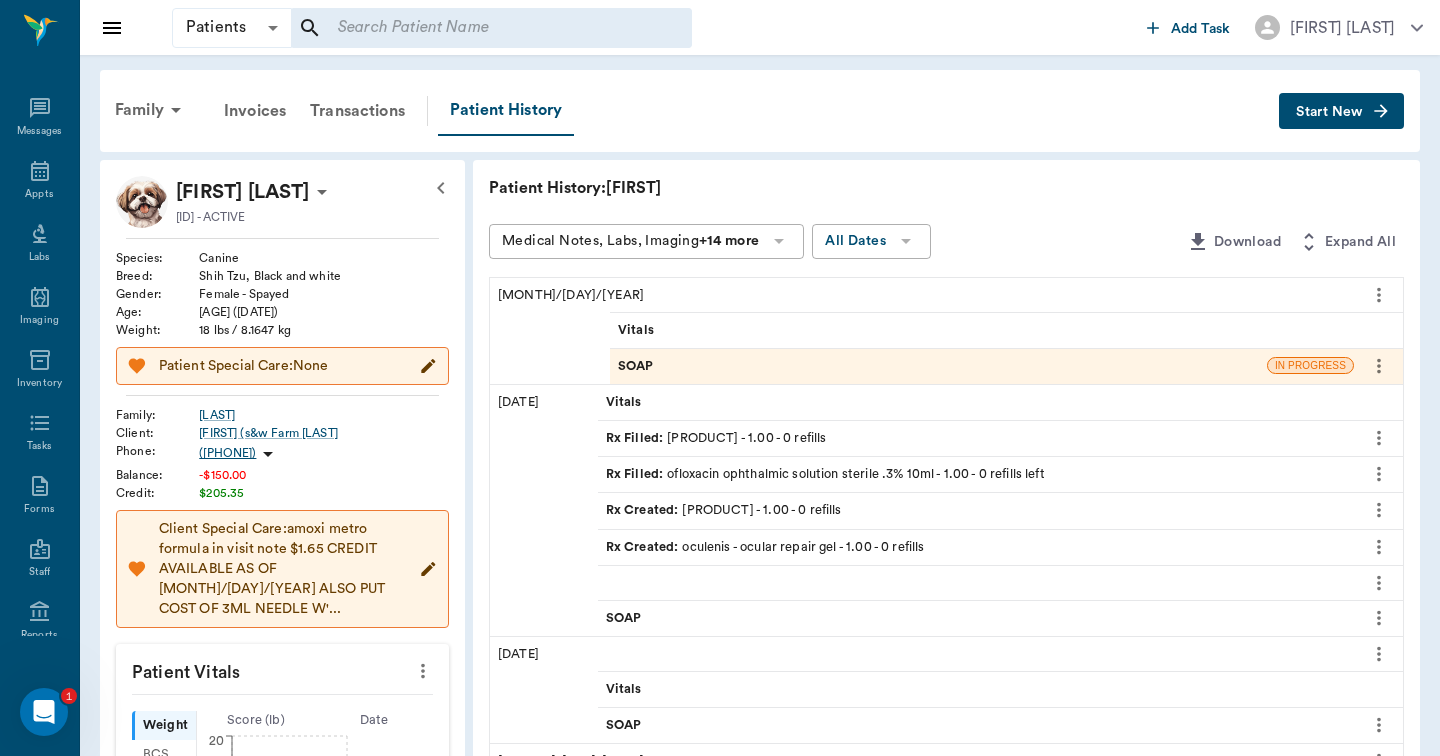 scroll, scrollTop: 83, scrollLeft: 0, axis: vertical 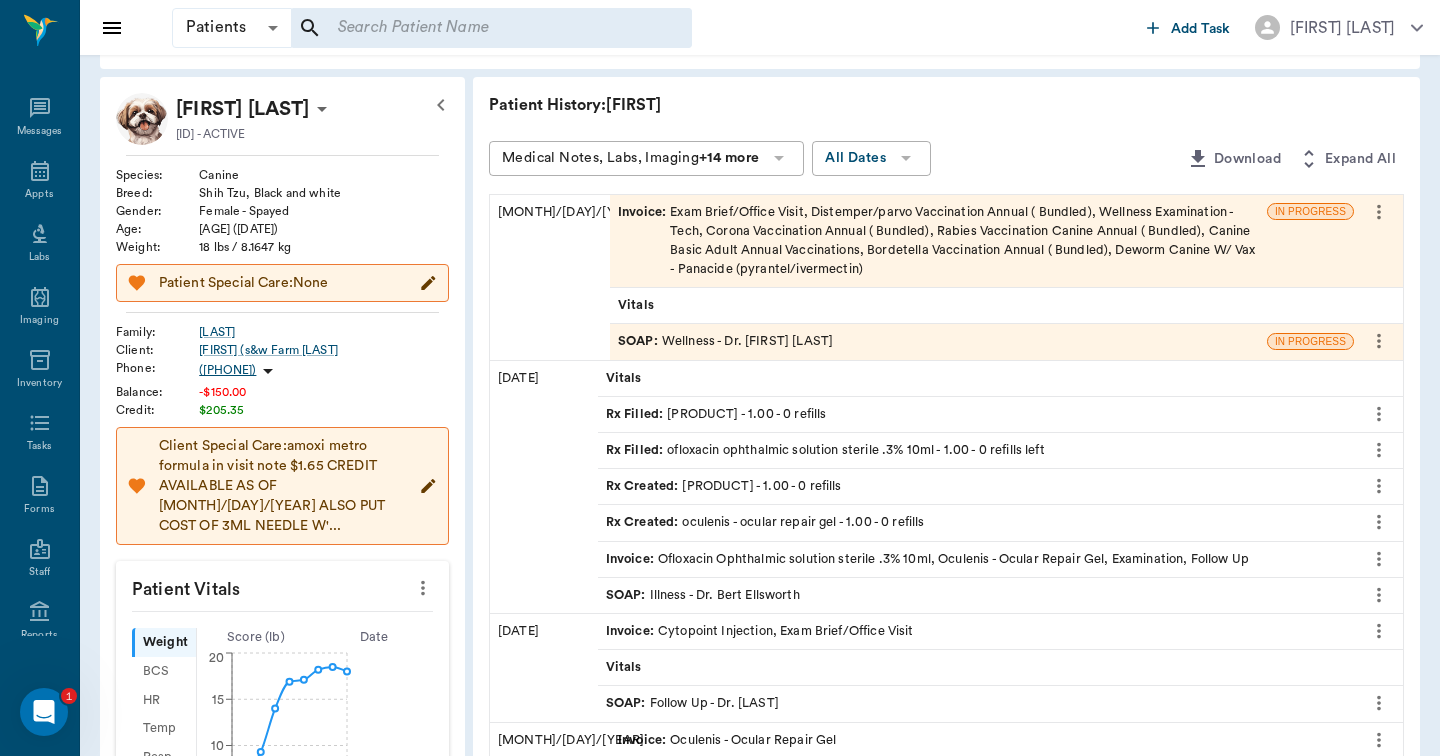 click on "SOAP : Illness - Dr. Bert Ellsworth" at bounding box center (703, 595) 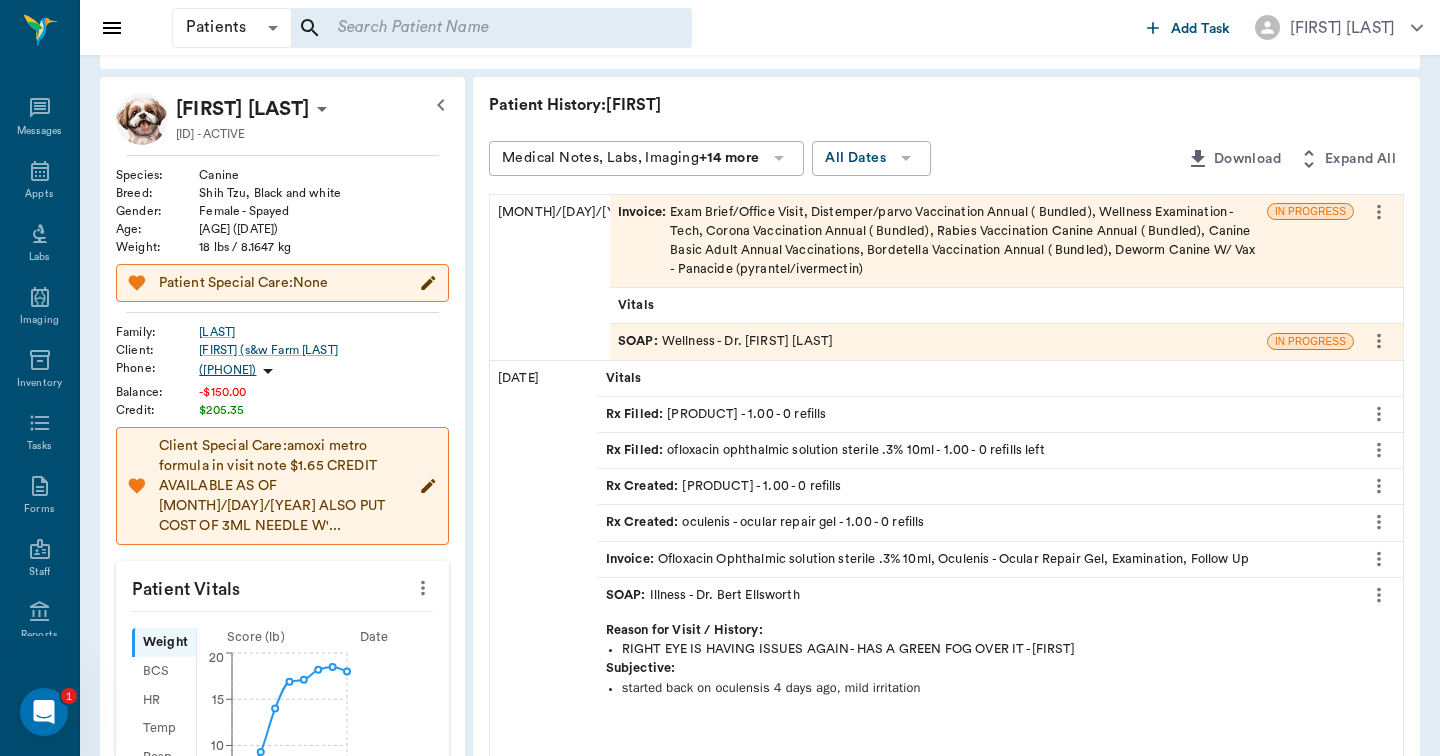 click 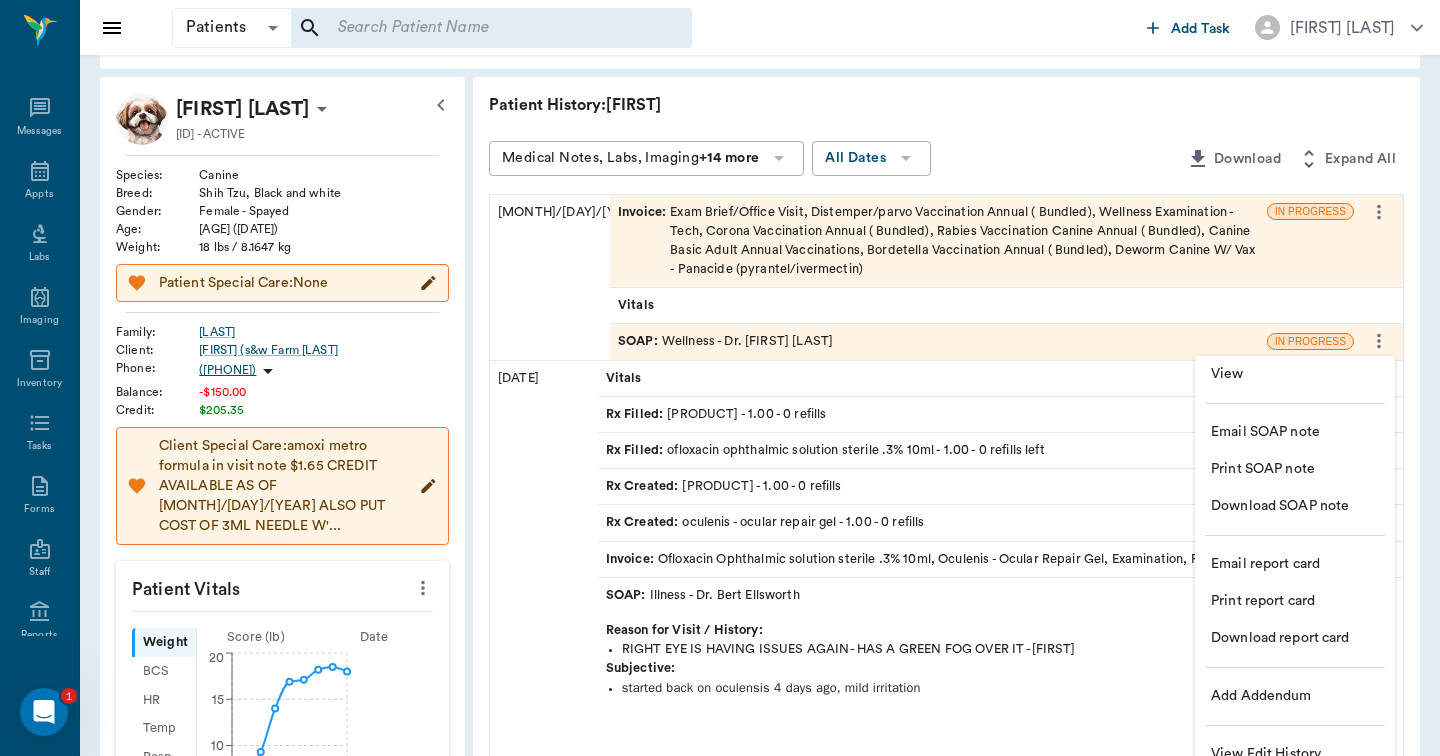 click on "View" at bounding box center [1295, 374] 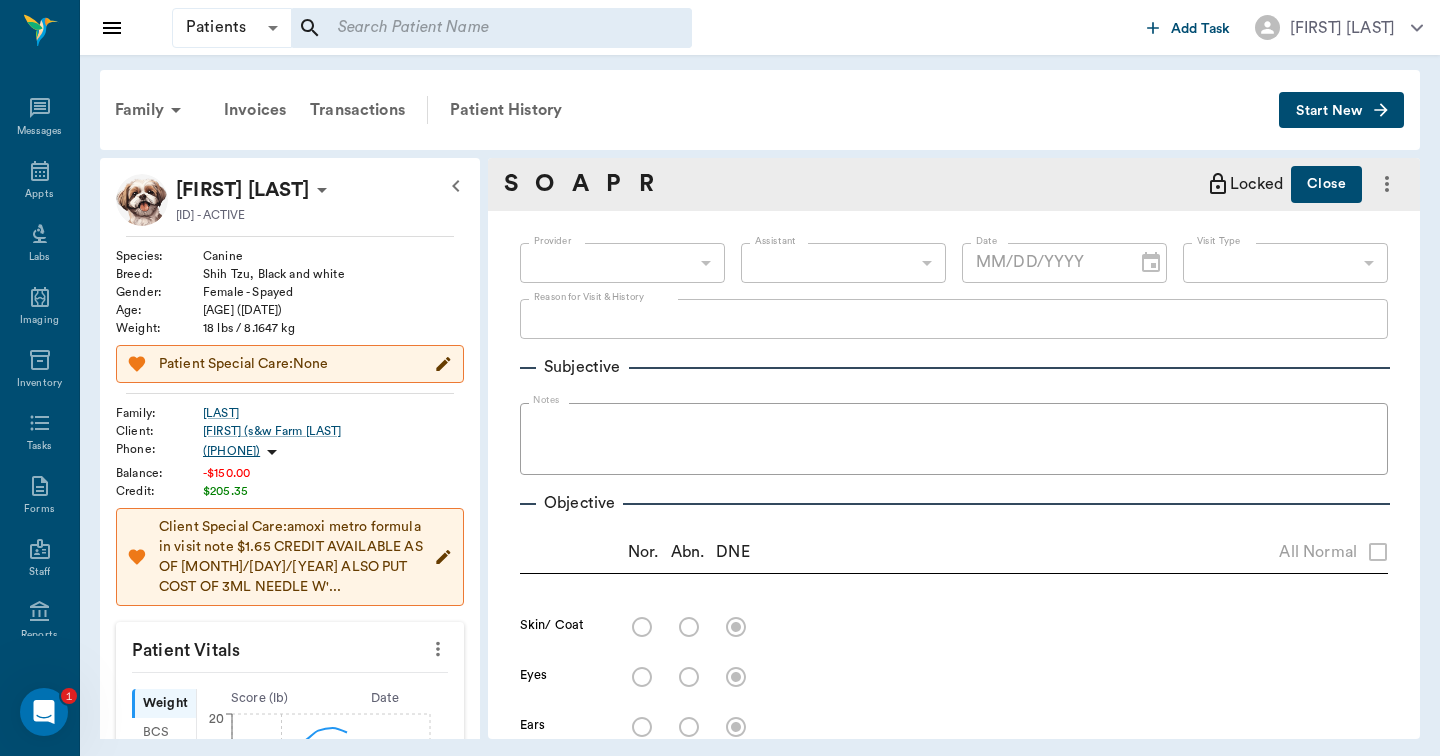 scroll, scrollTop: 0, scrollLeft: 0, axis: both 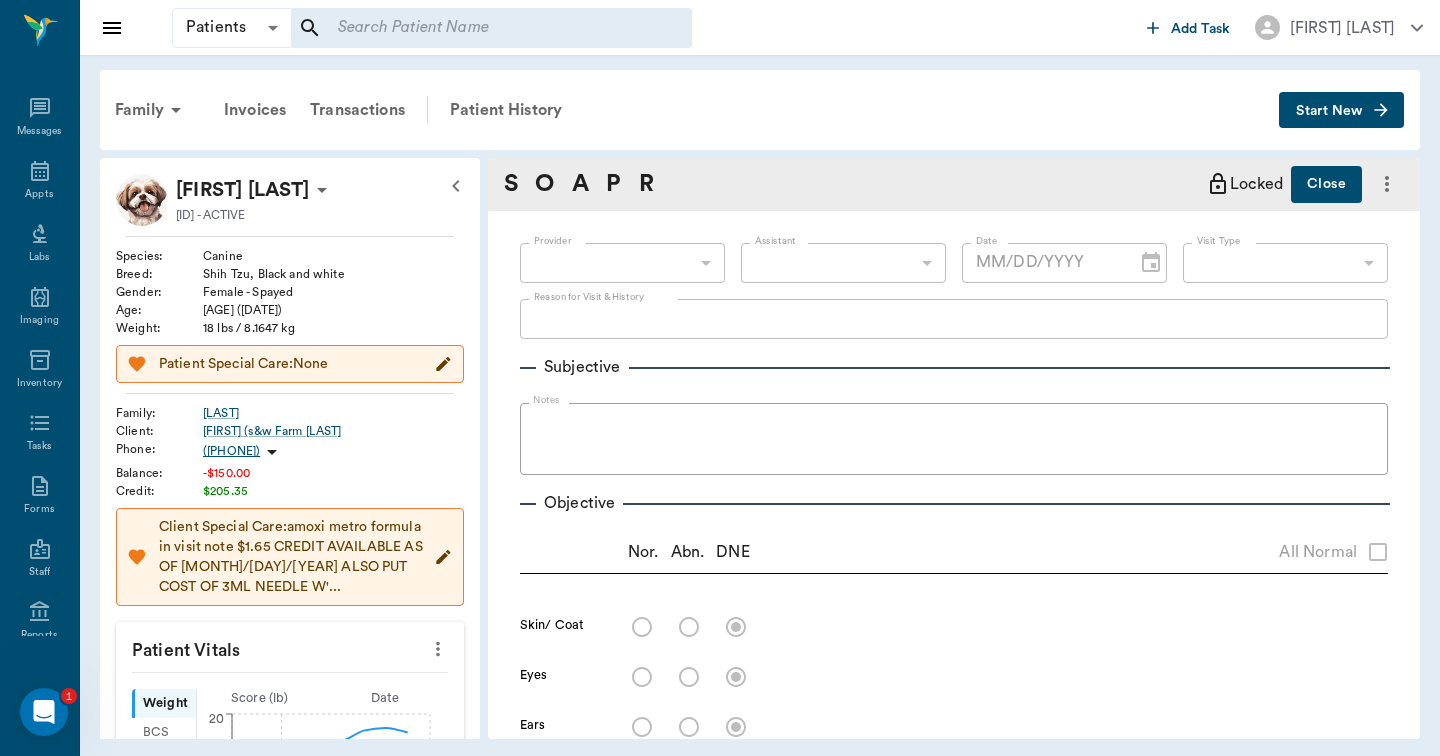 type on "63ec2f075fda476ae8351a4d" 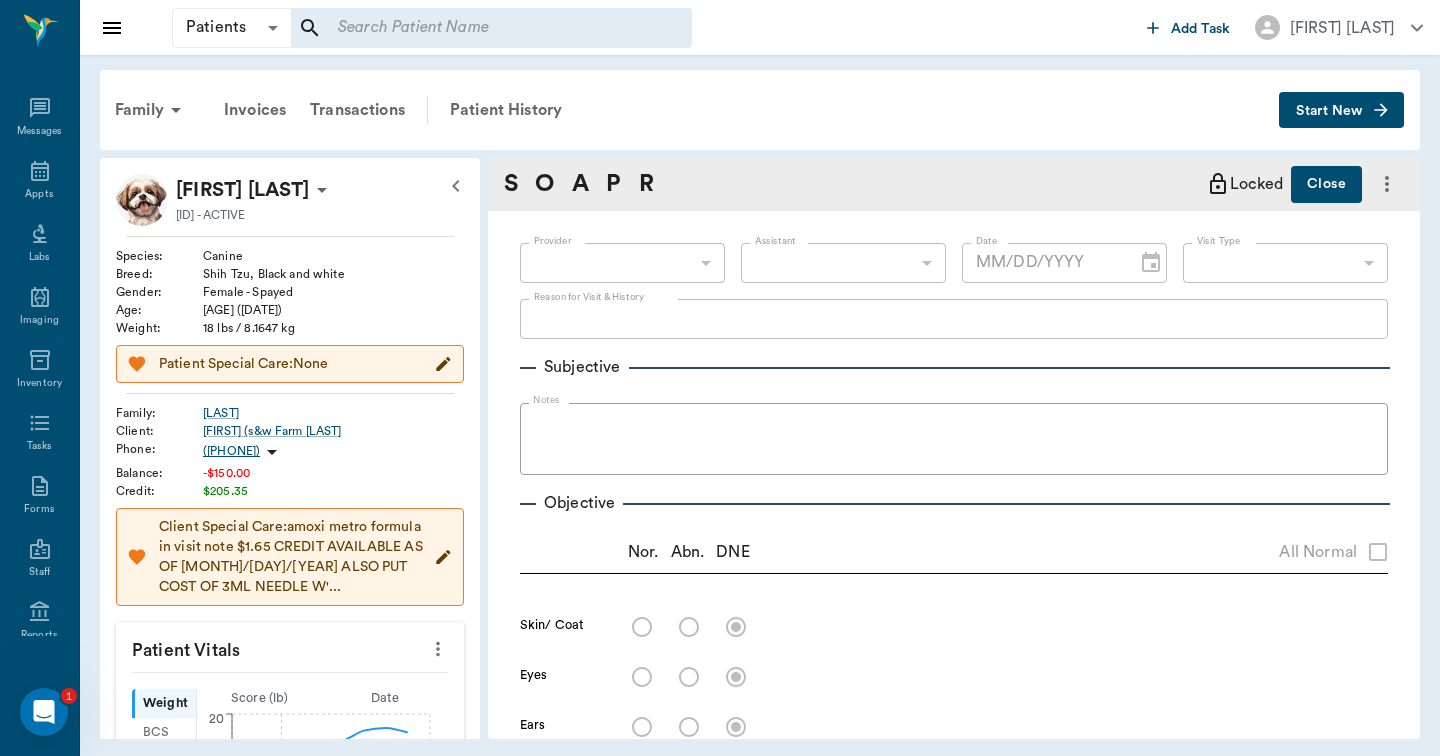 type on "07/01/2025" 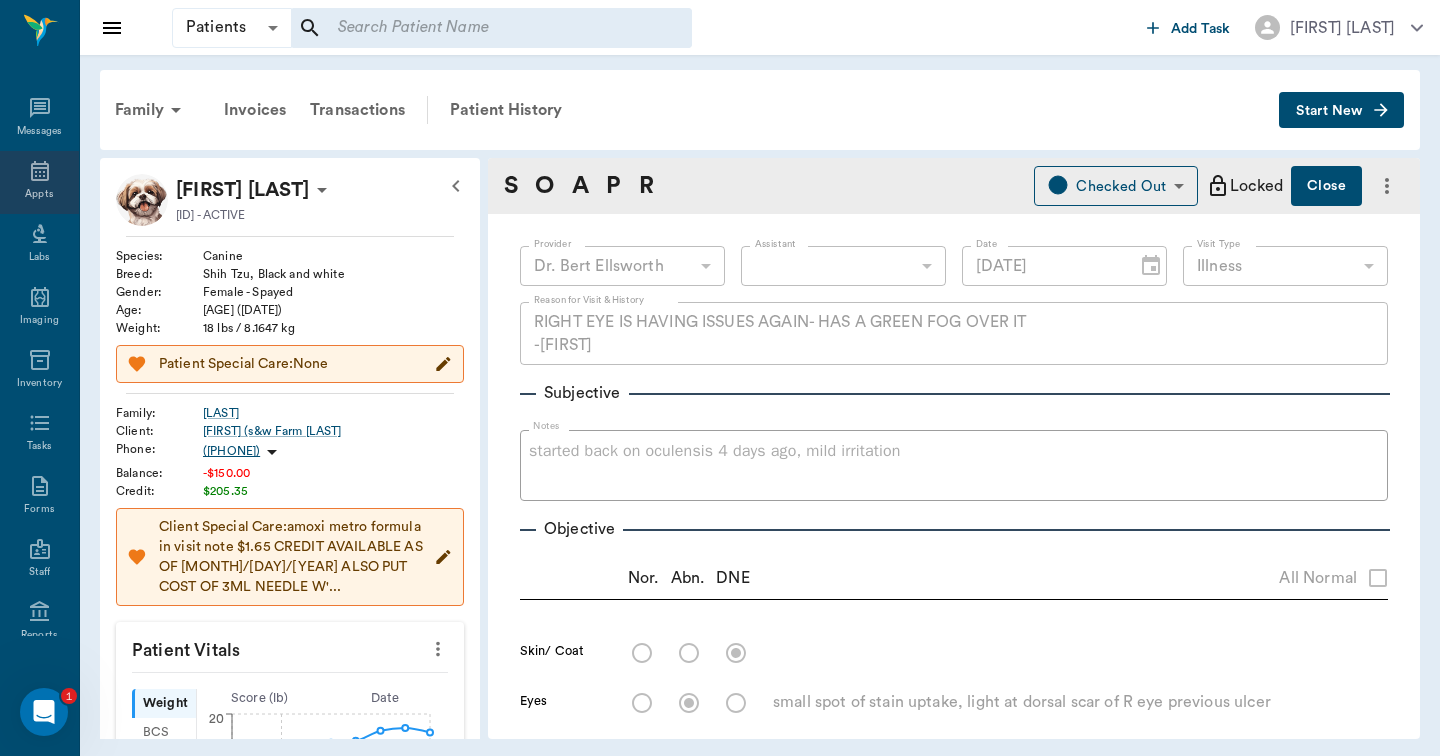 click 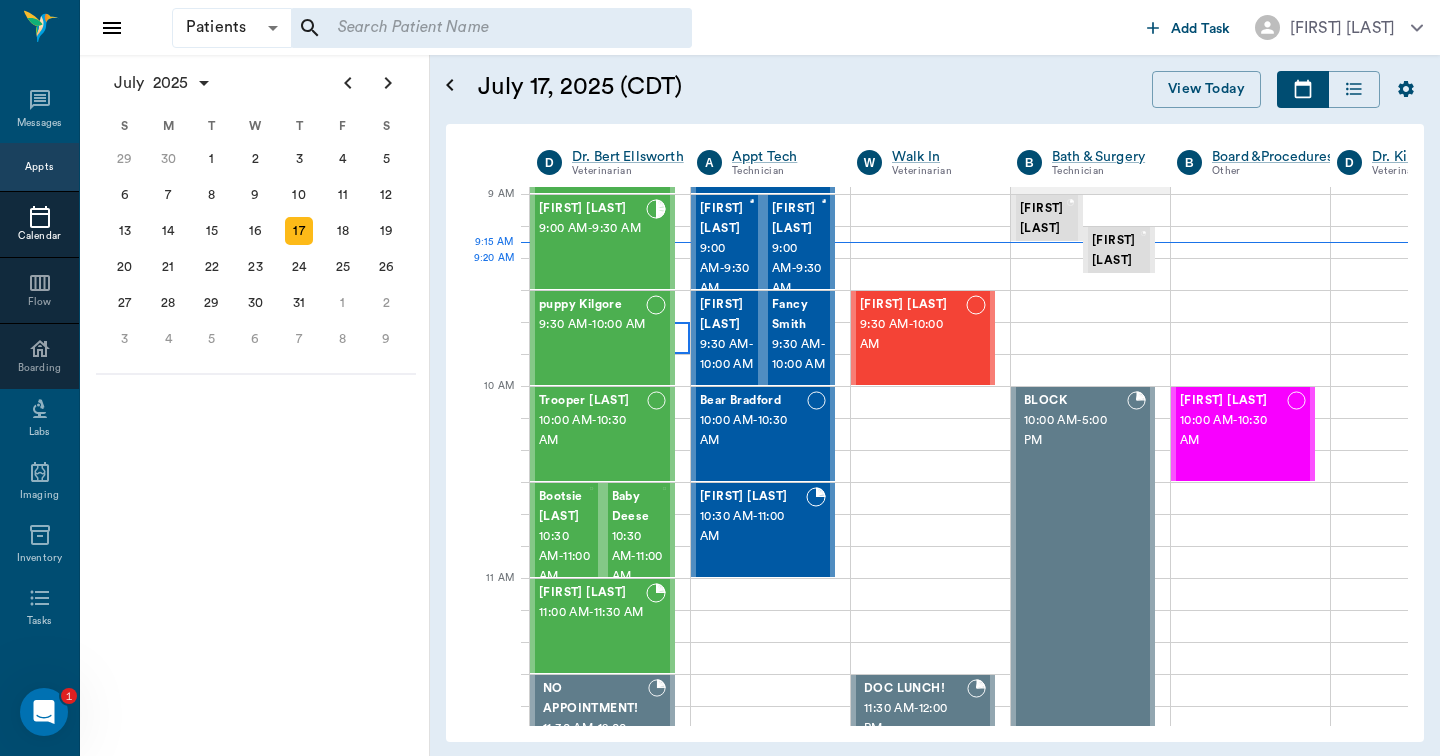 scroll, scrollTop: 193, scrollLeft: 1, axis: both 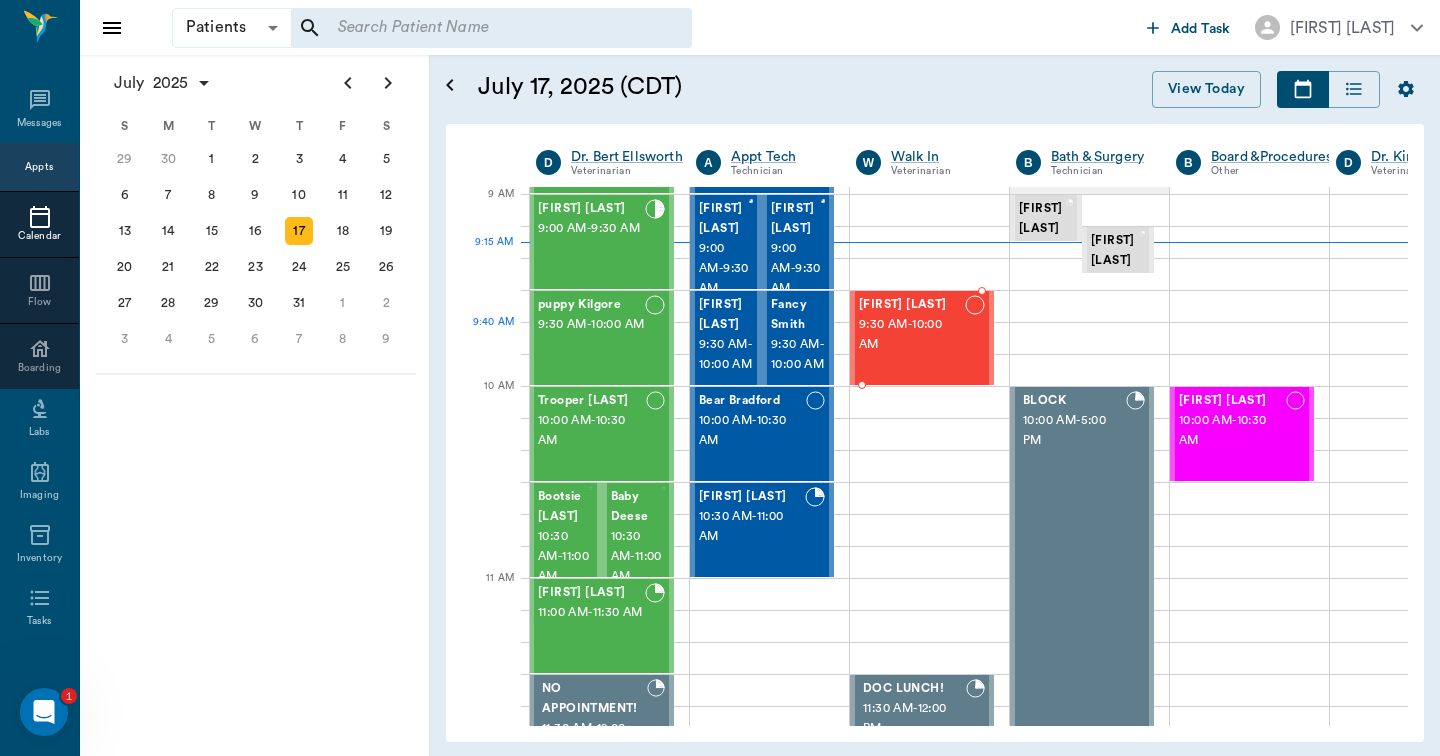 click on "9:30 AM  -  10:00 AM" at bounding box center (912, 335) 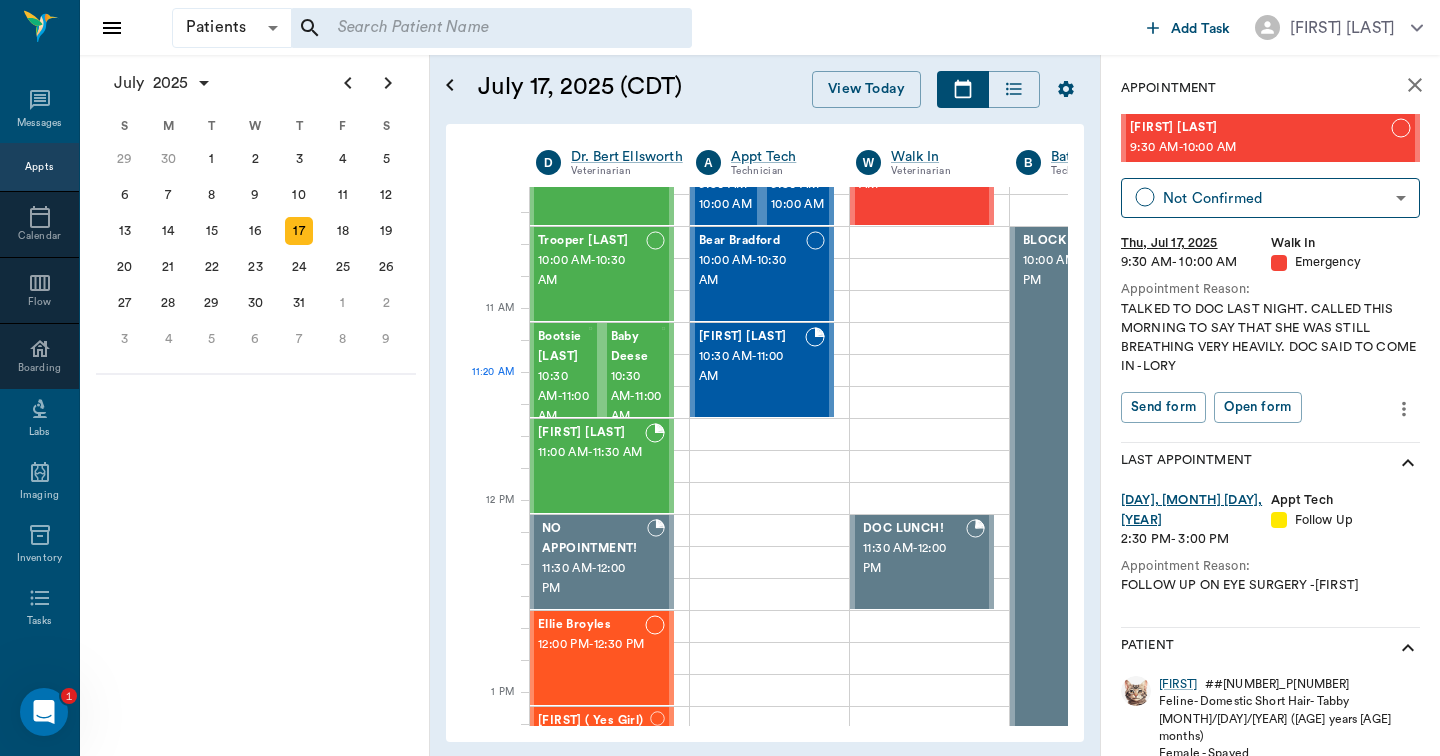 scroll, scrollTop: 476, scrollLeft: 1, axis: both 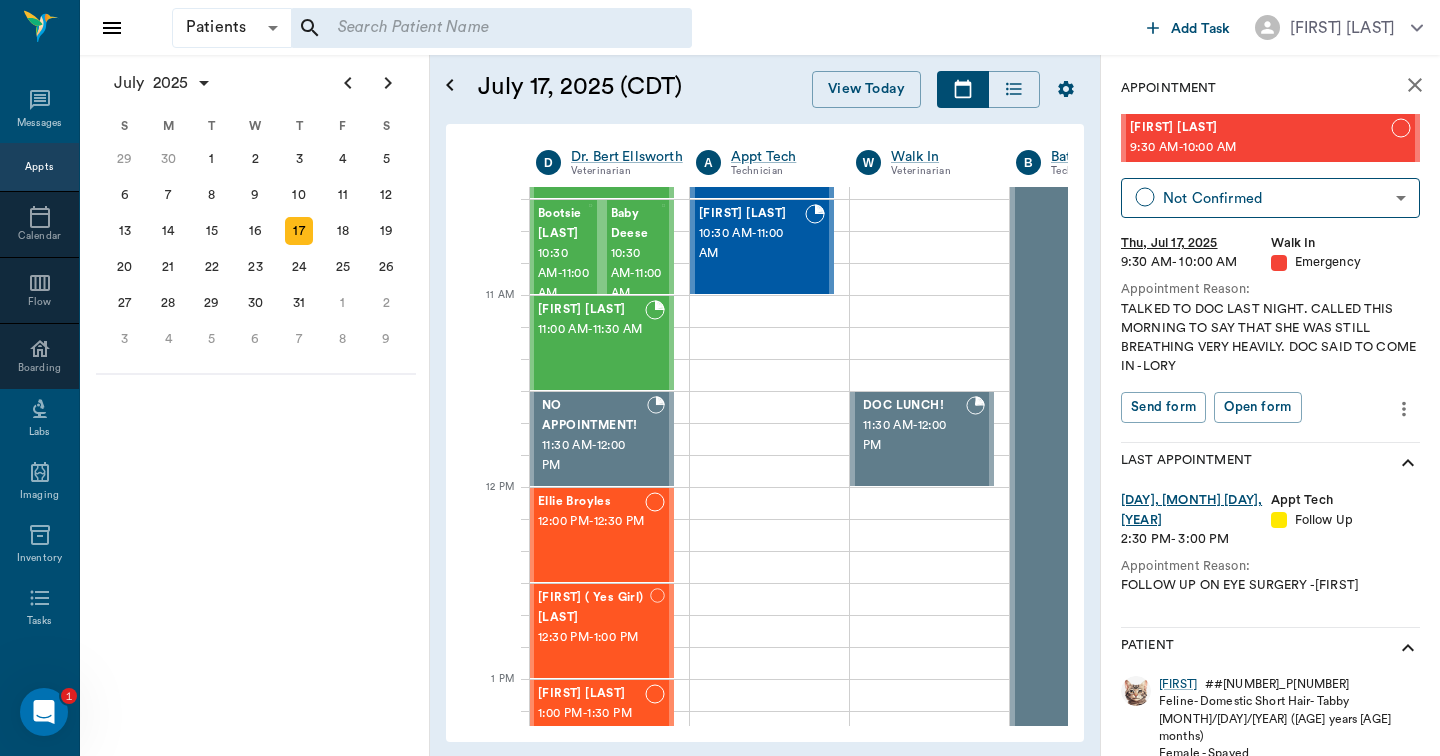 click on "Appts" at bounding box center [39, 167] 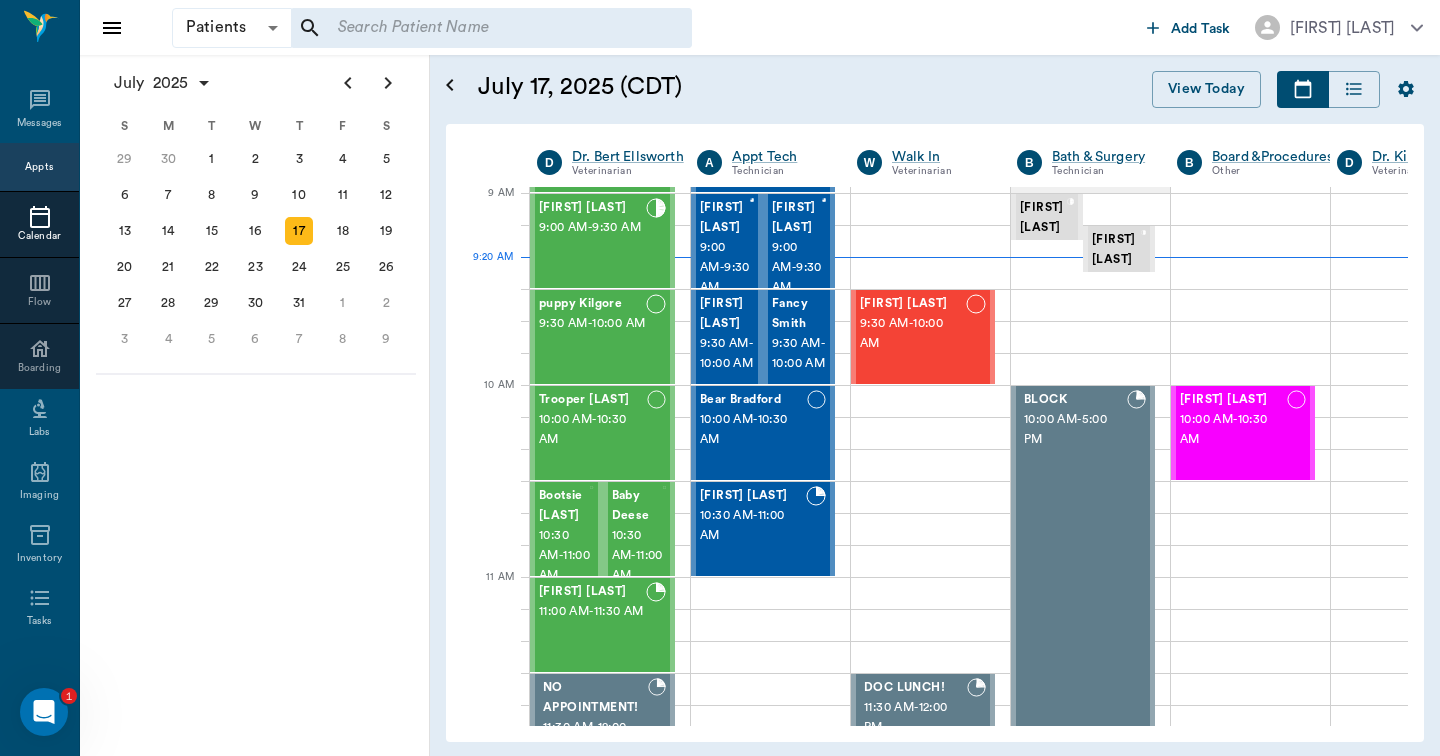 scroll, scrollTop: 194, scrollLeft: 1, axis: both 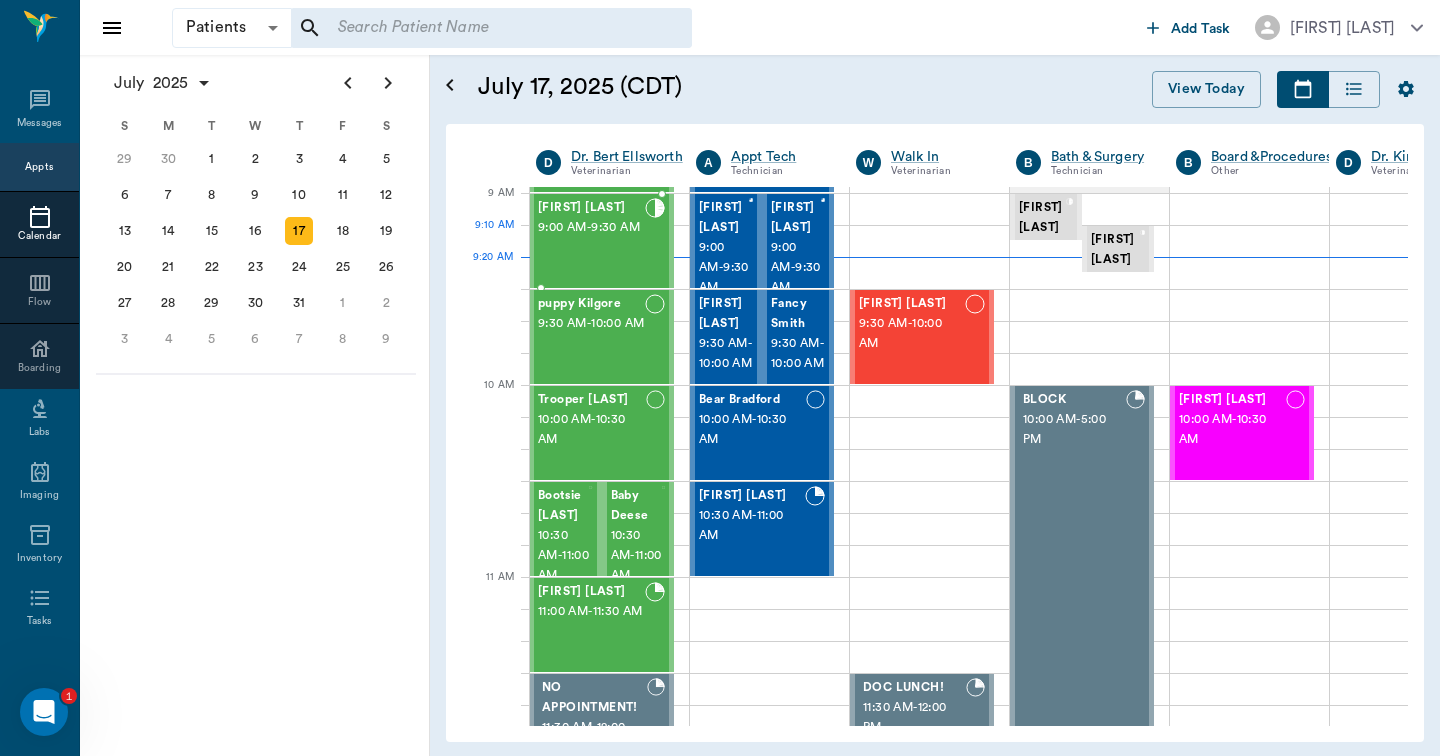 click on "9:00 AM  -  9:30 AM" at bounding box center [591, 228] 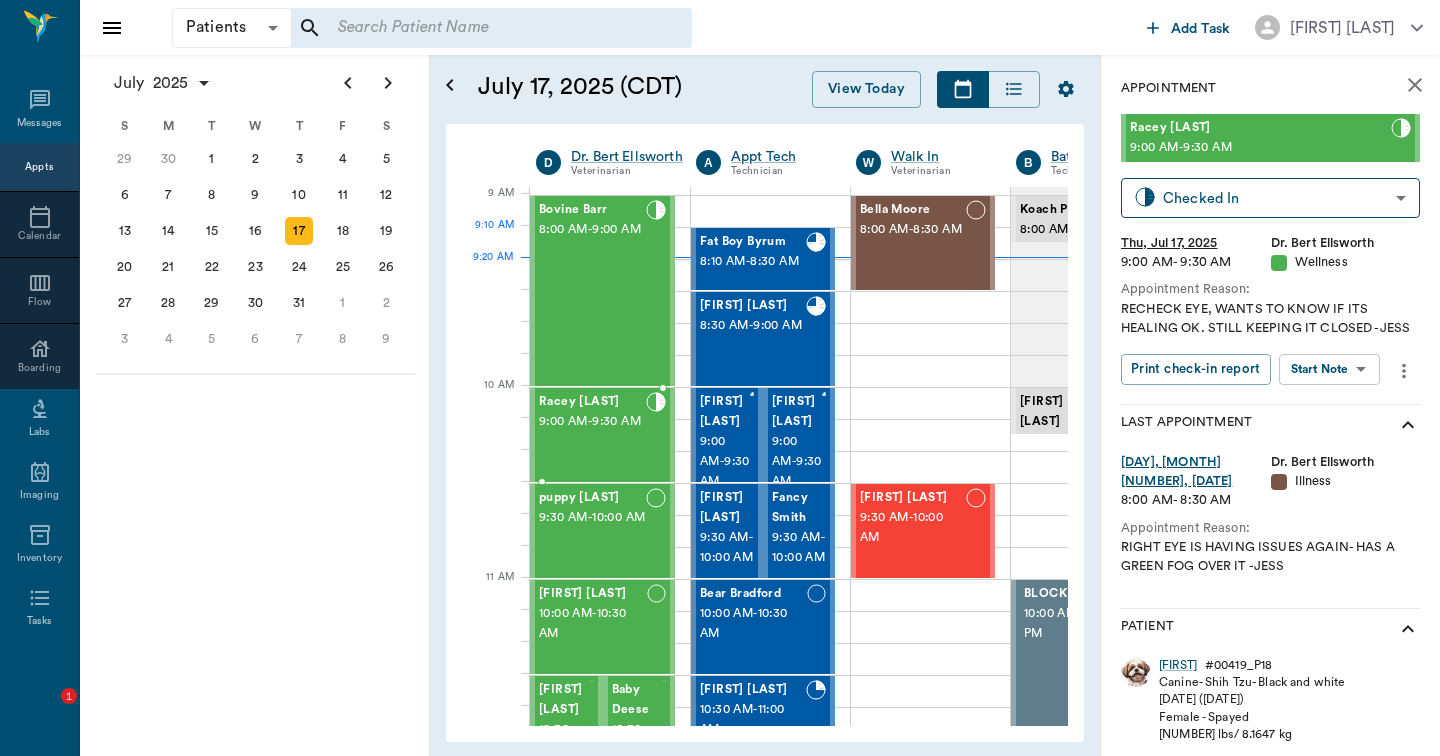 scroll, scrollTop: 0, scrollLeft: 0, axis: both 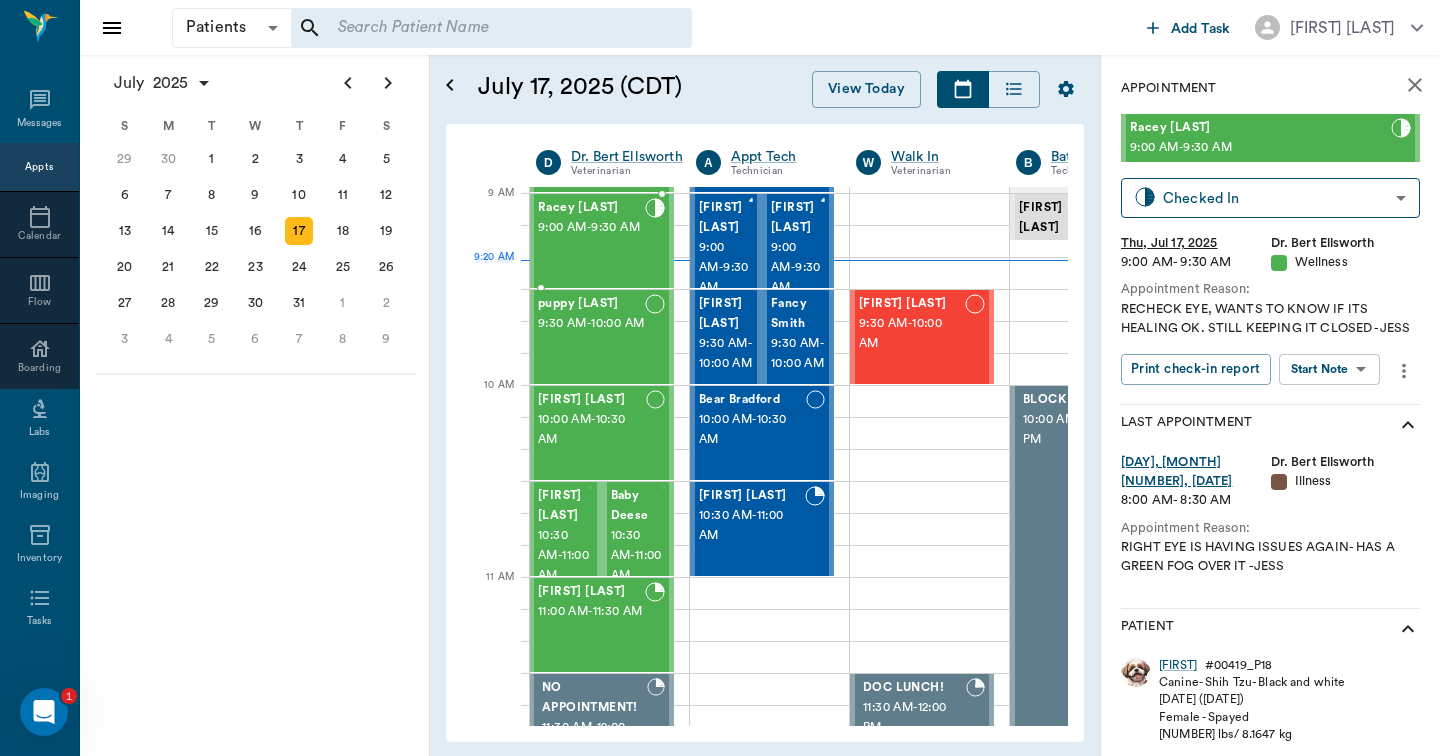 click on "[FIRST] [LAST] 9:00 AM - 9:30 AM" at bounding box center [591, 241] 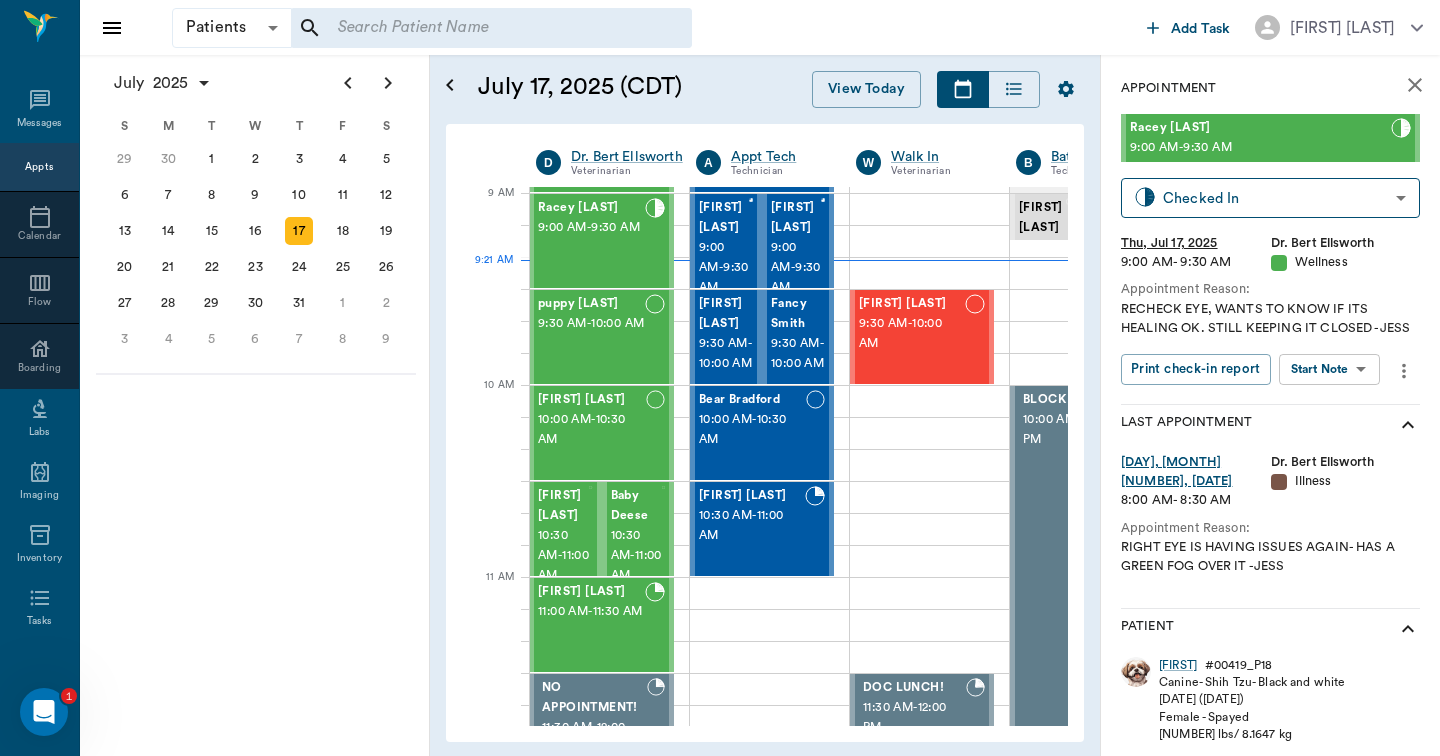 click on "Patients Patients ​ ​ Add Task Hunter Graves Nectar Messages Appts Calendar Flow Boarding Labs Imaging Inventory Tasks Forms Staff Reports Lookup Settings July 2025 S M T W T F S Jun 1 2 3 4 5 6 7 8 9 10 11 12 13 14 15 16 17 18 19 20 21 22 23 24 25 26 27 28 29 30 Jul 1 2 3 4 5 6 7 8 9 10 11 12 S M T W T F S 29 30 Jul 1 2 3 4 5 6 7 8 9 10 11 12 13 14 15 16 17 18 19 20 21 22 23 24 25 26 27 28 29 30 31 Aug 1 2 3 4 5 6 7 8 9 S M T W T F S 27 28 29 30 31 Aug 1 2 3 4 5 6 7 8 9 10 11 12 13 14 15 16 17 18 19 20 21 22 23 24 25 26 27 28 29 30 31 Sep 1 2 3 4 5 6 July 17, 2025 (CDT) View Today July 2025 Today 17 Thu Jul 2025 D Dr. Bert Ellsworth Veterinarian A Appt Tech Technician W Walk In Veterinarian B Bath & Surgery Technician B Board &Procedures Other D Dr. Kindall Jones Veterinarian 8 AM 9 AM 10 AM 11 AM 12 PM 1 PM 2 PM 3 PM 4 PM 5 PM 6 PM 7 PM 8 PM 9:21 AM 9:10 AM Bovine Barr 8:00 AM  -  9:00 AM Racey Smith 9:00 AM  -  9:30 AM puppy Kilgore 9:30 AM  -  10:00 AM Trooper Neff 10:00 AM  -  10:30 AM Bootsie Deese" at bounding box center (720, 378) 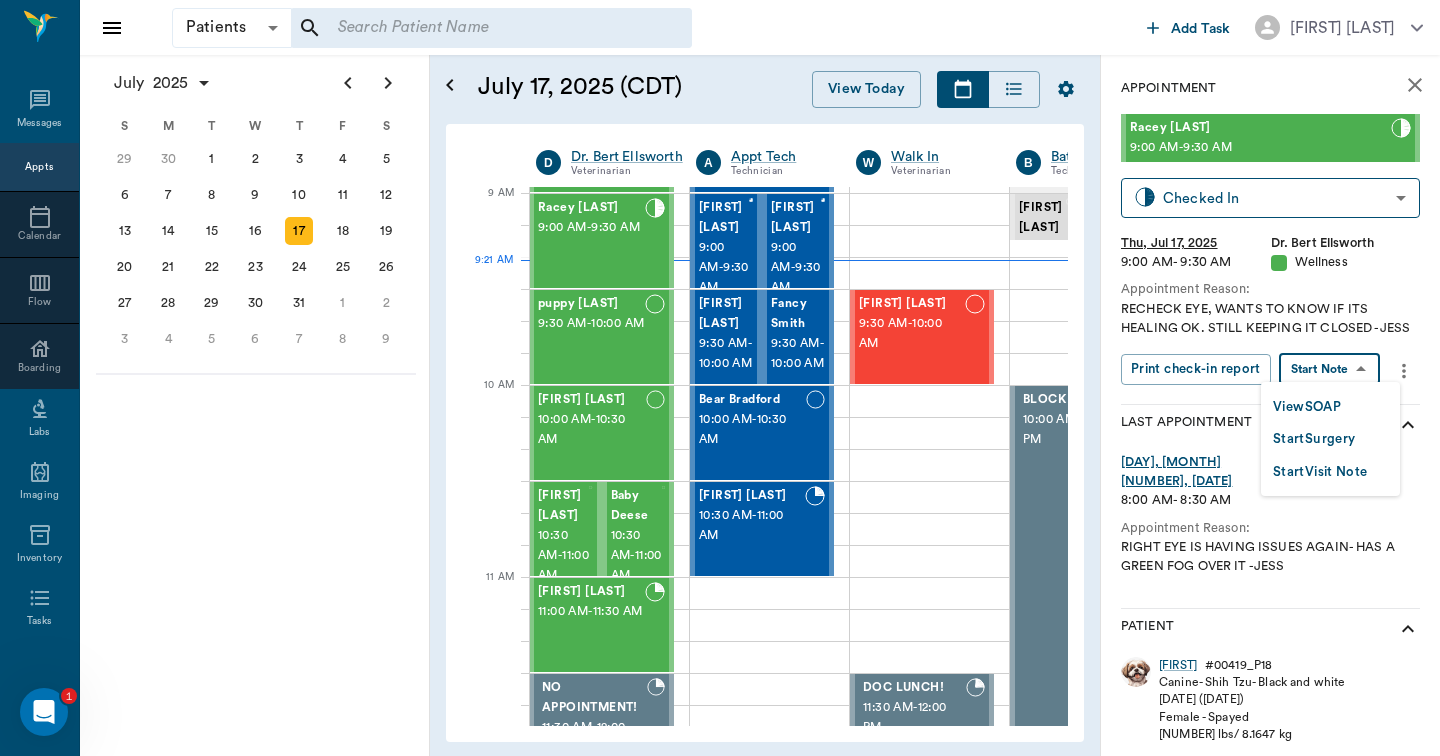 click on "View  SOAP" at bounding box center [1307, 407] 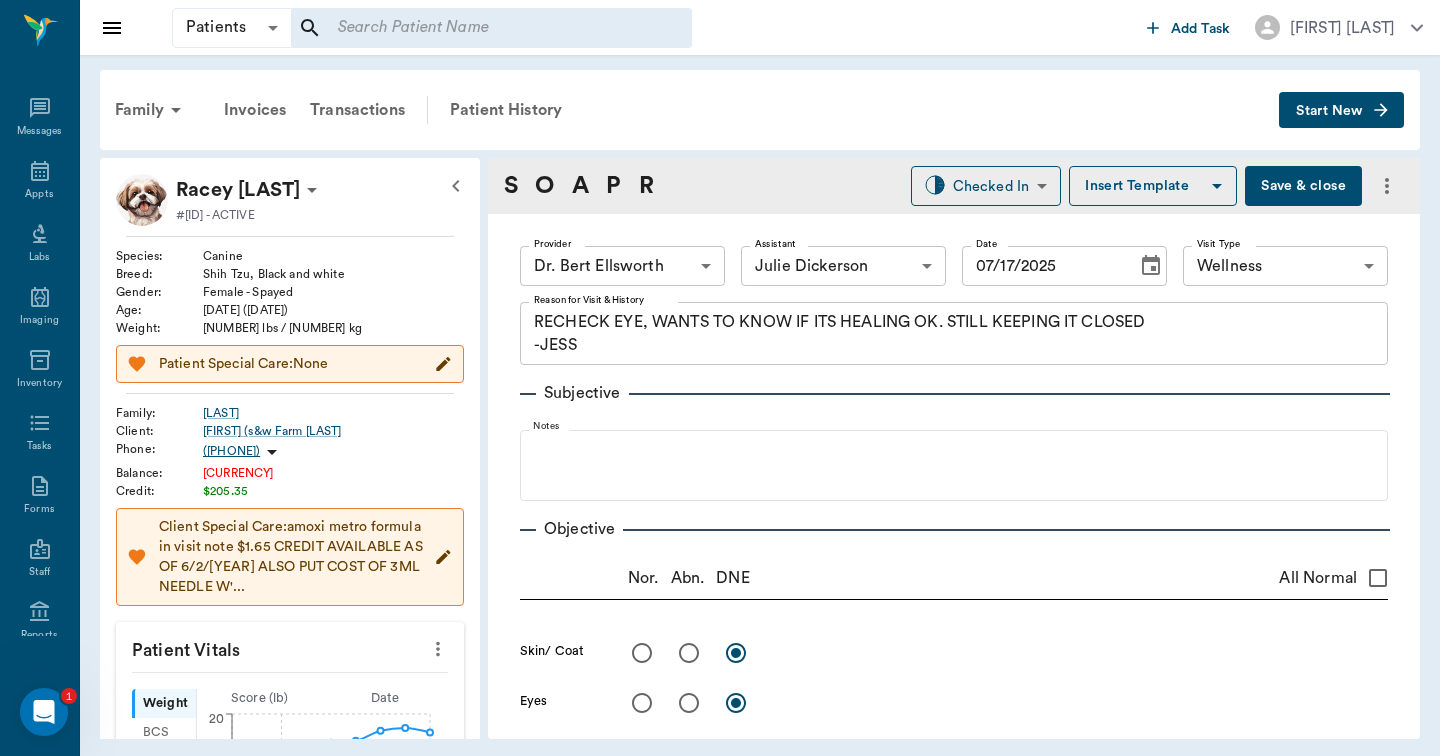 type on "63ec2f075fda476ae8351a4d" 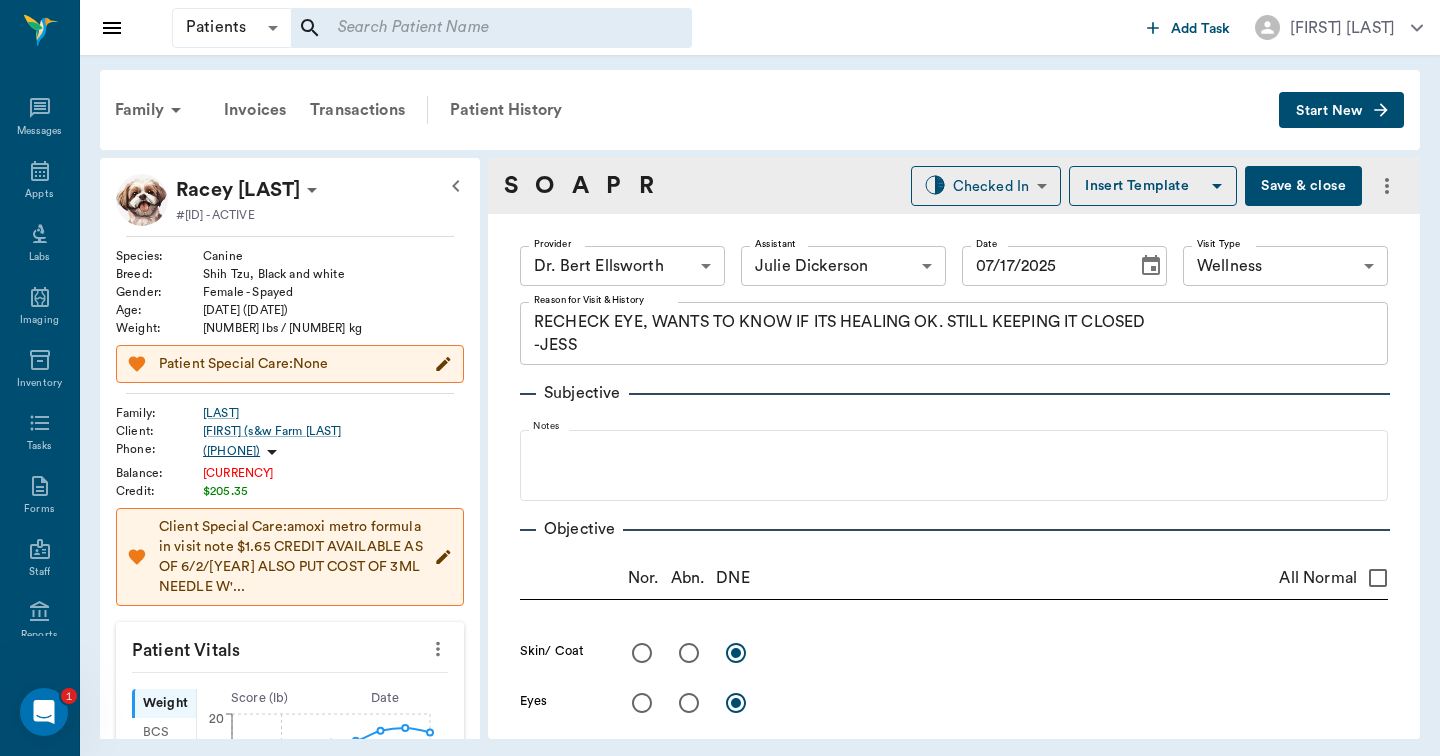 type on "63ec2e7e52e12b0ba117b124" 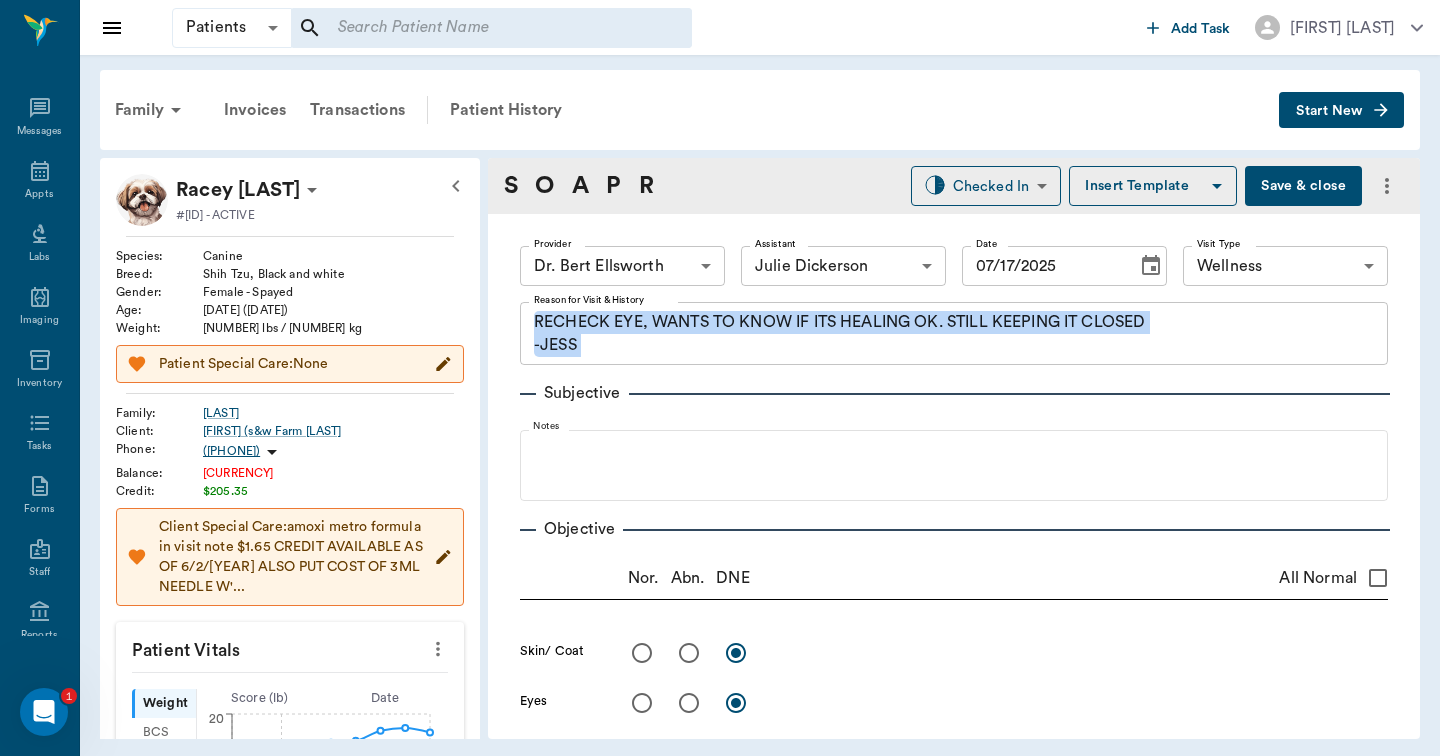 drag, startPoint x: 1404, startPoint y: 320, endPoint x: 1364, endPoint y: 345, distance: 47.169907 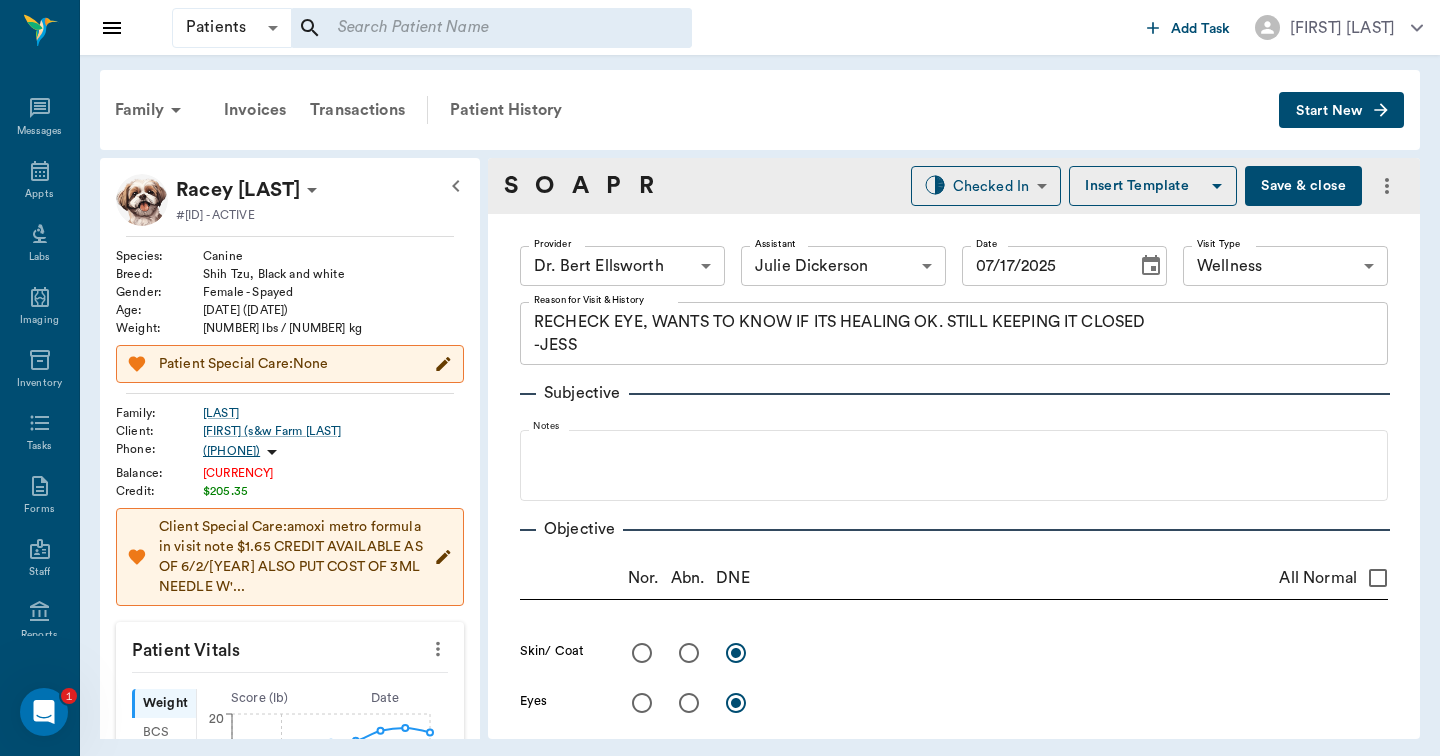 drag, startPoint x: 1390, startPoint y: 381, endPoint x: 1366, endPoint y: 352, distance: 37.64306 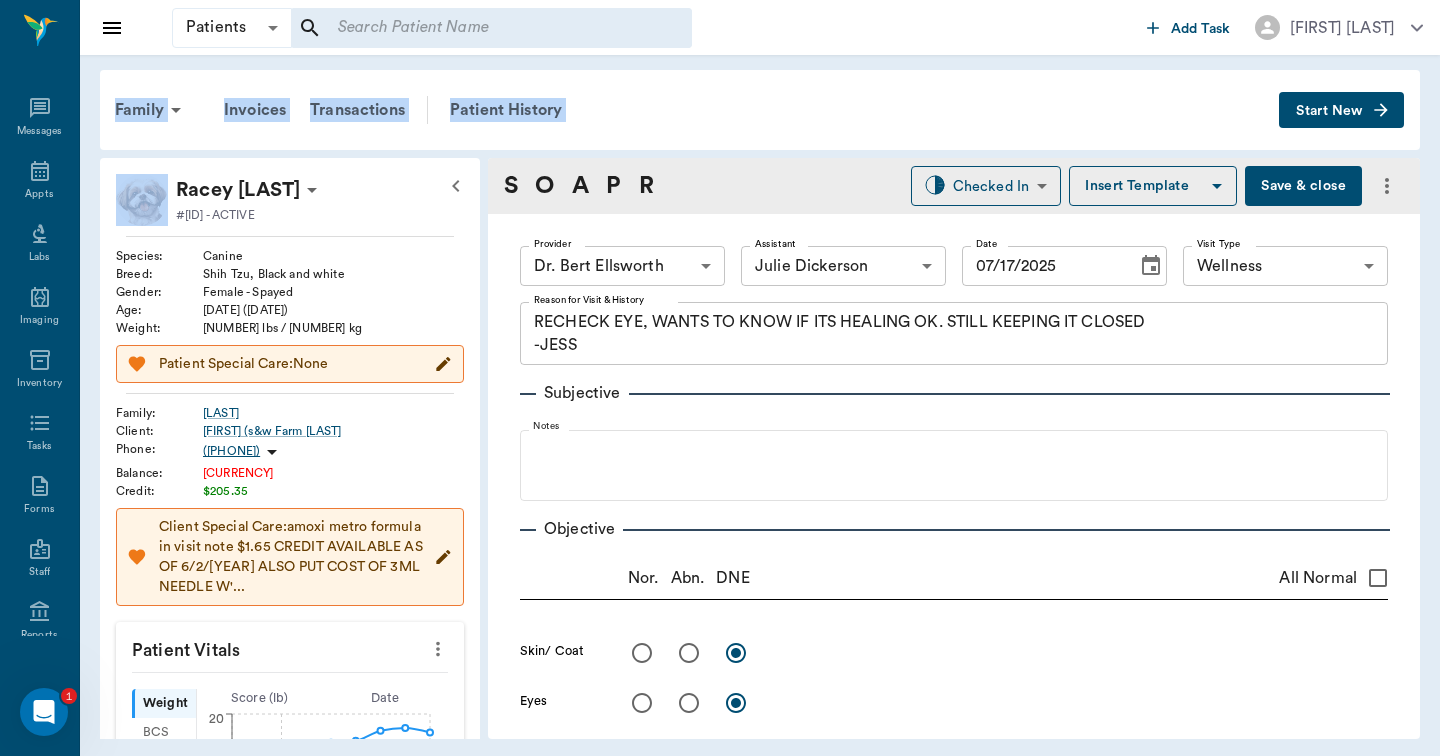 drag, startPoint x: 1063, startPoint y: 52, endPoint x: 1011, endPoint y: 56, distance: 52.153618 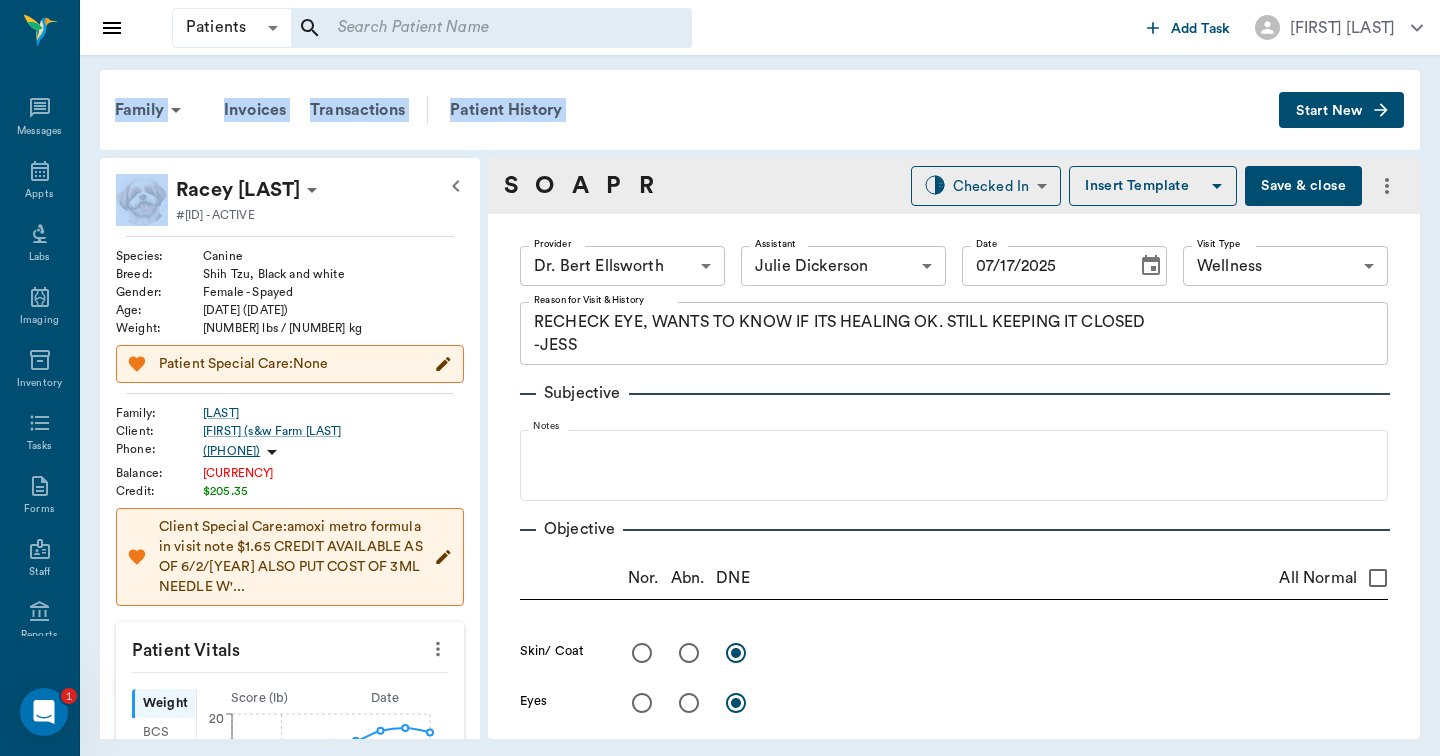 click on "Patients Patients ​ ​ Add Task Hunter Graves Nectar Messages Appts Labs Imaging Inventory Tasks Forms Staff Reports Lookup Settings Family Invoices Transactions Patient History Start New Racey Smith #00419_P18    -    ACTIVE   Species : Canine Breed : Shih Tzu, Black and white Gender : Female - Spayed Age : 1 yr 2 mo (05/15/2024) Weight : 18 lbs / 8.1647 kg Patient Special Care:  None Family : Smith Client : Larry (s&w Farm Smith Phone : (903) 824-1878 Balance : -$150.00 Credit : $205.35 Client Special Care:  amoxi metro formula in visit note
$1.65 CREDIT AVAILABLE AS OF 6/2/25
ALSO PUT COST OF 3ML NEEDLE W'... Patient Vitals Weight BCS HR Temp Resp BP Dia Pain Perio Score ( lb ) Date 11/26/24 8AM 07/17/25 9AM 0 5 10 15 20 Ongoing diagnosis Current Rx ofloxacin ophthalmic solution sterile .3% 10ml 07/01/26 oculenis - ocular repair gel 07/01/26 gabapentin oral 50mg/ml solution 04/28/26 carprofen tablet 25mg 04/28/26 Reminders Distemper/Parvo Vaccination Annual 08/07/25 Rabies Vaccination Canine 1 Yr S O A" at bounding box center (720, 378) 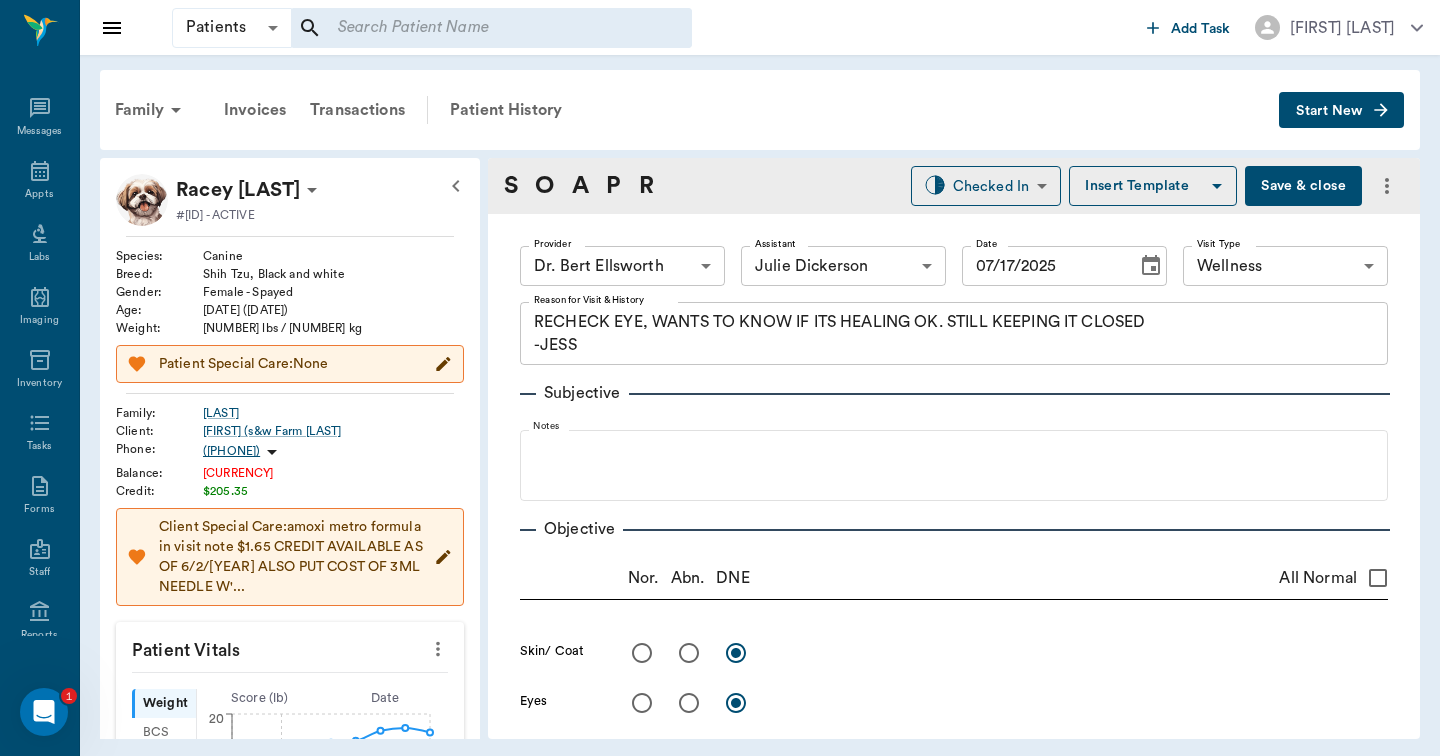 click on "Family Invoices Transactions Patient History Start New Racey Smith #00419_P18    -    ACTIVE   Species : Canine Breed : Shih Tzu, Black and white Gender : Female - Spayed Age : 1 yr 2 mo (05/15/2024) Weight : 18 lbs / 8.1647 kg Patient Special Care:  None Family : Smith Client : Larry (s&w Farm Smith Phone : (903) 824-1878 Balance : -$150.00 Credit : $205.35 Client Special Care:  amoxi metro formula in visit note
$1.65 CREDIT AVAILABLE AS OF 6/2/25
ALSO PUT COST OF 3ML NEEDLE W'... Patient Vitals Weight BCS HR Temp Resp BP Dia Pain Perio Score ( lb ) Date 11/26/24 8AM 07/17/25 9AM 0 5 10 15 20 Ongoing diagnosis Current Rx ofloxacin ophthalmic solution sterile .3% 10ml 07/01/26 oculenis - ocular repair gel 07/01/26 gabapentin oral 50mg/ml solution 04/28/26 carprofen tablet 25mg 04/28/26 Reminders Distemper/Parvo Vaccination Annual 08/07/25 Rabies Vaccination Canine 1 Yr 08/07/25 Bordetella Vaccination Annual 08/07/25 Upcoming appointments Schedule Appointment S O A P R Checked In CHECKED_IN ​ Save & close" at bounding box center (760, 404) 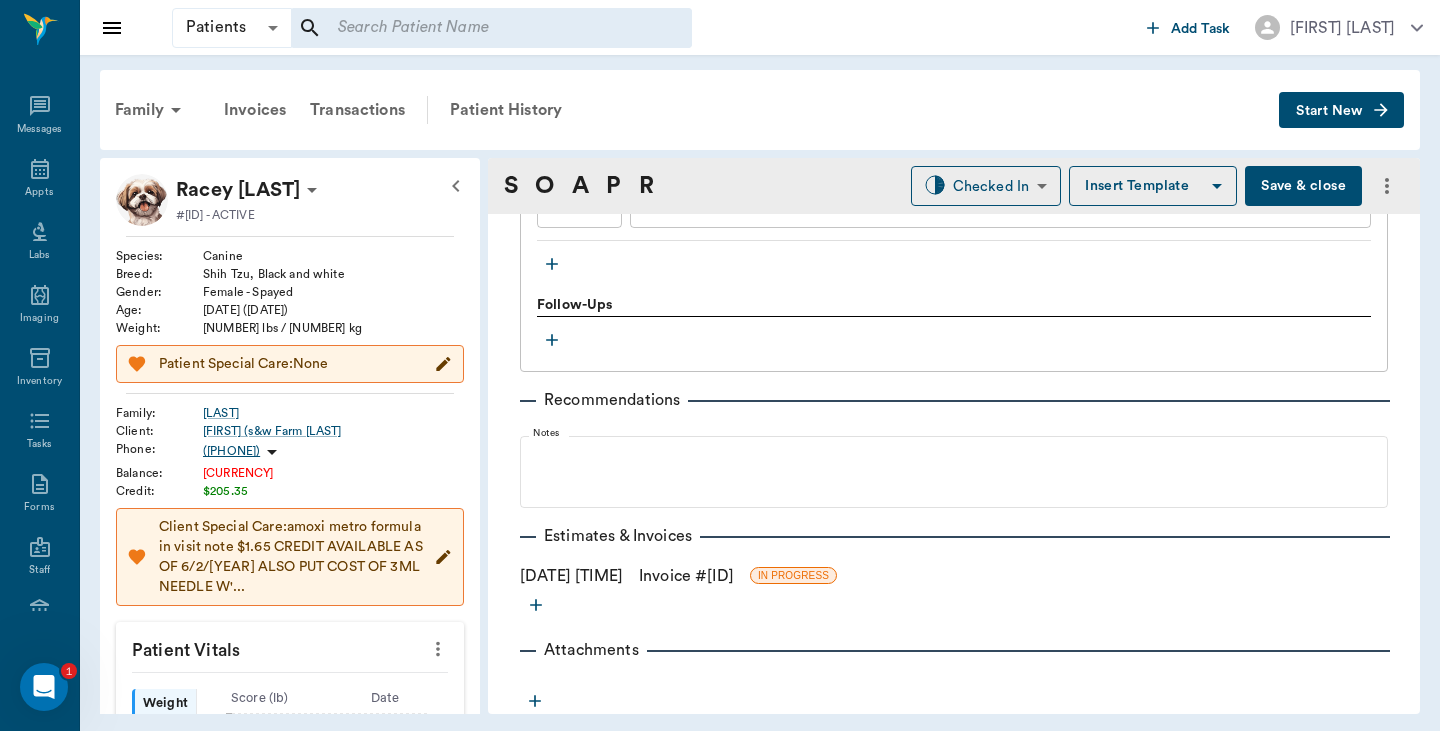 scroll, scrollTop: 2237, scrollLeft: 0, axis: vertical 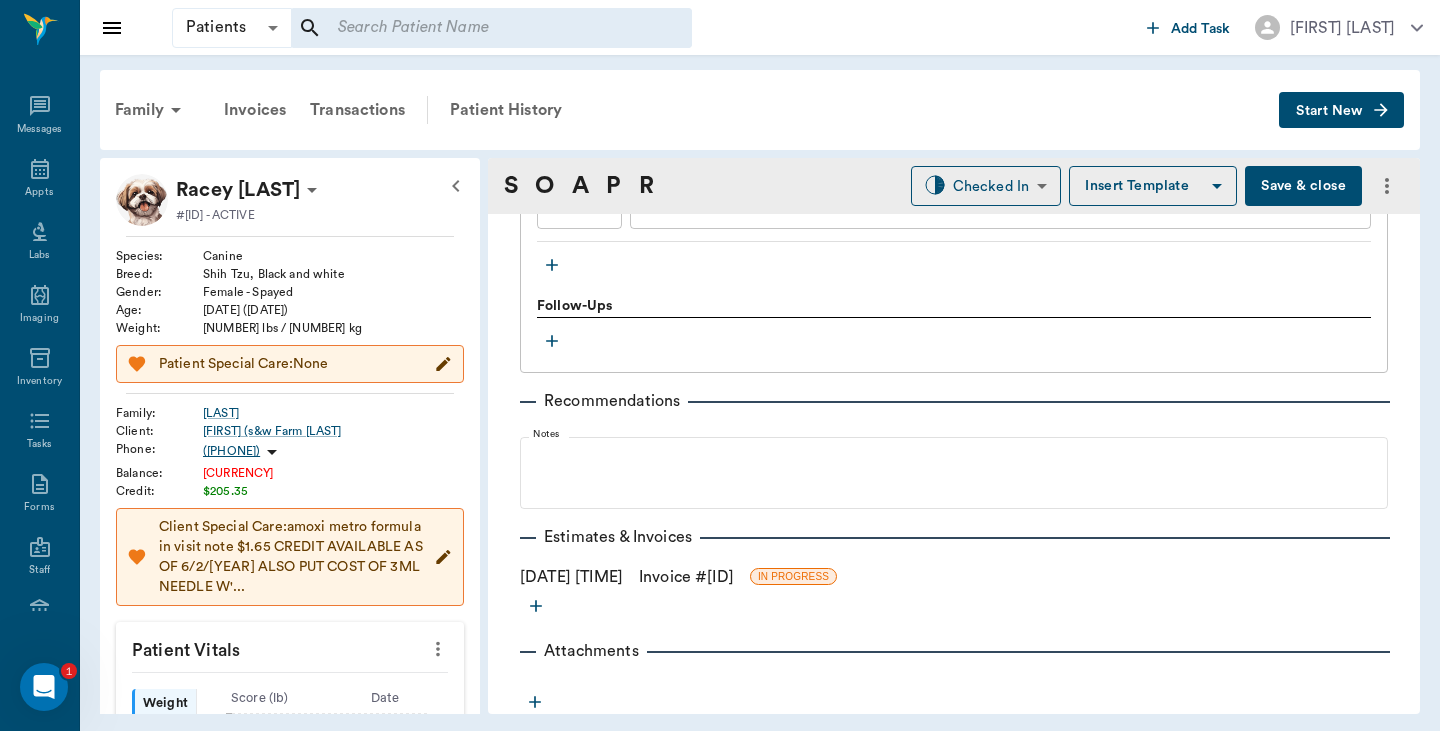 click 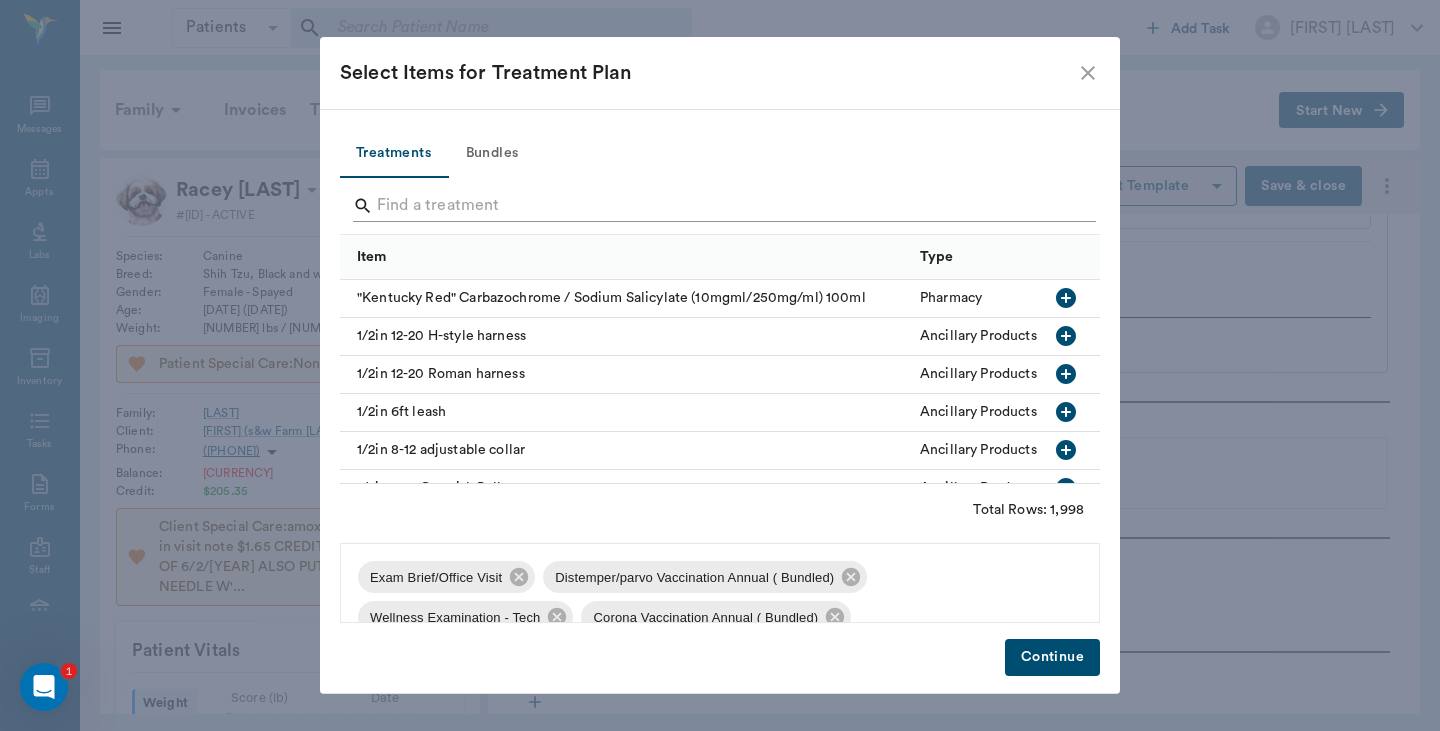 click at bounding box center [721, 206] 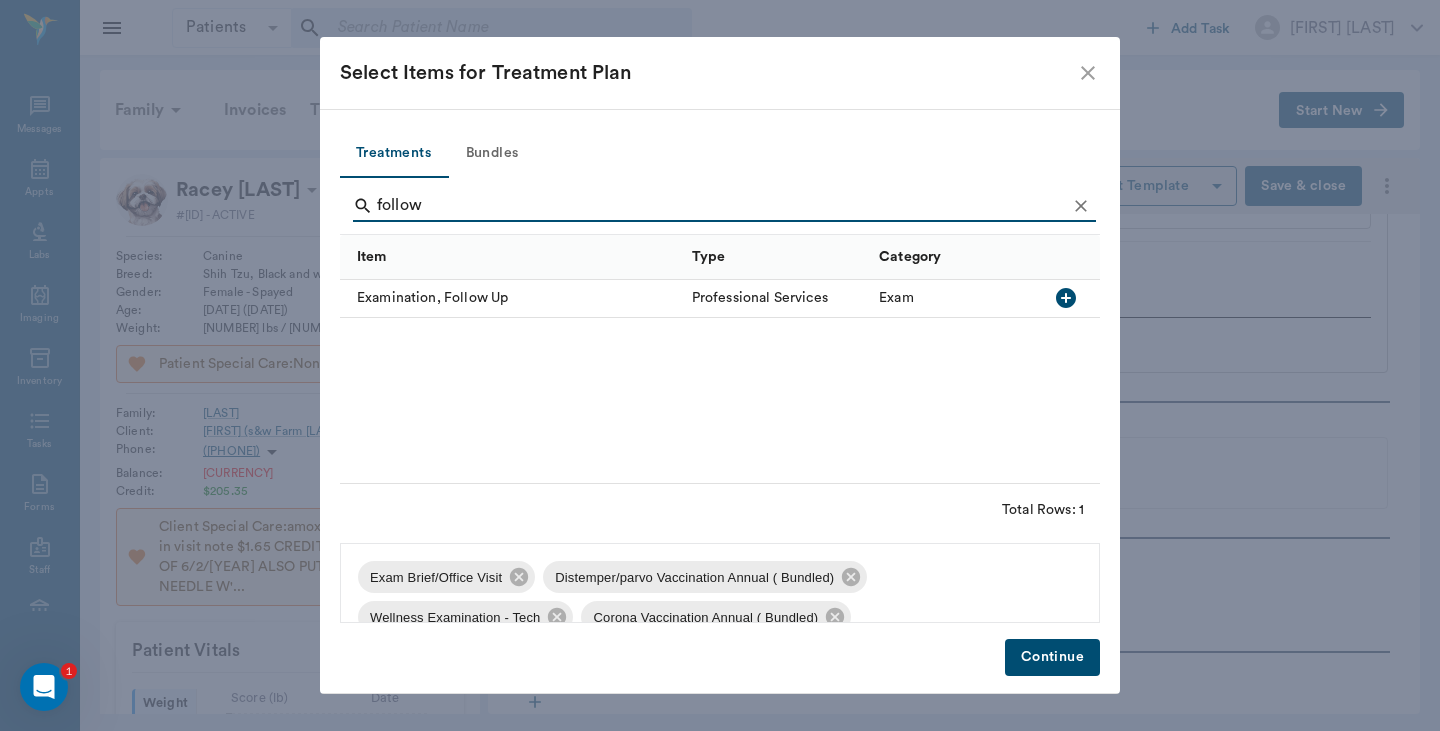 type on "follow" 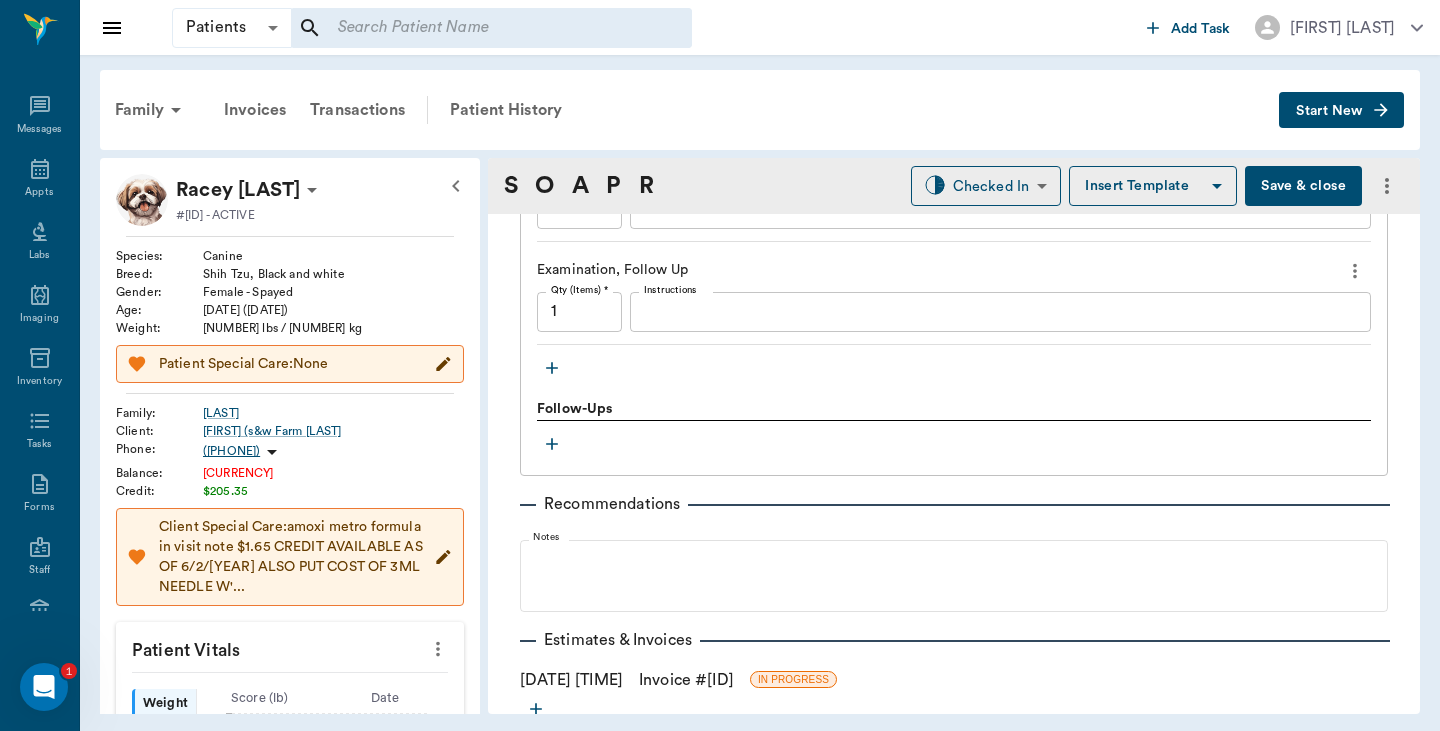 click on "Invoice # b948b5" at bounding box center (686, 680) 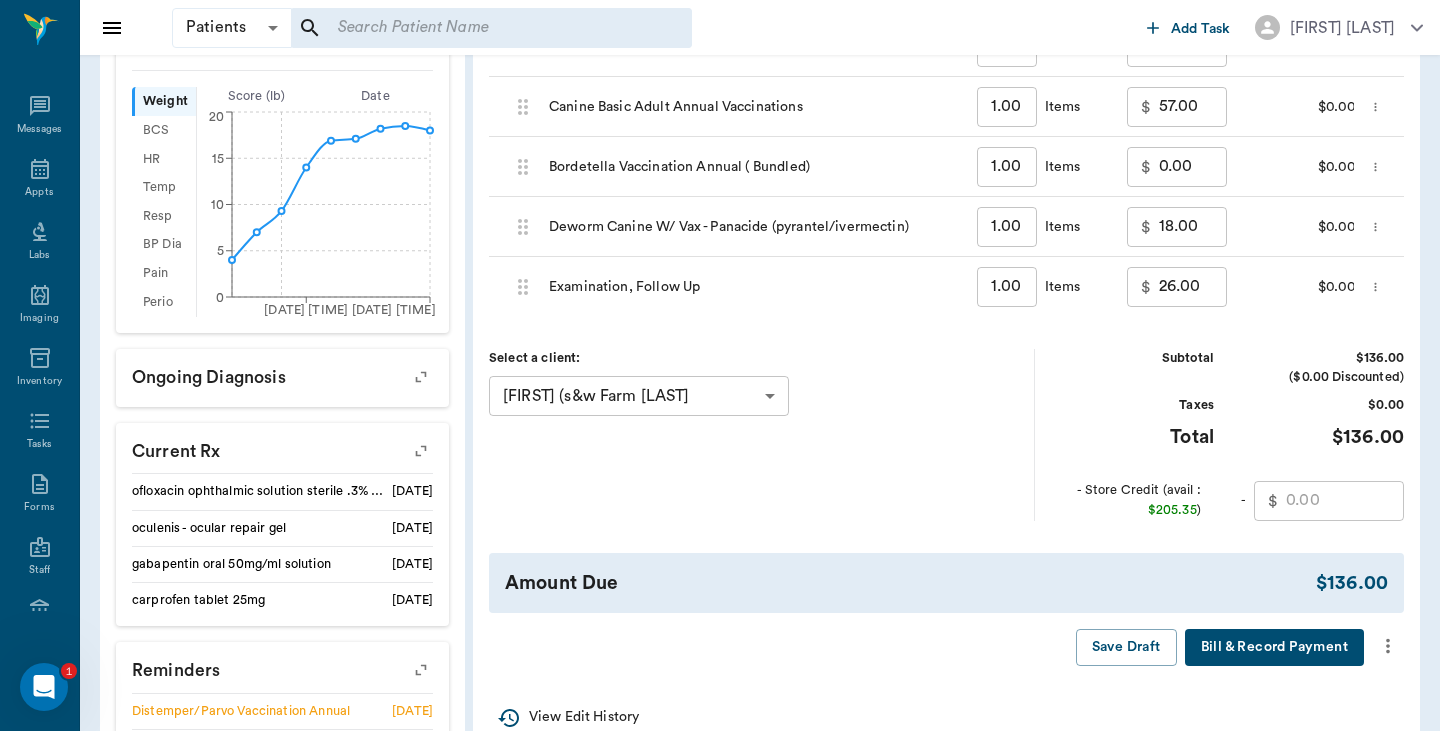 scroll, scrollTop: 613, scrollLeft: 0, axis: vertical 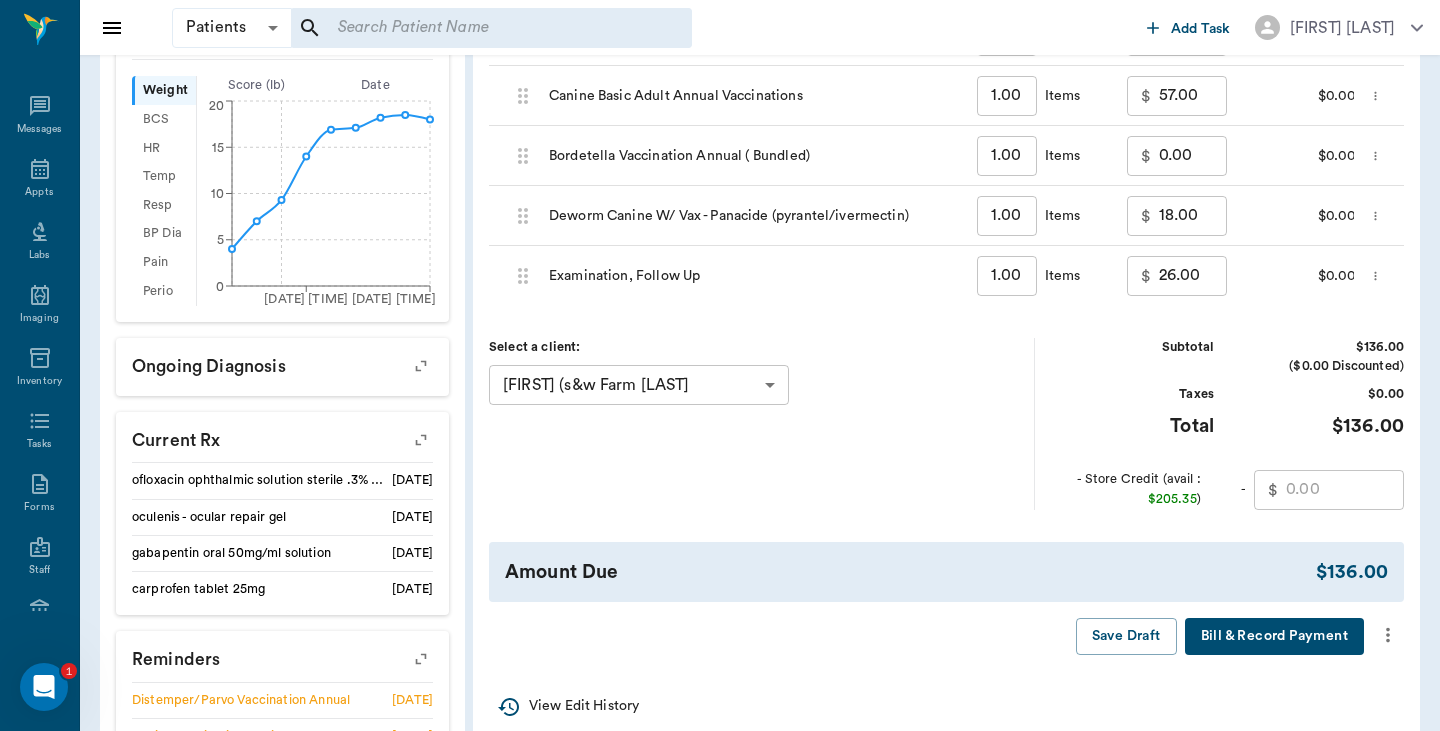 click 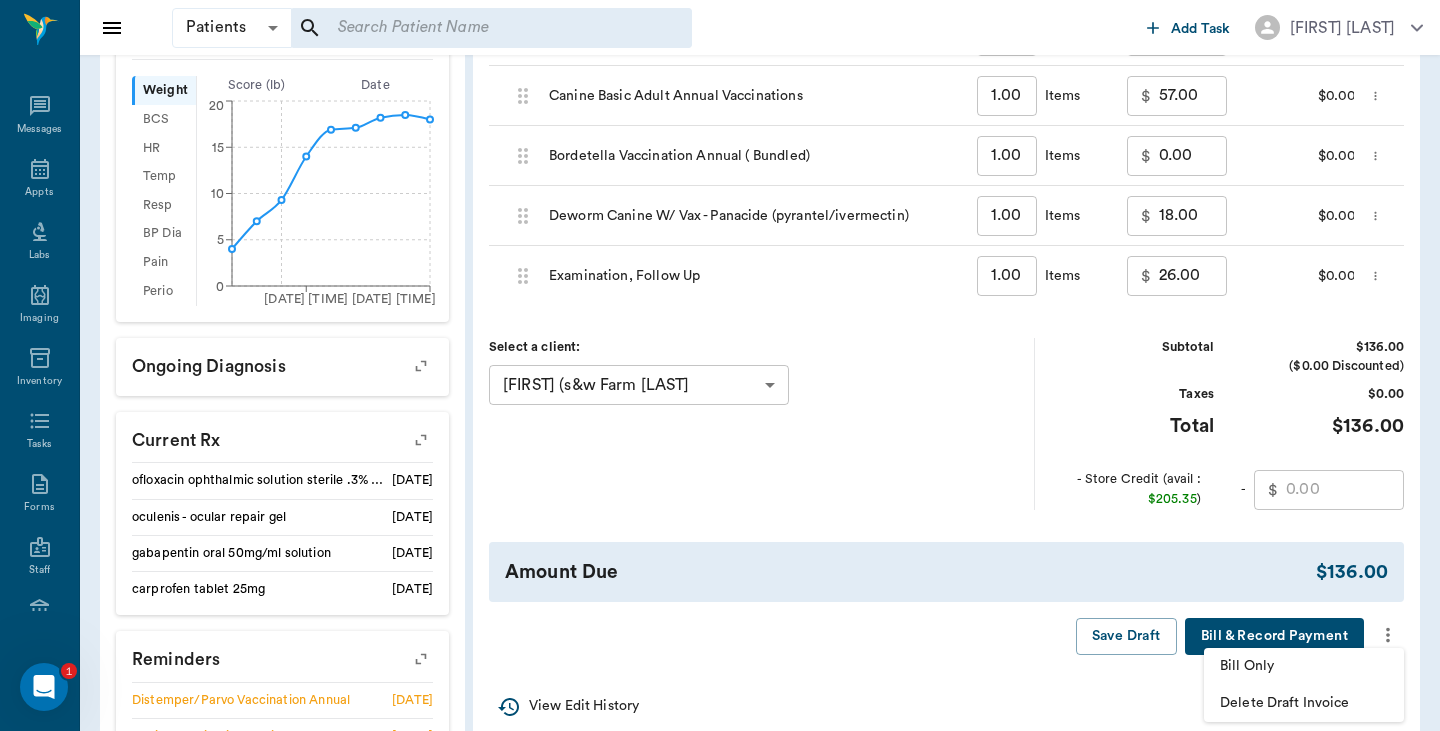 click on "Bill Only" at bounding box center (1304, 666) 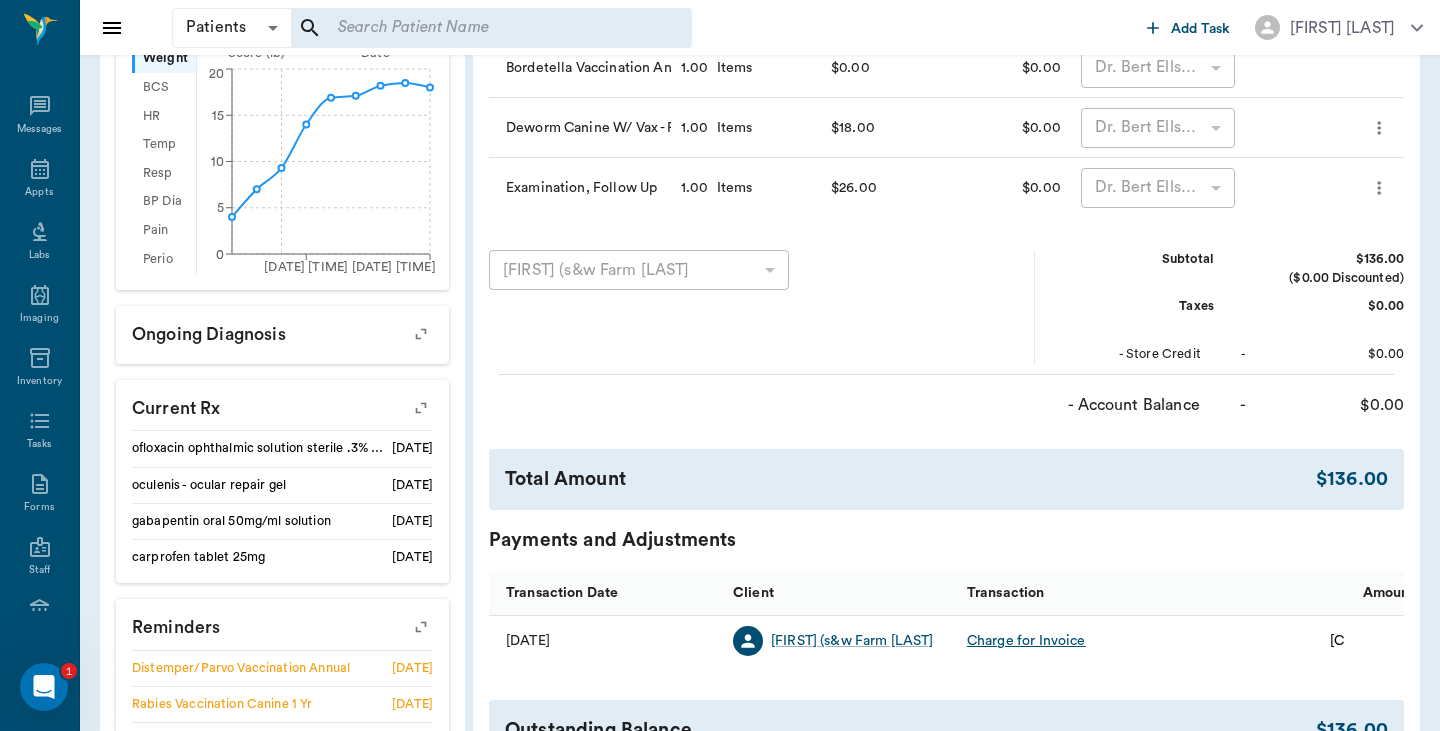 scroll, scrollTop: 653, scrollLeft: 0, axis: vertical 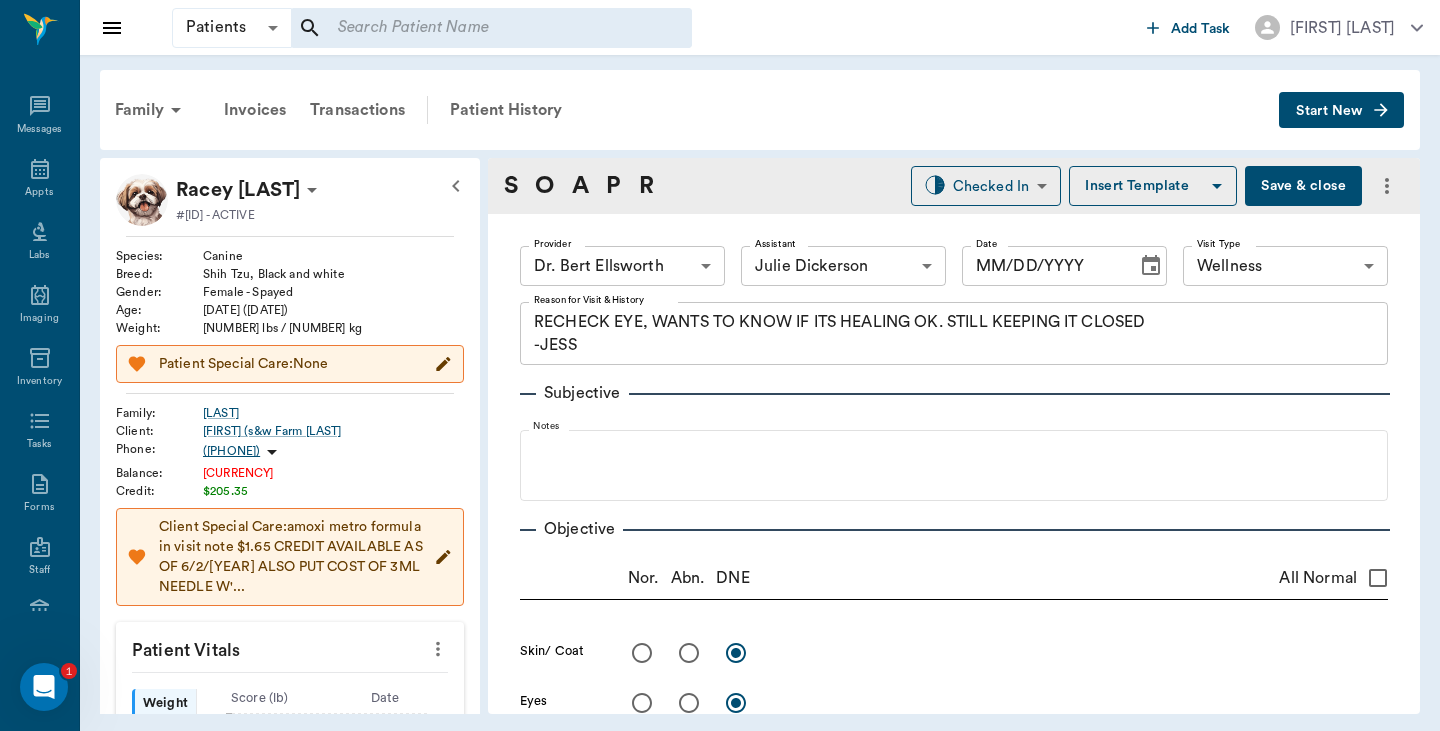 type on "63ec2f075fda476ae8351a4d" 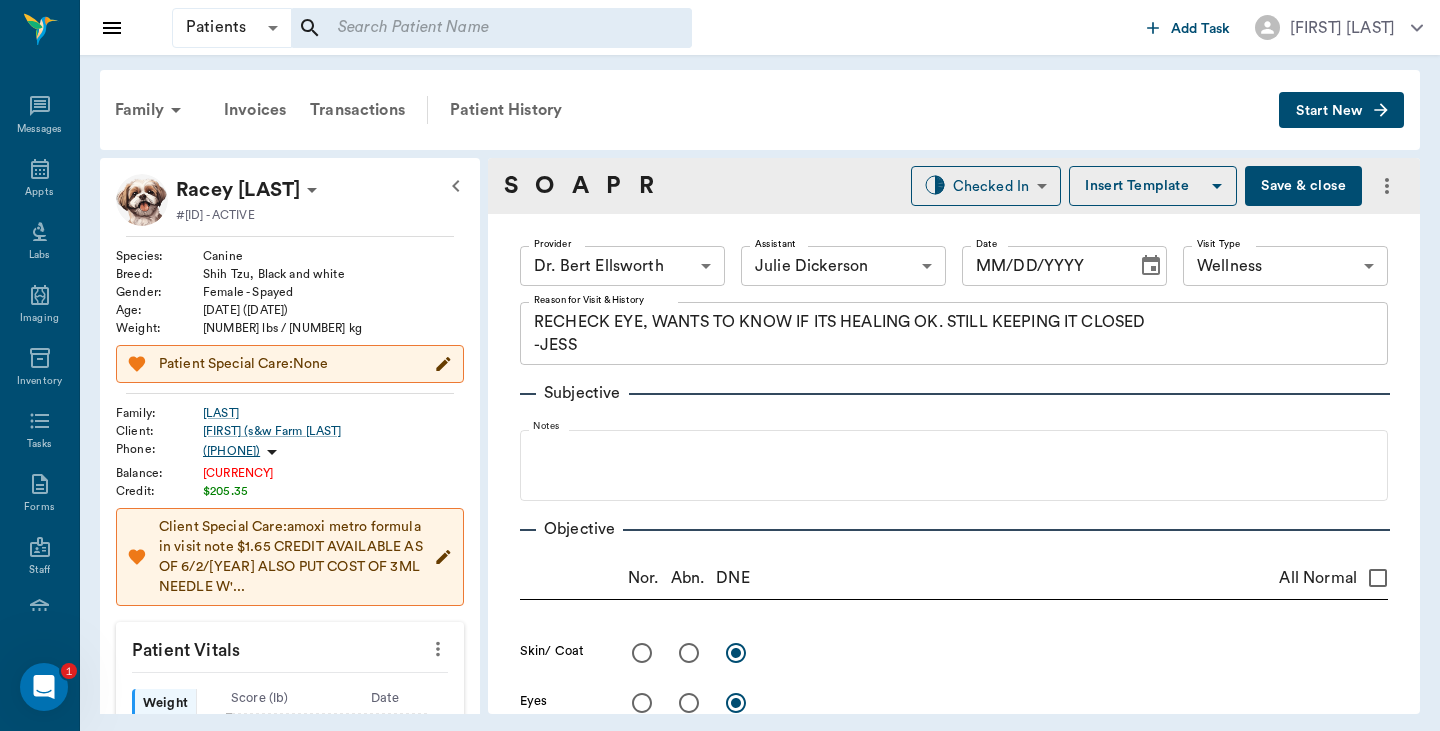 type on "63ec2e7e52e12b0ba117b124" 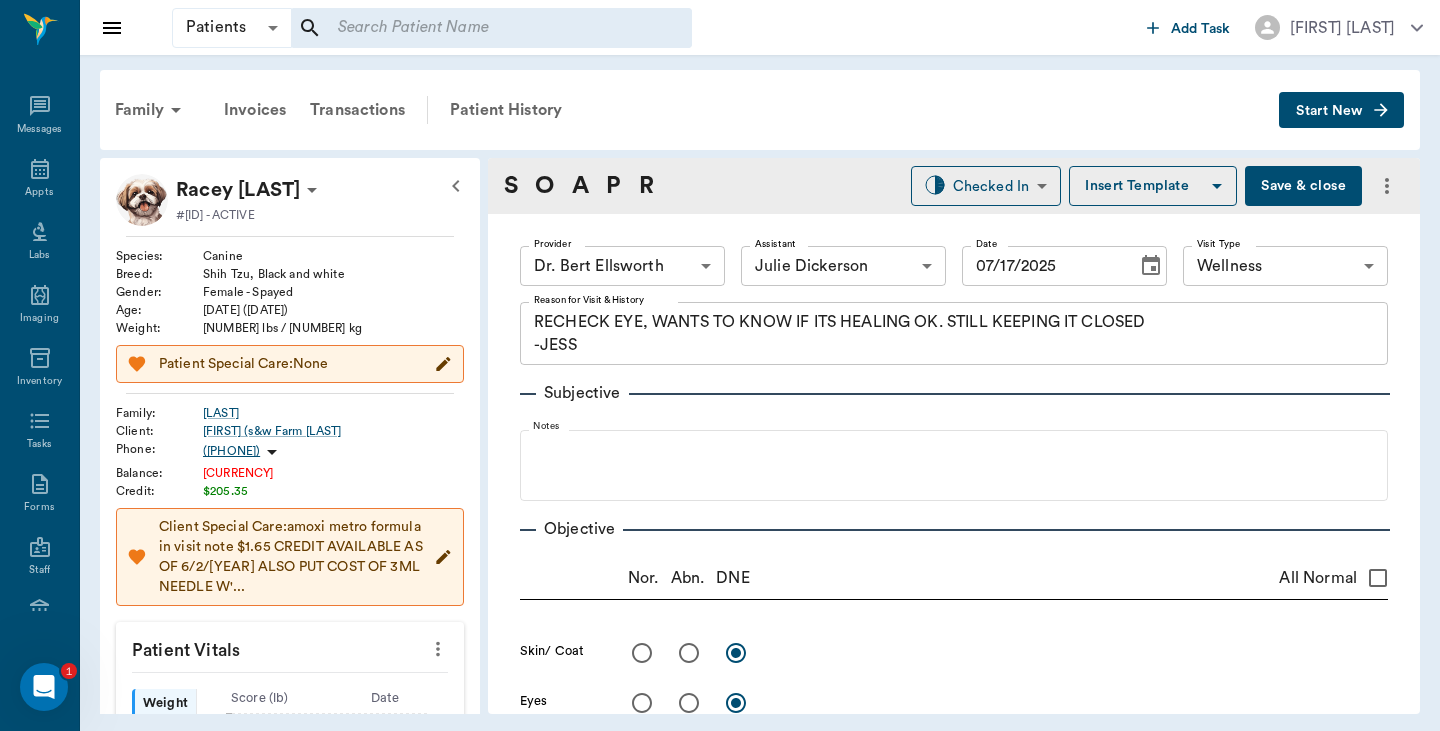 click at bounding box center [642, 703] 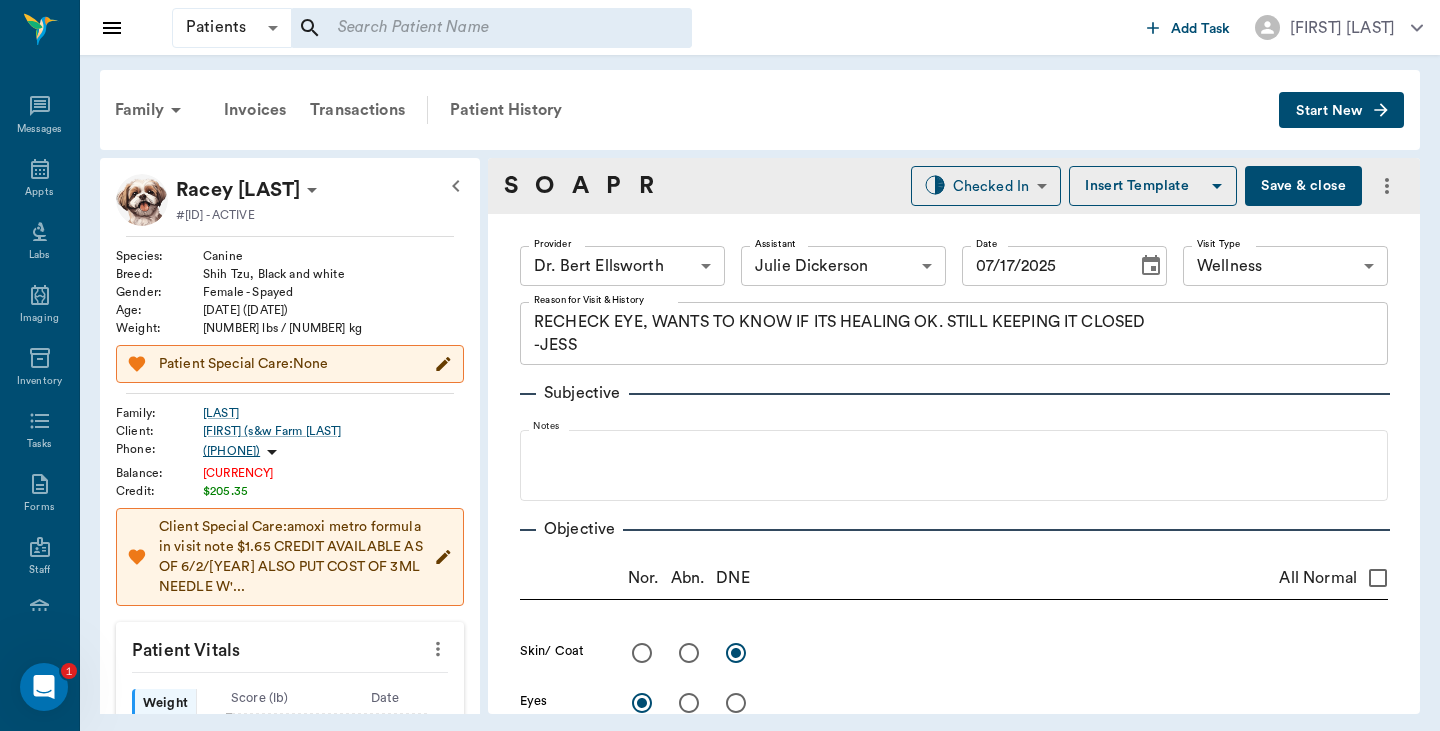 click at bounding box center [1080, 702] 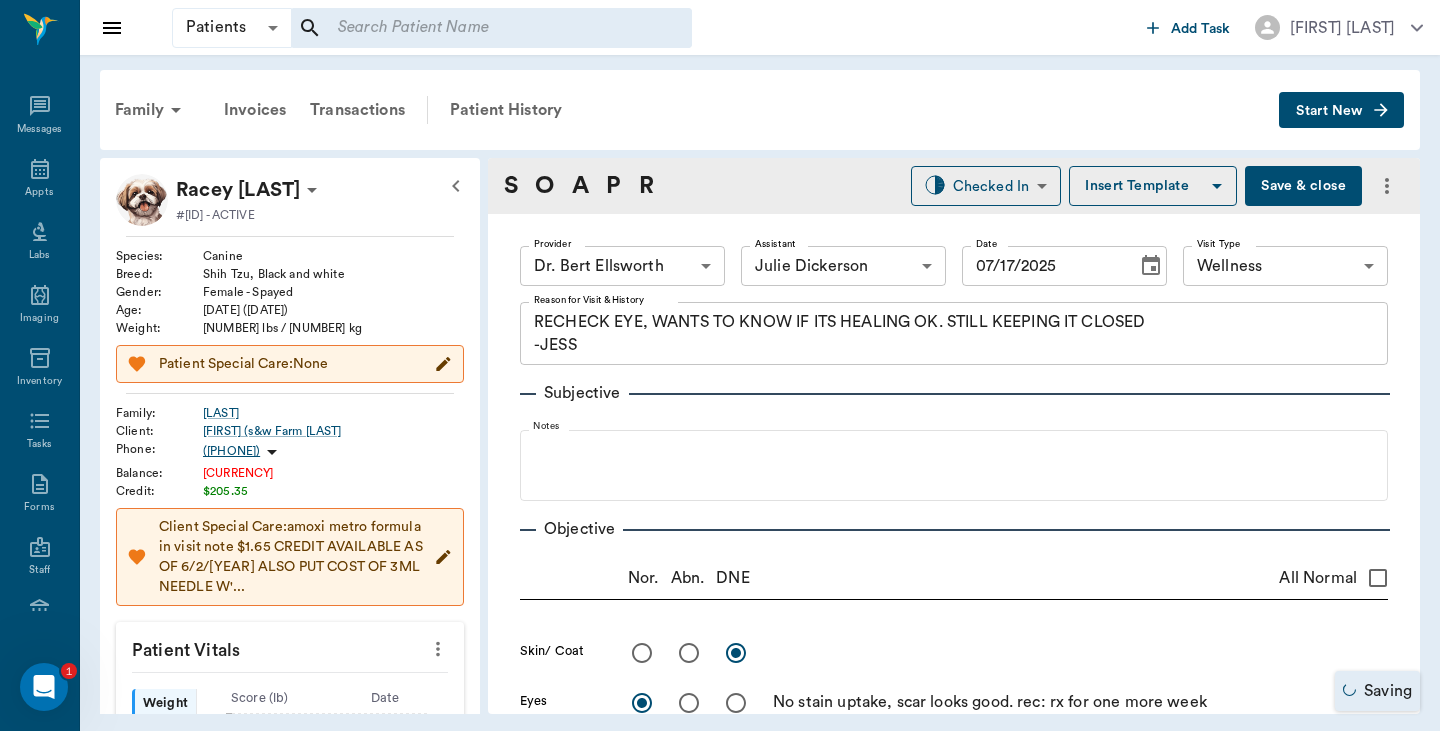 type on "No stain uptake, scar looks good. rec: rx for one more week" 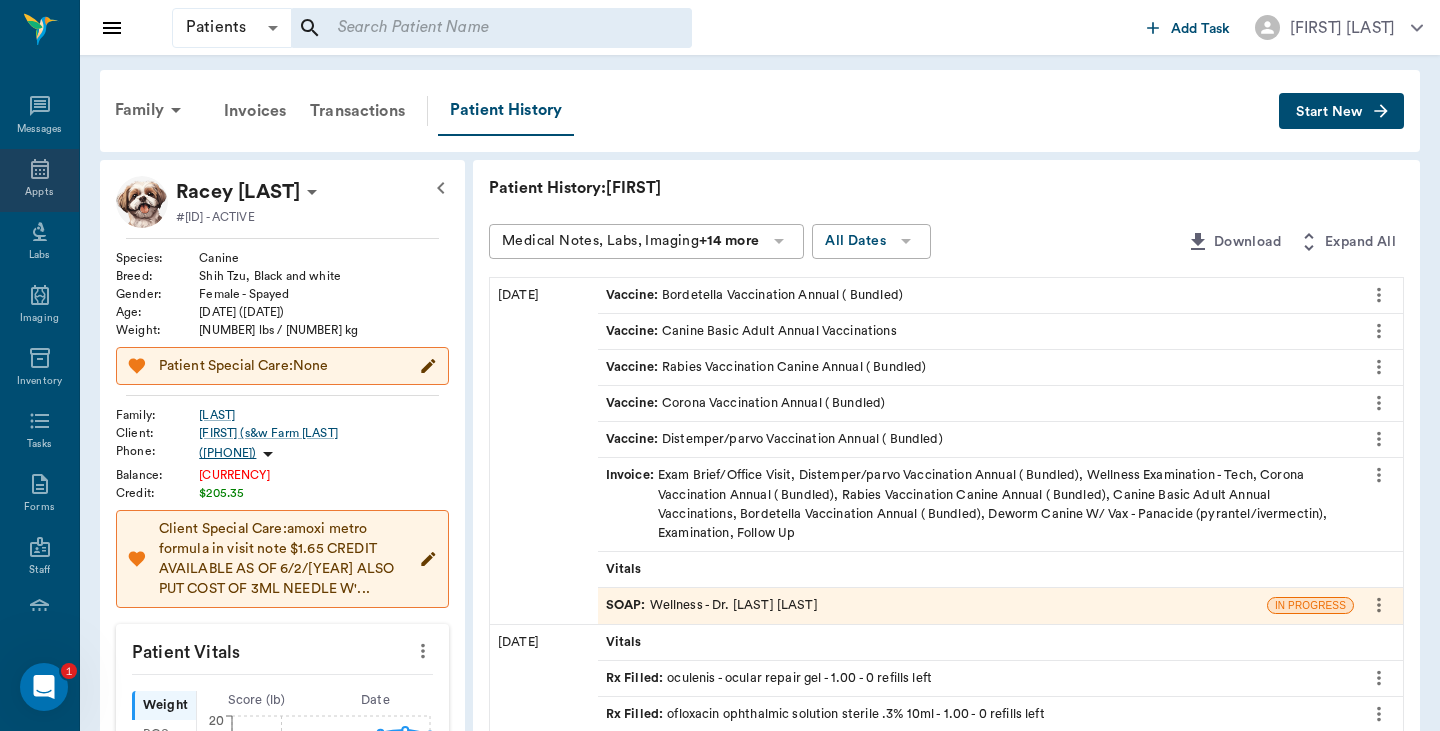 click 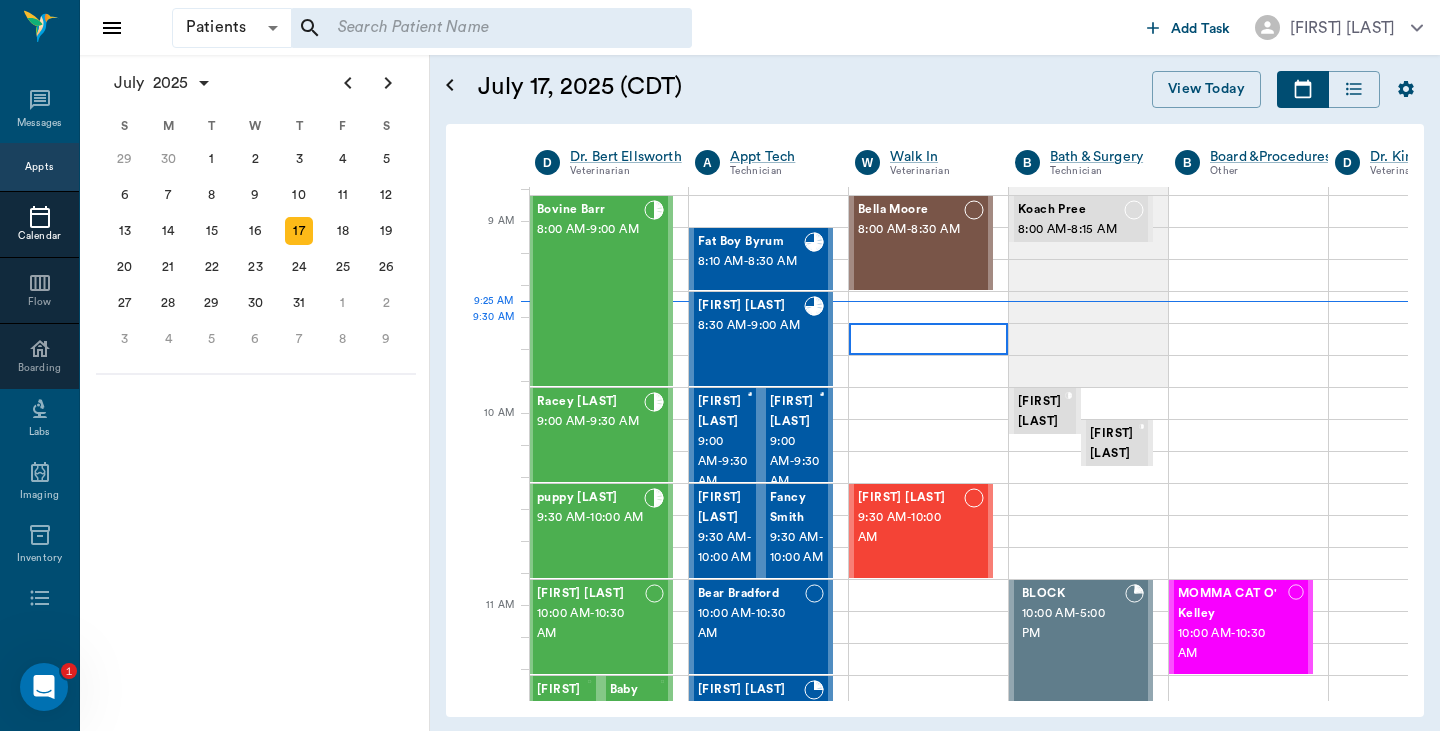 scroll, scrollTop: 172, scrollLeft: 2, axis: both 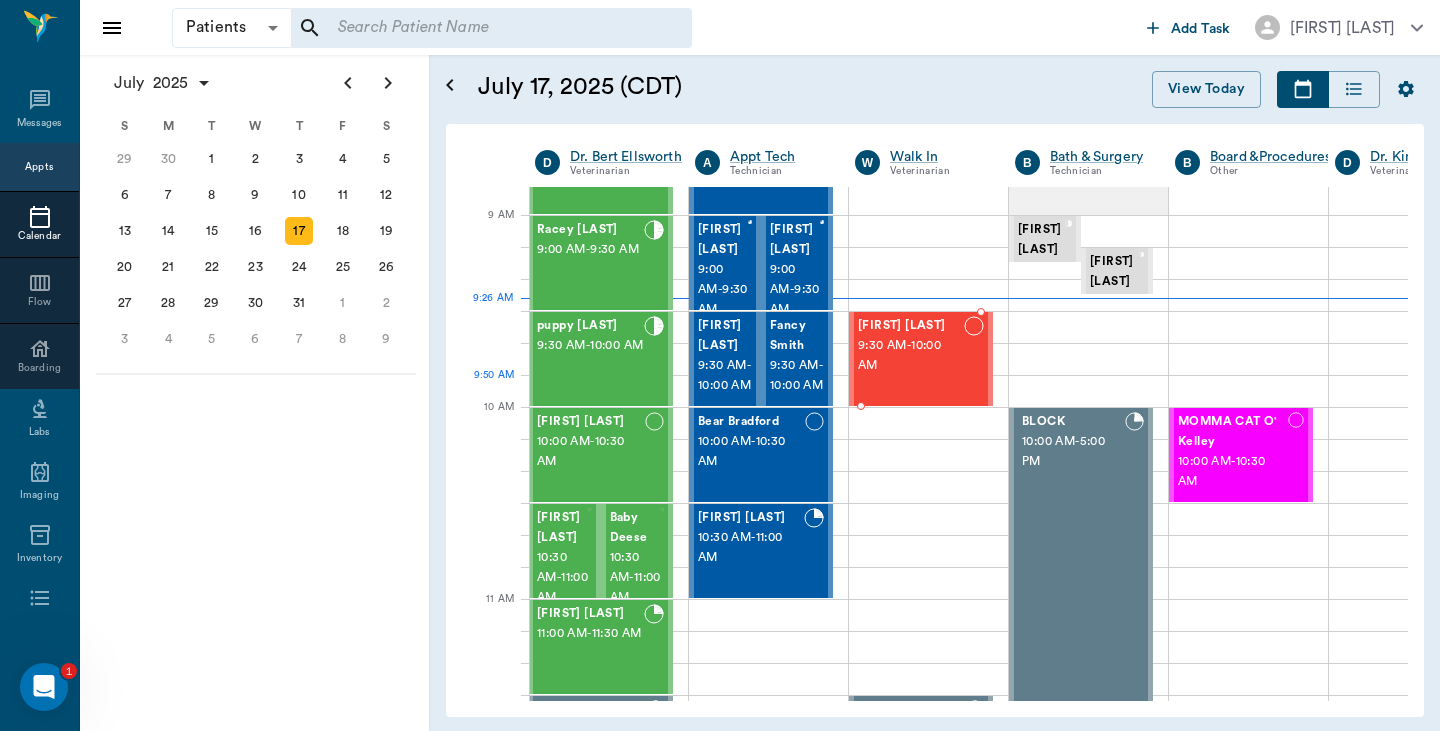 click on "LUCY Hall 9:30 AM  -  10:00 AM" at bounding box center (911, 359) 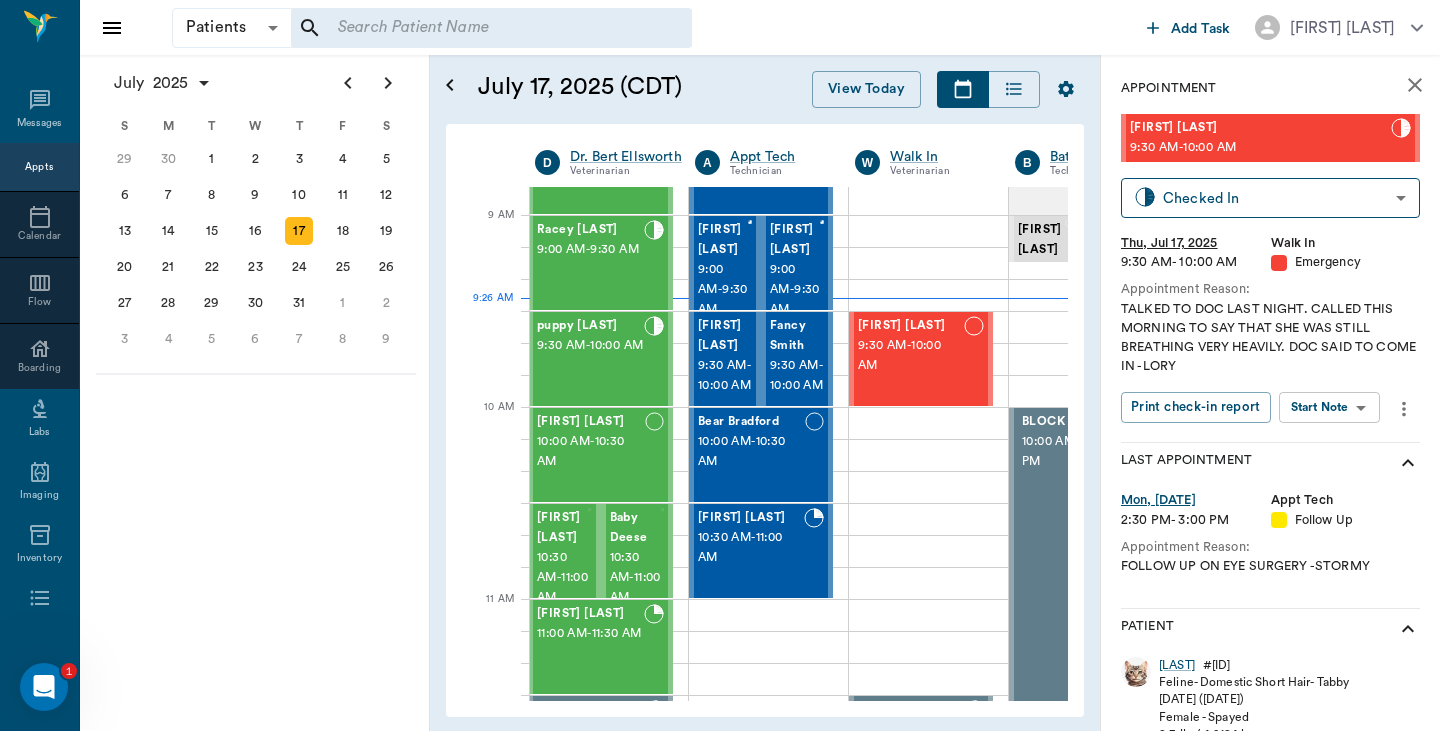 click on "Patients Patients ​ ​ Add Task Hunter Graves Nectar Messages Appts Calendar Flow Boarding Labs Imaging Inventory Tasks Forms Staff Reports Lookup Settings July 2025 S M T W T F S Jun 1 2 3 4 5 6 7 8 9 10 11 12 13 14 15 16 17 18 19 20 21 22 23 24 25 26 27 28 29 30 Jul 1 2 3 4 5 6 7 8 9 10 11 12 S M T W T F S 29 30 Jul 1 2 3 4 5 6 7 8 9 10 11 12 13 14 15 16 17 18 19 20 21 22 23 24 25 26 27 28 29 30 31 Aug 1 2 3 4 5 6 7 8 9 S M T W T F S 27 28 29 30 31 Aug 1 2 3 4 5 6 7 8 9 10 11 12 13 14 15 16 17 18 19 20 21 22 23 24 25 26 27 28 29 30 31 Sep 1 2 3 4 5 6 July 17, 2025 (CDT) View Today July 2025 Today 17 Thu Jul 2025 D Dr. Bert Ellsworth Veterinarian A Appt Tech Technician W Walk In Veterinarian B Bath & Surgery Technician B Board &Procedures Other D Dr. Kindall Jones Veterinarian 8 AM 9 AM 10 AM 11 AM 12 PM 1 PM 2 PM 3 PM 4 PM 5 PM 6 PM 7 PM 8 PM 9:26 AM 9:50 AM Bovine Barr 8:00 AM  -  9:00 AM Racey Smith 9:00 AM  -  9:30 AM puppy Kilgore 9:30 AM  -  10:00 AM Trooper Neff 10:00 AM  -  10:30 AM Bootsie Deese" at bounding box center [720, 365] 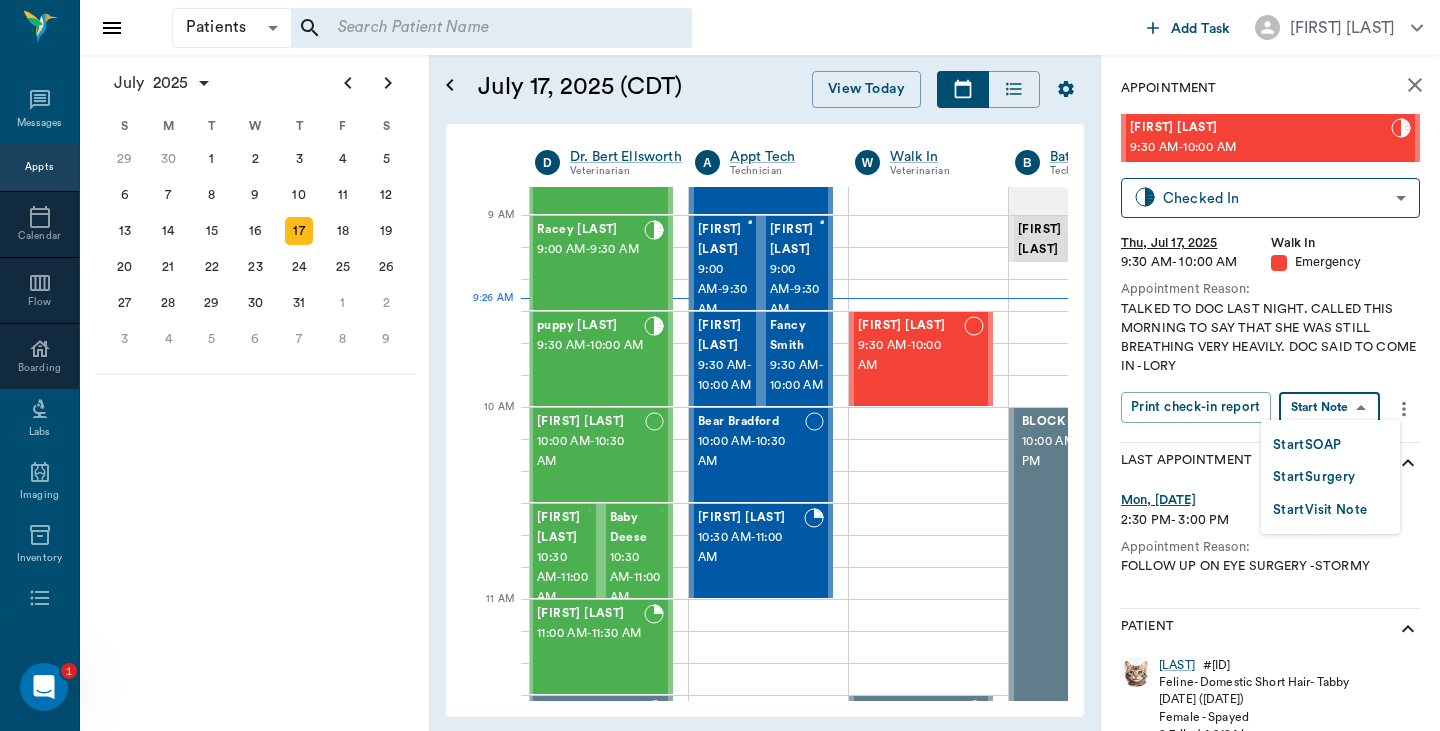click on "Start  SOAP" at bounding box center [1307, 445] 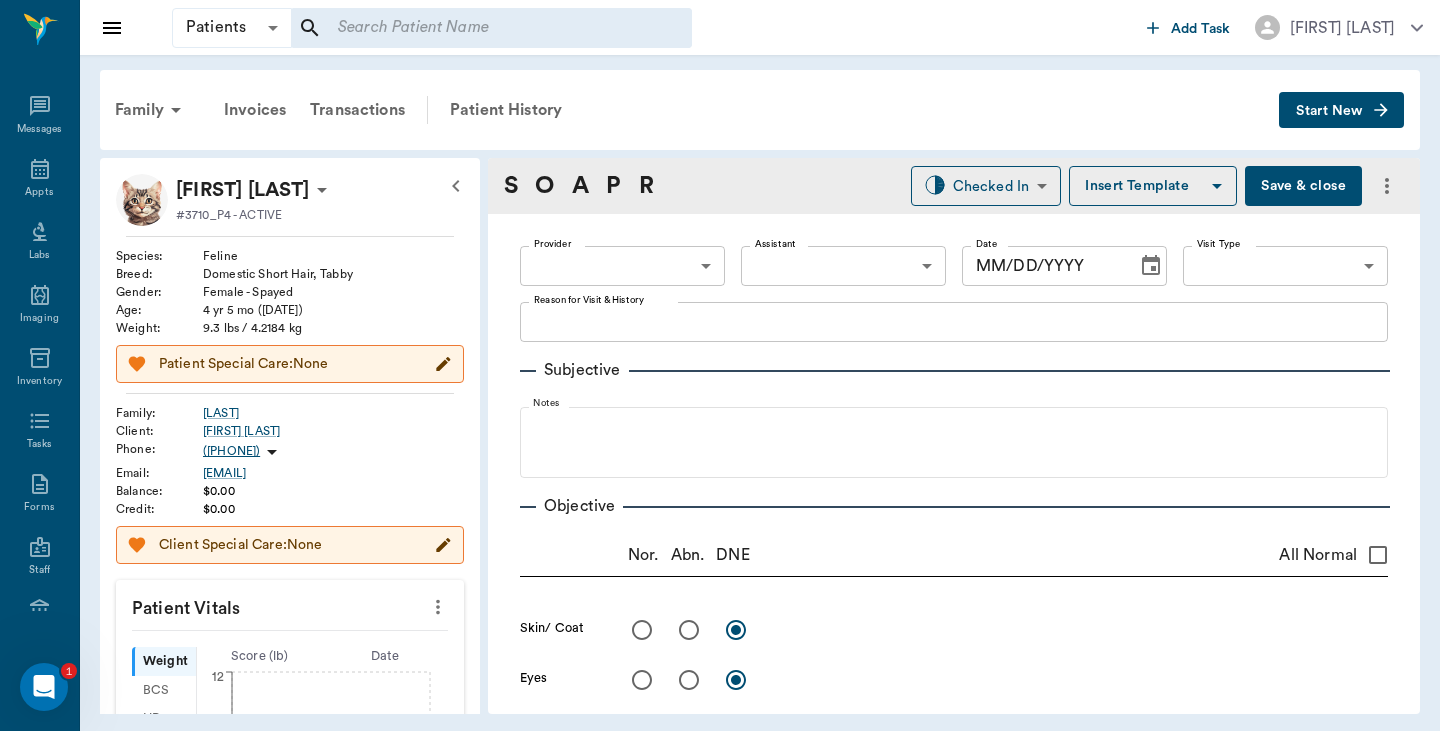 type on "63ee68728bdb516679580557" 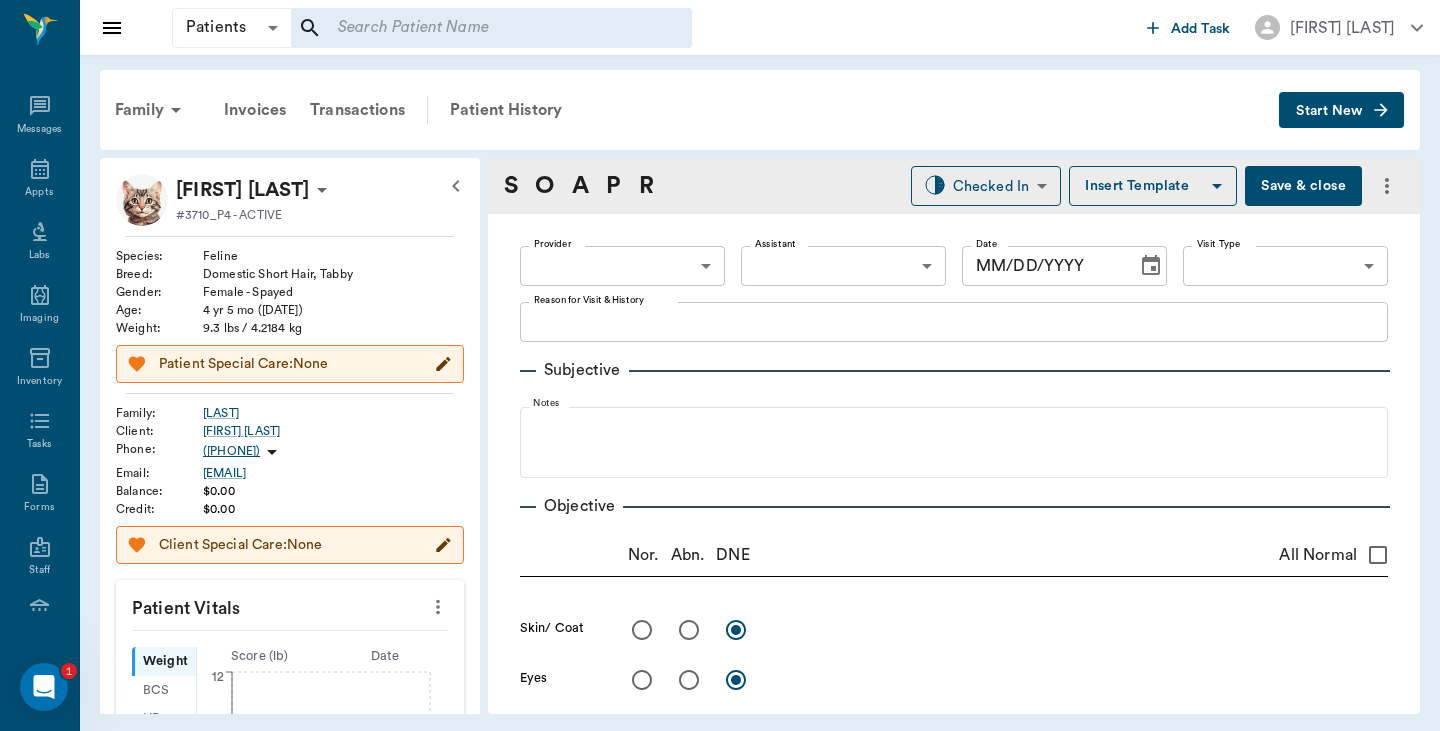 type on "65d2be4f46e3a538d89b8c1c" 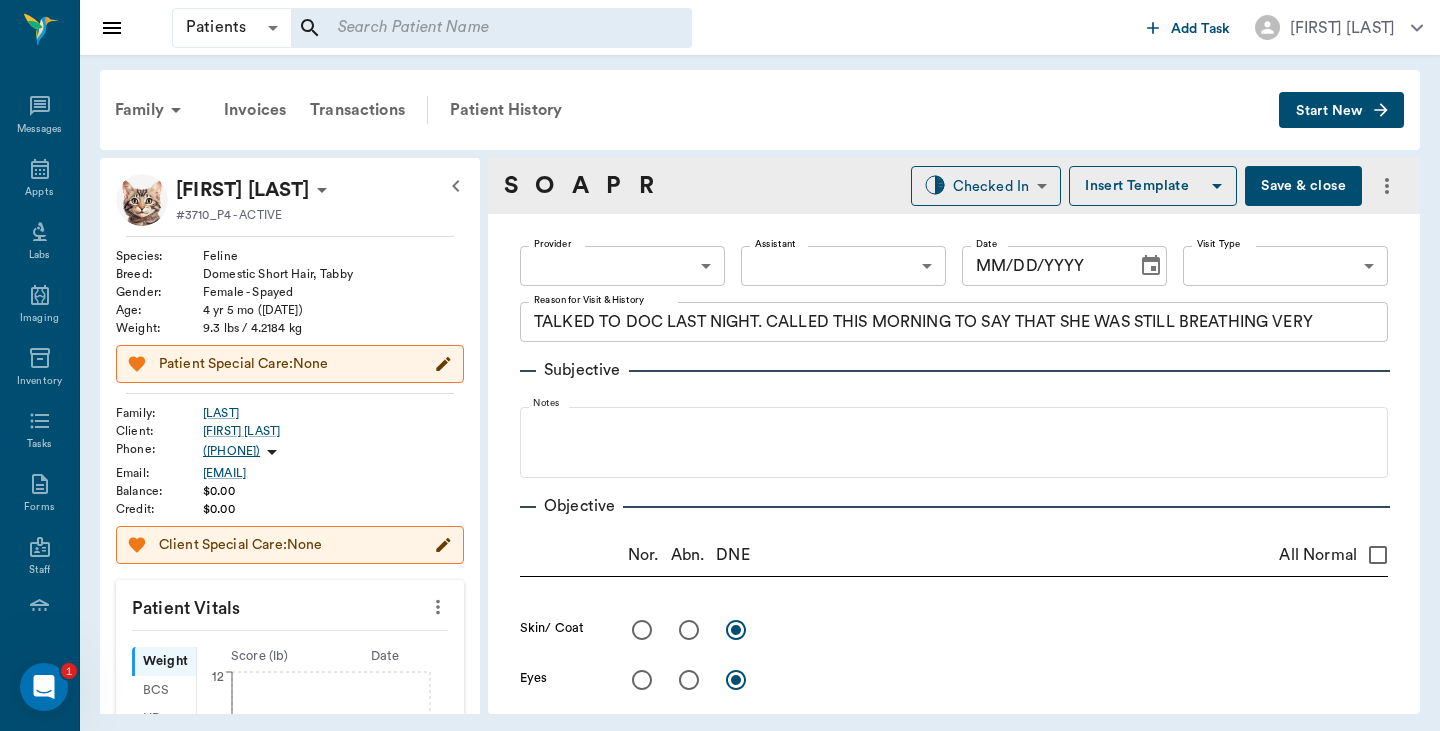 type on "07/17/2025" 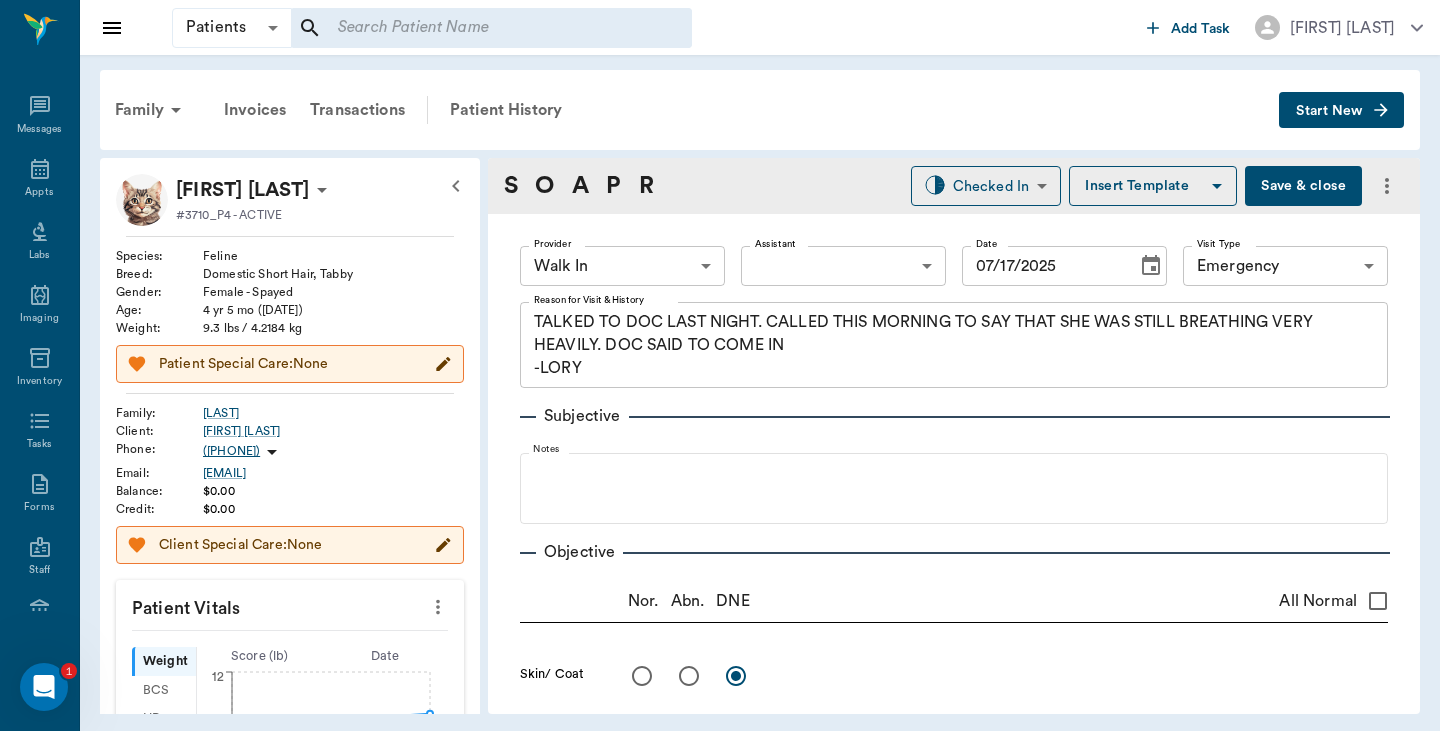 scroll, scrollTop: 0, scrollLeft: 0, axis: both 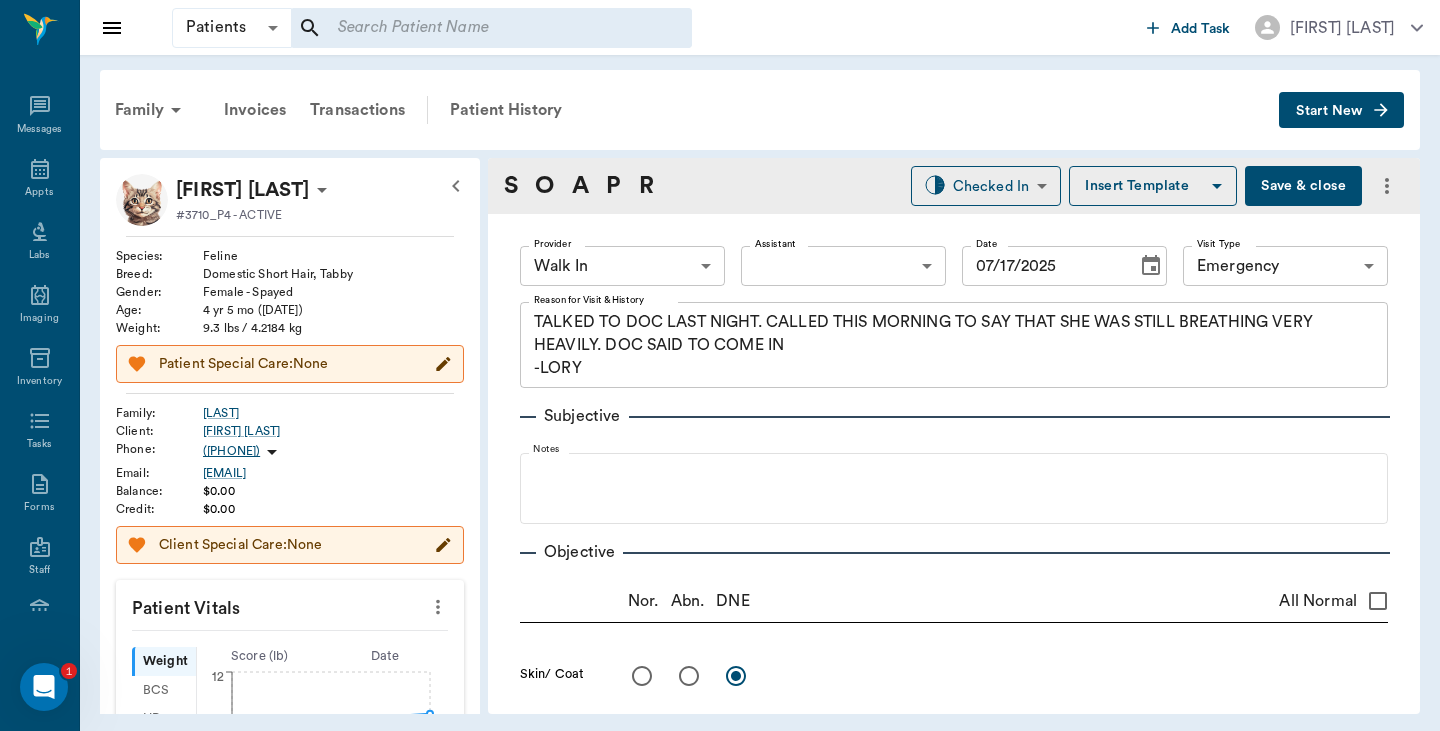 click on "Patients Patients ​ ​ Add Task Hunter Graves Nectar Messages Appts Labs Imaging Inventory Tasks Forms Staff Reports Lookup Settings Family Invoices Transactions Patient History Start New LUCY Hall #3710_P4    -    ACTIVE   Species : Feline Breed : Domestic Short Hair, Tabby Gender : Female - Spayed Age : 4 yr 5 mo (02/15/2021) Weight : 9.3 lbs / 4.2184 kg Patient Special Care:  None Family : Hall Client : Jennifer Hall Phone : (903) 353-8590 Email : HALLJENNIFER418@gmail.com Balance : $0.00 Credit : $0.00 Client Special Care:  None Patient Vitals Weight BCS HR Temp Resp BP Dia Pain Perio Score ( lb ) Date 07/07/25 2PM 0 3 6 9 12 Ongoing diagnosis Current Rx ofloxacin ophthalmic solution sterile .3% 10ml 07/07/26 meloxicam oral solution 1.5mg/ml 06/20/26 Reminders Upcoming appointments Emergency 07/17/25 Wellness 07/21/25 Schedule Appointment S O A P R Checked In CHECKED_IN ​ Insert Template  Save & close Provider Walk In 63ee68728bdb516679580557 Provider Assistant ​ Assistant Date 07/17/2025 Date x" at bounding box center (720, 365) 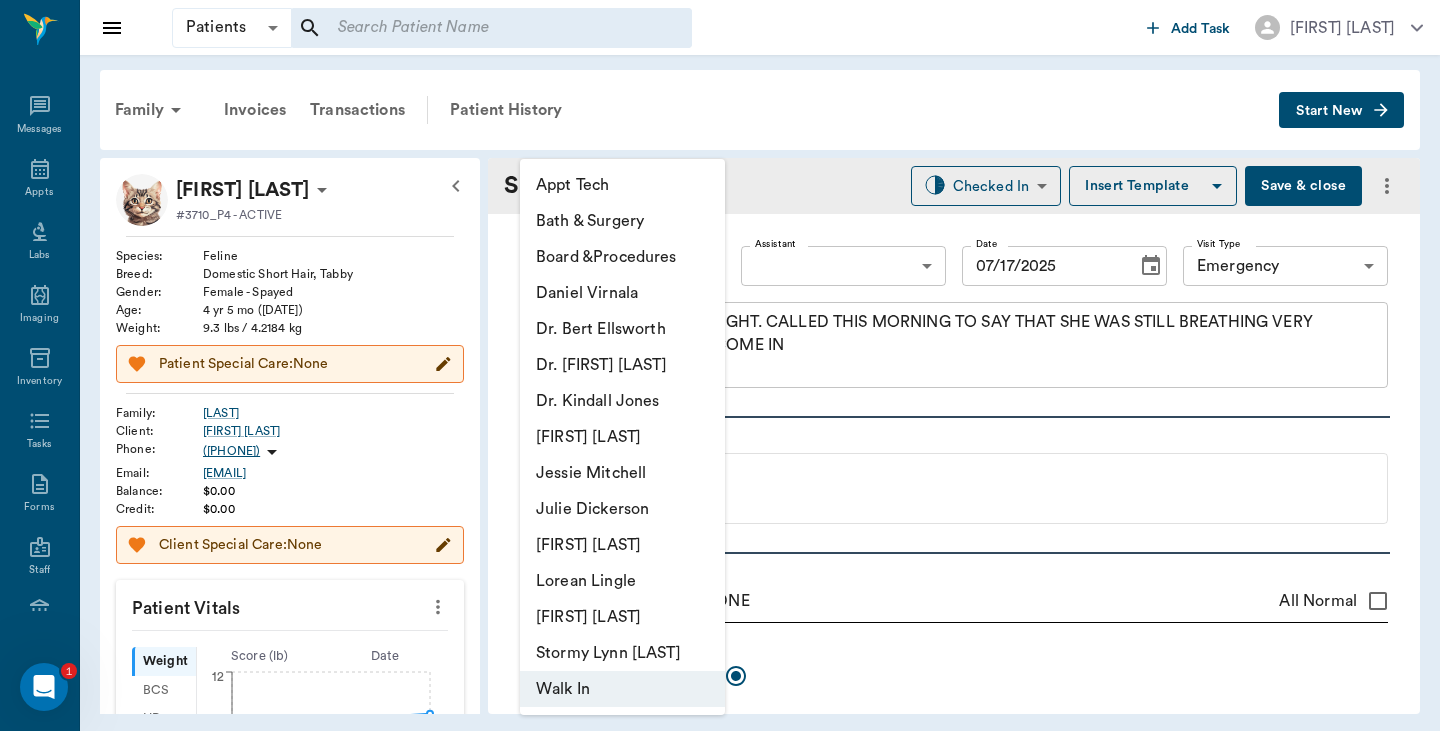 click at bounding box center [720, 365] 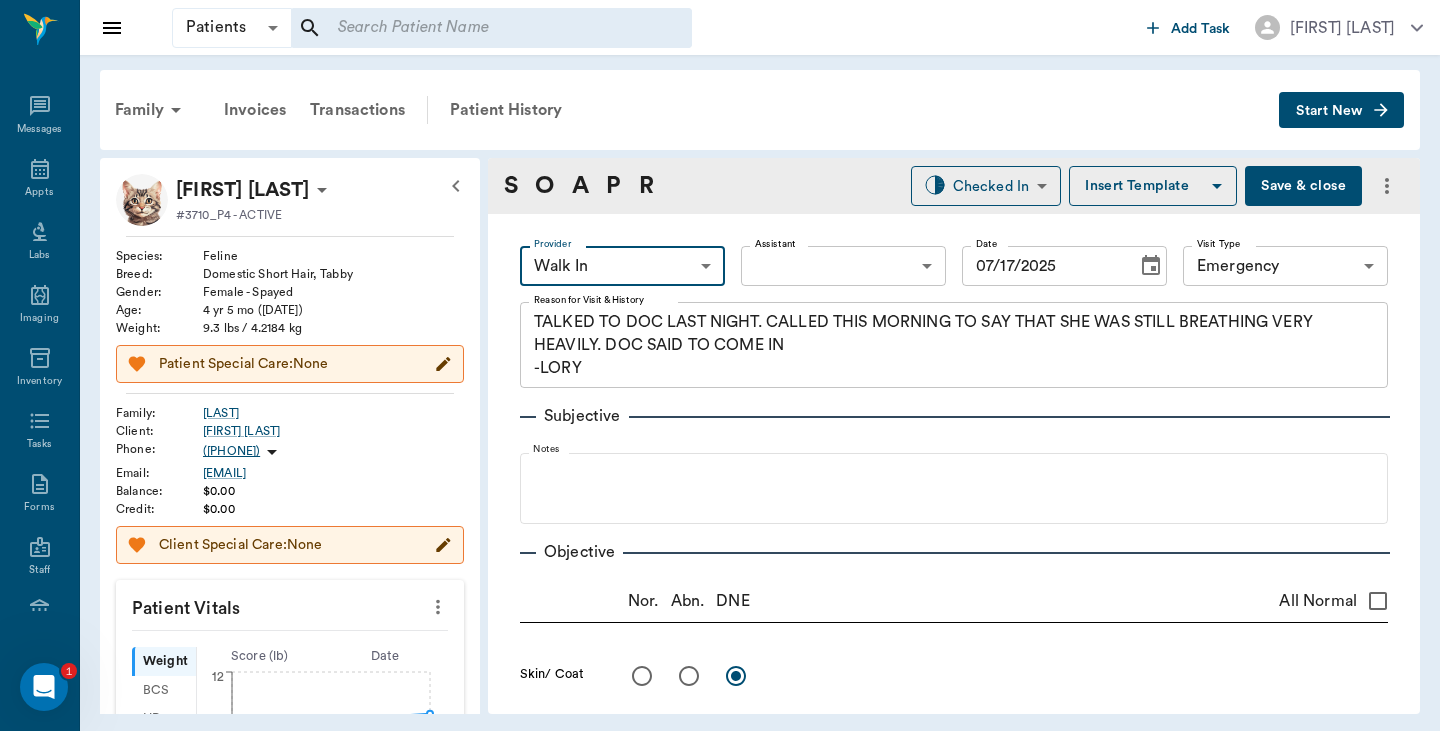 click on "Patients Patients ​ ​ Add Task Hunter Graves Nectar Messages Appts Labs Imaging Inventory Tasks Forms Staff Reports Lookup Settings Family Invoices Transactions Patient History Start New LUCY Hall #3710_P4    -    ACTIVE   Species : Feline Breed : Domestic Short Hair, Tabby Gender : Female - Spayed Age : 4 yr 5 mo (02/15/2021) Weight : 9.3 lbs / 4.2184 kg Patient Special Care:  None Family : Hall Client : Jennifer Hall Phone : (903) 353-8590 Email : HALLJENNIFER418@gmail.com Balance : $0.00 Credit : $0.00 Client Special Care:  None Patient Vitals Weight BCS HR Temp Resp BP Dia Pain Perio Score ( lb ) Date 07/07/25 2PM 0 3 6 9 12 Ongoing diagnosis Current Rx ofloxacin ophthalmic solution sterile .3% 10ml 07/07/26 meloxicam oral solution 1.5mg/ml 06/20/26 Reminders Upcoming appointments Emergency 07/17/25 Wellness 07/21/25 Schedule Appointment S O A P R Checked In CHECKED_IN ​ Insert Template  Save & close Provider Walk In 63ee68728bdb516679580557 Provider Assistant ​ Assistant Date 07/17/2025 Date x" at bounding box center [720, 365] 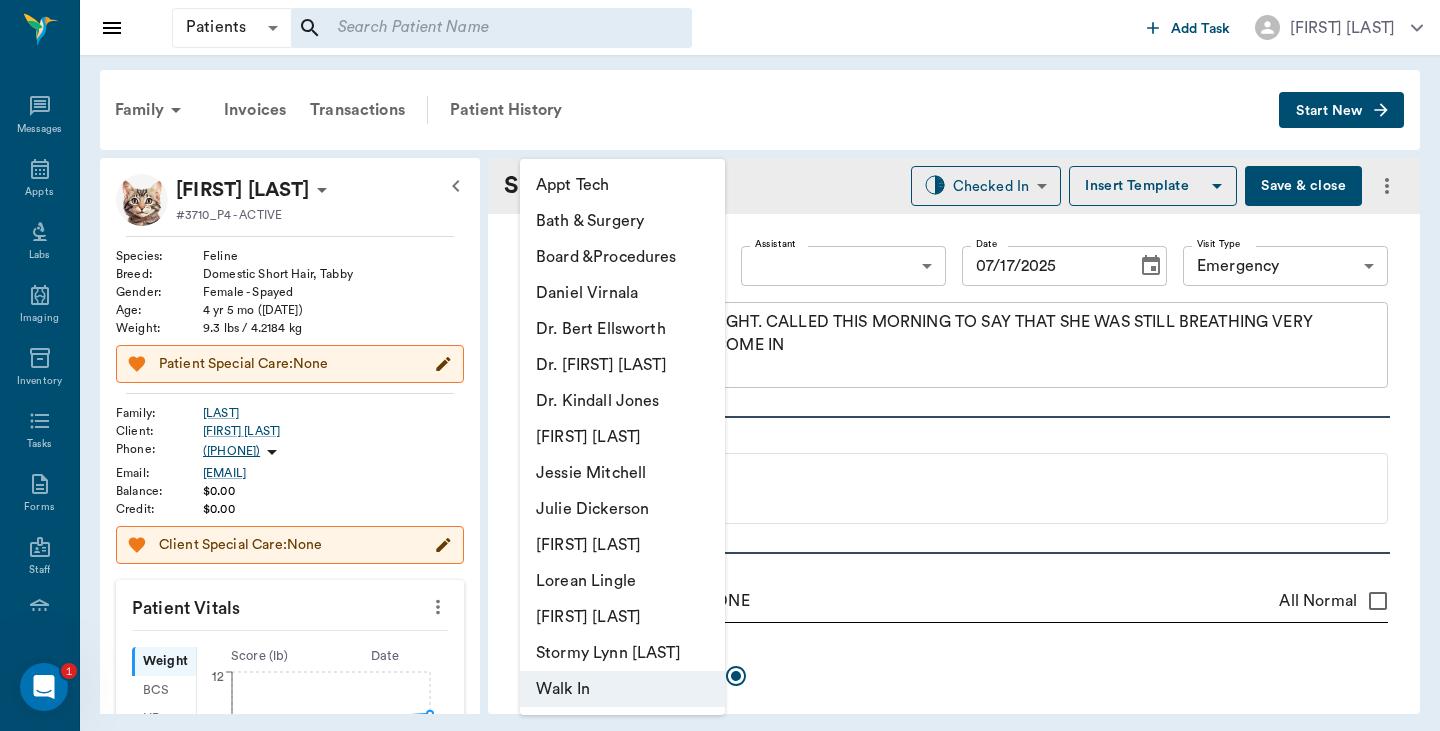 click on "Dr. Bert Ellsworth" at bounding box center [622, 329] 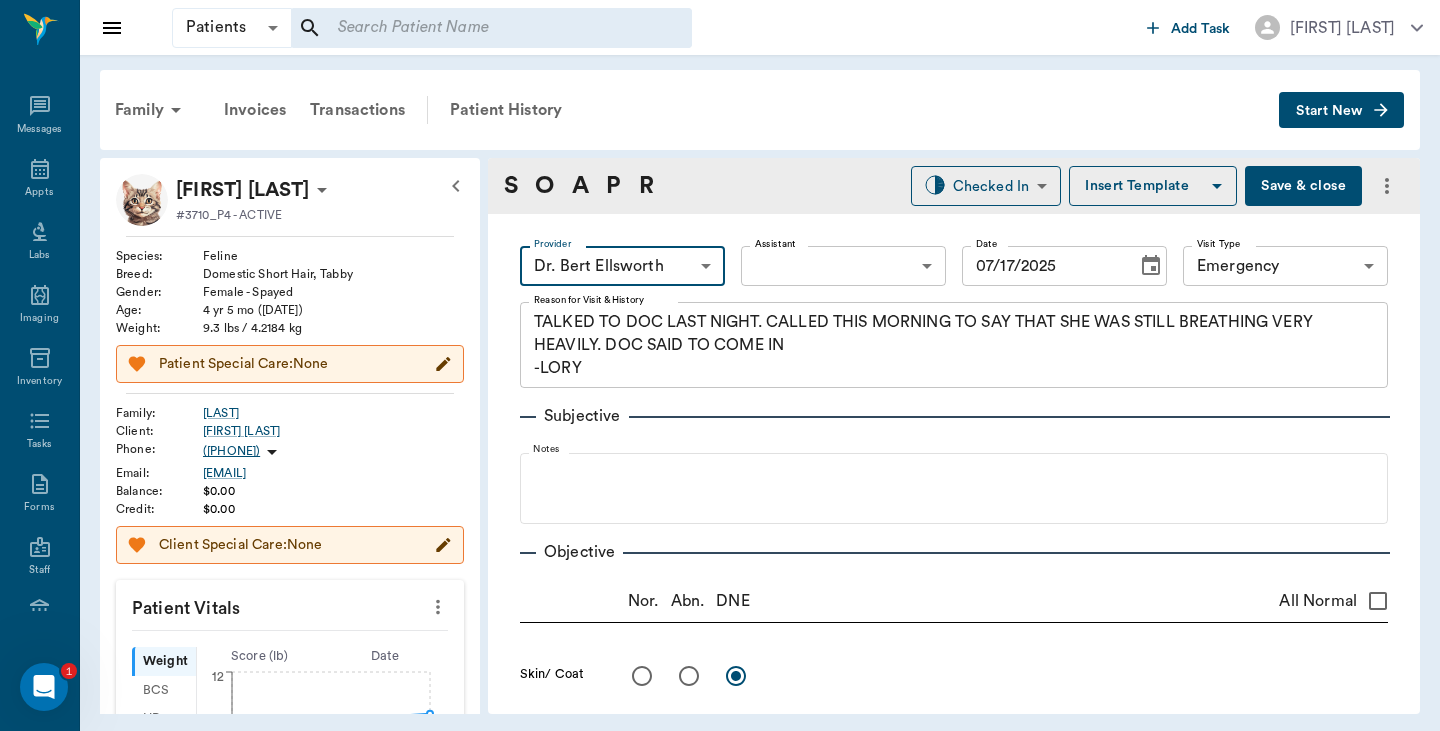 click on "Patients Patients ​ ​ Add Task Hunter Graves Nectar Messages Appts Labs Imaging Inventory Tasks Forms Staff Reports Lookup Settings Family Invoices Transactions Patient History Start New LUCY Hall #3710_P4    -    ACTIVE   Species : Feline Breed : Domestic Short Hair, Tabby Gender : Female - Spayed Age : 4 yr 5 mo (02/15/2021) Weight : 9.3 lbs / 4.2184 kg Patient Special Care:  None Family : Hall Client : Jennifer Hall Phone : (903) 353-8590 Email : HALLJENNIFER418@gmail.com Balance : $0.00 Credit : $0.00 Client Special Care:  None Patient Vitals Weight BCS HR Temp Resp BP Dia Pain Perio Score ( lb ) Date 07/07/25 2PM 0 3 6 9 12 Ongoing diagnosis Current Rx ofloxacin ophthalmic solution sterile .3% 10ml 07/07/26 meloxicam oral solution 1.5mg/ml 06/20/26 Reminders Upcoming appointments Emergency 07/17/25 Wellness 07/21/25 Schedule Appointment S O A P R Checked In CHECKED_IN ​ Insert Template  Save & close Provider Dr. Bert Ellsworth 63ec2f075fda476ae8351a4d Provider Assistant ​ Assistant Date Date x" at bounding box center [720, 365] 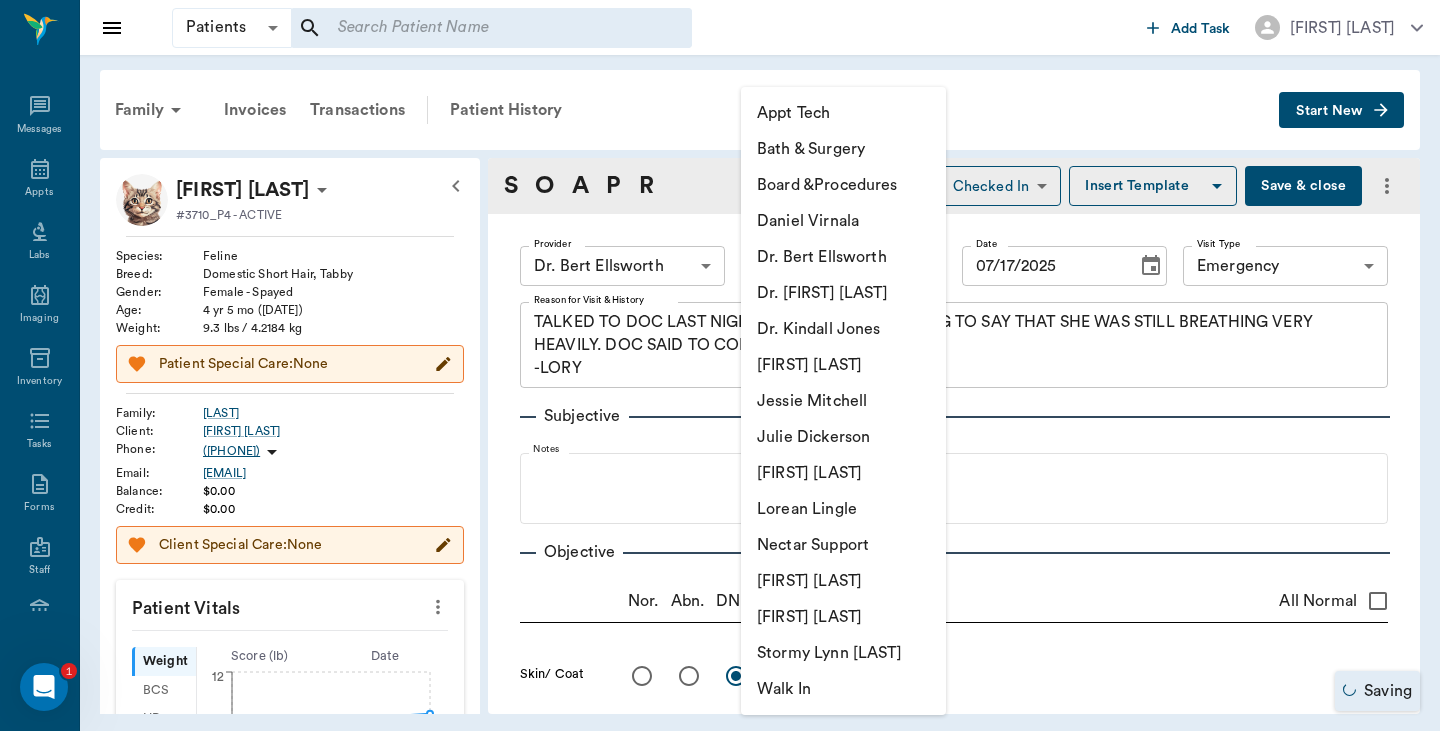 click on "Walk In" at bounding box center (843, 689) 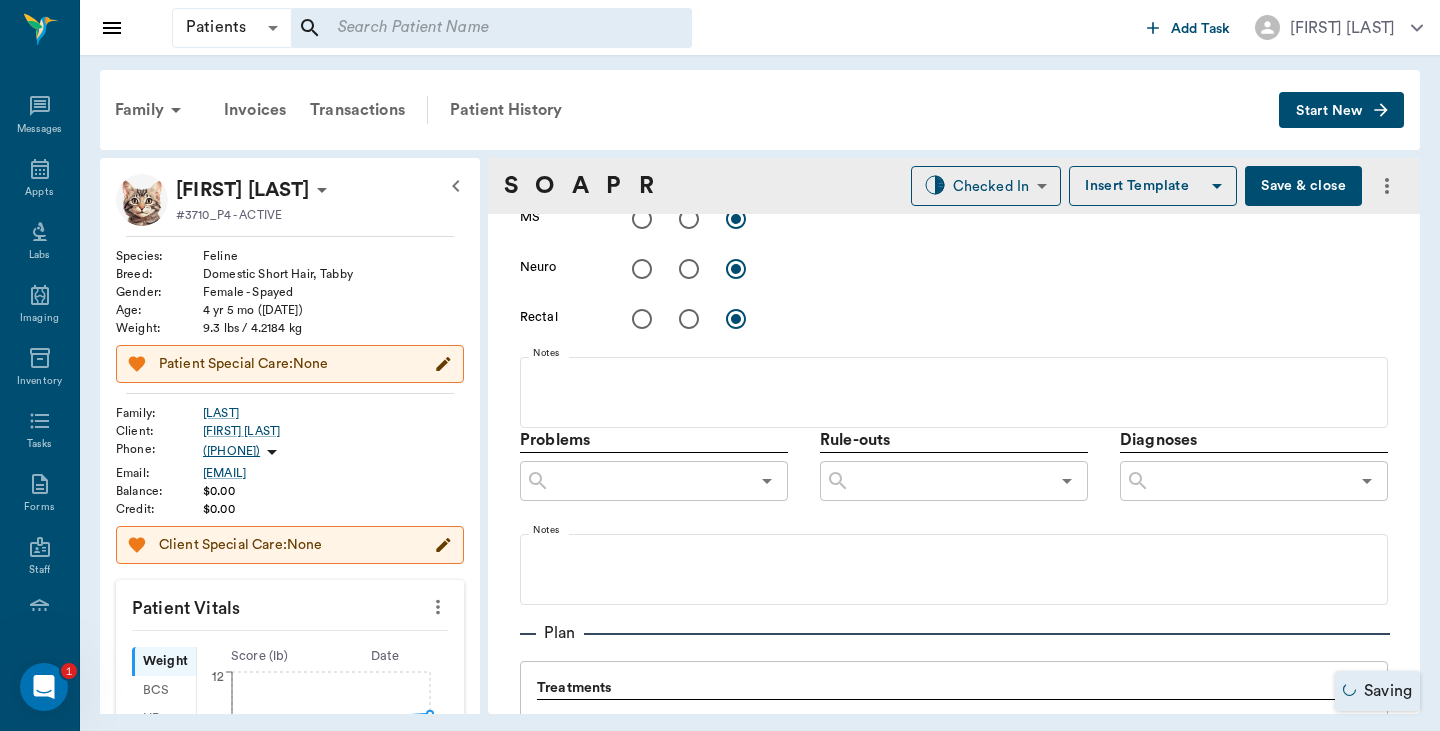scroll, scrollTop: 958, scrollLeft: 0, axis: vertical 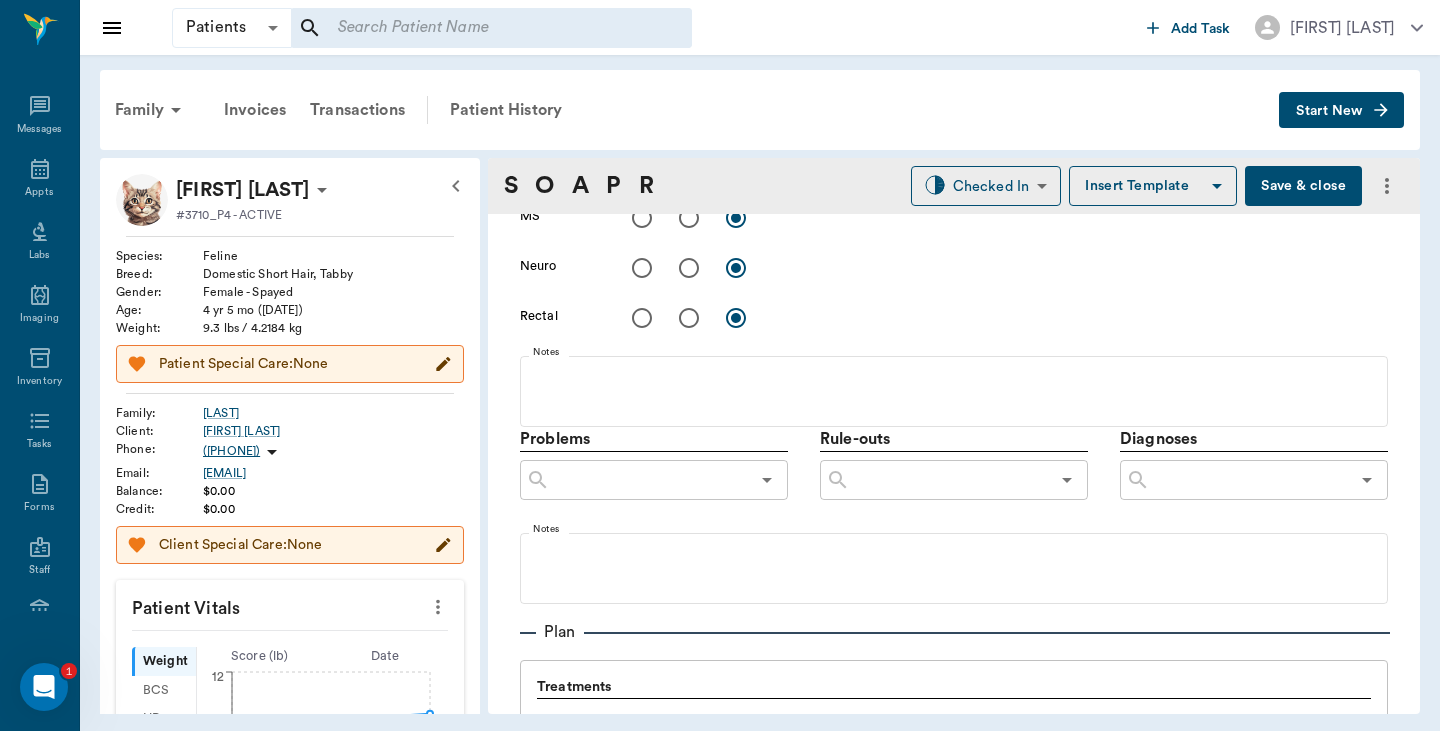 click 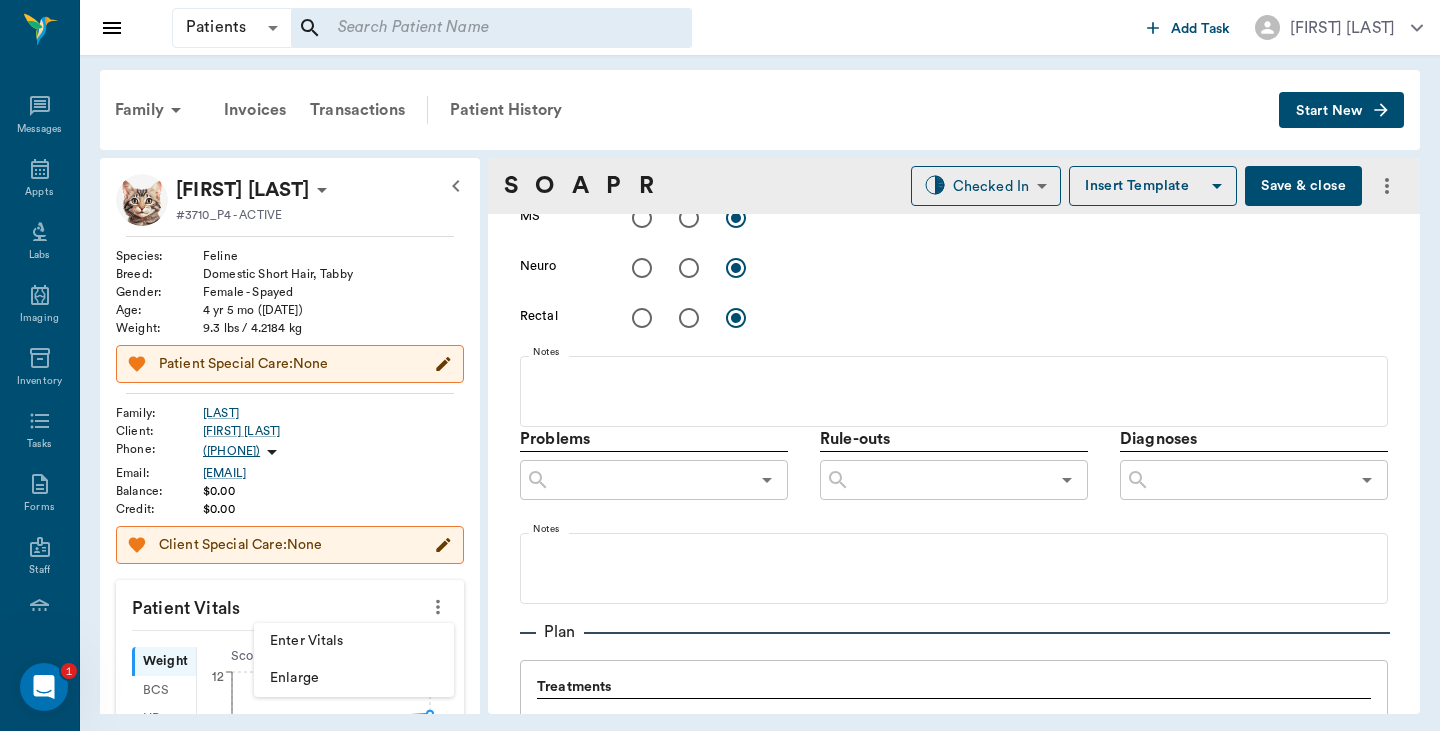click on "Enter Vitals" at bounding box center [354, 641] 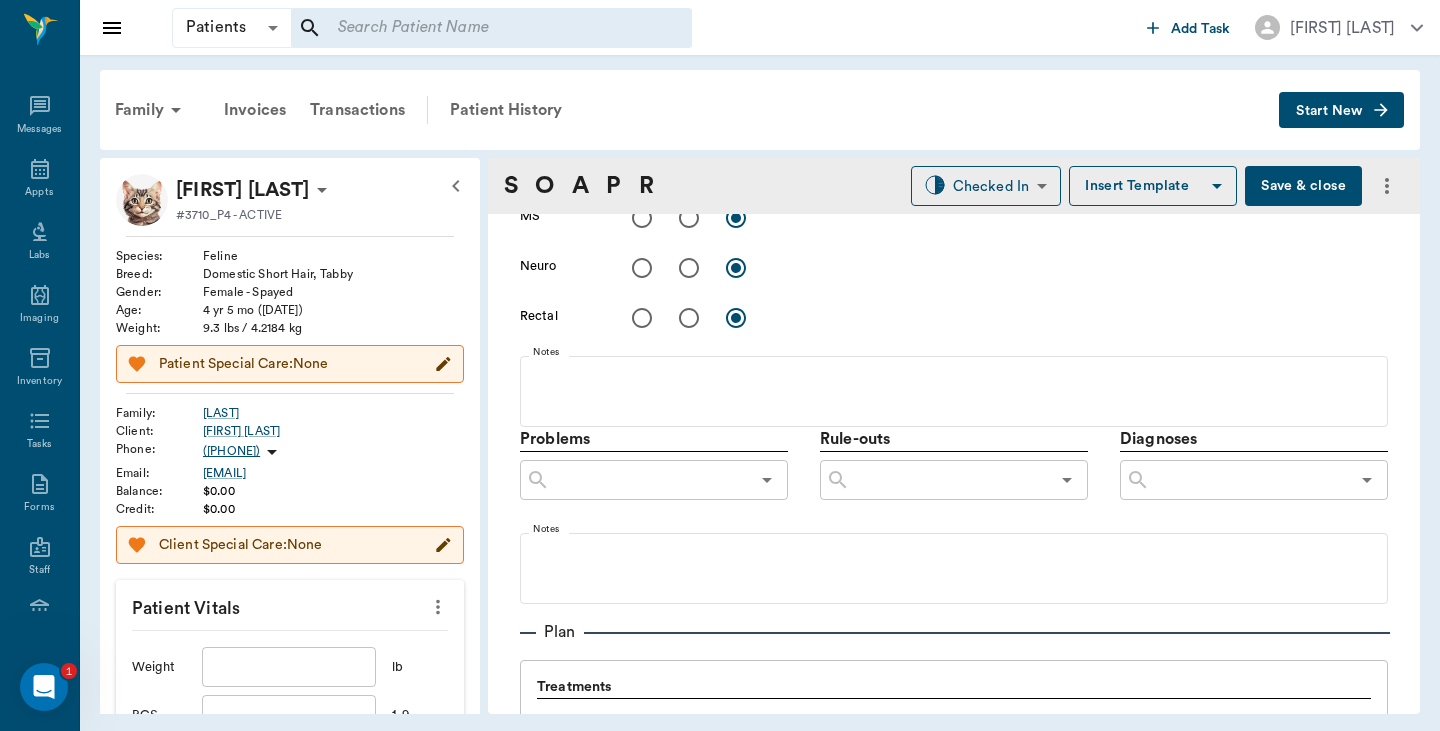 click at bounding box center (289, 667) 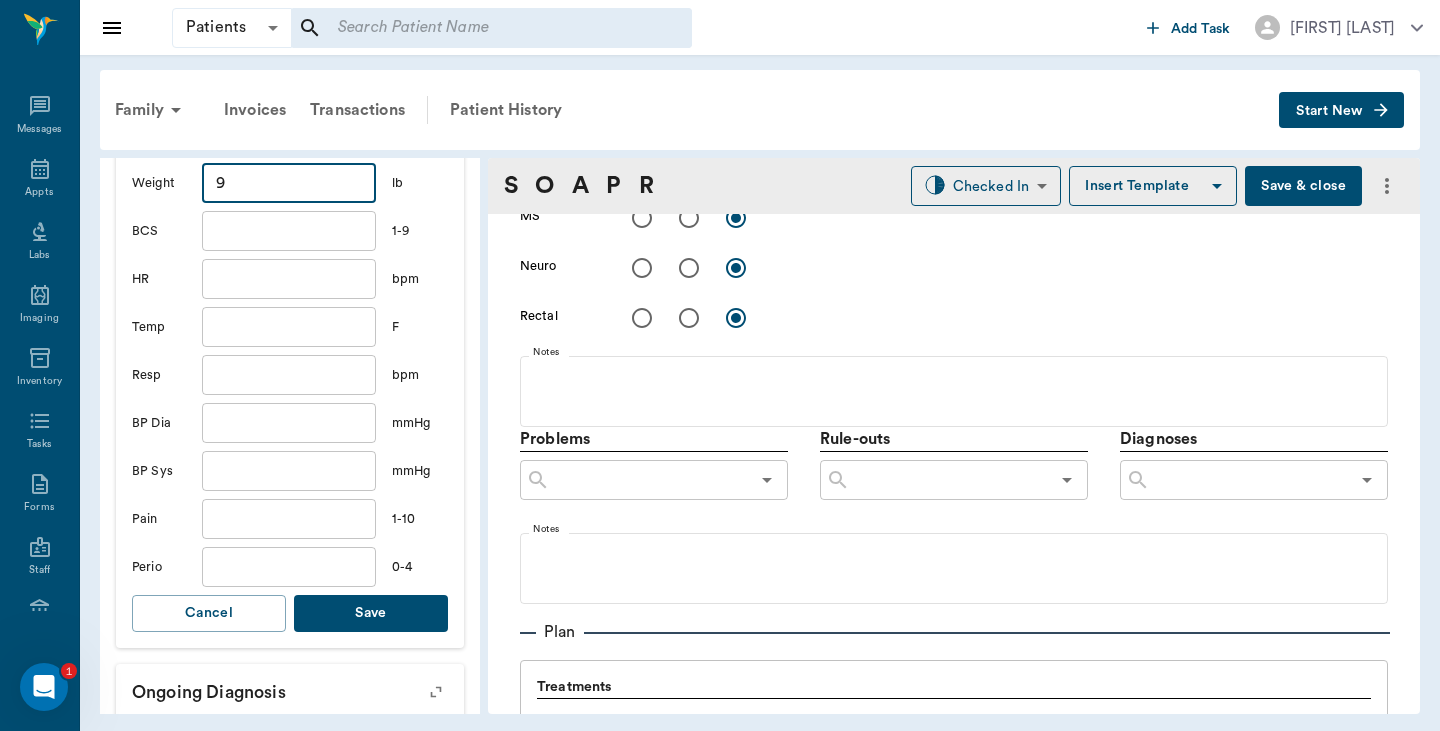 scroll, scrollTop: 500, scrollLeft: 0, axis: vertical 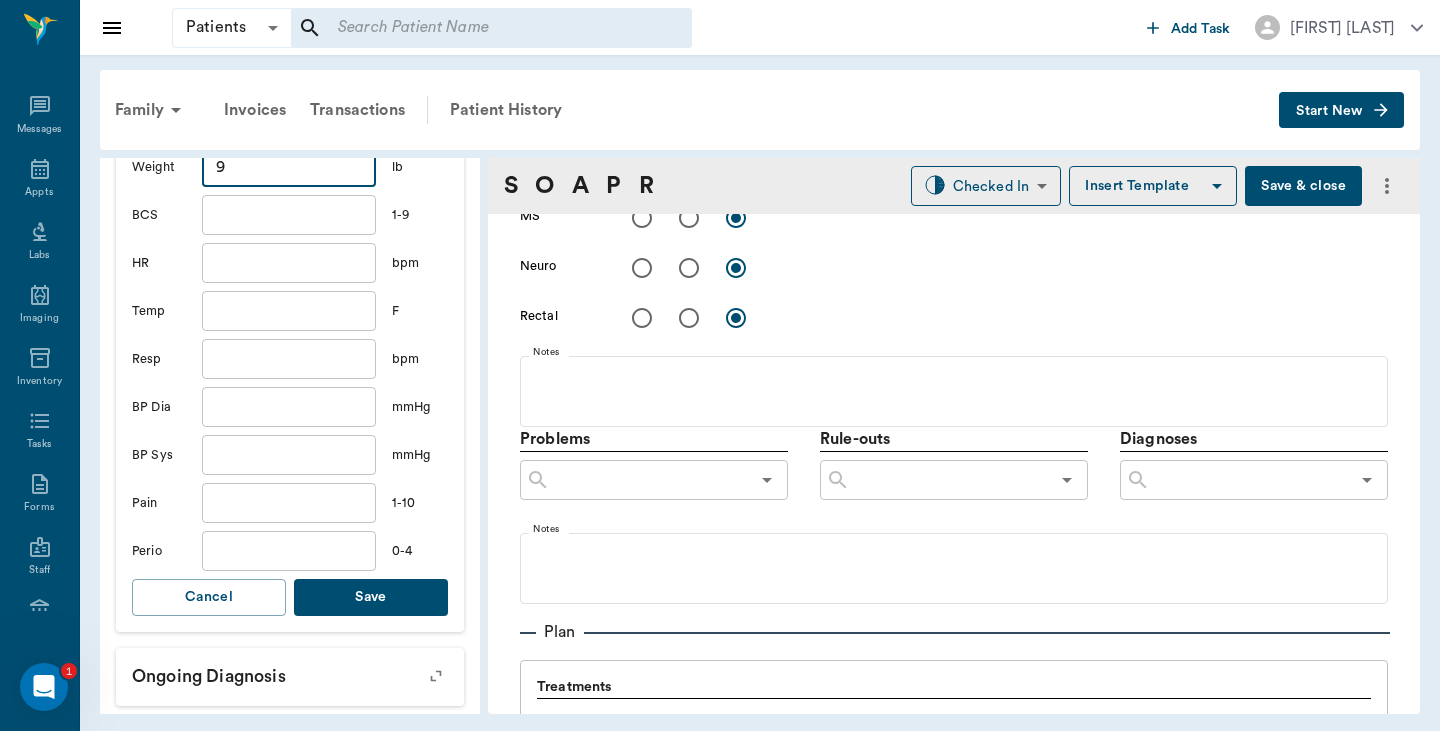 type on "9" 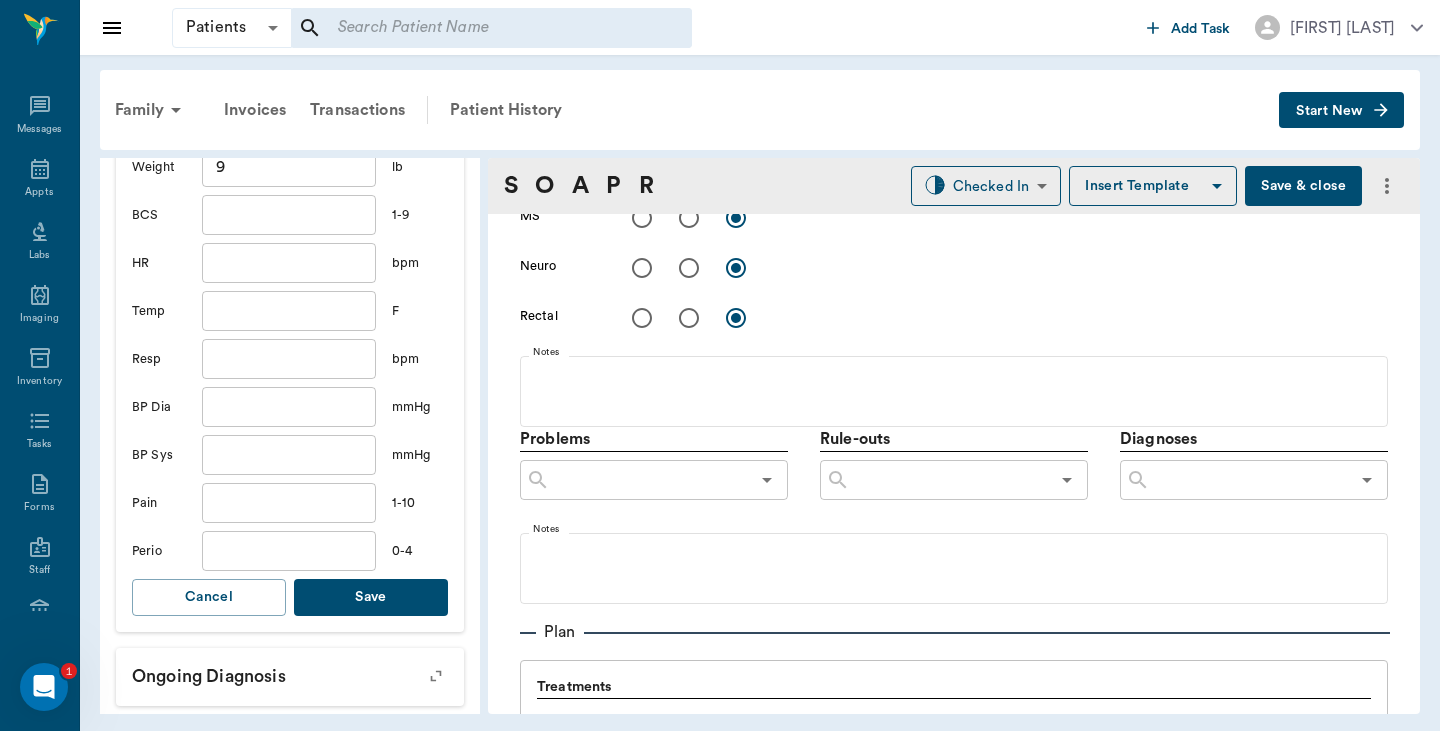 click on "Save" at bounding box center [371, 597] 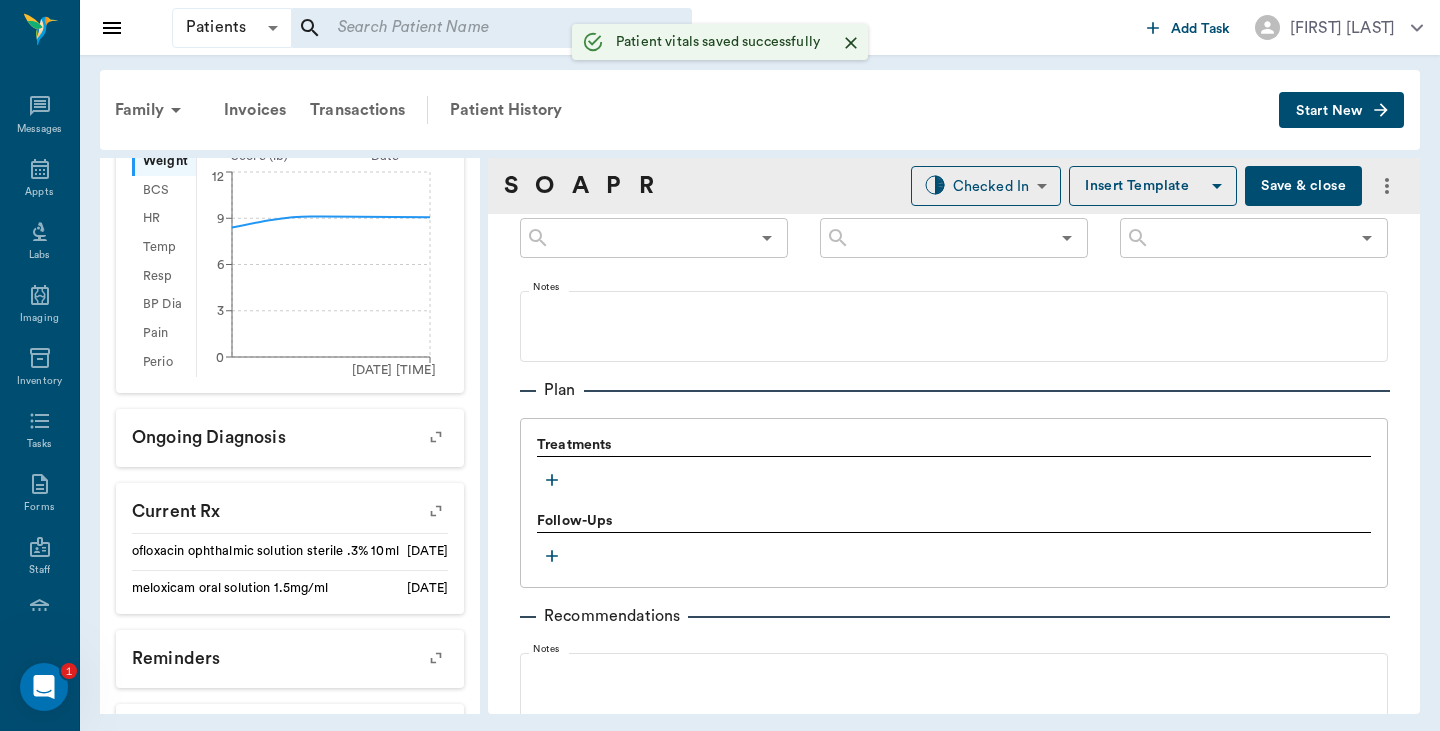 scroll, scrollTop: 1214, scrollLeft: 0, axis: vertical 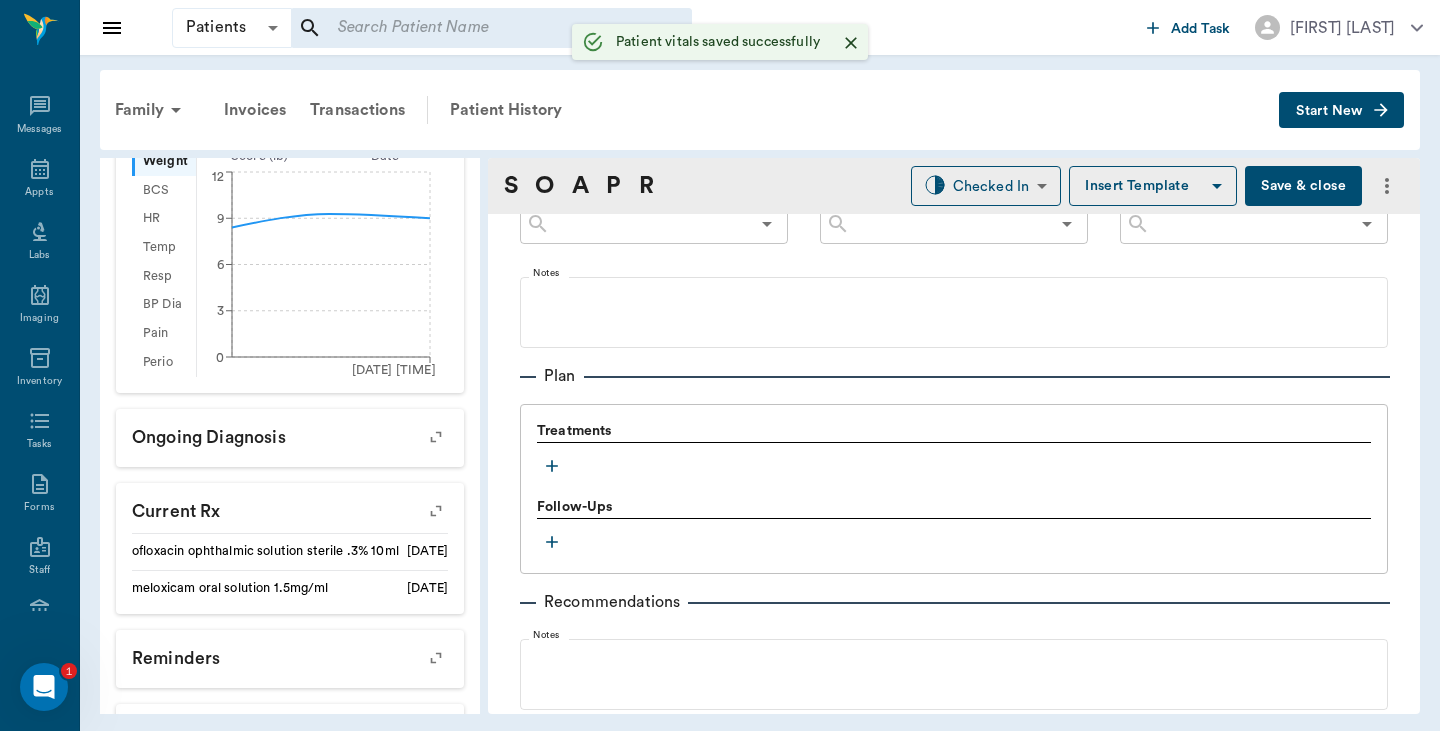click 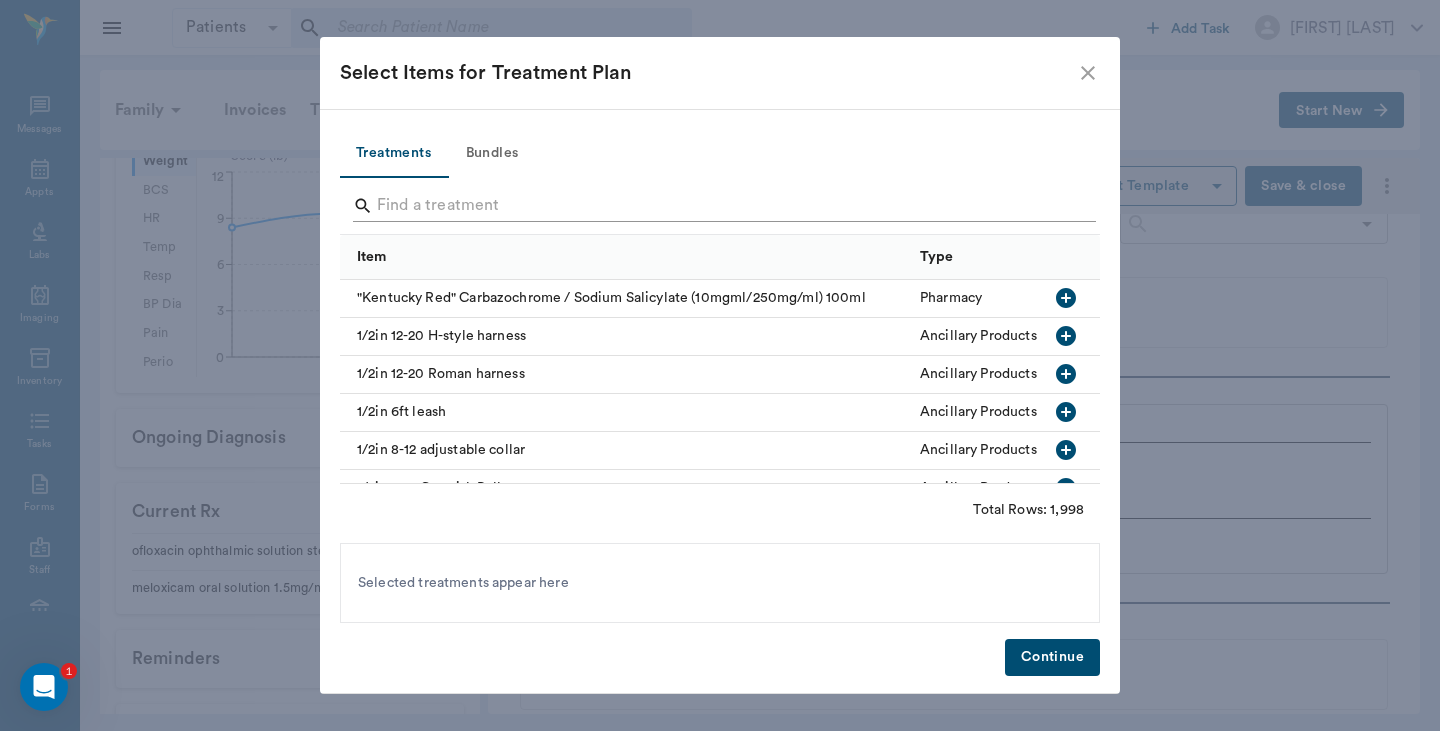click at bounding box center (721, 206) 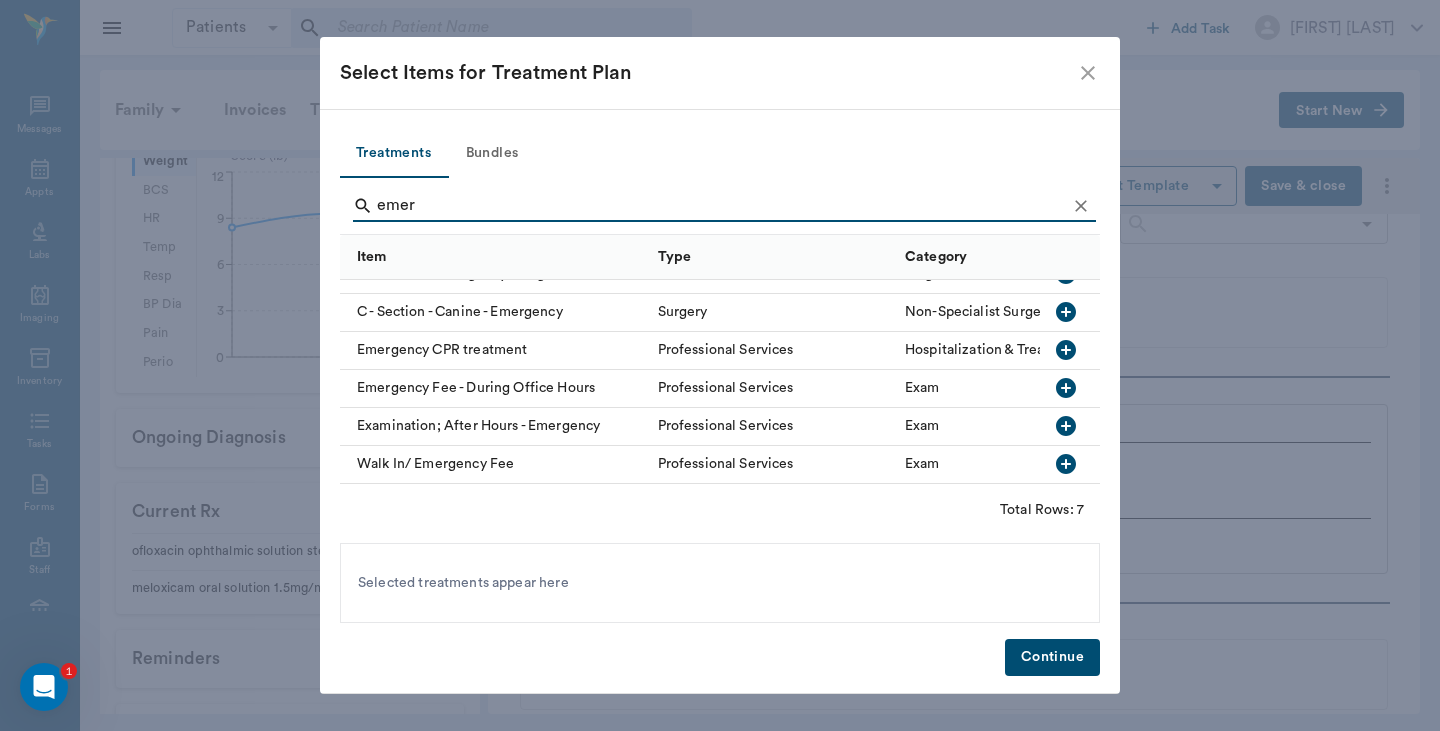 scroll, scrollTop: 62, scrollLeft: 0, axis: vertical 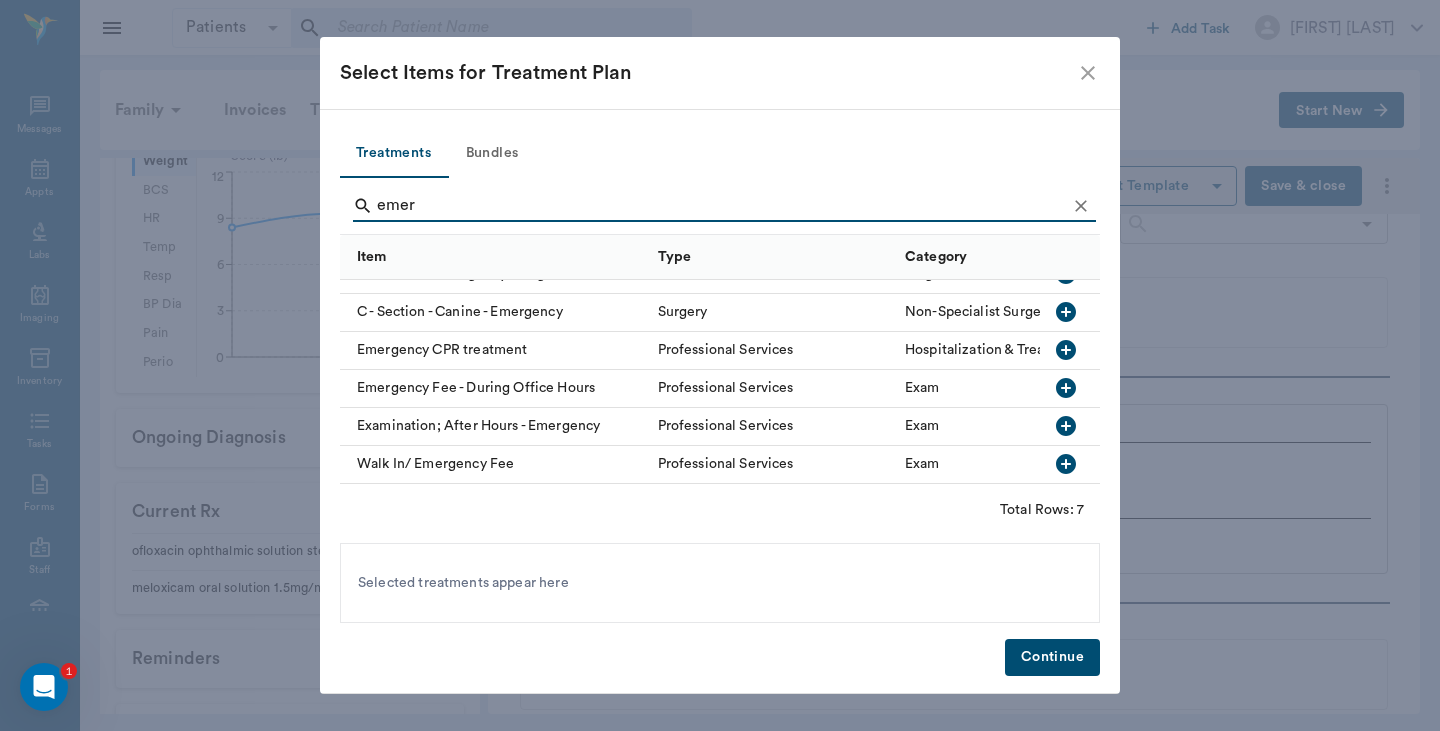 type on "emer" 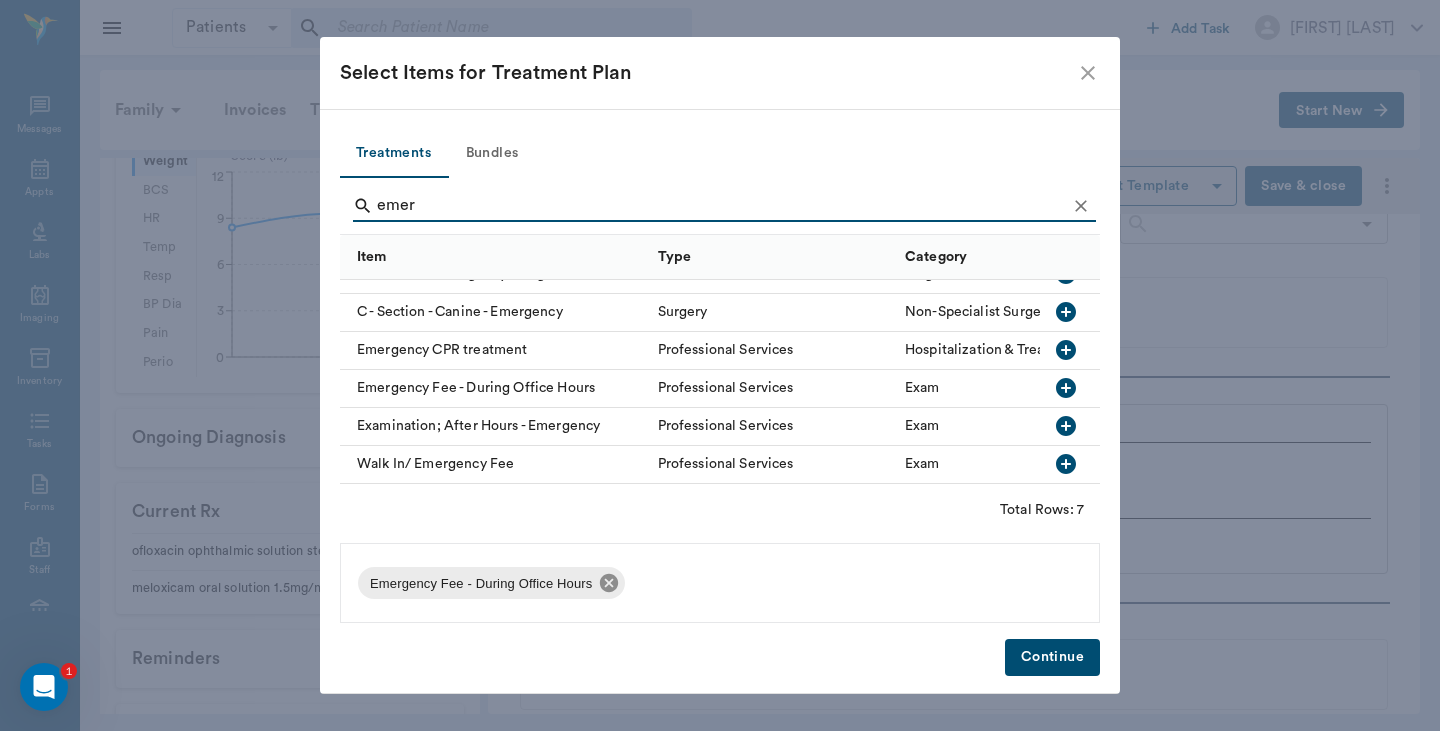 click 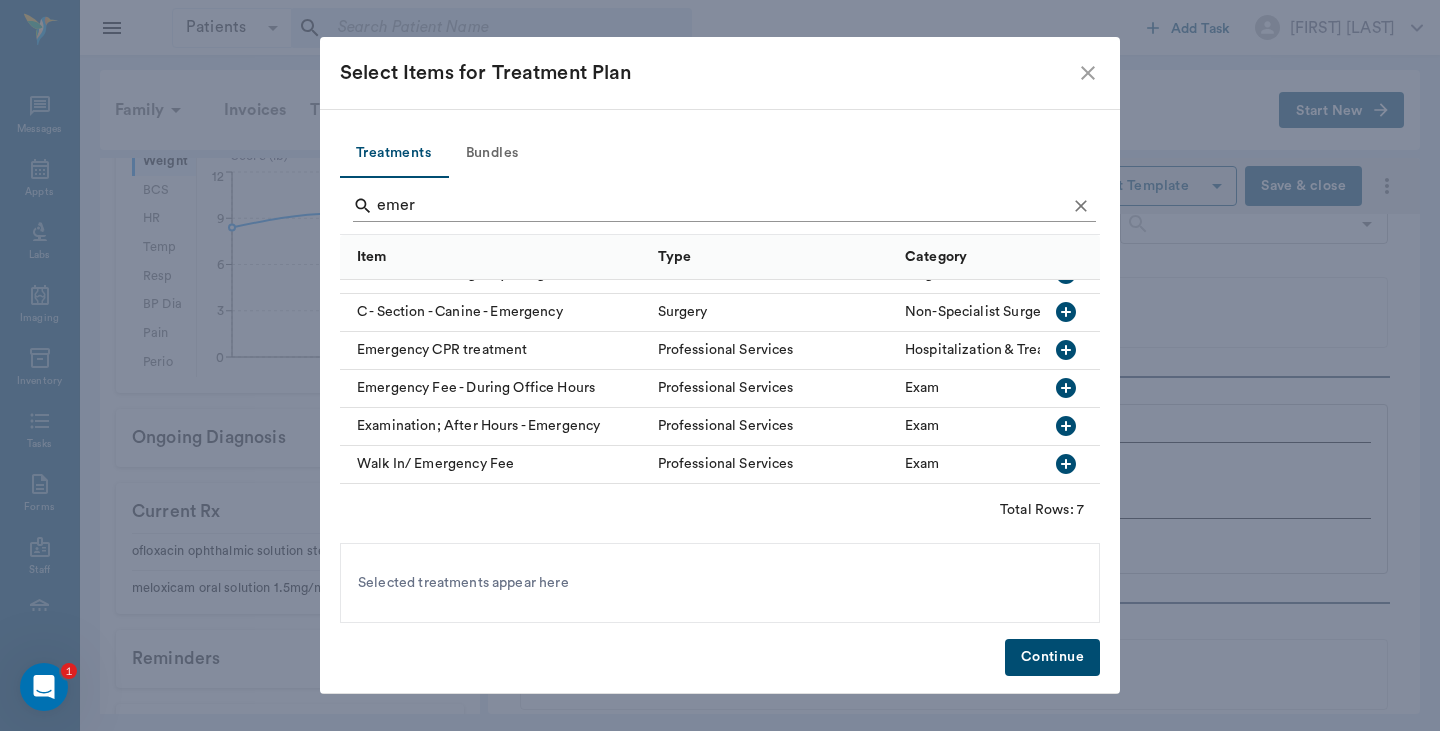 click 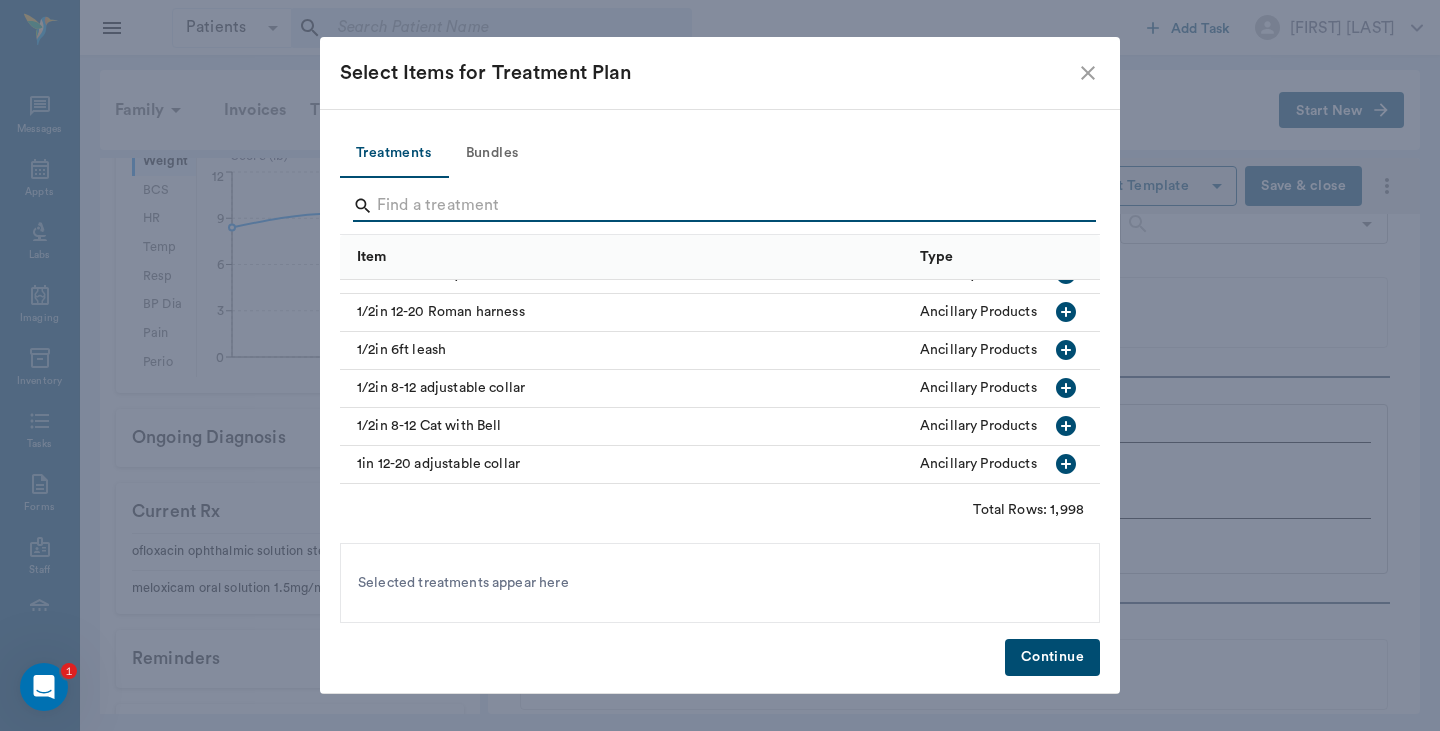 click at bounding box center (721, 206) 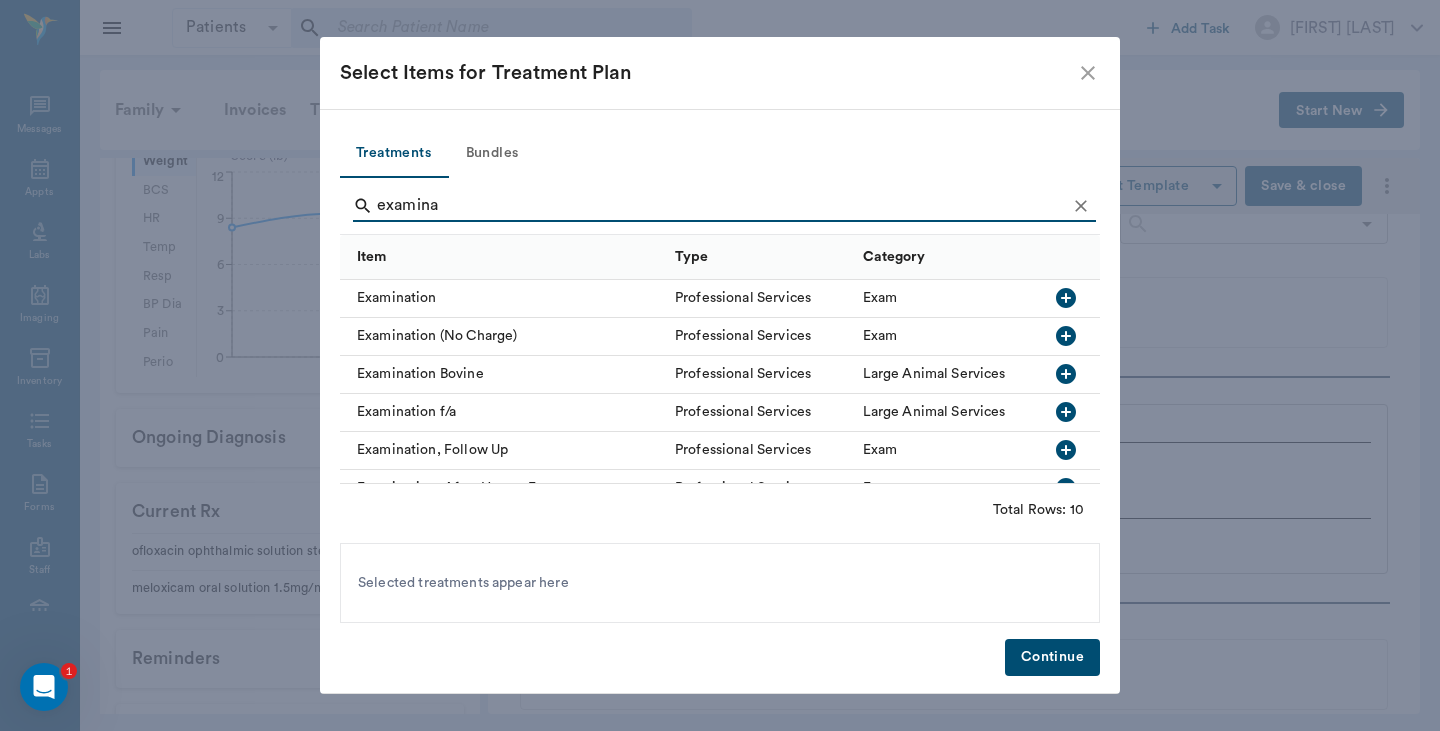 scroll, scrollTop: 0, scrollLeft: 0, axis: both 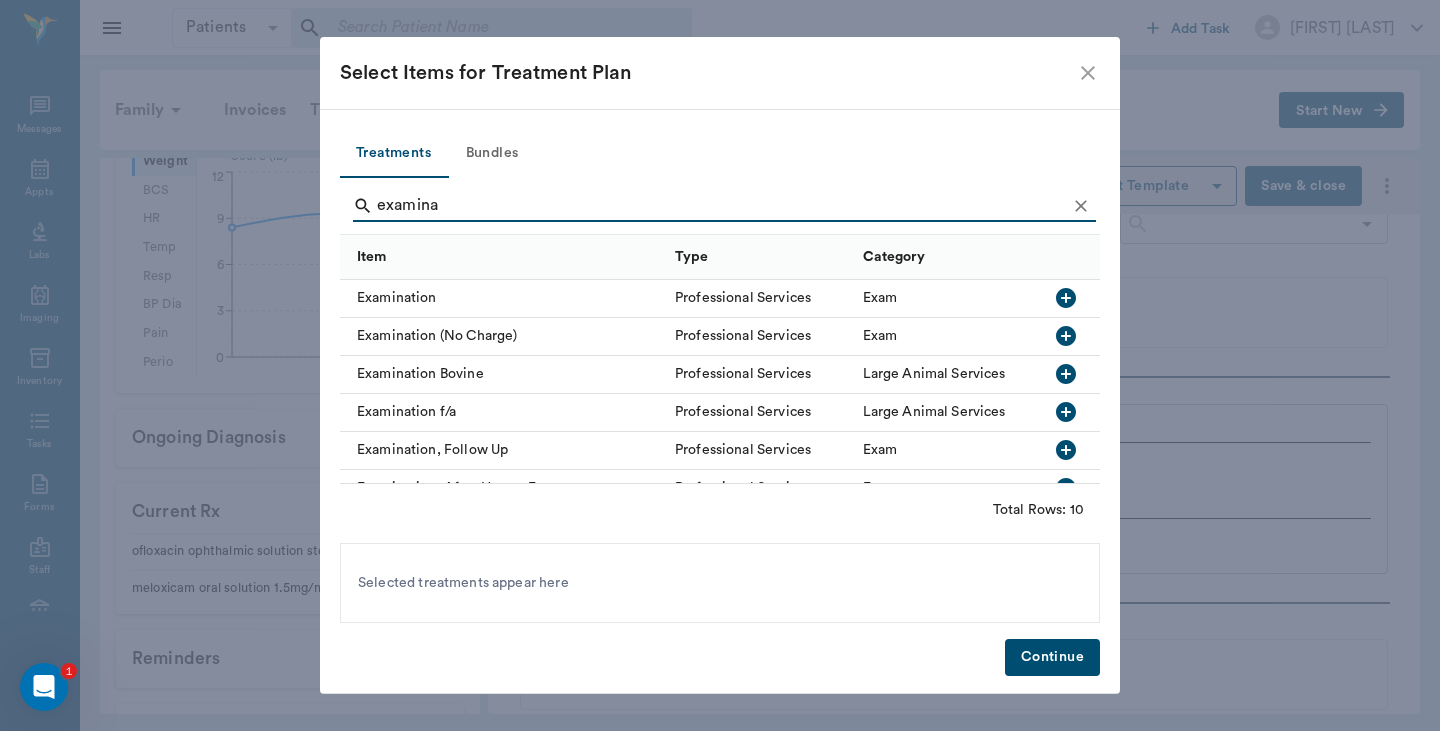 type on "examina" 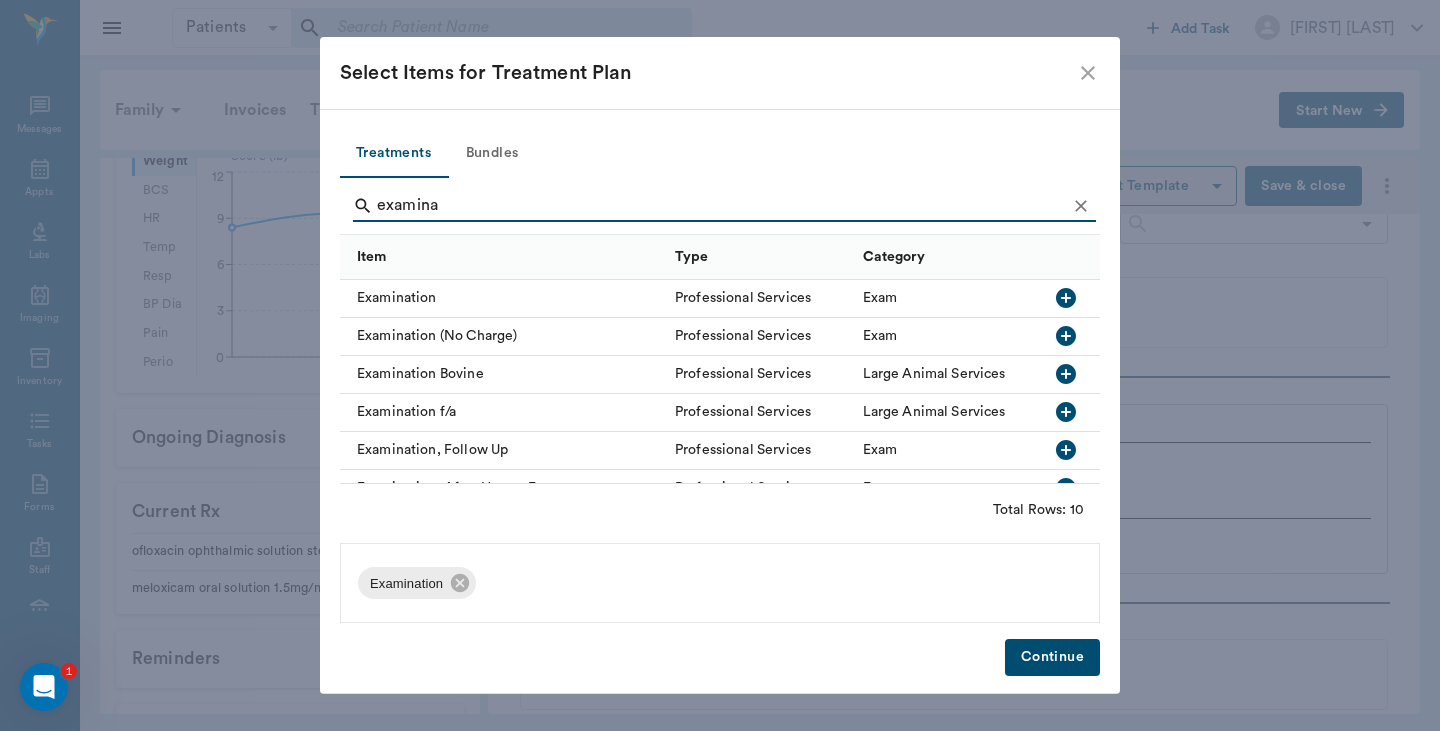 click on "Continue" at bounding box center [1052, 657] 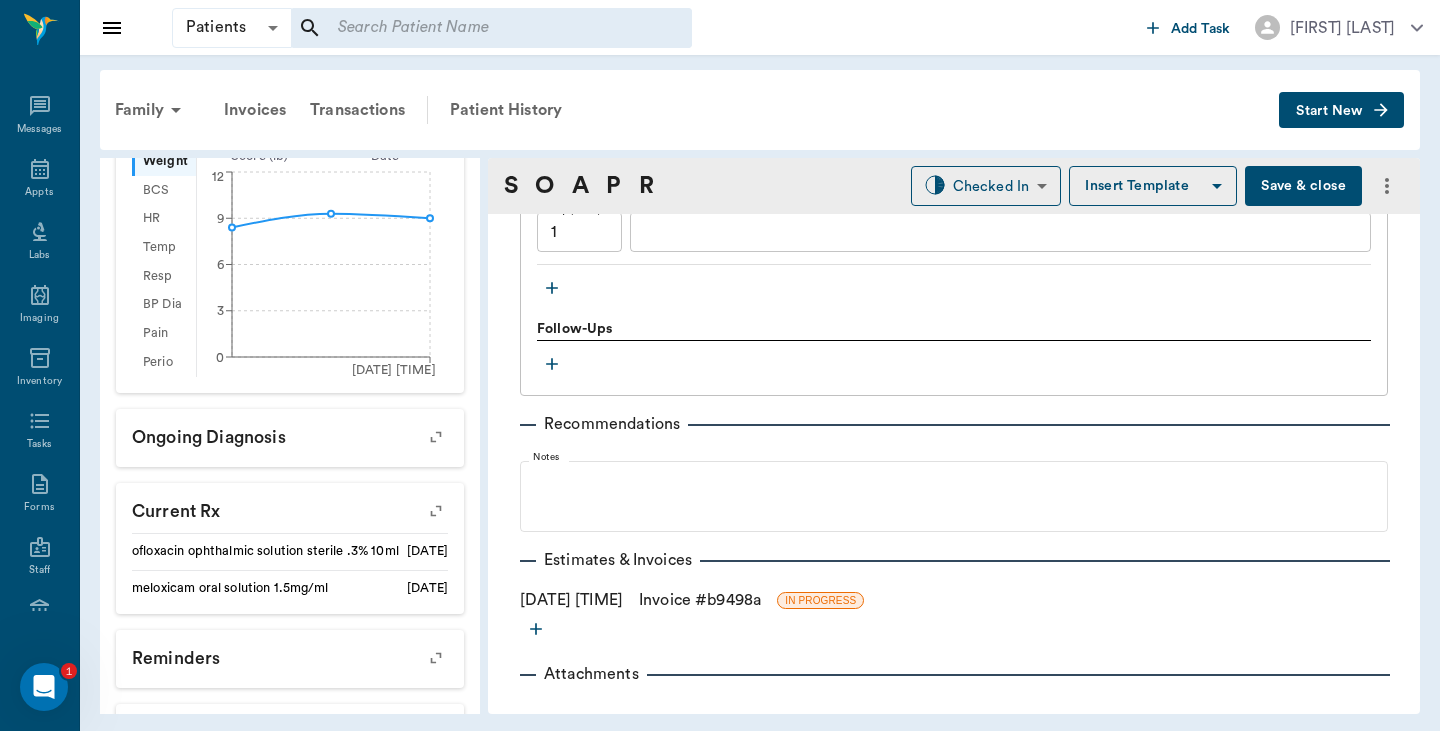 scroll, scrollTop: 1531, scrollLeft: 0, axis: vertical 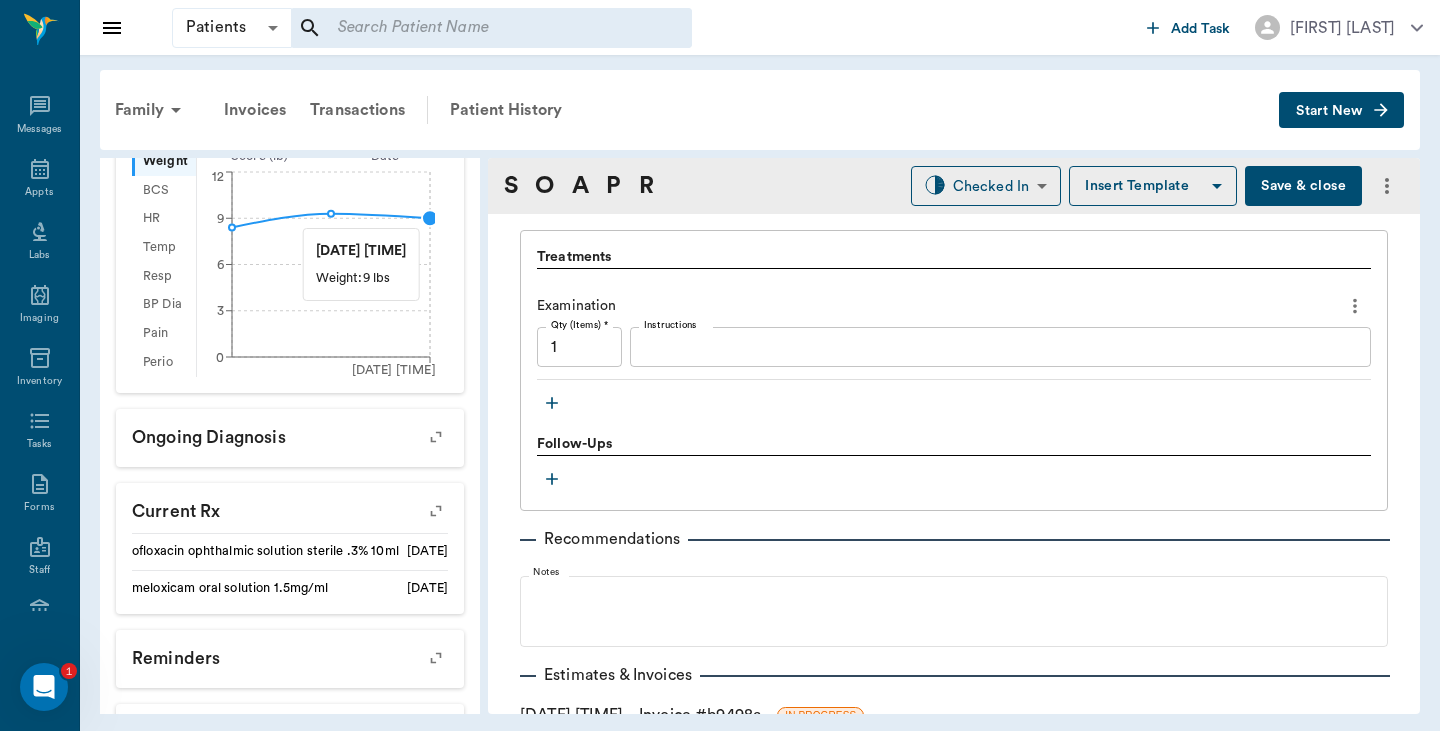 click 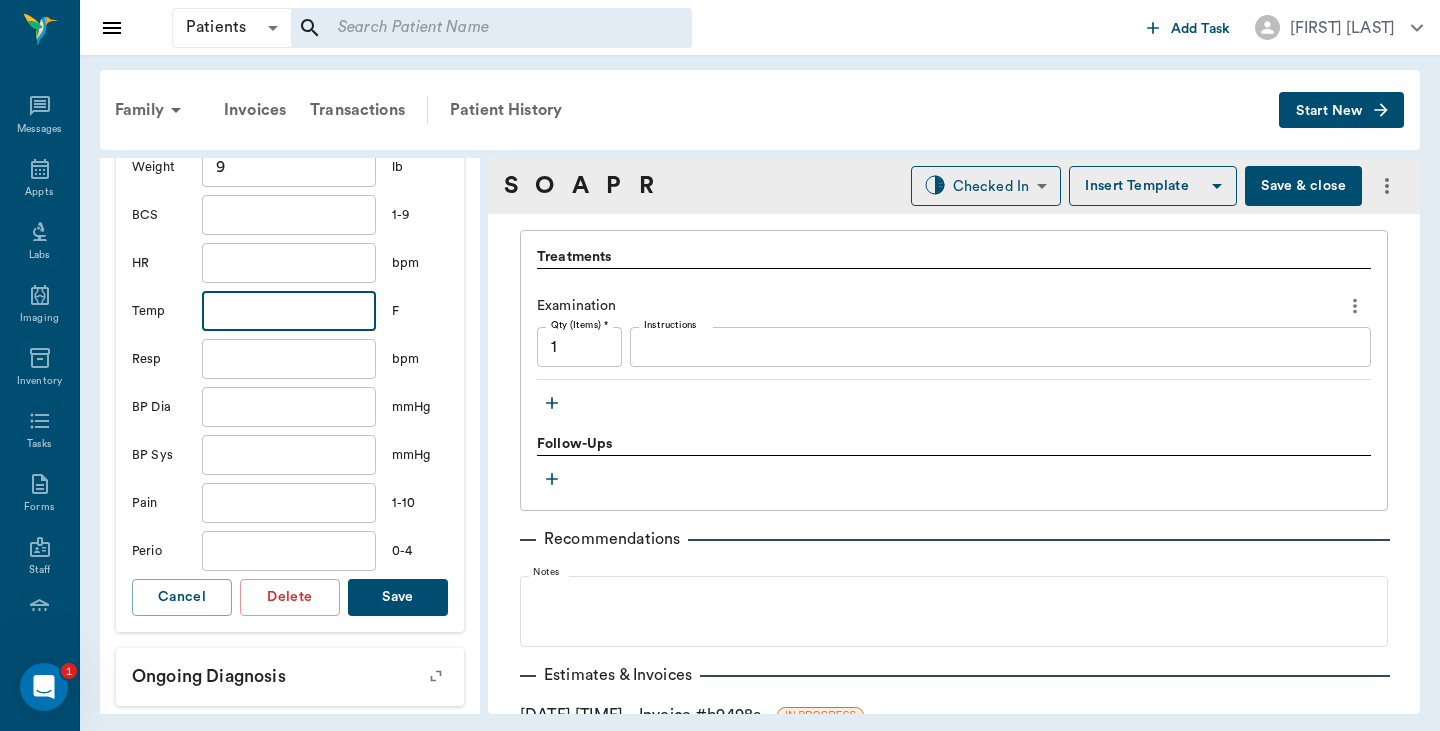 click at bounding box center (289, 311) 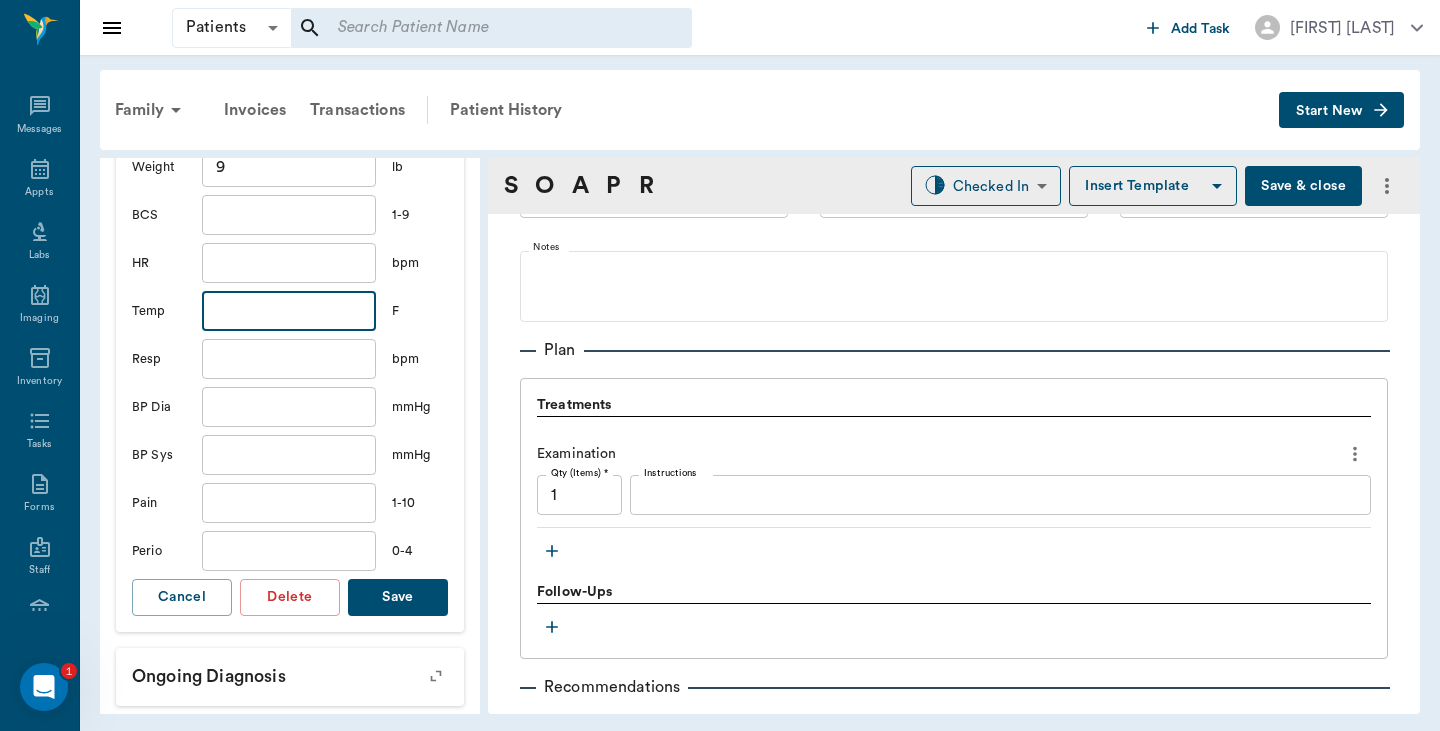 scroll, scrollTop: 1224, scrollLeft: 0, axis: vertical 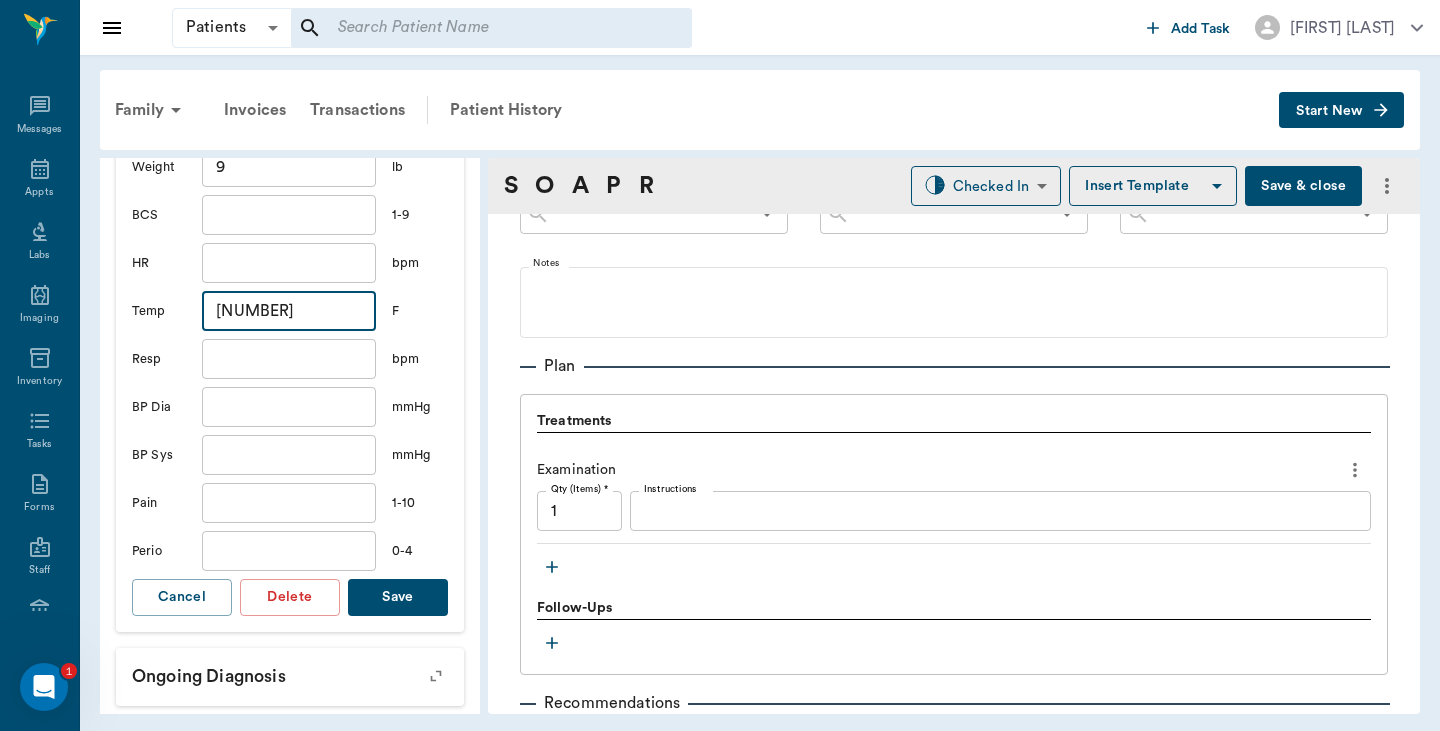 type on "100.4" 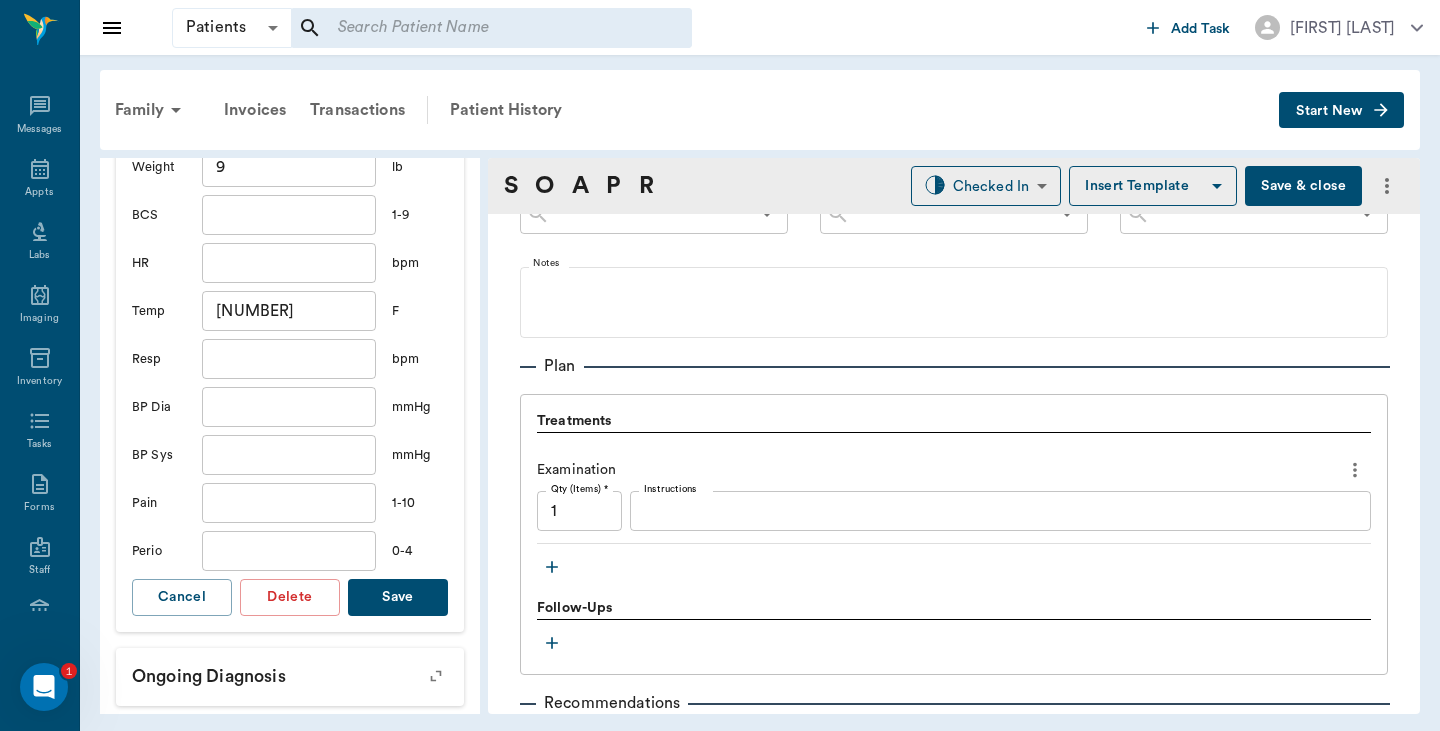 click on "Save" at bounding box center (398, 597) 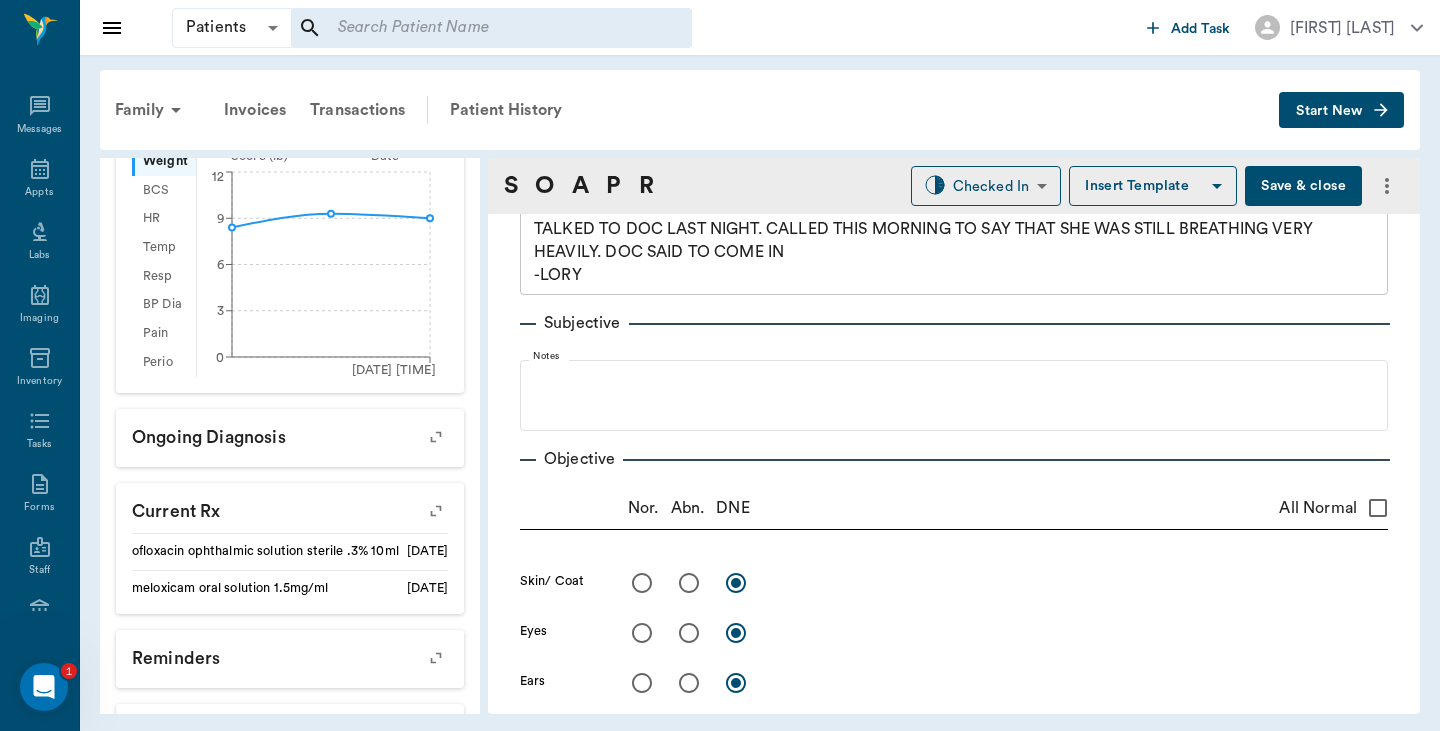 scroll, scrollTop: 67, scrollLeft: 0, axis: vertical 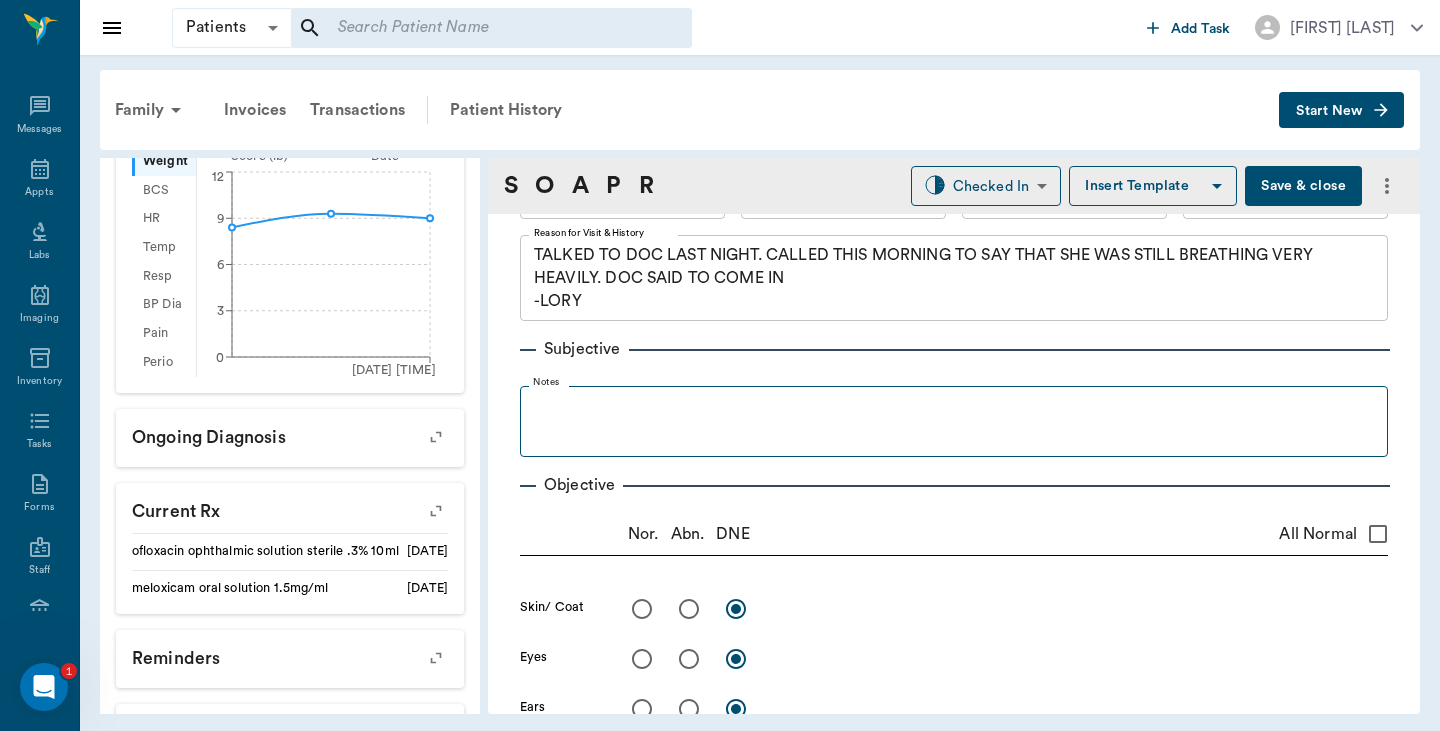 click on "Notes" at bounding box center (954, 417) 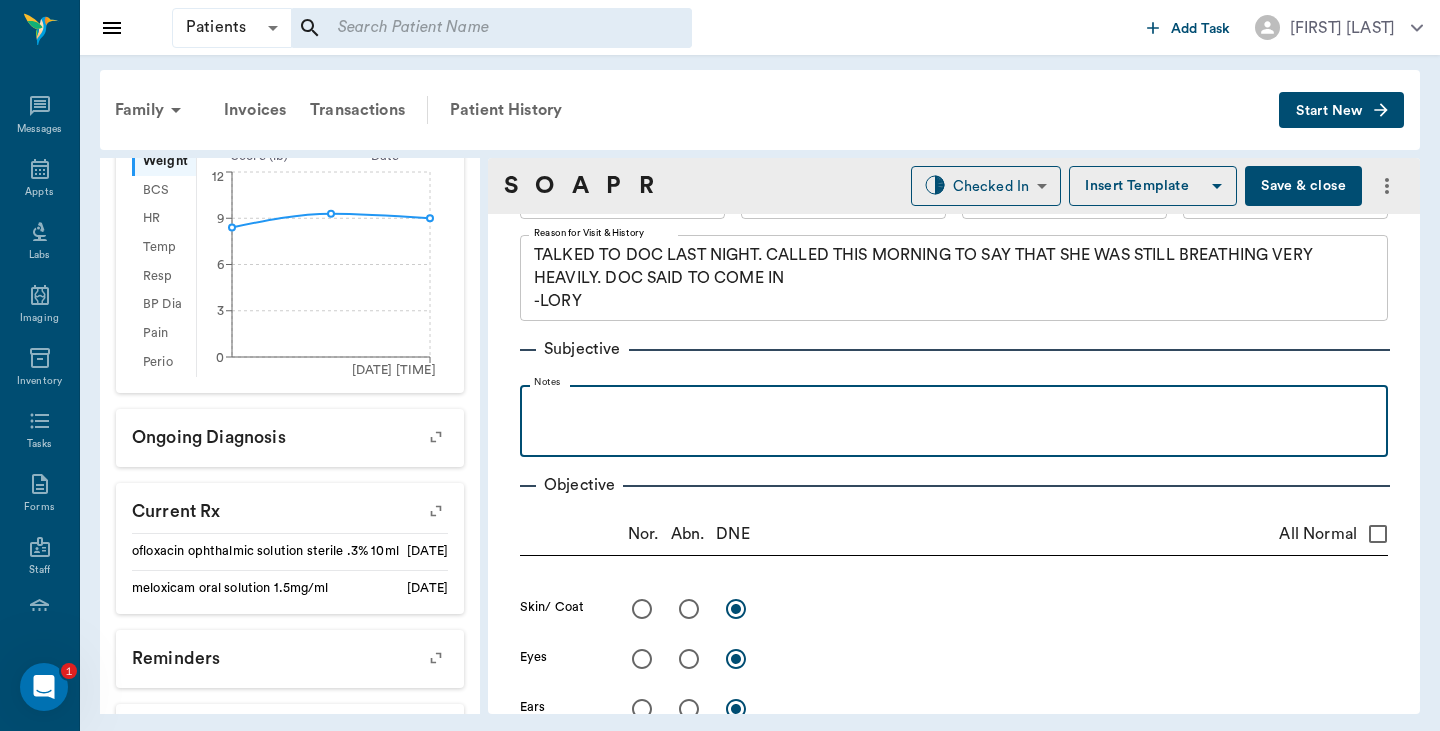 click at bounding box center (954, 407) 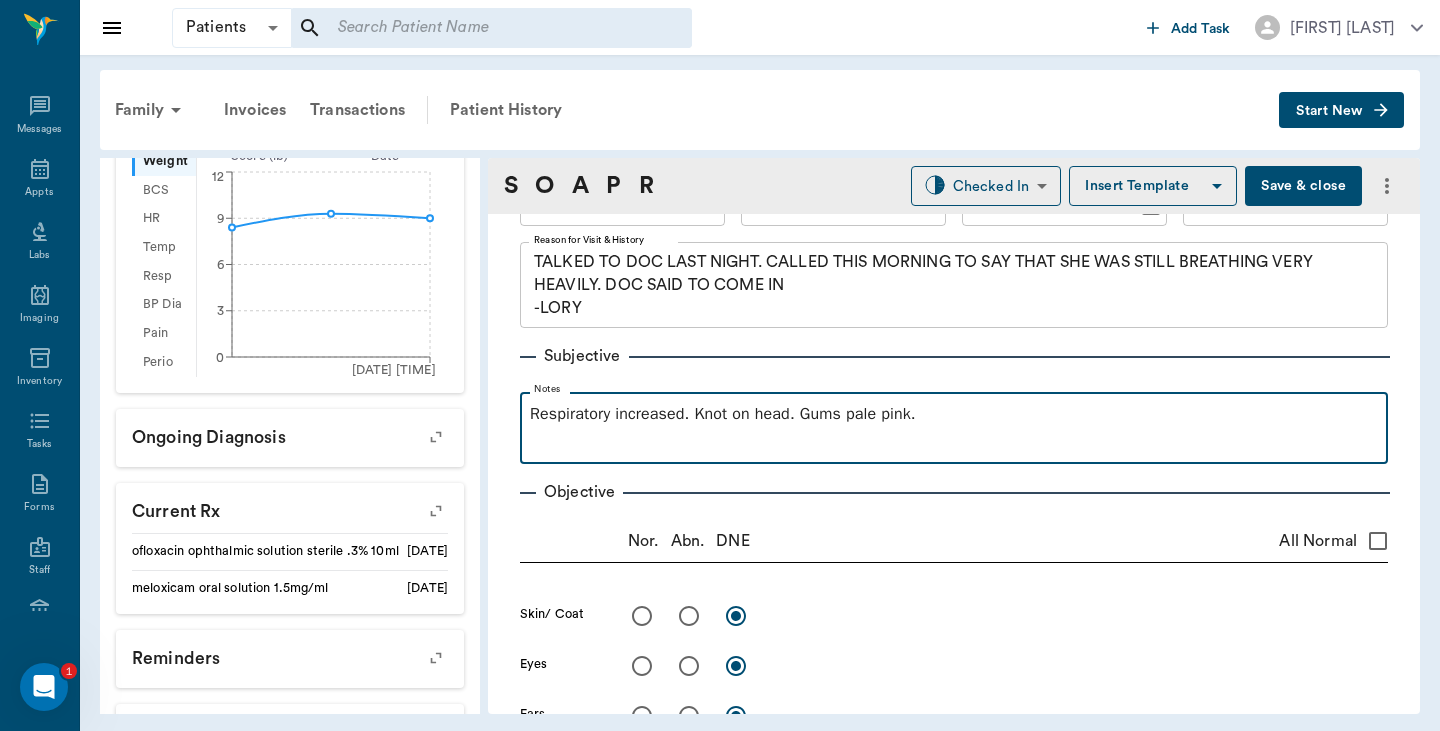 scroll, scrollTop: 0, scrollLeft: 0, axis: both 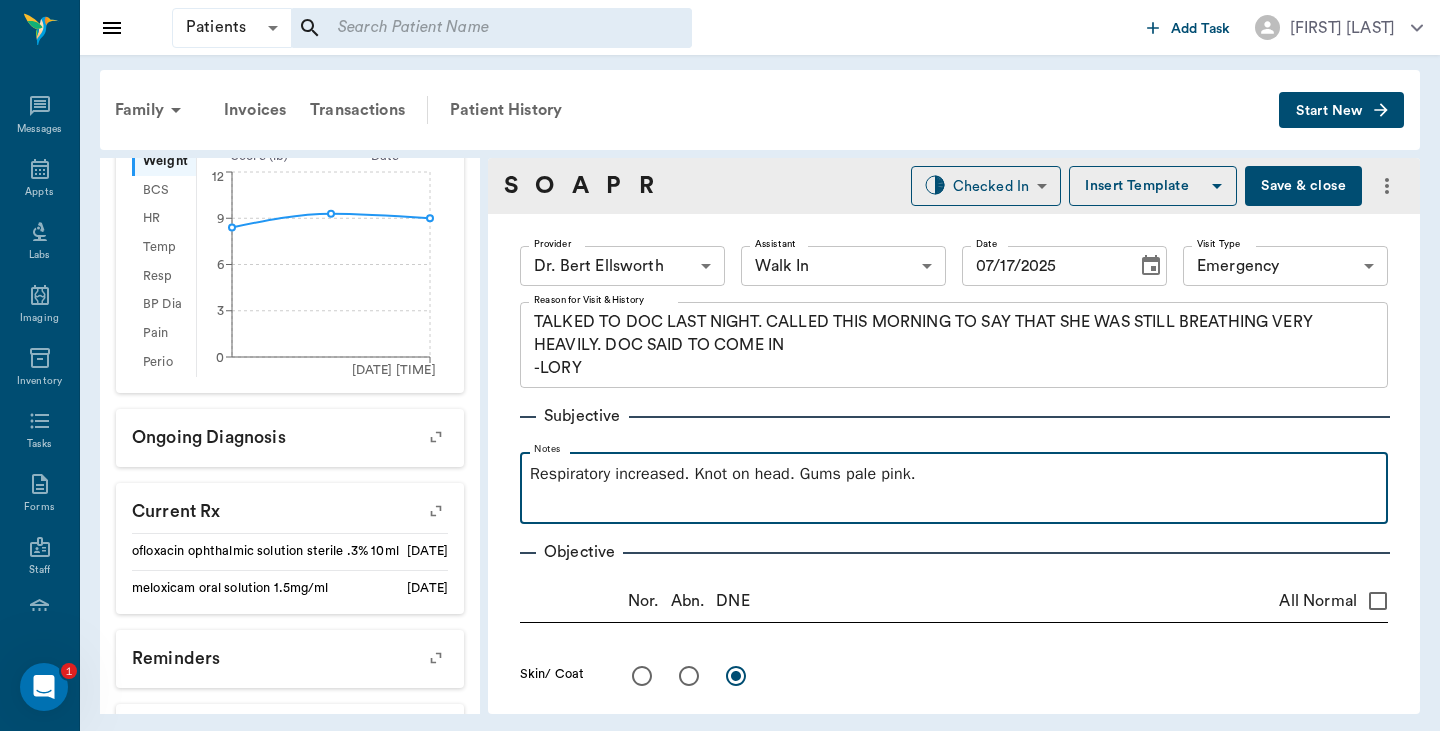 click on "Respiratory increased. Knot on head. Gums pale pink." at bounding box center [954, 474] 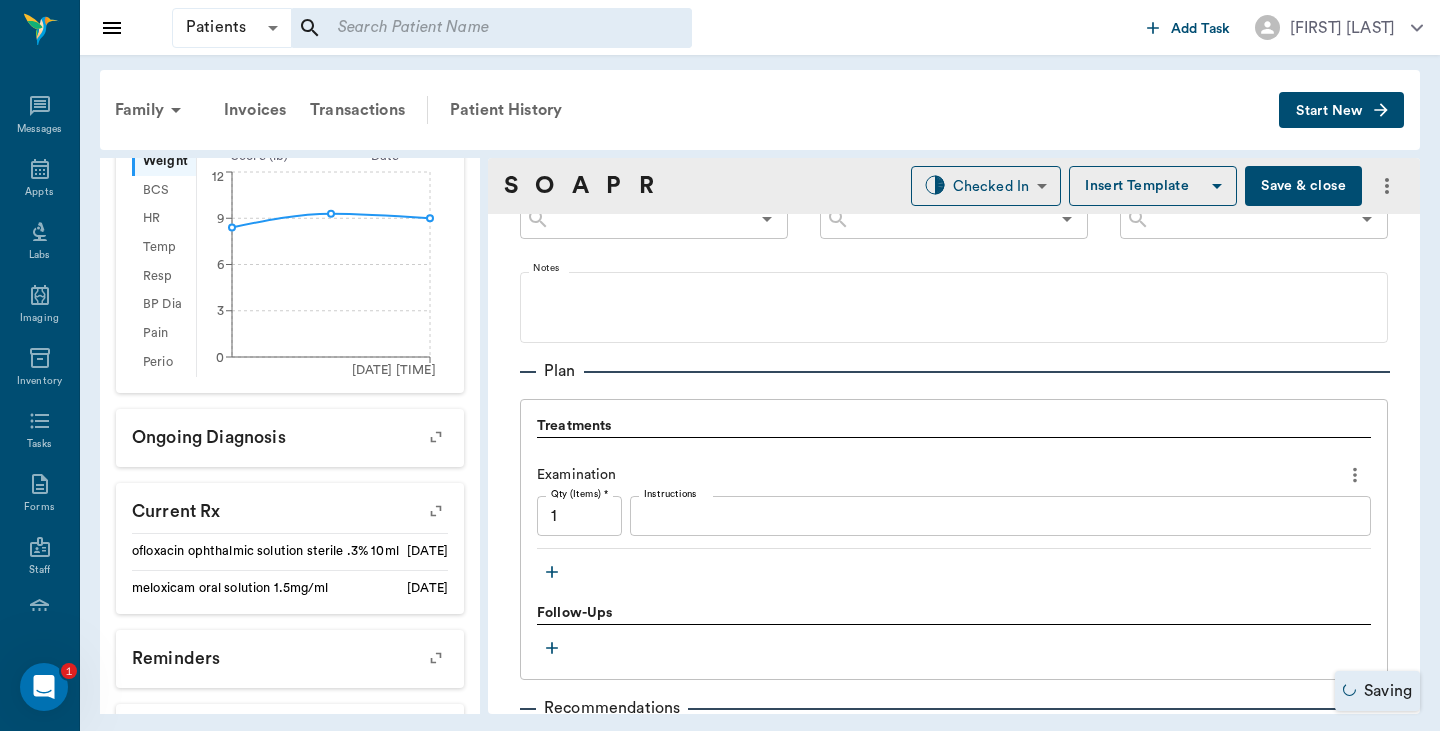 scroll, scrollTop: 1244, scrollLeft: 0, axis: vertical 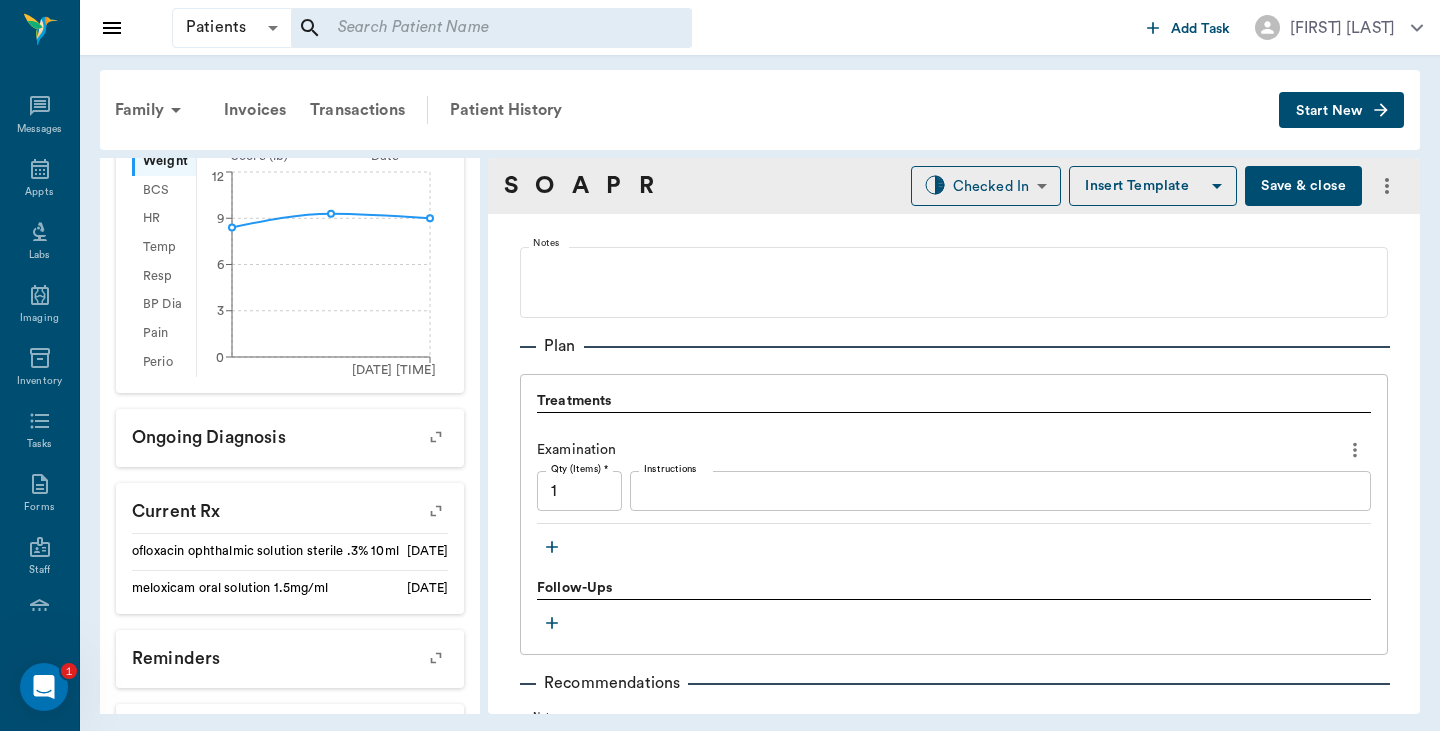 click on "Treatments Examination Qty (Items) * 1 Qty (Items) * Instructions x Instructions" at bounding box center (954, 476) 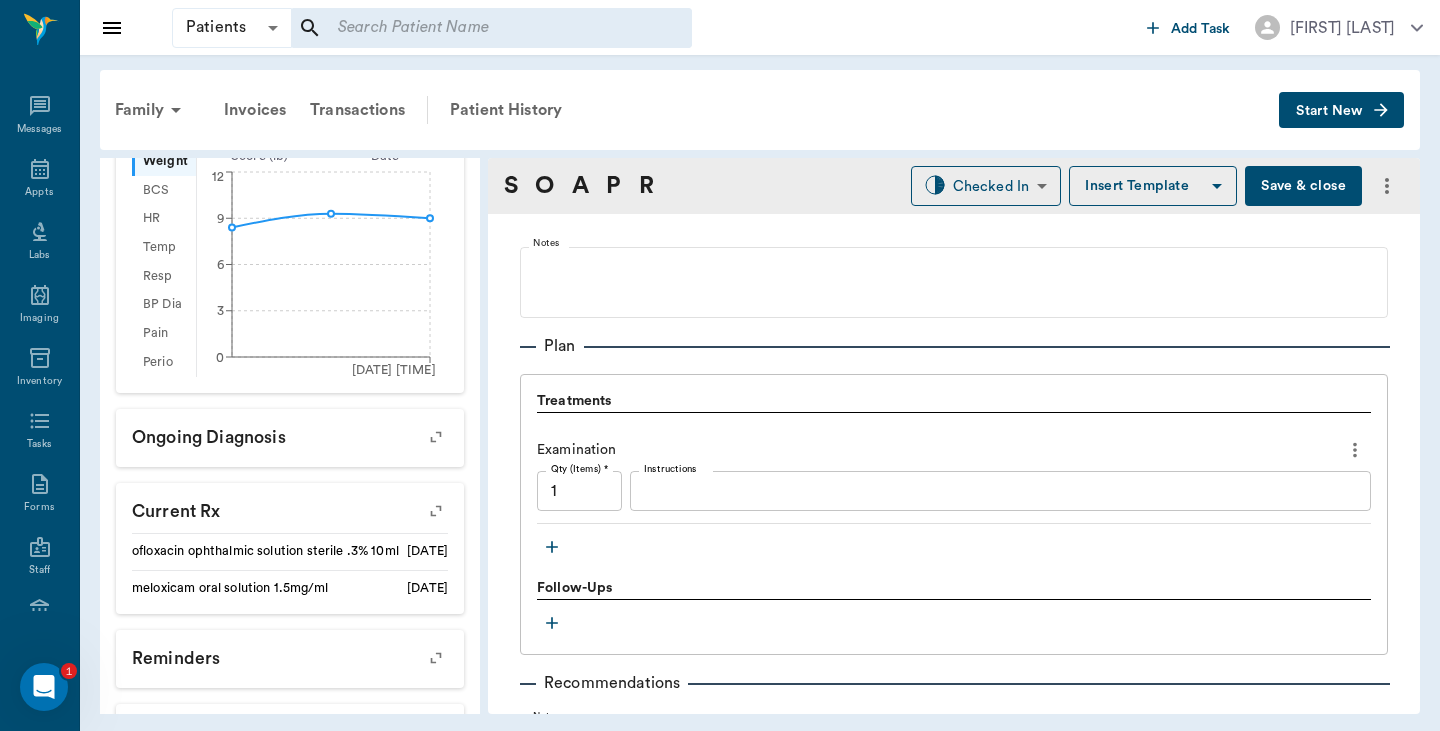 scroll, scrollTop: 0, scrollLeft: 0, axis: both 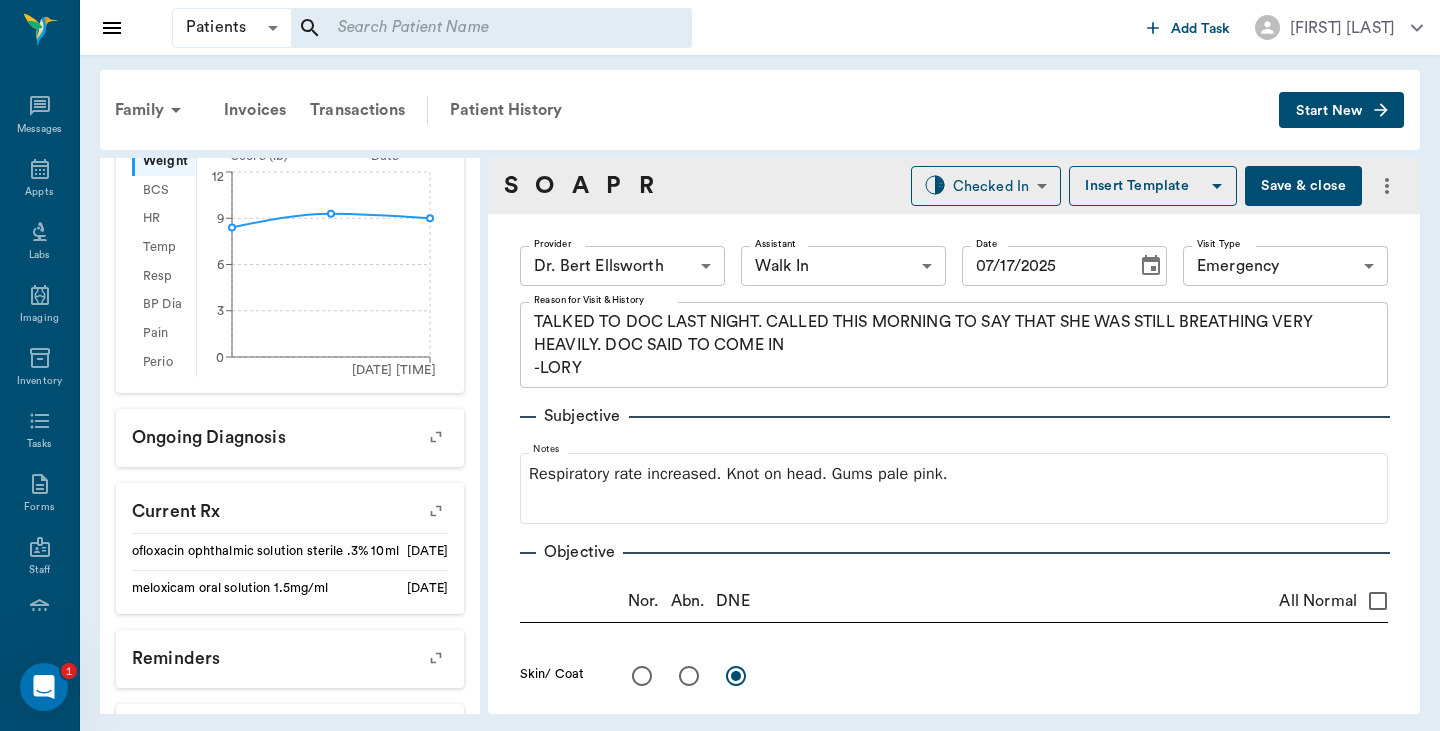 click on "Save & close" at bounding box center [1303, 186] 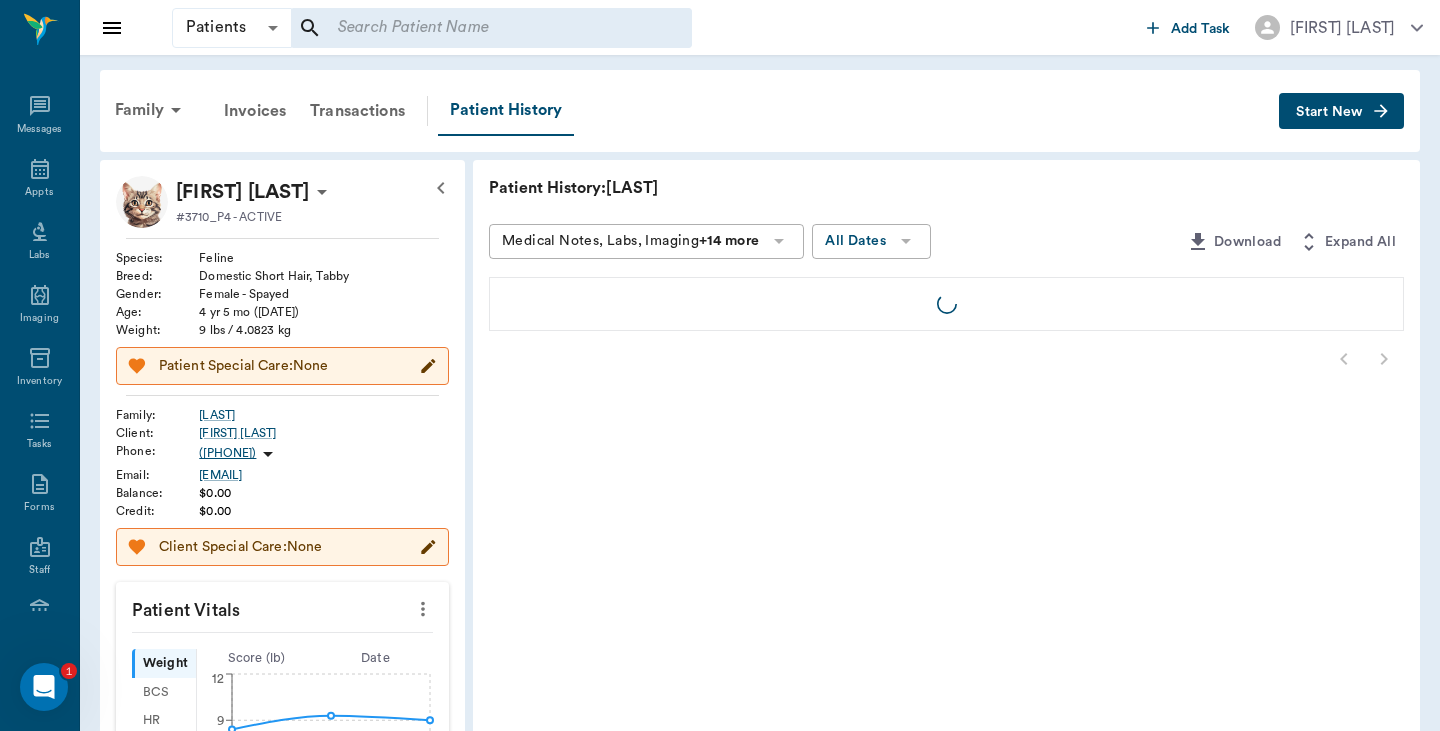 scroll, scrollTop: 0, scrollLeft: 0, axis: both 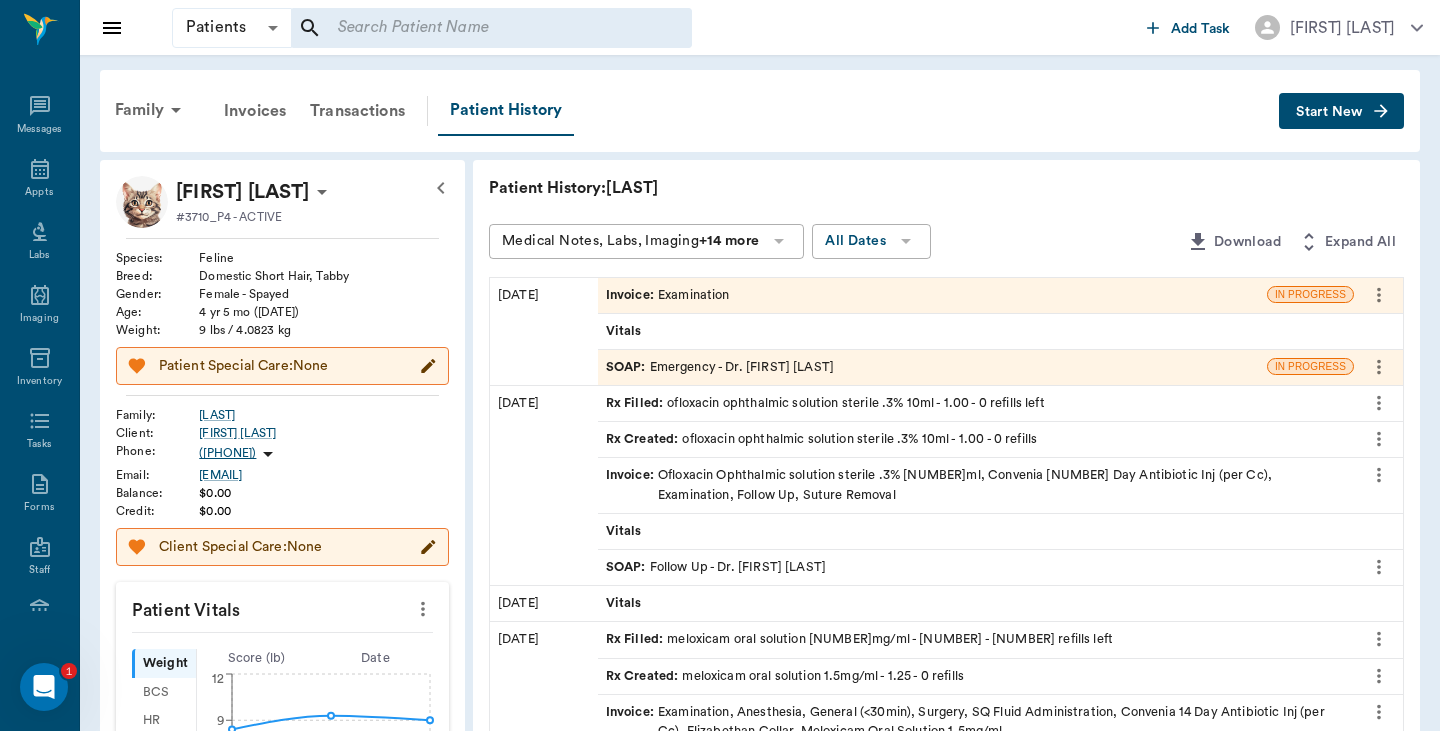 click on "SOAP : Emergency - Dr. Bert Ellsworth" at bounding box center (720, 367) 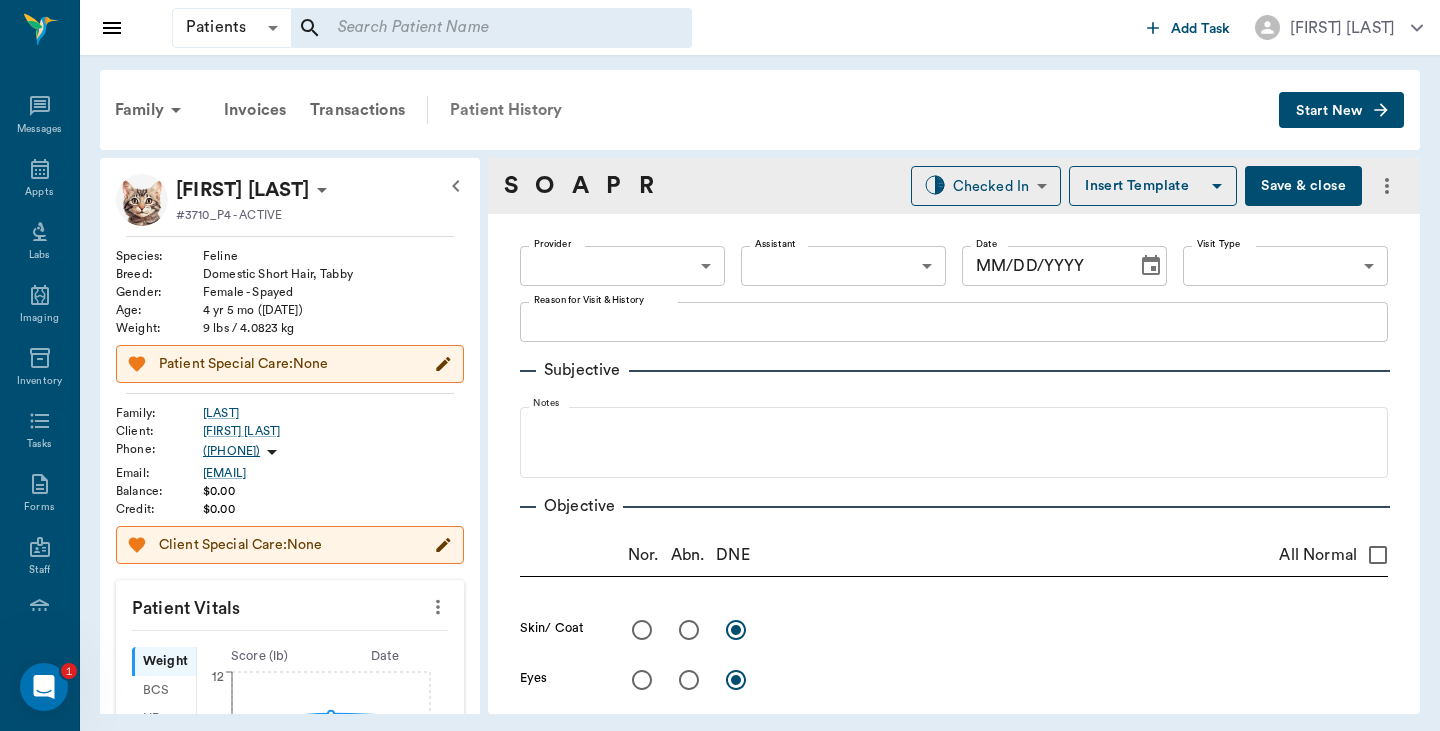 type on "63ec2f075fda476ae8351a4d" 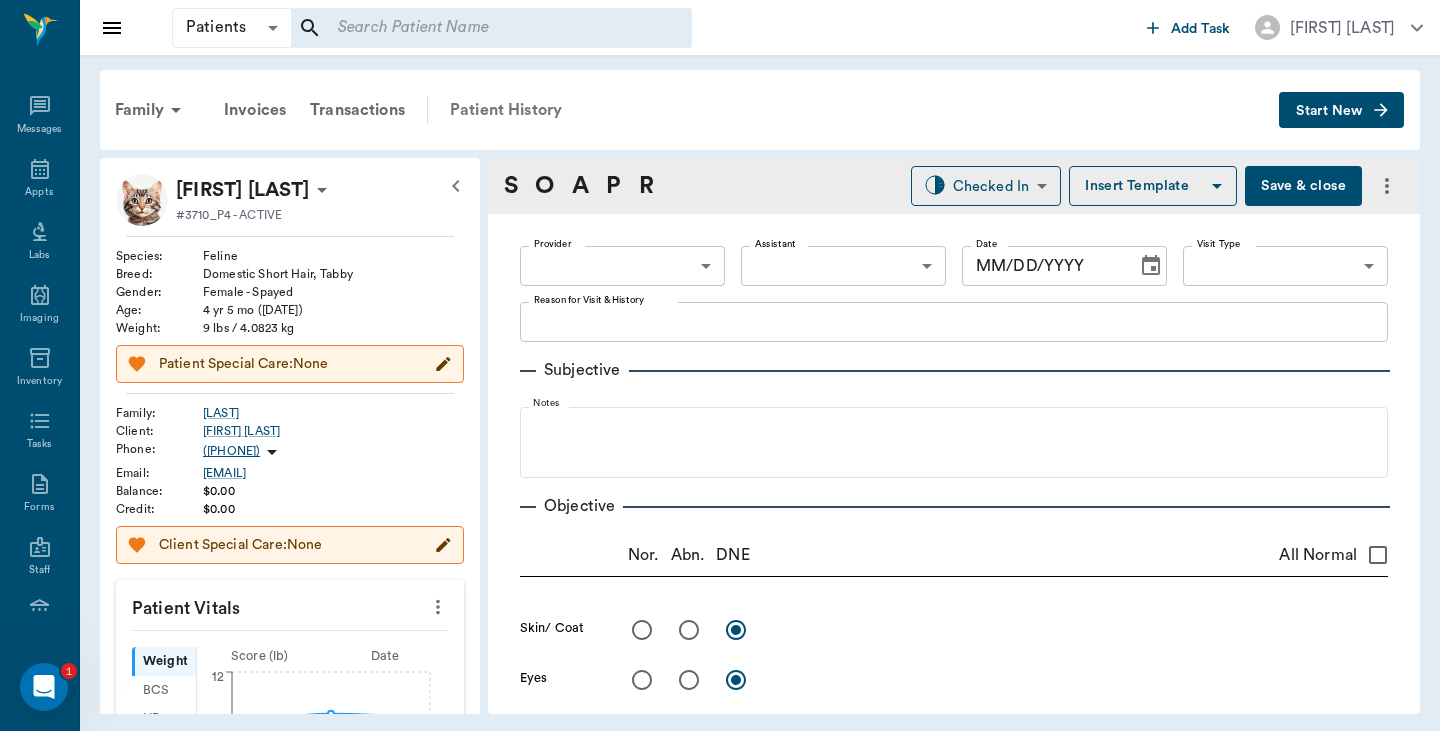 type on "63ee68728bdb516679580557" 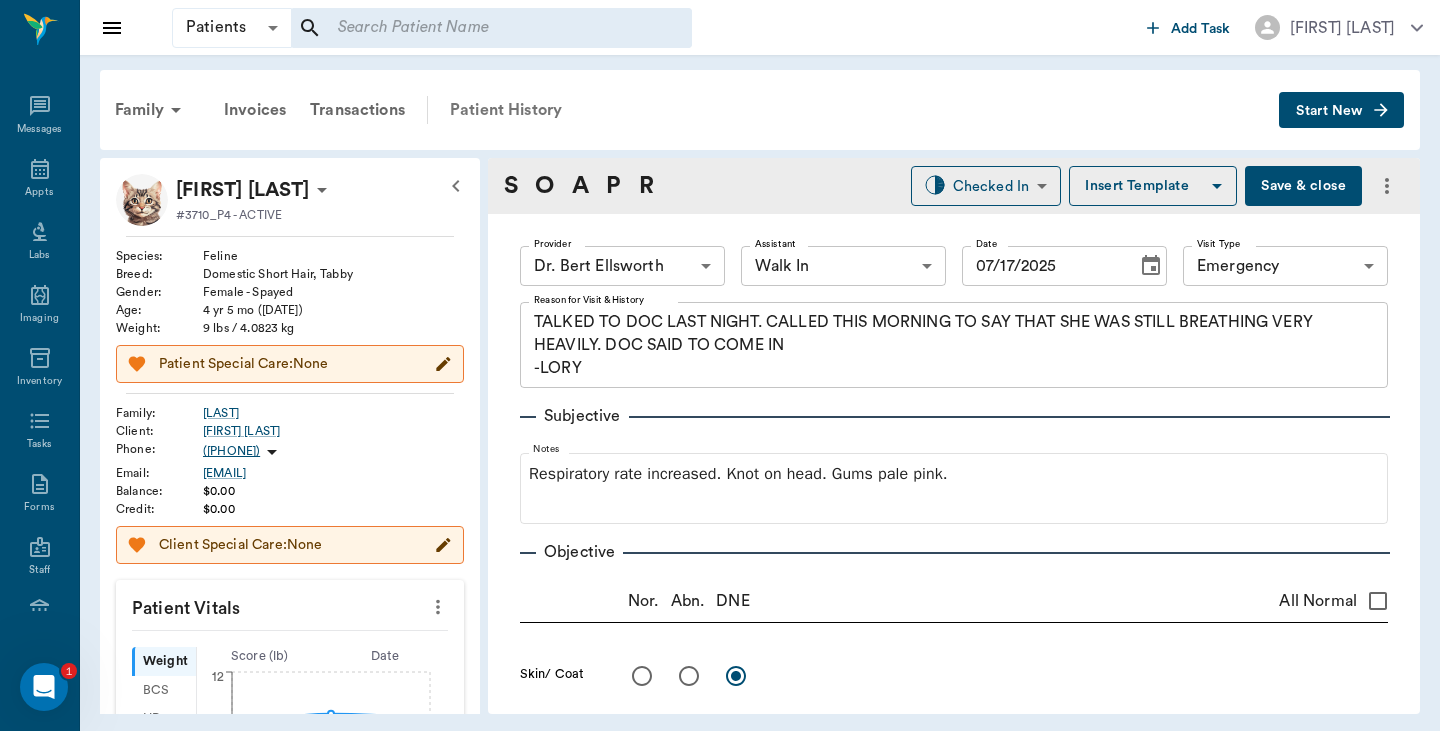 type on "07/17/2025" 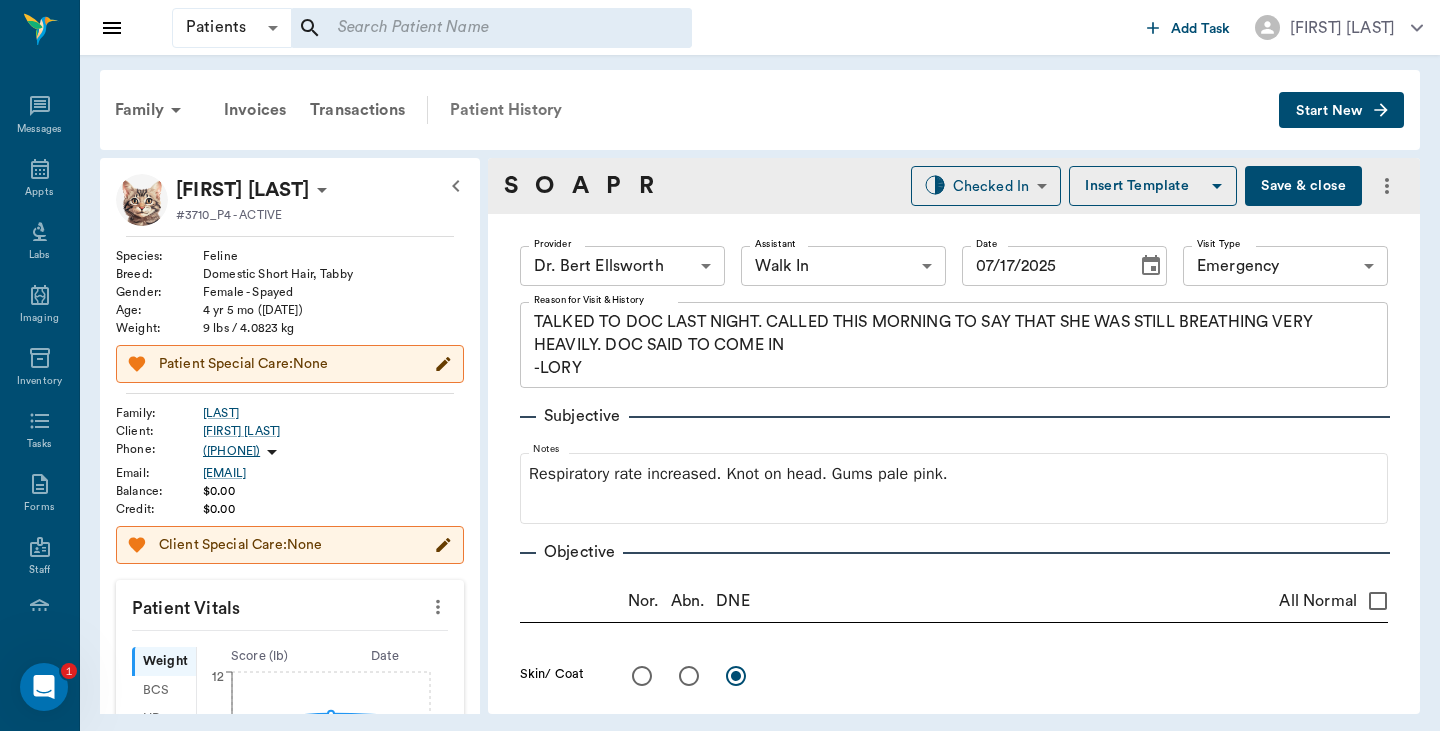 click on "Patient History" at bounding box center (506, 110) 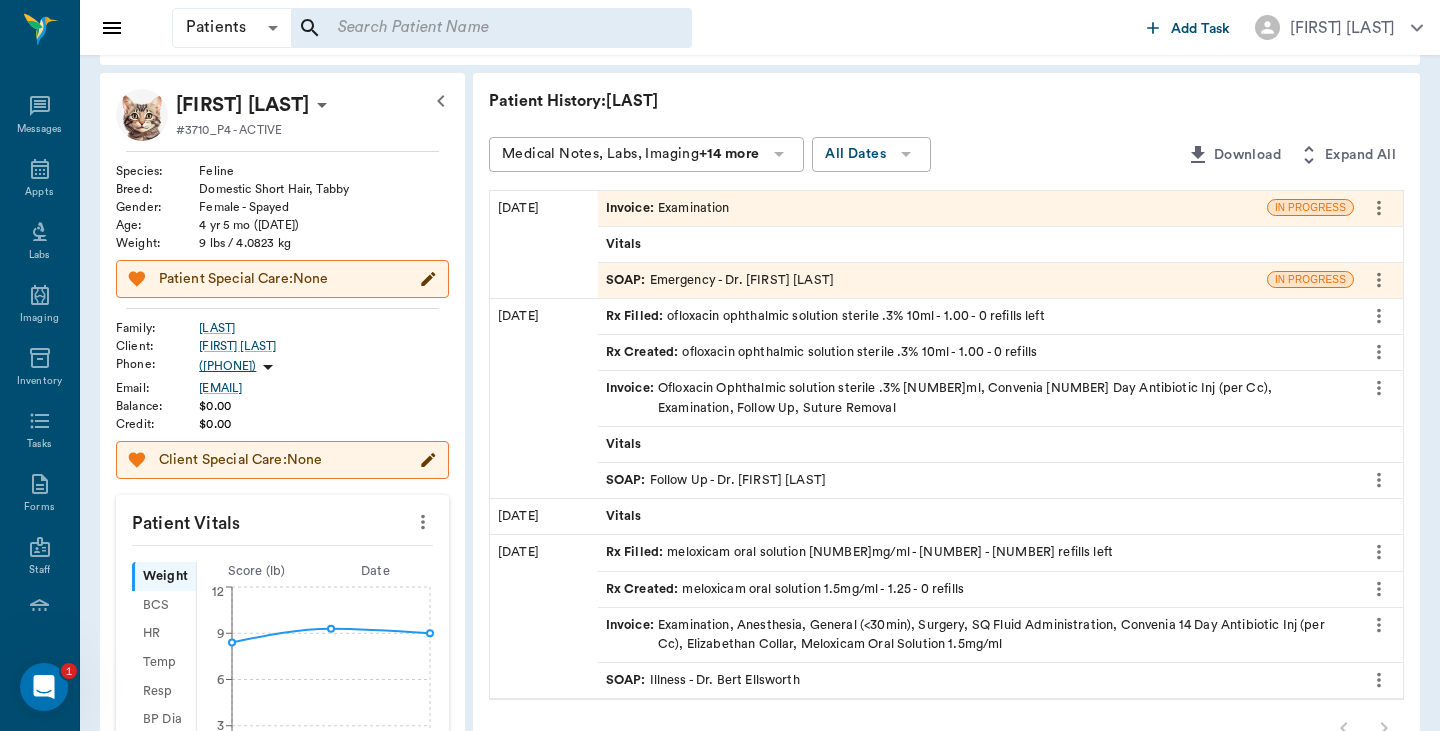 scroll, scrollTop: 78, scrollLeft: 0, axis: vertical 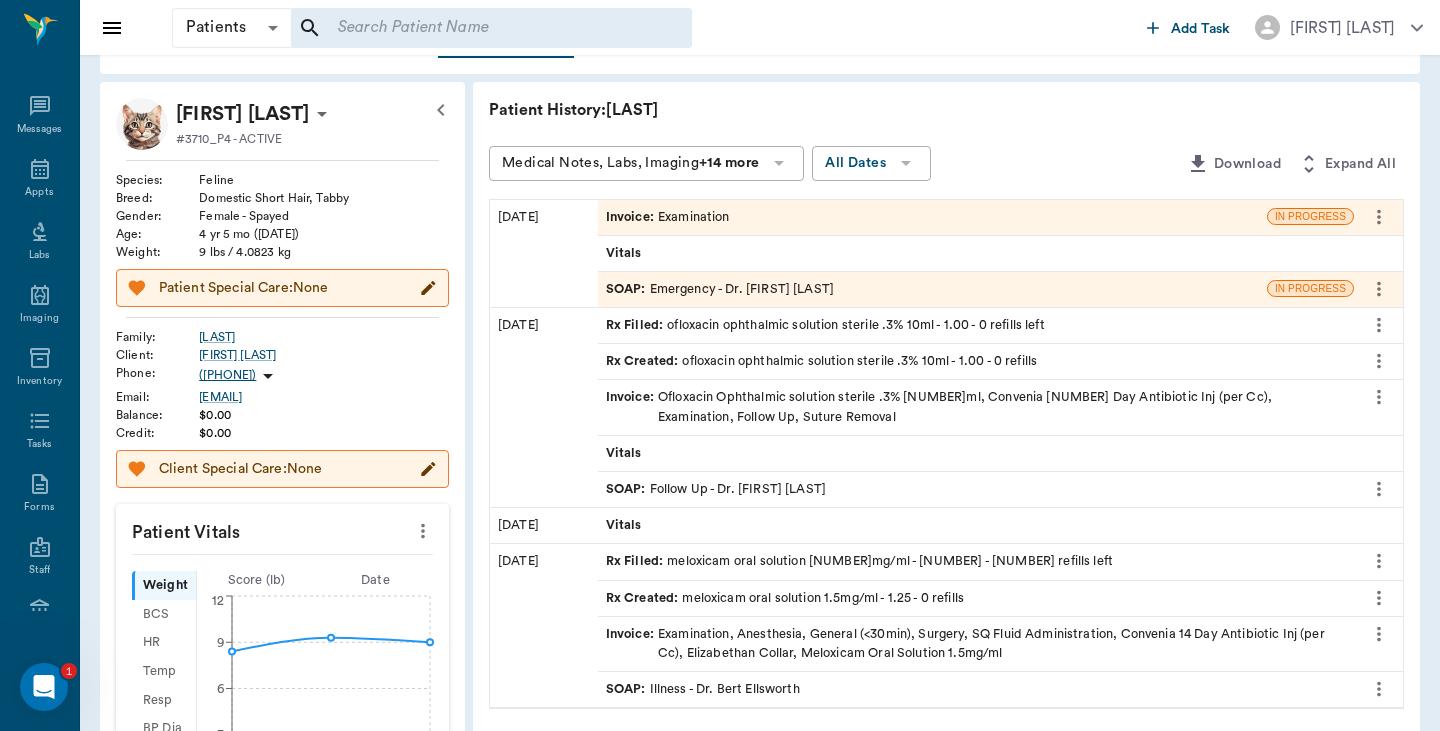 click on "SOAP : Emergency - Dr. Bert Ellsworth" at bounding box center [720, 289] 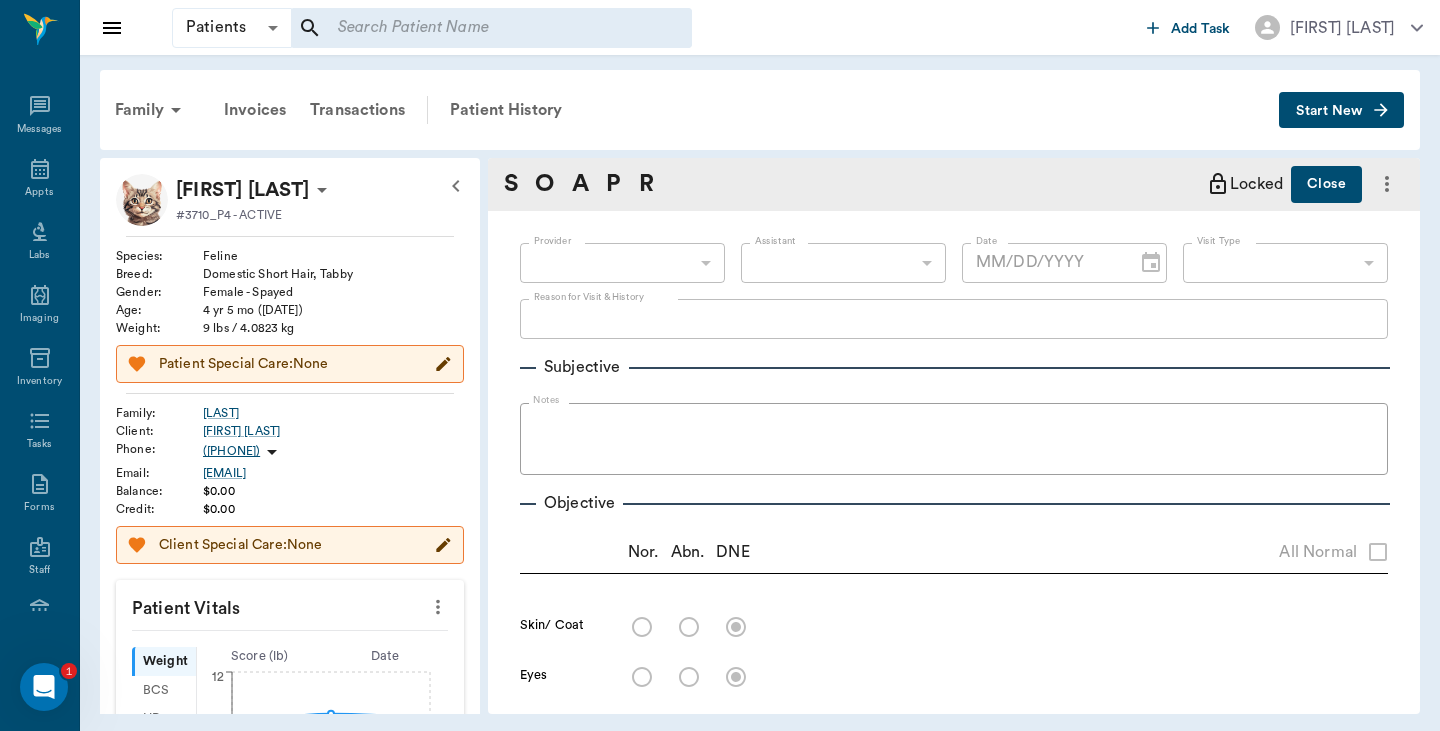 scroll, scrollTop: 0, scrollLeft: 0, axis: both 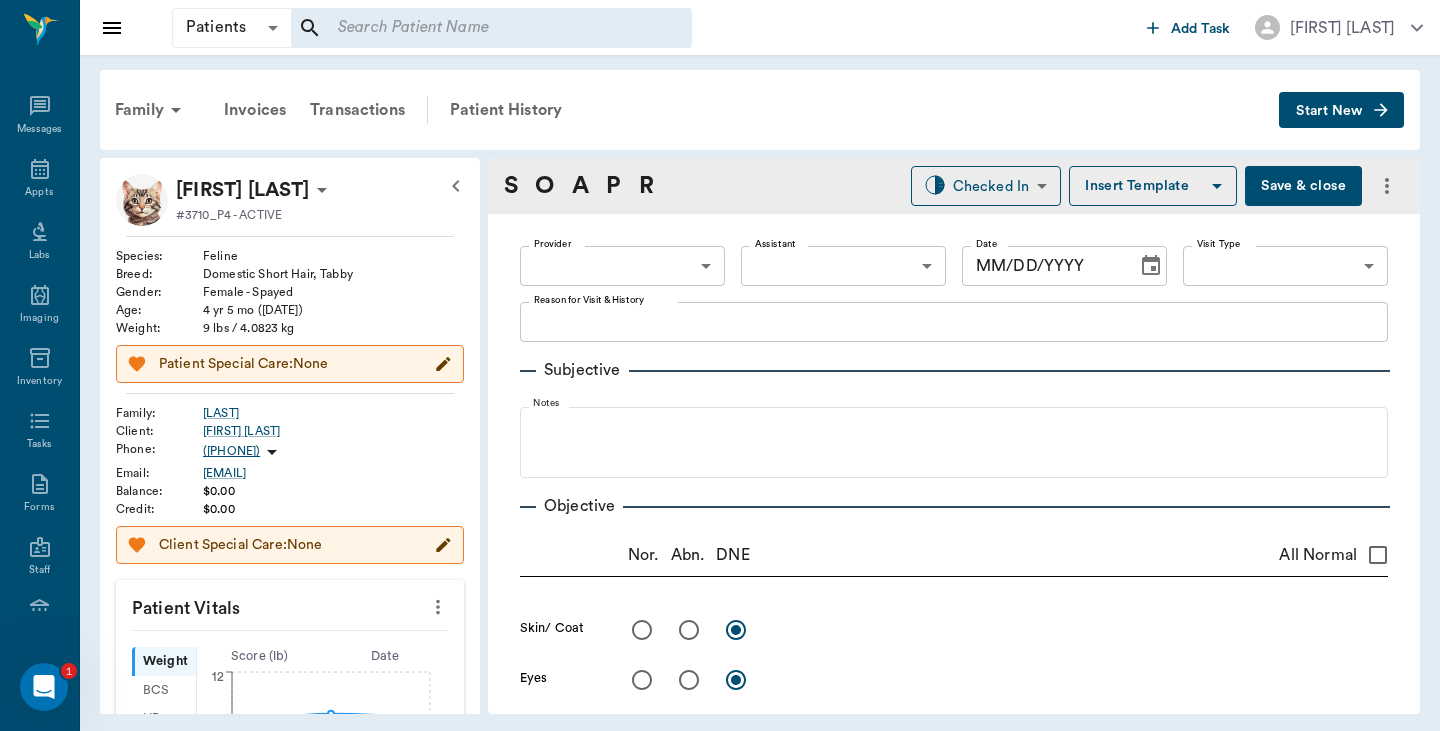 type on "63ec2f075fda476ae8351a4d" 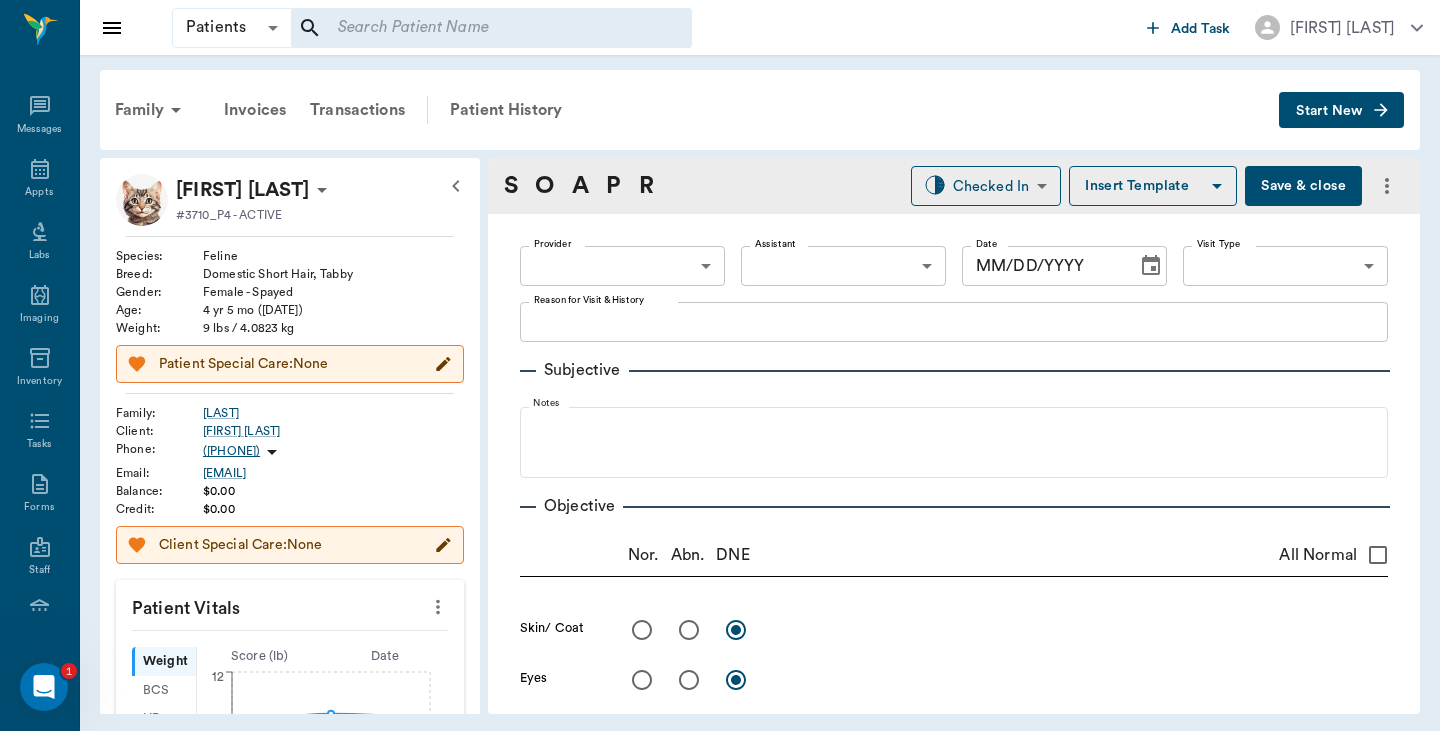 type on "63ee68728bdb516679580557" 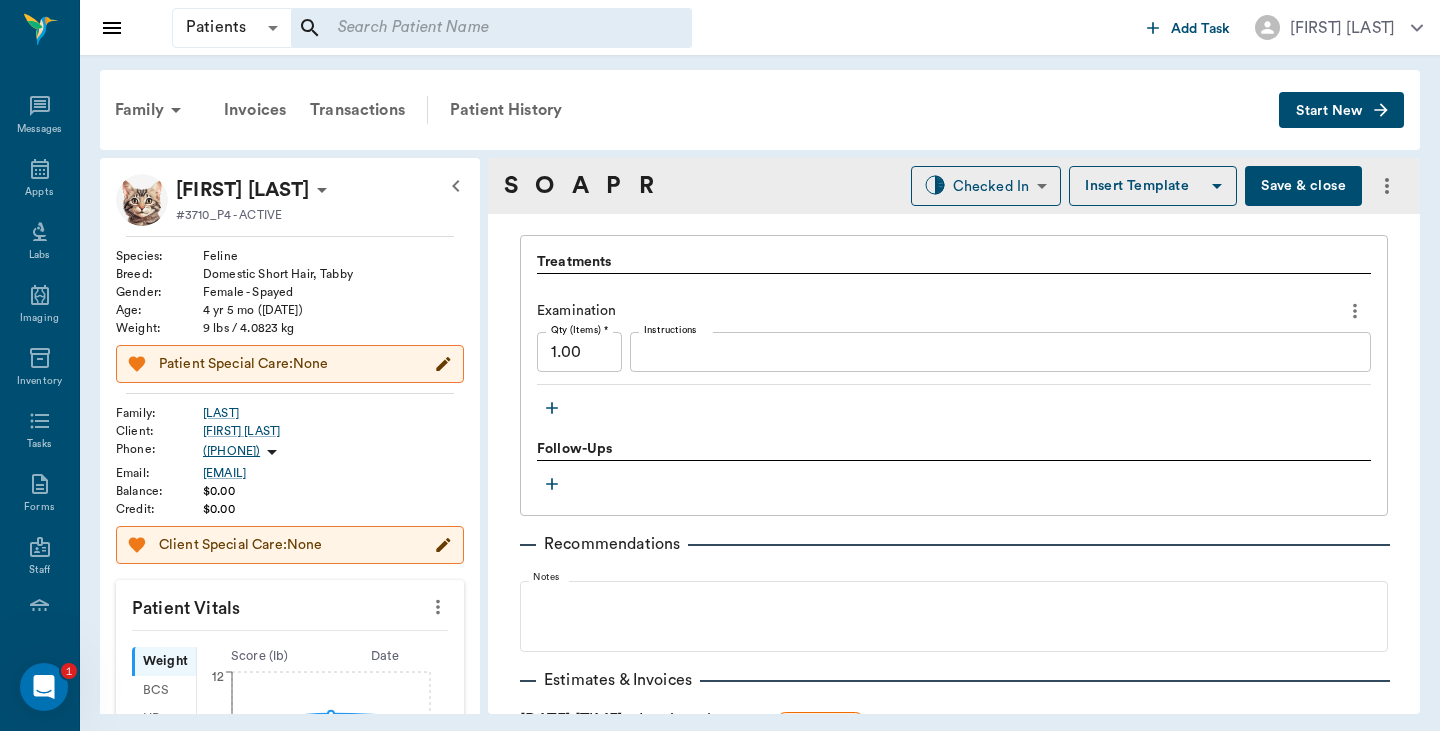 scroll, scrollTop: 1394, scrollLeft: 0, axis: vertical 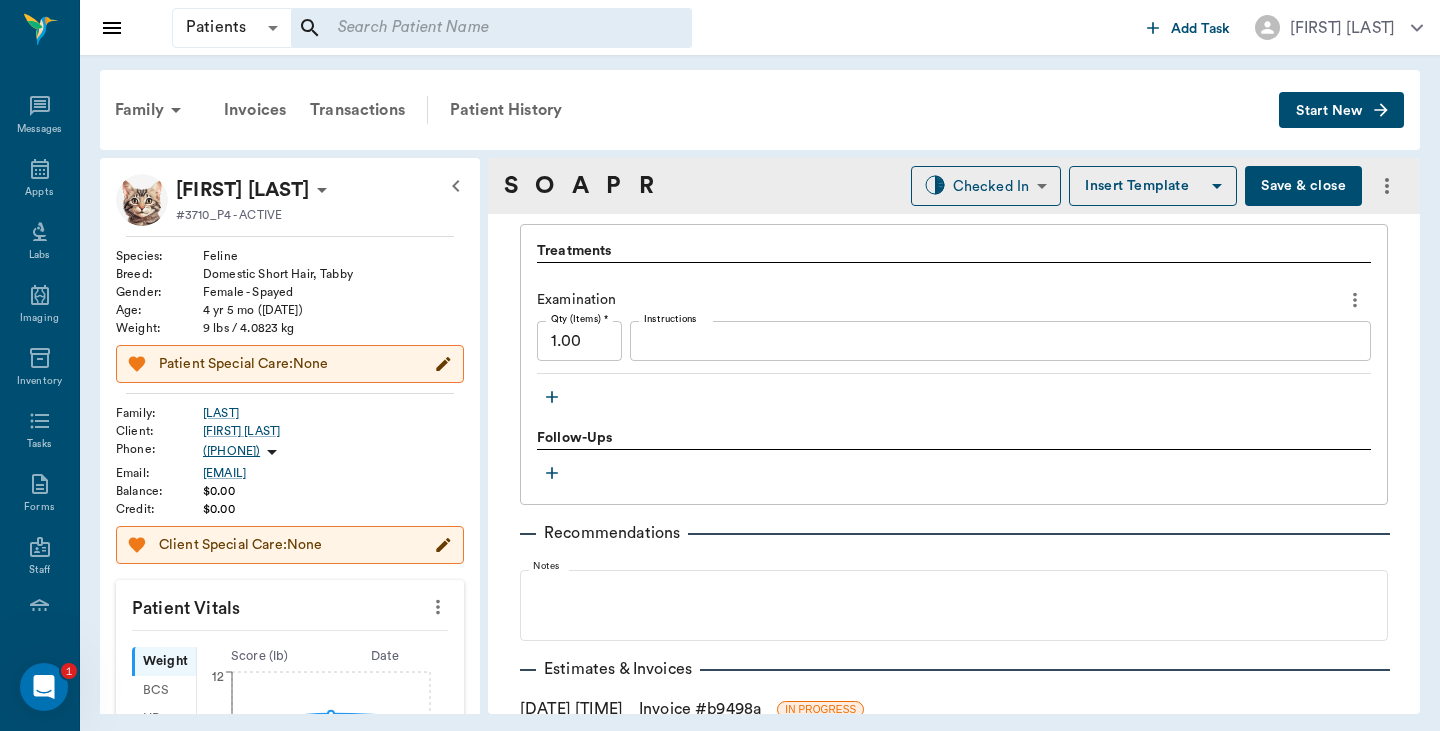 click 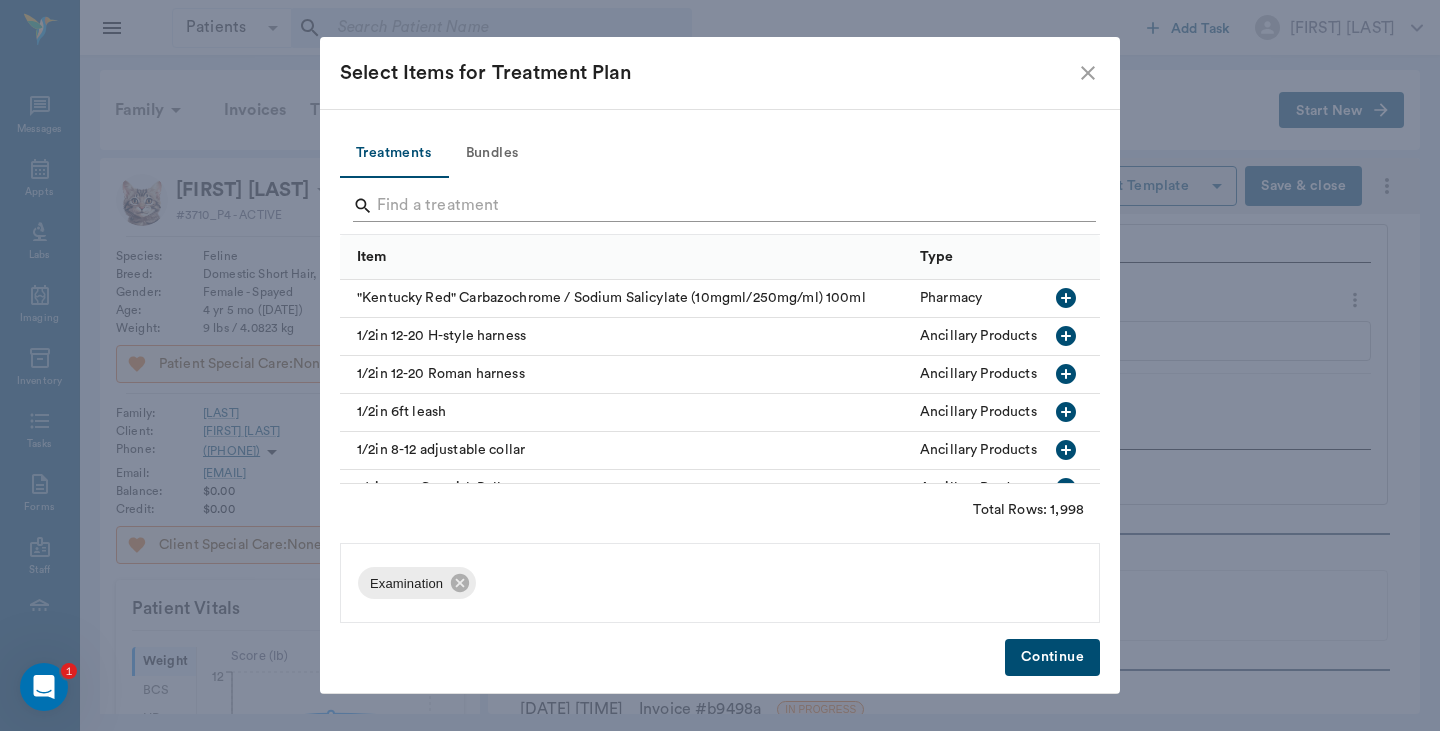 click at bounding box center (721, 206) 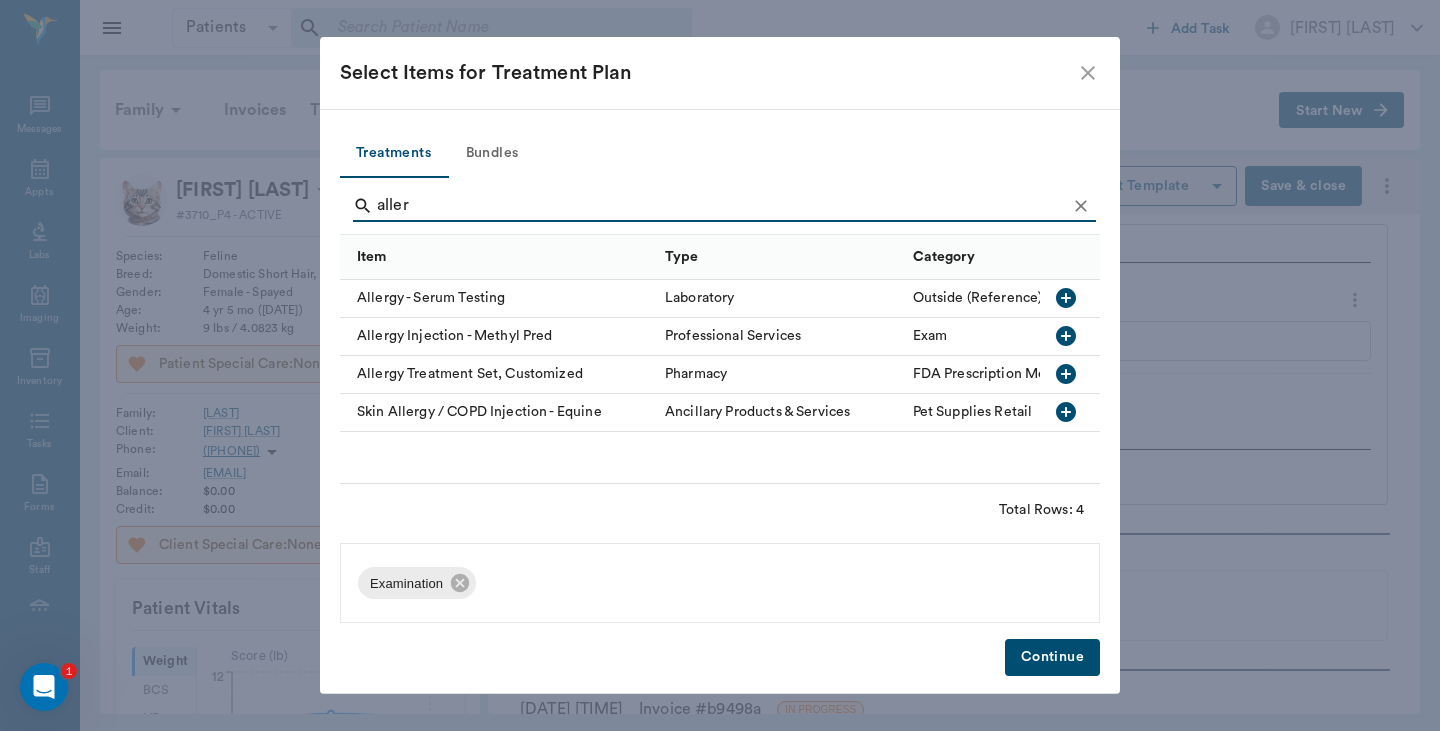 type on "aller" 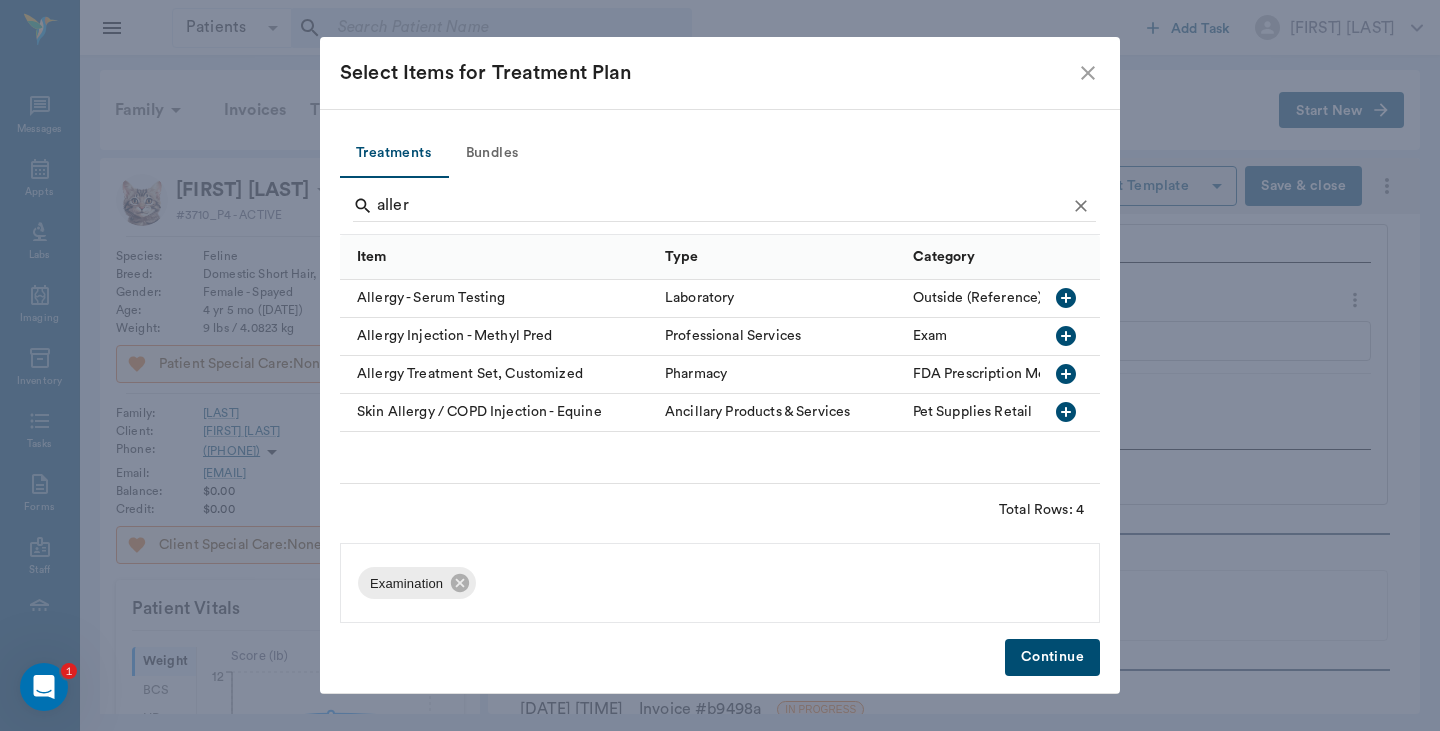 click 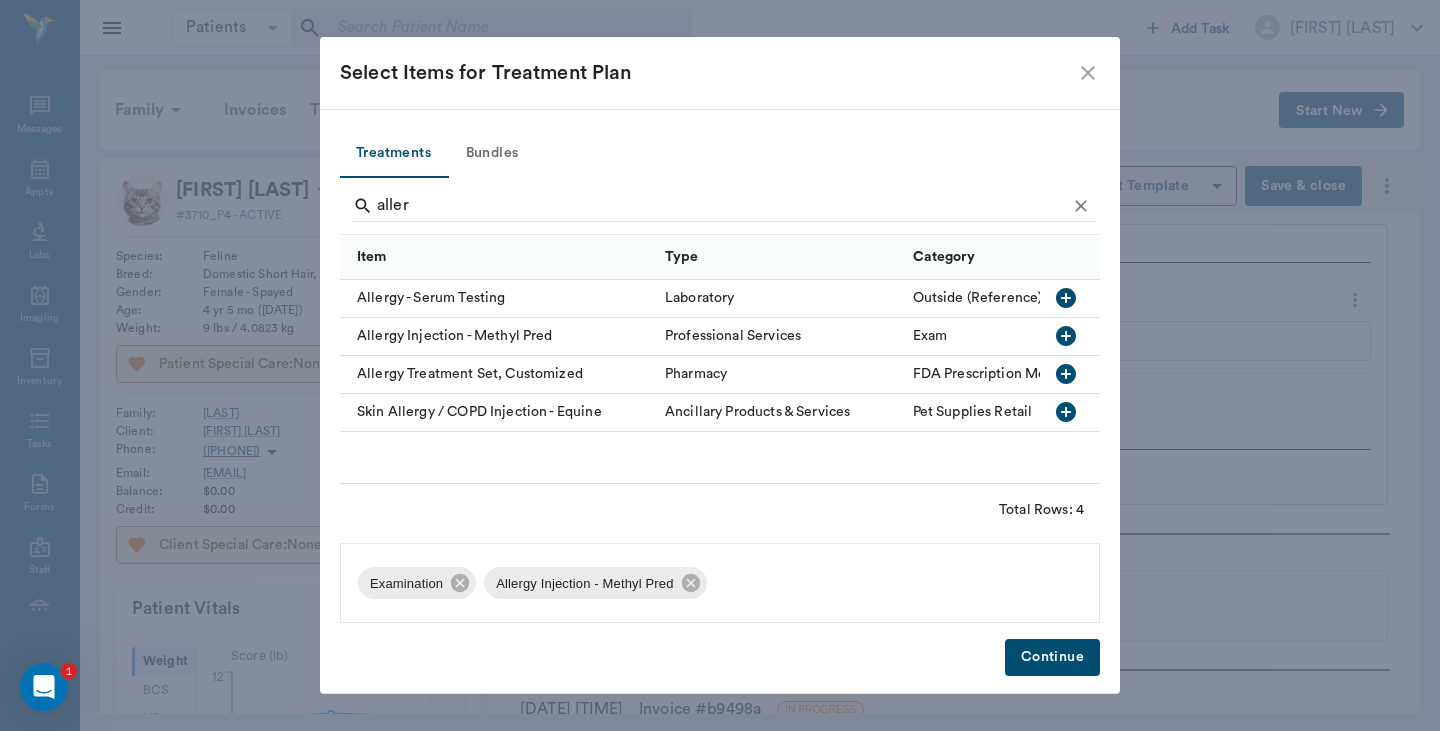 click on "Continue" at bounding box center (1052, 657) 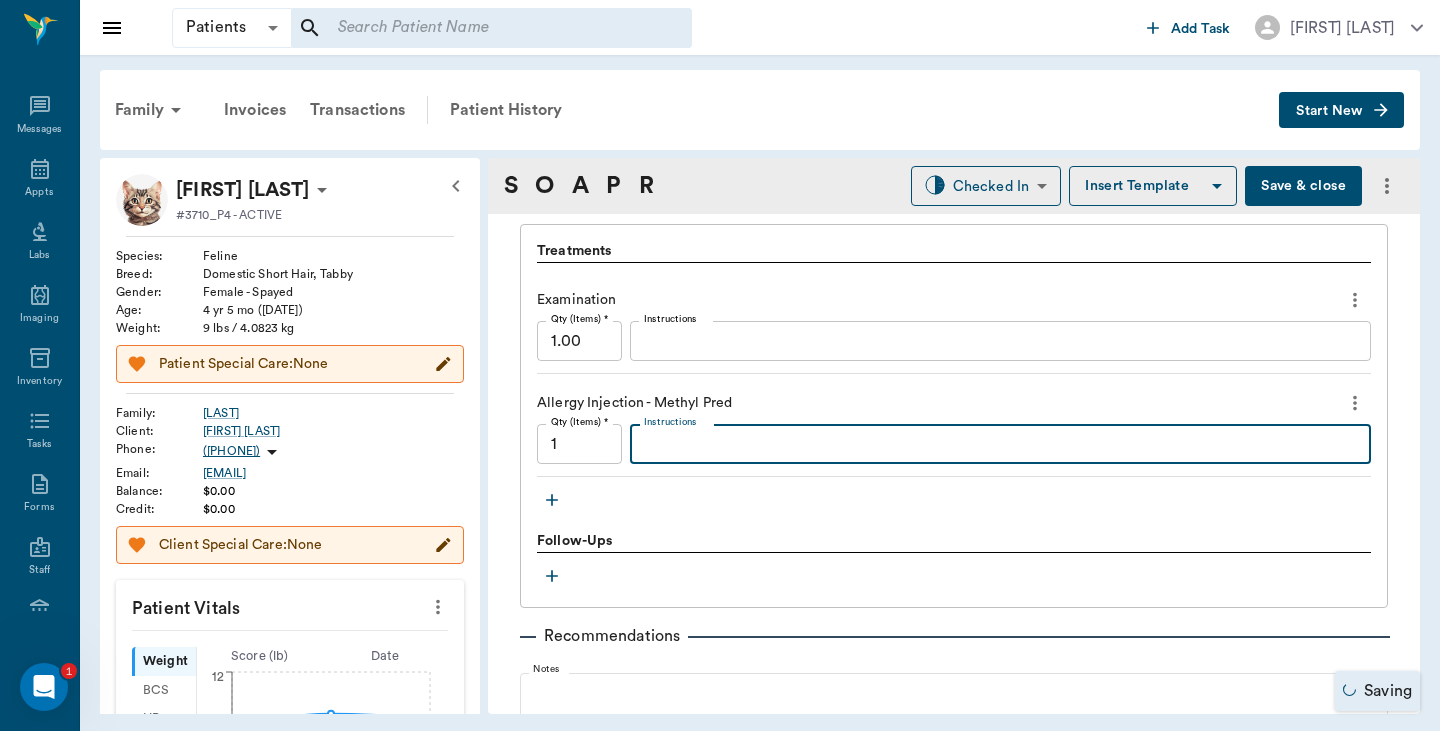 click on "Instructions" at bounding box center (1000, 444) 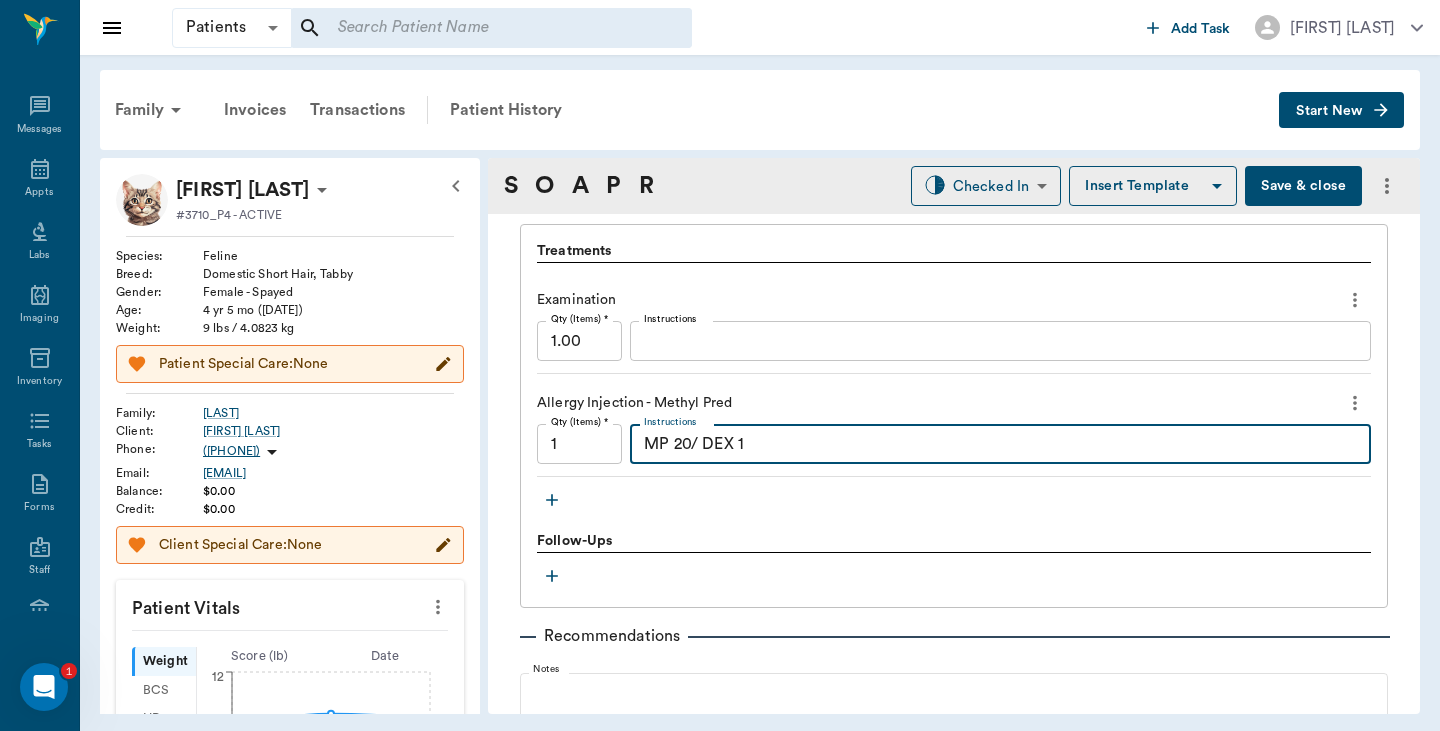 type on "MP 20/ DEX 1" 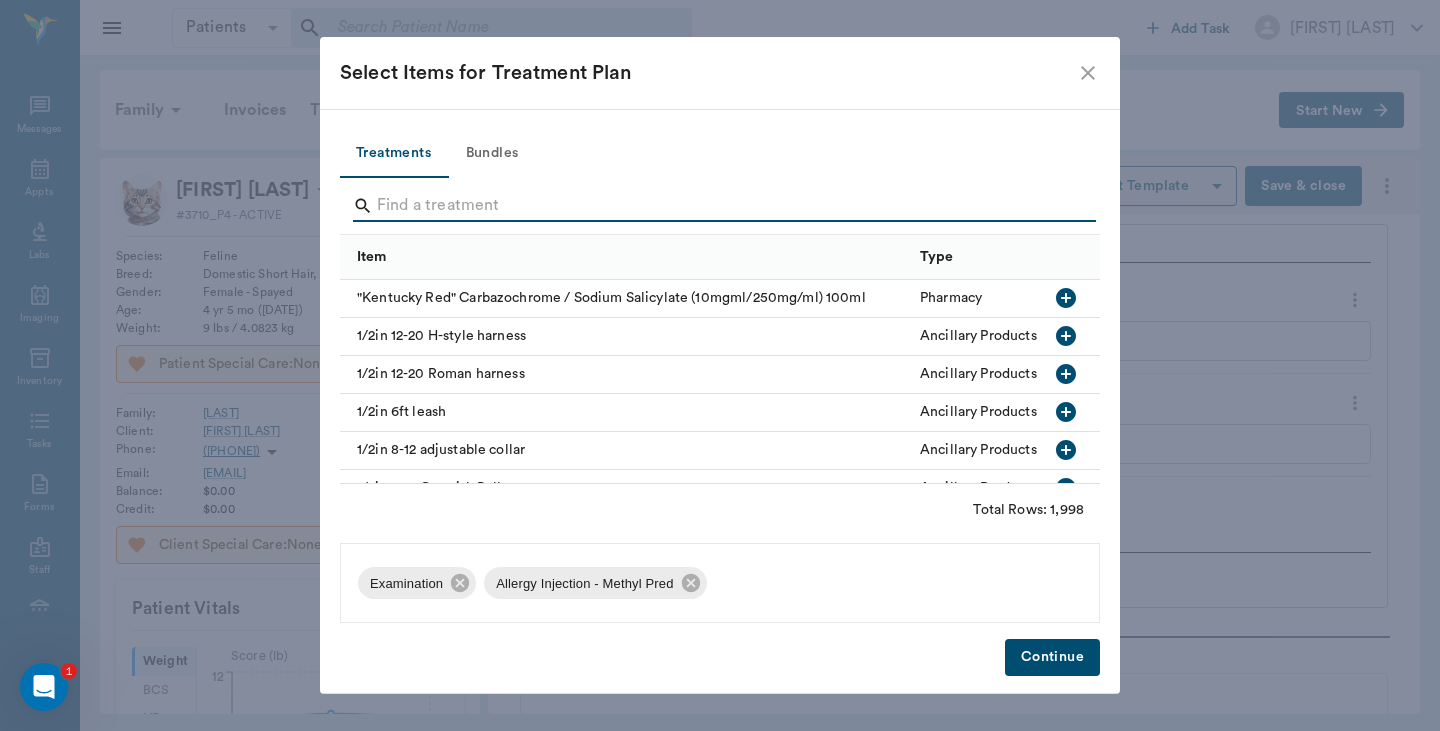 click at bounding box center (721, 206) 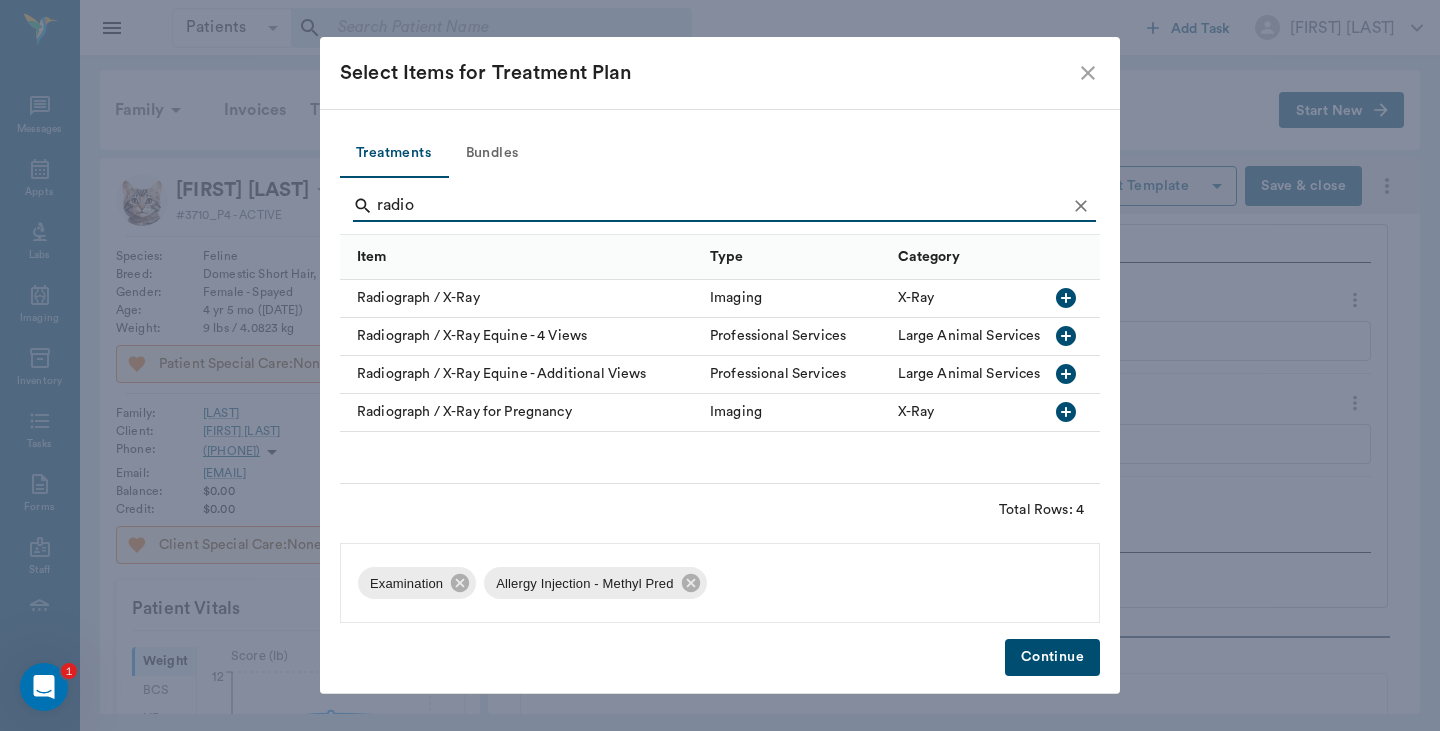 type on "radio" 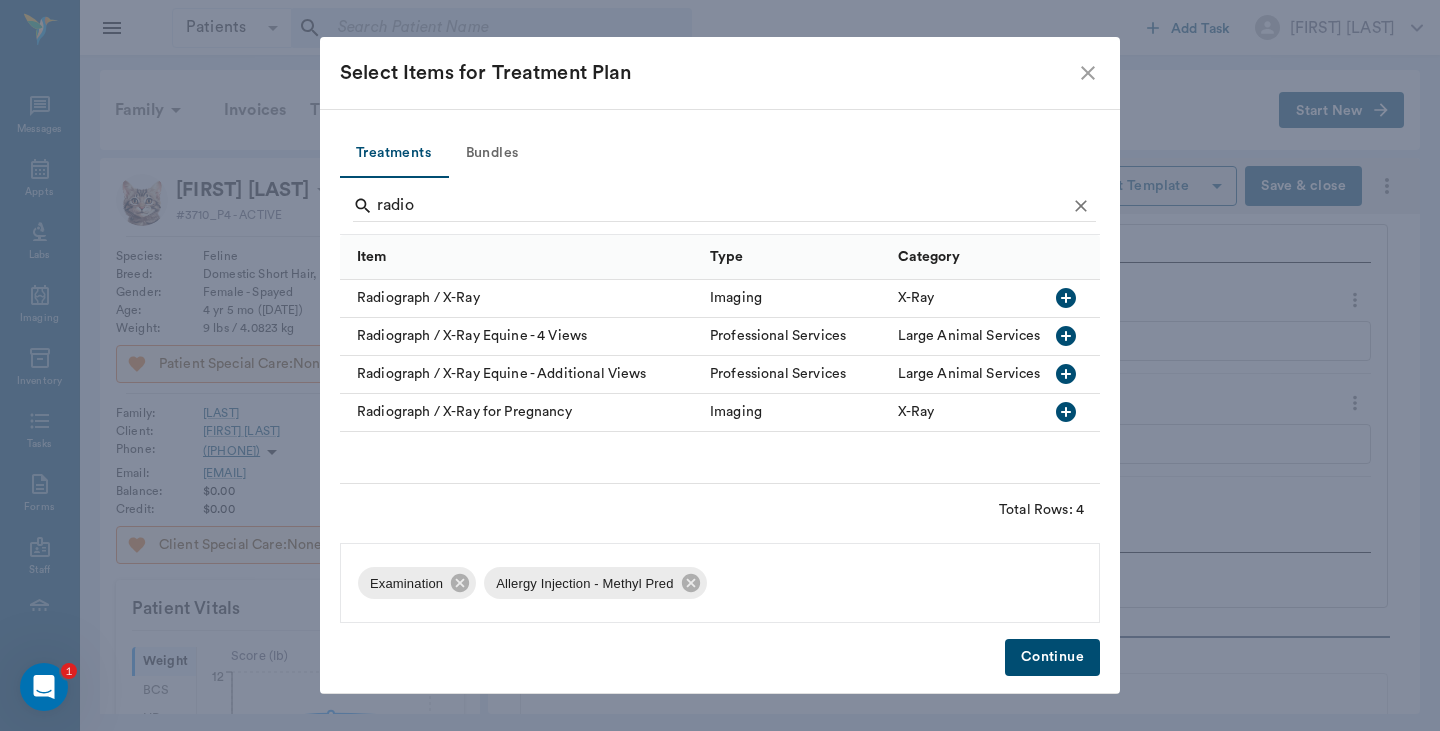 click 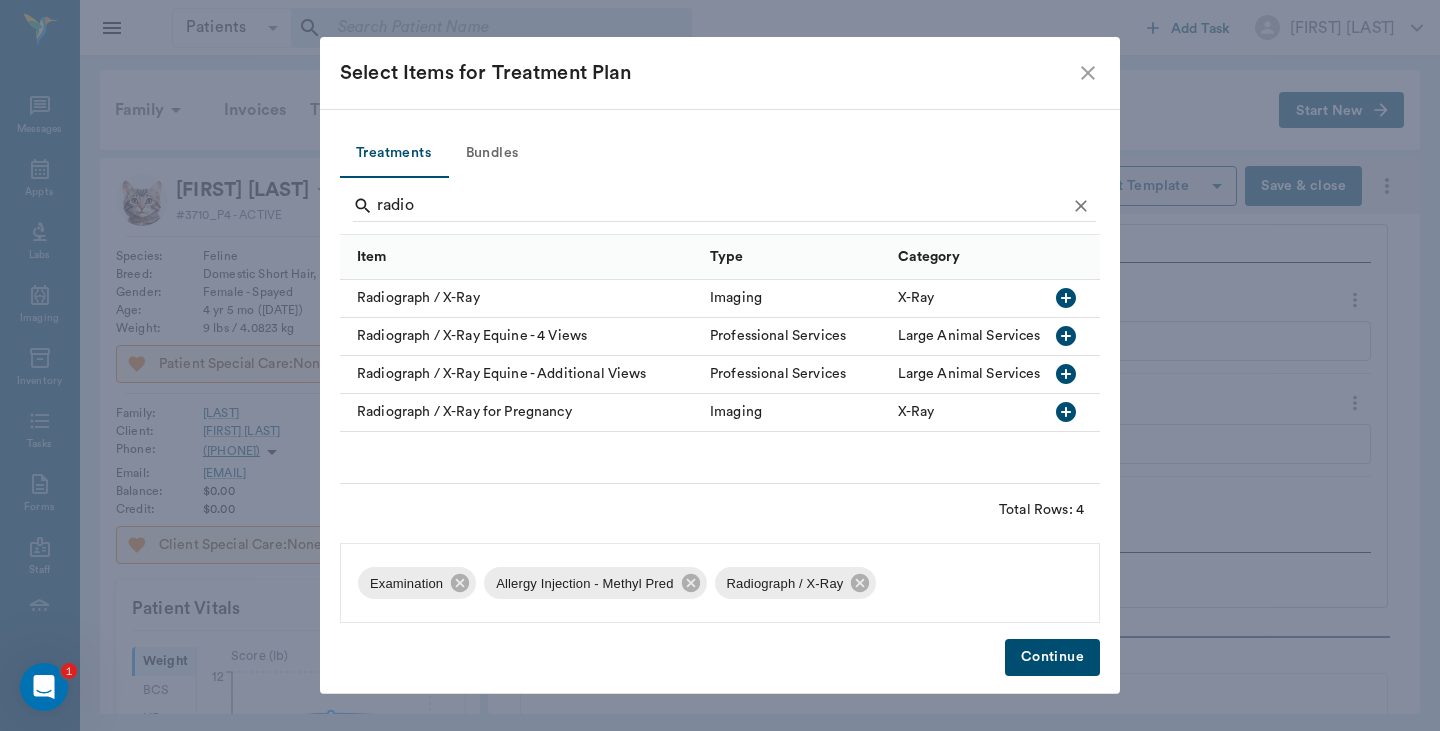 click on "Continue" at bounding box center [1052, 657] 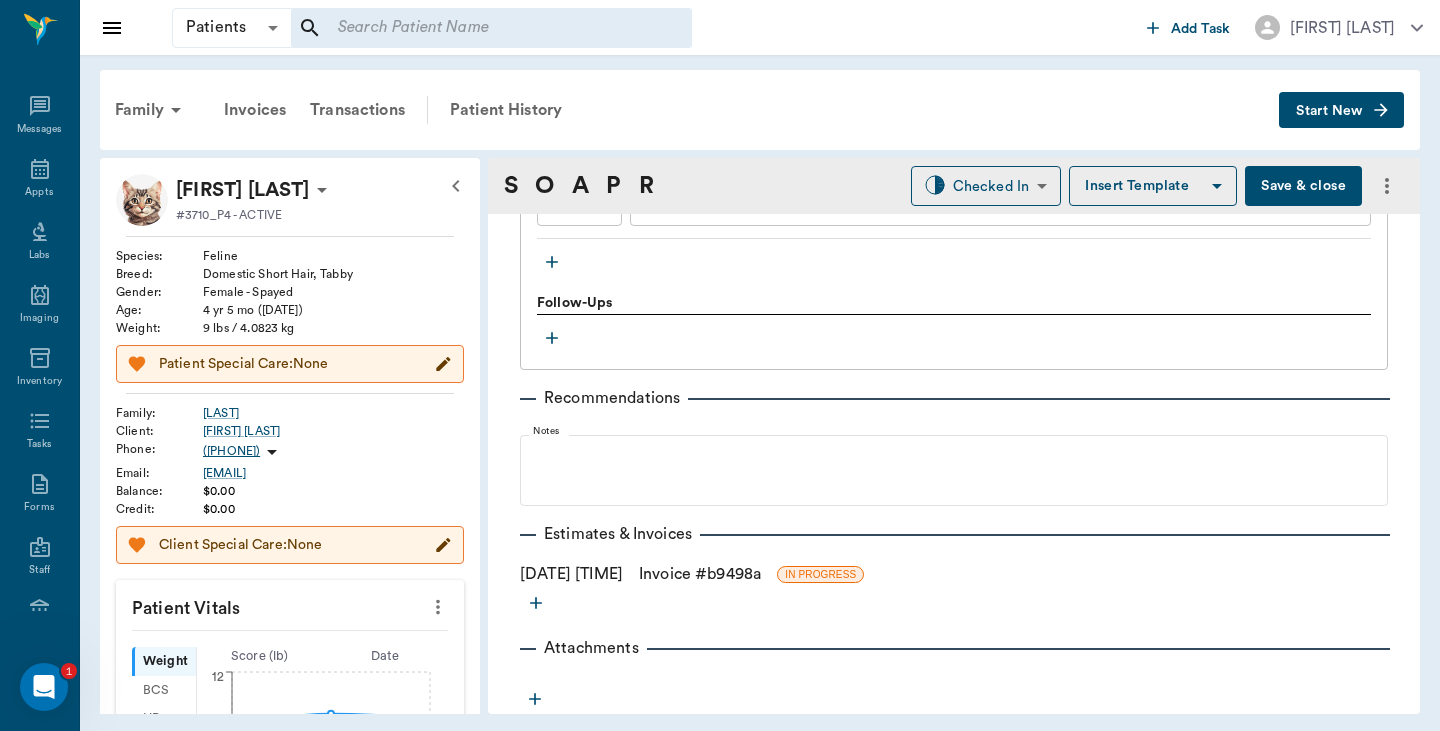 scroll, scrollTop: 1735, scrollLeft: 0, axis: vertical 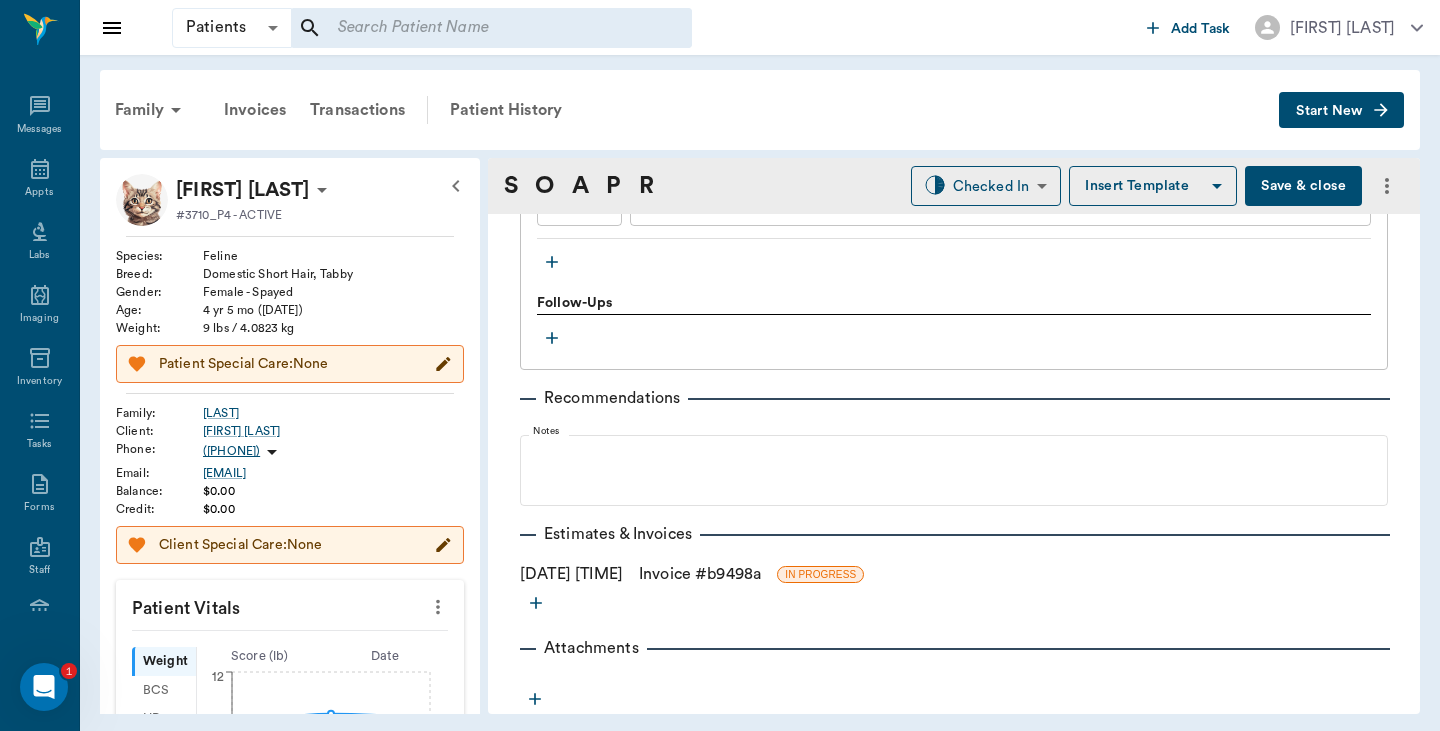 click on "Invoice # b9498a" at bounding box center [700, 574] 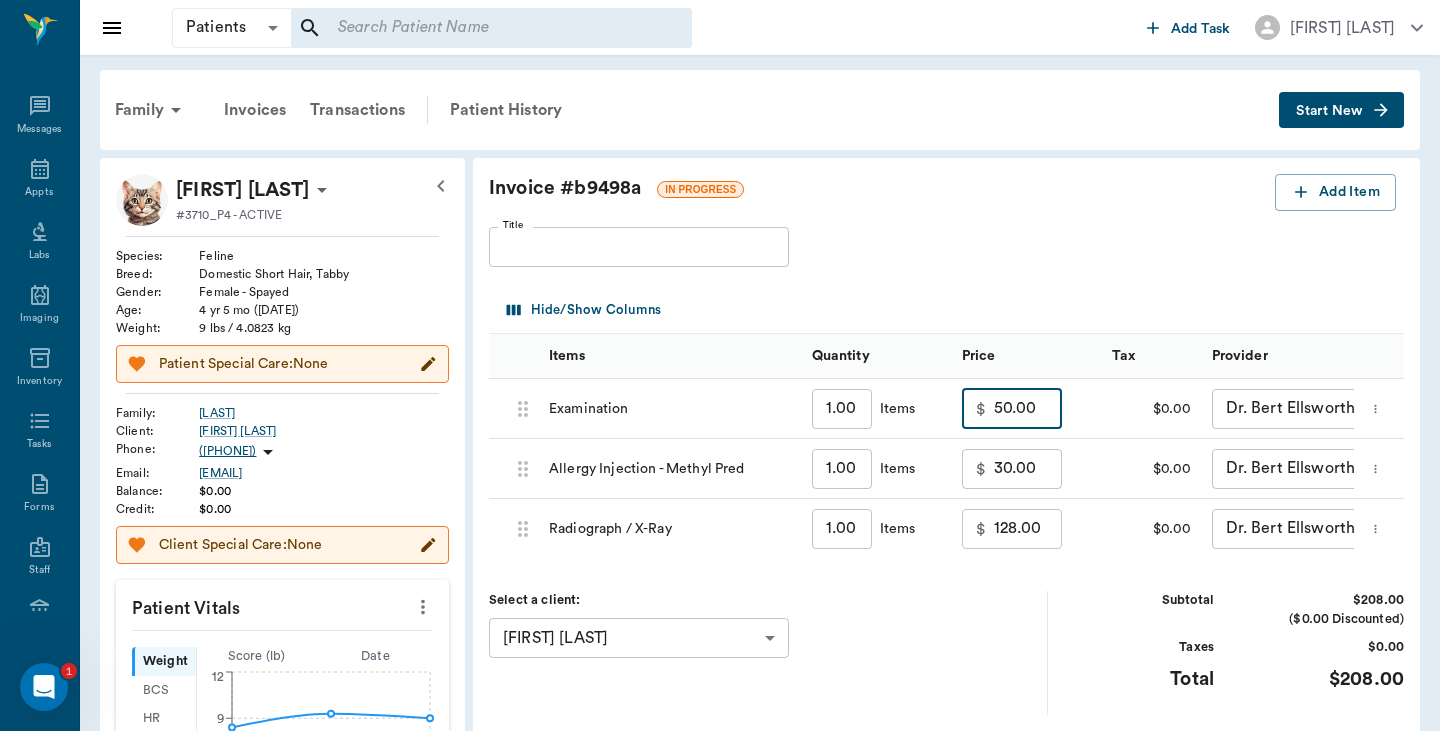 click on "50.00" at bounding box center (1028, 409) 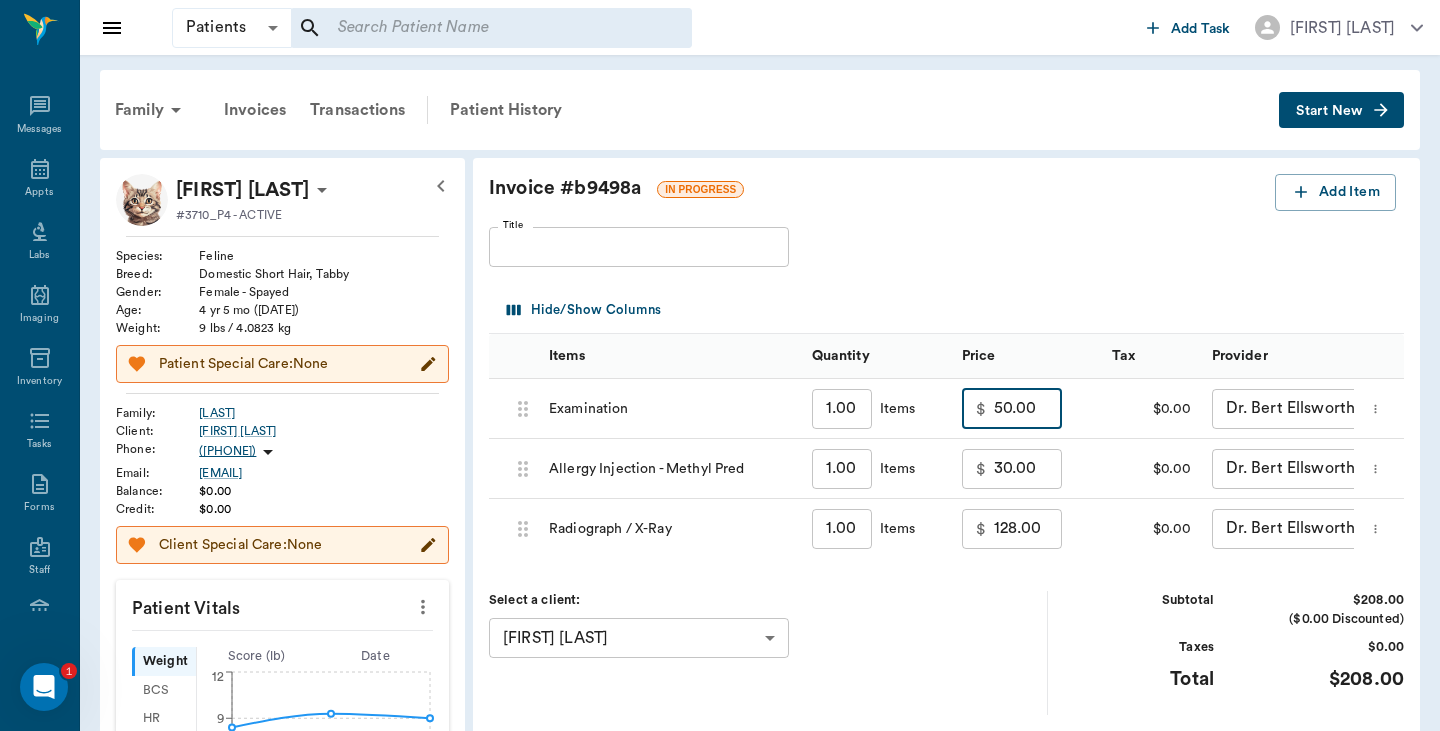 click on "50.00" at bounding box center [1028, 409] 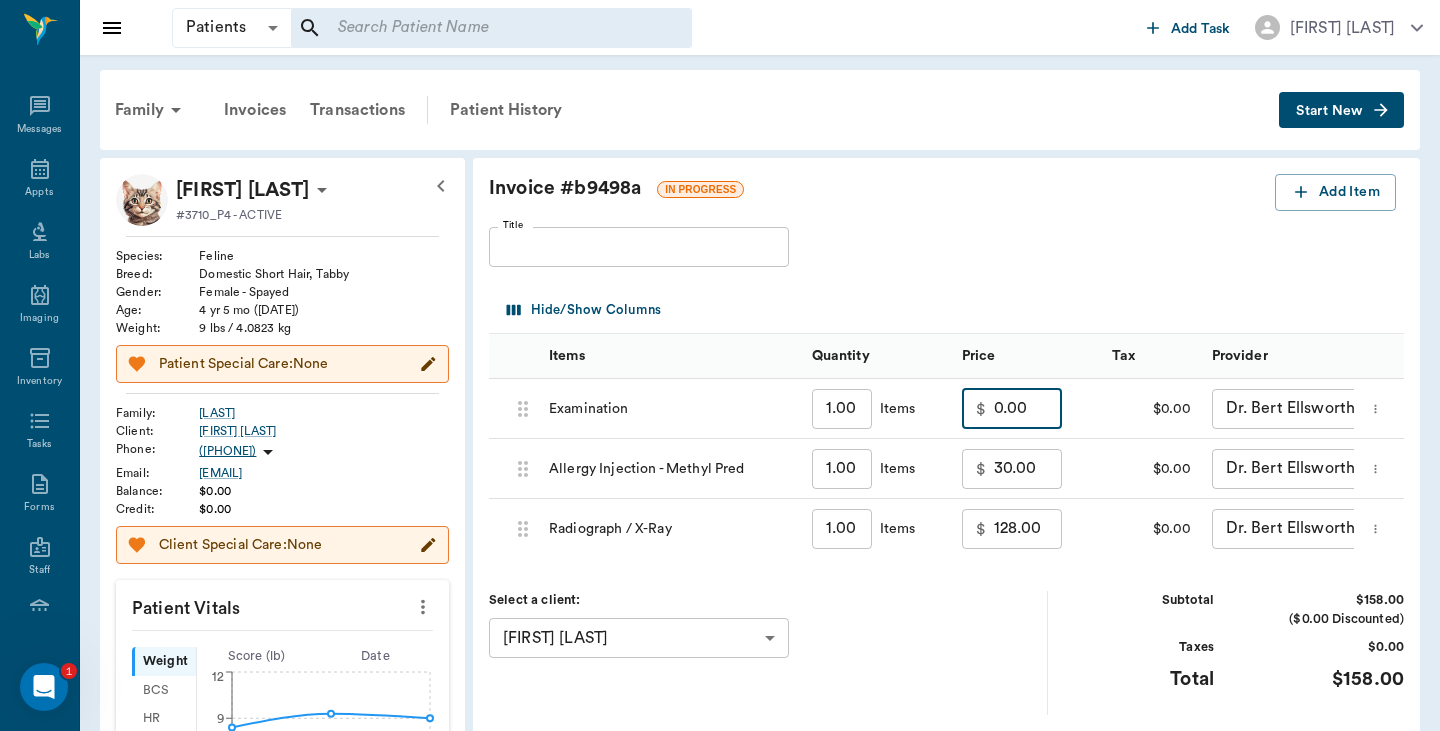type on "0.00" 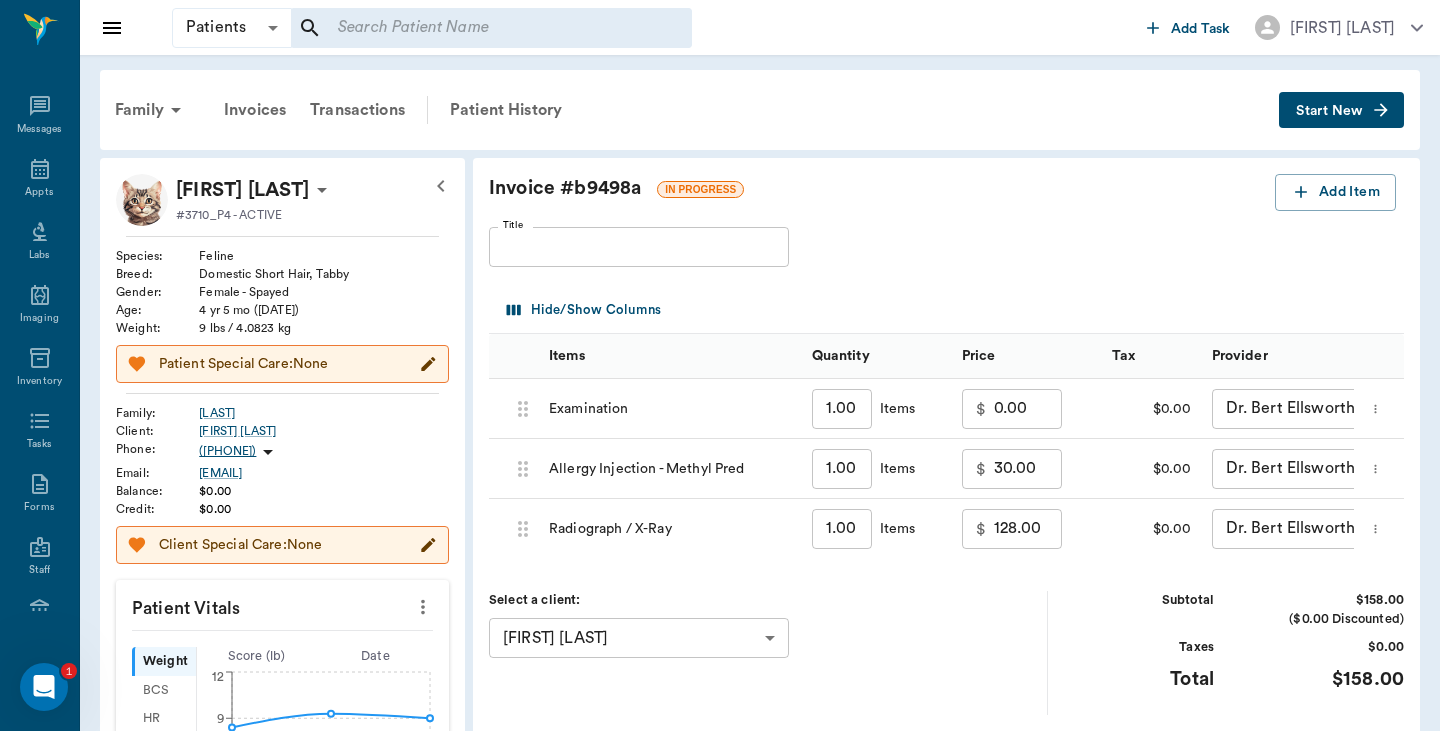click on "Select a client: Jennifer Hall 63ec2e3352e12b0ba11794f5 ​" at bounding box center (768, 652) 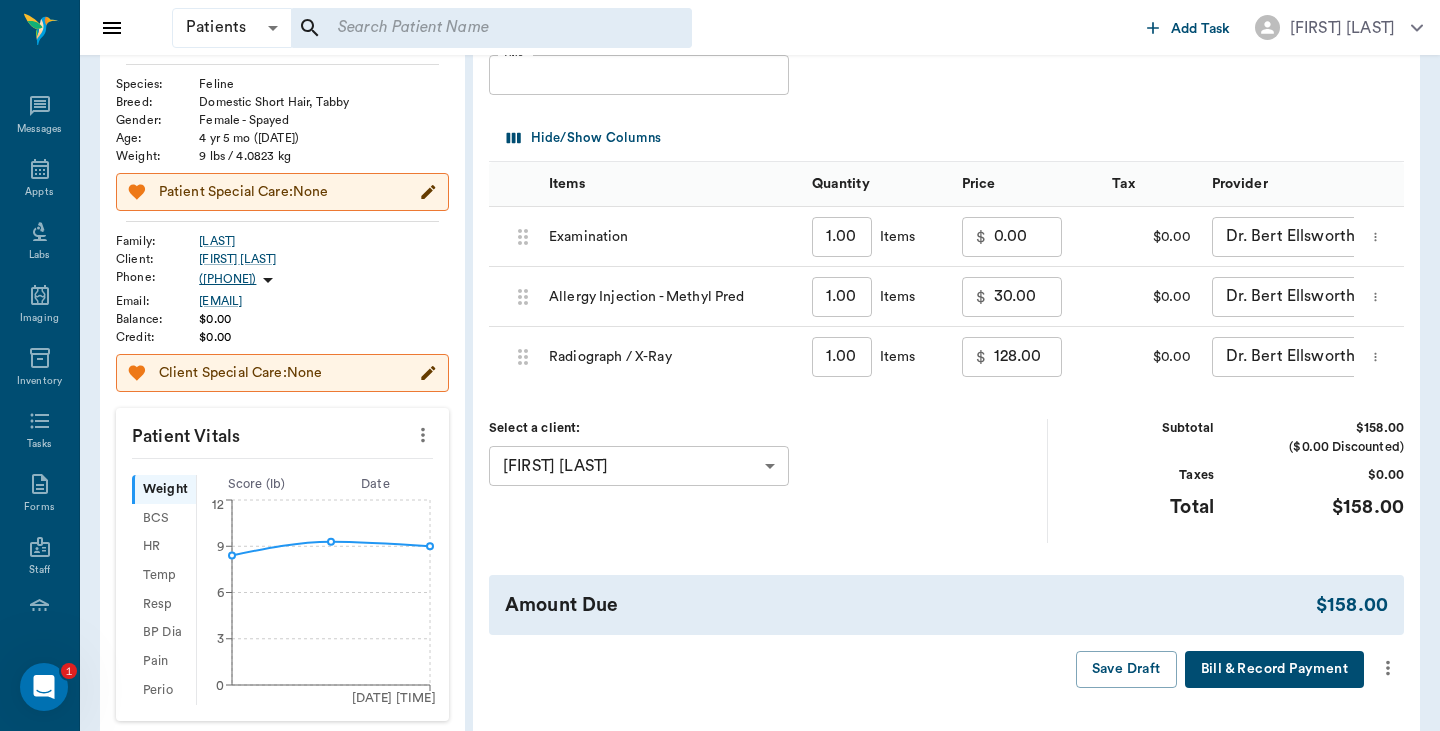 scroll, scrollTop: 176, scrollLeft: 0, axis: vertical 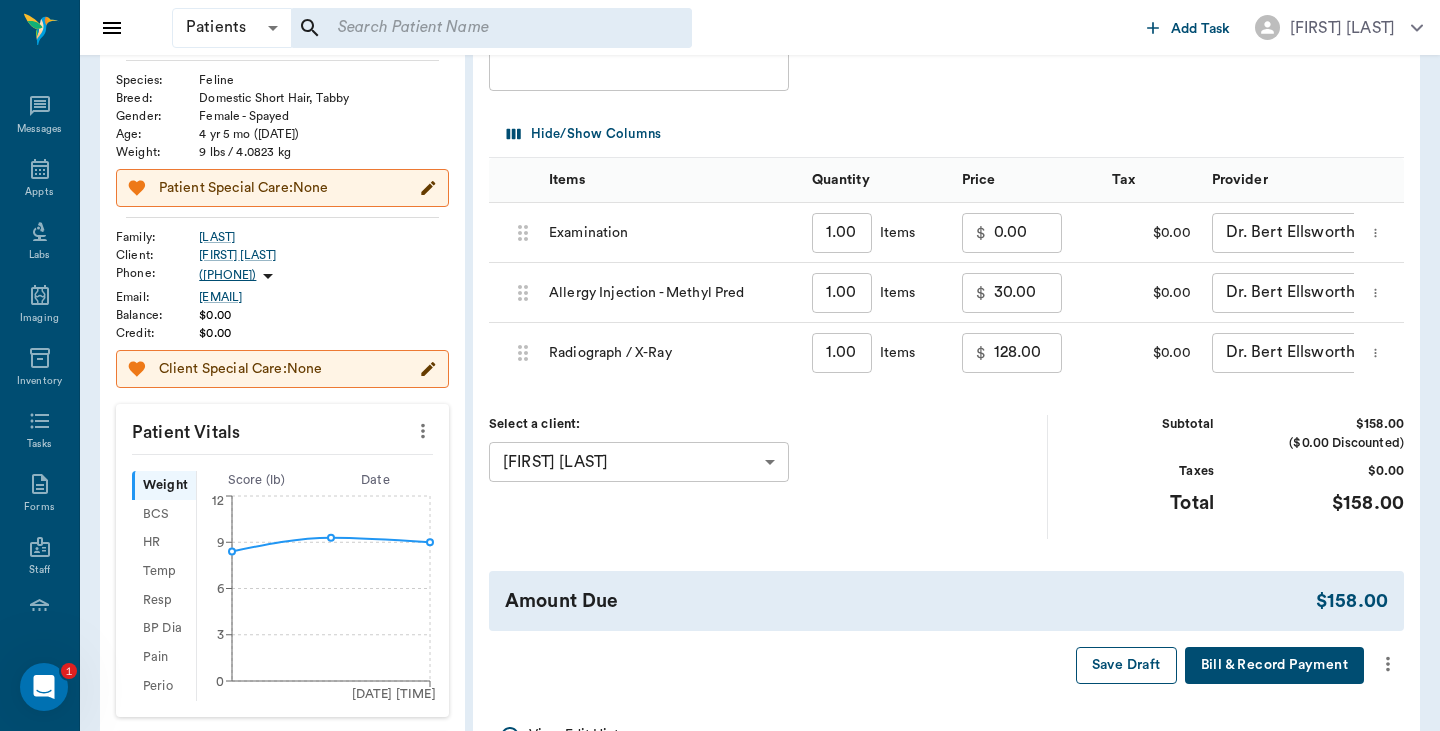 click on "Save Draft" at bounding box center (1126, 665) 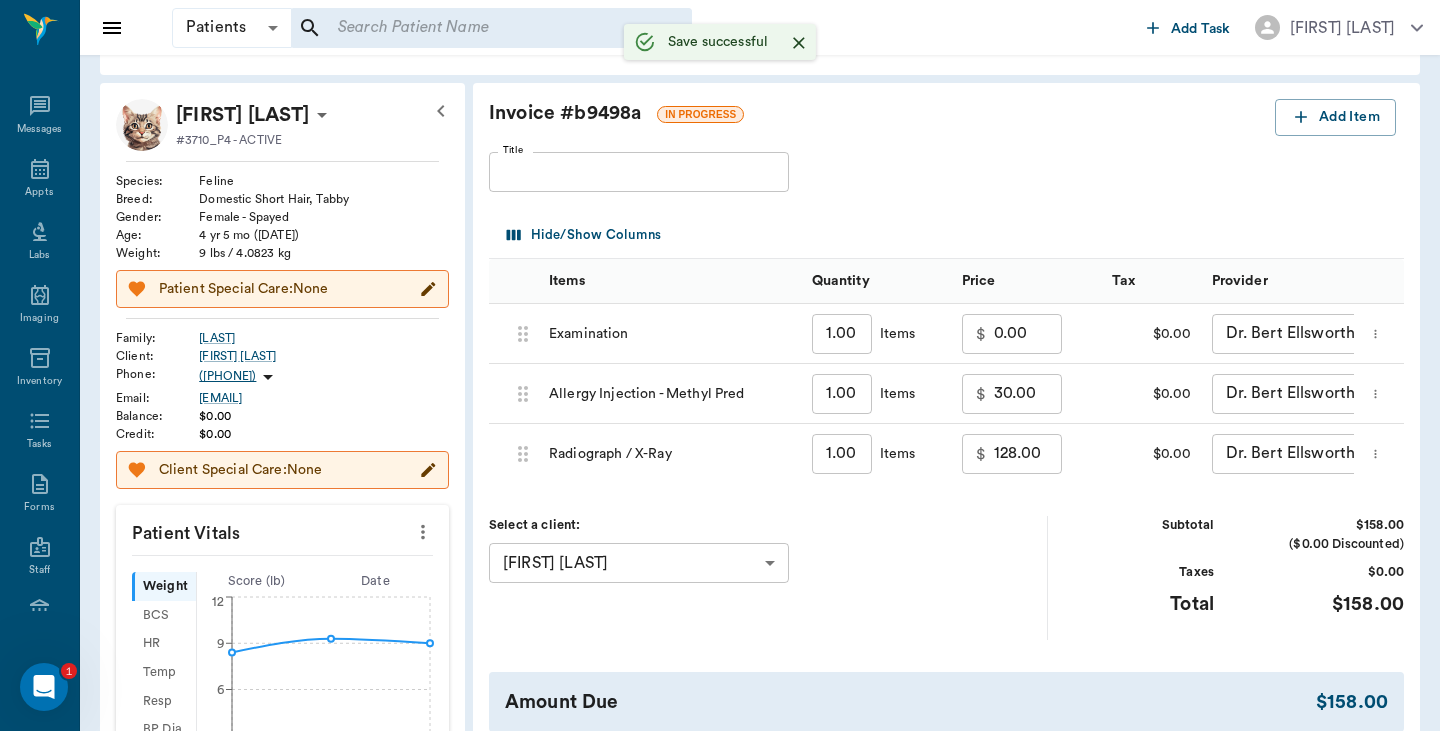 scroll, scrollTop: 73, scrollLeft: 0, axis: vertical 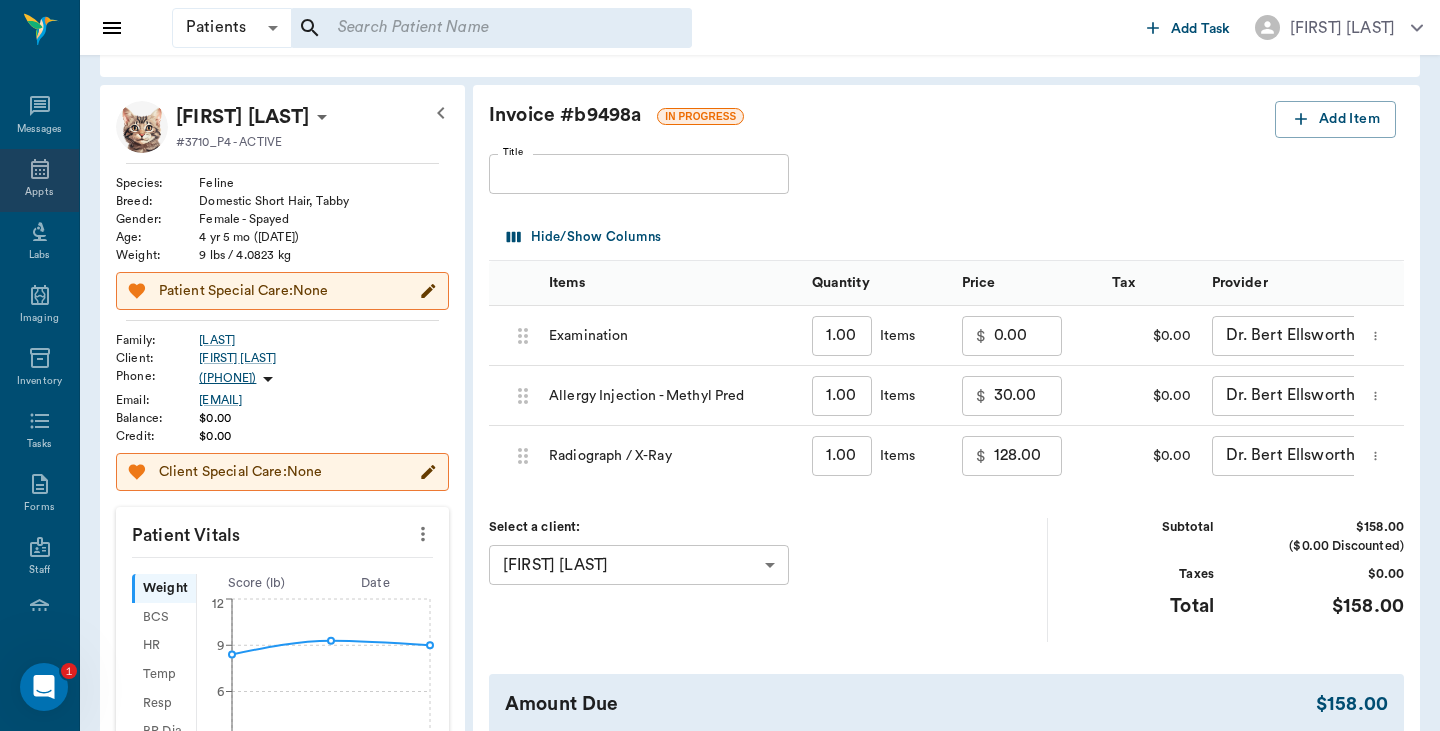click 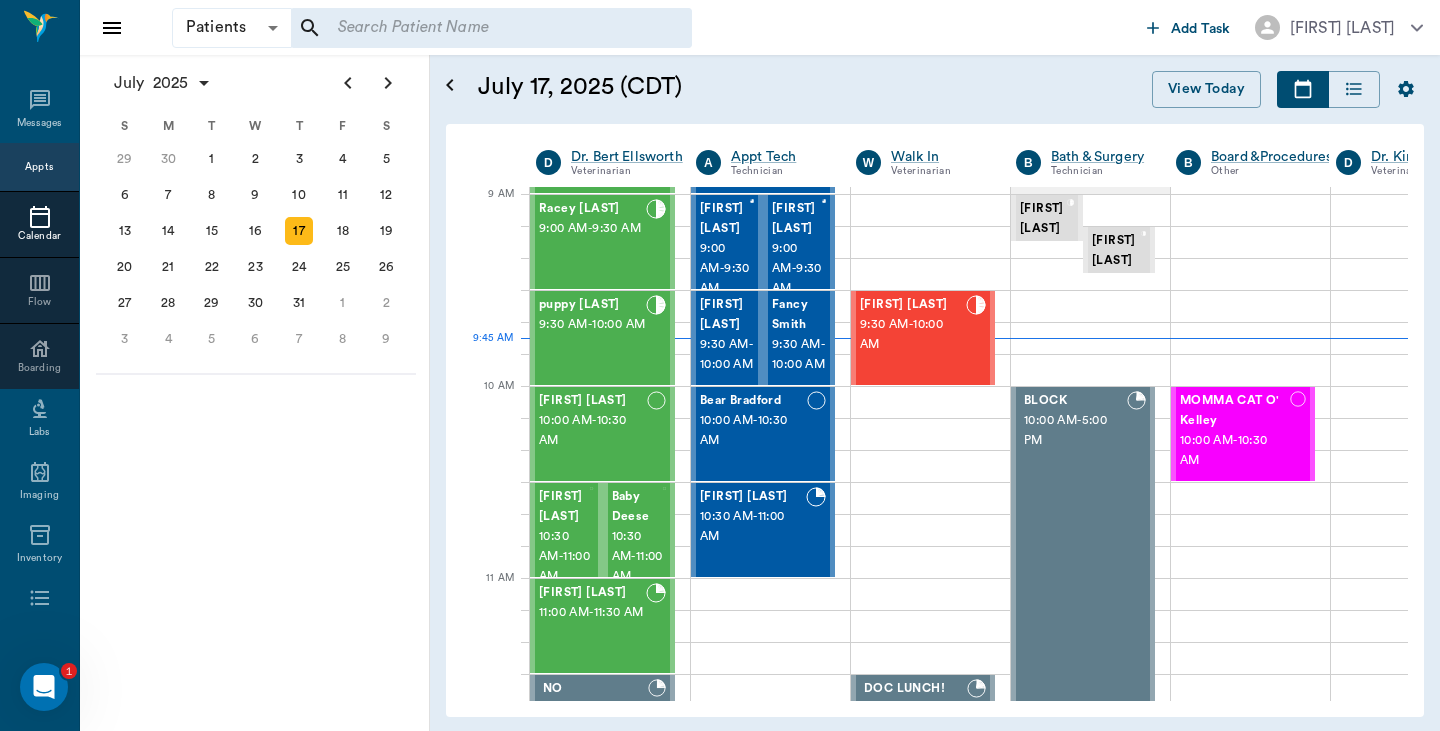 scroll, scrollTop: 193, scrollLeft: 1, axis: both 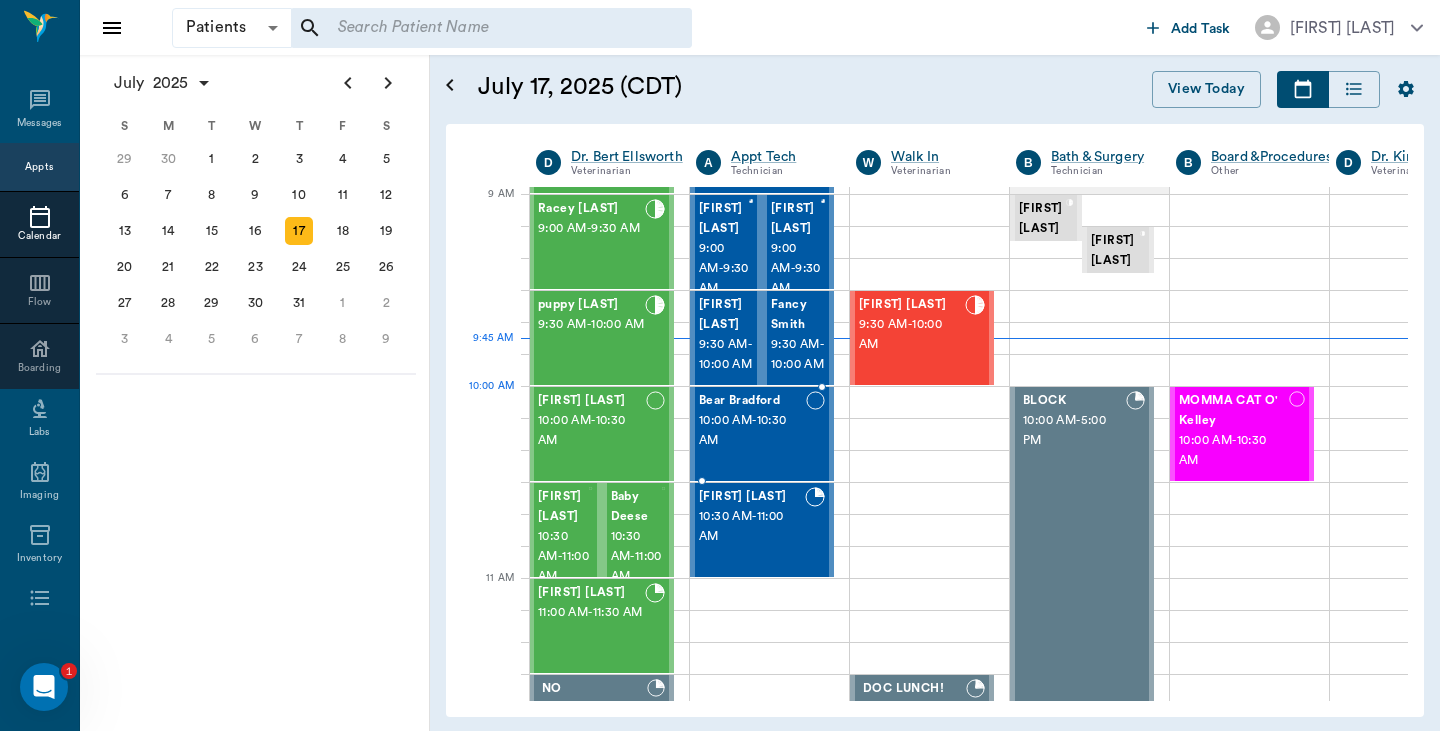 drag, startPoint x: 776, startPoint y: 453, endPoint x: 764, endPoint y: 455, distance: 12.165525 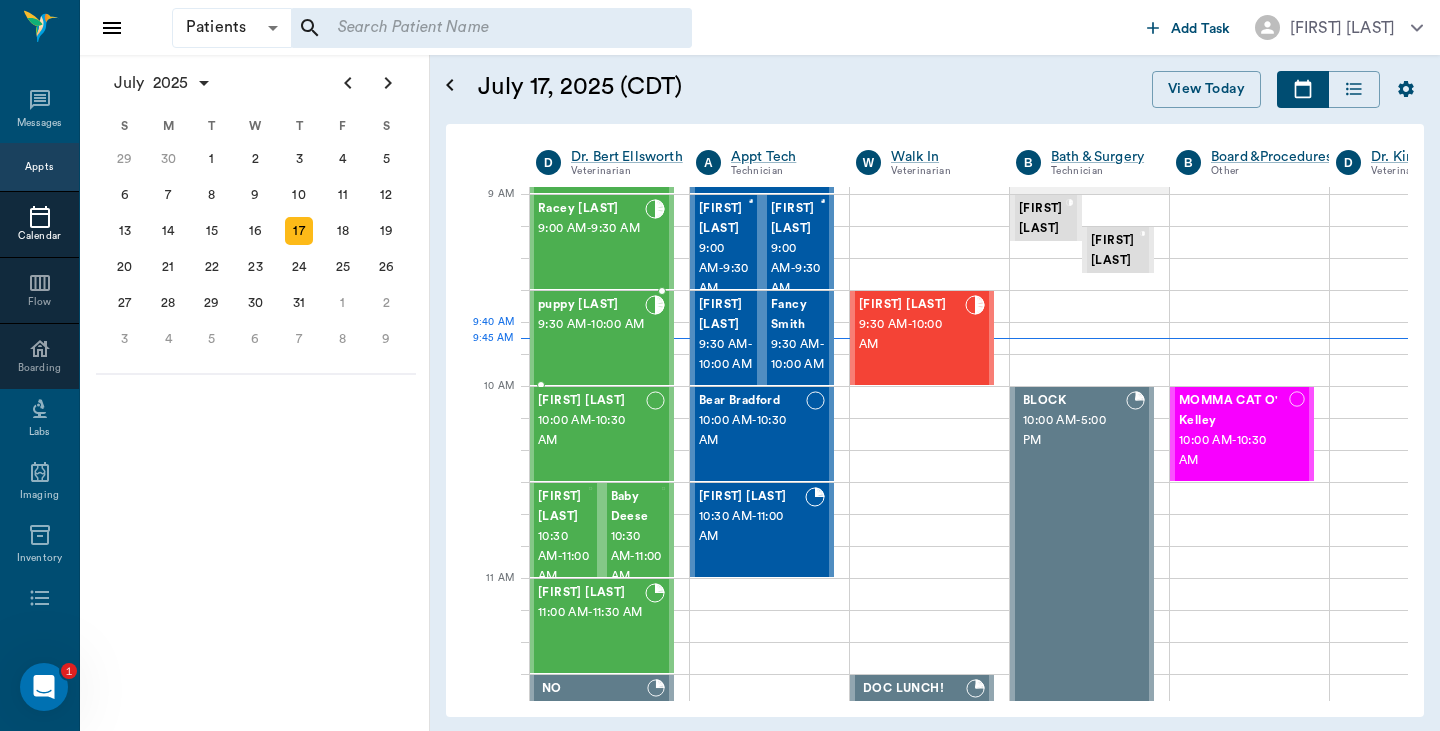 click on "9:30 AM  -  10:00 AM" at bounding box center [591, 325] 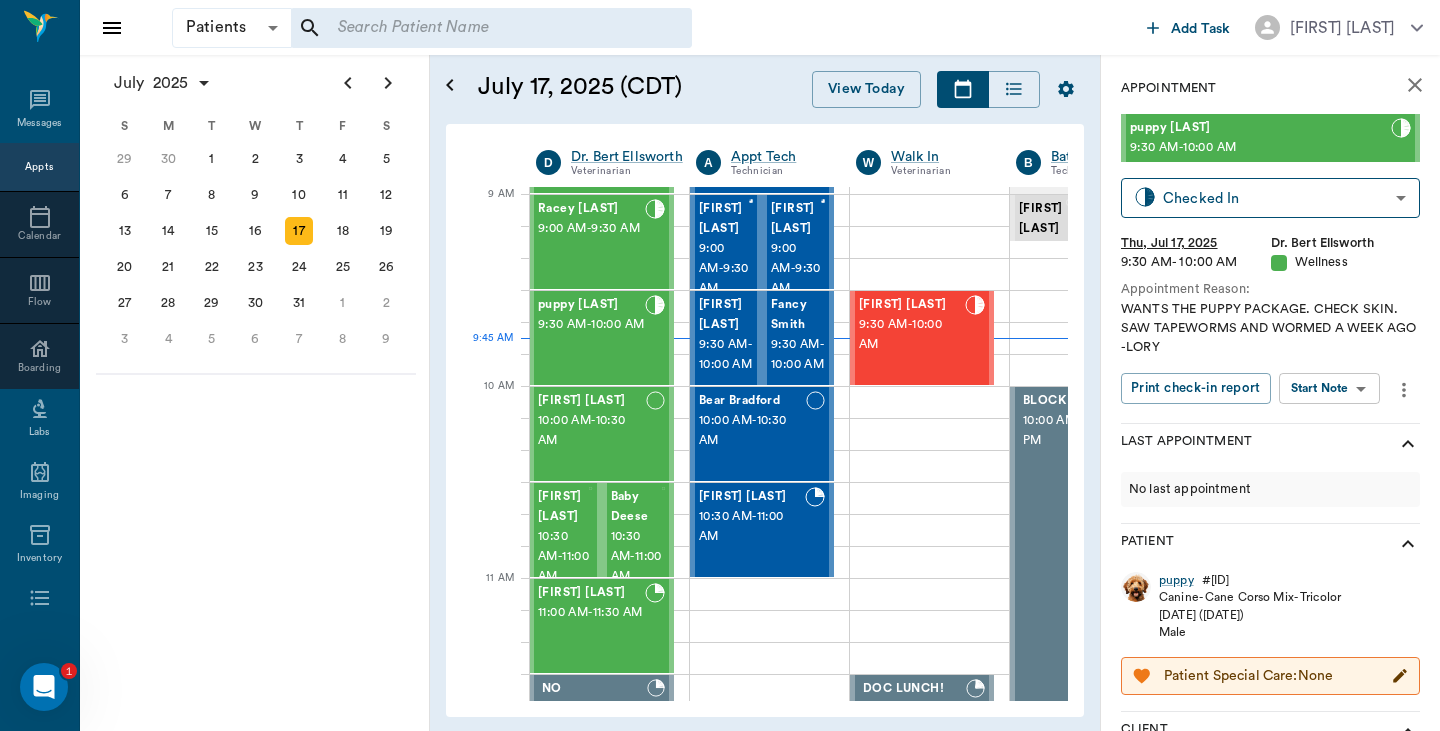 click on "Patients Patients ​ ​ Add Task Hunter Graves Nectar Messages Appts Calendar Flow Boarding Labs Imaging Inventory Tasks Forms Staff Reports Lookup Settings July 2025 S M T W T F S Jun 1 2 3 4 5 6 7 8 9 10 11 12 13 14 15 16 17 18 19 20 21 22 23 24 25 26 27 28 29 30 Jul 1 2 3 4 5 6 7 8 9 10 11 12 S M T W T F S 29 30 Jul 1 2 3 4 5 6 7 8 9 10 11 12 13 14 15 16 17 18 19 20 21 22 23 24 25 26 27 28 29 30 31 Aug 1 2 3 4 5 6 7 8 9 S M T W T F S 27 28 29 30 31 Aug 1 2 3 4 5 6 7 8 9 10 11 12 13 14 15 16 17 18 19 20 21 22 23 24 25 26 27 28 29 30 31 Sep 1 2 3 4 5 6 July 17, 2025 (CDT) View Today July 2025 Today 17 Thu Jul 2025 D Dr. Bert Ellsworth Veterinarian A Appt Tech Technician W Walk In Veterinarian B Bath & Surgery Technician B Board &Procedures Other D Dr. Kindall Jones Veterinarian 8 AM 9 AM 10 AM 11 AM 12 PM 1 PM 2 PM 3 PM 4 PM 5 PM 6 PM 7 PM 8 PM 9:45 AM 10:00 AM Bovine Barr 8:00 AM  -  9:00 AM Racey Smith 9:00 AM  -  9:30 AM puppy Kilgore 9:30 AM  -  10:00 AM Trooper Neff 10:00 AM  -  10:30 AM Bootsie Deese" at bounding box center (720, 365) 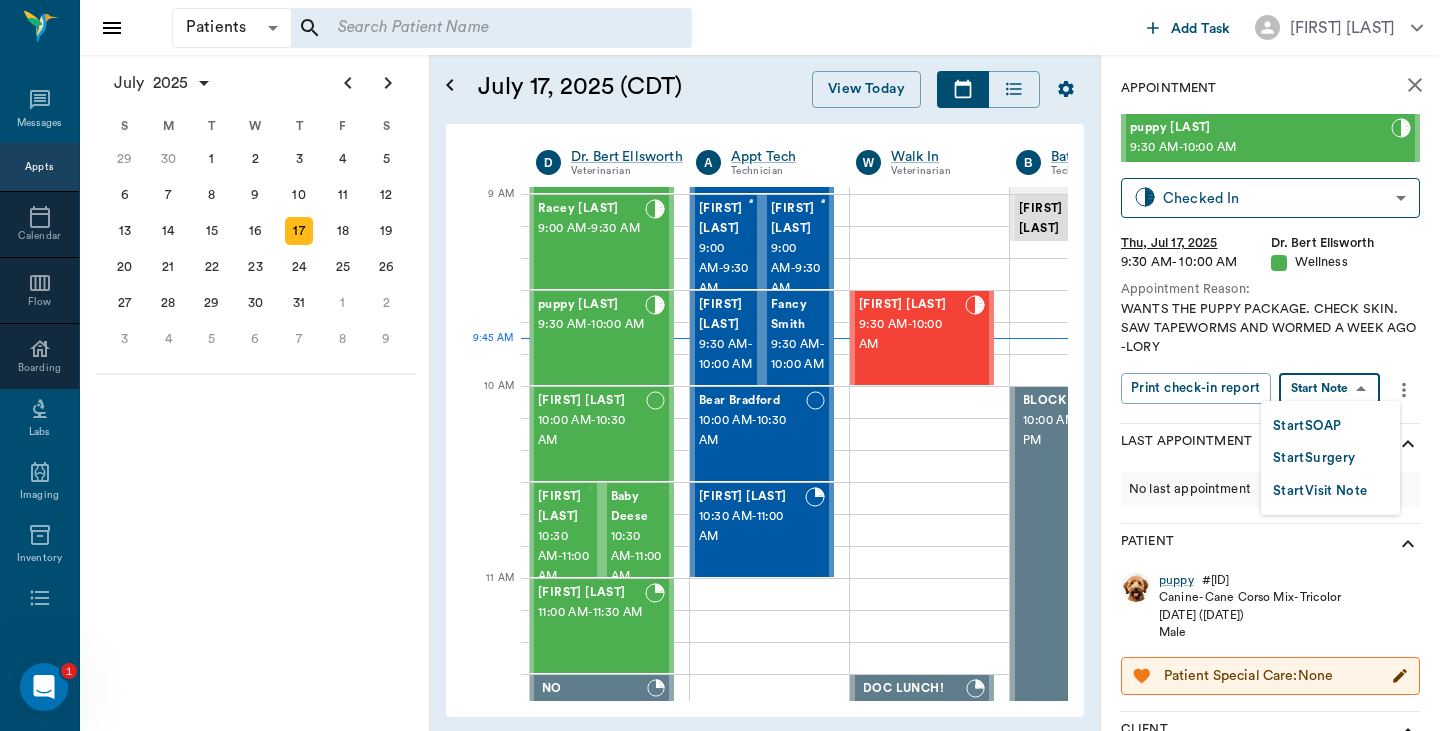 click on "Start  SOAP" at bounding box center (1307, 426) 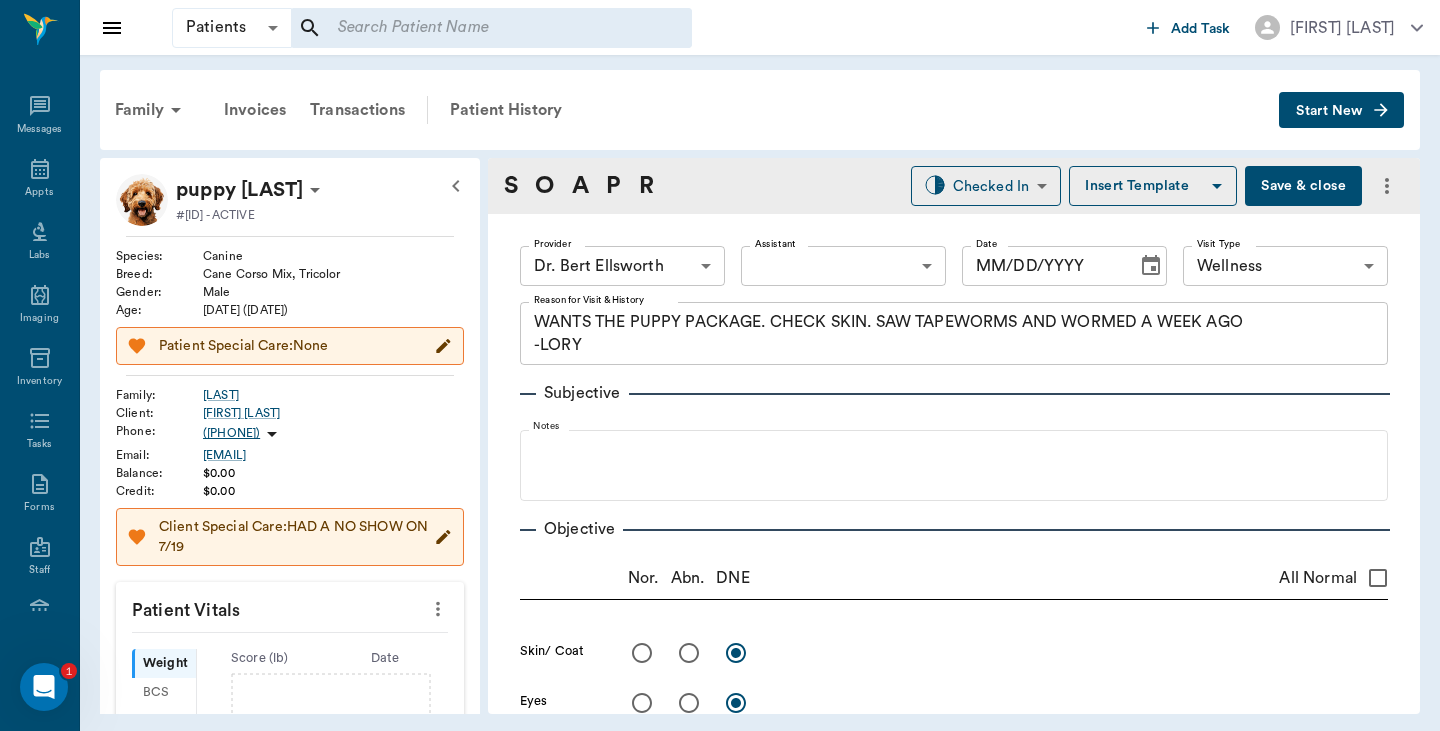 type on "63ec2f075fda476ae8351a4d" 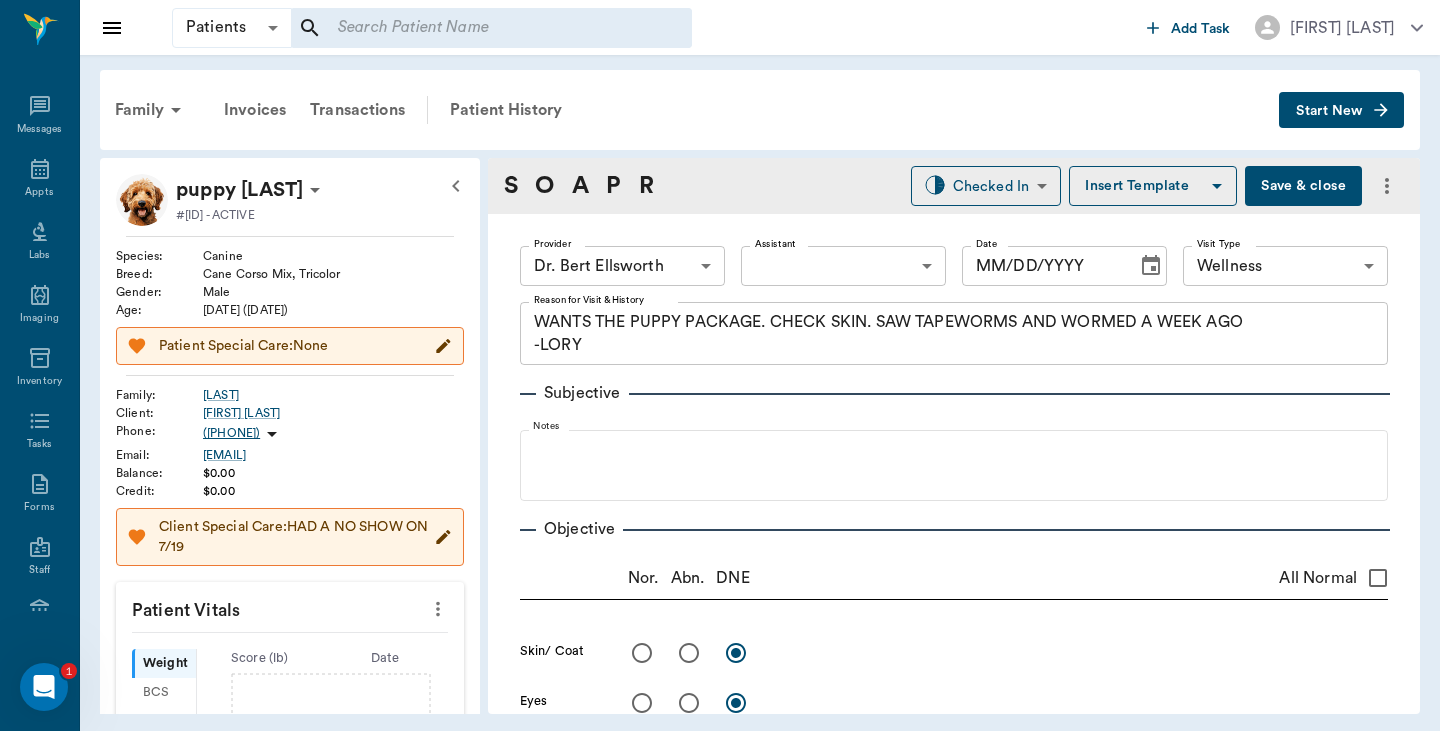 type on "65d2be4f46e3a538d89b8c14" 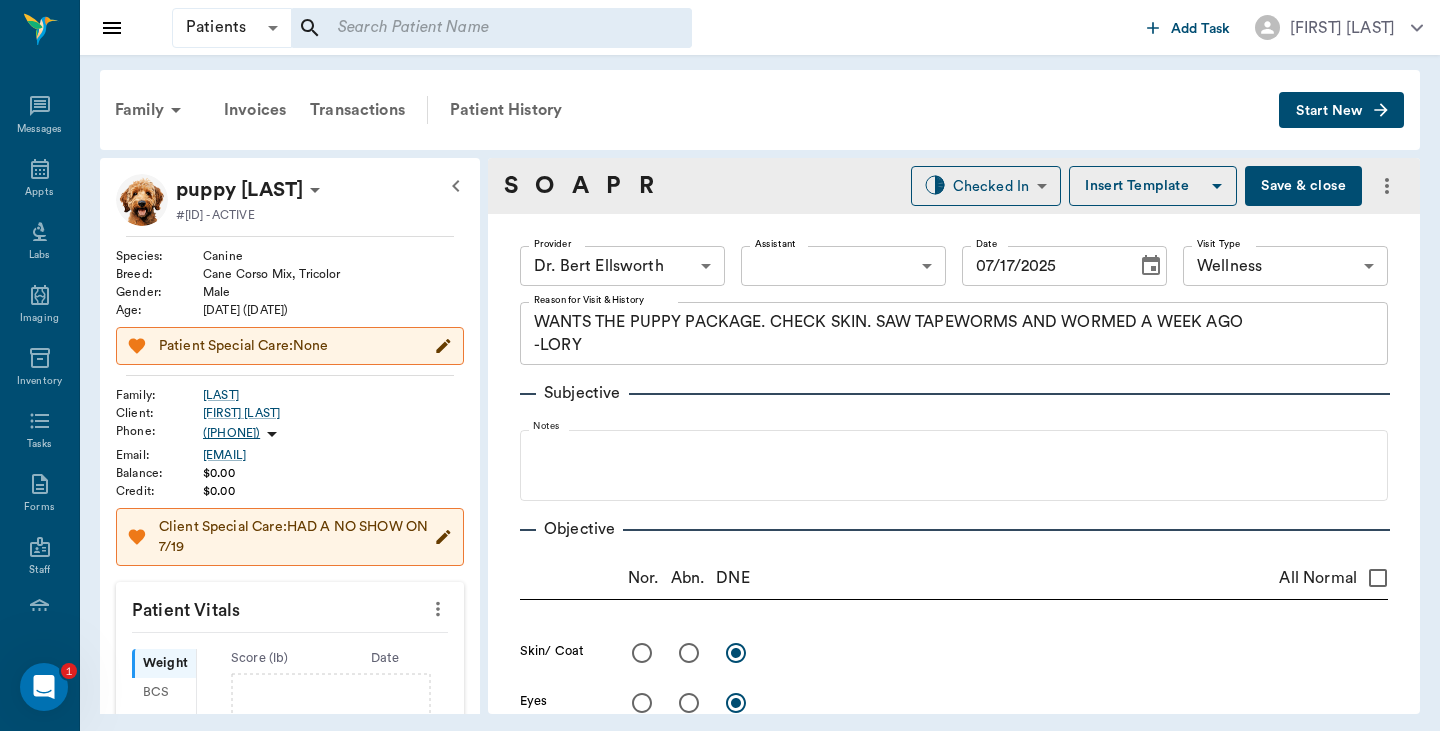 click on "Patients Patients ​ ​ Add Task Hunter Graves Nectar Messages Appts Labs Imaging Inventory Tasks Forms Staff Reports Lookup Settings Family Invoices Transactions Patient History Start New puppy Kilgore #6758_P21    -    ACTIVE   Species : Canine Breed : Cane Corso Mix, Tricolor Gender : Male Age : 10 wk 0 days (05/08/2025) Patient Special Care:  None Family : Kilgore Client : Jessica Kilgore Phone : (903) 691-1635 Email : messijessistore@gmail.com Balance : $0.00 Credit : $0.00 Client Special Care:  HAD A NO SHOW ON 7/19 Patient Vitals Weight BCS HR Temp Resp BP Dia Pain Perio Score ( lb ) Date Ongoing diagnosis Current Rx Reminders Upcoming appointments Schedule Appointment S O A P R Checked In CHECKED_IN ​ Insert Template  Save & close Provider Dr. Bert Ellsworth 63ec2f075fda476ae8351a4d Provider Assistant ​ Assistant Date 07/17/2025 Date Visit Type Wellness 65d2be4f46e3a538d89b8c14 Visit Type Reason for Visit & History WANTS THE PUPPY PACKAGE. CHECK SKIN. SAW TAPEWORMS AND WORMED A WEEK AGO
-LORY" at bounding box center [720, 365] 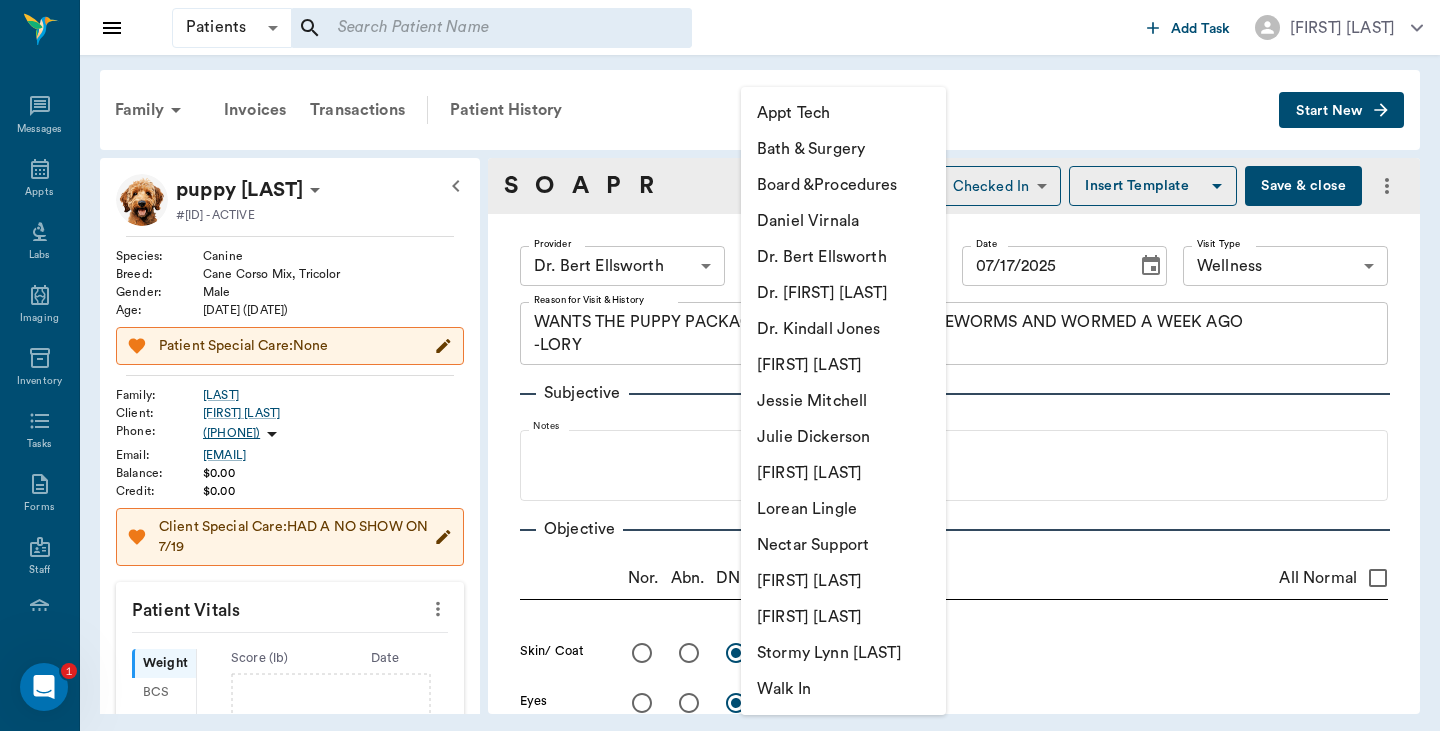 click on "Daniel Virnala" at bounding box center (843, 221) 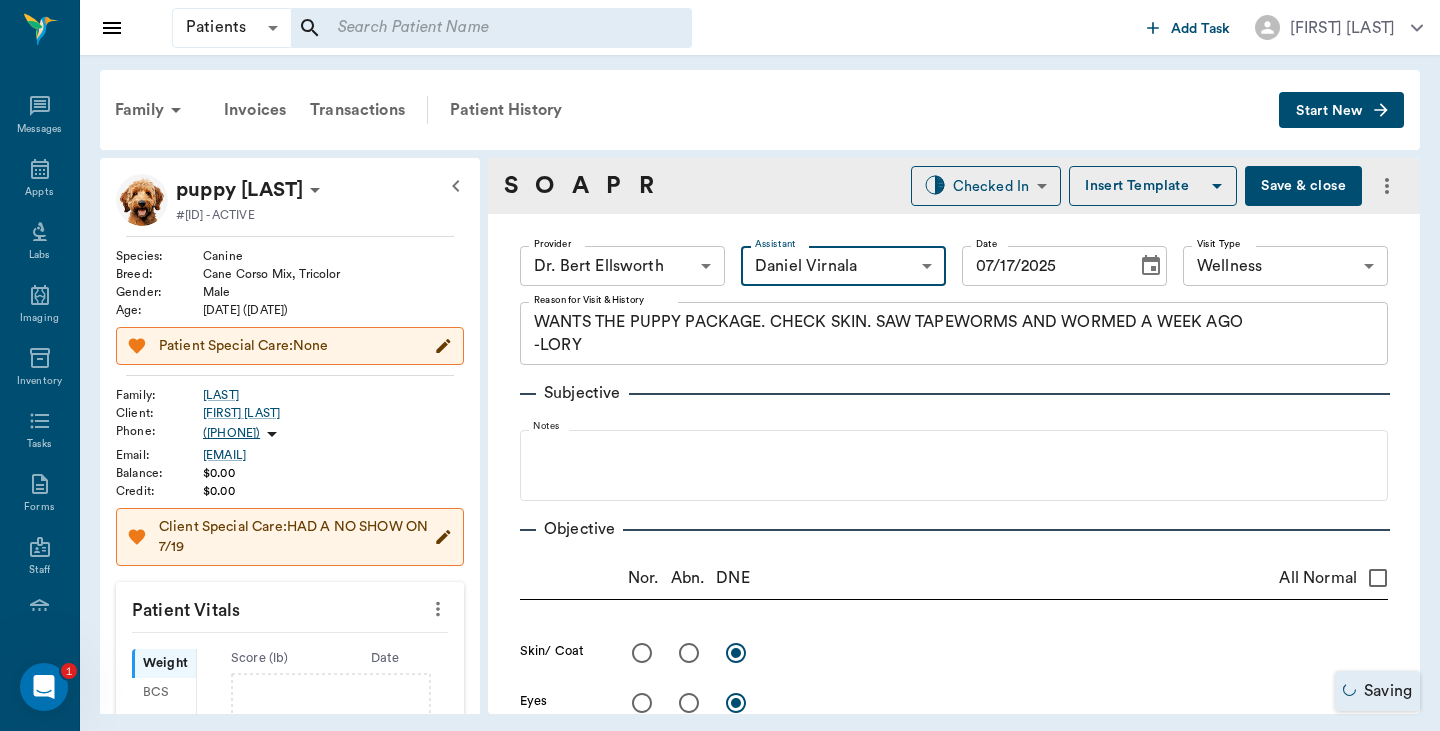 scroll, scrollTop: -6, scrollLeft: 0, axis: vertical 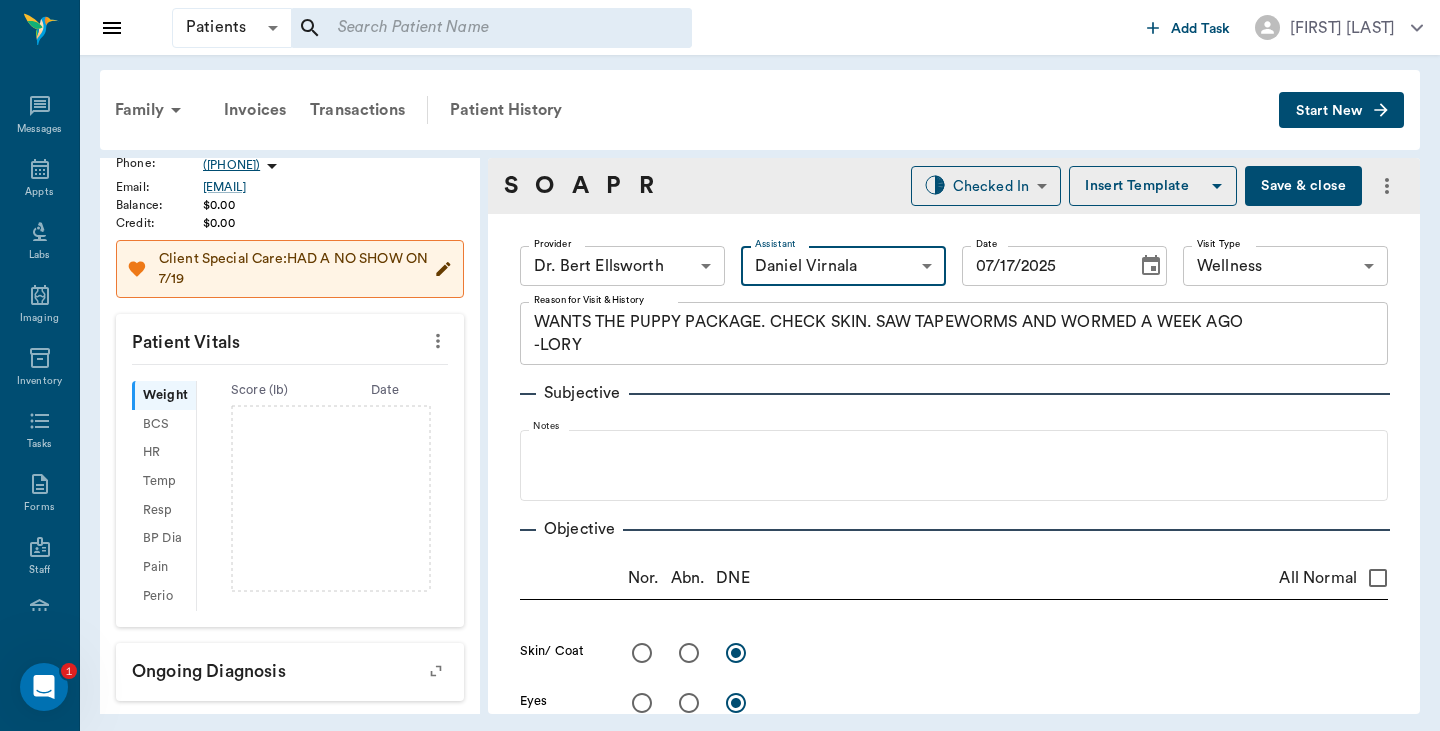 click 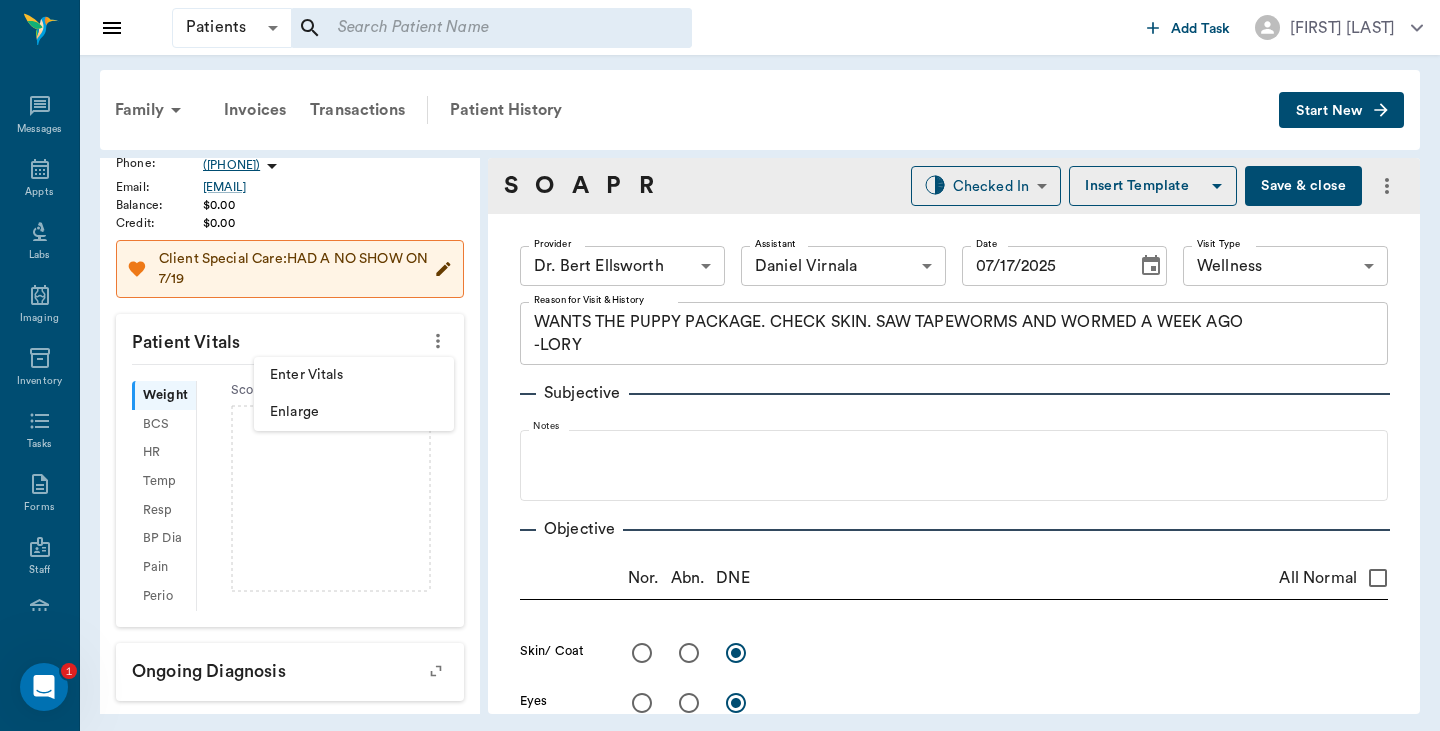 click on "Enter Vitals" at bounding box center [354, 375] 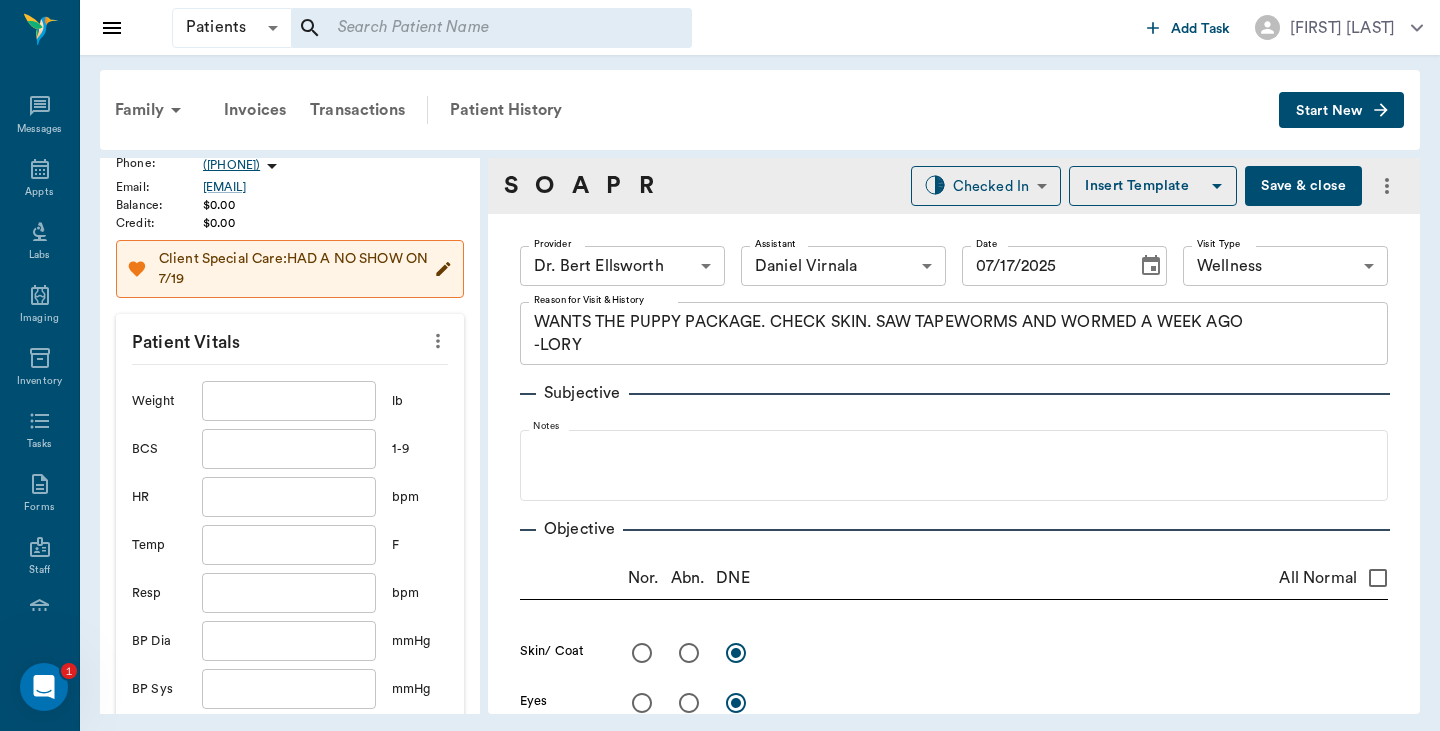 click at bounding box center (289, 401) 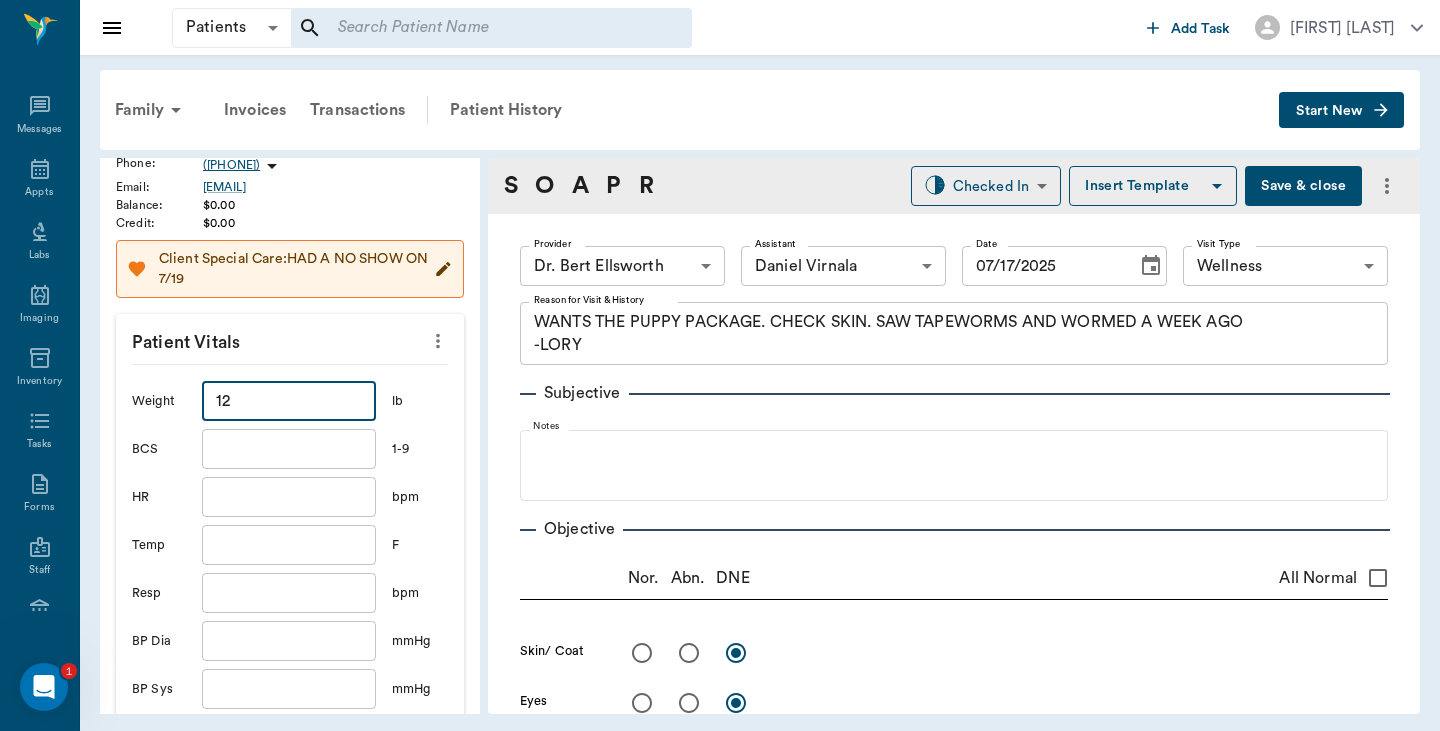 type on "12" 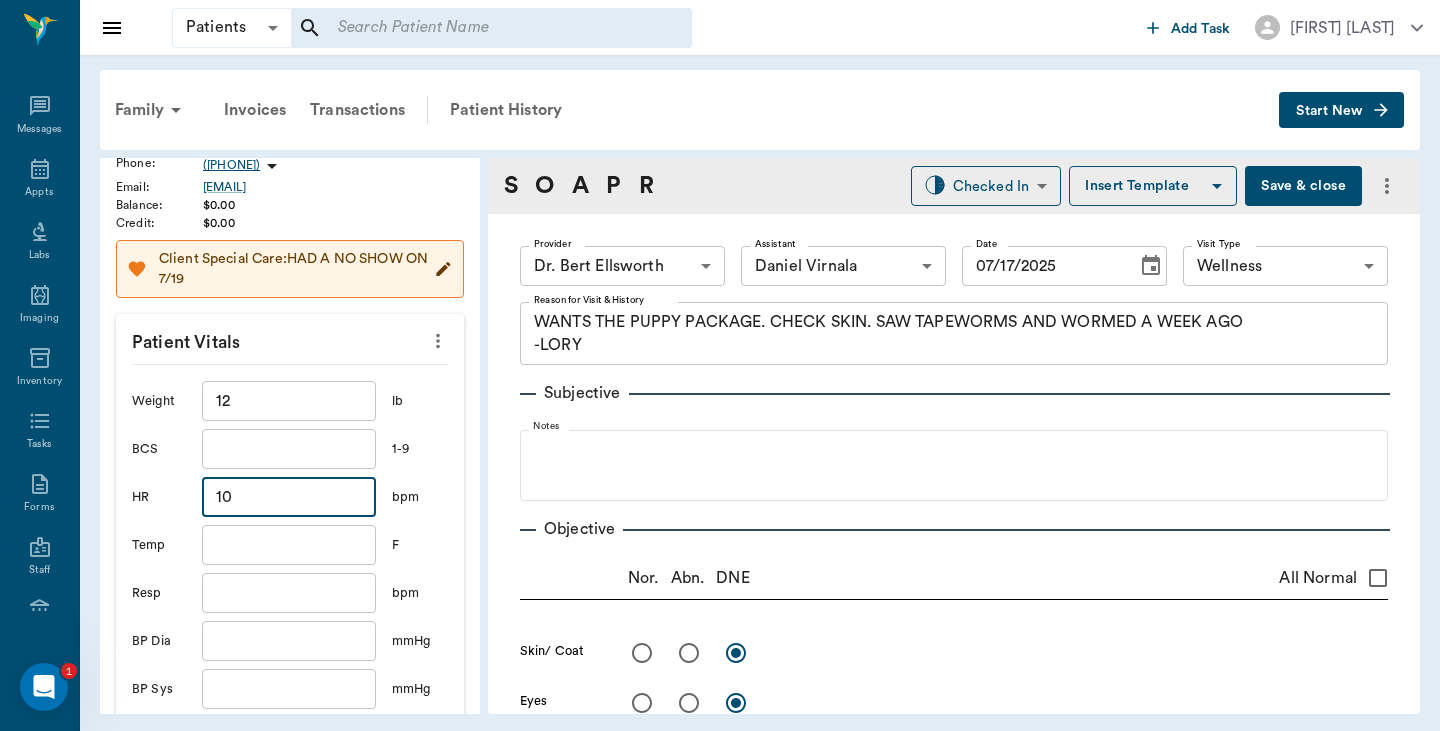 type on "1" 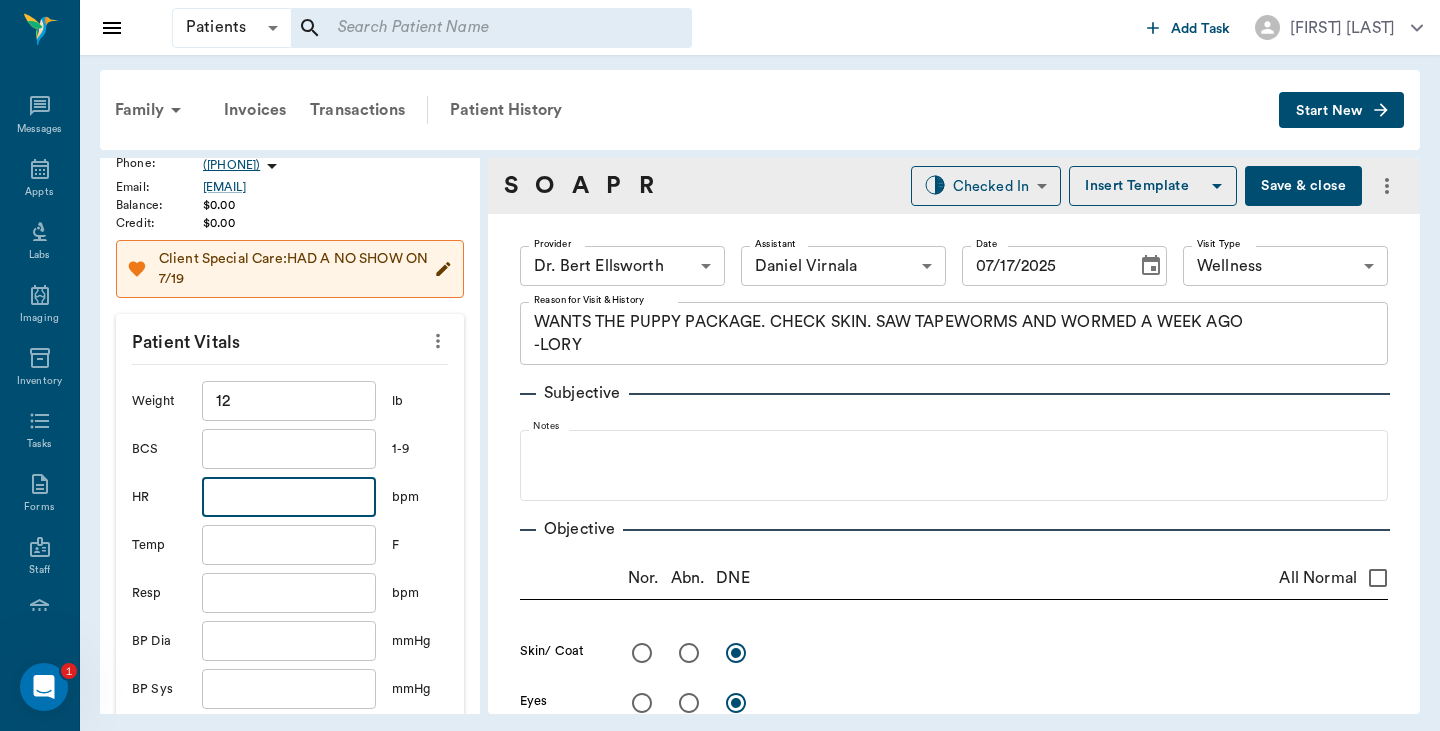 type 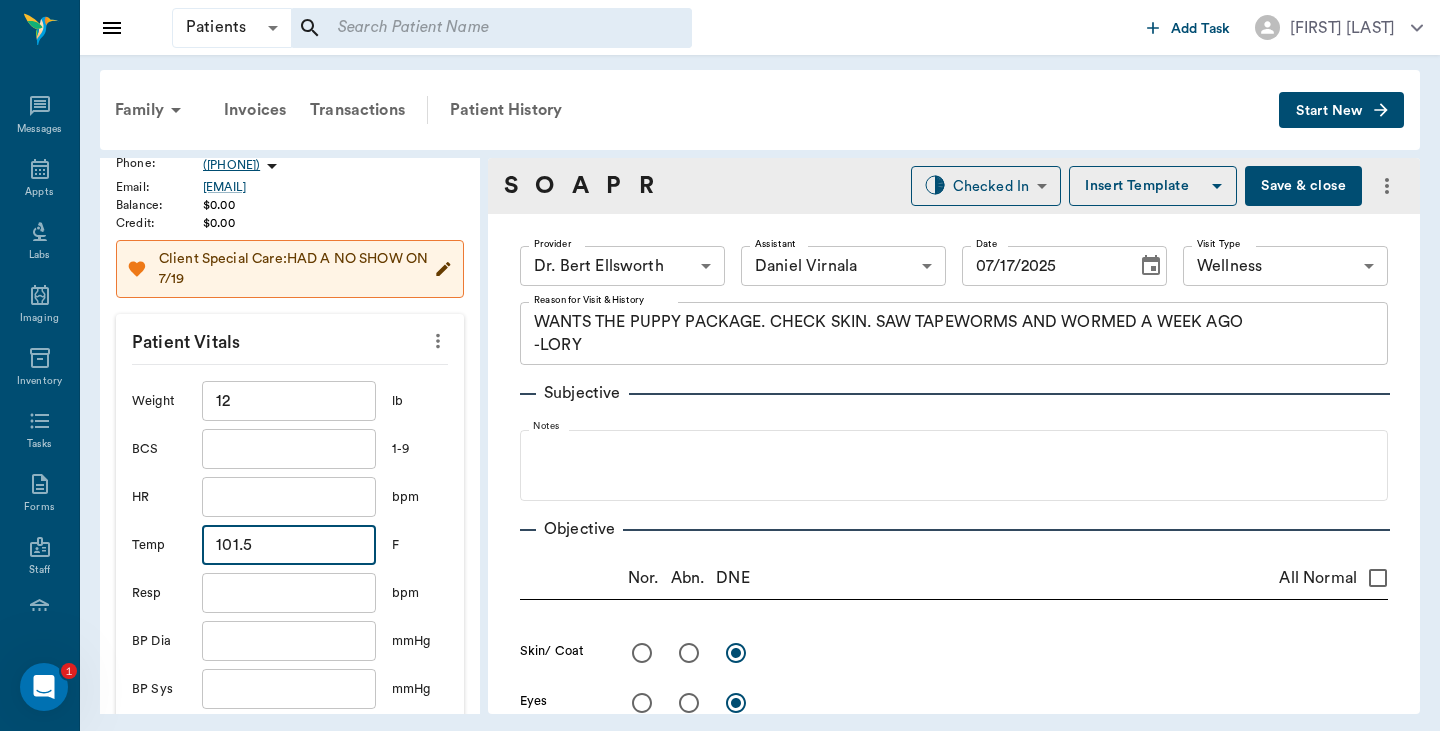 scroll, scrollTop: 0, scrollLeft: 0, axis: both 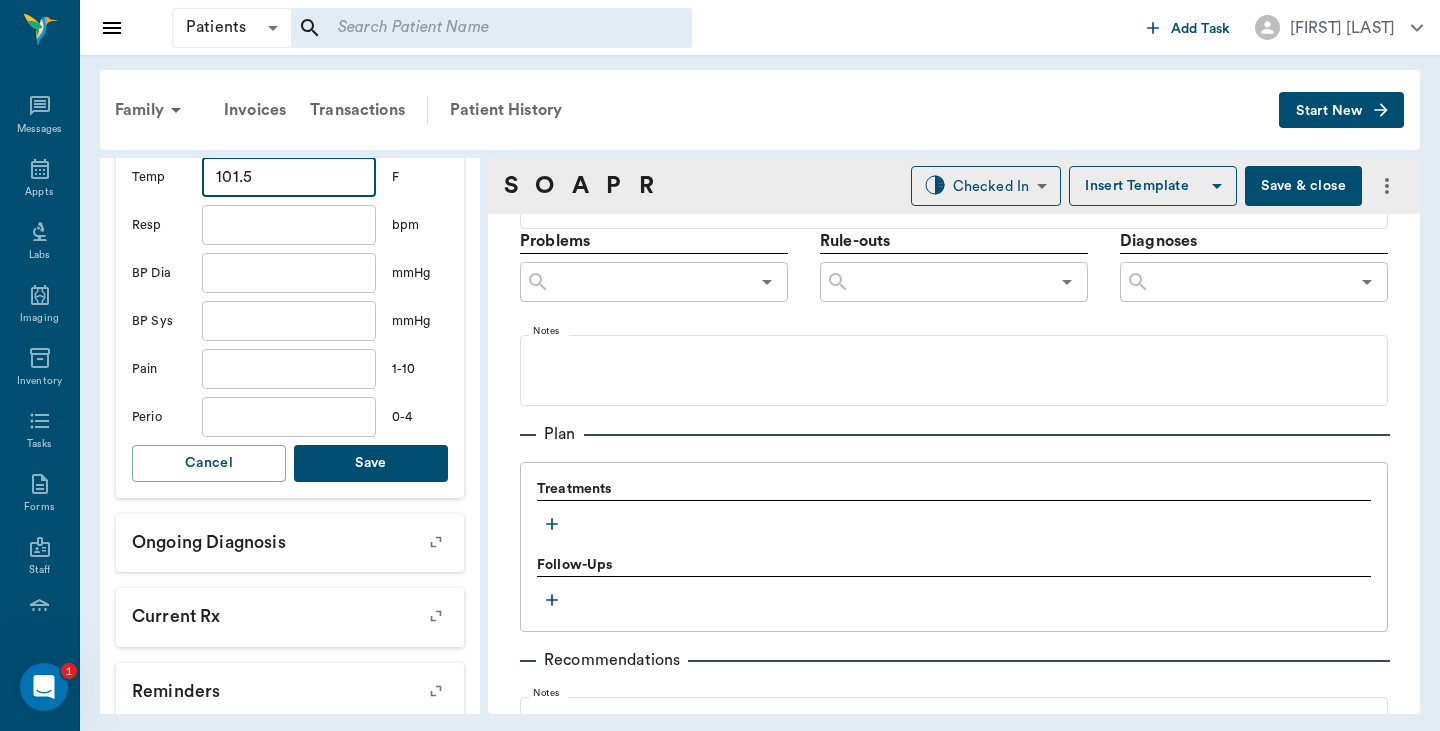 type on "101.5" 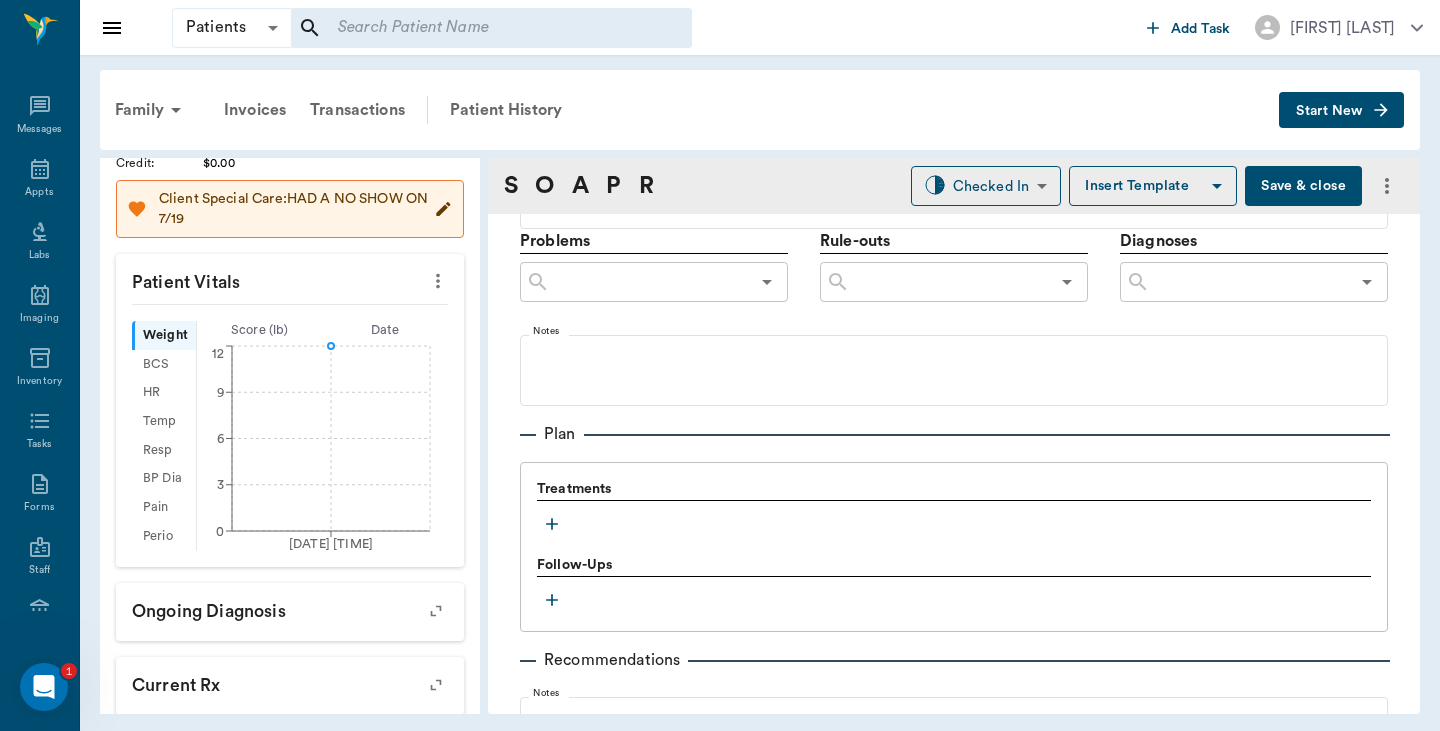scroll, scrollTop: 344, scrollLeft: 0, axis: vertical 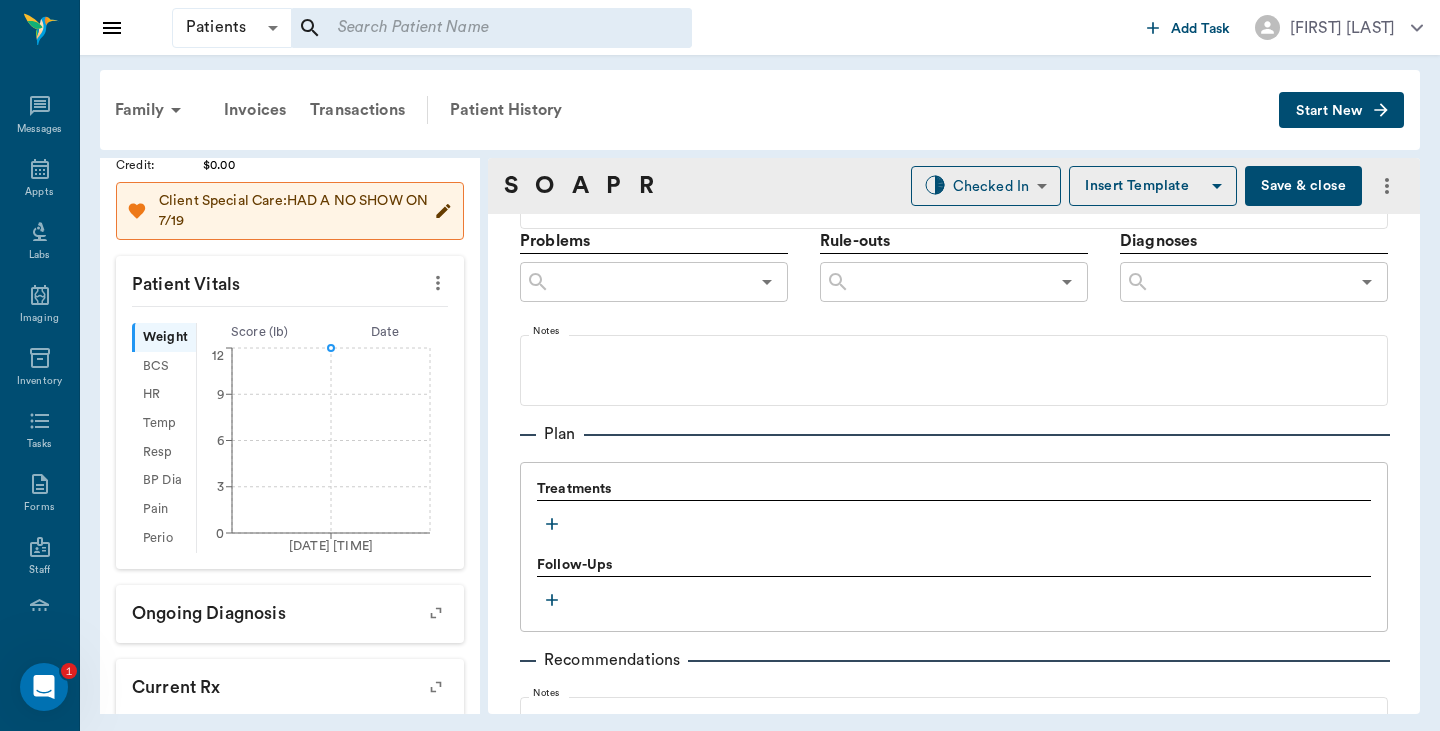 click 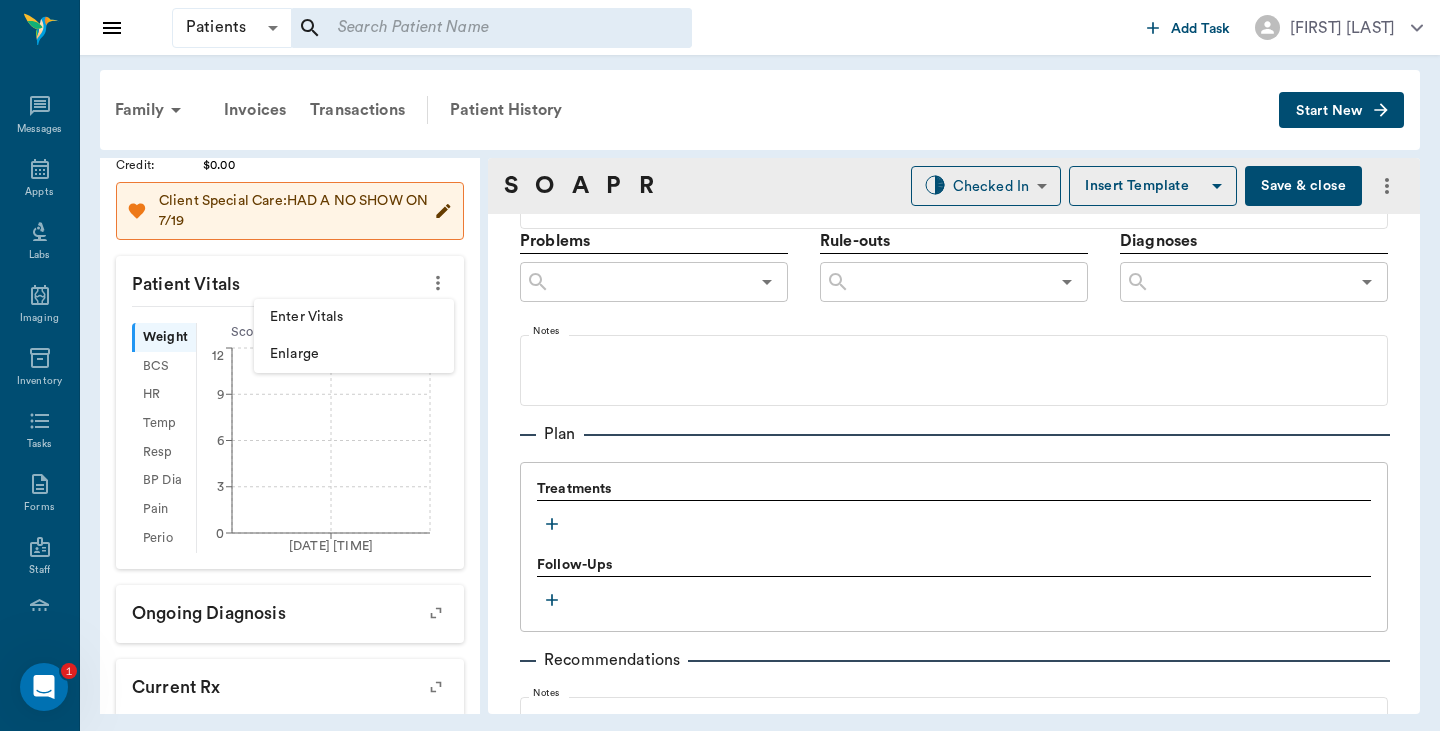 click on "Enter Vitals" at bounding box center [354, 317] 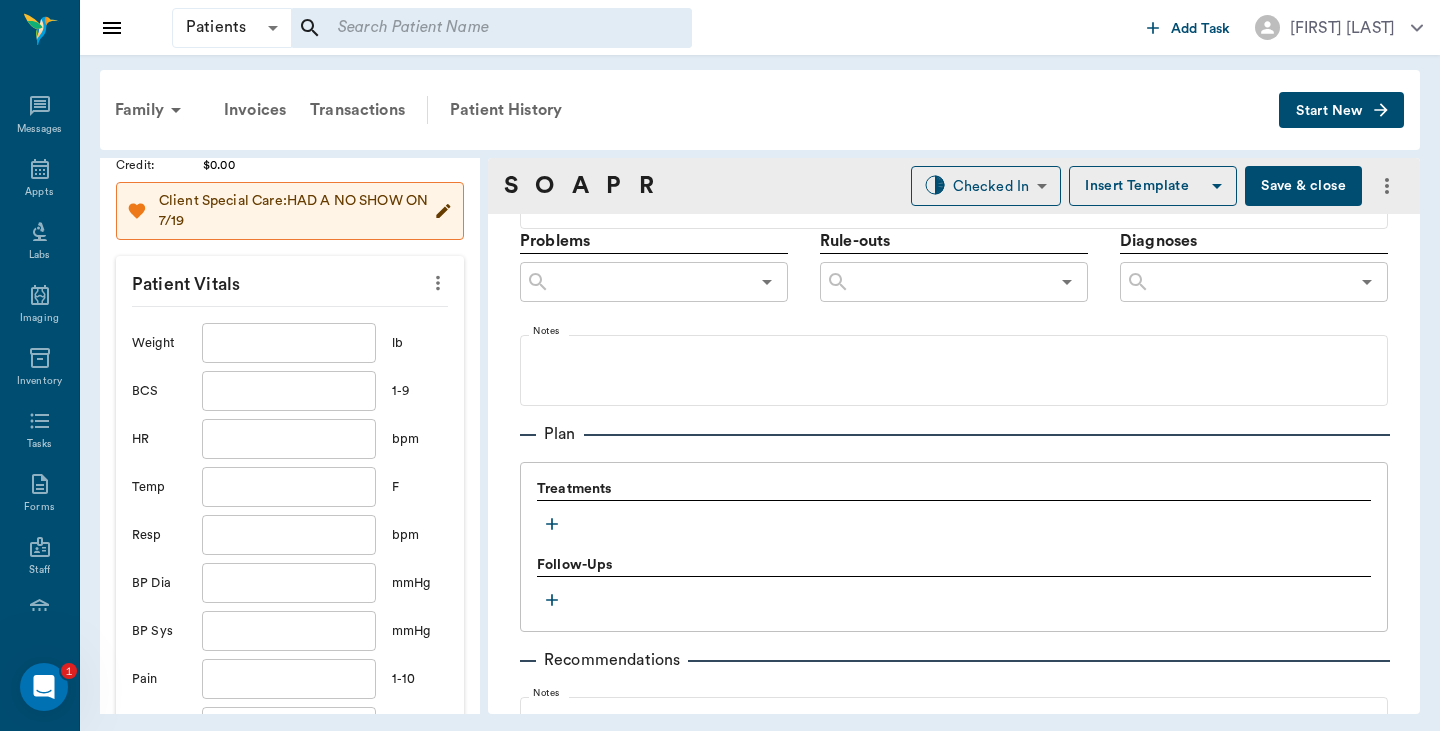 click at bounding box center [289, 439] 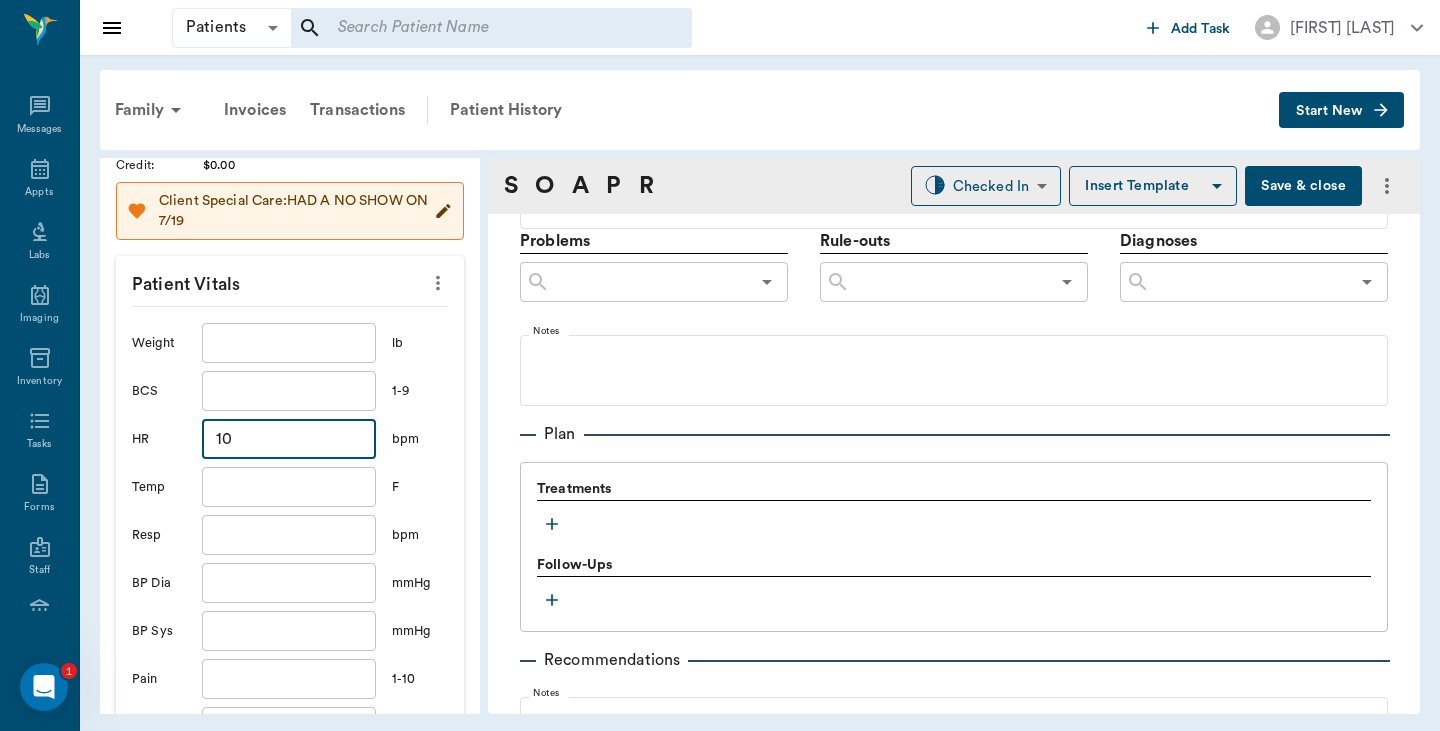 type on "1" 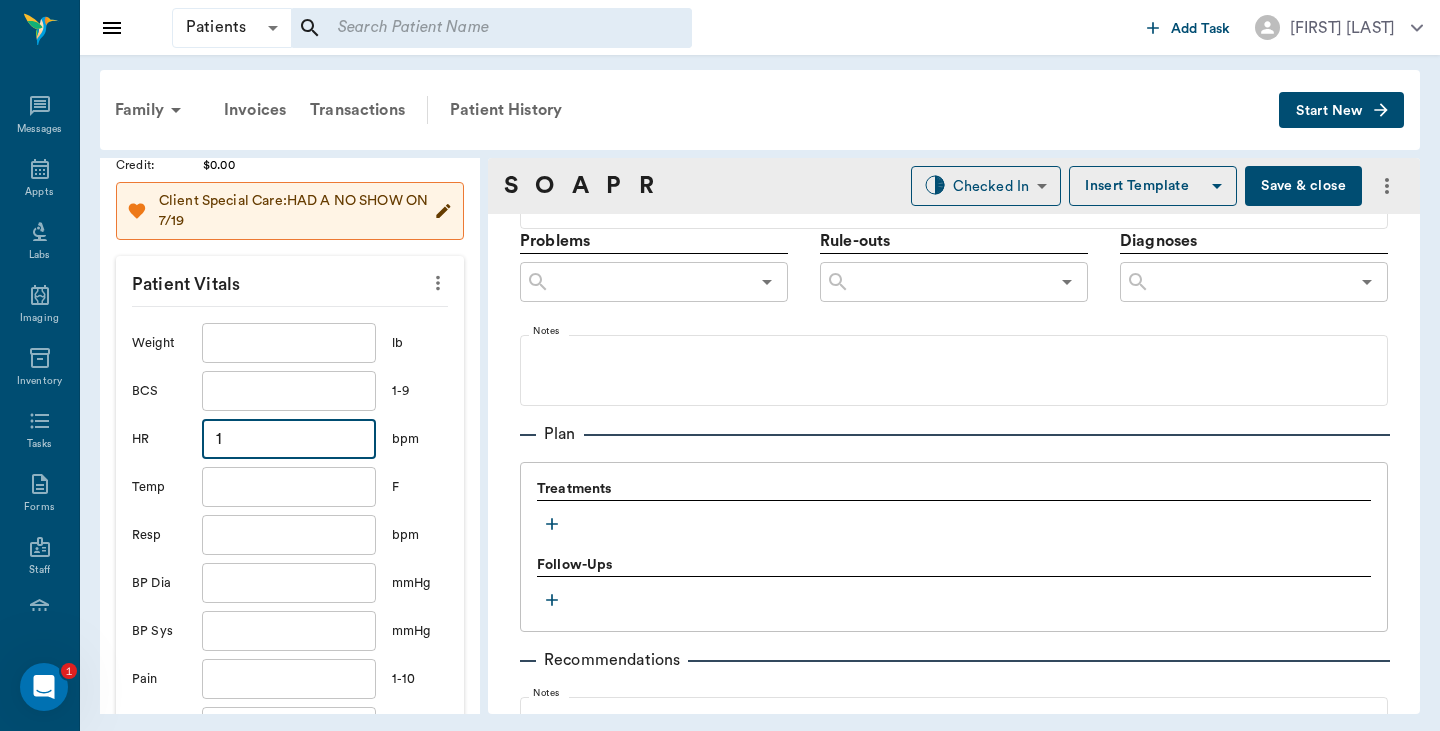 type 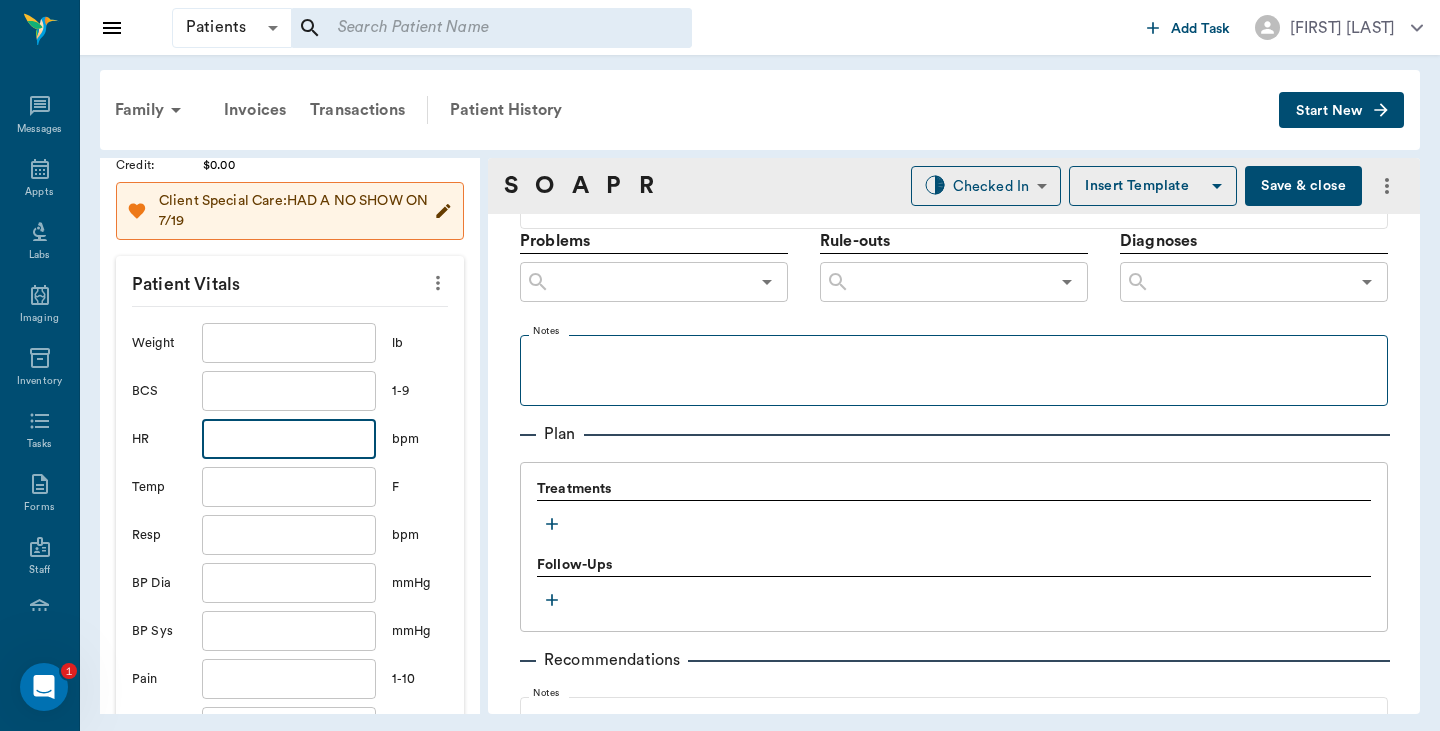 drag, startPoint x: 278, startPoint y: 445, endPoint x: 585, endPoint y: 334, distance: 326.45062 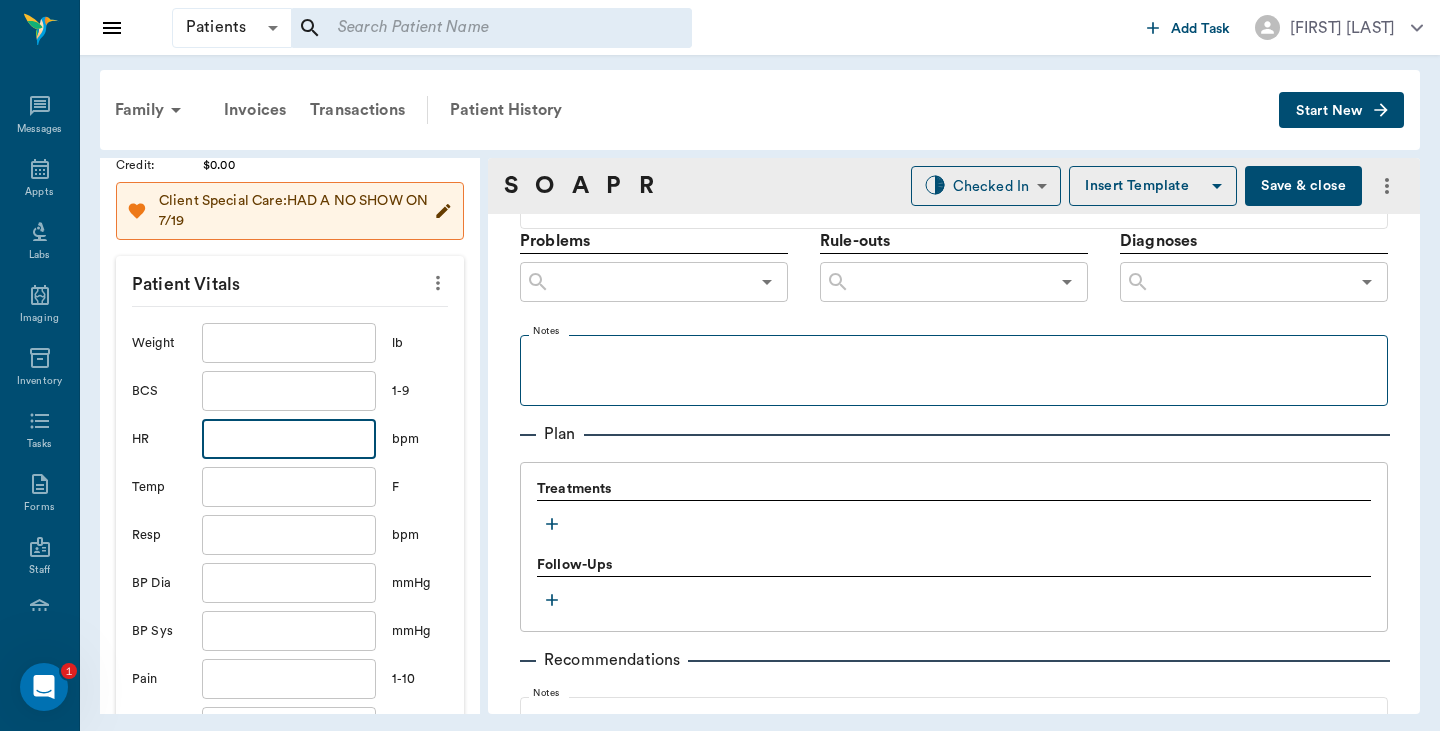 click on "puppy Kilgore #6758_P21    -    ACTIVE   Species : Canine Breed : Cane Corso Mix, Tricolor Gender : Male Age : 10 wk 0 days (05/08/2025) Weight : 12 lbs / 5.4431 kg Patient Special Care:  None Family : Kilgore Client : Jessica Kilgore Phone : (903) 691-1635 Email : messijessistore@gmail.com Balance : $0.00 Credit : $0.00 Client Special Care:  HAD A NO SHOW ON 7/19 Patient Vitals Weight ​ lb BCS ​ 1-9 HR ​ bpm Temp ​ F Resp ​ bpm BP Dia ​ mmHg BP Sys ​ mmHg Pain ​ 1-10 Perio ​ 0-4 Cancel Save Ongoing diagnosis Current Rx Reminders Upcoming appointments Schedule Appointment S O A P R Checked In CHECKED_IN ​ Insert Template  Save & close Provider Dr. Bert Ellsworth 63ec2f075fda476ae8351a4d Provider Assistant Daniel Virnala 642ef10e332a41444de2bad1 Assistant Date 07/17/2025 Date Visit Type Wellness 65d2be4f46e3a538d89b8c14 Visit Type Reason for Visit & History WANTS THE PUPPY PACKAGE. CHECK SKIN. SAW TAPEWORMS AND WORMED A WEEK AGO
-LORY x Reason for Visit & History Subjective Notes Nor. DNE" at bounding box center [760, 436] 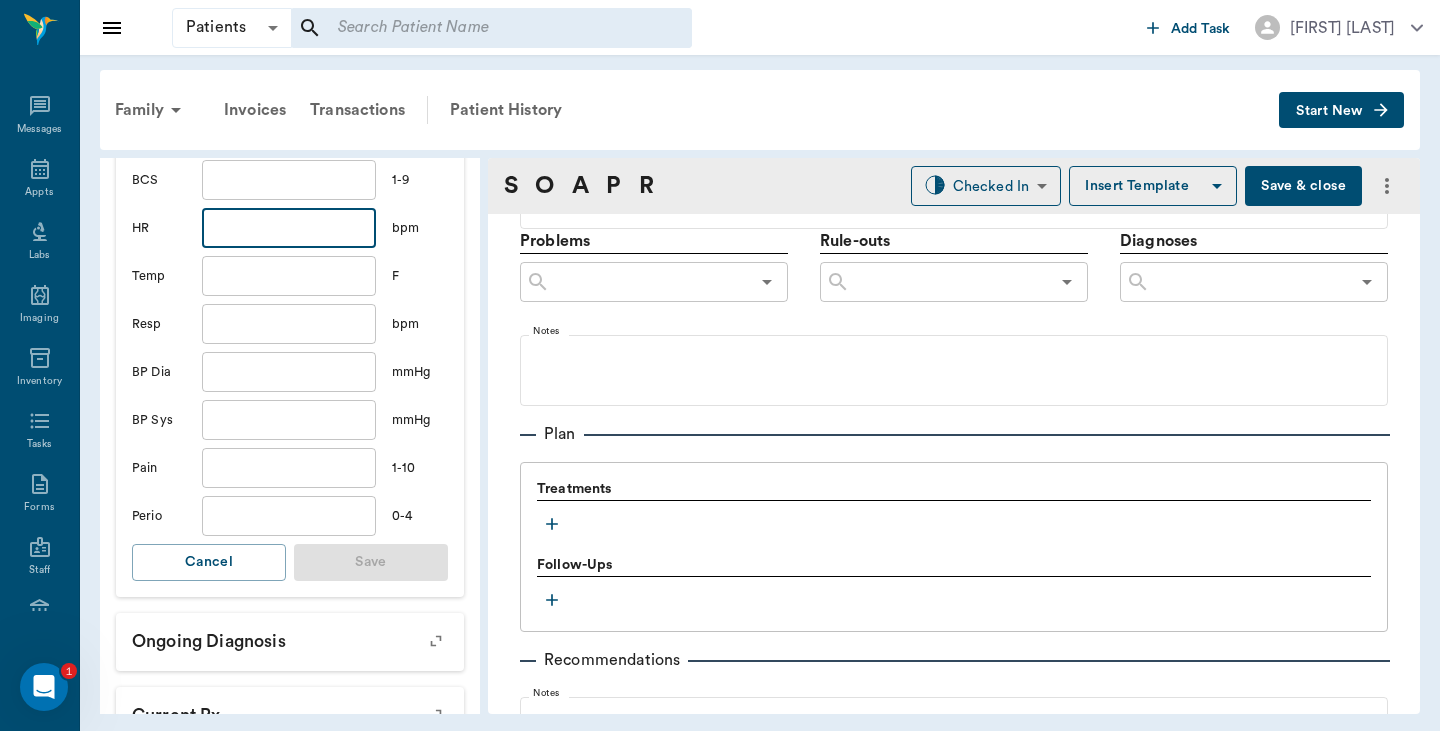 scroll, scrollTop: 556, scrollLeft: 0, axis: vertical 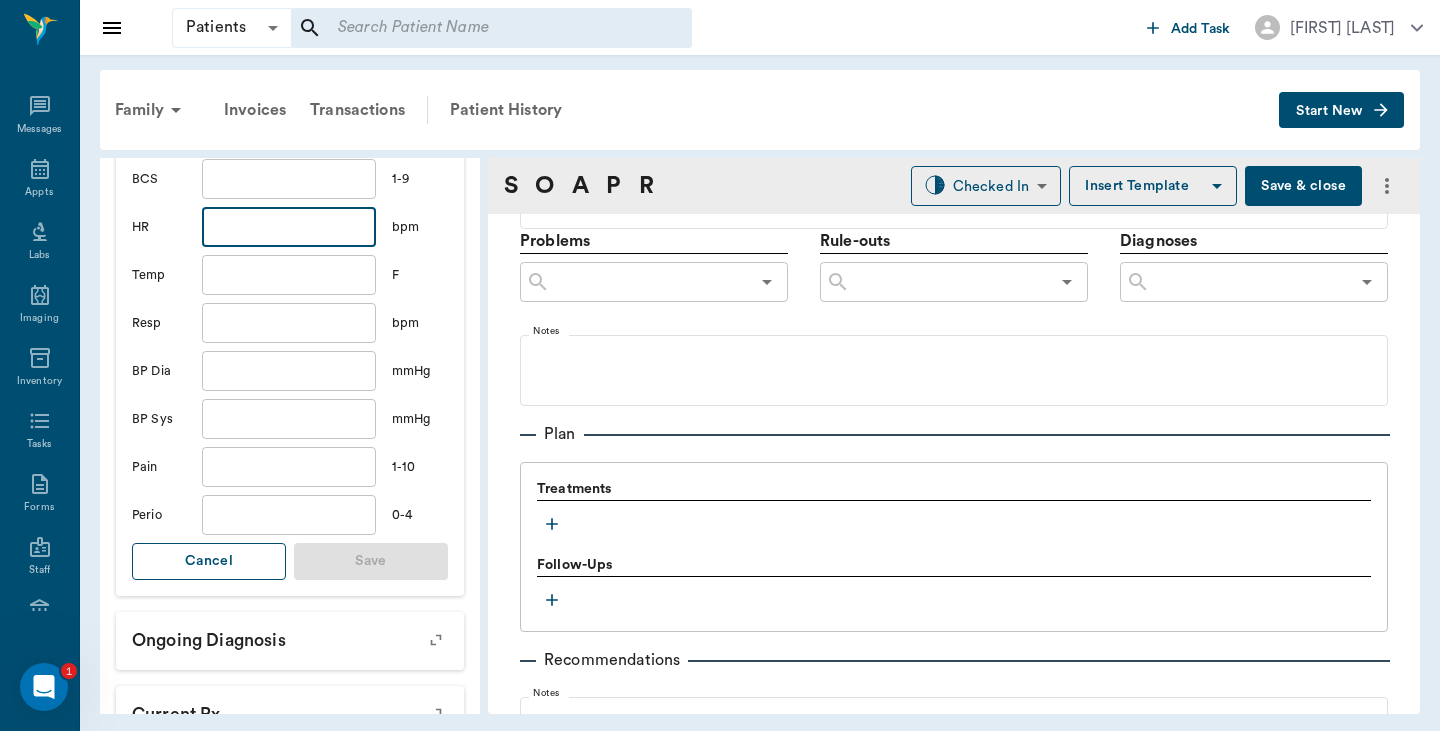 click on "Cancel" at bounding box center [209, 561] 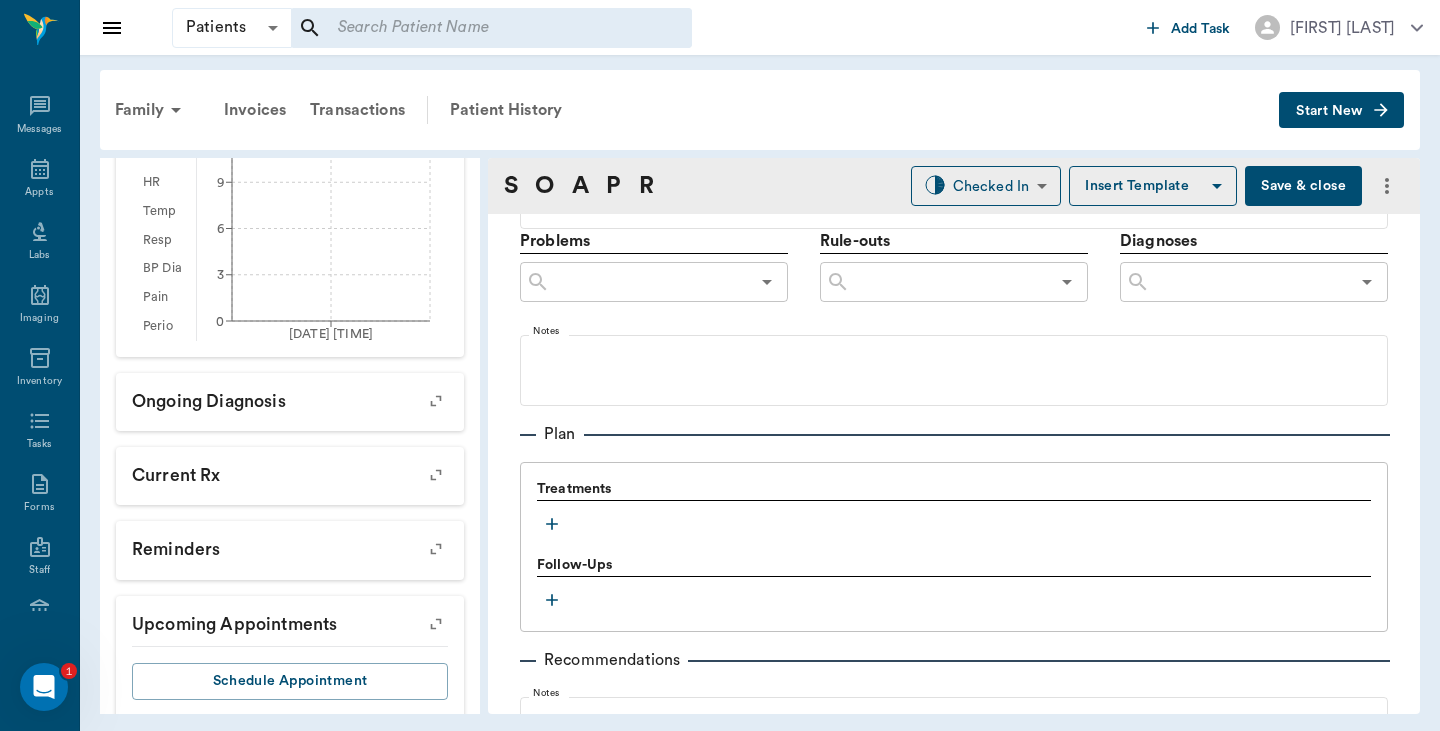 click 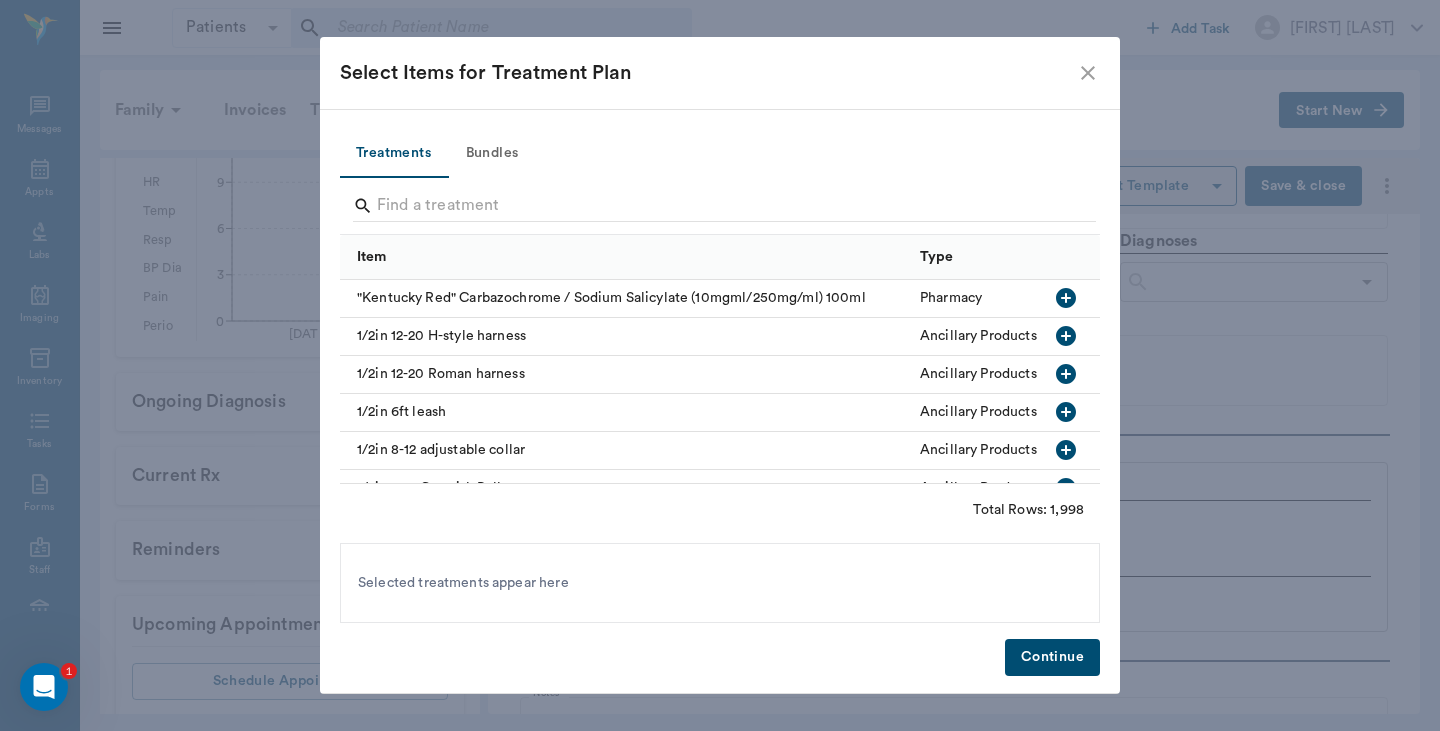 click on "Bundles" at bounding box center (492, 154) 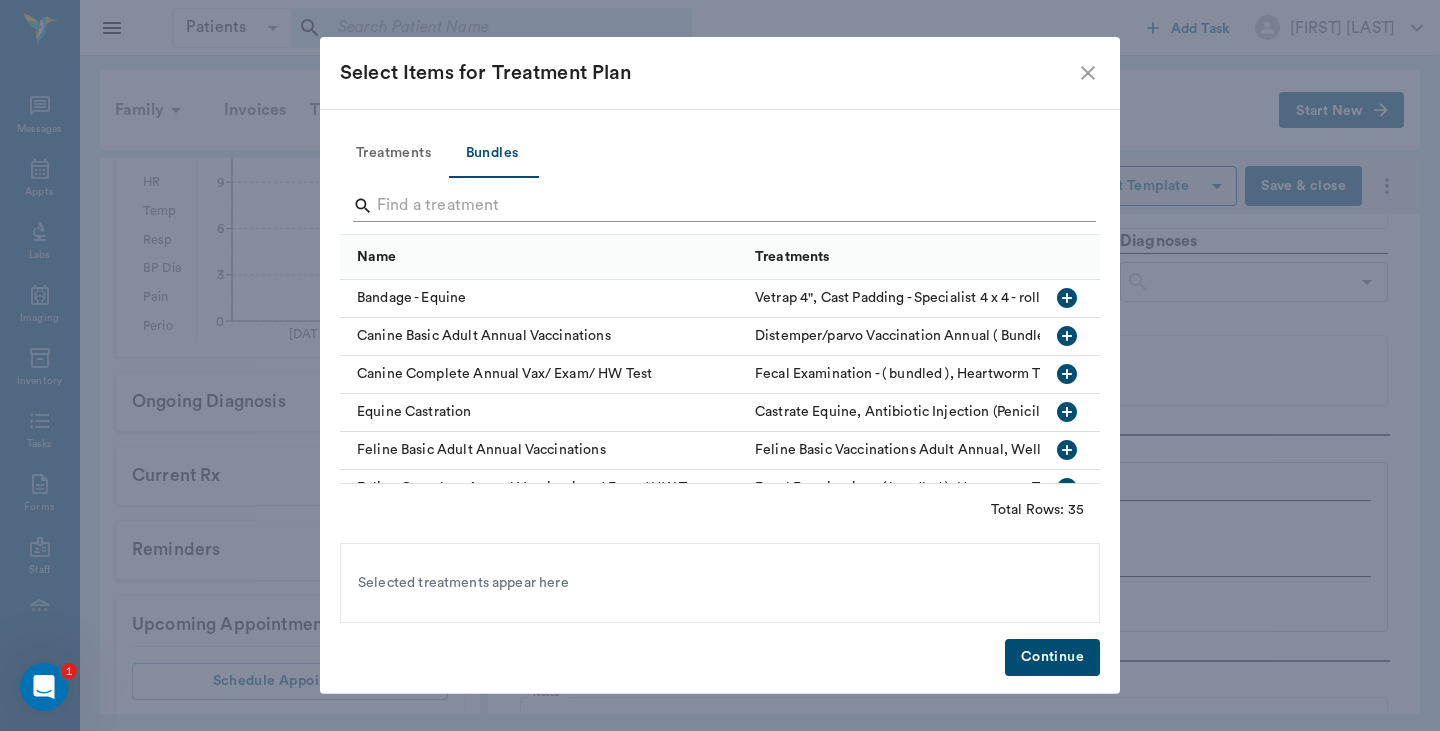 click at bounding box center [721, 206] 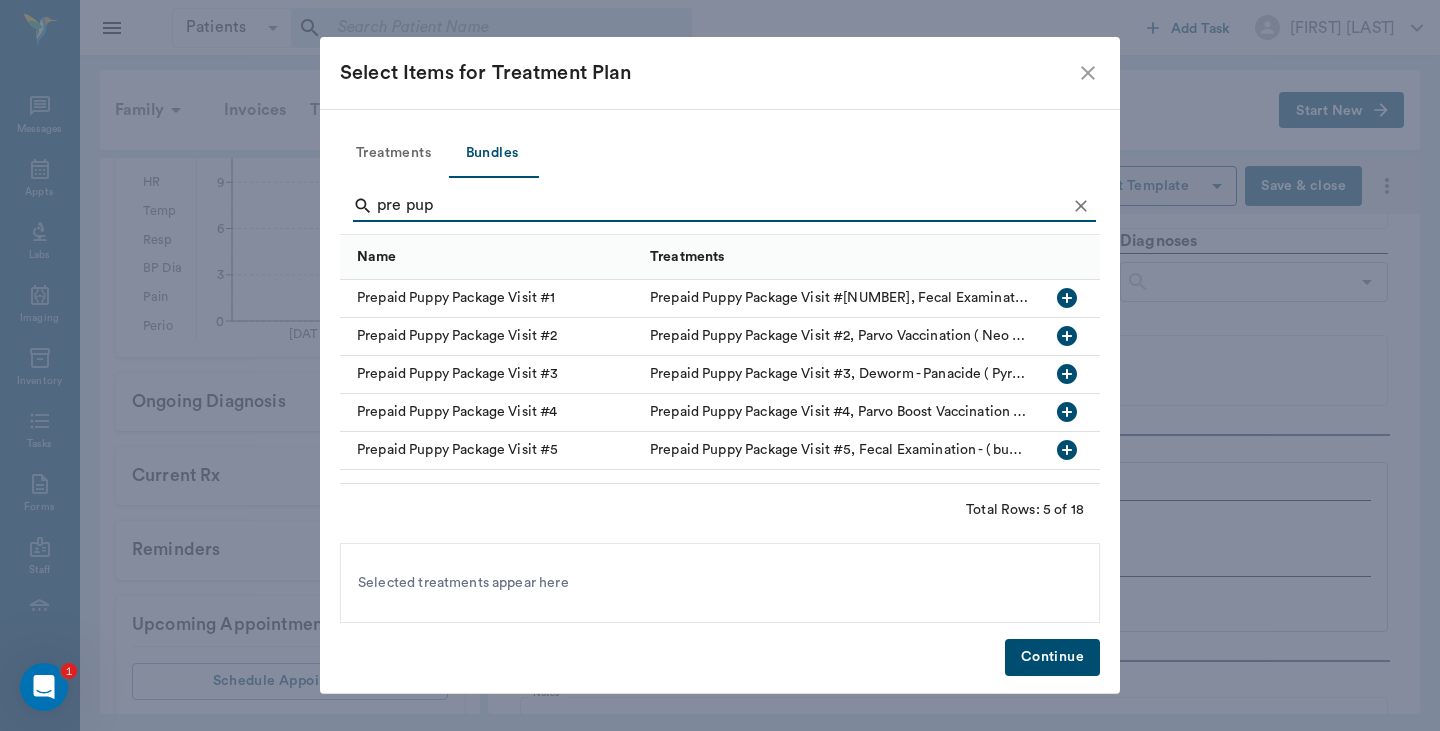 type on "pre pup" 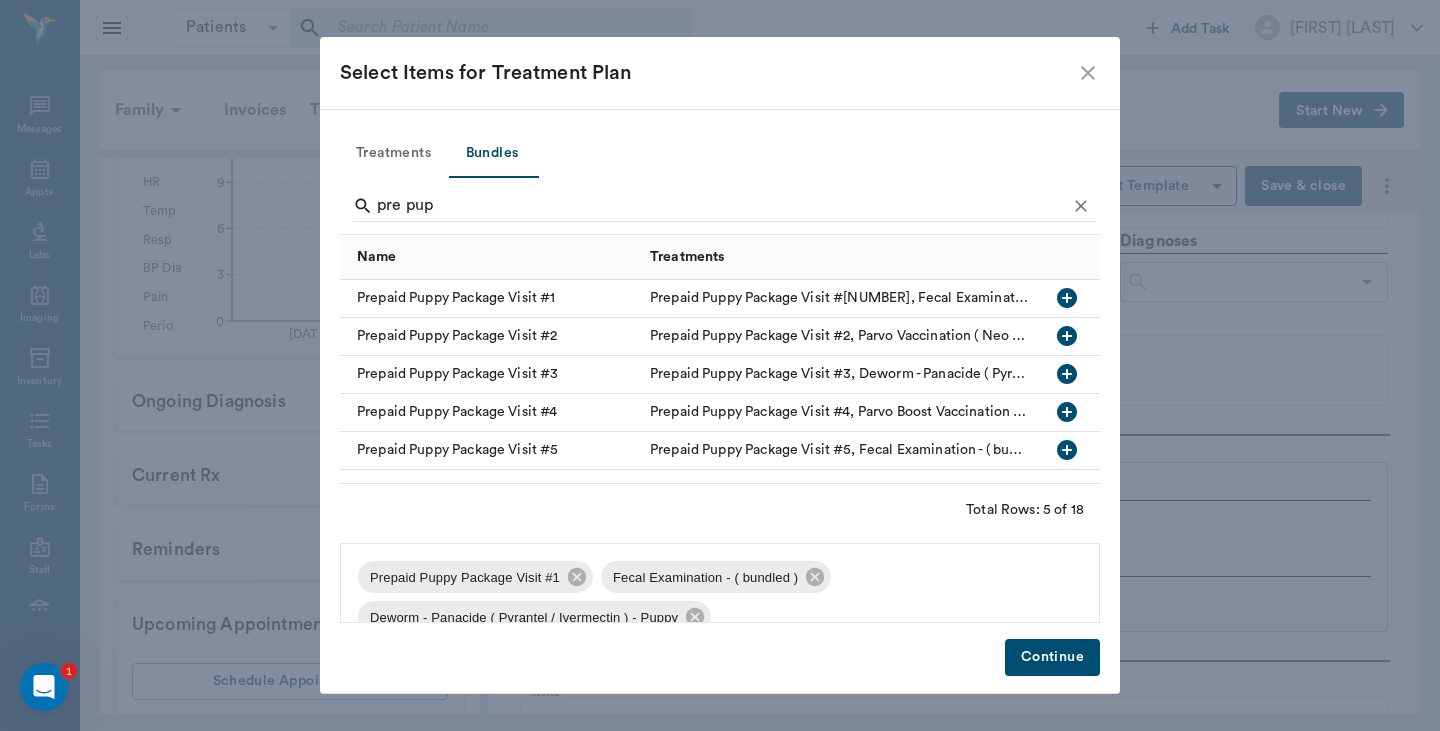 click on "Continue" at bounding box center [1052, 657] 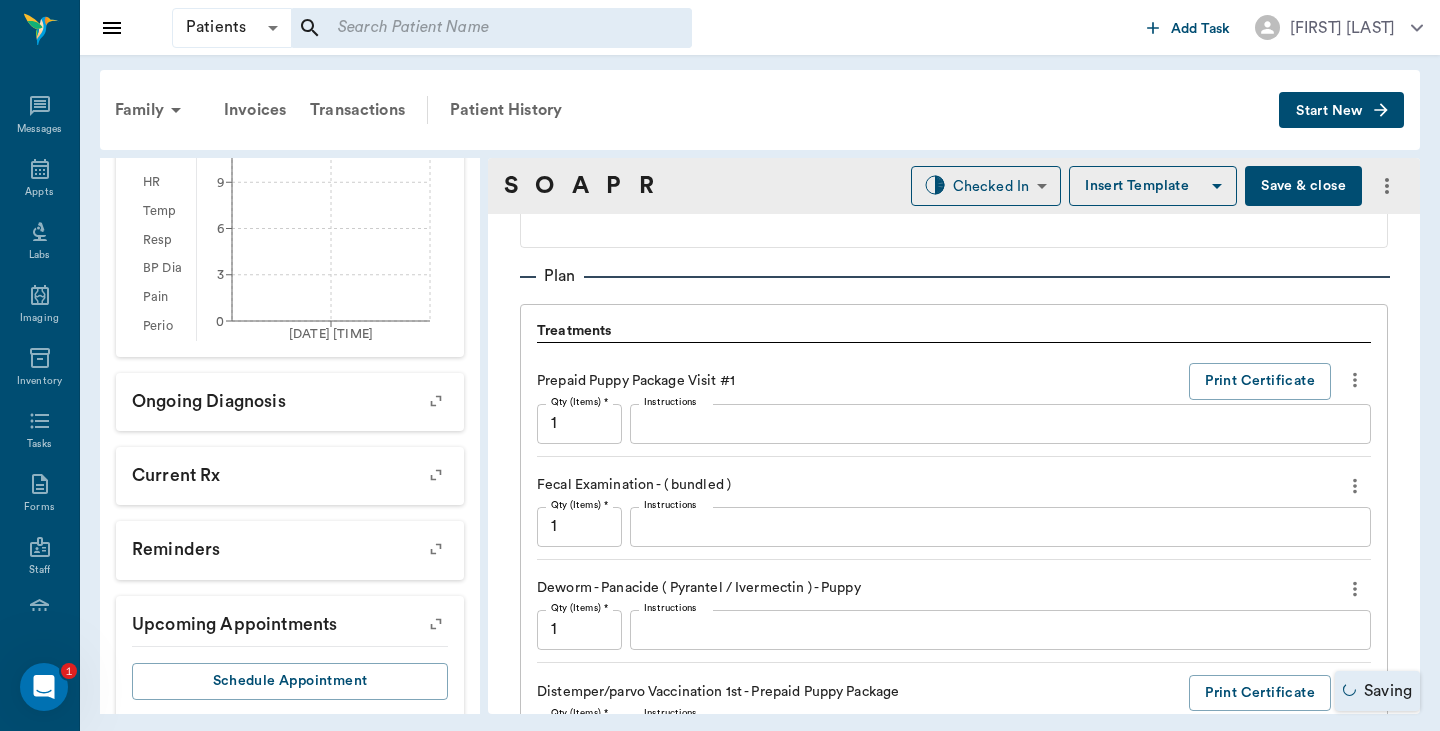 scroll, scrollTop: 1335, scrollLeft: 0, axis: vertical 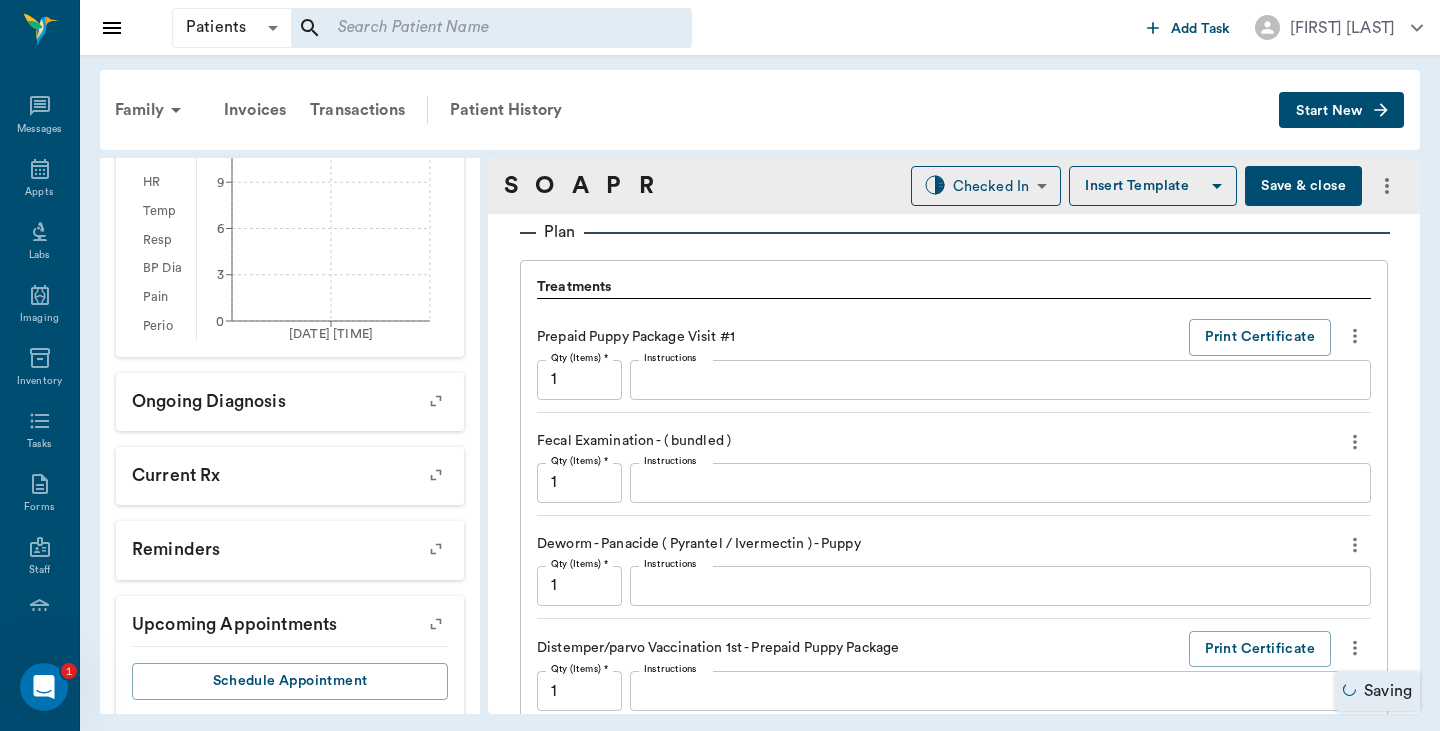 click on "Instructions" at bounding box center (1000, 482) 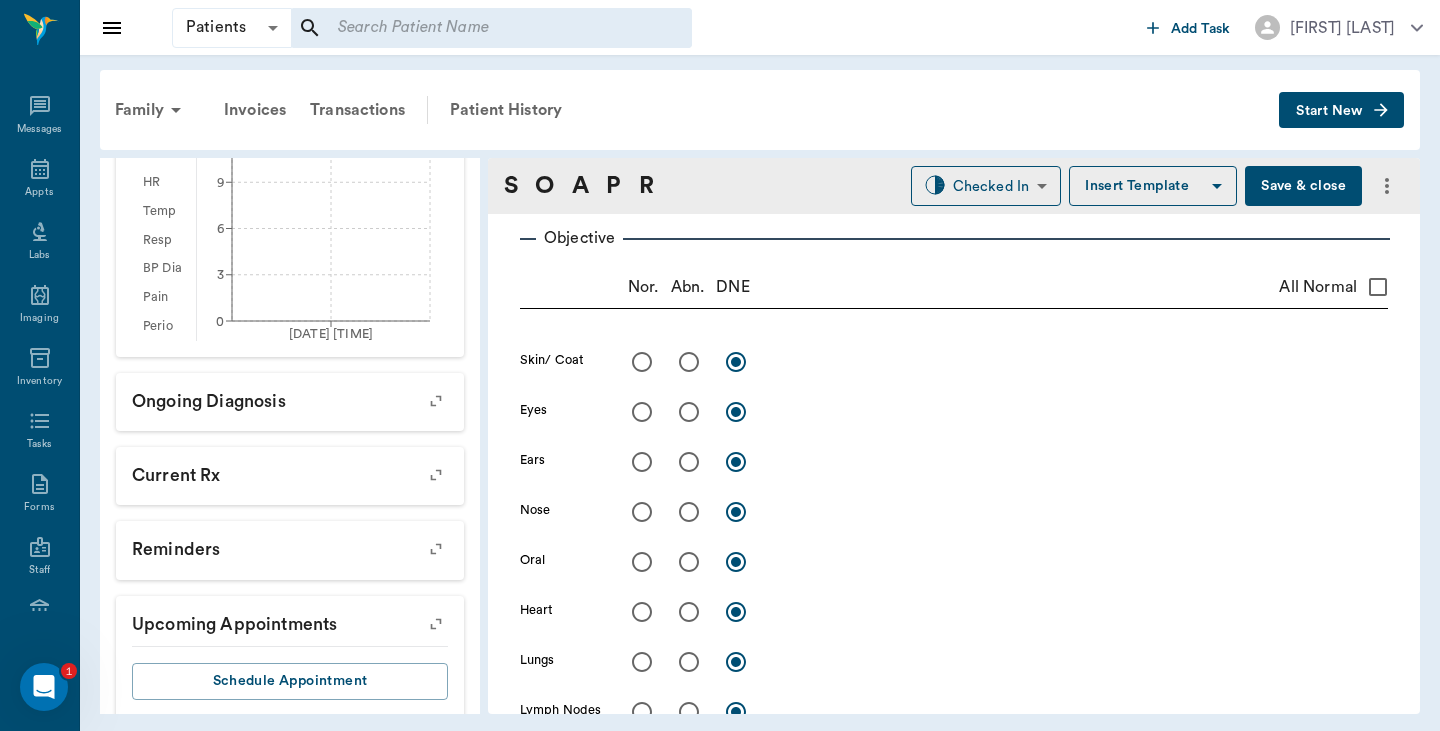 scroll, scrollTop: 288, scrollLeft: 0, axis: vertical 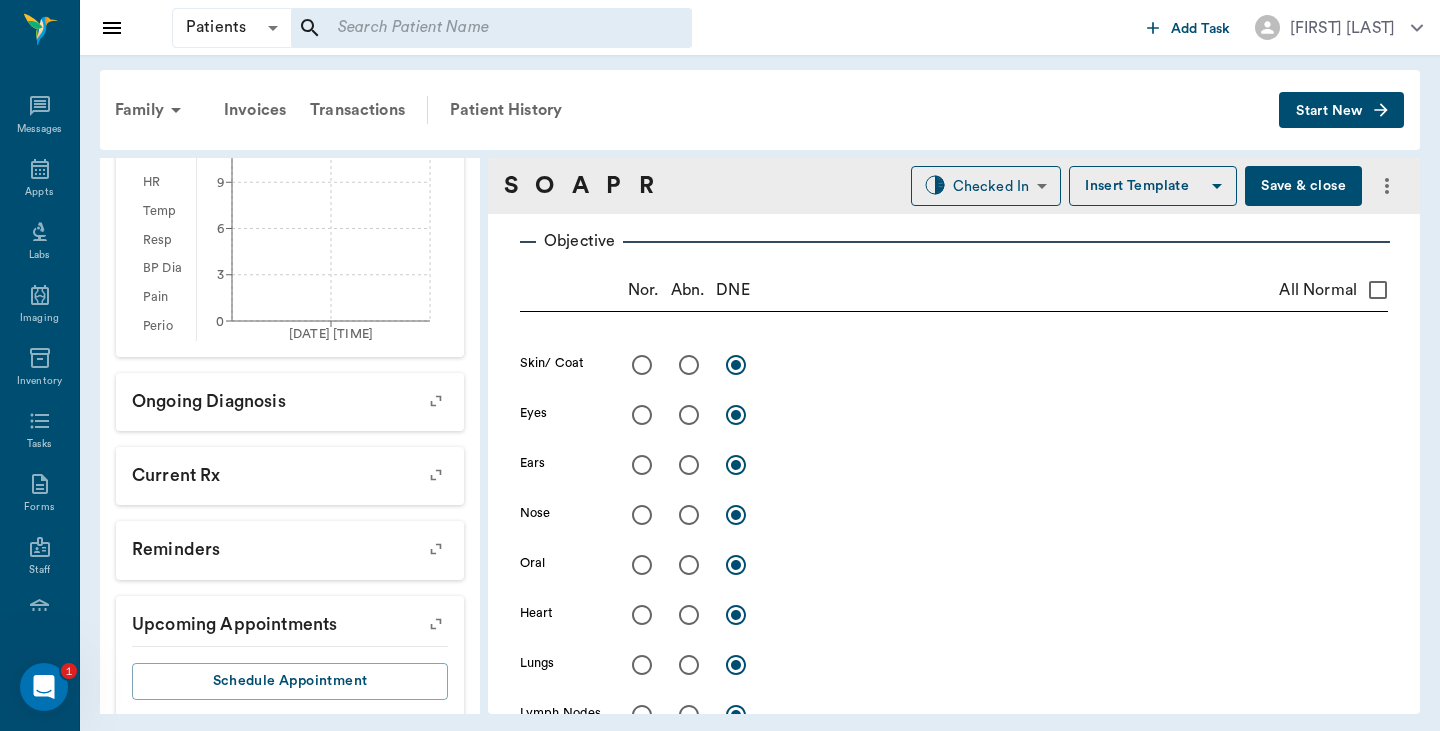 type on "Rounds+, Hooks +/-" 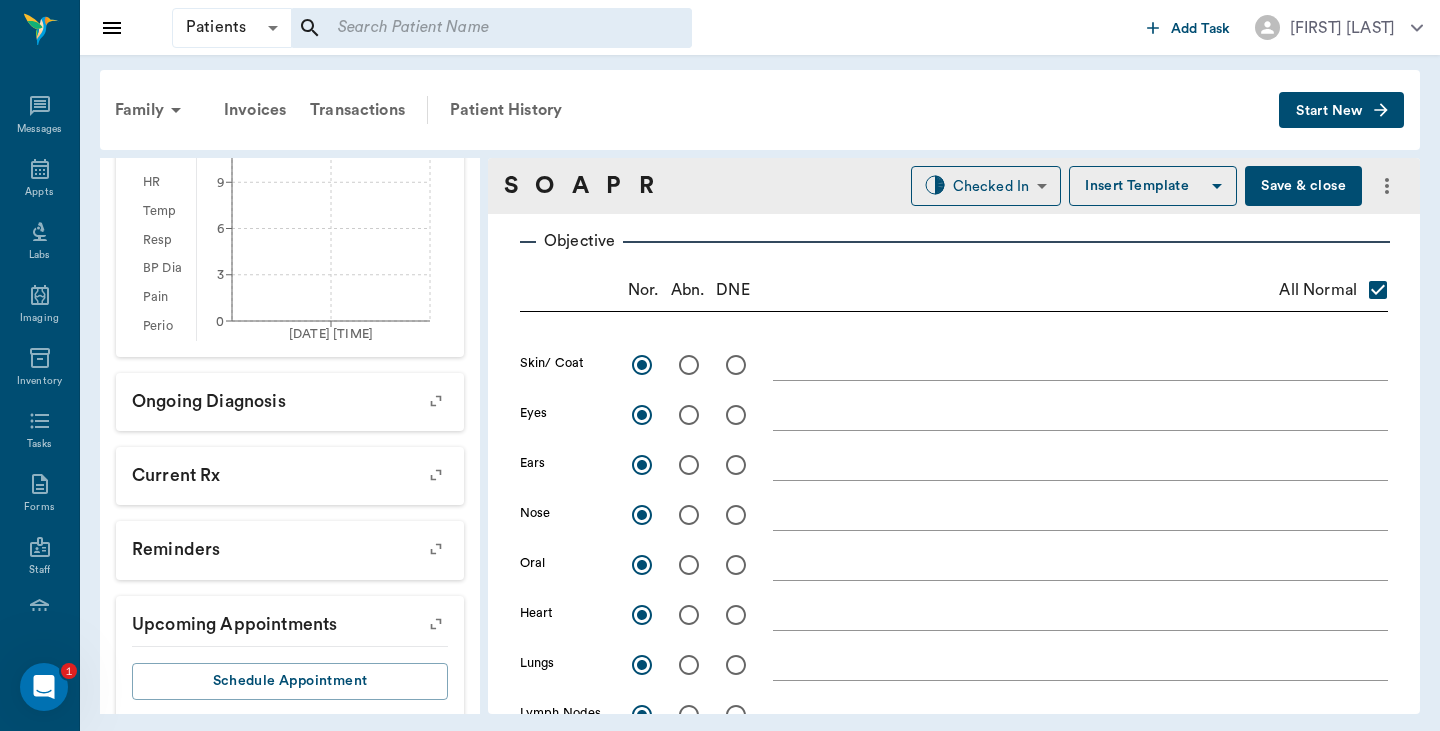 radio on "true" 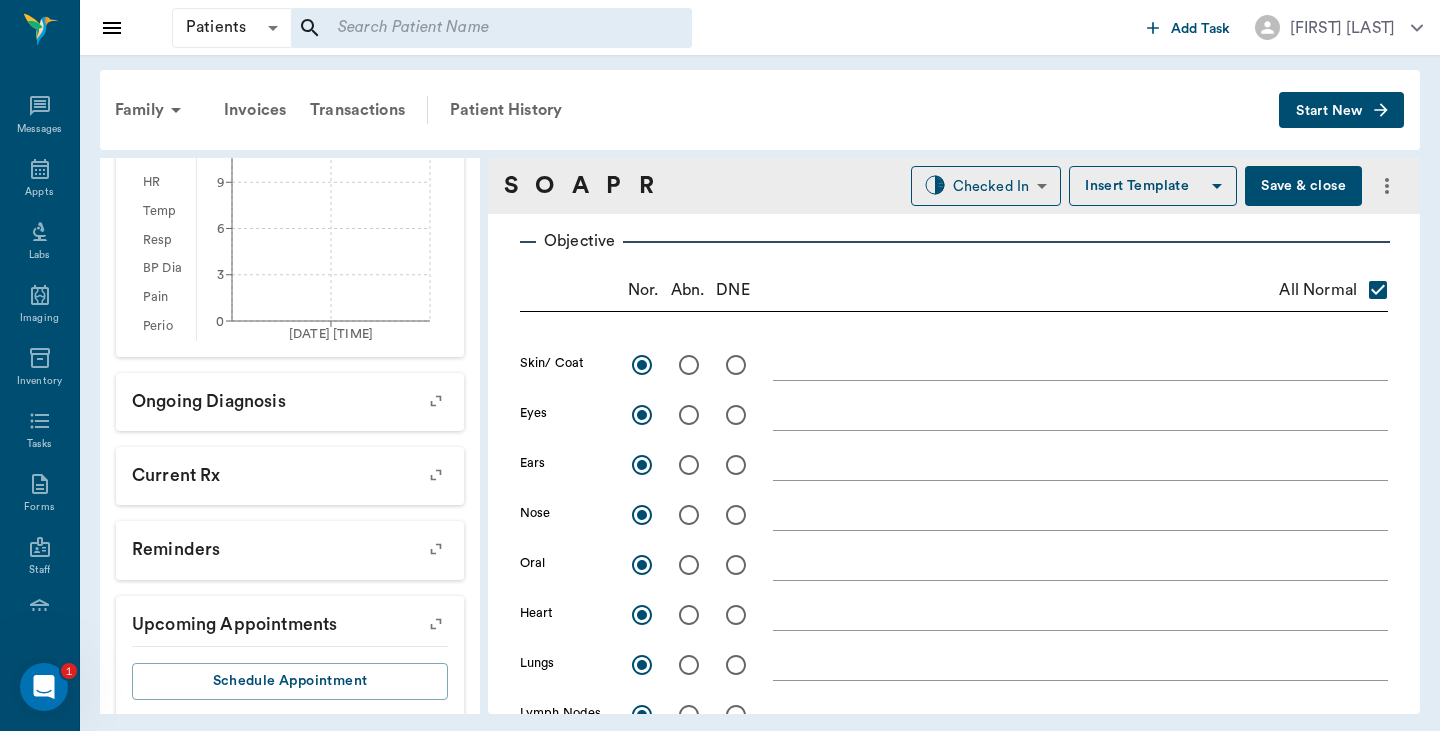 radio on "true" 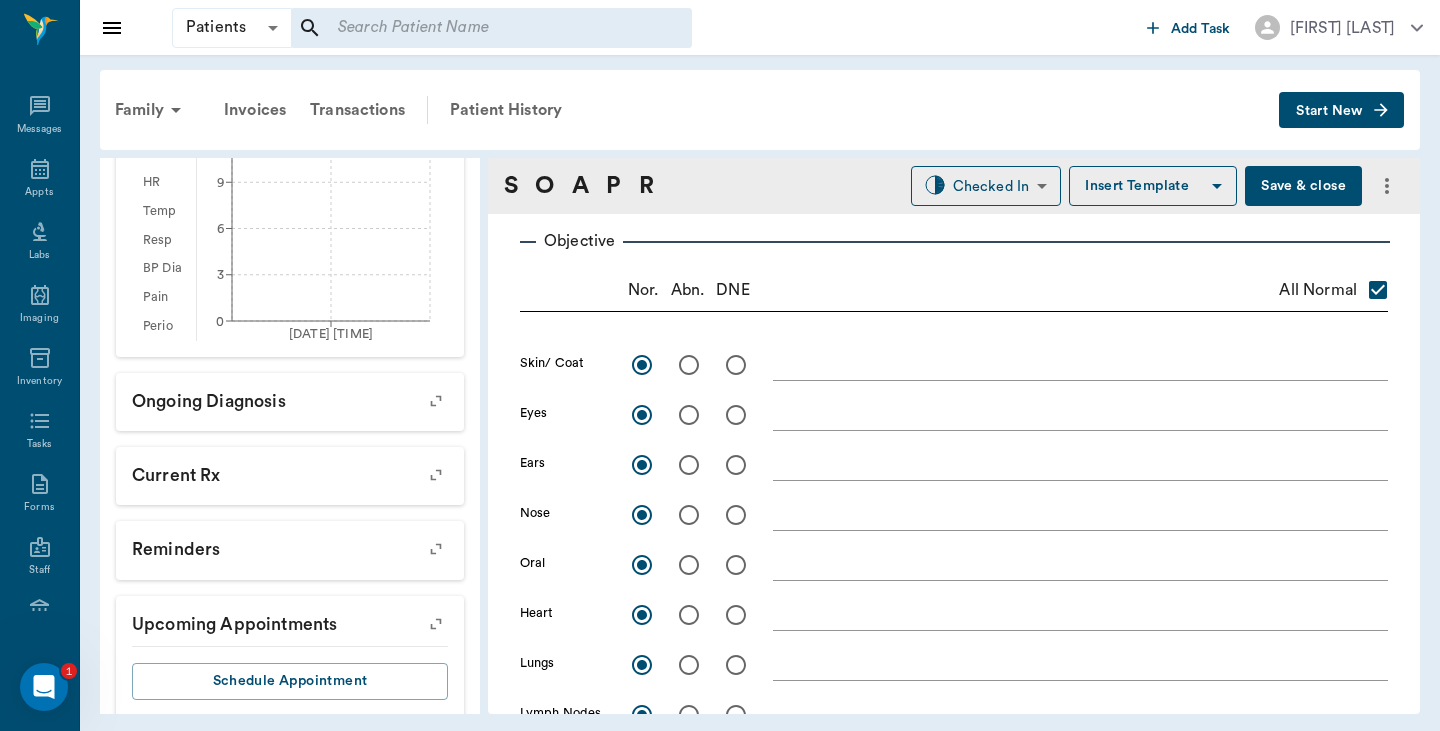 radio on "true" 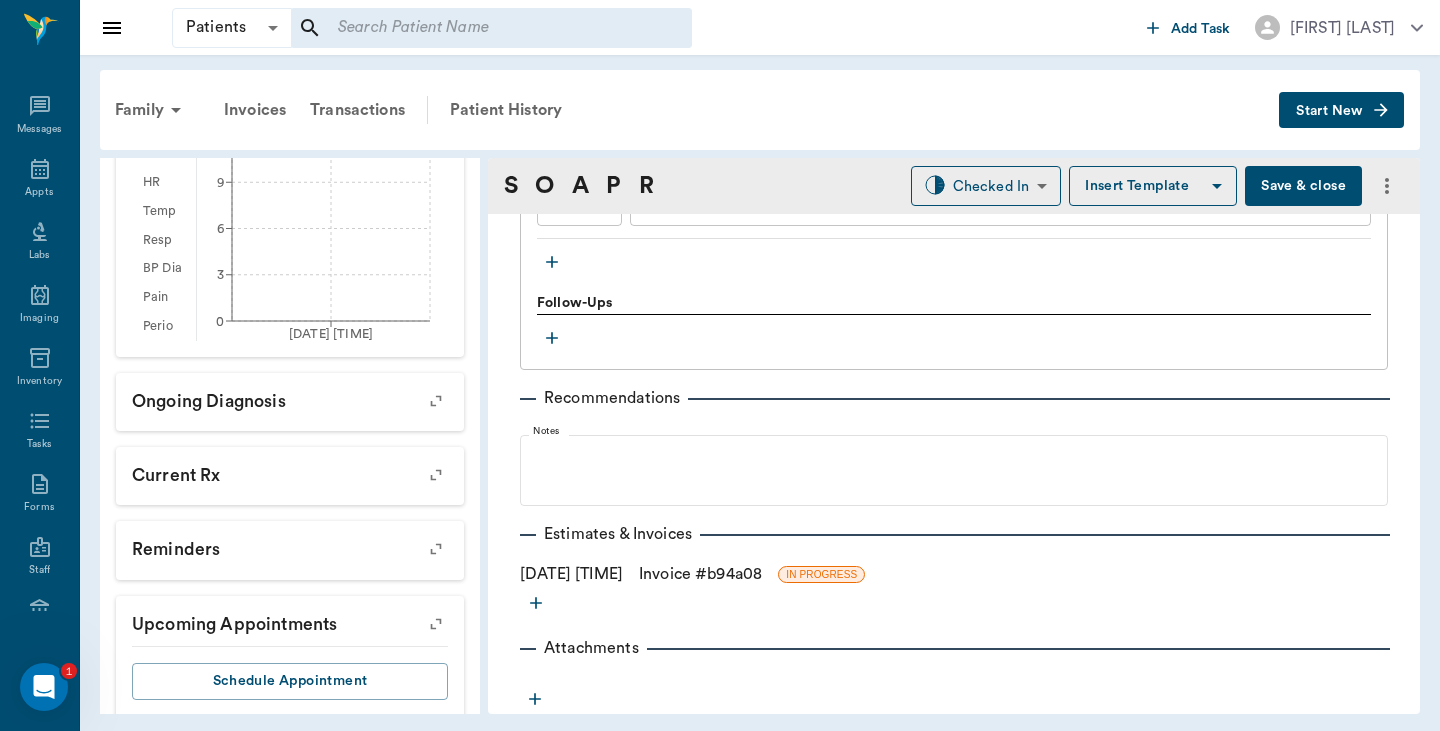 scroll, scrollTop: 1922, scrollLeft: 0, axis: vertical 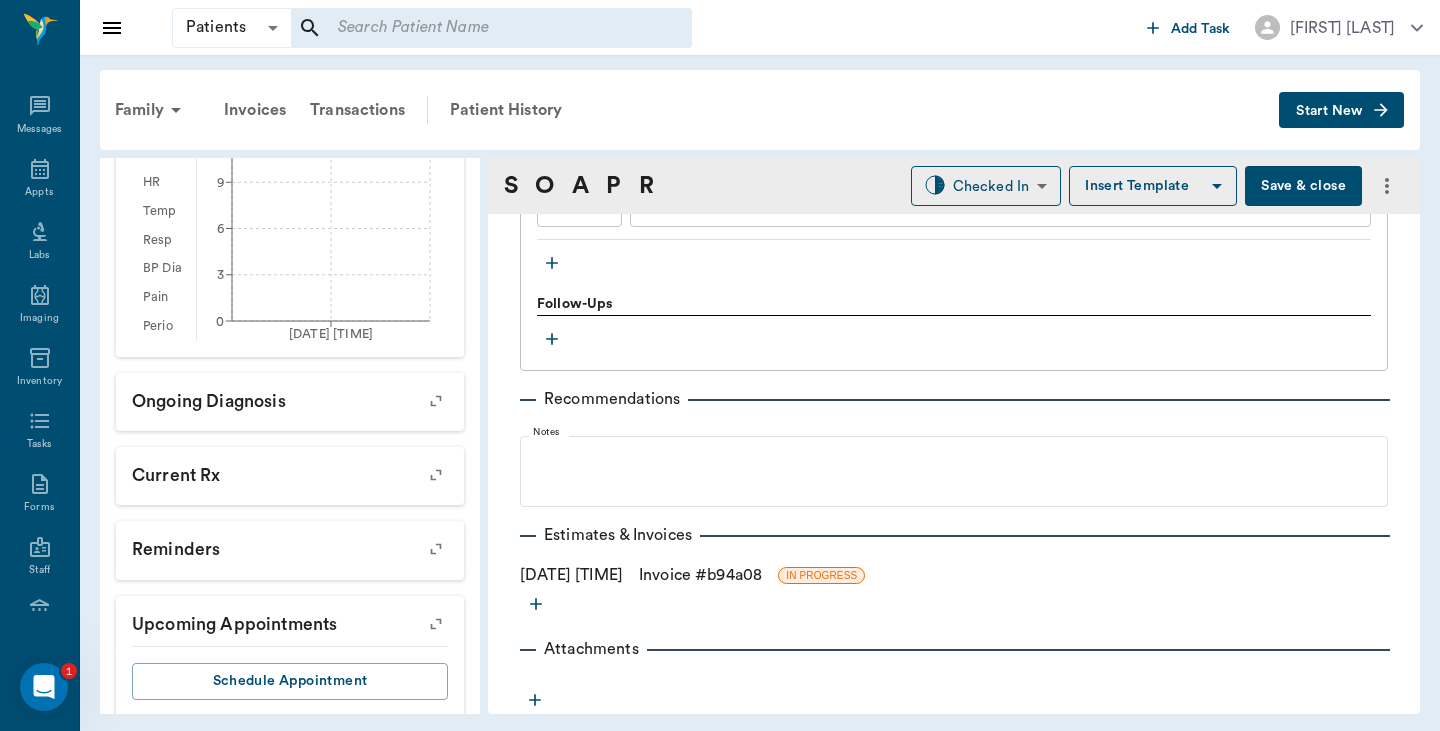 click on "S O A P R Checked In CHECKED_IN ​ Insert Template  Save & close" at bounding box center [954, 186] 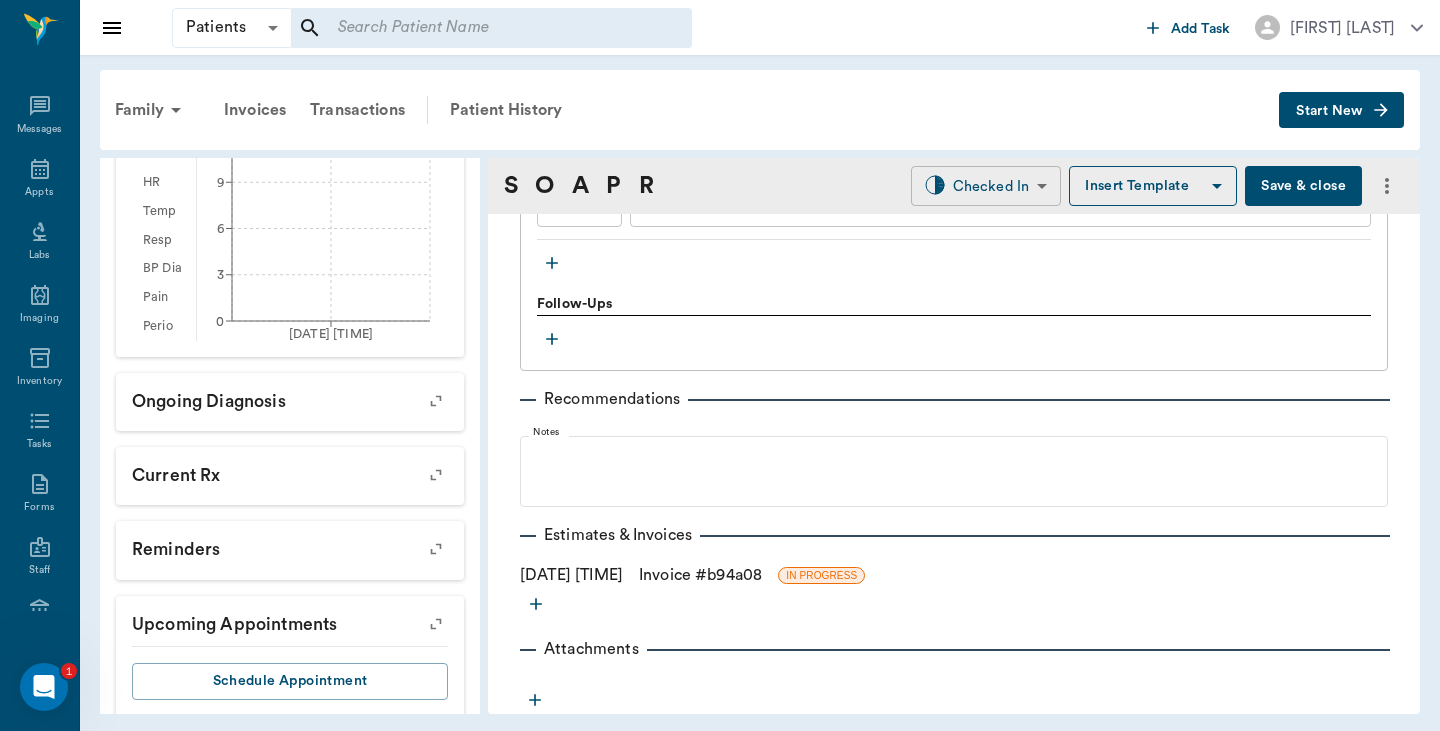 click on "Patients Patients ​ ​ Add Task Hunter Graves Nectar Messages Appts Labs Imaging Inventory Tasks Forms Staff Reports Lookup Settings Family Invoices Transactions Patient History Start New puppy Kilgore #6758_P21    -    ACTIVE   Species : Canine Breed : Cane Corso Mix, Tricolor Gender : Male Age : 10 wk 0 days (05/08/2025) Weight : 12 lbs / 5.4431 kg Patient Special Care:  None Family : Kilgore Client : Jessica Kilgore Phone : (903) 691-1635 Email : messijessistore@gmail.com Balance : $0.00 Credit : $0.00 Client Special Care:  HAD A NO SHOW ON 7/19 Patient Vitals Weight BCS HR Temp Resp BP Dia Pain Perio Score ( lb ) Date 07/17/25 9AM 0 3 6 9 12 Ongoing diagnosis Current Rx Reminders Upcoming appointments Schedule Appointment S O A P R Checked In CHECKED_IN ​ Insert Template  Save & close Provider Dr. Bert Ellsworth 63ec2f075fda476ae8351a4d Provider Assistant Daniel Virnala 642ef10e332a41444de2bad1 Assistant Date 07/17/2025 Date Visit Type Wellness 65d2be4f46e3a538d89b8c14 Visit Type x Subjective Nor." at bounding box center (720, 365) 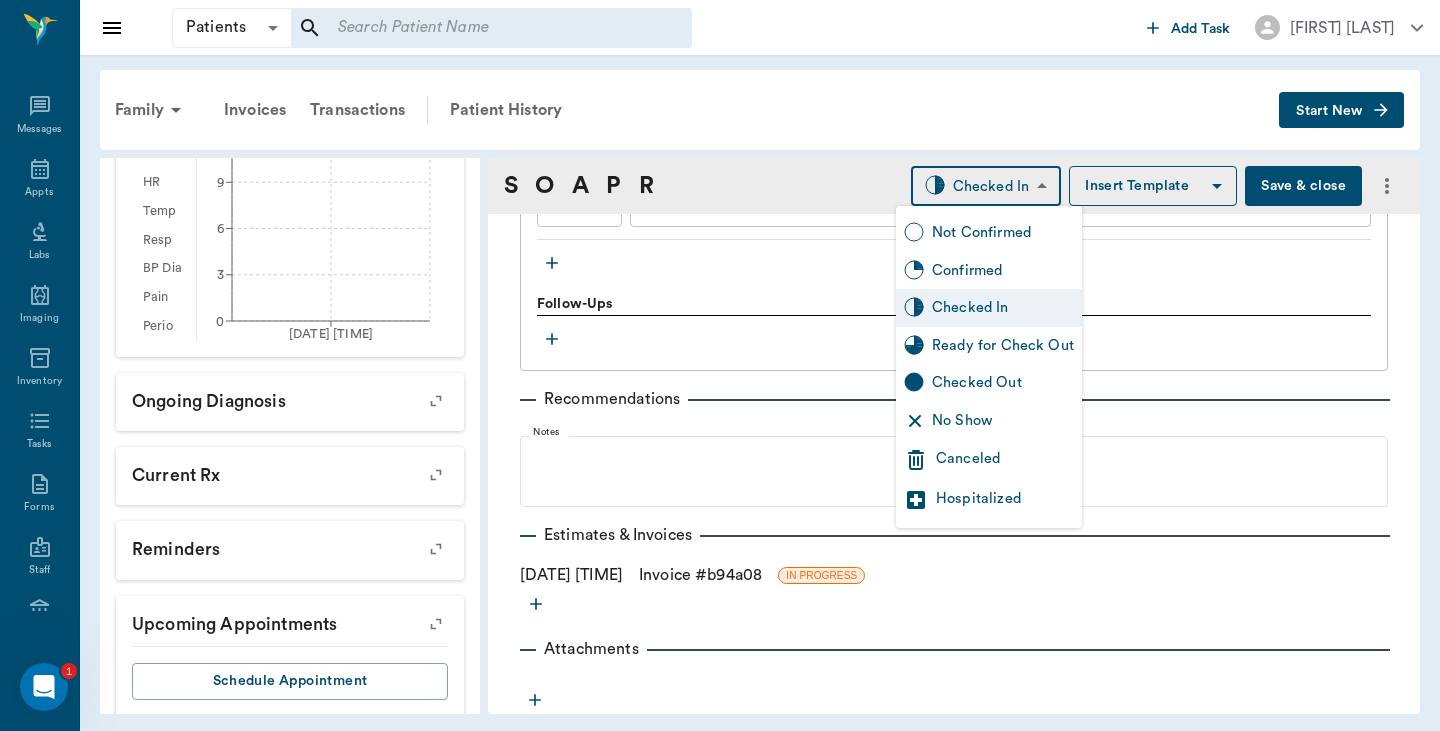 click on "Ready for Check Out" at bounding box center (1003, 346) 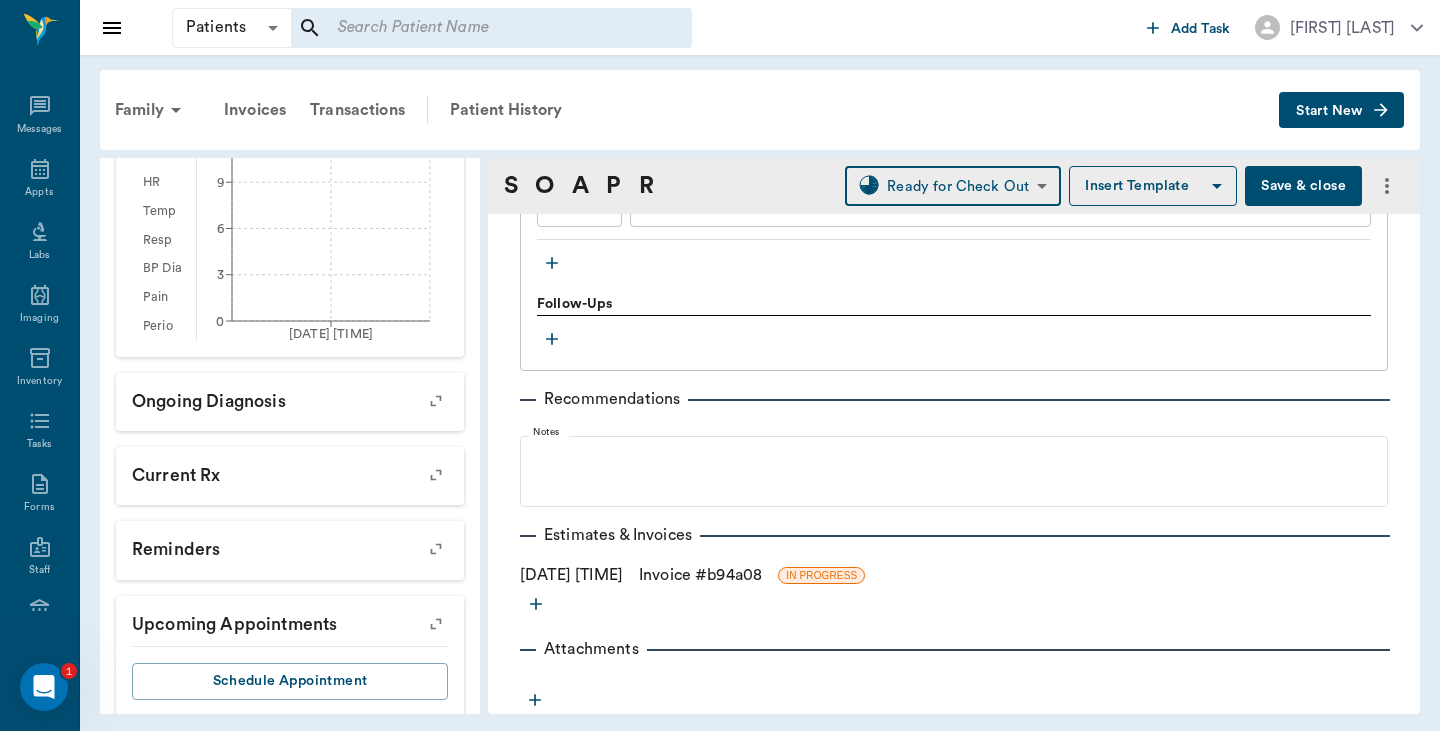 click on "Invoice # b94a08" at bounding box center (700, 575) 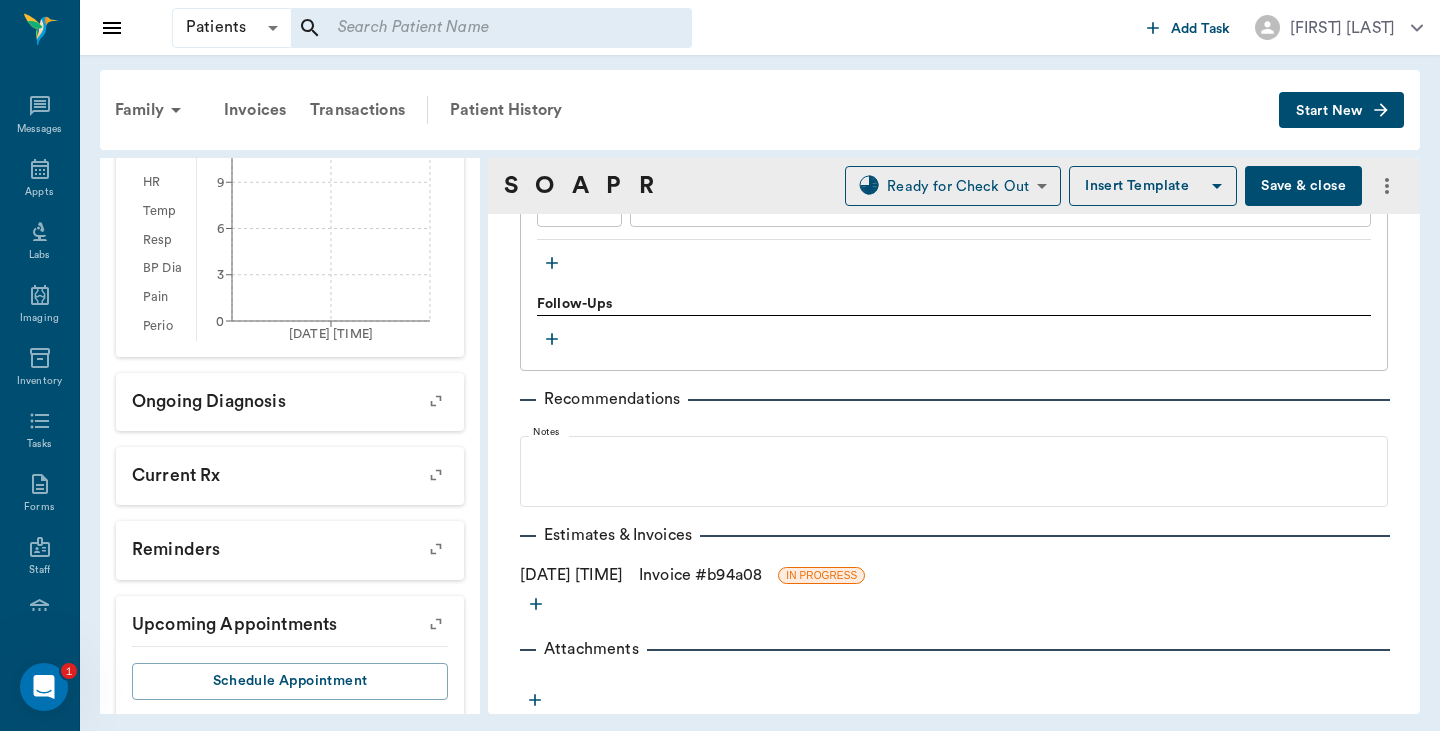 click on "Invoice # b94a08" at bounding box center [700, 575] 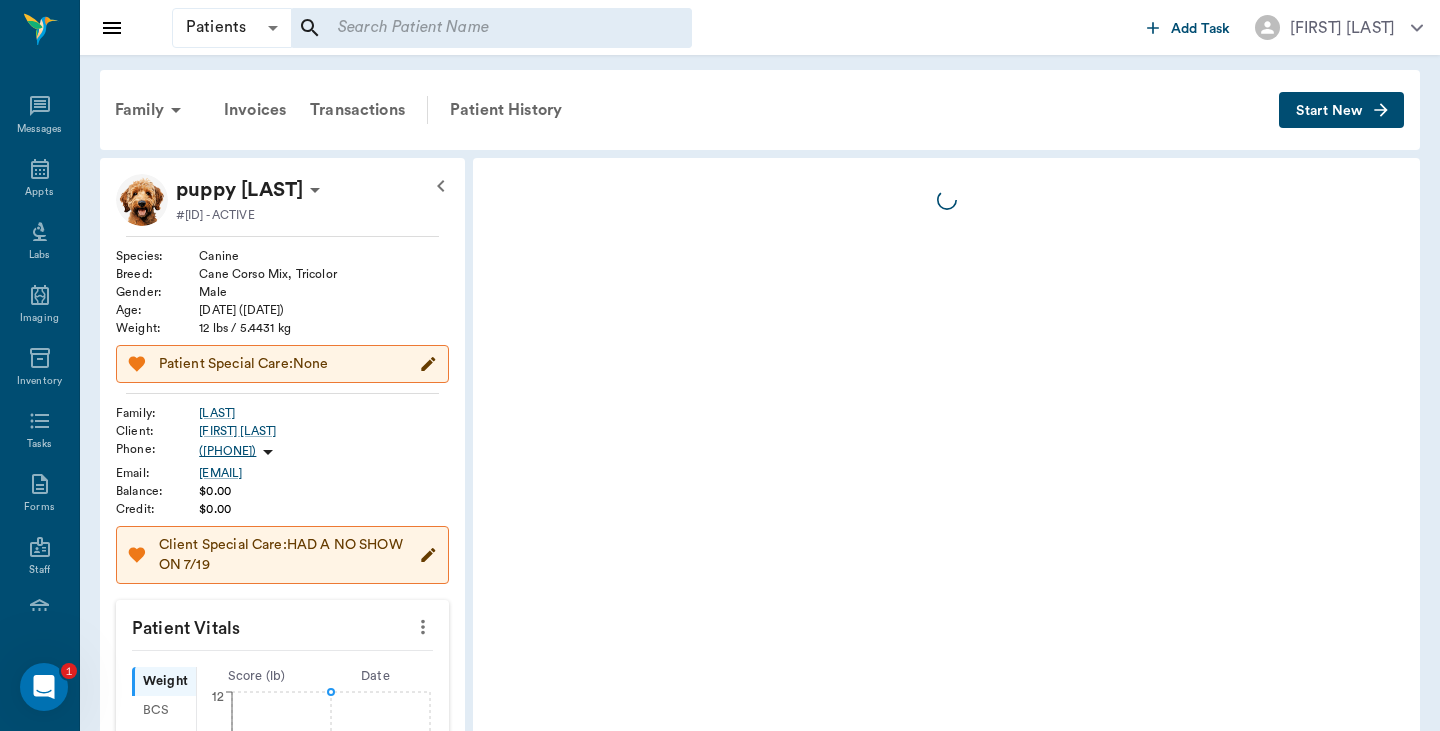 scroll, scrollTop: 0, scrollLeft: 0, axis: both 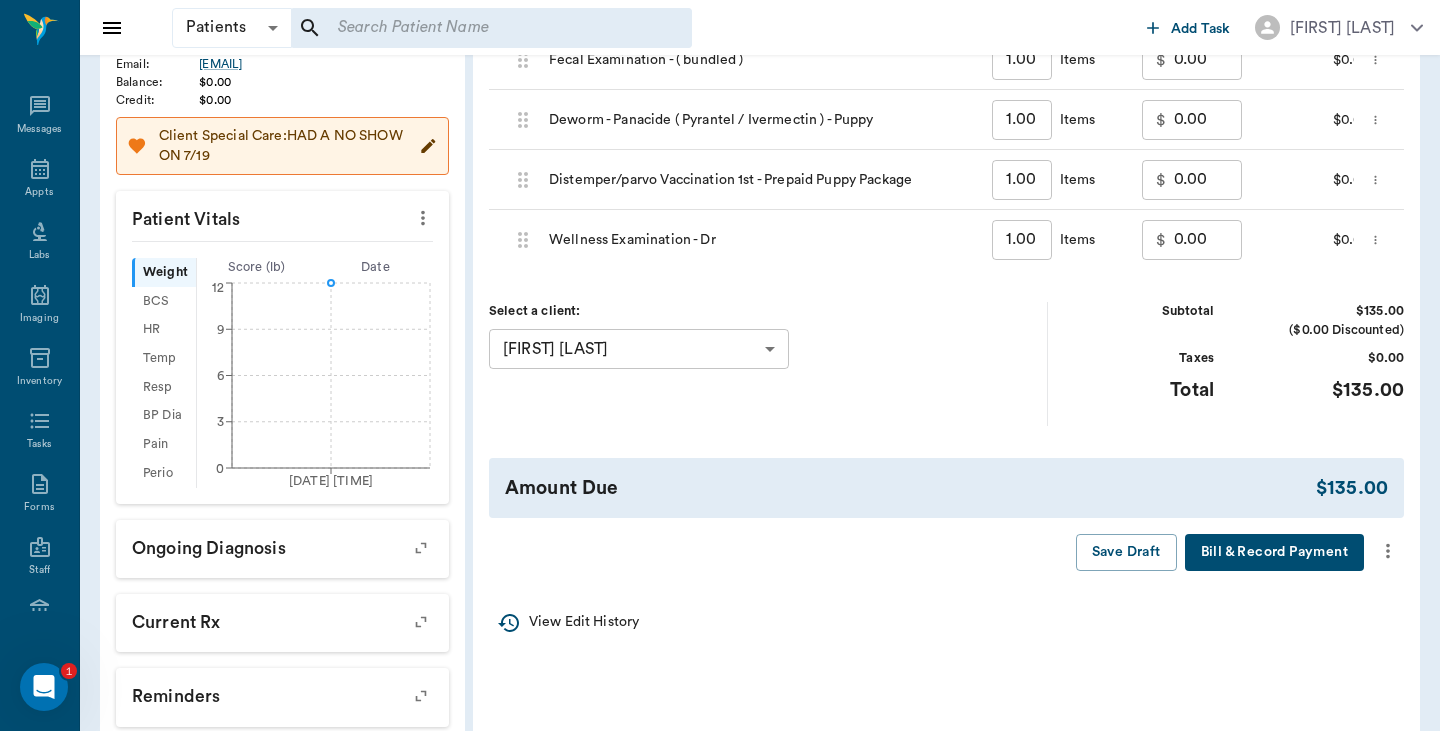 click 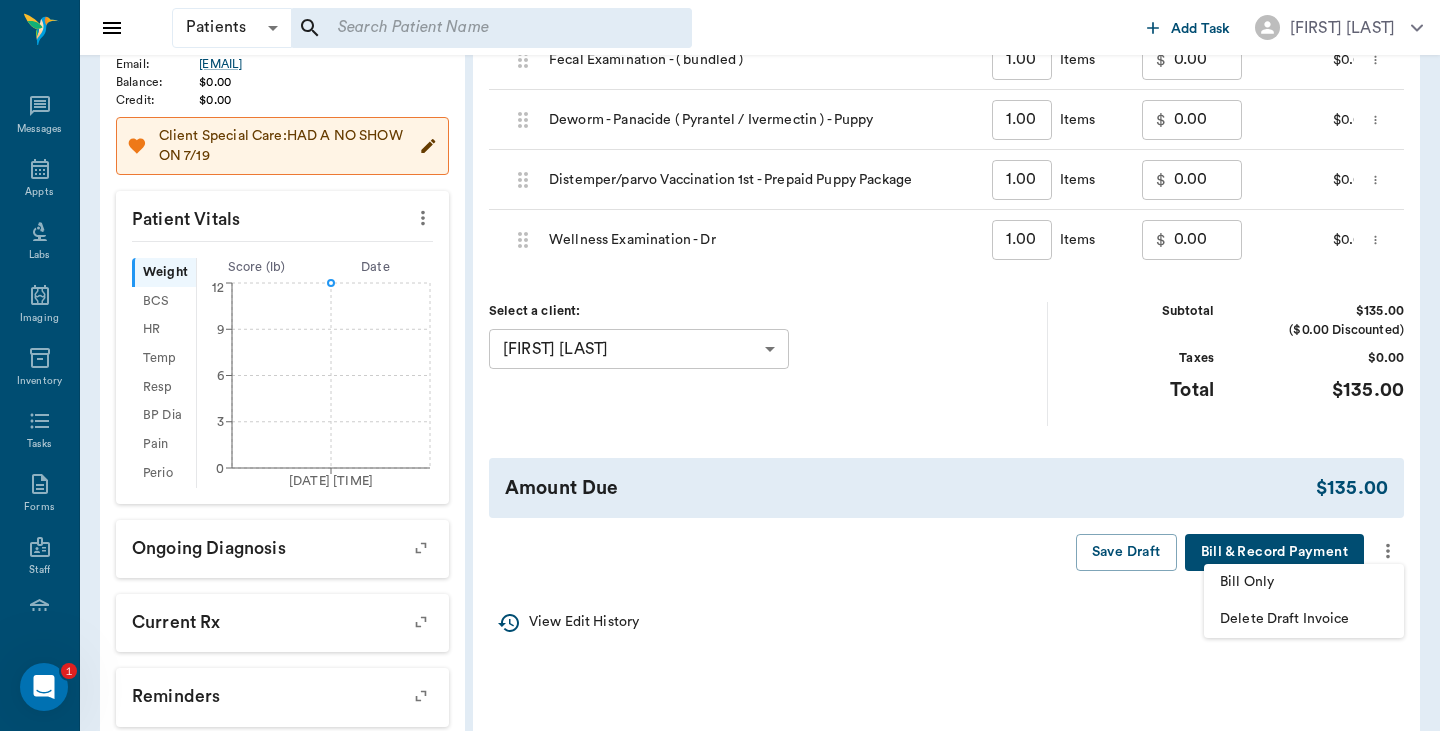 click on "Bill Only" at bounding box center [1304, 582] 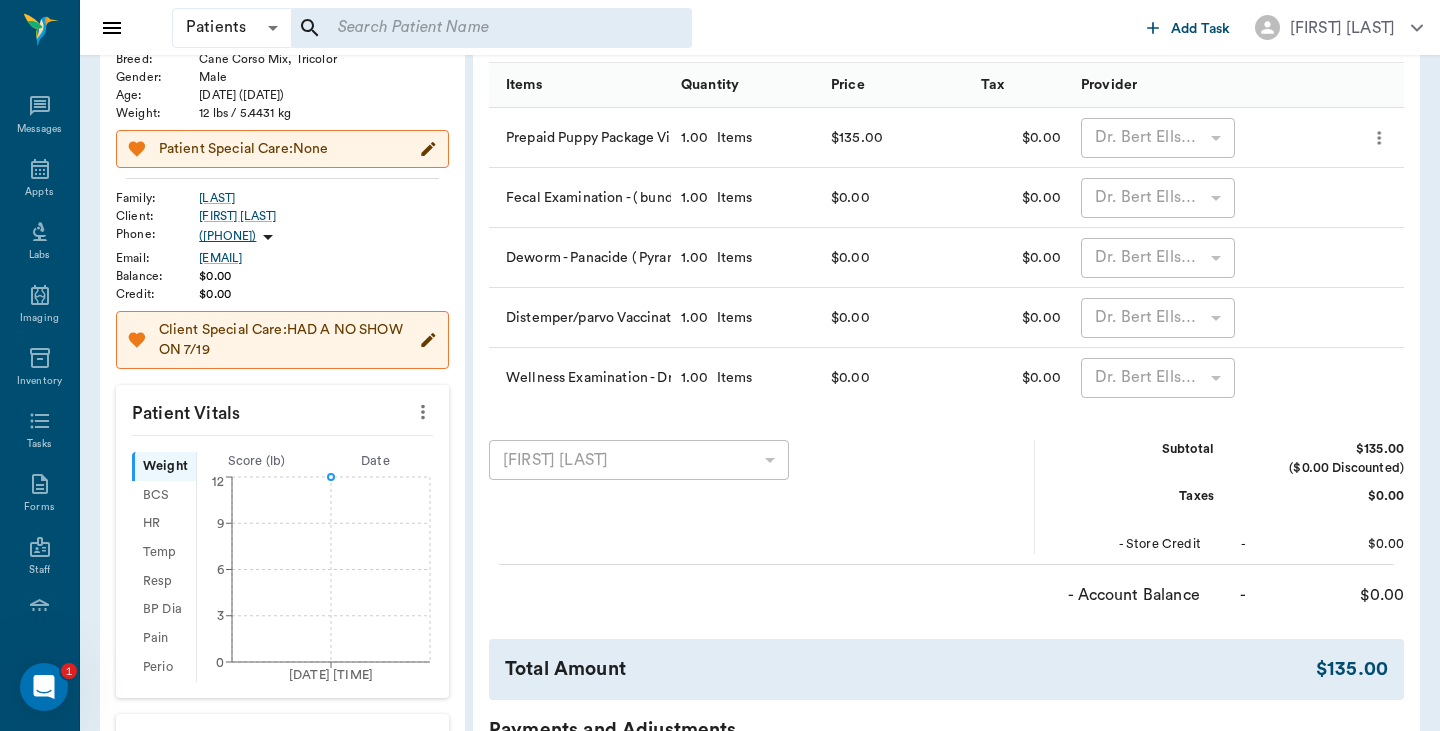 scroll, scrollTop: 191, scrollLeft: 0, axis: vertical 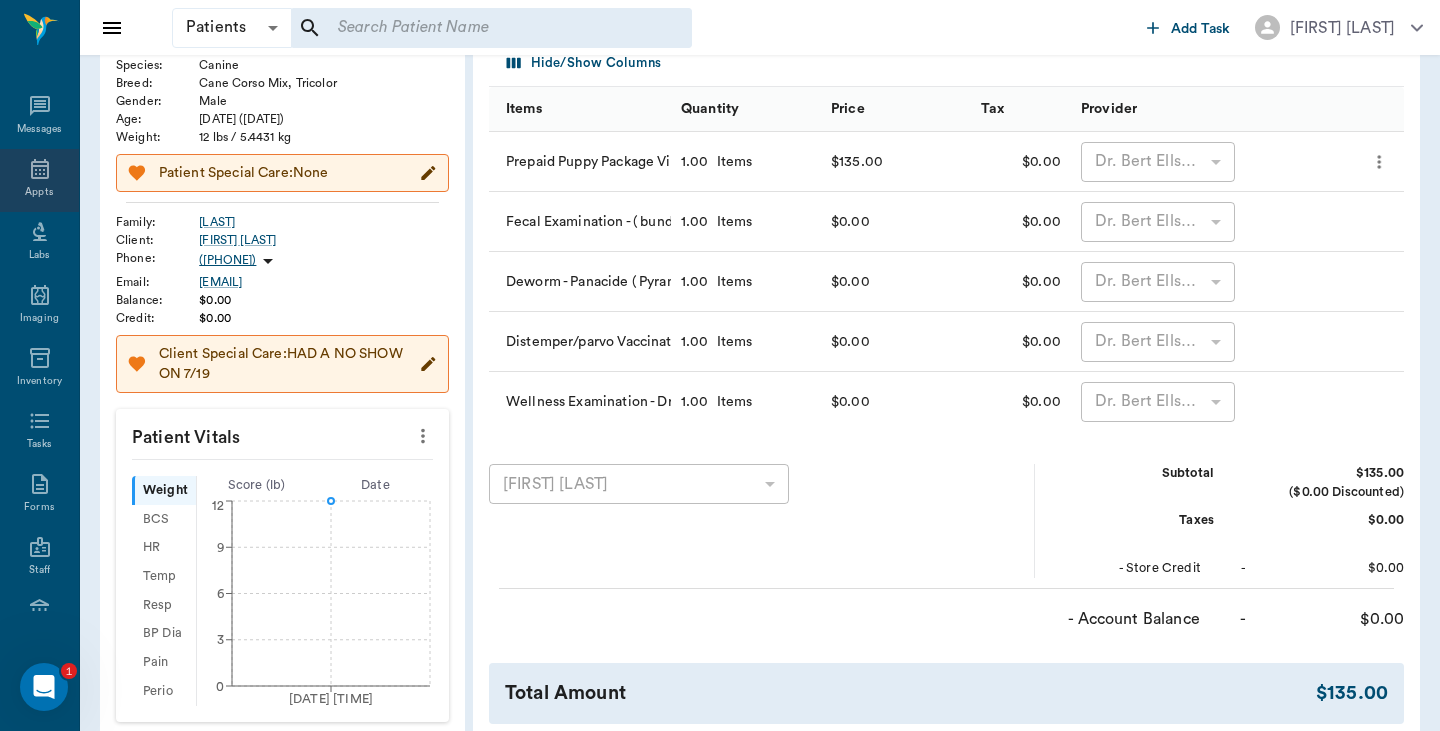 click on "Appts" at bounding box center [39, 180] 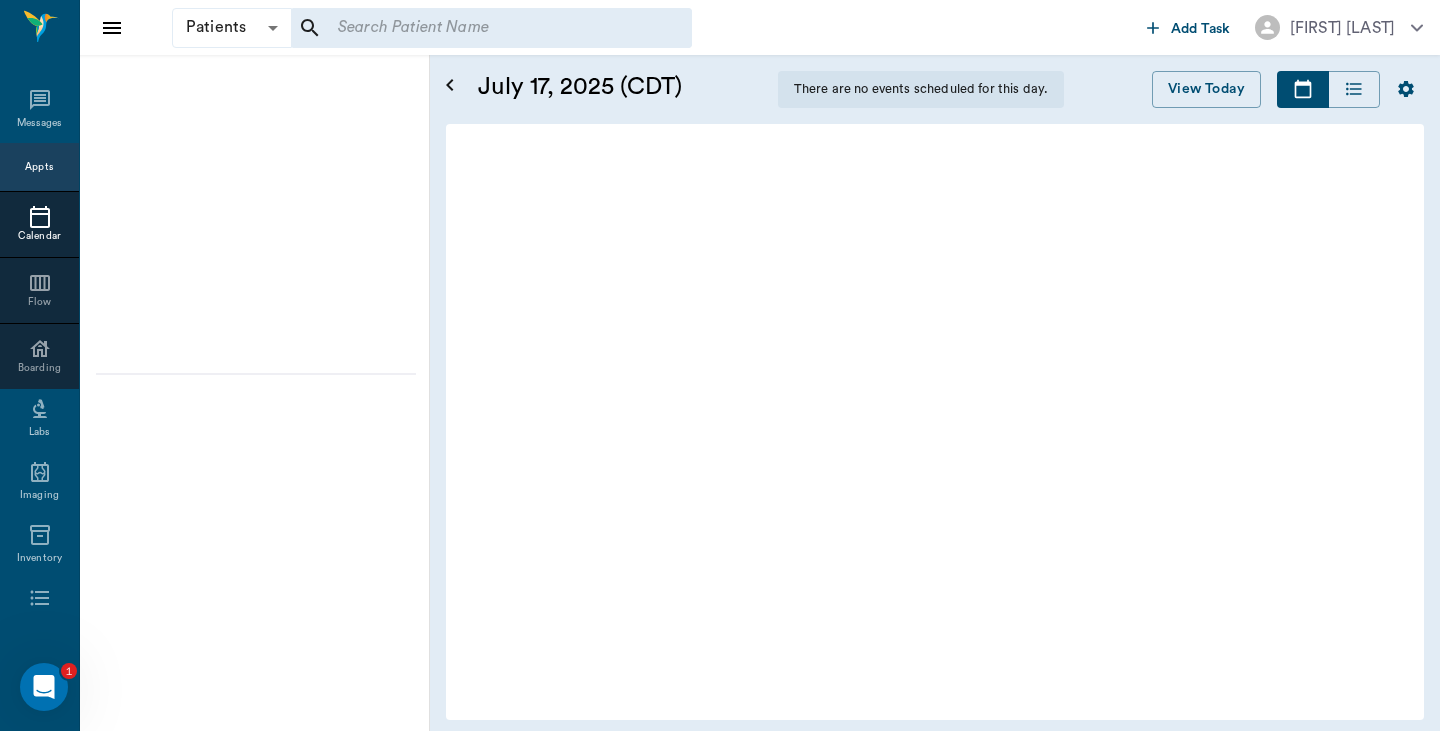 scroll, scrollTop: 0, scrollLeft: 0, axis: both 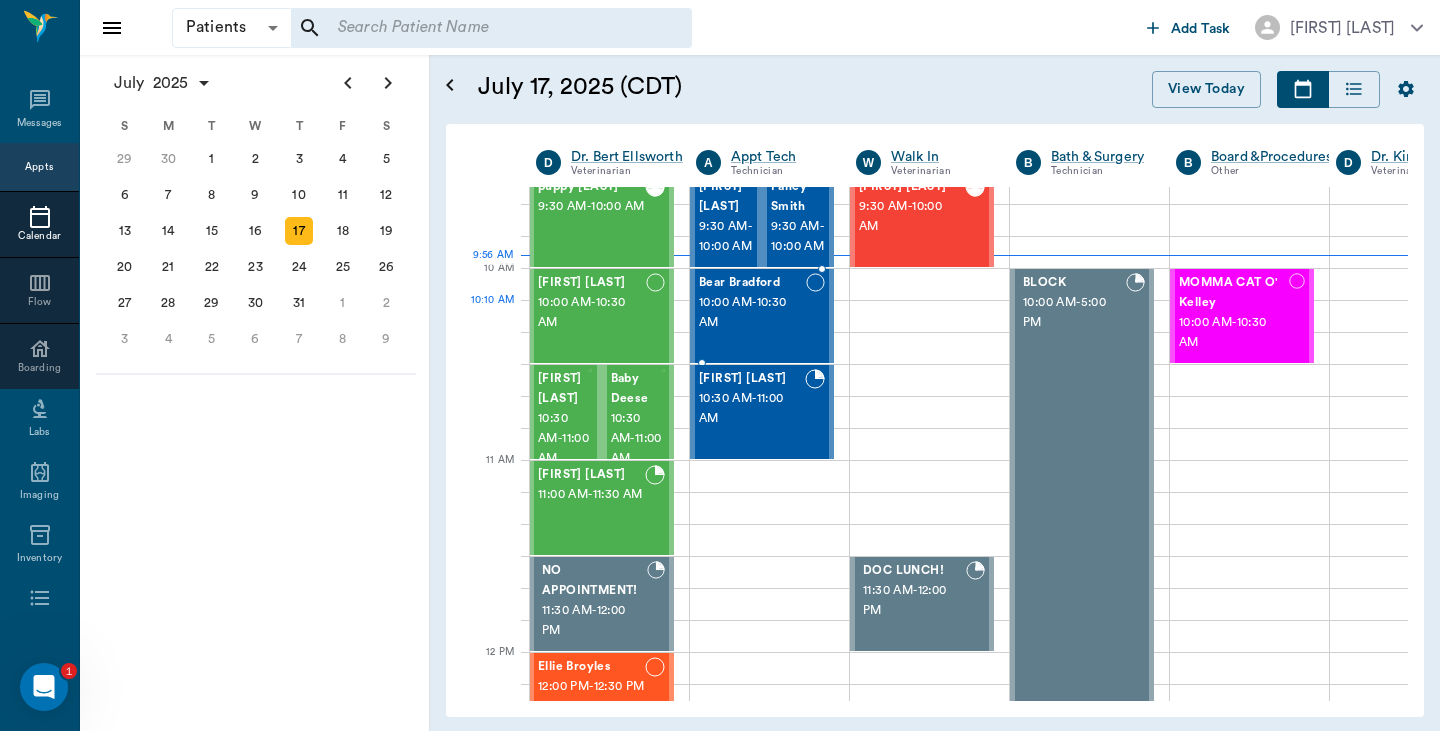 click on "10:00 AM  -  10:30 AM" at bounding box center (752, 313) 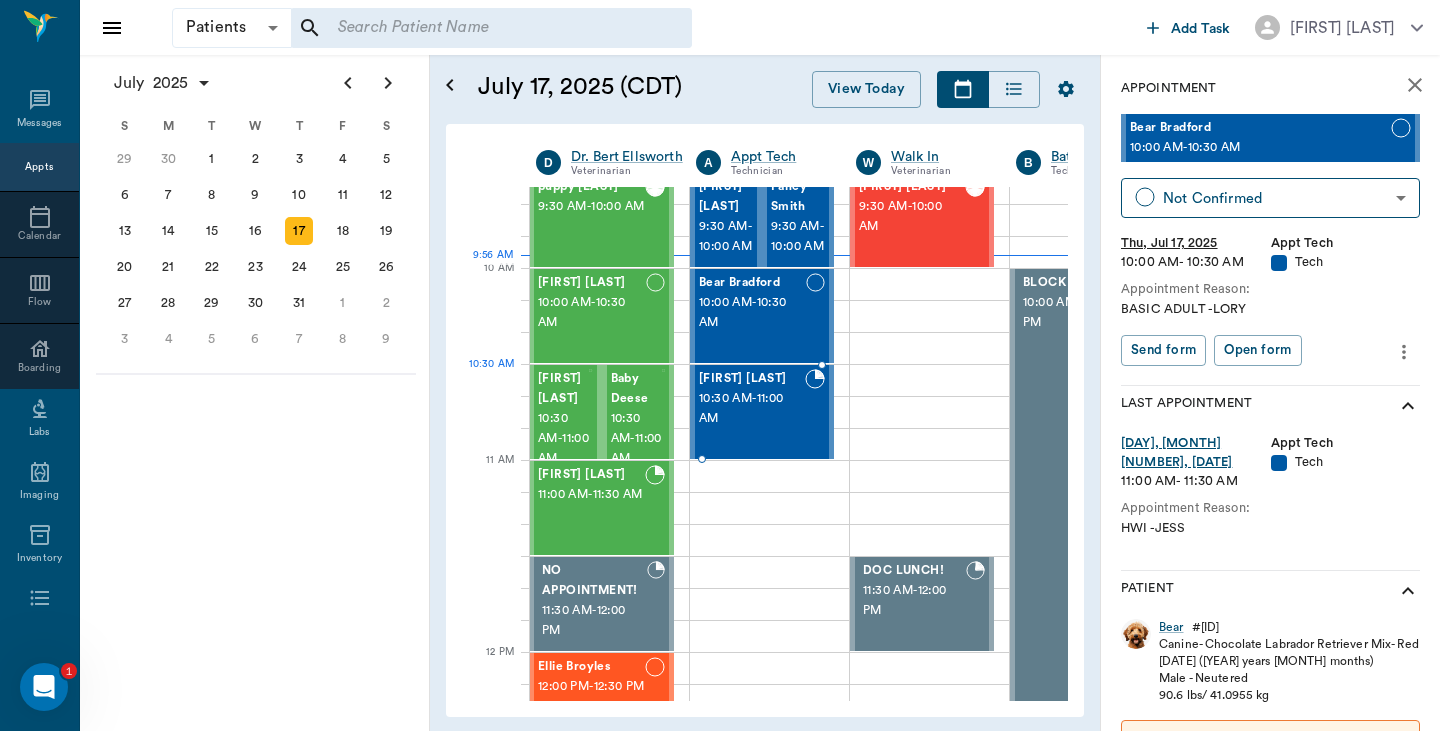 click on "Skinny Setzer" at bounding box center [752, 379] 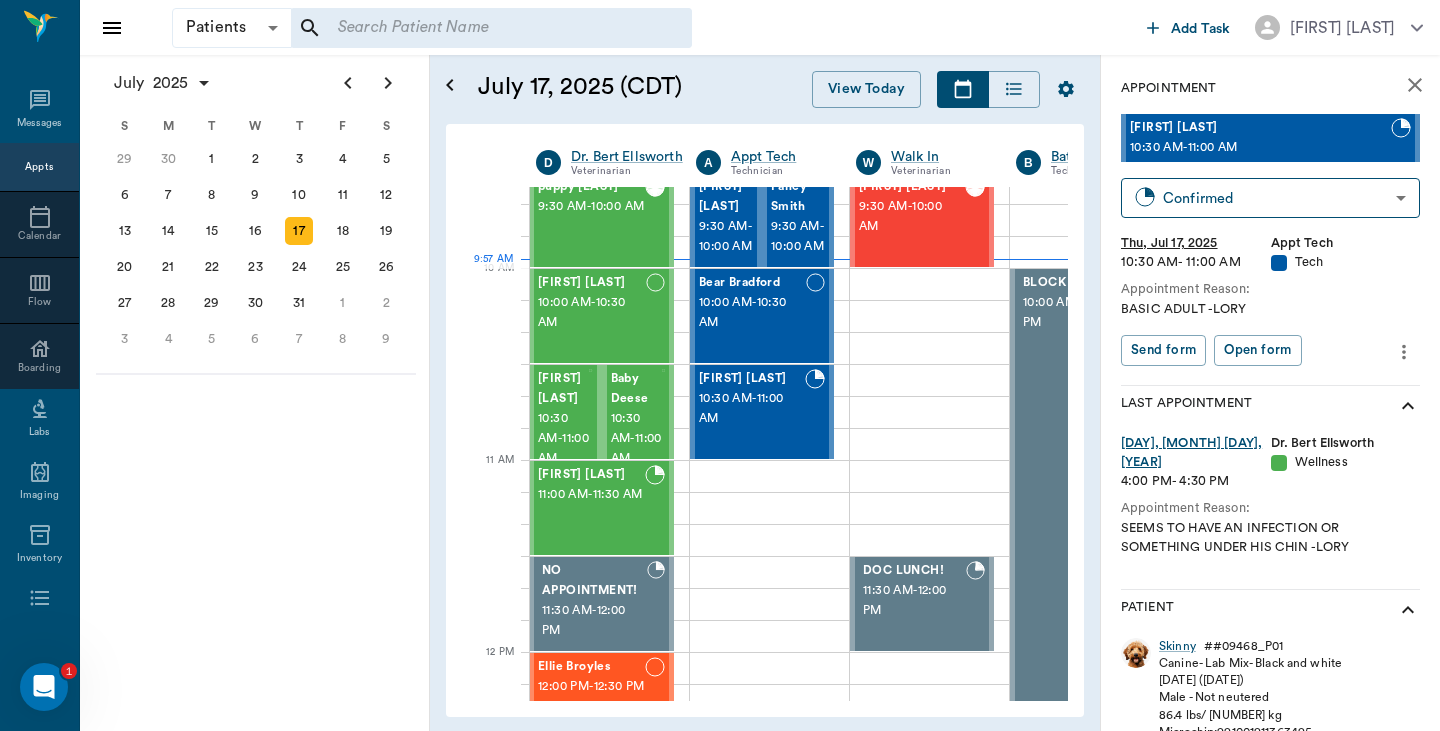 scroll, scrollTop: 0, scrollLeft: 0, axis: both 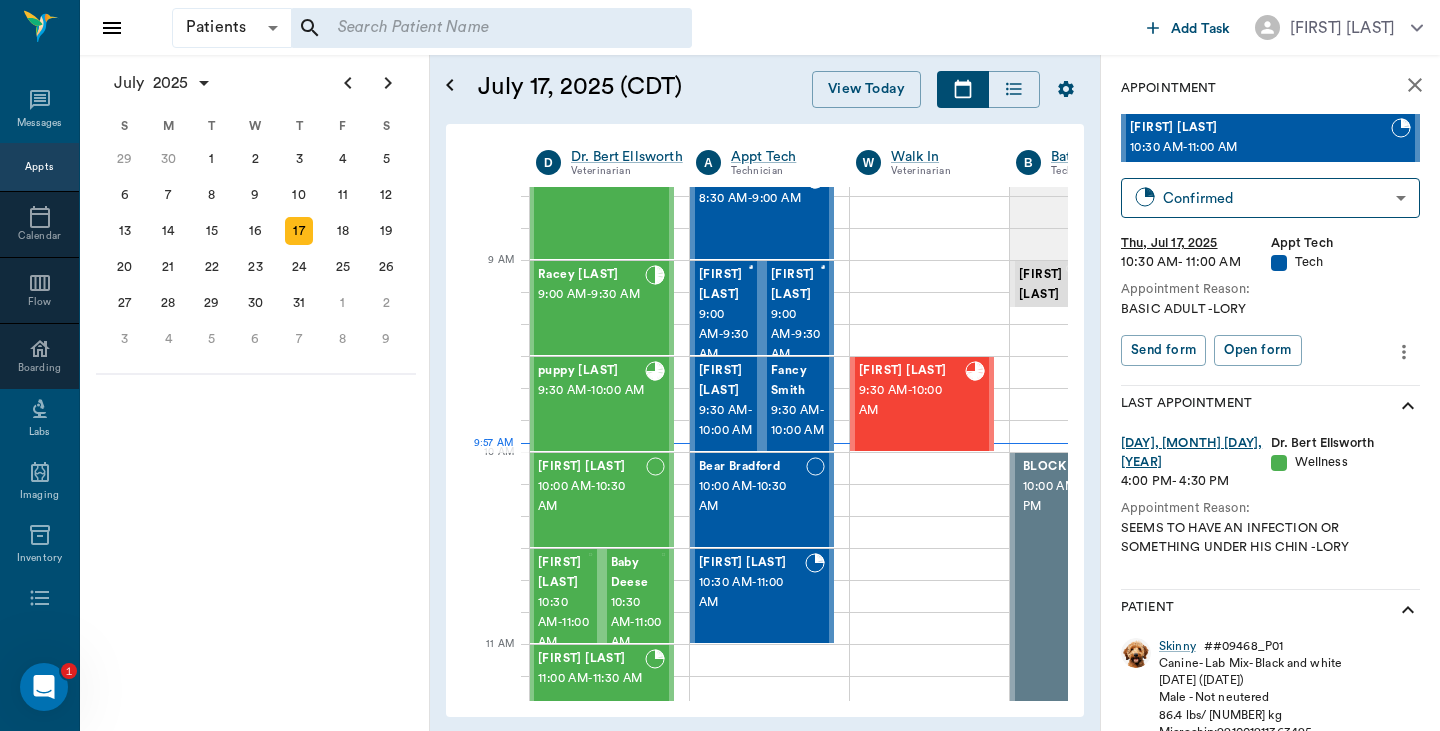 click 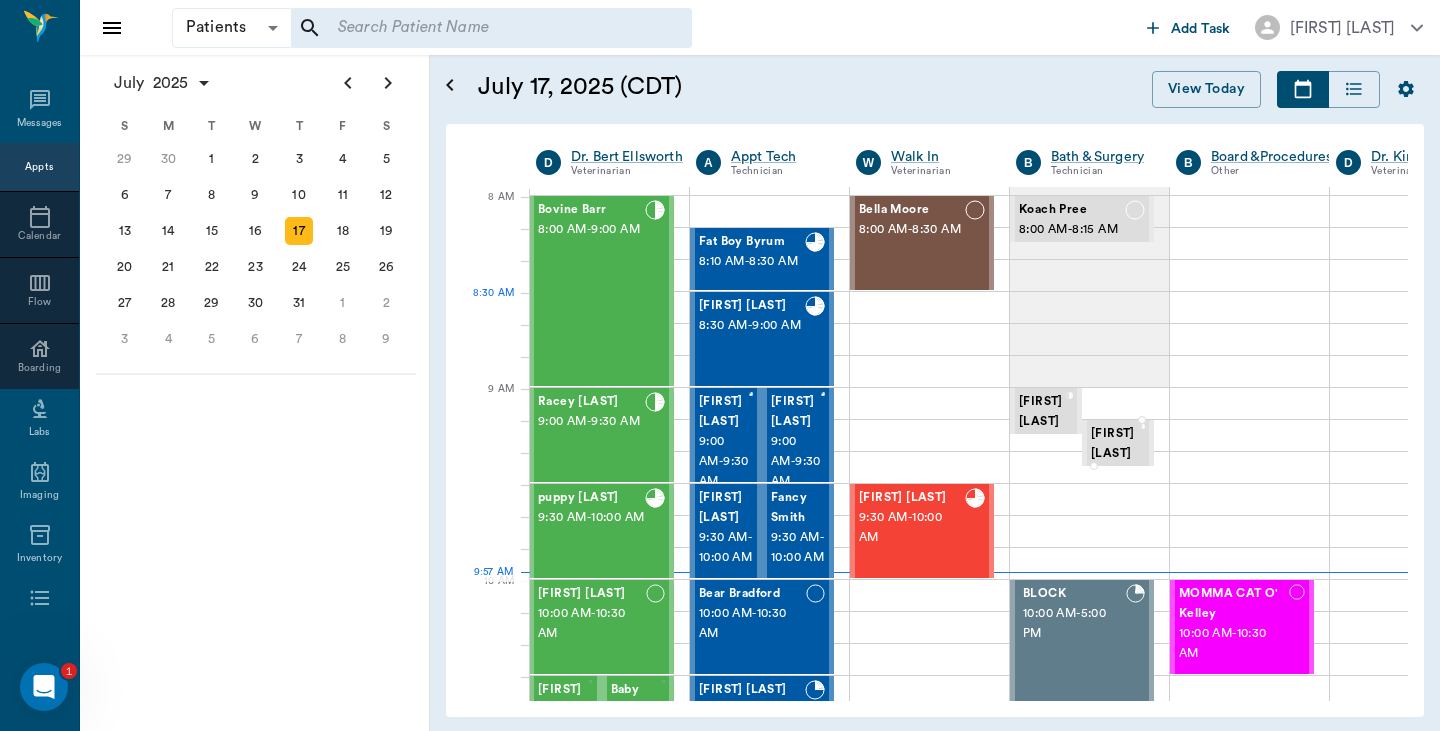 scroll, scrollTop: 0, scrollLeft: 1, axis: horizontal 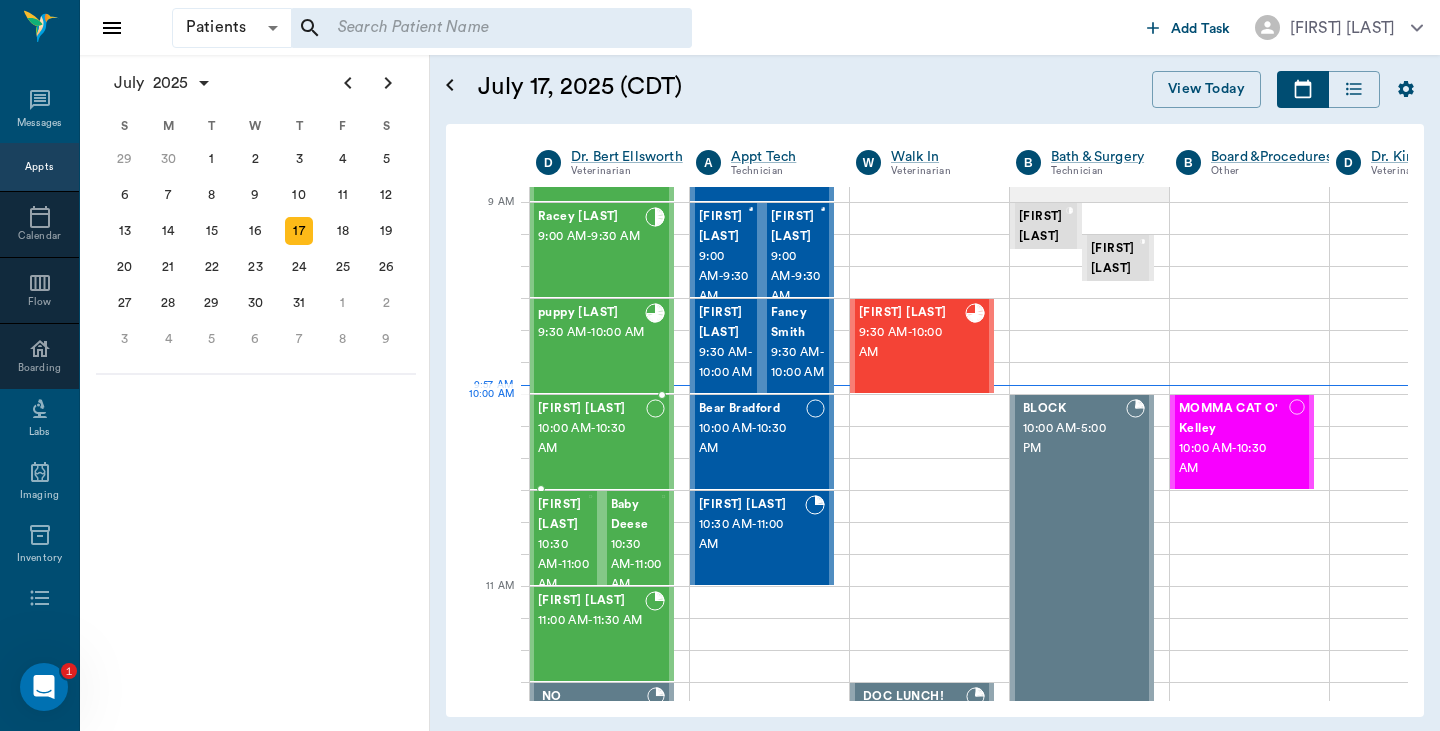 click on "Trooper Neff" at bounding box center (592, 409) 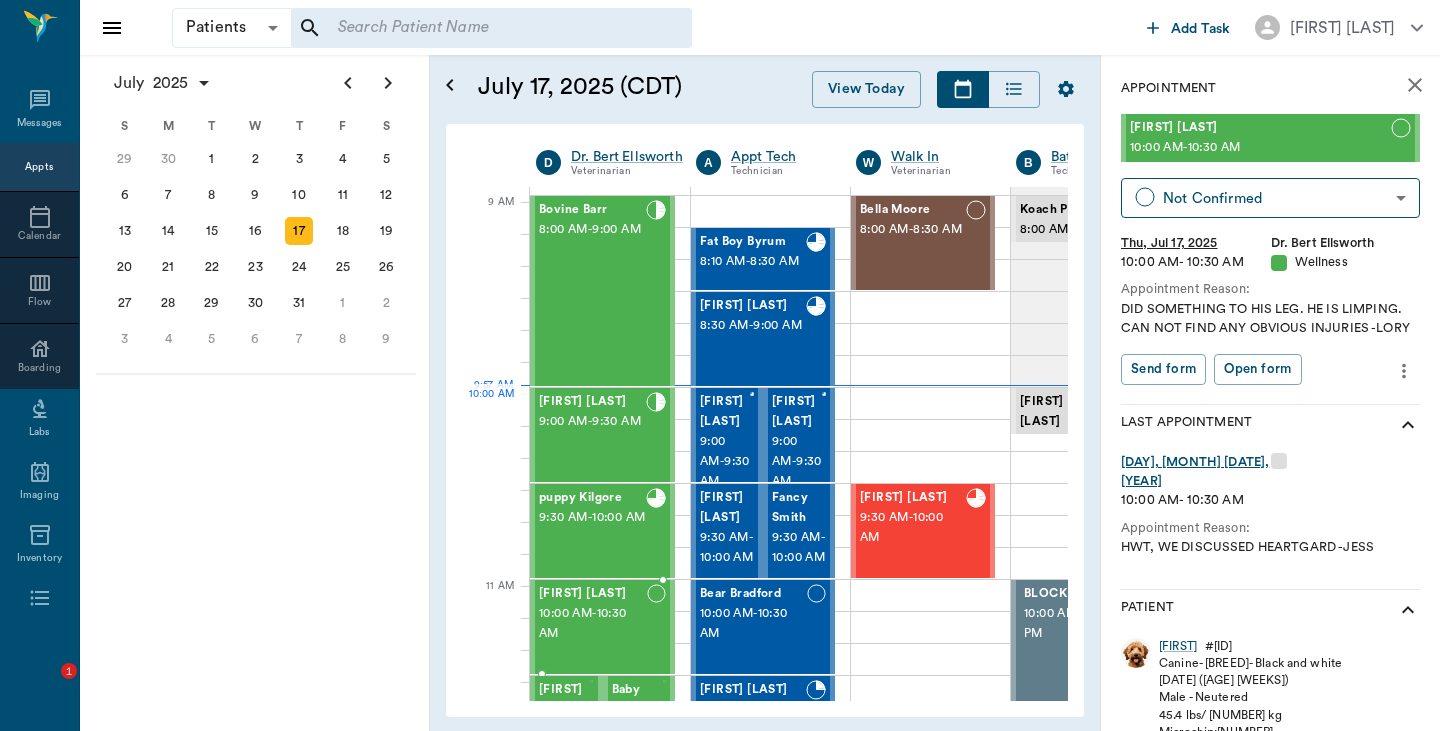 scroll, scrollTop: 0, scrollLeft: 0, axis: both 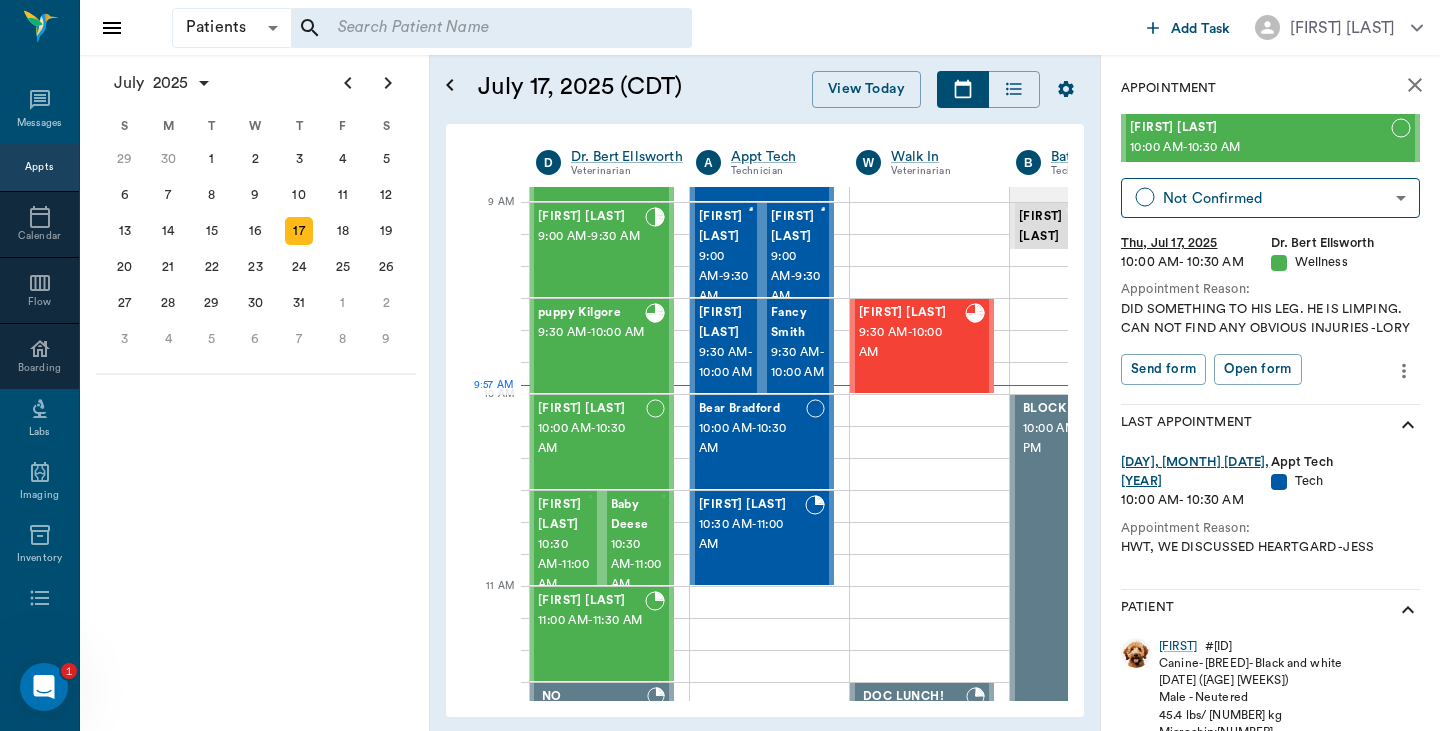 click 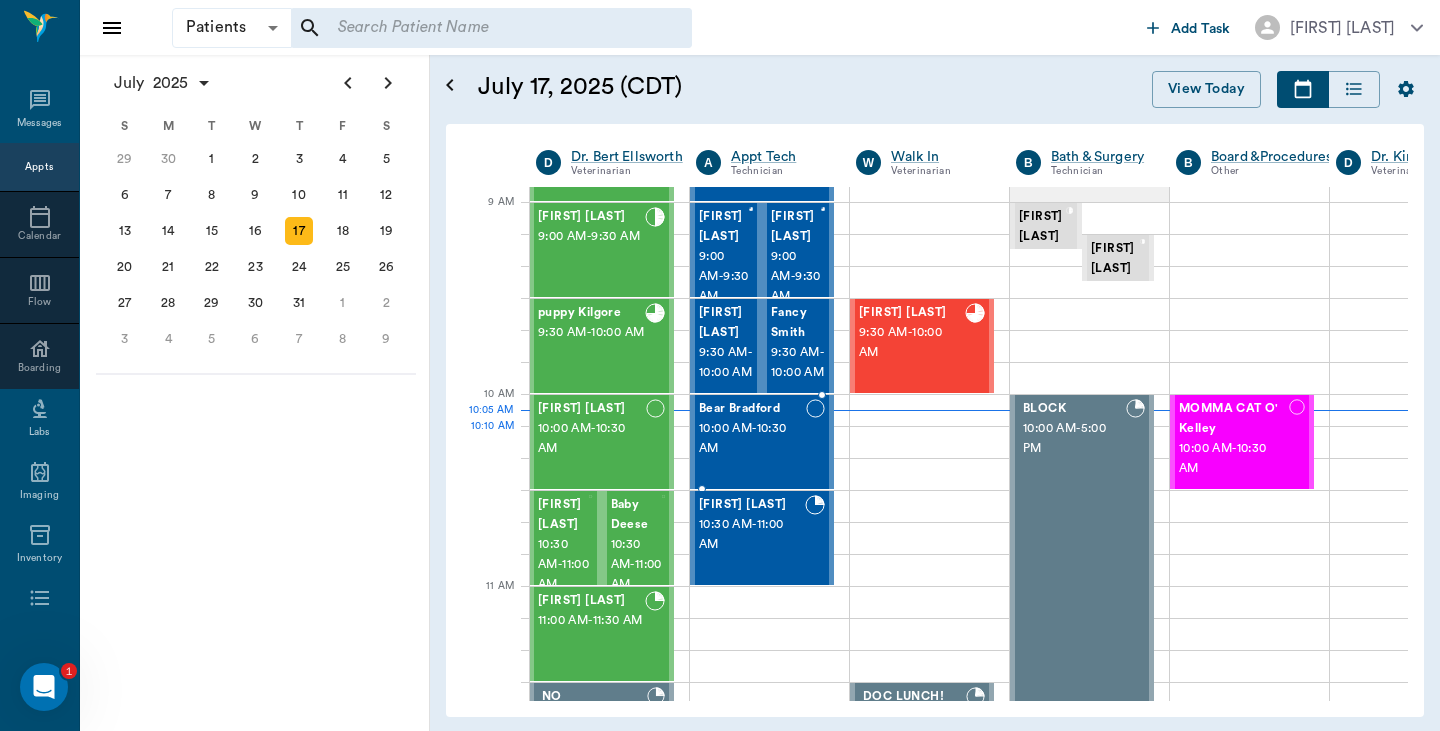 click on "10:00 AM  -  10:30 AM" at bounding box center (752, 439) 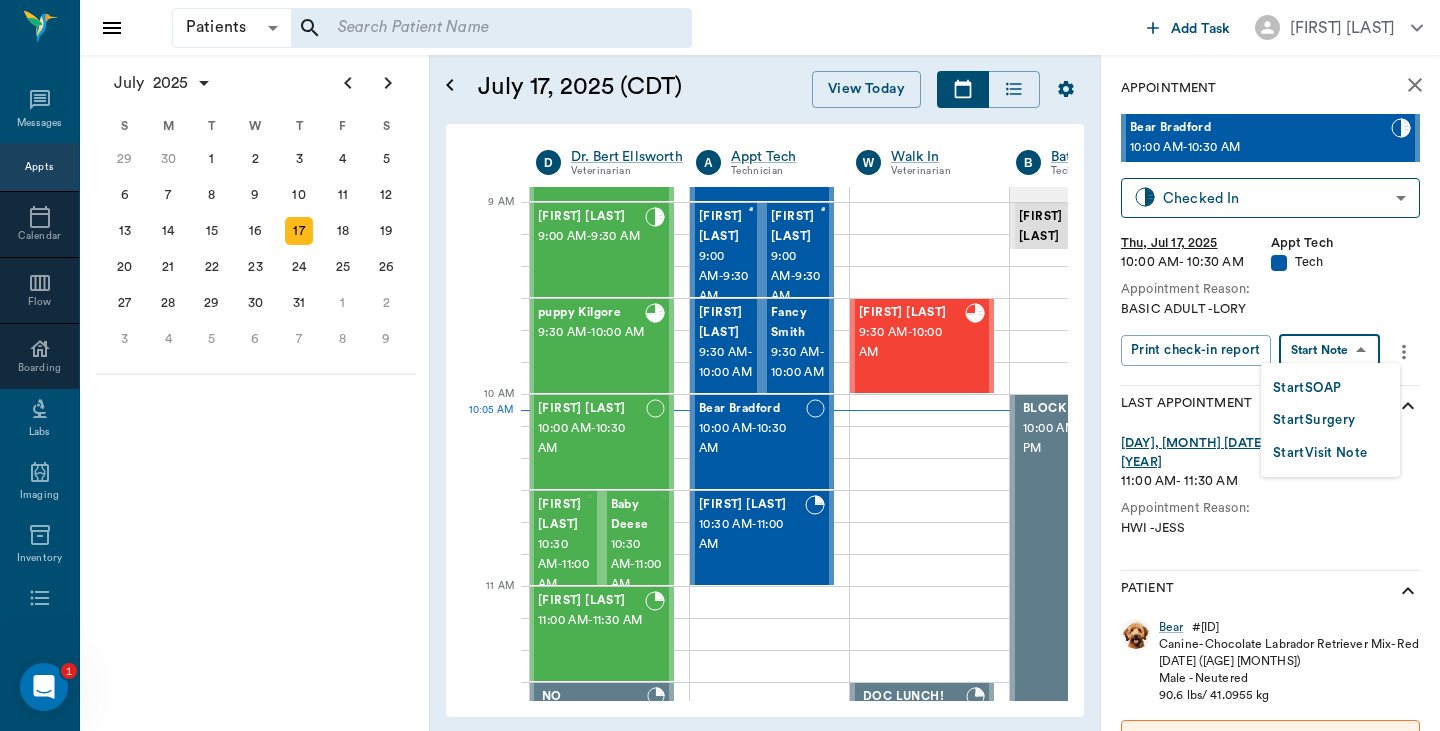 click on "Patients Patients ​ ​ Add Task Hunter Graves Nectar Messages Appts Calendar Flow Boarding Labs Imaging Inventory Tasks Forms Staff Reports Lookup Settings July 2025 S M T W T F S Jun 1 2 3 4 5 6 7 8 9 10 11 12 13 14 15 16 17 18 19 20 21 22 23 24 25 26 27 28 29 30 Jul 1 2 3 4 5 6 7 8 9 10 11 12 S M T W T F S 29 30 Jul 1 2 3 4 5 6 7 8 9 10 11 12 13 14 15 16 17 18 19 20 21 22 23 24 25 26 27 28 29 30 31 Aug 1 2 3 4 5 6 7 8 9 S M T W T F S 27 28 29 30 31 Aug 1 2 3 4 5 6 7 8 9 10 11 12 13 14 15 16 17 18 19 20 21 22 23 24 25 26 27 28 29 30 31 Sep 1 2 3 4 5 6 July 17, [YEAR] (CDT) View Today July 2025 Today 17 Thu Jul 2025 D Dr. Bert Ellsworth Veterinarian A Appt Tech Technician W Walk In Veterinarian B Bath ​& Surgery Technician B Board ​&Procedures Other D Dr. Kindall Jones Veterinarian 8 AM 9 AM 10 AM 11 AM 12 PM 1 PM 2 PM 3 PM 4 PM 5 PM 6 PM 7 PM 8 PM 10:05 AM 9:20 AM Bovine Barr 8:00 AM - 9:00 AM Racey Smith 9:00 AM - 9:30 AM puppy Kilgore 9:30 AM - 10:00 AM Trooper Neff 10:00 AM - 10:30 AM Bootsie Deese" at bounding box center [720, 365] 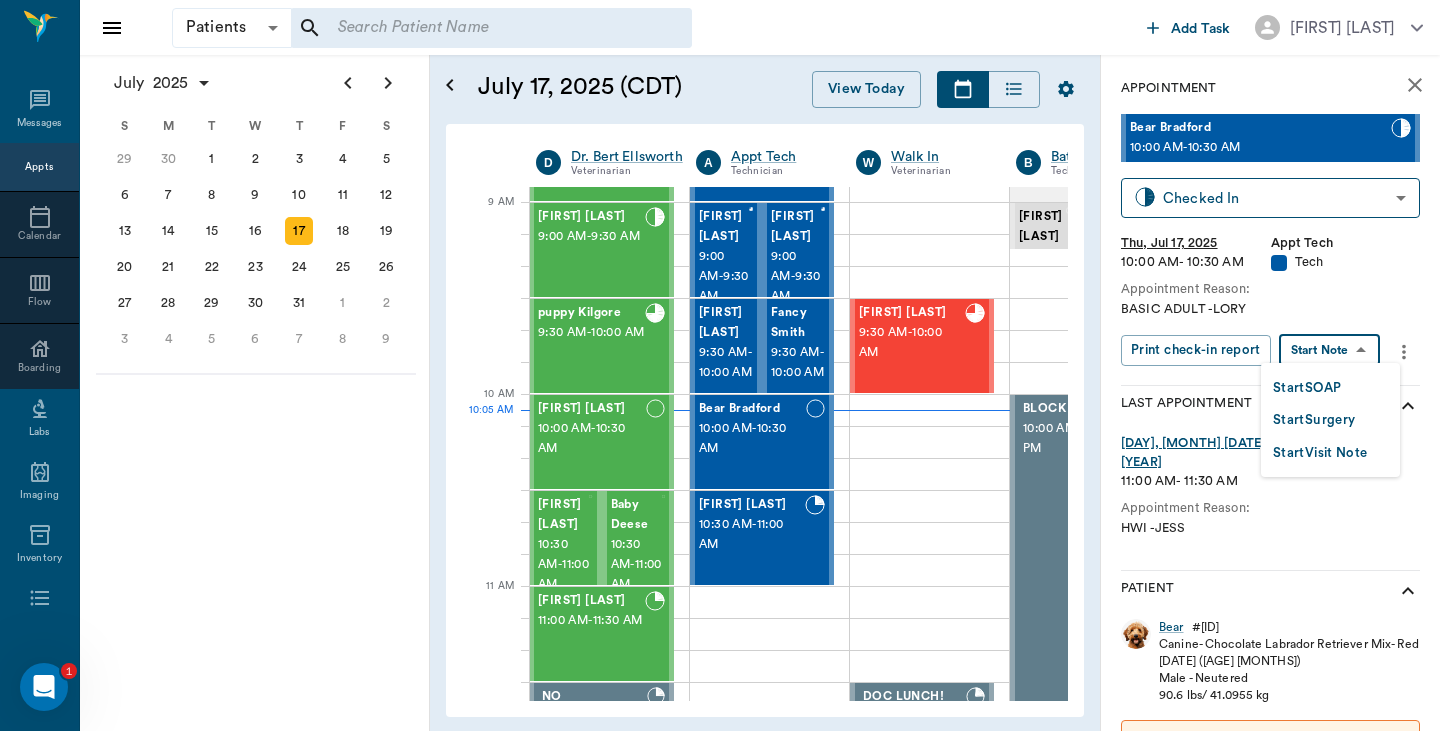 click on "Start  SOAP" at bounding box center [1307, 388] 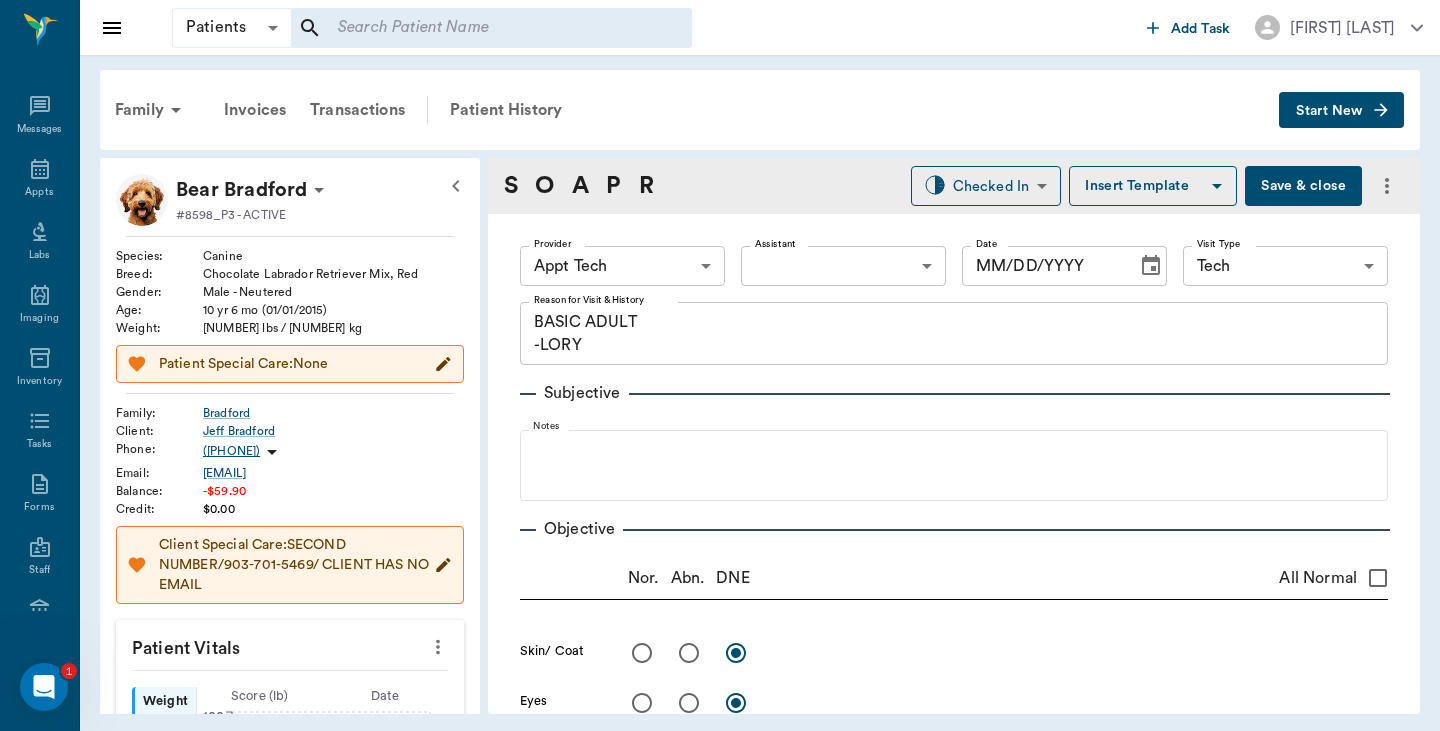 type on "63ec2f075fda476ae8351a4c" 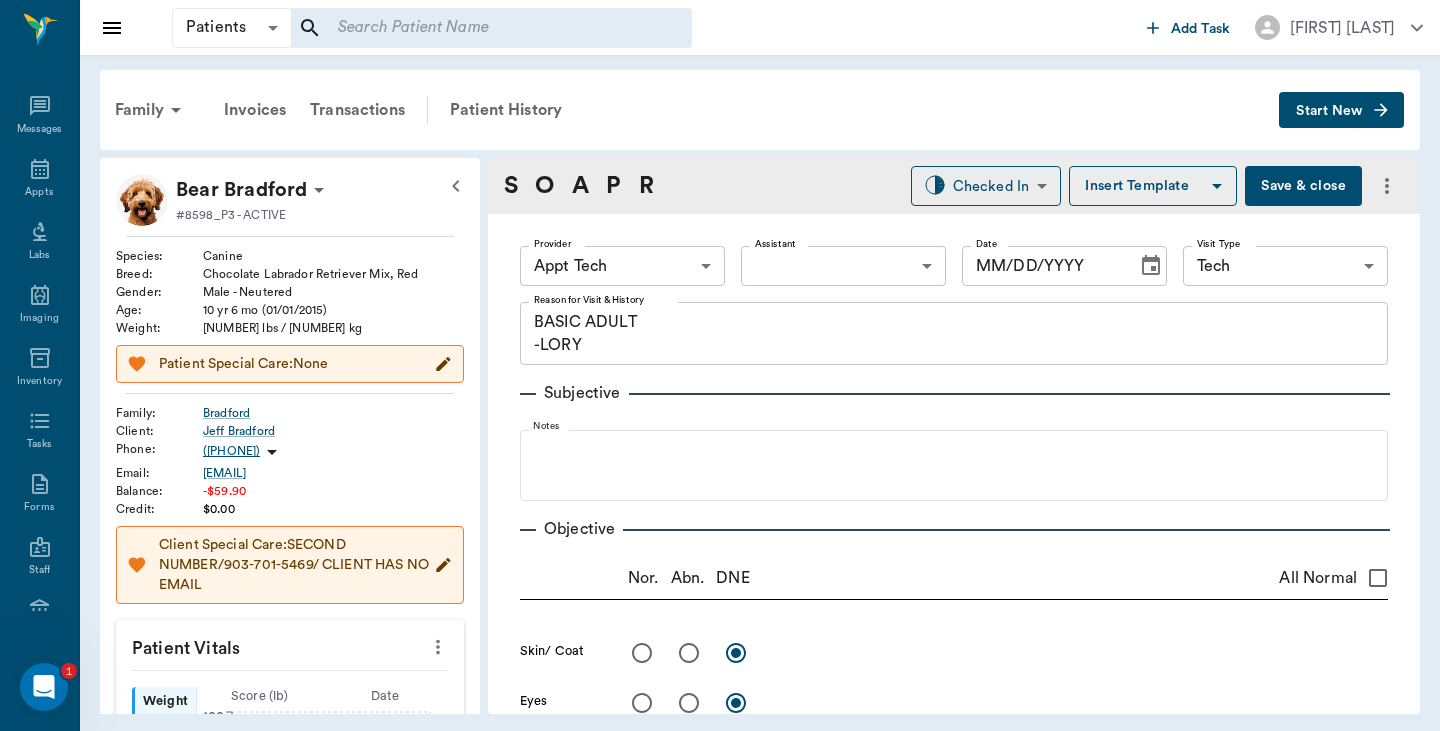 type on "65d2be4f46e3a538d89b8c1a" 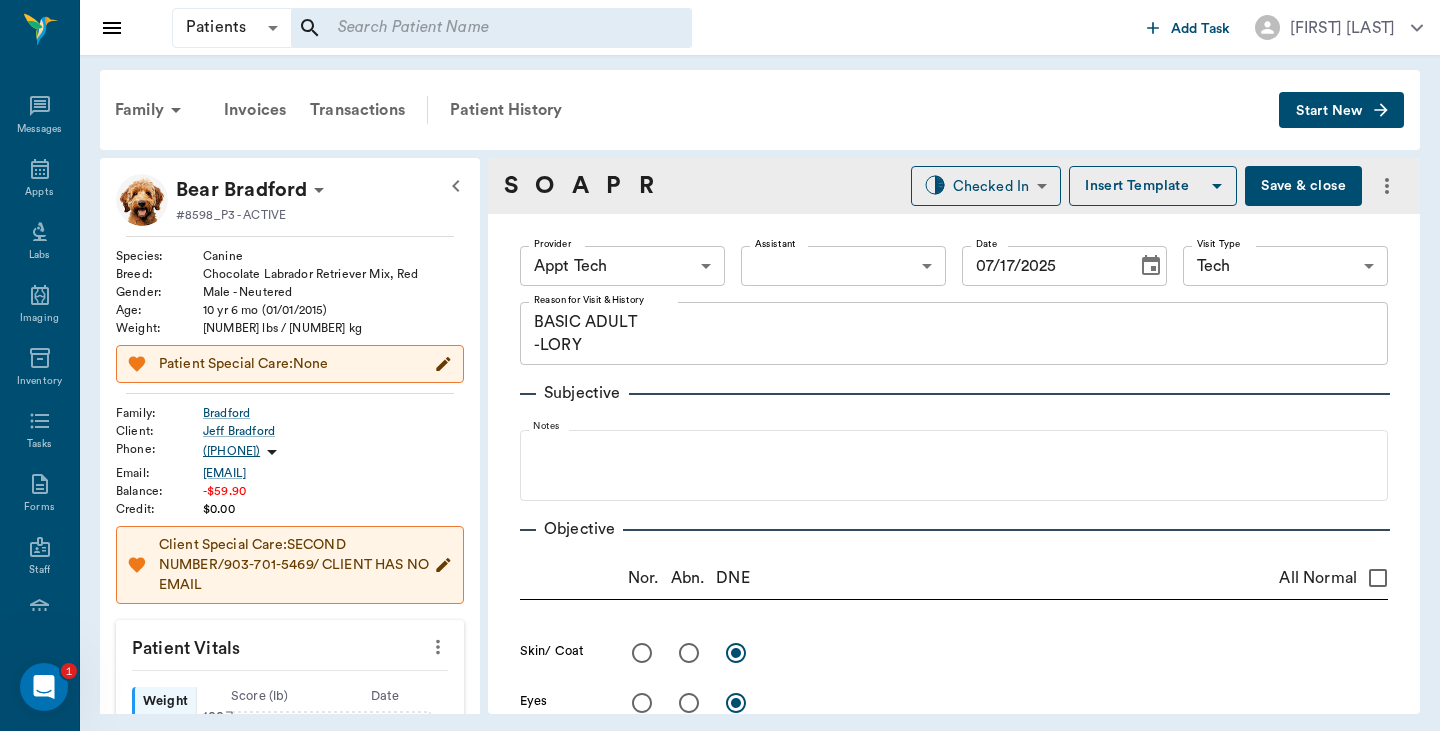 click 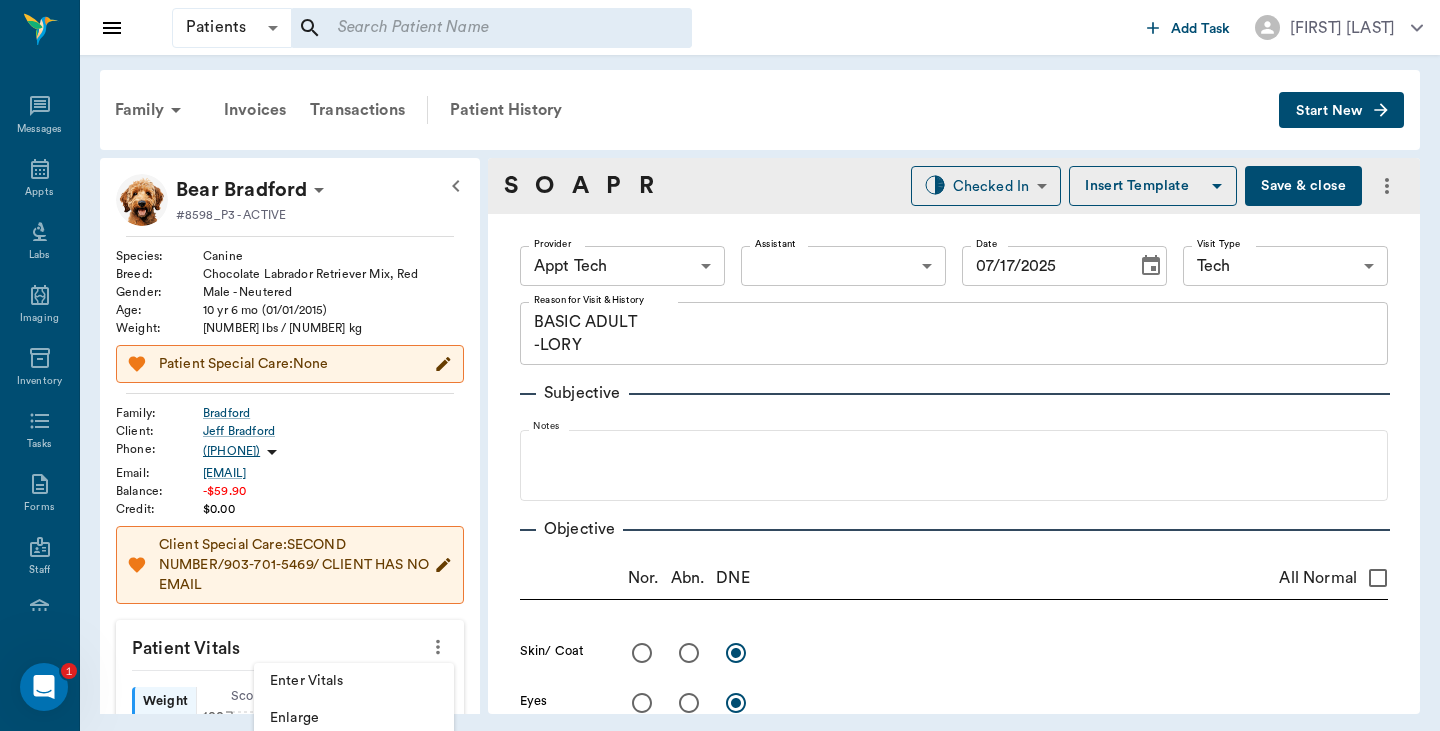click on "Enter Vitals" at bounding box center (354, 681) 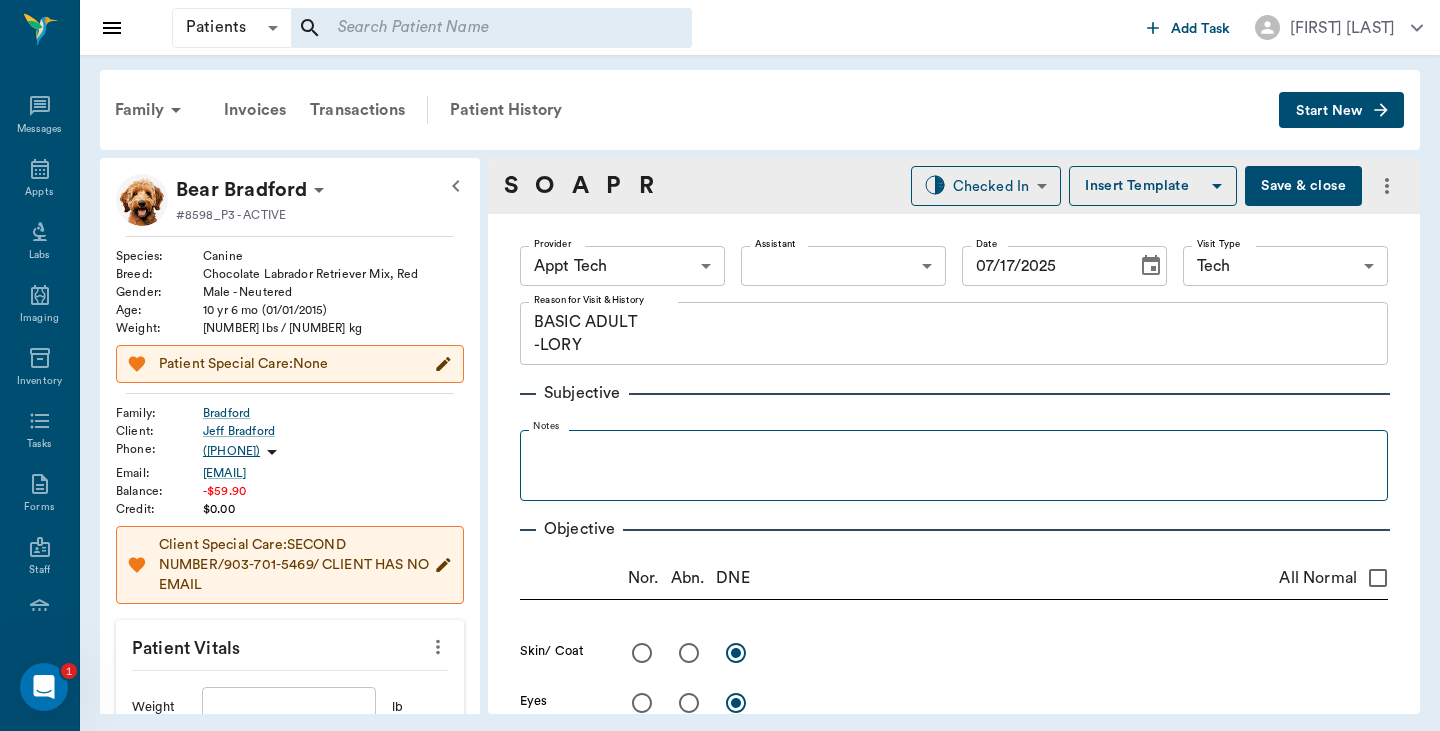 scroll, scrollTop: 0, scrollLeft: 0, axis: both 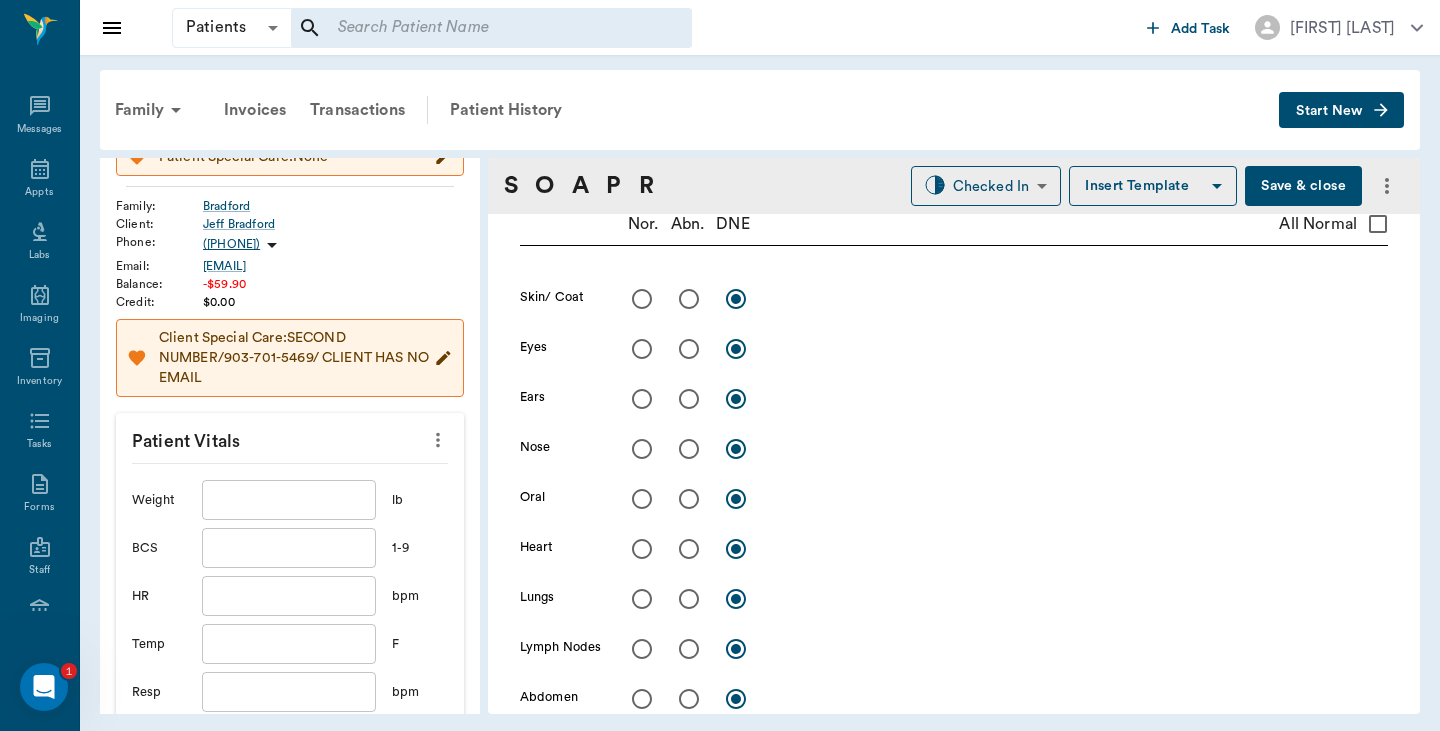 click at bounding box center [289, 500] 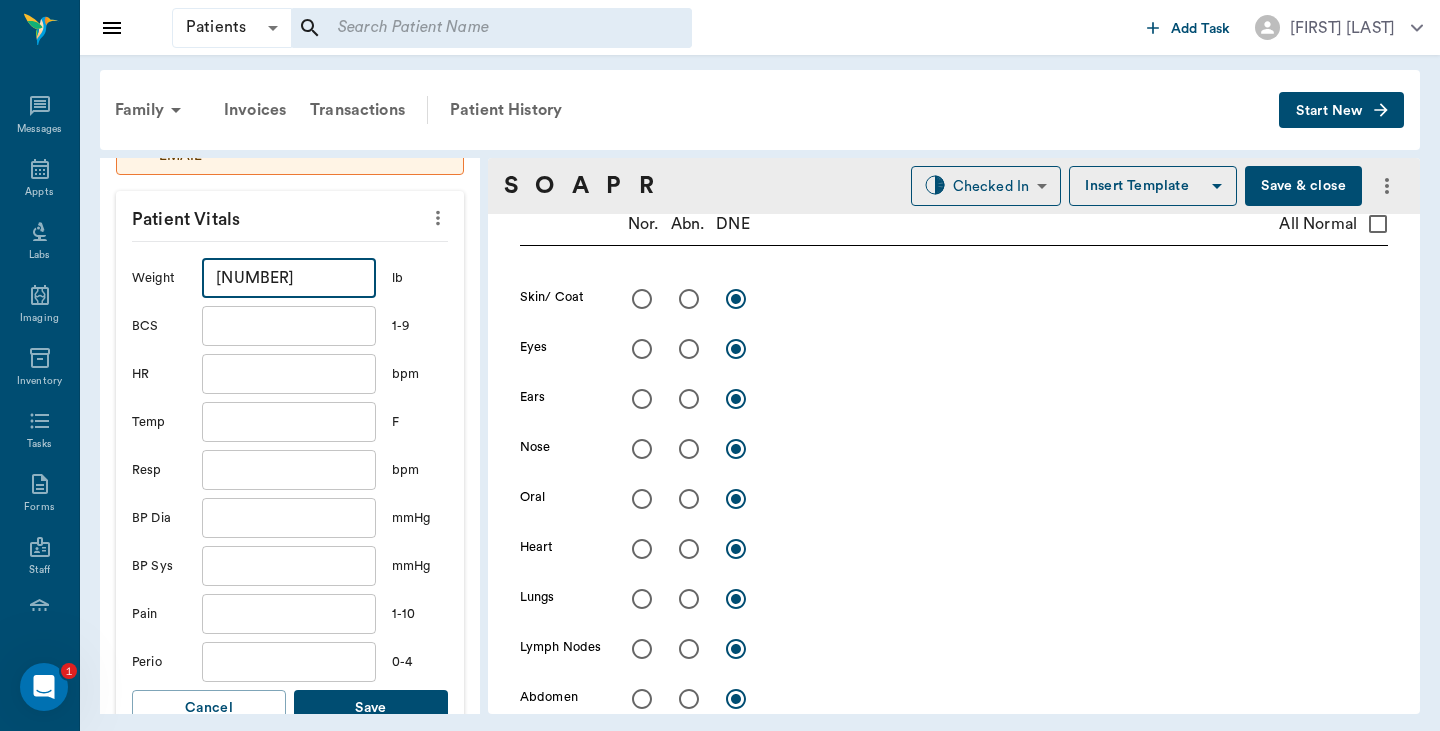 scroll, scrollTop: 438, scrollLeft: 0, axis: vertical 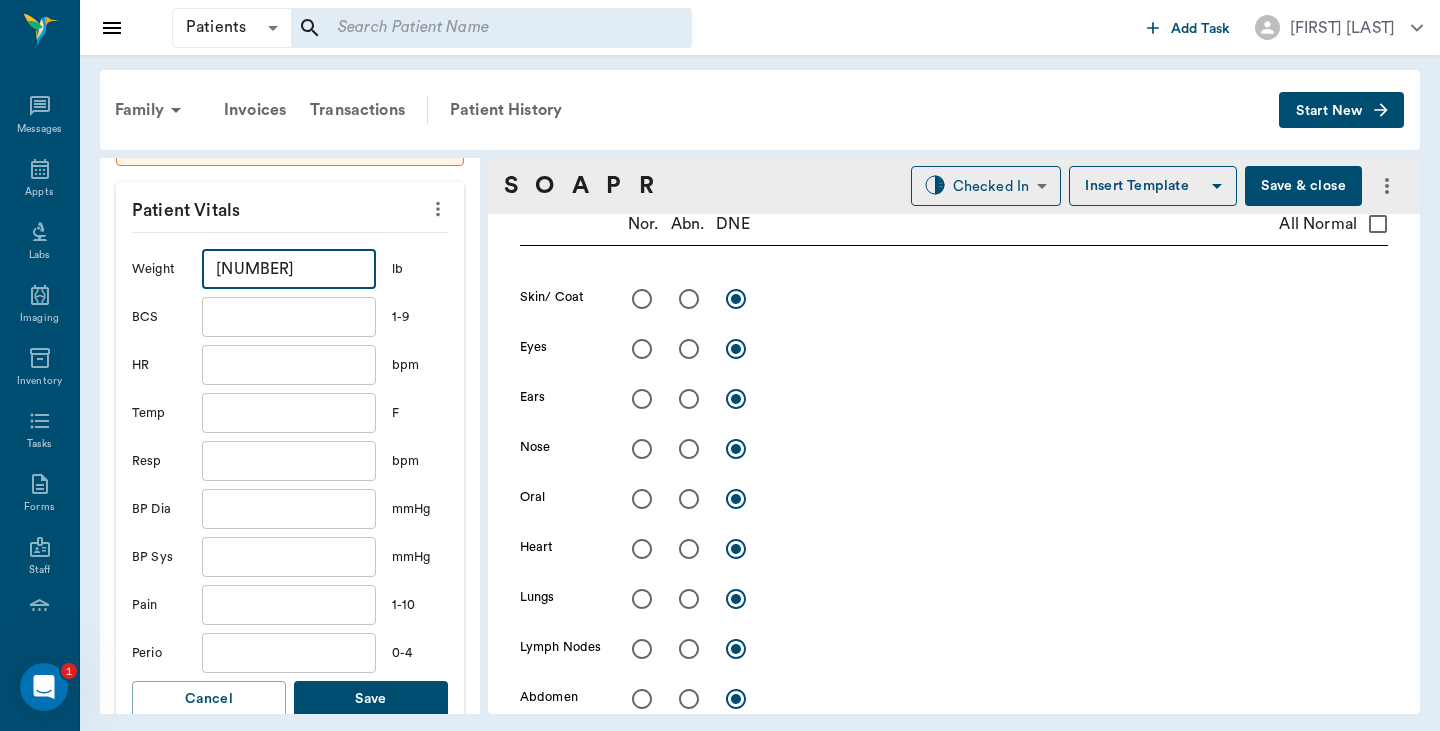 type on "[NUMBER]" 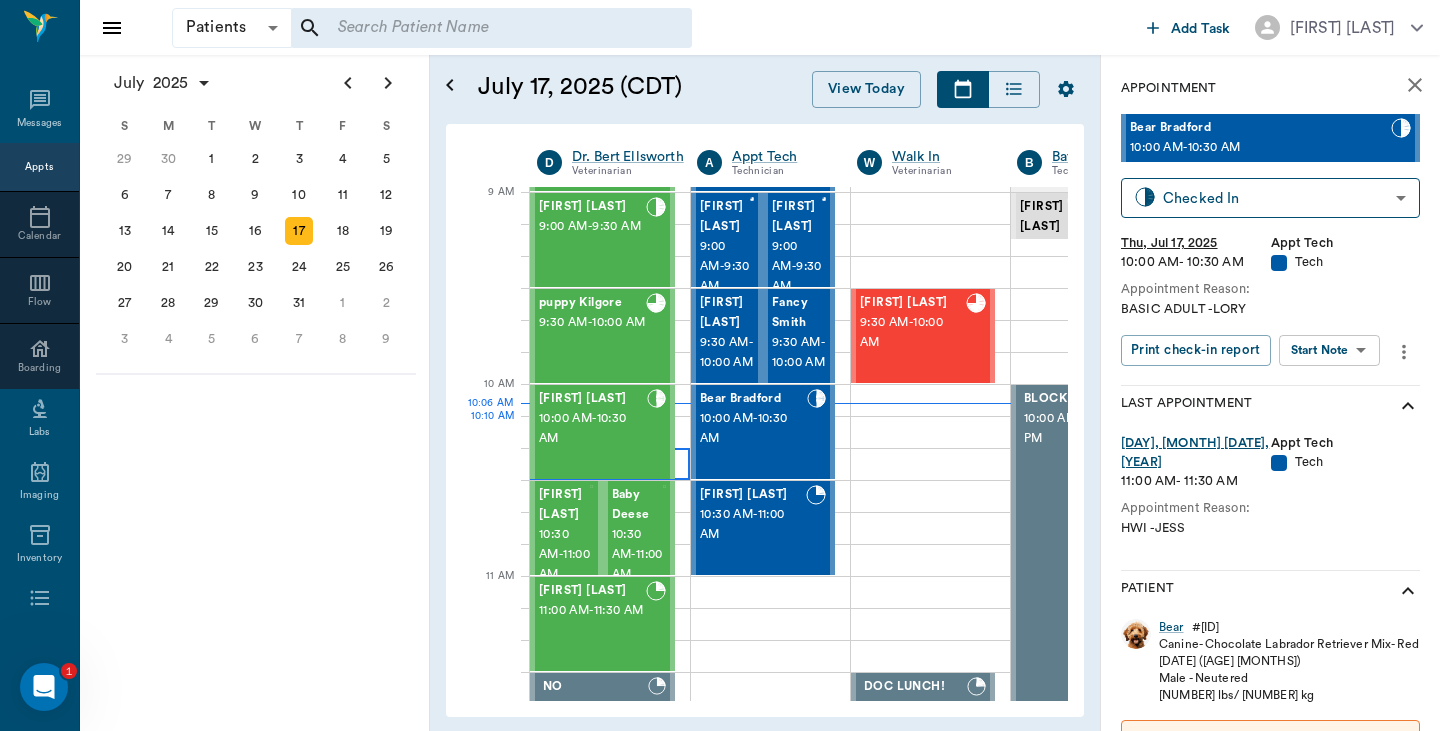 scroll, scrollTop: 195, scrollLeft: 1, axis: both 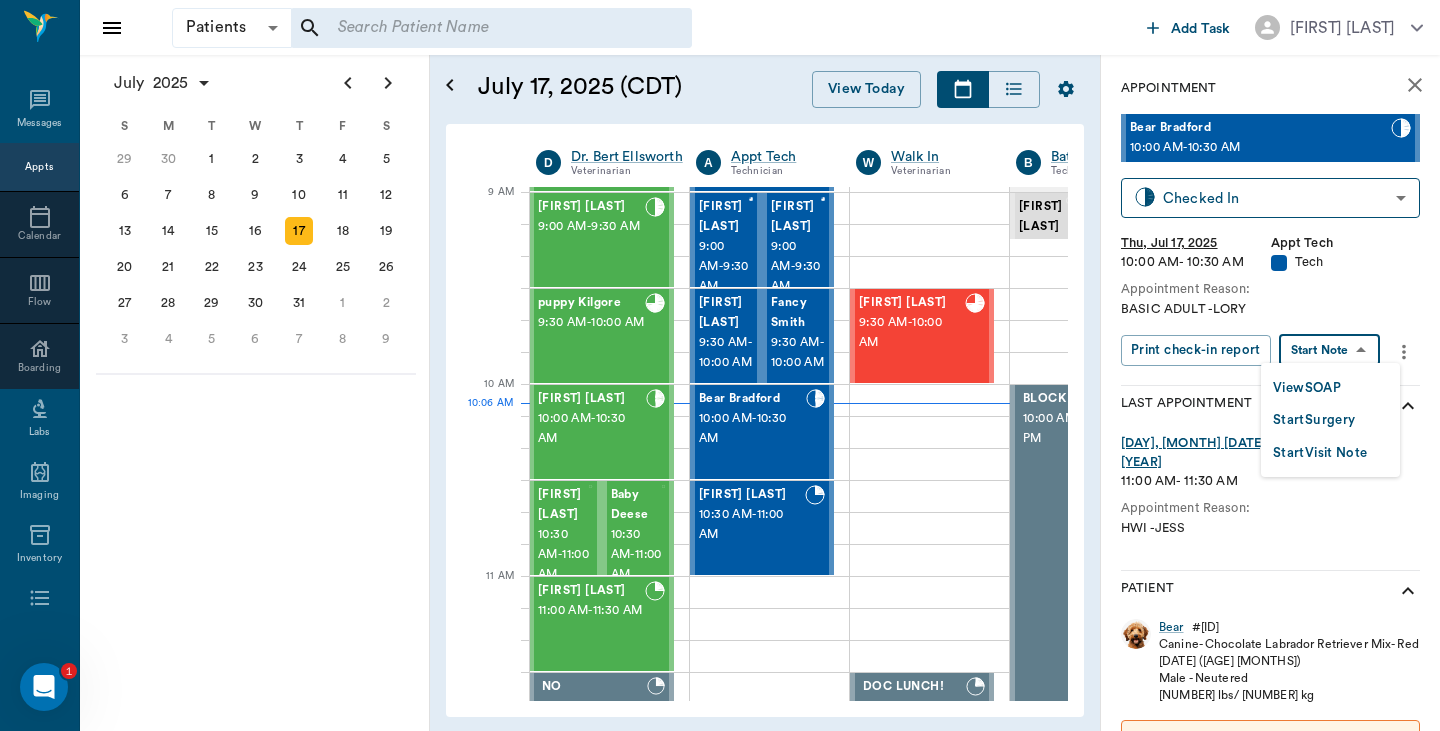 click on "Patients Patients ​ ​ Add Task Hunter Graves Nectar Messages Appts Calendar Flow Boarding Labs Imaging Inventory Tasks Forms Staff Reports Lookup Settings [MONTH] [YEAR] S M T W T F S Jun 1 2 3 4 5 6 7 8 9 10 11 12 13 14 15 16 17 18 19 20 21 22 23 24 25 26 27 28 29 30 Jul 1 2 3 4 5 6 7 8 9 10 11 12 S M T W T F S 29 30 Jul 1 2 3 4 5 6 7 8 9 10 11 12 13 14 15 16 17 18 19 20 21 22 23 24 25 26 27 28 29 30 31 Aug 1 2 3 4 5 6 7 8 9 S M T W T F S 27 28 29 30 31 Aug 1 2 3 4 5 6 7 8 9 10 11 12 13 14 15 16 17 18 19 20 21 22 23 24 25 26 27 28 29 30 31 Sep 1 2 3 4 5 6 [MONTH] [DATE], [YEAR] (CDT) View Today [MONTH] [YEAR] Today [DATE] [DAY] [MONTH] [YEAR] D [LAST] [LAST] Veterinarian A Appt Tech Technician W Walk In Veterinarian B Bath & Surgery Technician B Board & Procedures Other D [LAST] [LAST] Veterinarian 8 AM 9 AM 10 AM 11 AM 12 PM 1 PM 2 PM 3 PM 4 PM 5 PM 6 PM 7 PM 8 PM 10:06 AM 10:00 AM Bovine Barr 8:00 AM - 9:00 AM Racey [LAST] 9:00 AM - 9:30 AM puppy Kilgore 9:30 AM - 10:00 AM Trooper [LAST] 10:00 AM - 10:30 AM 10:30 AM -" at bounding box center (720, 365) 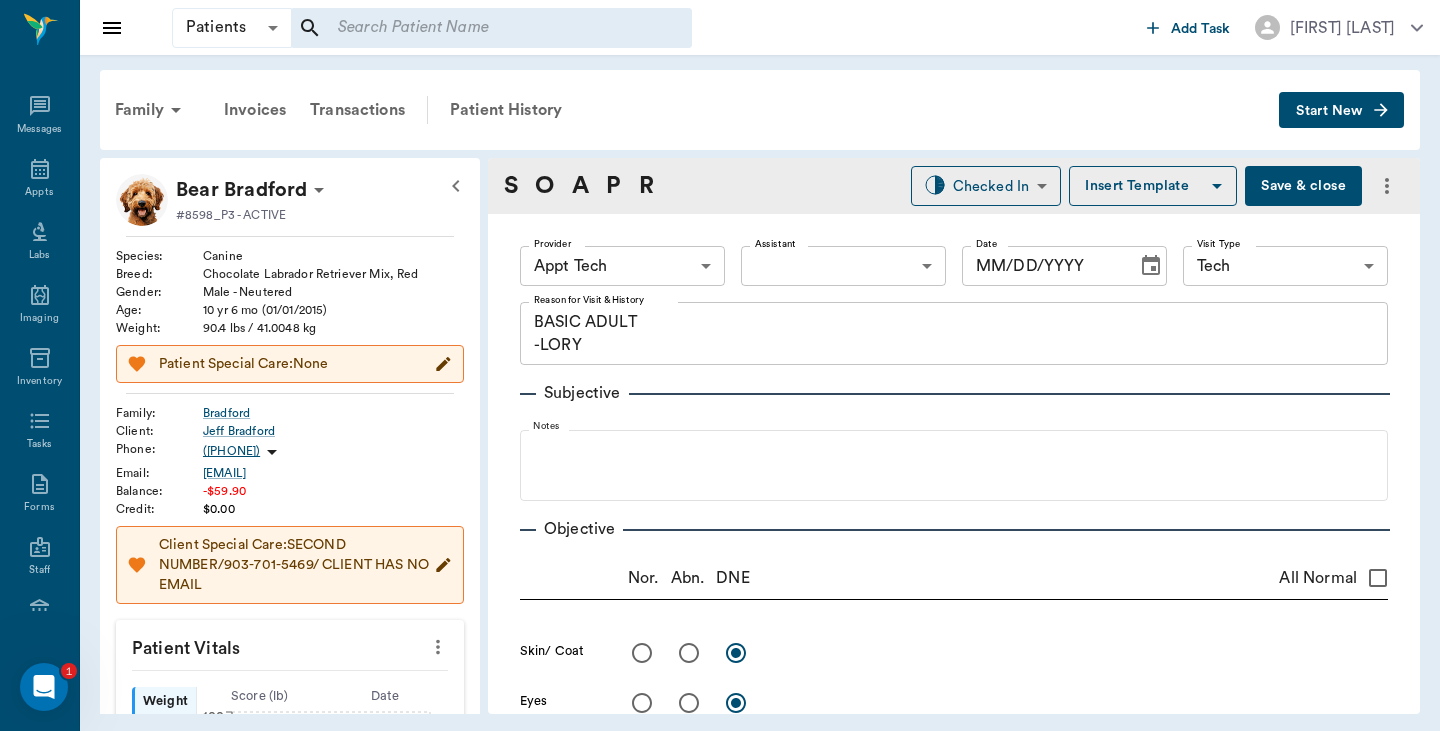 type on "63ec2f075fda476ae8351a4c" 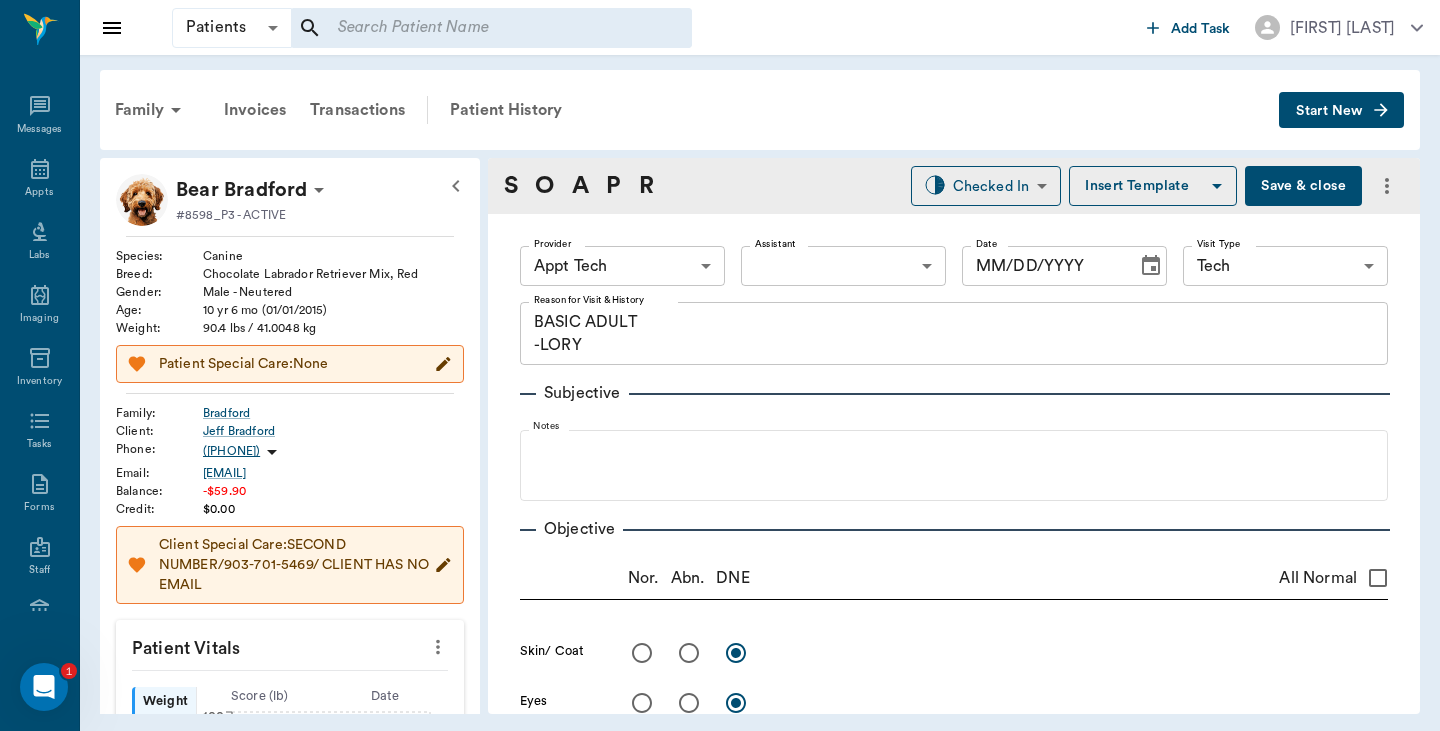 type on "07/17/2025" 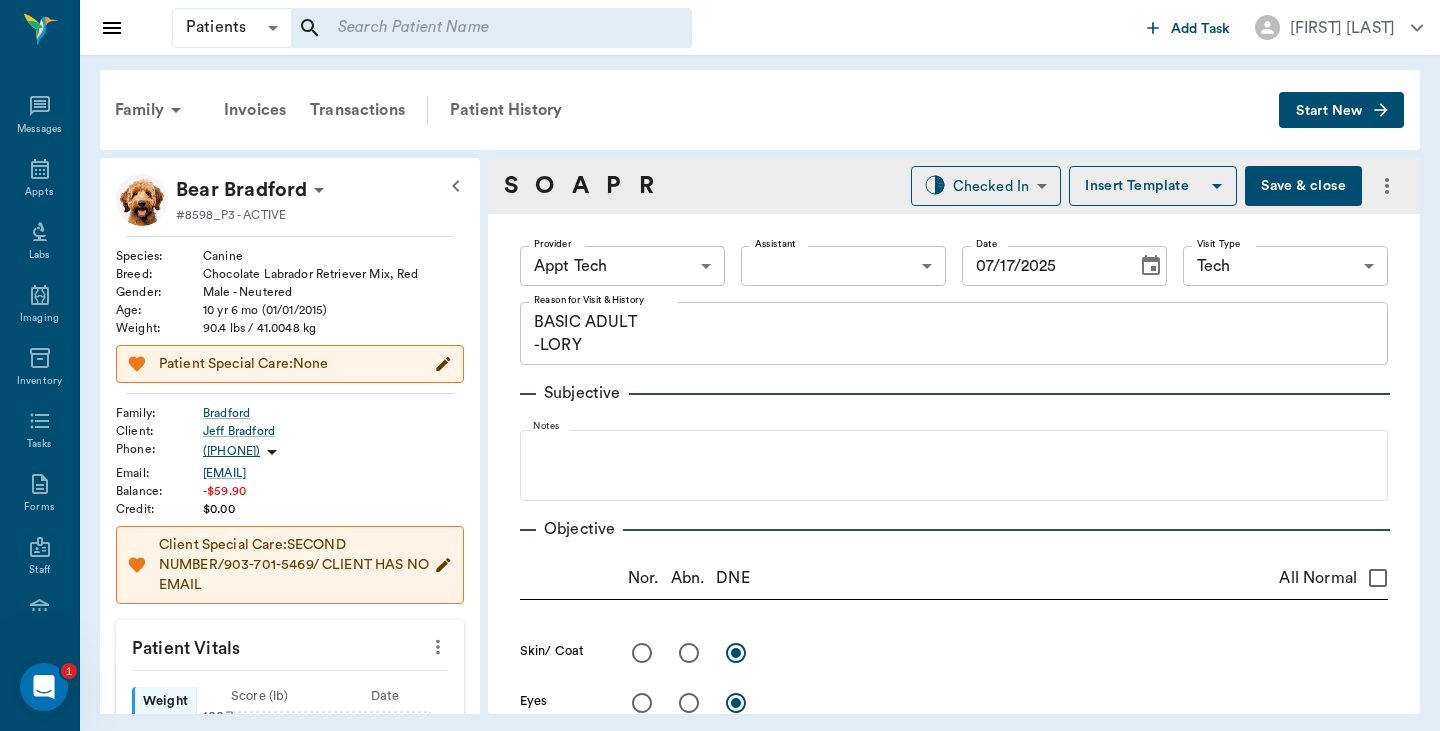 type on "BASIC ADULT
-LORY" 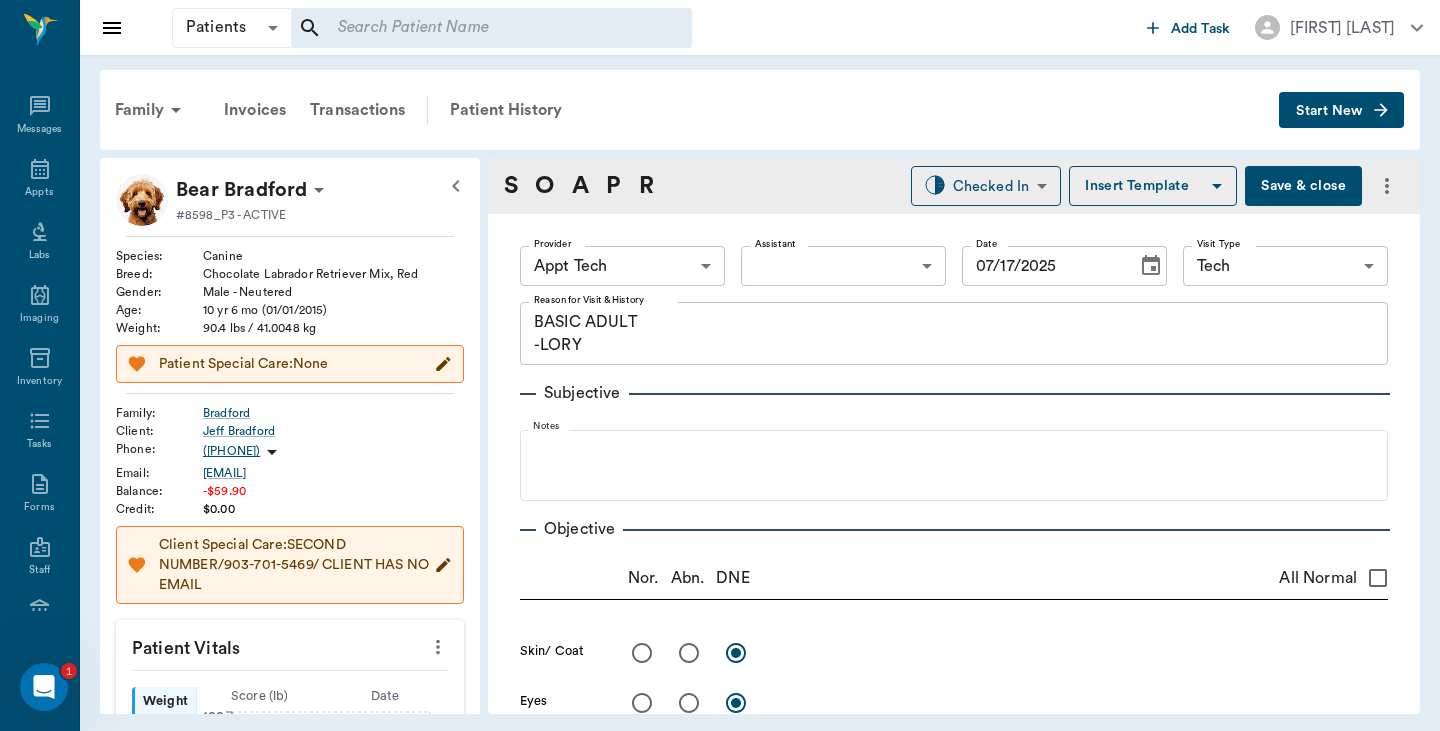 click on "Patients Patients ​ ​ Add Task Hunter Graves Nectar Messages Appts Labs Imaging Inventory Tasks Forms Staff Reports Lookup Settings [MONTH] [YEAR] S M T W T F S Jun 1 2 3 4 5 6 7 8 9 10 11 12 13 14 15 16 17 18 19 20 21 22 23 24 25 26 27 28 29 30 Jul 1 2 3 4 5 6 7 8 9 10 11 12 S M T W T F S 29 30 Jul 1 2 3 4 5 6 7 8 9 10 11 12 13 14 15 16 17 18 19 20 21 22 23 24 25 26 27 28 29 30 31 Aug 1 2 3 4 5 6 7 8 9 S M T W T F S 27 28 29 30 31 Aug 1 2 3 4 5 6 7 8 9 10 11 12 13 14 15 16 17 18 19 20 21 22 23 24 25 26 27 28 29 30 31 Sep 1 2 3 4 5 6 [MONTH] [DATE], [YEAR] (CDT) View Today [MONTH] [YEAR] Today [DAY] [MONTH] [YEAR] D [LAST] [LAST] Veterinarian A Appt Tech Technician W Walk In Veterinarian B Bath & Surgery Technician B Board & Procedures Other D [LAST] [LAST] Veterinarian 8 AM 9 AM 10 AM 11 AM 12 PM 1 PM 2 PM 3 PM 4 PM 5 PM 6 PM 7 PM 8 PM 10:06 AM 10:00 AM Bovine Barr 8:00 AM - 9:00 AM Racey [LAST] 9:00 AM - 9:30 AM puppy Kilgore 9:30 AM - 10:00 AM Trooper [LAST] 10:00 AM - 10:30 AM 10:30 AM -" at bounding box center [720, 365] 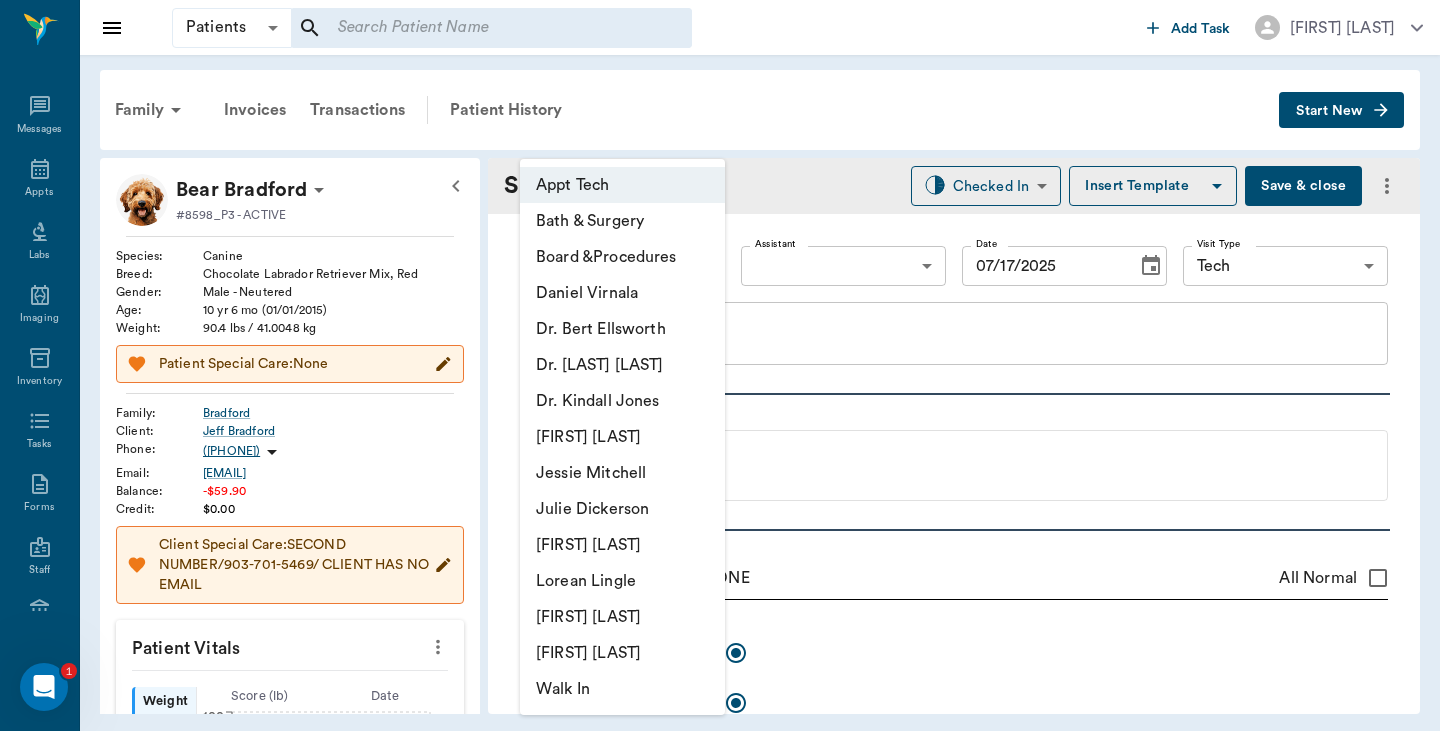 click on "Julie Dickerson" at bounding box center [622, 509] 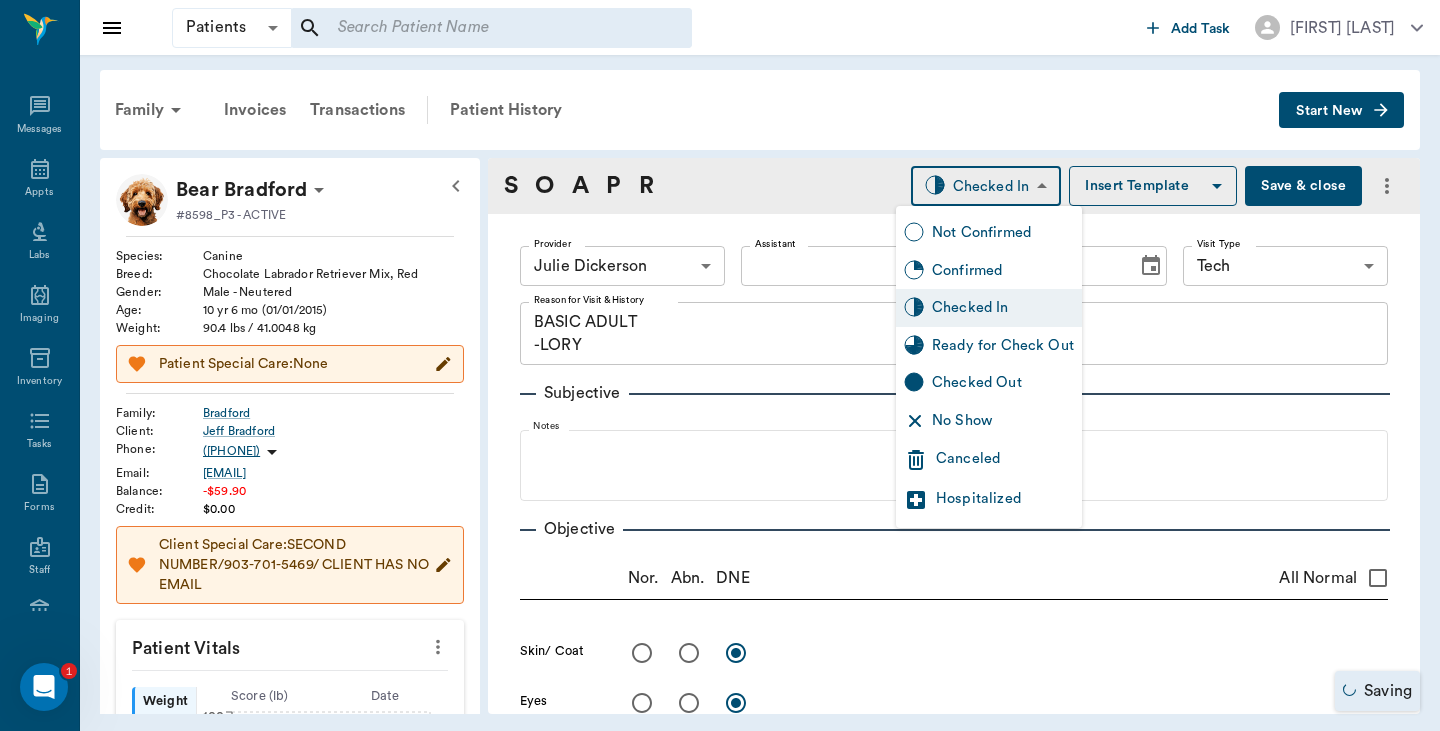 click on "Patients Patients ​ ​ Add Task Hunter Graves Nectar Messages Appts Labs Imaging Inventory Tasks Forms Staff Reports Lookup Settings [MONTH] [YEAR] S M T W T F S Jun 1 2 3 4 5 6 7 8 9 10 11 12 13 14 15 16 17 18 19 20 21 22 23 24 25 26 27 28 29 30 Jul 1 2 3 4 5 6 7 8 9 10 11 12 S M T W T F S 29 30 Jul 1 2 3 4 5 6 7 8 9 10 11 12 13 14 15 16 17 18 19 20 21 22 23 24 25 26 27 28 29 30 31 Aug 1 2 3 4 5 6 7 8 9 S M T W T F S 27 28 29 30 31 Aug 1 2 3 4 5 6 7 8 9 10 11 12 13 14 15 16 17 18 19 20 21 22 23 24 25 26 27 28 29 30 31 Sep 1 2 3 4 5 6 [MONTH] [DATE], [YEAR] (CDT) View Today [MONTH] [YEAR] Today [DAY] [MONTH] [YEAR] D [LAST] [LAST] Veterinarian A Appt Tech Technician W Walk In Veterinarian B Bath & Surgery Technician B Board & Procedures Other D [LAST] [LAST] Veterinarian 8 AM 9 AM 10 AM 11 AM 12 PM 1 PM 2 PM 3 PM 4 PM 5 PM 6 PM 7 PM 8 PM 10:06 AM 10:00 AM Bovine Barr 8:00 AM - 9:00 AM Racey [LAST] 9:00 AM - 9:30 AM puppy Kilgore 9:30 AM - 10:00 AM Trooper [LAST] 10:00 AM - 10:30 AM 10:30 AM -" at bounding box center (720, 365) 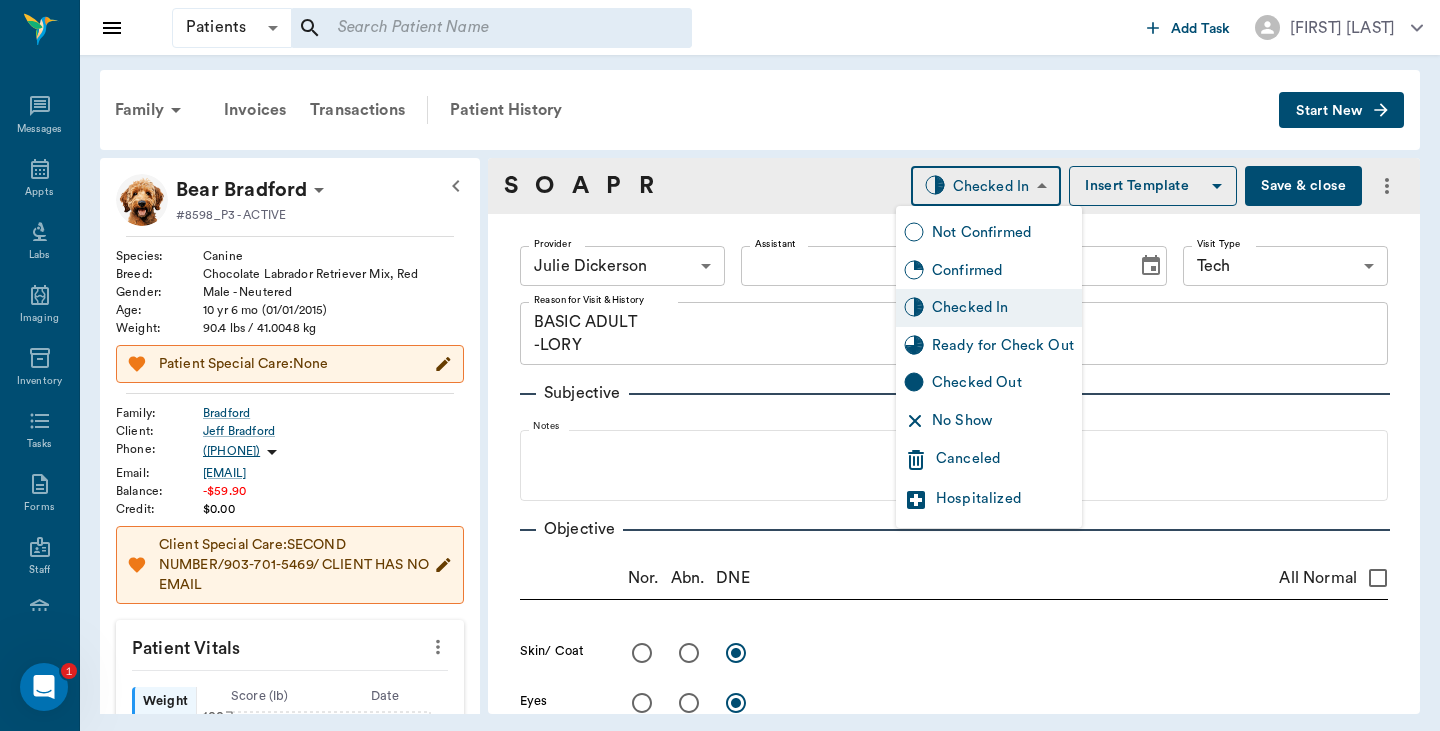 click on "Ready for Check Out" at bounding box center [1003, 346] 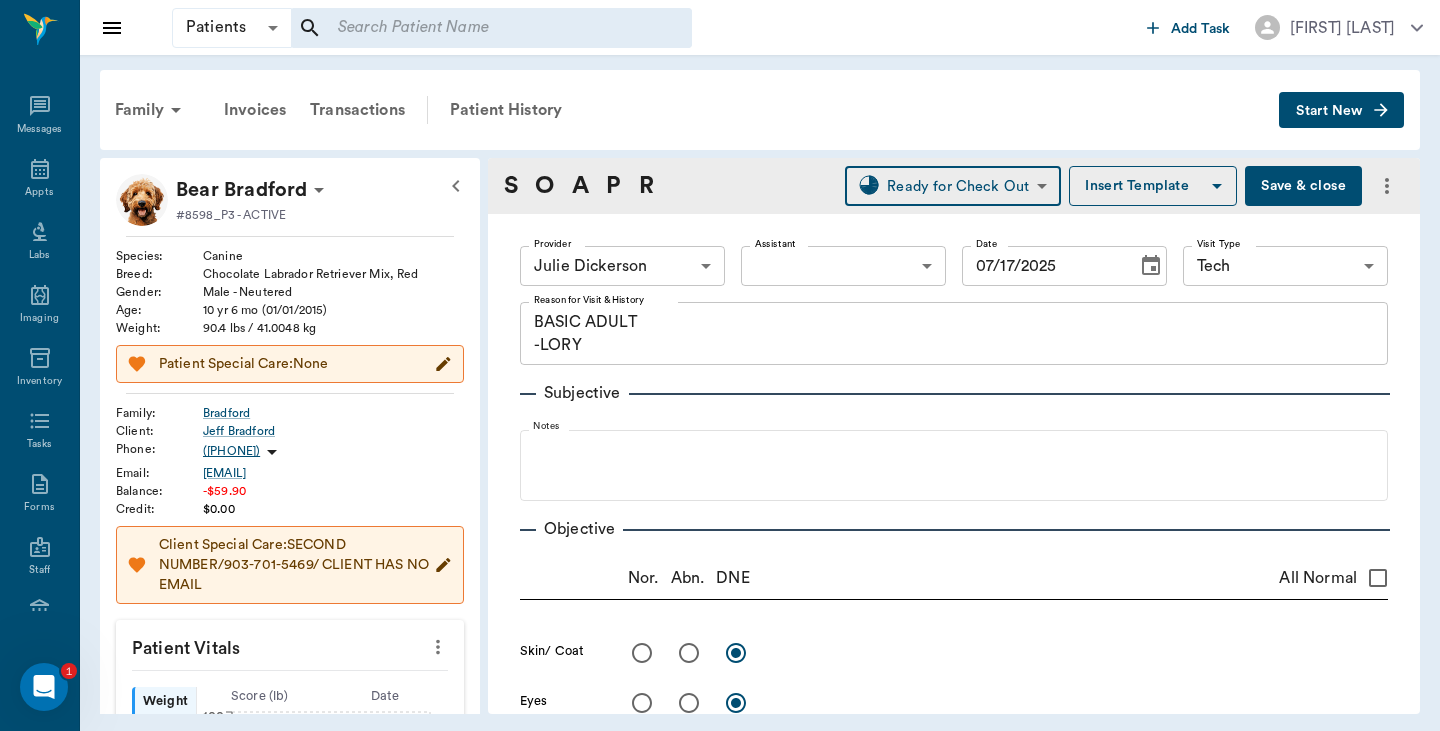 scroll, scrollTop: 0, scrollLeft: 0, axis: both 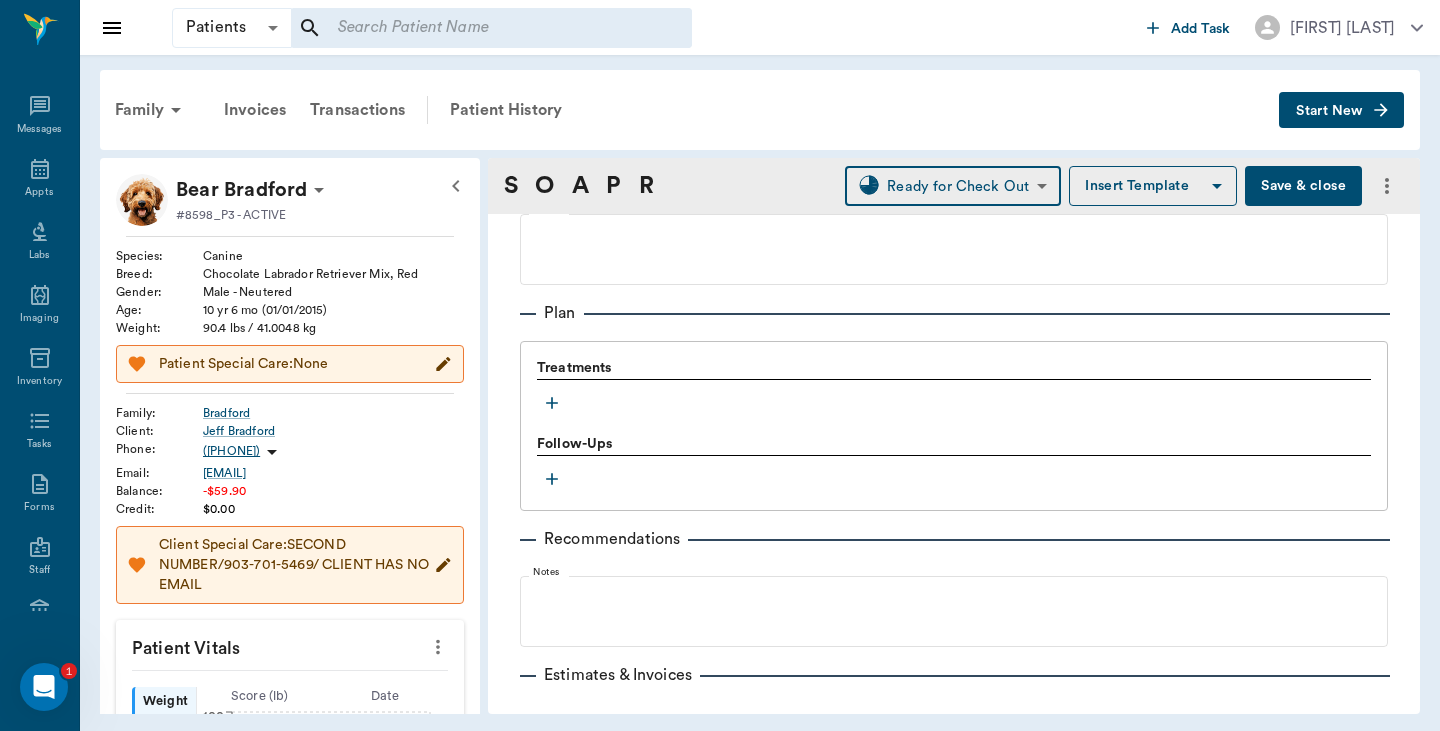 click 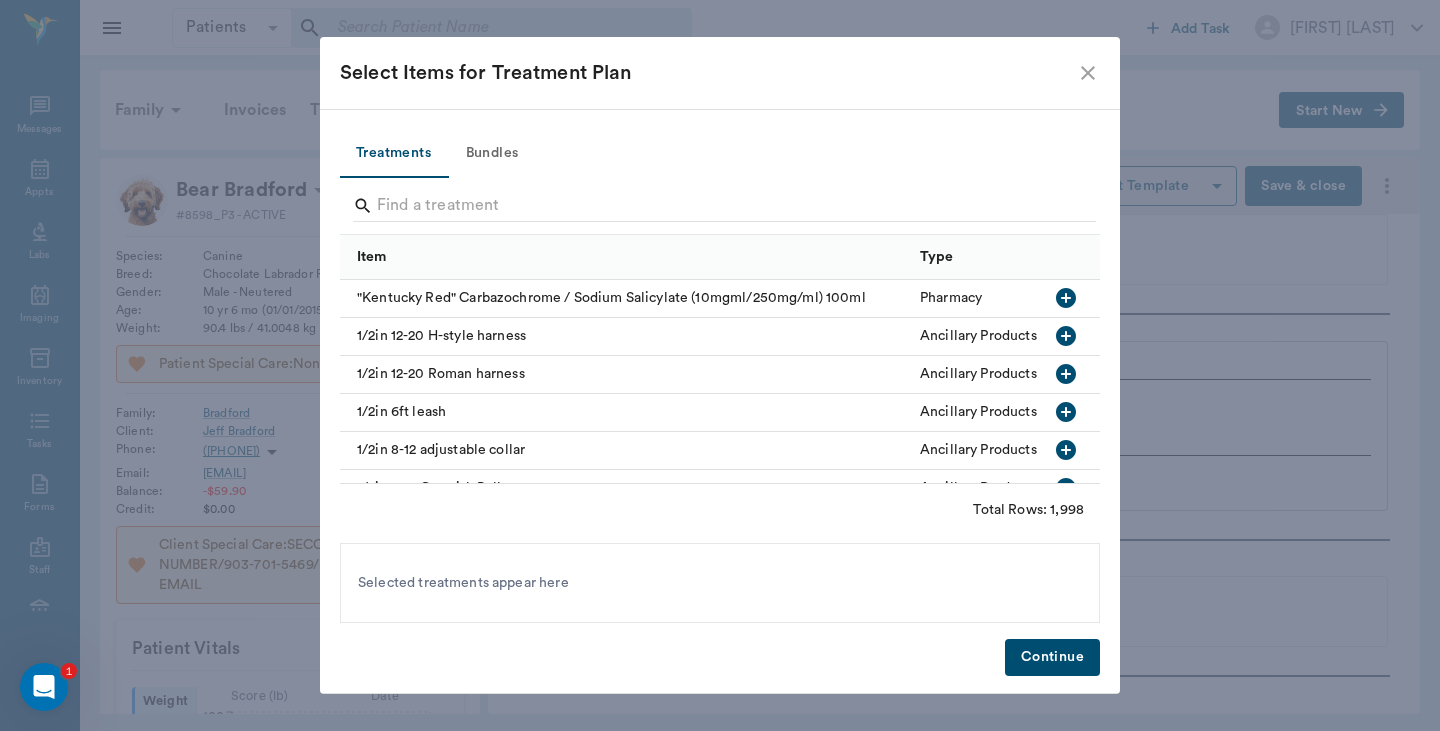 click on "Bundles" at bounding box center (492, 154) 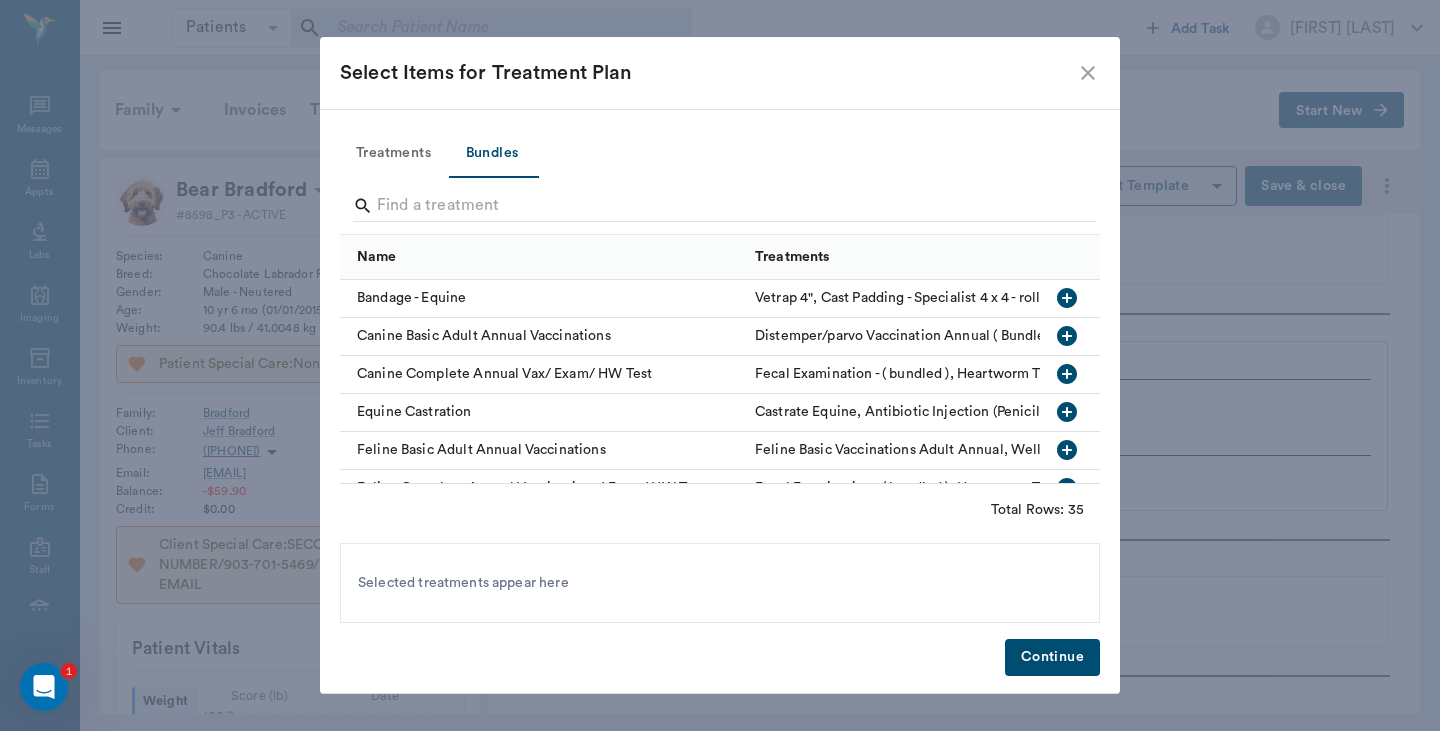 click 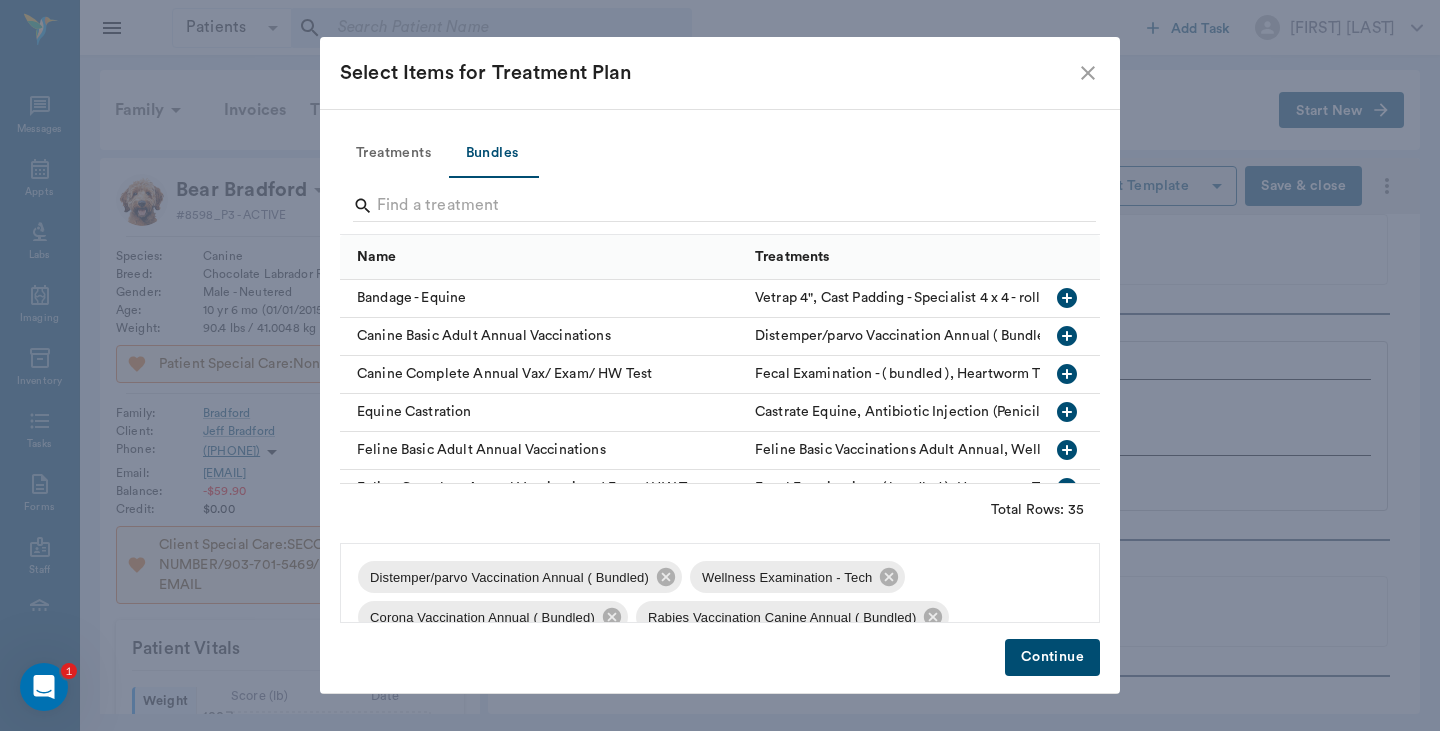 click on "Continue" at bounding box center [1052, 657] 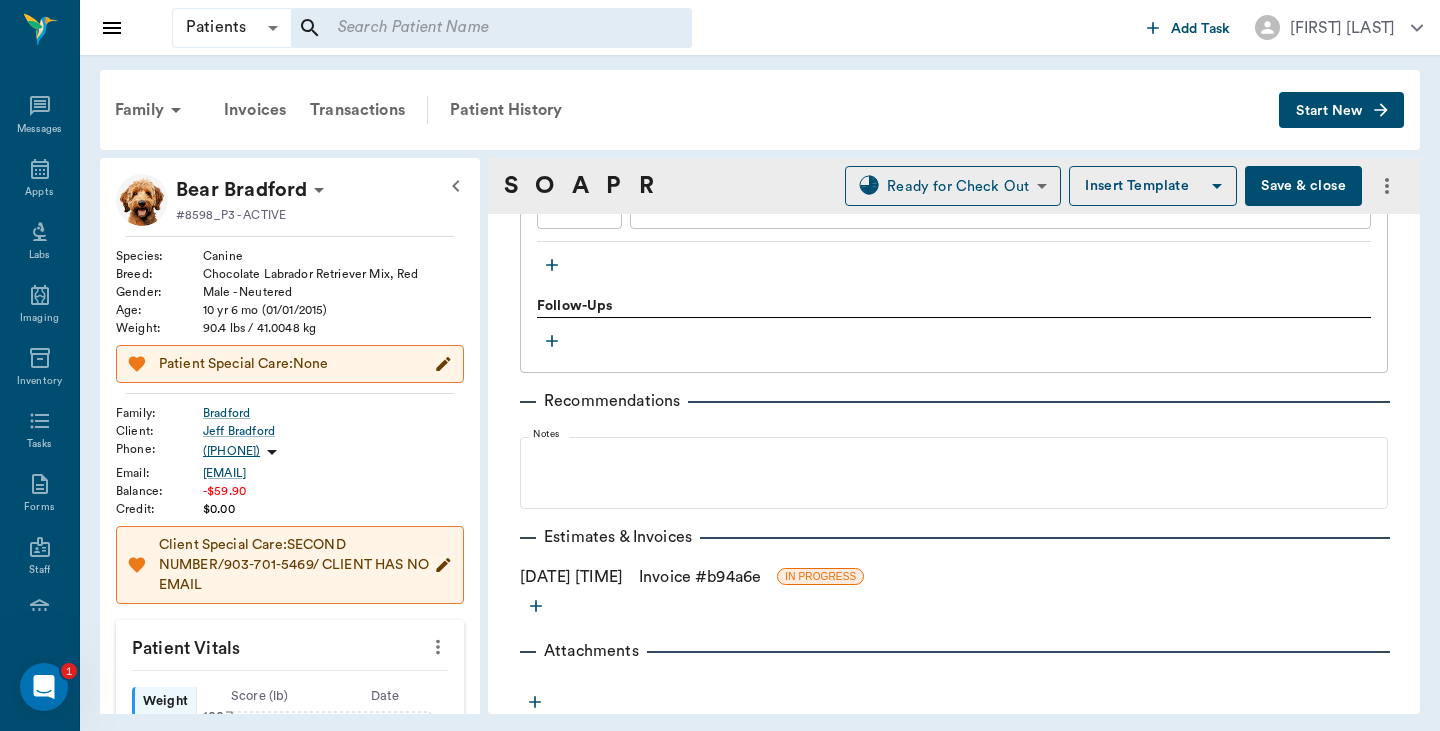 scroll, scrollTop: 2380, scrollLeft: 0, axis: vertical 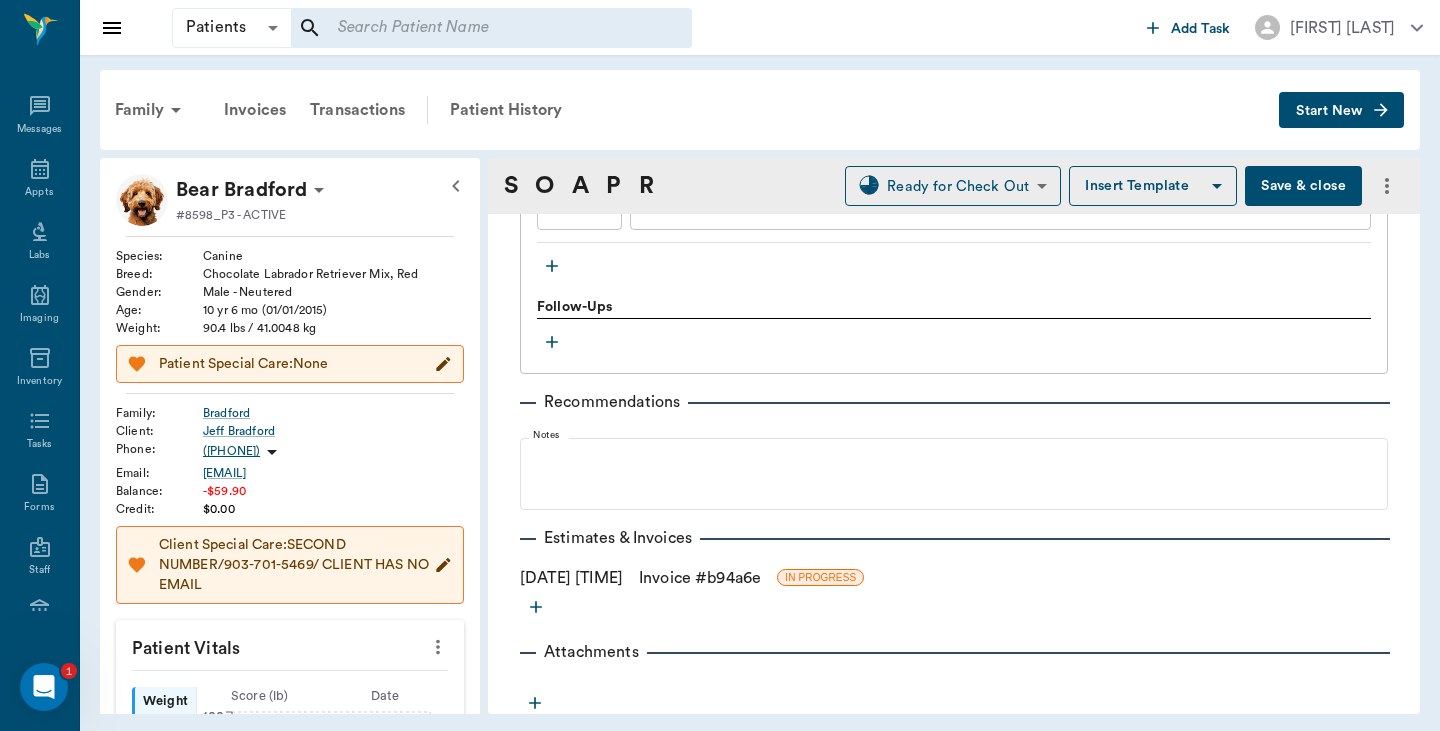 click 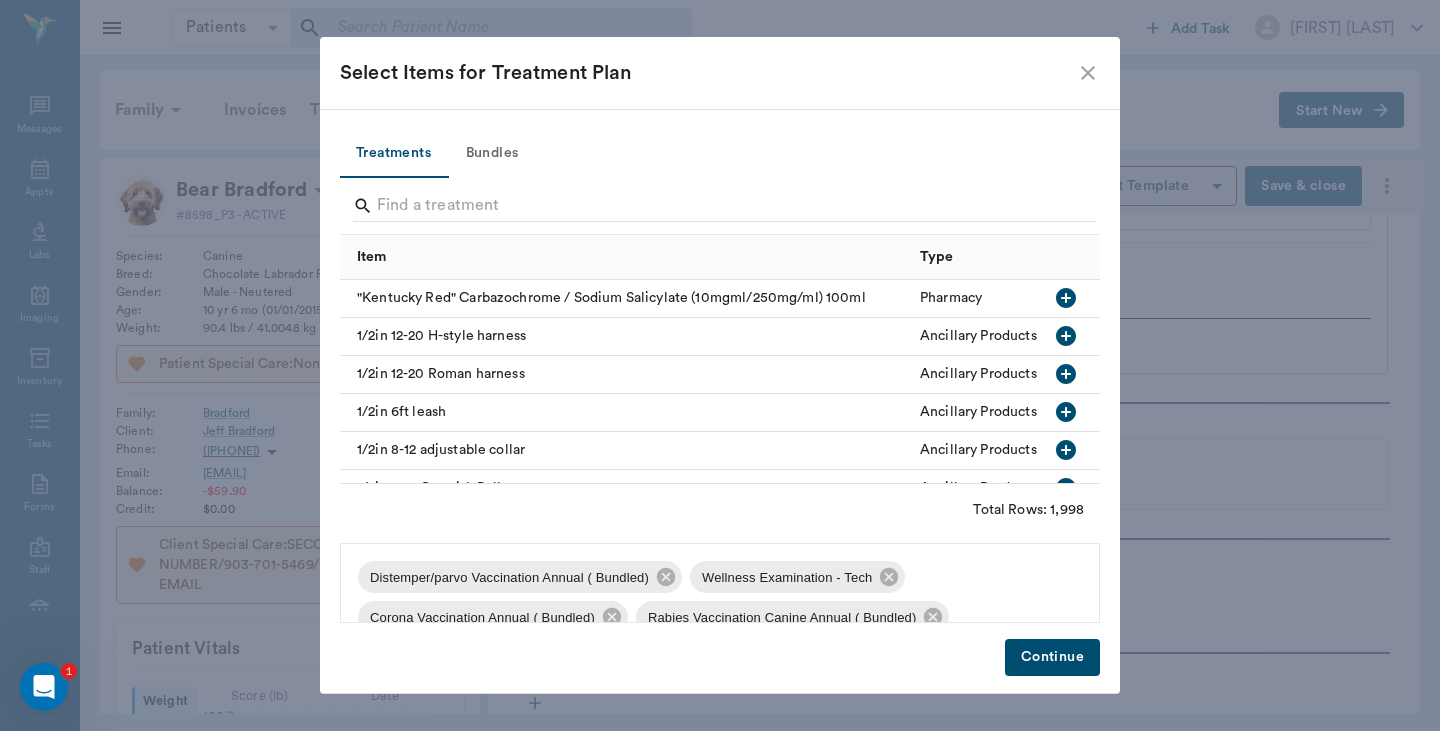 click at bounding box center (724, 208) 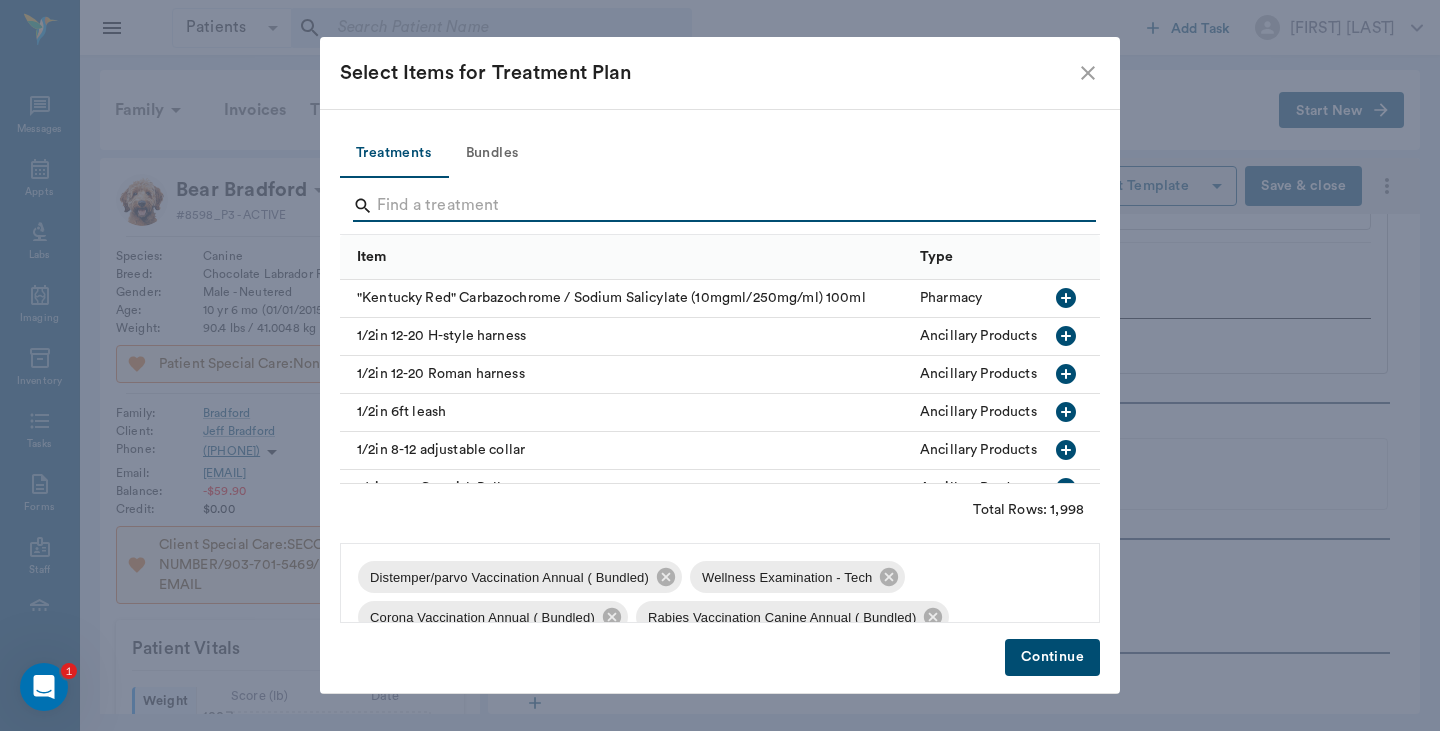 click at bounding box center (721, 206) 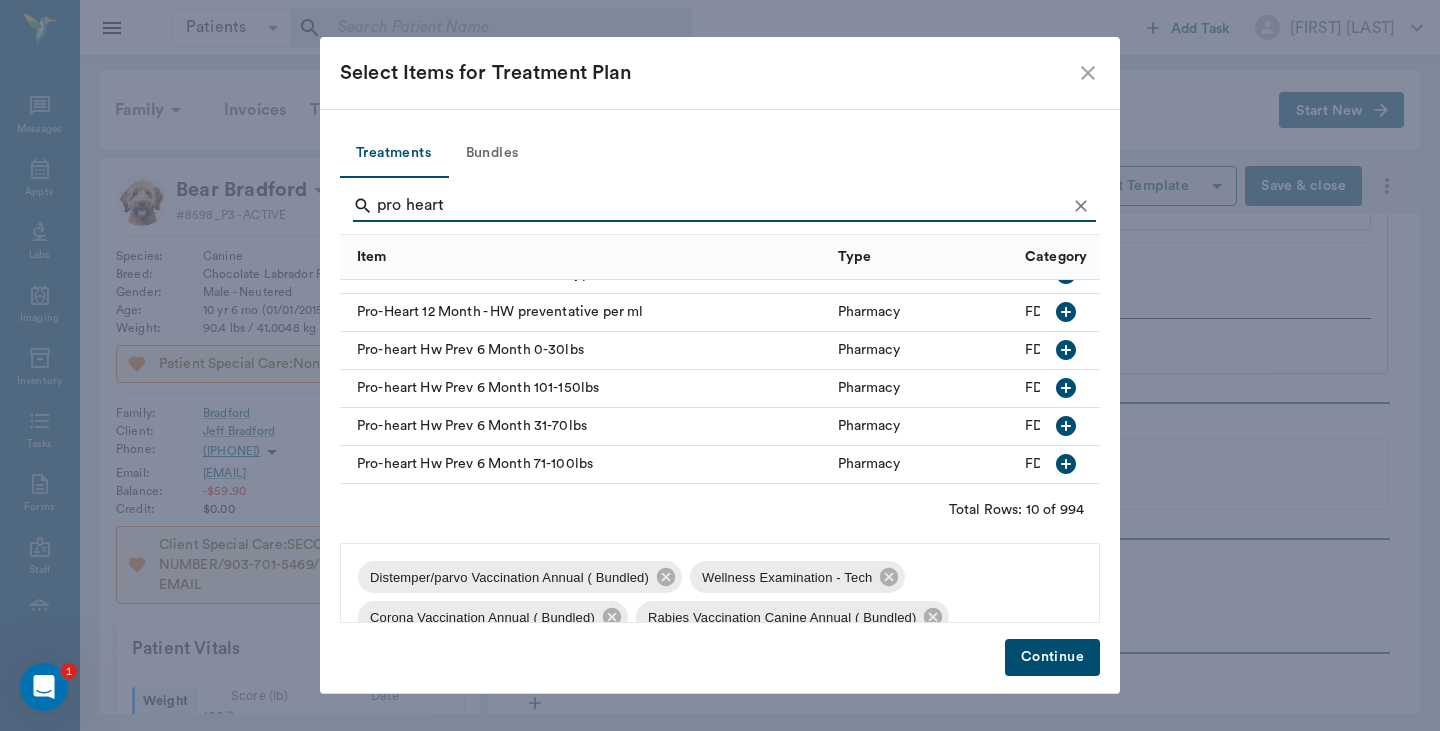 scroll, scrollTop: 176, scrollLeft: 0, axis: vertical 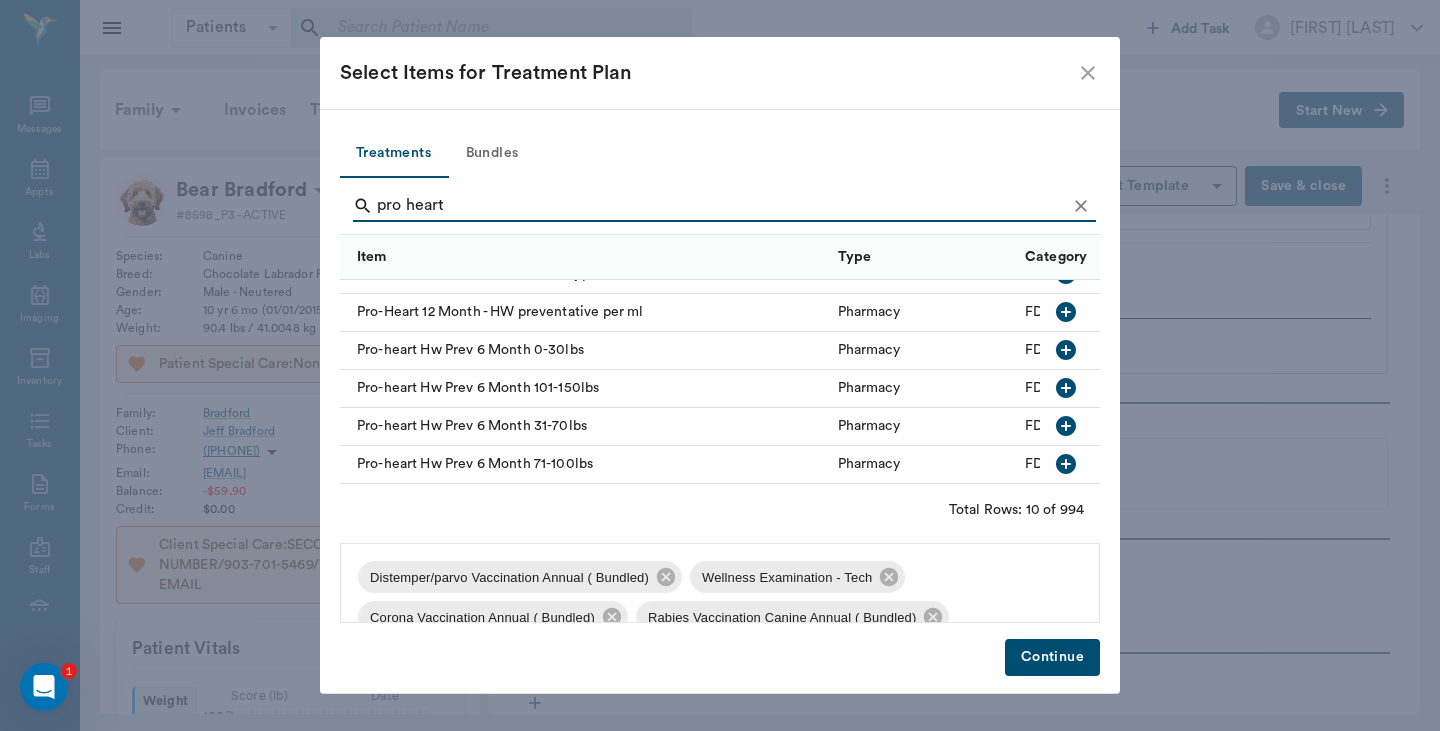 type on "pro heart" 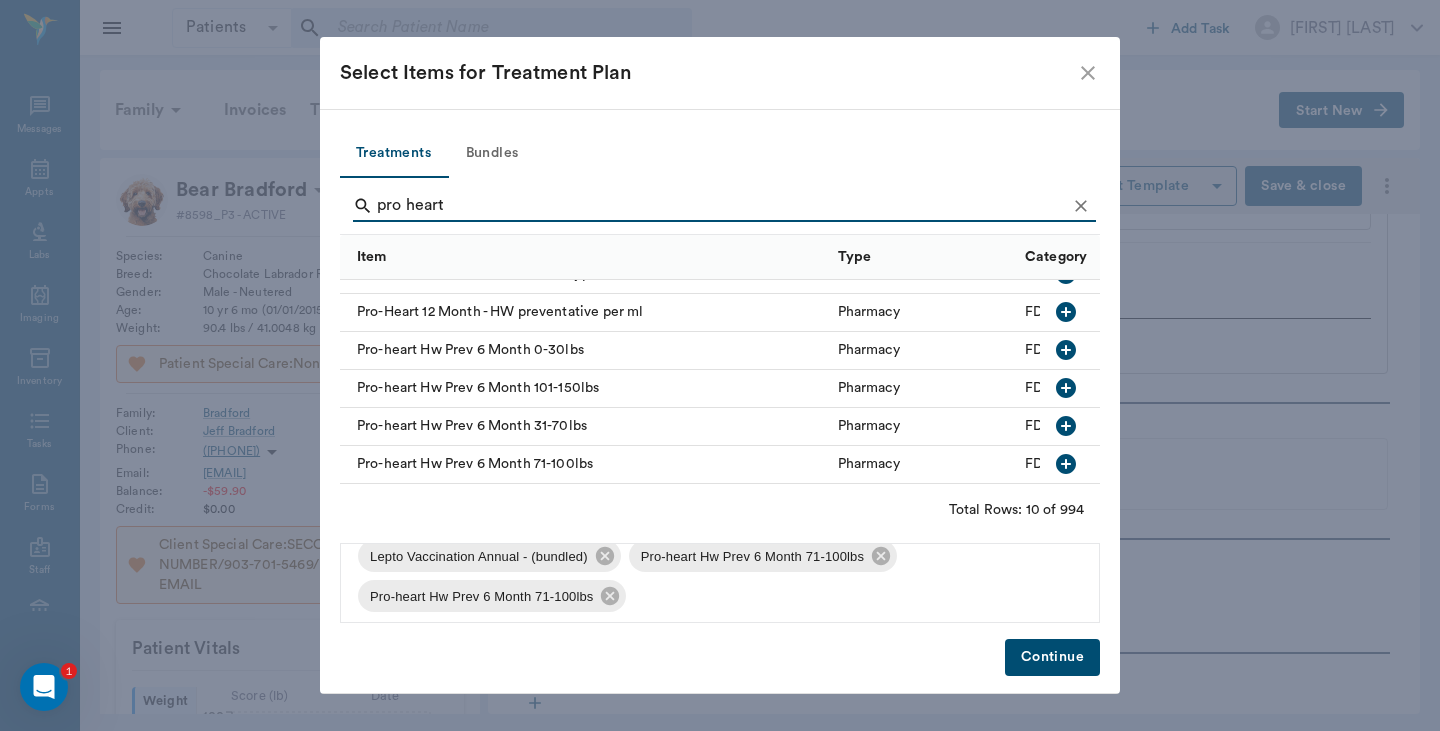 scroll, scrollTop: 186, scrollLeft: 0, axis: vertical 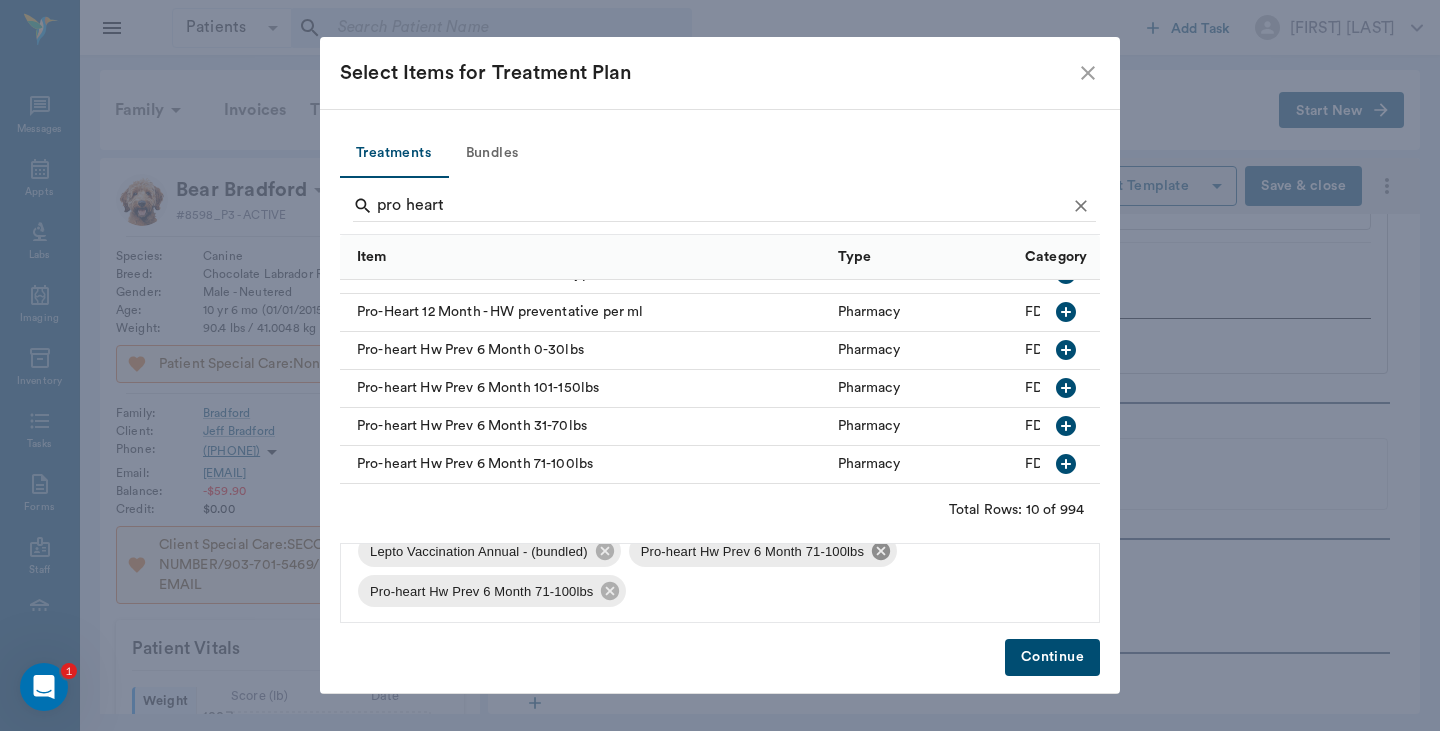 click 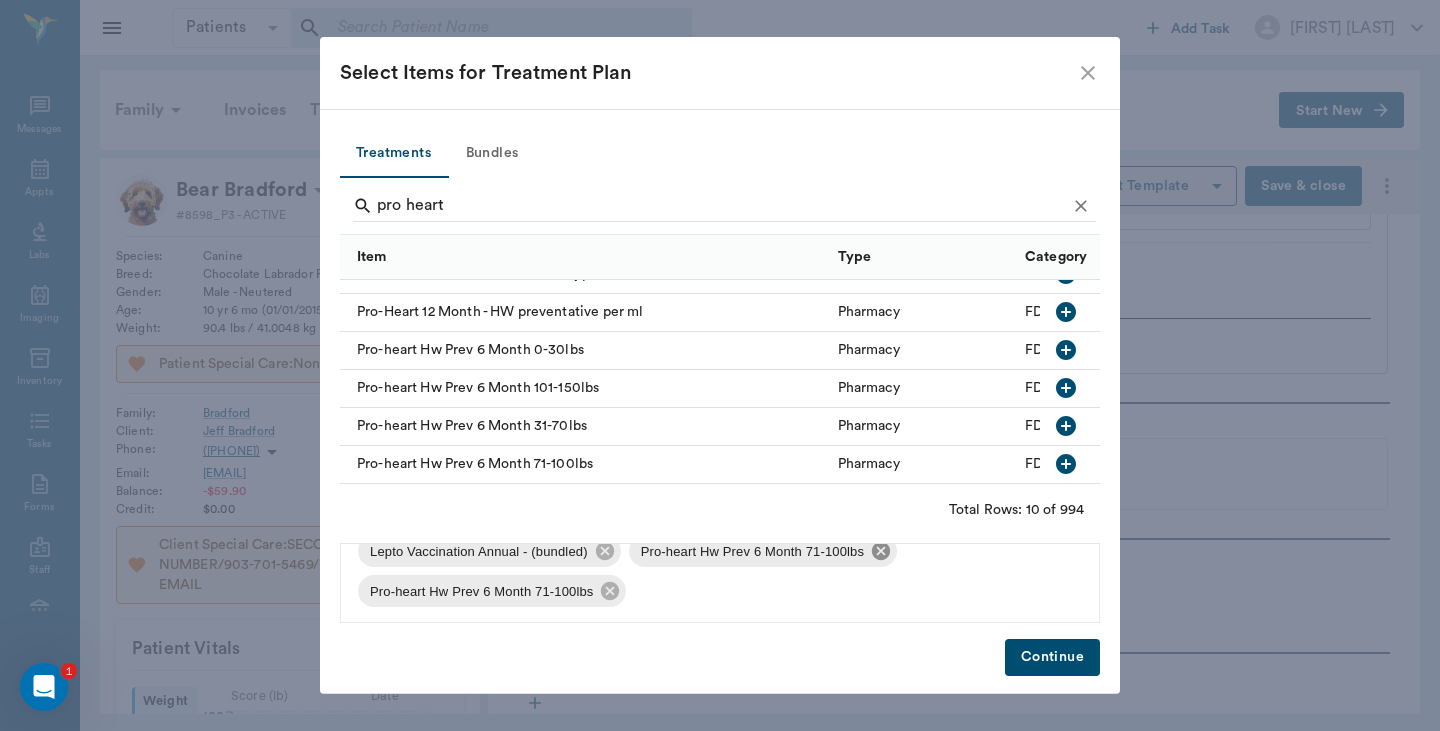 scroll, scrollTop: 148, scrollLeft: 0, axis: vertical 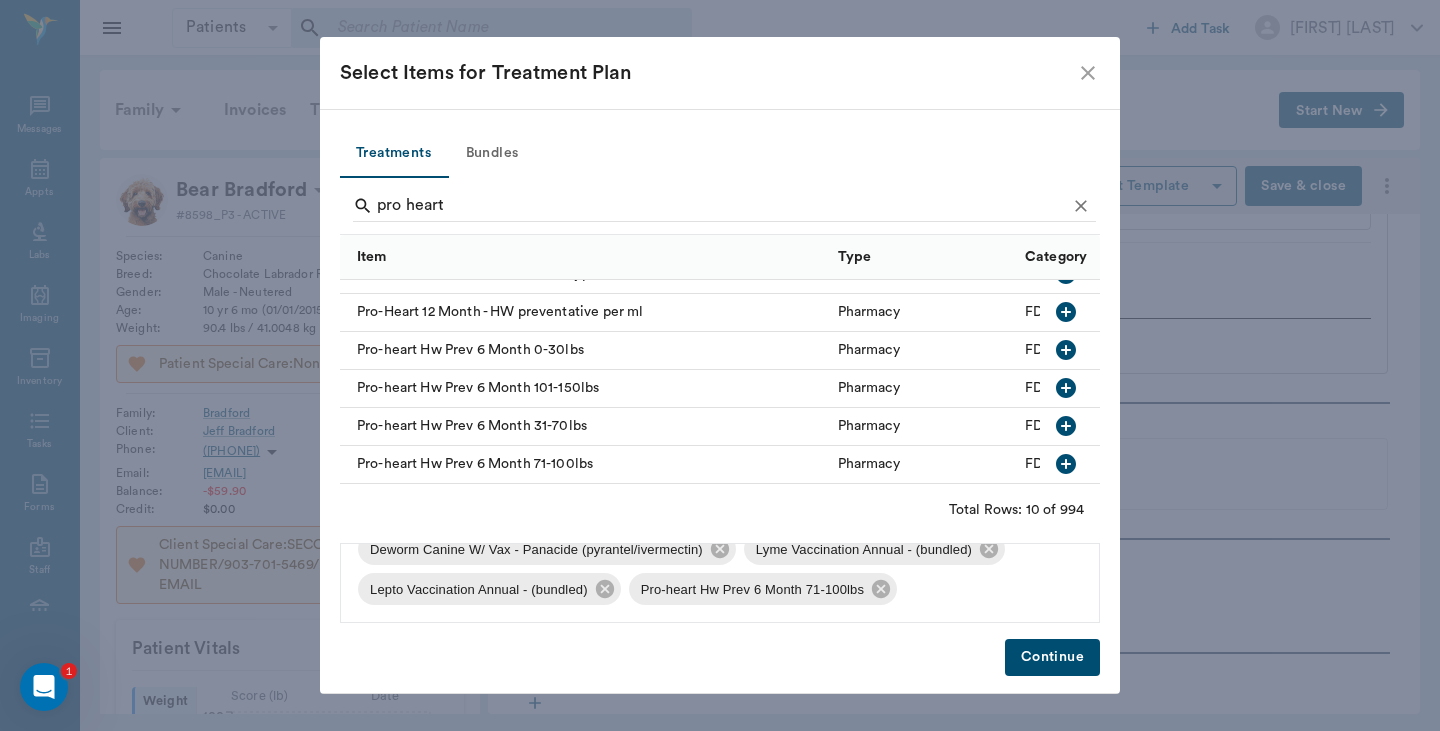 click on "Continue" at bounding box center (1052, 657) 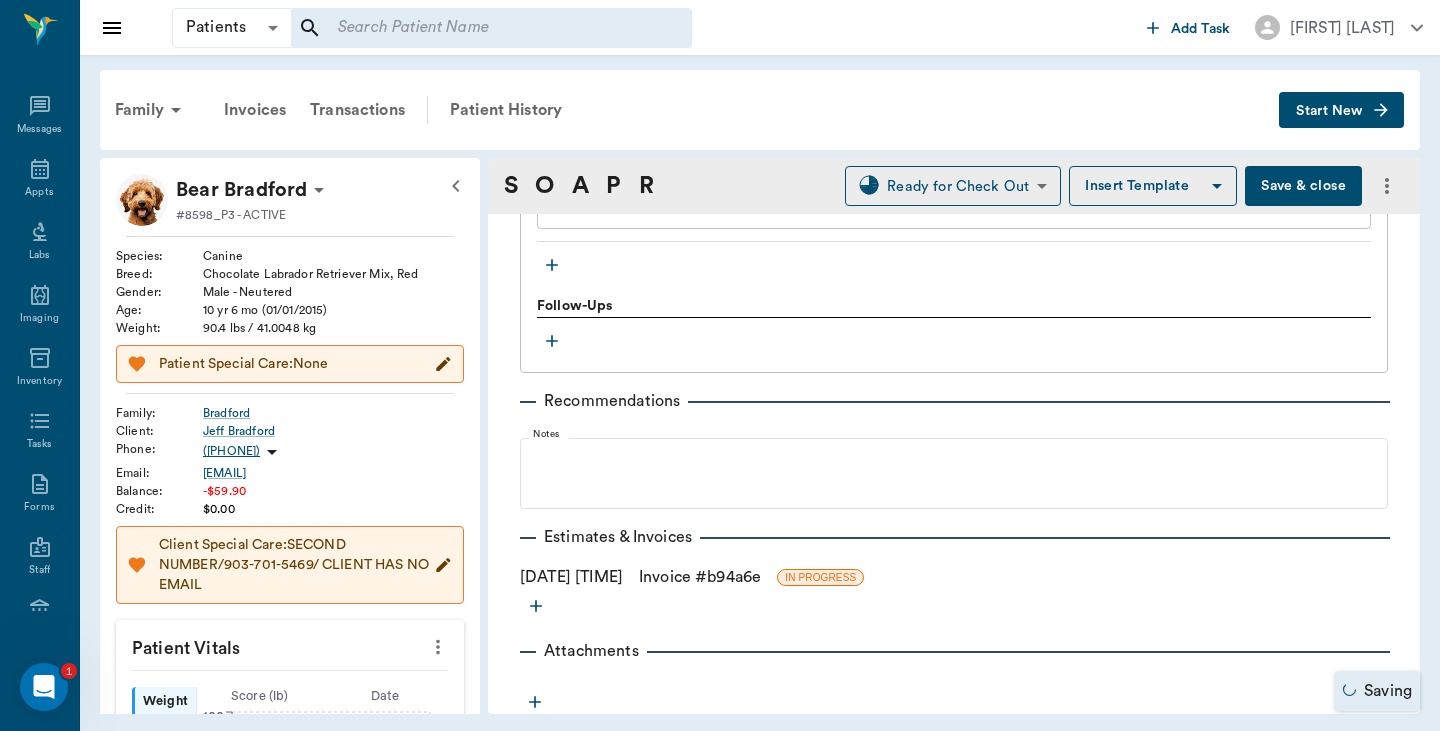 scroll, scrollTop: 2609, scrollLeft: 0, axis: vertical 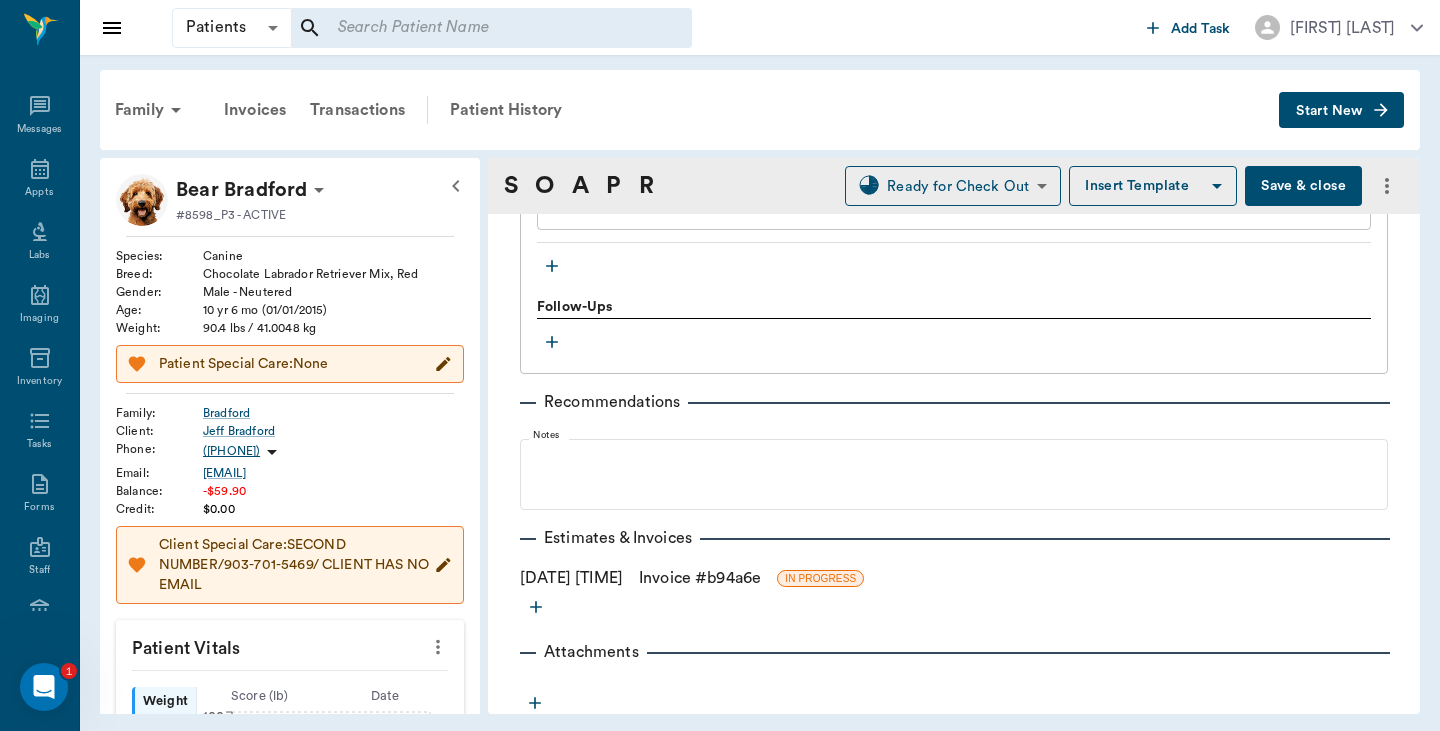 click on "Invoice # [ID]" at bounding box center [700, 578] 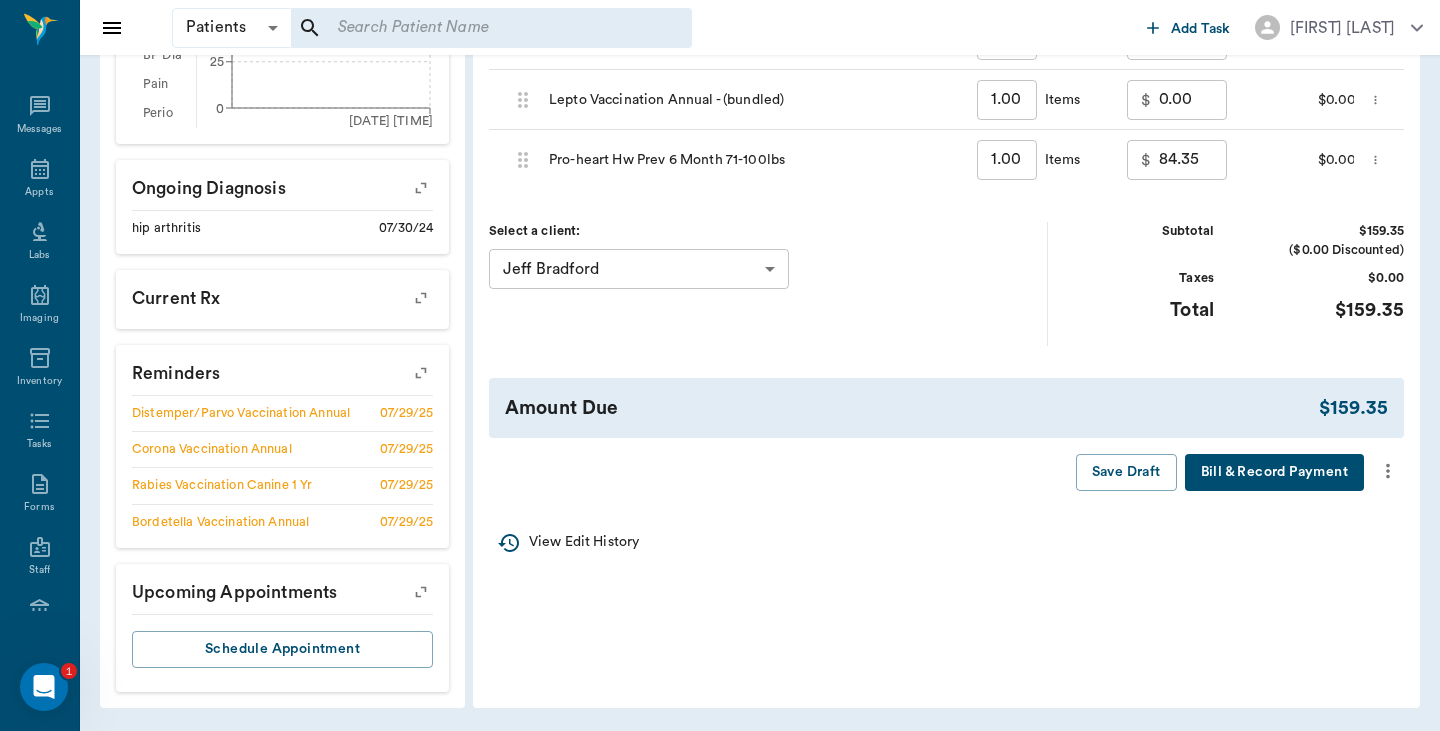 scroll, scrollTop: 828, scrollLeft: 0, axis: vertical 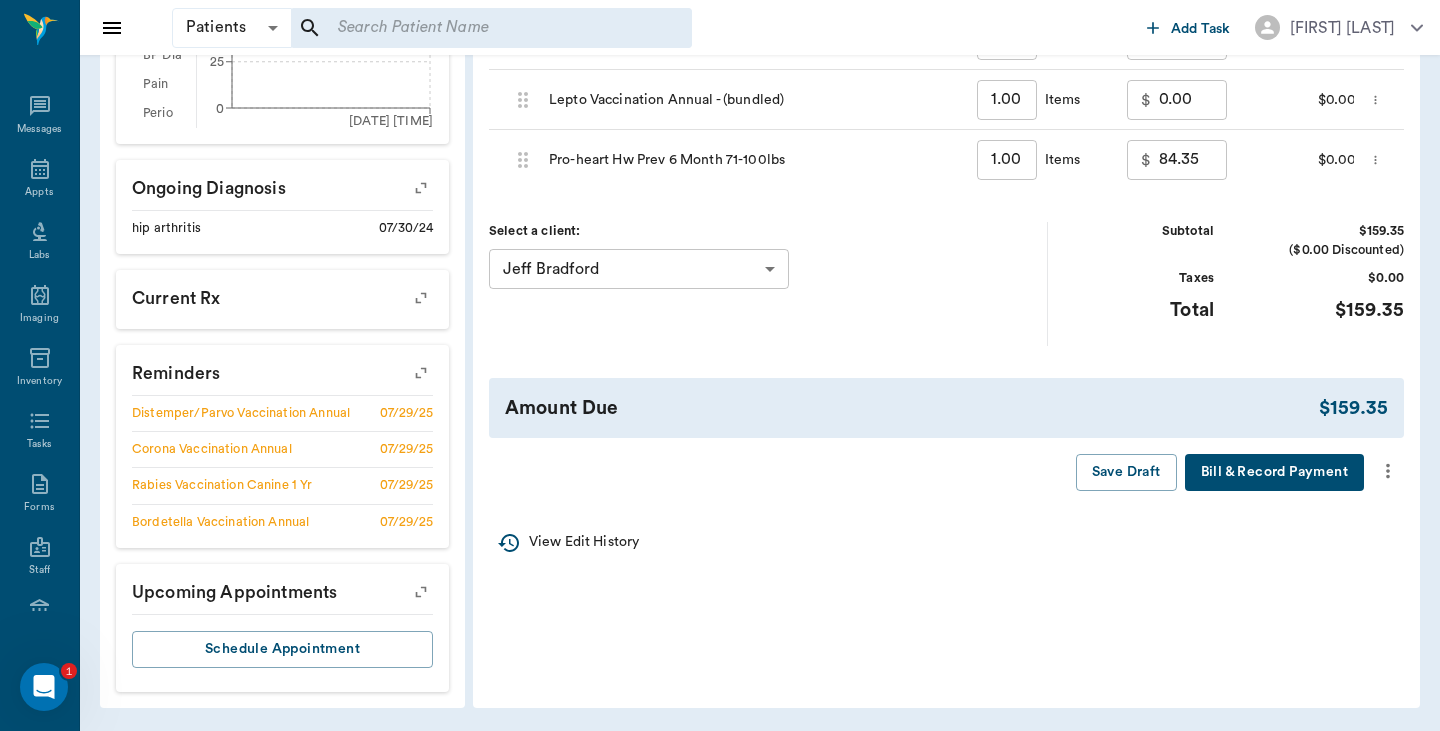 click 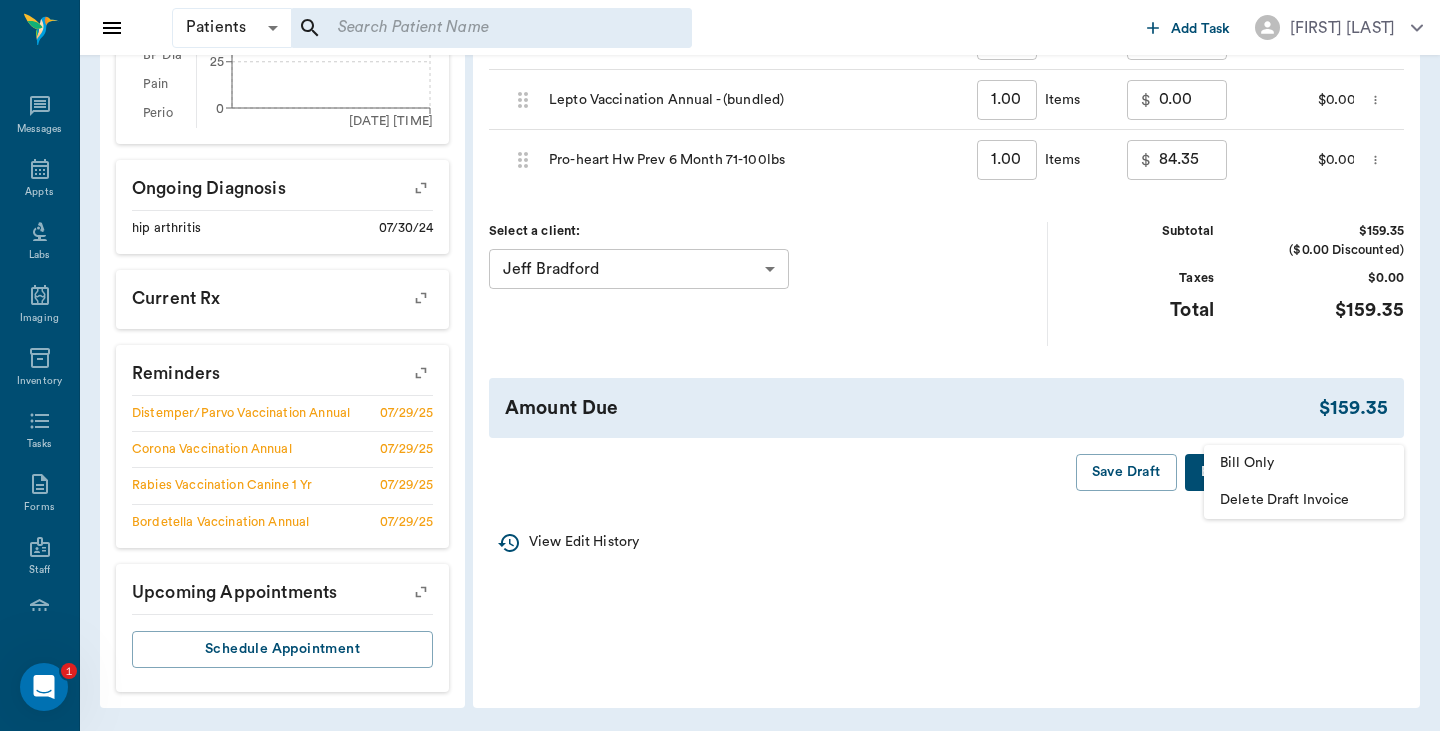 click on "Bill Only" at bounding box center (1304, 463) 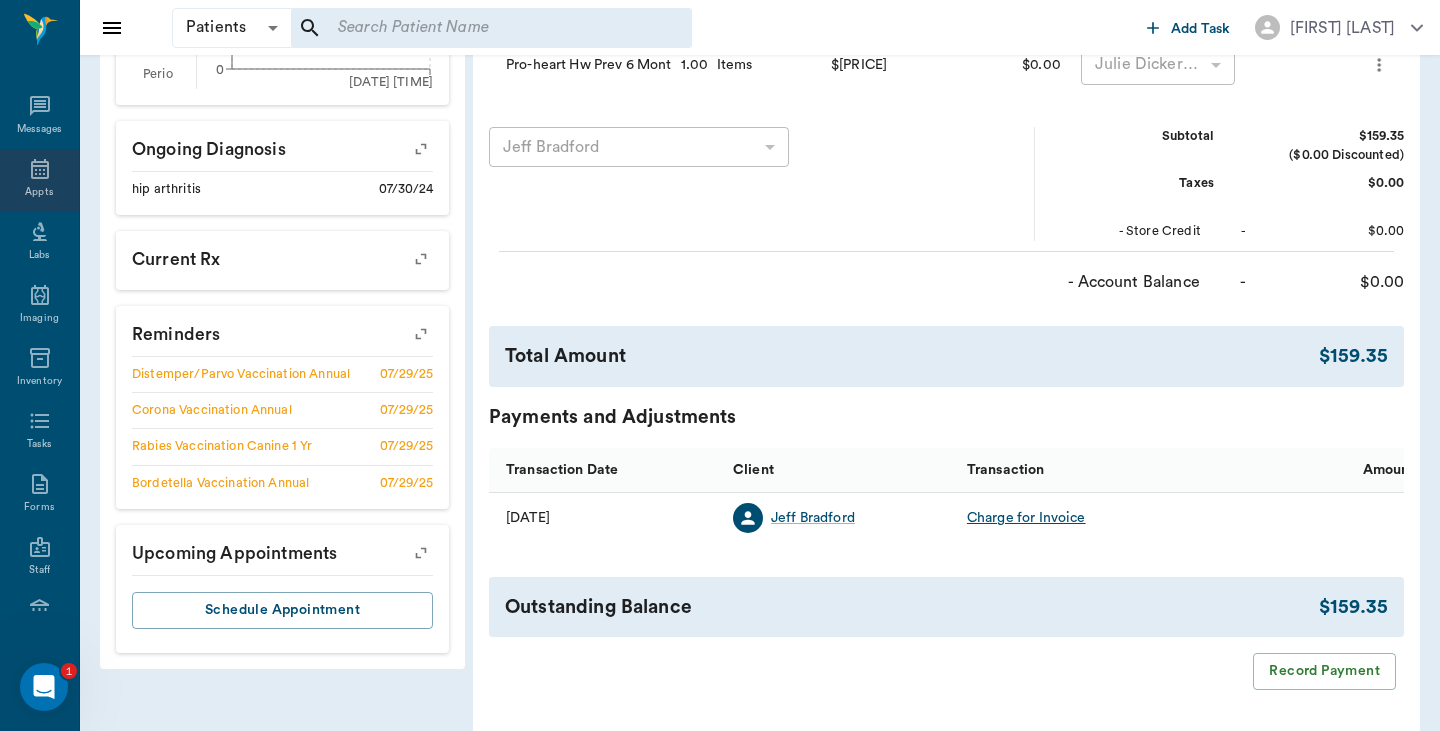 click on "Appts" at bounding box center (39, 180) 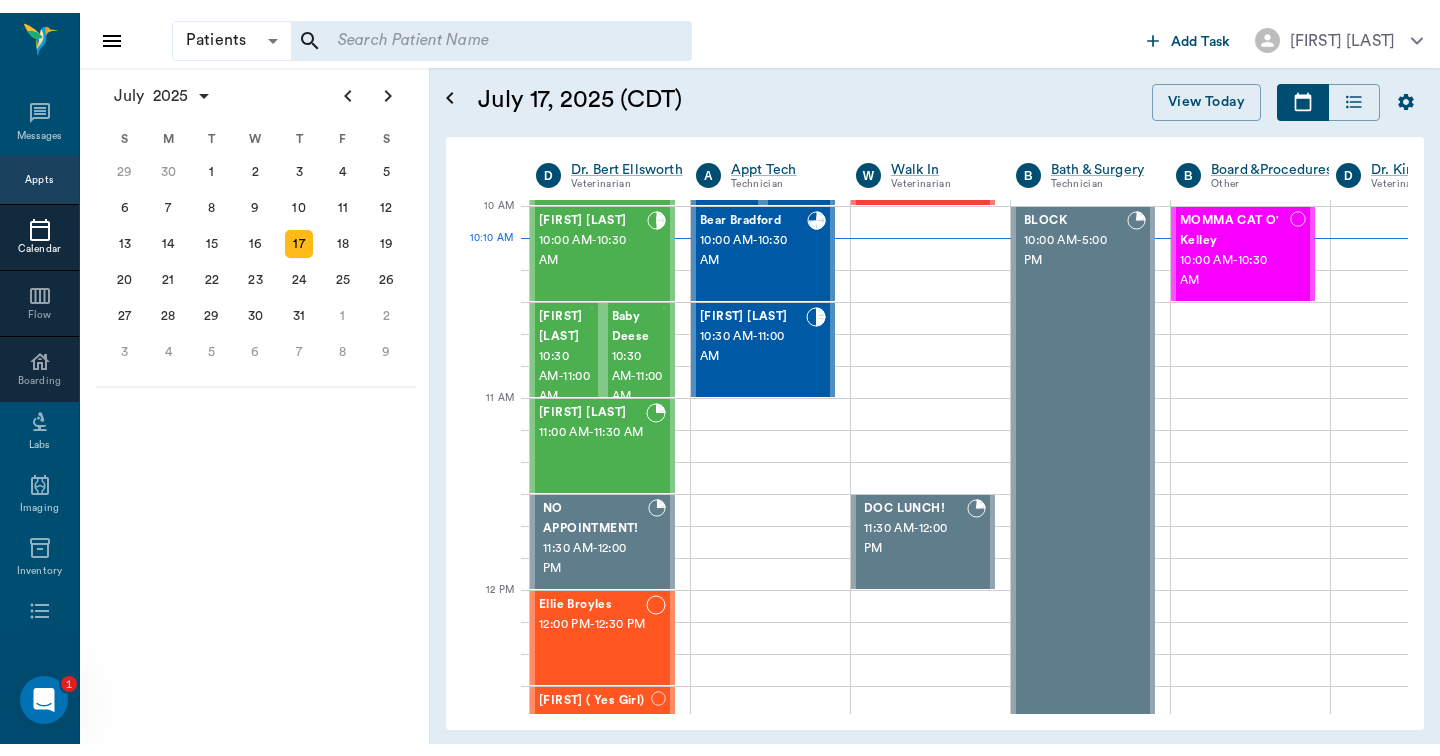 scroll, scrollTop: 386, scrollLeft: 1, axis: both 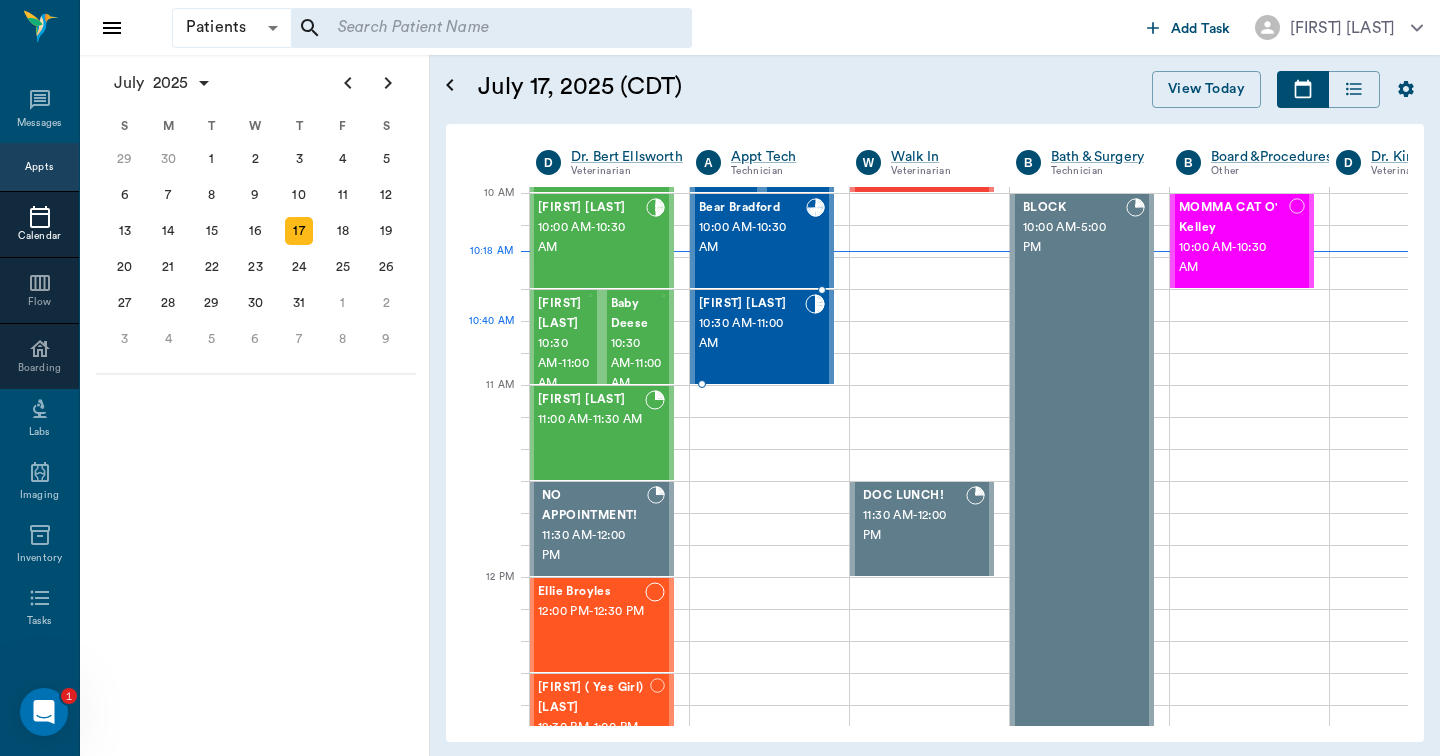click on "10:30 AM  -  11:00 AM" at bounding box center (752, 334) 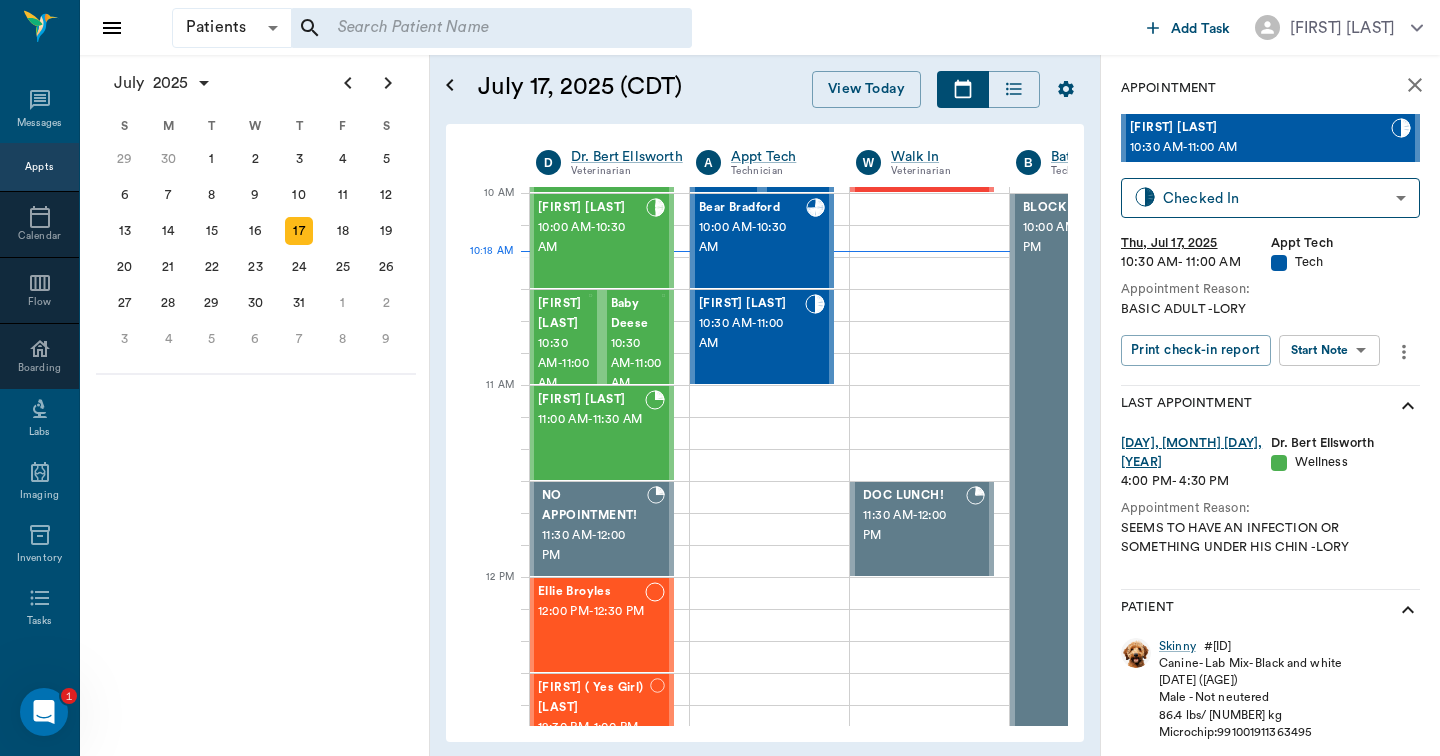 click on "Patients Patients ​ ​ Add Task Hunter Graves Nectar Messages Appts Calendar Flow Boarding Labs Imaging Inventory Tasks Forms Staff Reports Lookup Settings July 2025 S M T W T F S Jun 1 2 3 4 5 6 7 8 9 10 11 12 13 14 15 16 17 18 19 20 21 22 23 24 25 26 27 28 29 30 Jul 1 2 3 4 5 6 7 8 9 10 11 12 S M T W T F S 29 30 Jul 1 2 3 4 5 6 7 8 9 10 11 12 13 14 15 16 17 18 19 20 21 22 23 24 25 26 27 28 29 30 31 Aug 1 2 3 4 5 6 7 8 9 S M T W T F S 27 28 29 30 31 Aug 1 2 3 4 5 6 7 8 9 10 11 12 13 14 15 16 17 18 19 20 21 22 23 24 25 26 27 28 29 30 31 Sep 1 2 3 4 5 6 July 17, [YEAR] (CDT) View Today July 2025 Today 17 Thu Jul 2025 D Dr. Bert Ellsworth Veterinarian A Appt Tech Technician W Walk In Veterinarian B Bath ​& Surgery Technician B Board ​&Procedures Other D Dr. Kindall Jones Veterinarian 8 AM 9 AM 10 AM 11 AM 12 PM 1 PM 2 PM 3 PM 4 PM 5 PM 6 PM 7 PM 8 PM 10:18 AM 10:00 AM Bovine Barr 8:00 AM - 9:00 AM Racey Smith 9:00 AM - 9:30 AM puppy Kilgore 9:30 AM - 10:00 AM Trooper Neff 10:00 AM - 10:30 AM 10:30 AM -" at bounding box center (720, 378) 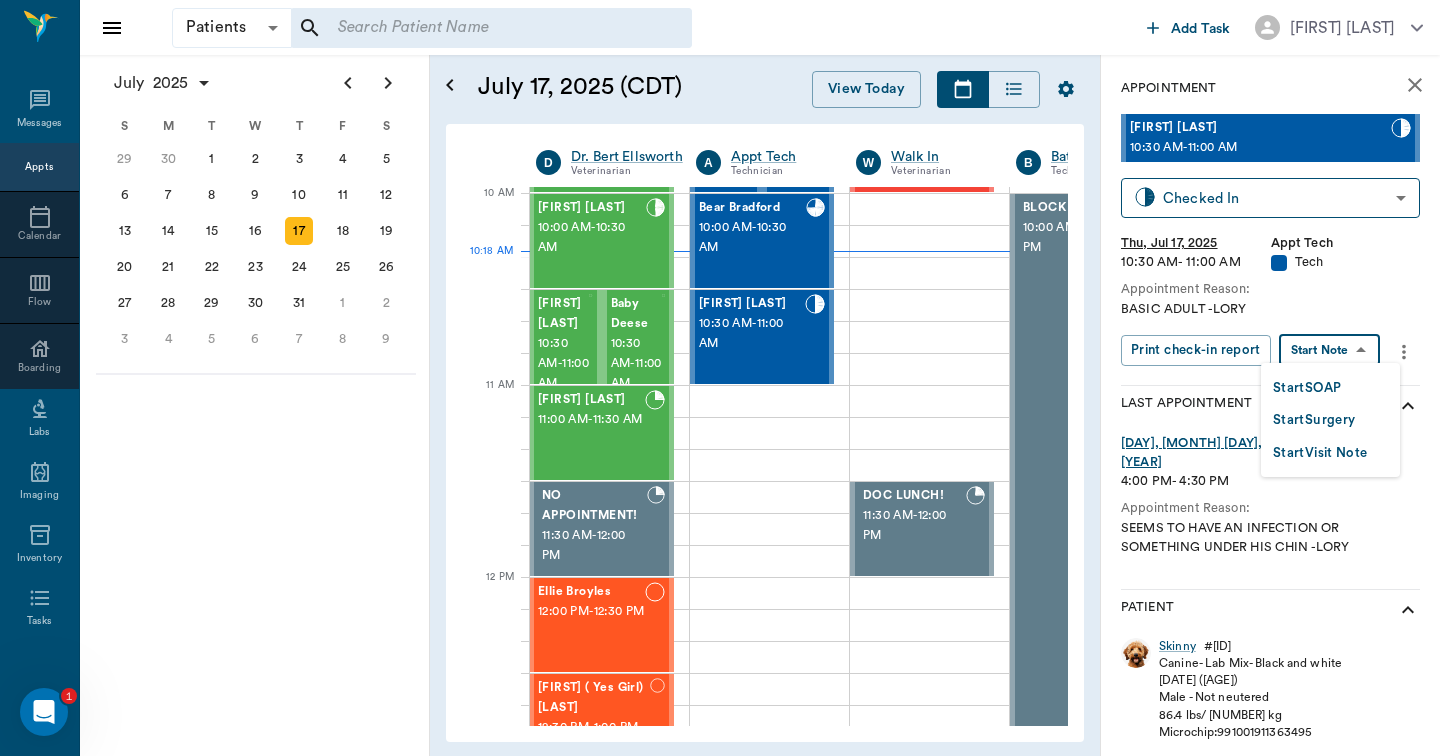 click on "Start  SOAP" at bounding box center [1307, 388] 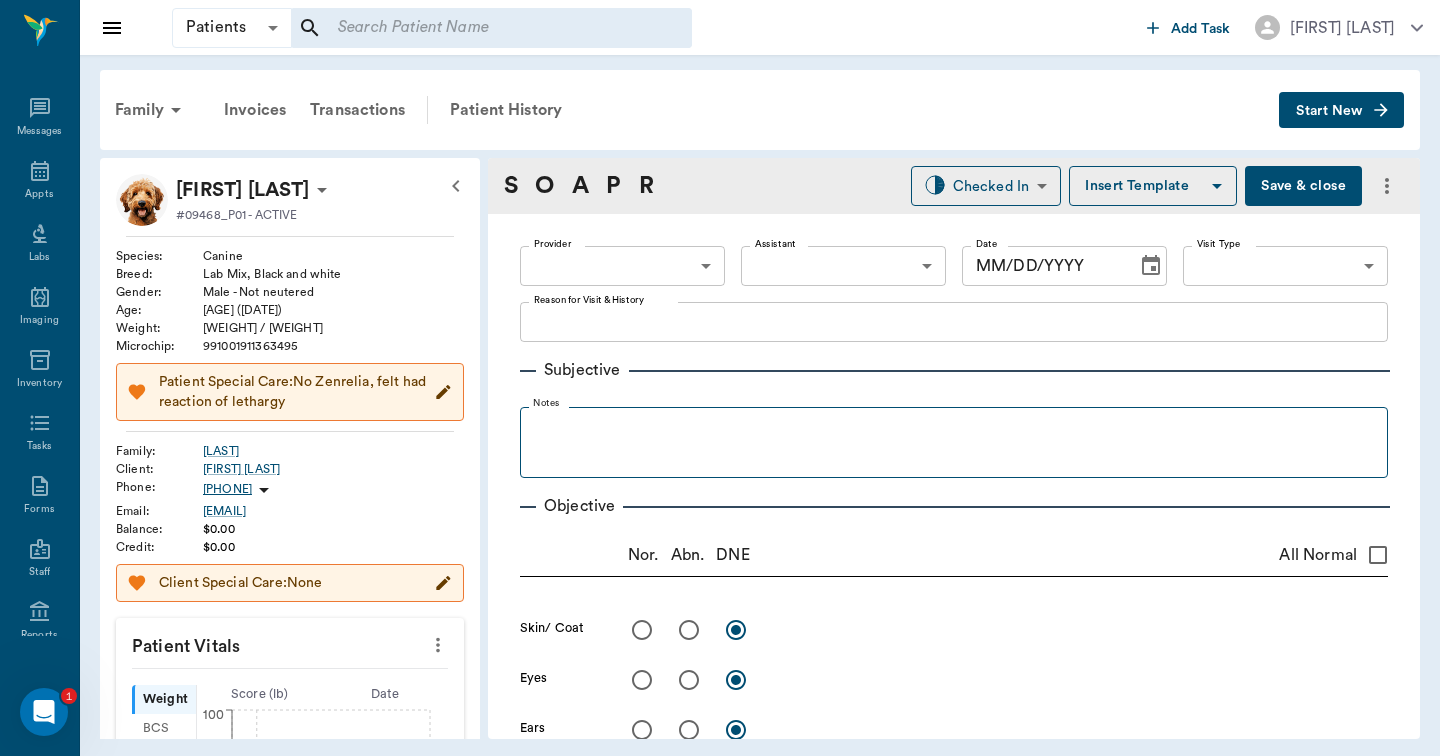 type on "63ec2f075fda476ae8351a4c" 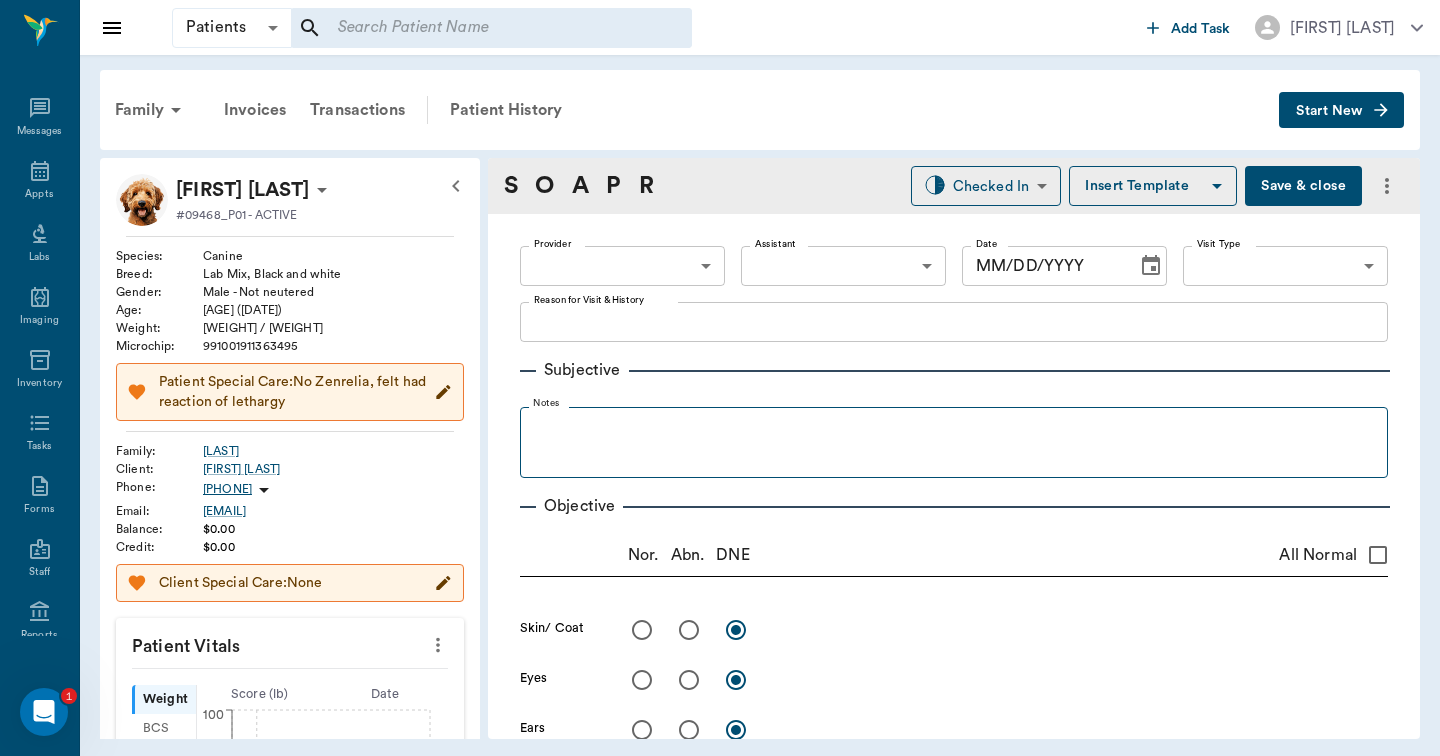 type on "07/17/2025" 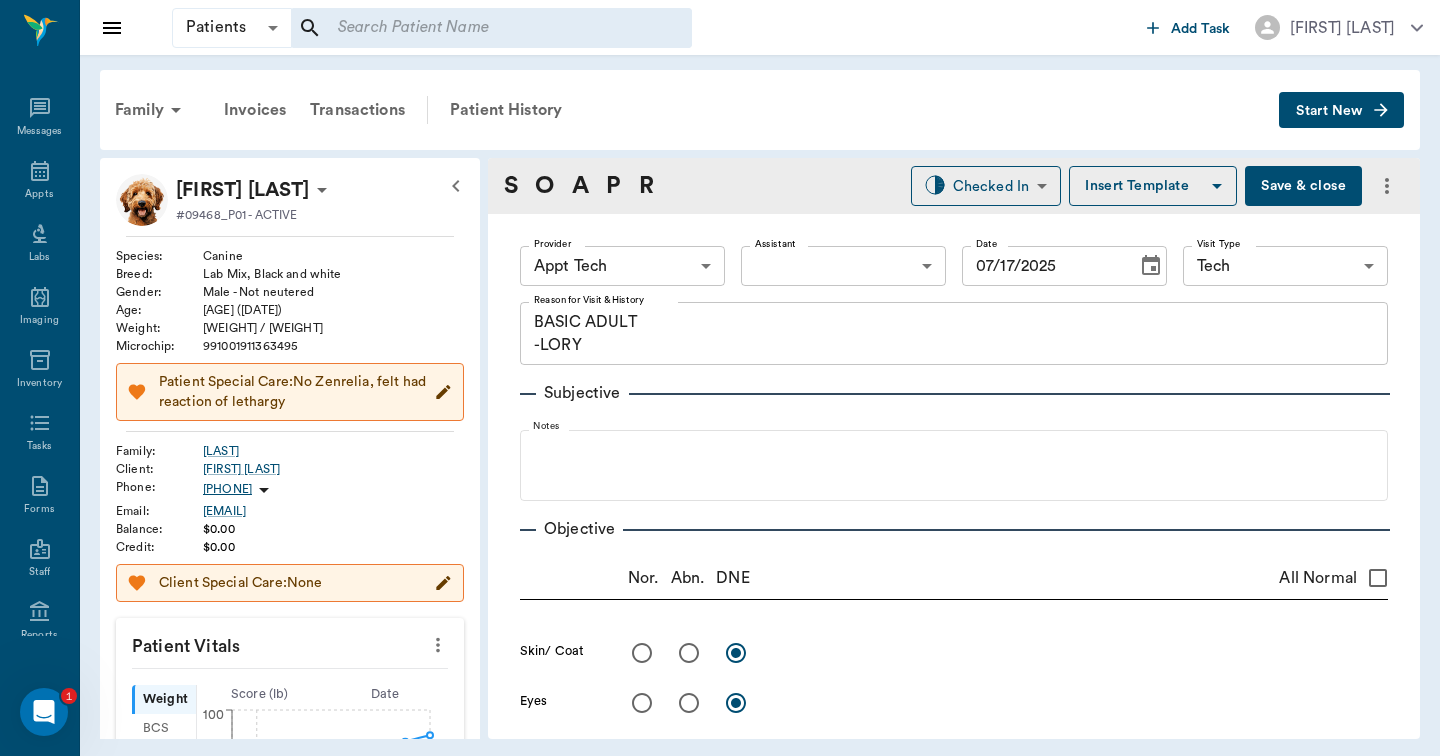 scroll, scrollTop: -1, scrollLeft: 0, axis: vertical 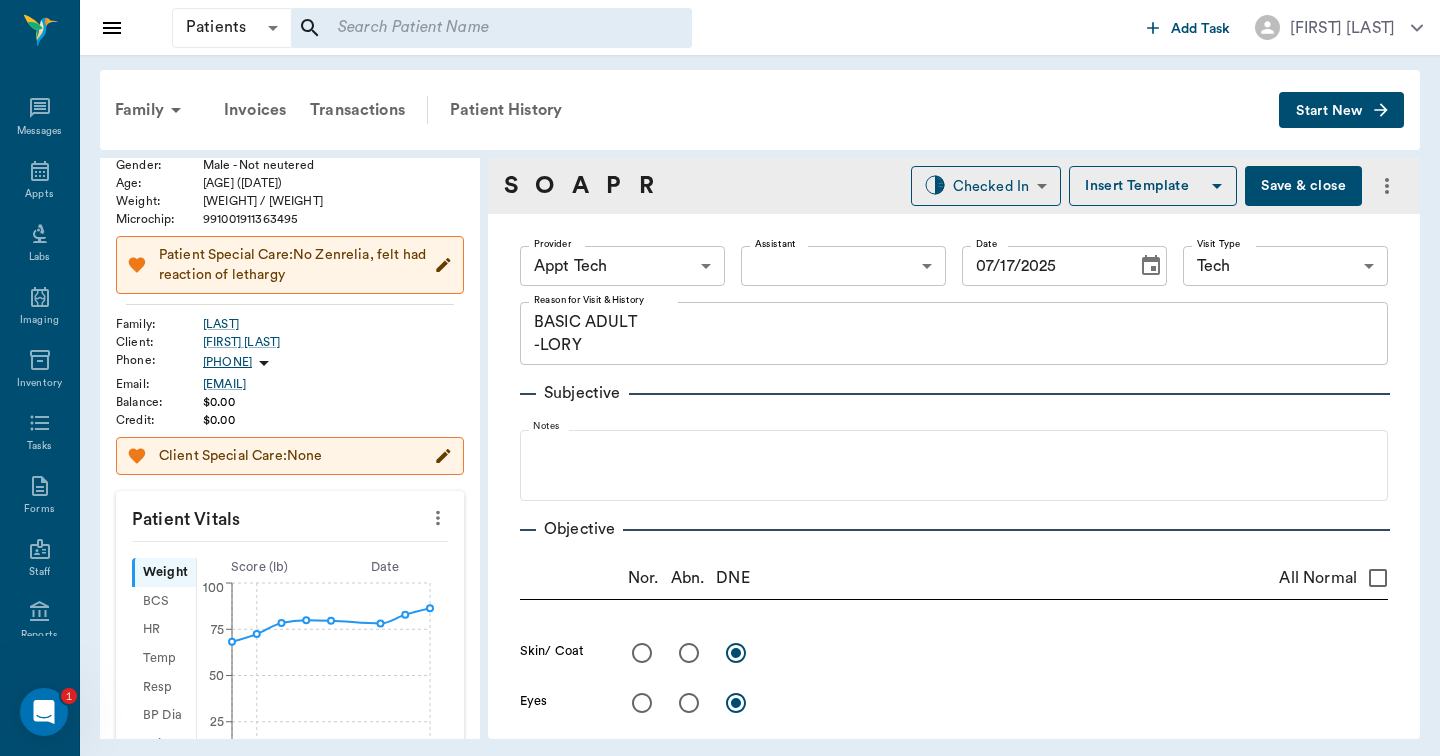 click 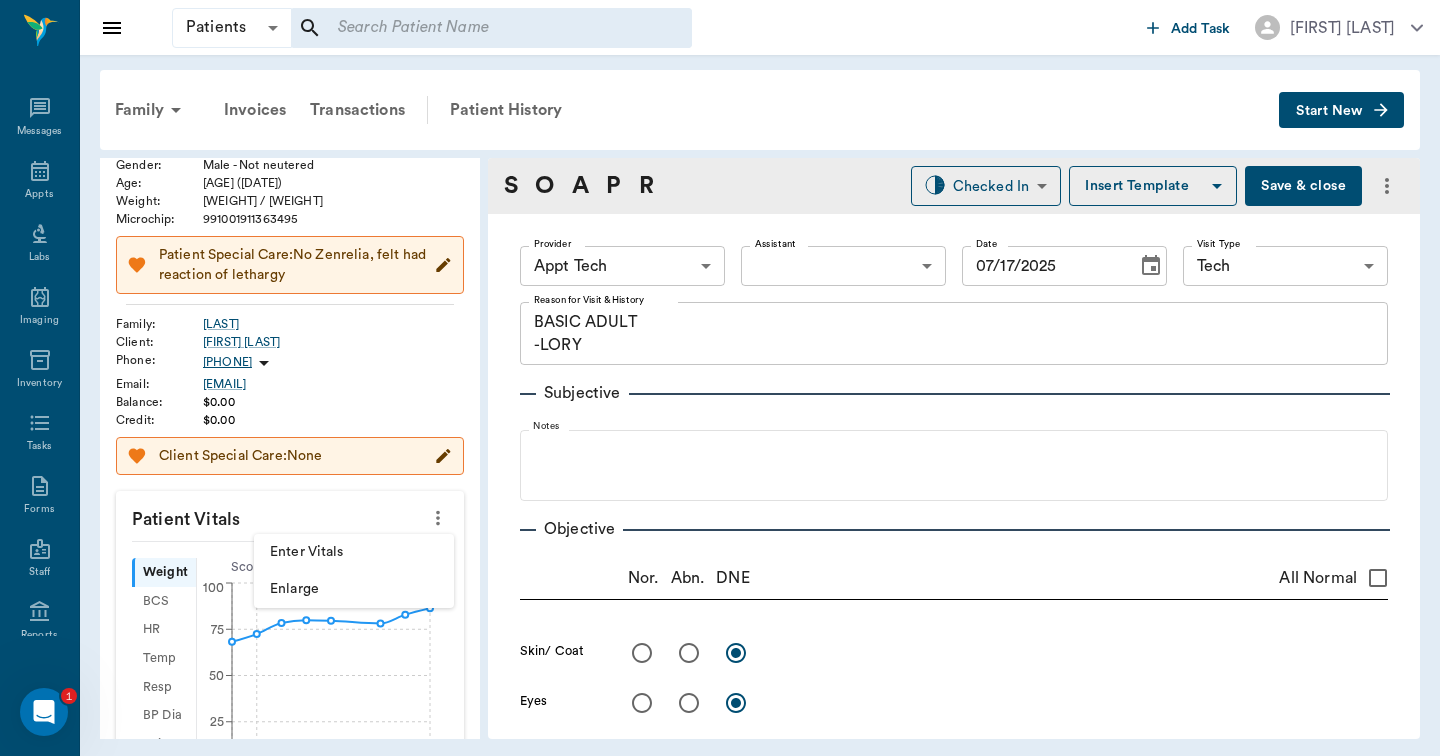 click on "Enter Vitals" at bounding box center [354, 552] 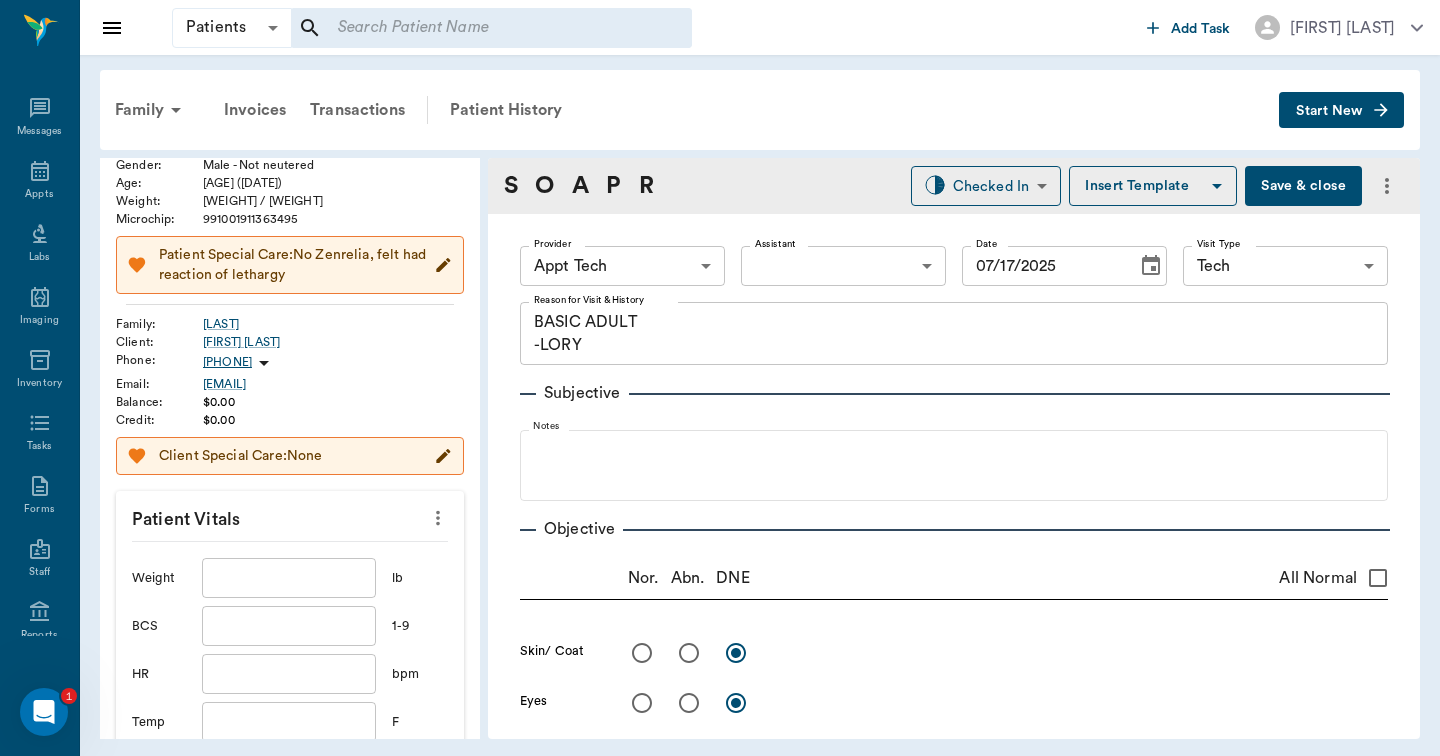click at bounding box center [289, 578] 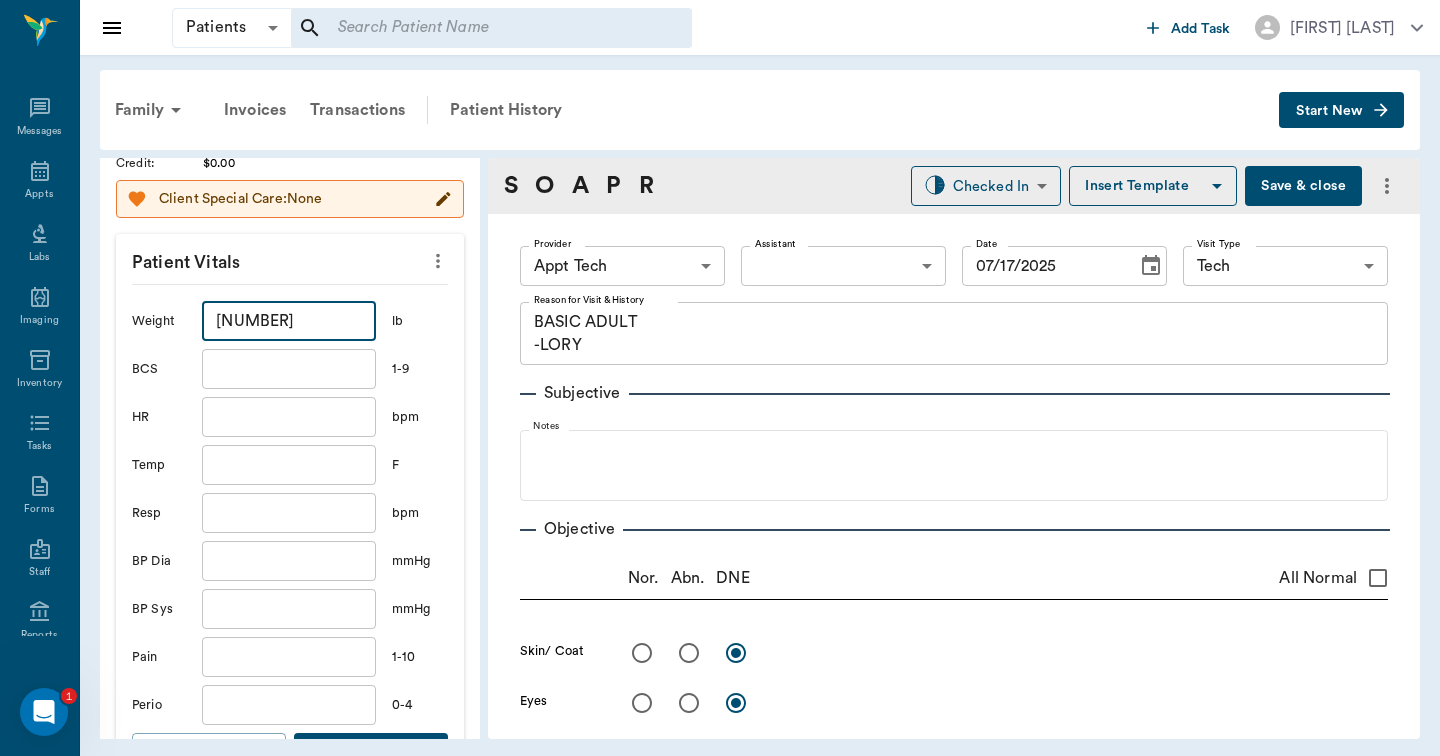 scroll, scrollTop: 521, scrollLeft: 0, axis: vertical 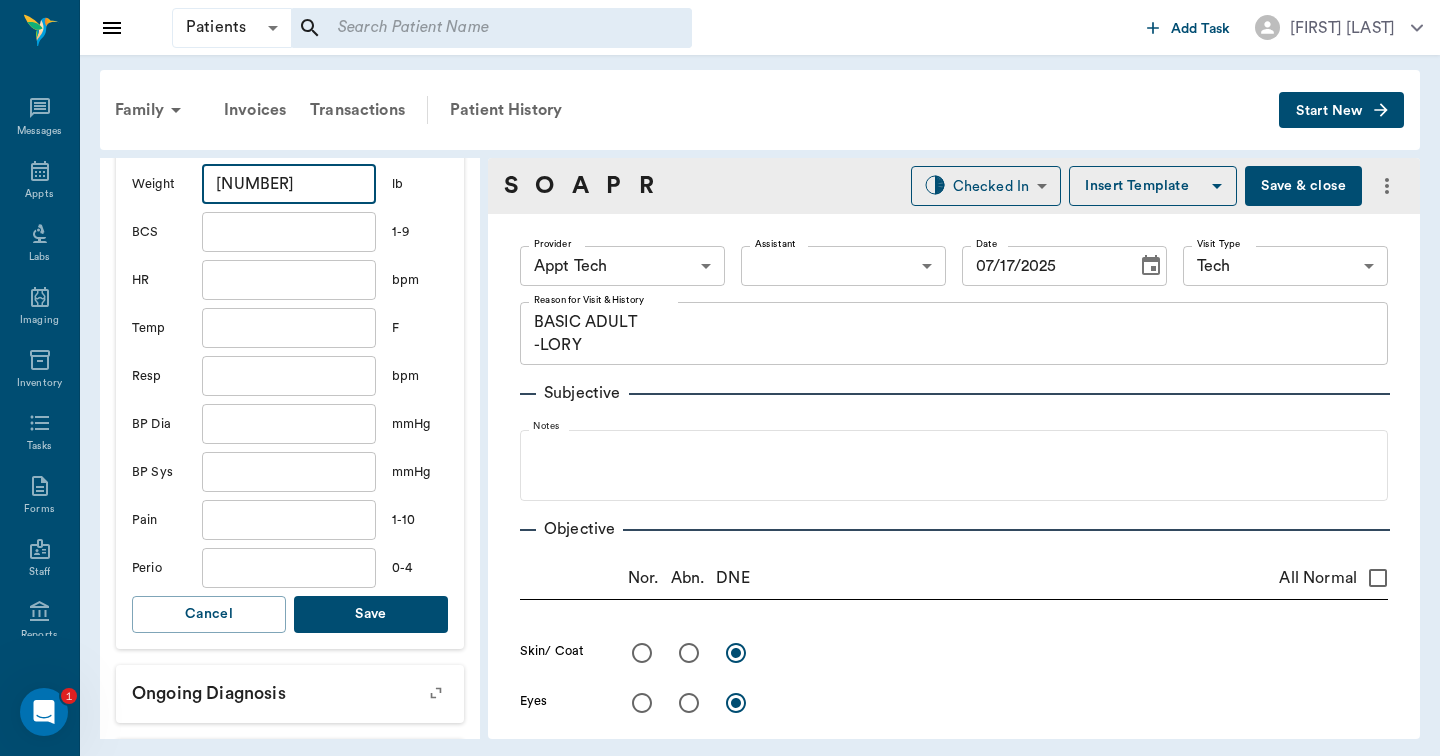 type on "[NUMBER]" 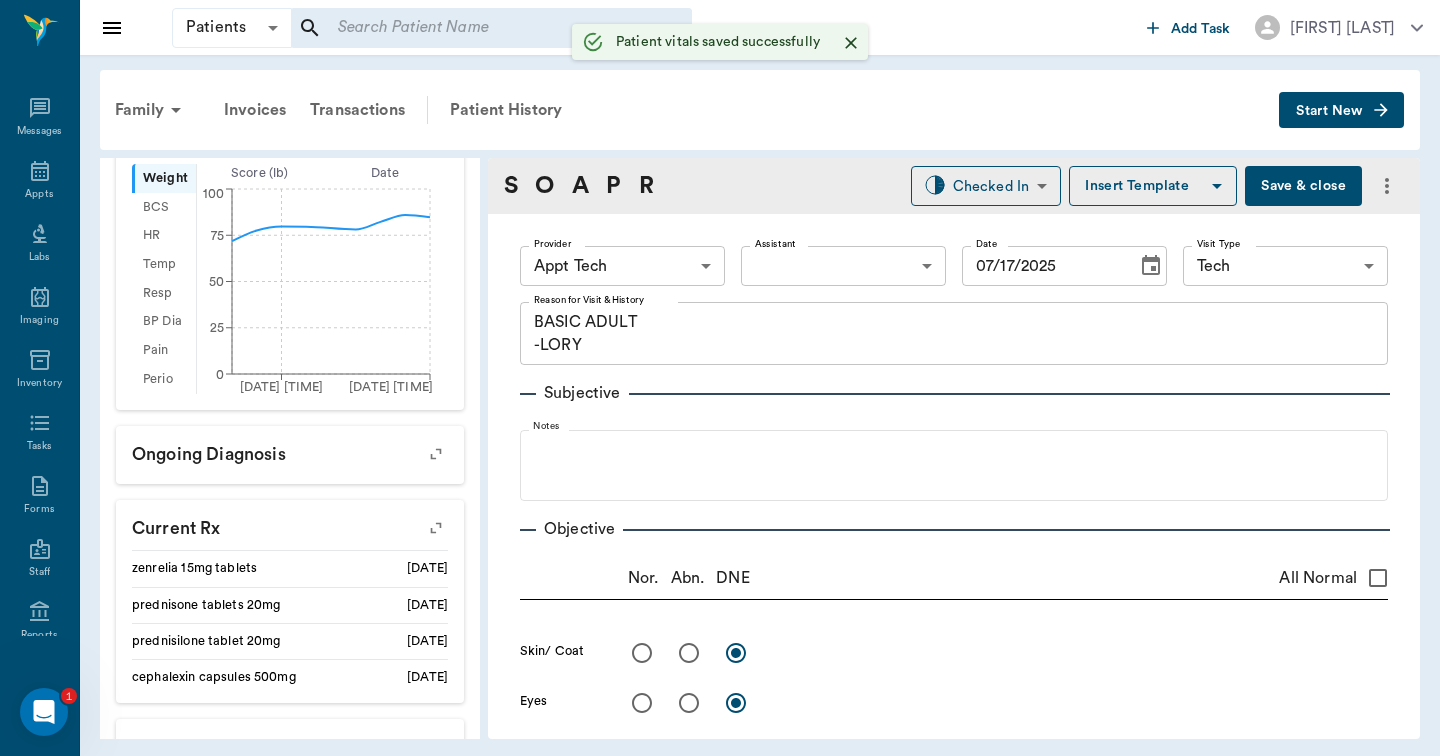 click on "Patients Patients ​ ​ Add Task Hunter Graves Nectar Messages Appts Labs Imaging Inventory Tasks Forms Staff Reports Lookup Settings Family Invoices Transactions Patient History Start New Skinny Setzer #[ID] - ACTIVE Species : Canine Breed : Lab Mix, Black and white Gender : Male - Not neutered Age : [AGE] ([DATE]) Weight : [NUMBER] lbs / [NUMBER] kg Microchip : [NUMBER] Patient Special Care: No Zenrelia, felt had reaction of lethargy Family : Setzer Client : Brigitte Setzer Phone : ([PHONE]) Email : [EMAIL] Balance : $[PRICE] Credit : $[PRICE] Client Special Care: None Patient Vitals Weight BCS HR Temp Resp BP Dia Pain Perio Score ( lb ) Date [DATE] [TIME] [DATE] [TIME] 0 25 50 75 100 Ongoing diagnosis Current Rx zenrelia 15mg tablets [DATE] prednisone tablets 20mg [DATE] prednisilone tablet 20mg [DATE] cephalexin capsules 500mg [DATE] Reminders Heartworm Antigen Test [DATE] Distemper/Parvo Vaccination Annual [DATE] Corona Vaccination Annual [DATE] [DATE]" at bounding box center [720, 378] 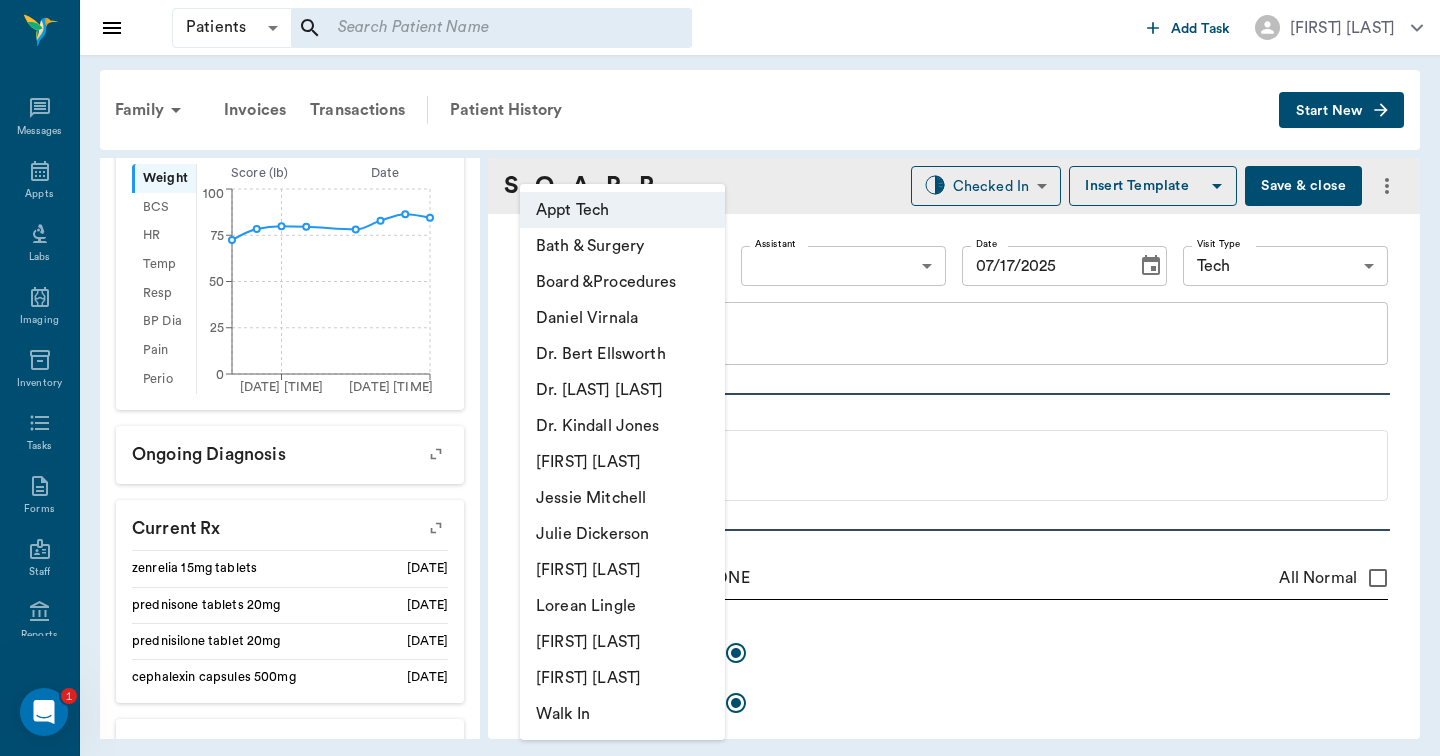 click on "Julie Dickerson" at bounding box center (622, 534) 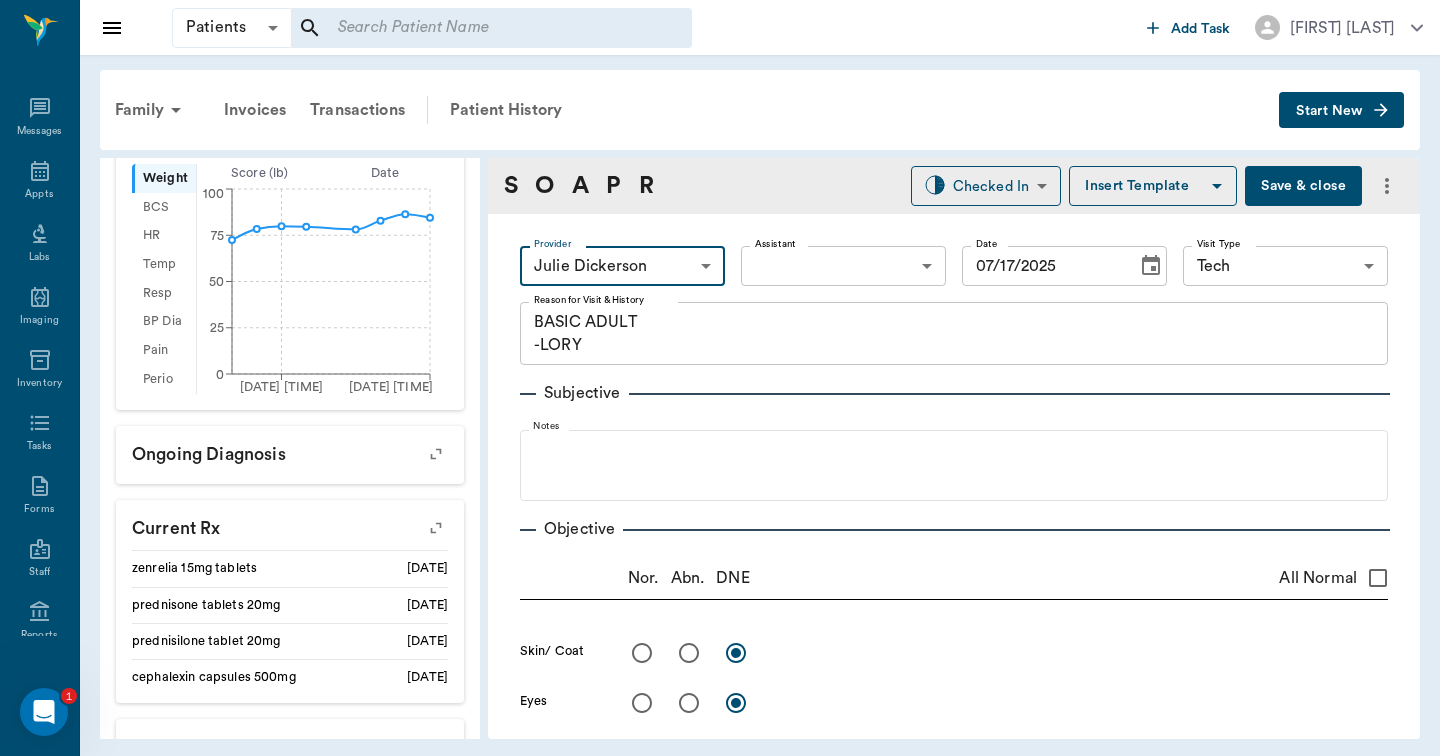 scroll, scrollTop: 0, scrollLeft: 0, axis: both 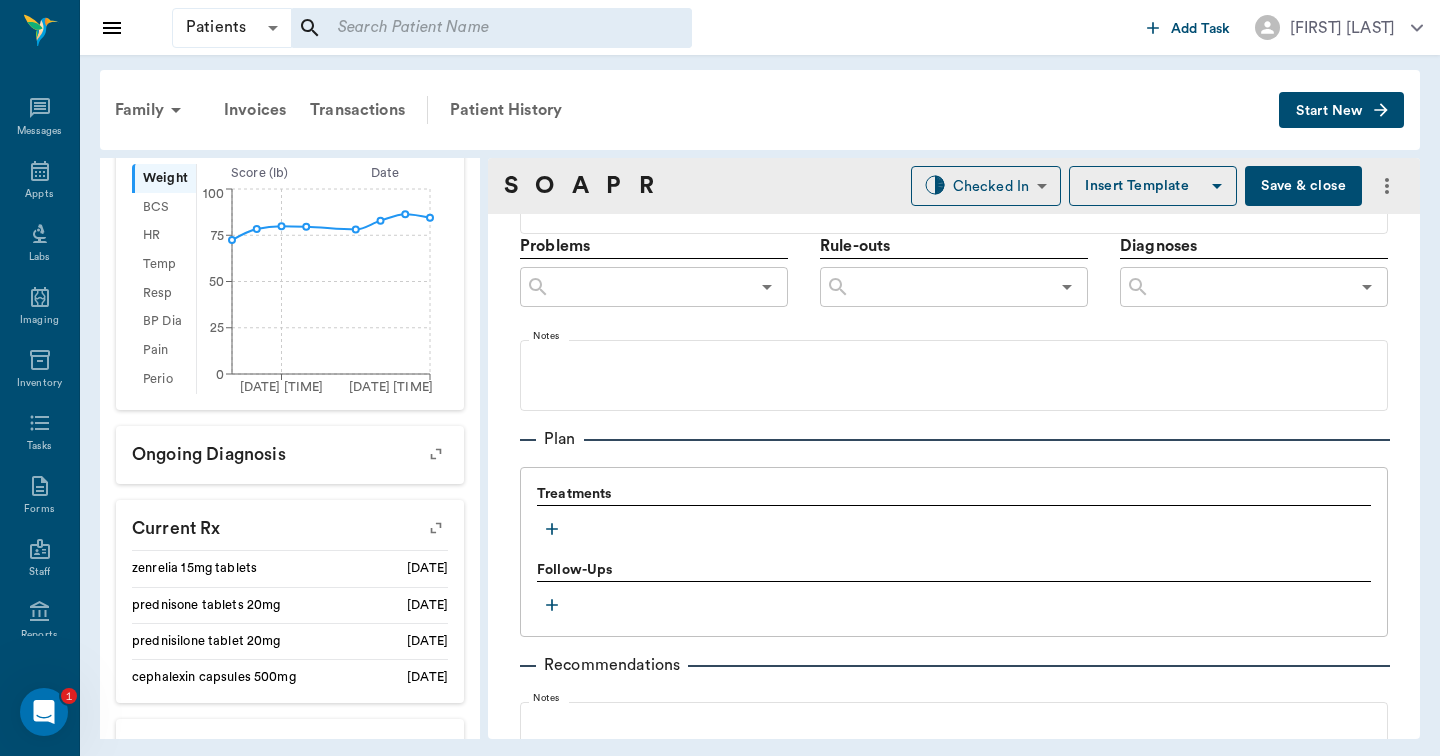 click 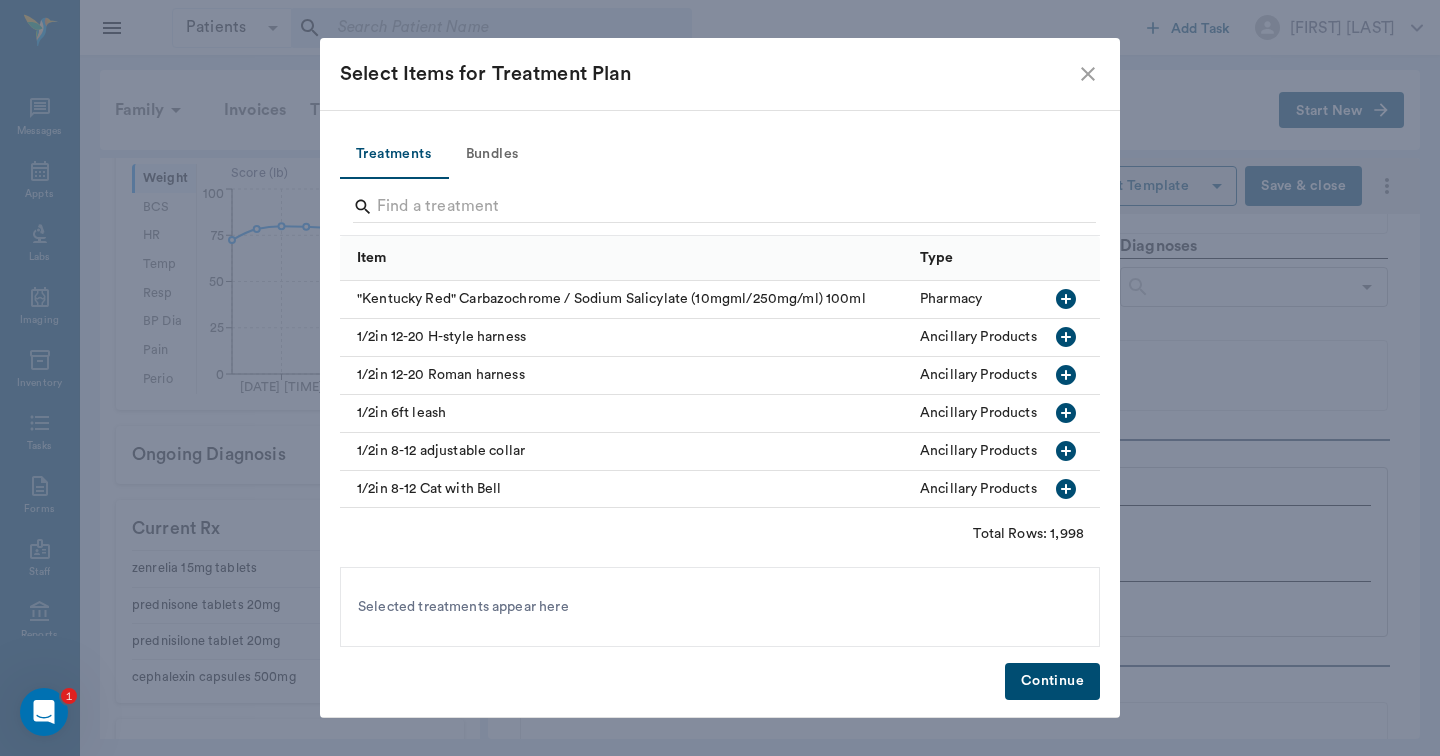 click on "Bundles" at bounding box center [492, 155] 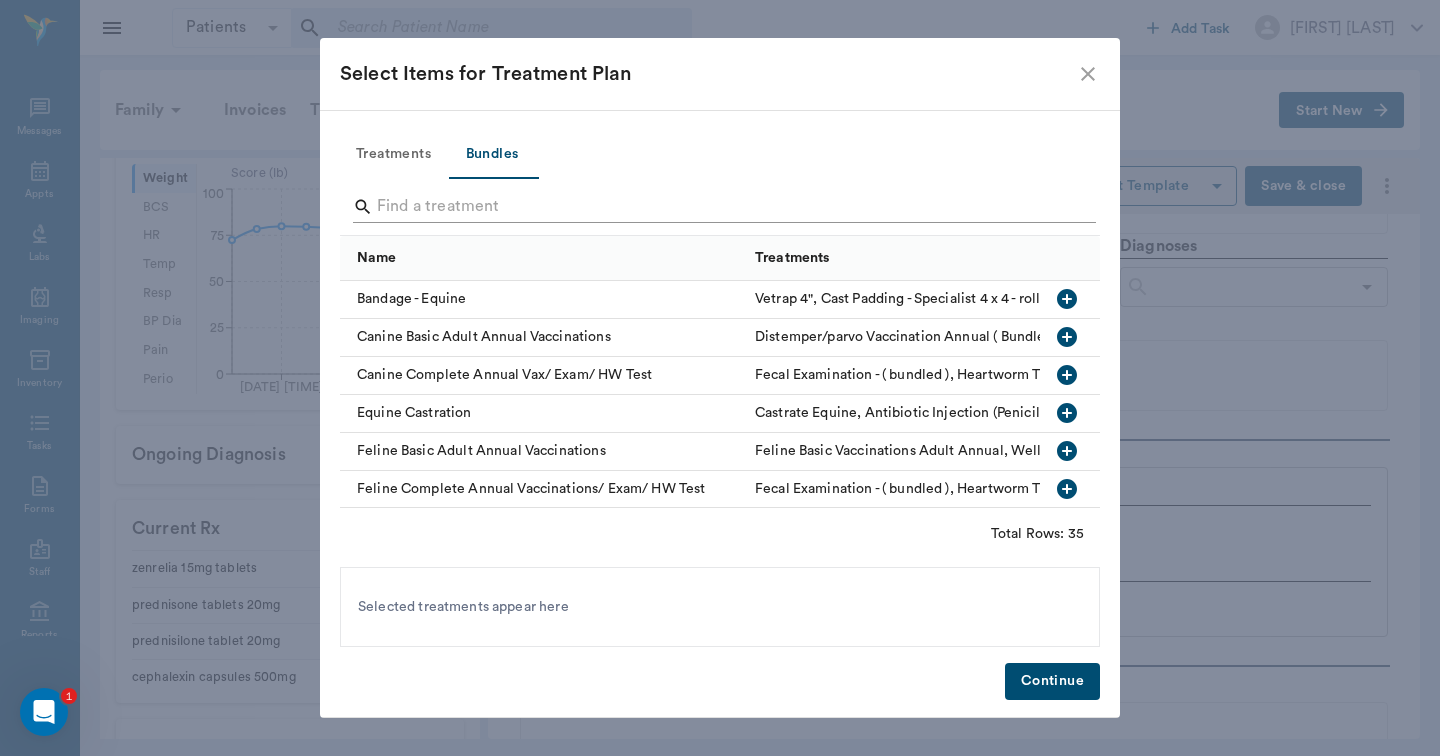 click at bounding box center (721, 207) 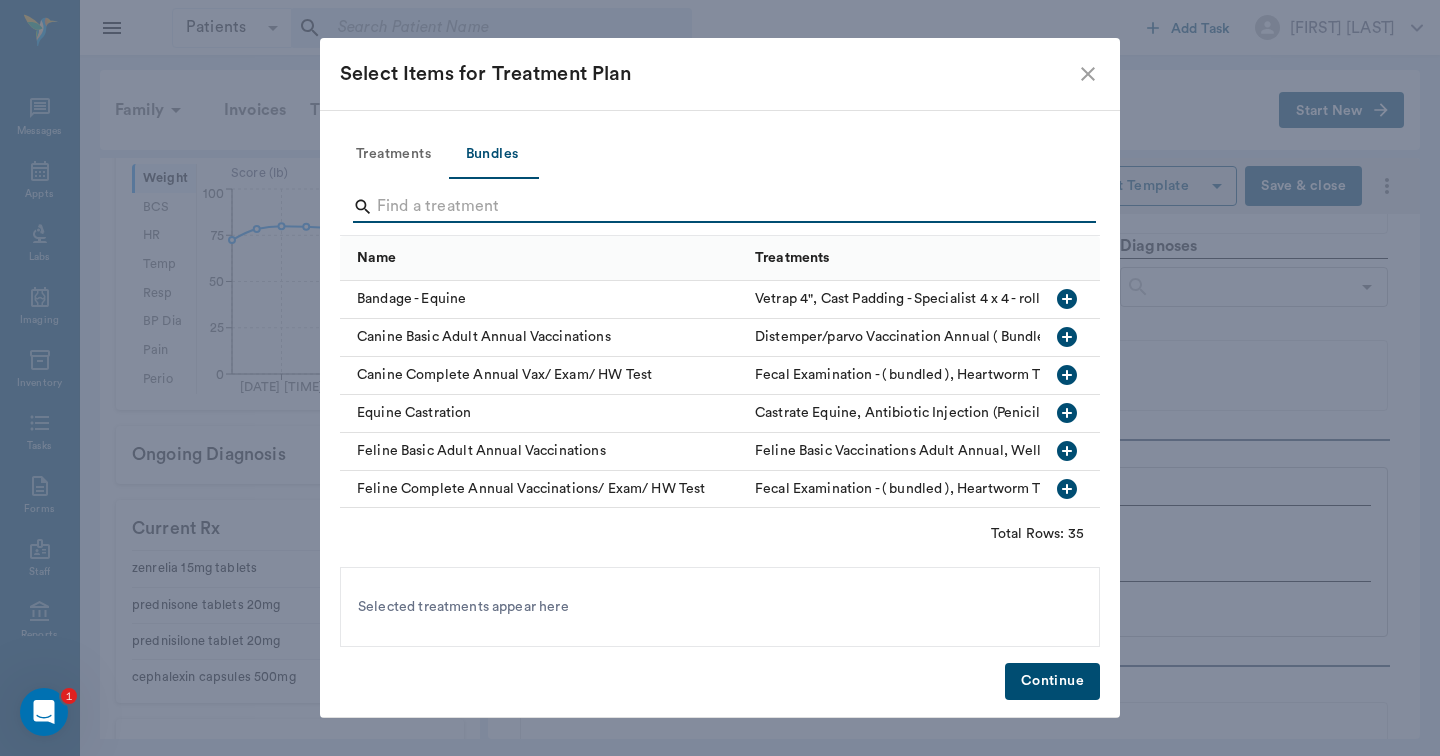 click on "Treatments" at bounding box center (393, 155) 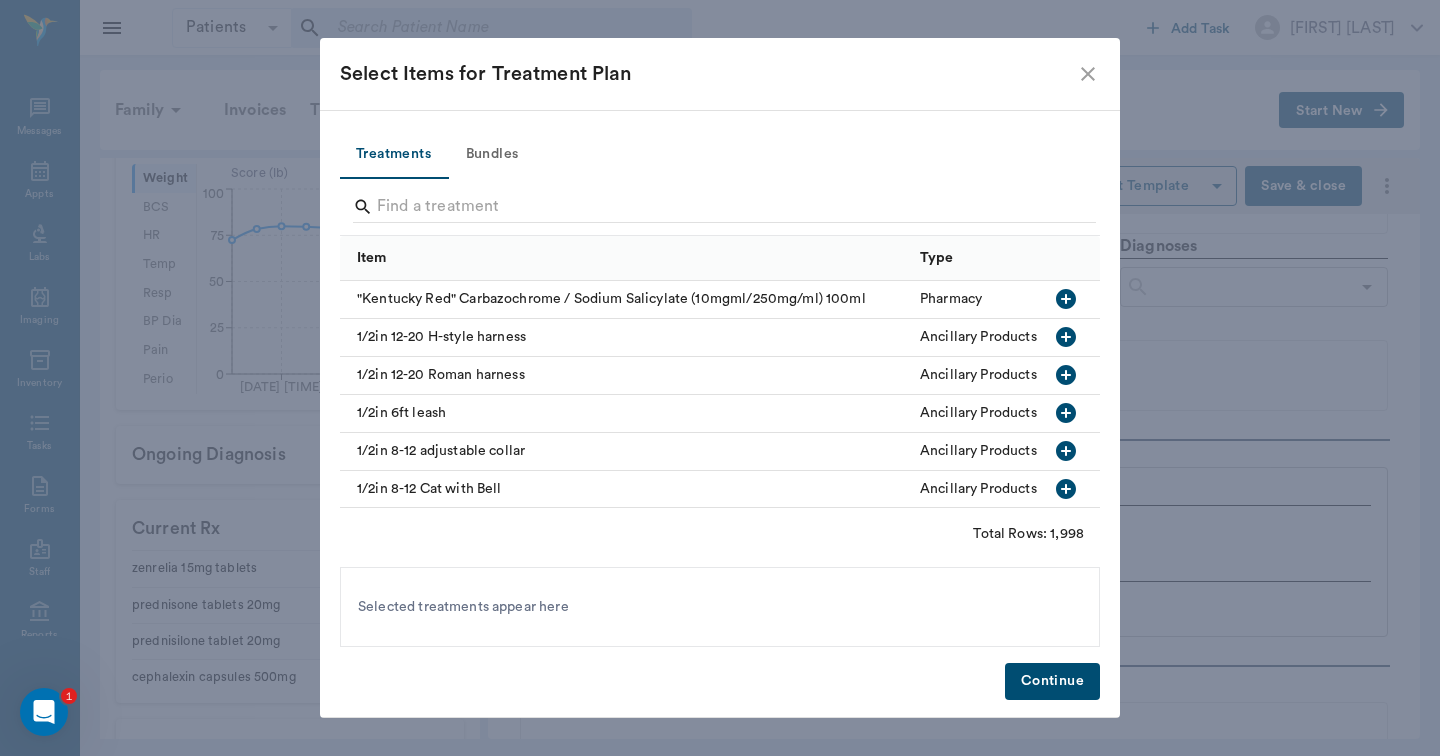 click 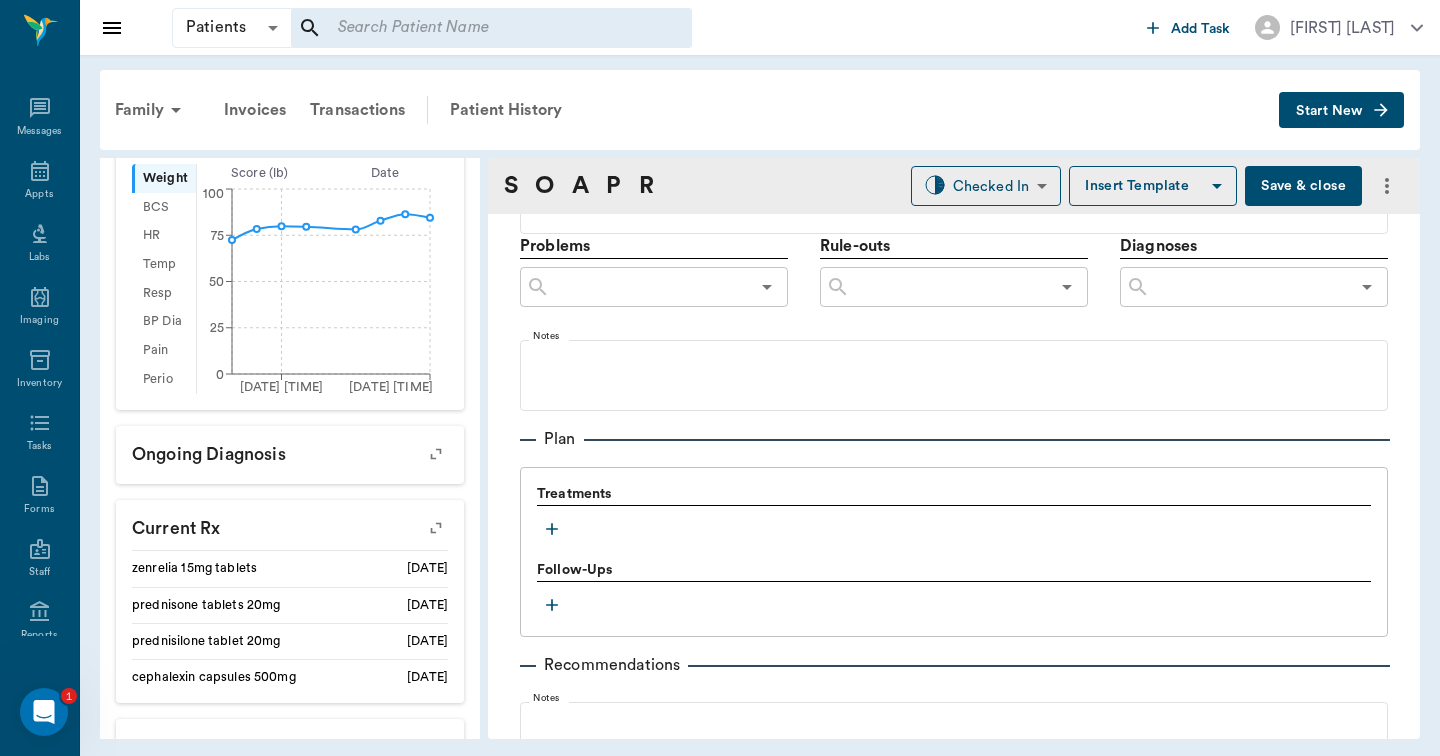click on "Family Invoices Transactions Patient History Start New [LAST] [LAST] #[ID]  -  ACTIVE  Species : Canine Breed : Lab Mix, Black and white Gender : Male - Not neutered Age : [AGE] [MONTHS] ([DATE]) Weight : [WEIGHT] / [WEIGHT] Microchip : [ID] Patient Special Care:  No Zenrelia, felt had reaction of lethargy Family : [LAST] Client : [FIRST] [LAST] Phone : [PHONE] Email : [EMAIL] Balance : $0.00 Credit : $0.00 Client Special Care:  None Patient Vitals Weight BCS HR Temp Resp BP Dia Pain Perio Score ( lb ) Date [DATE] [TIME] [DATE] [TIME] 0 25 50 75 100 Ongoing diagnosis Current Rx zenrelia 15mg tablets [DATE] prednisone tablets 20mg [DATE] prednisilone tablet 20mg [DATE] cephalexin capsules 500mg [DATE] Reminders Heartworm Antigen Test [DATE] Distemper/Parvo Vaccination Annual [DATE] Corona Vaccination Annual [DATE] [DATE] Upcoming appointments Tech [DATE] Schedule Appointment S O A P R Checked In CHECKED_IN ​Provider ​" at bounding box center (760, 404) 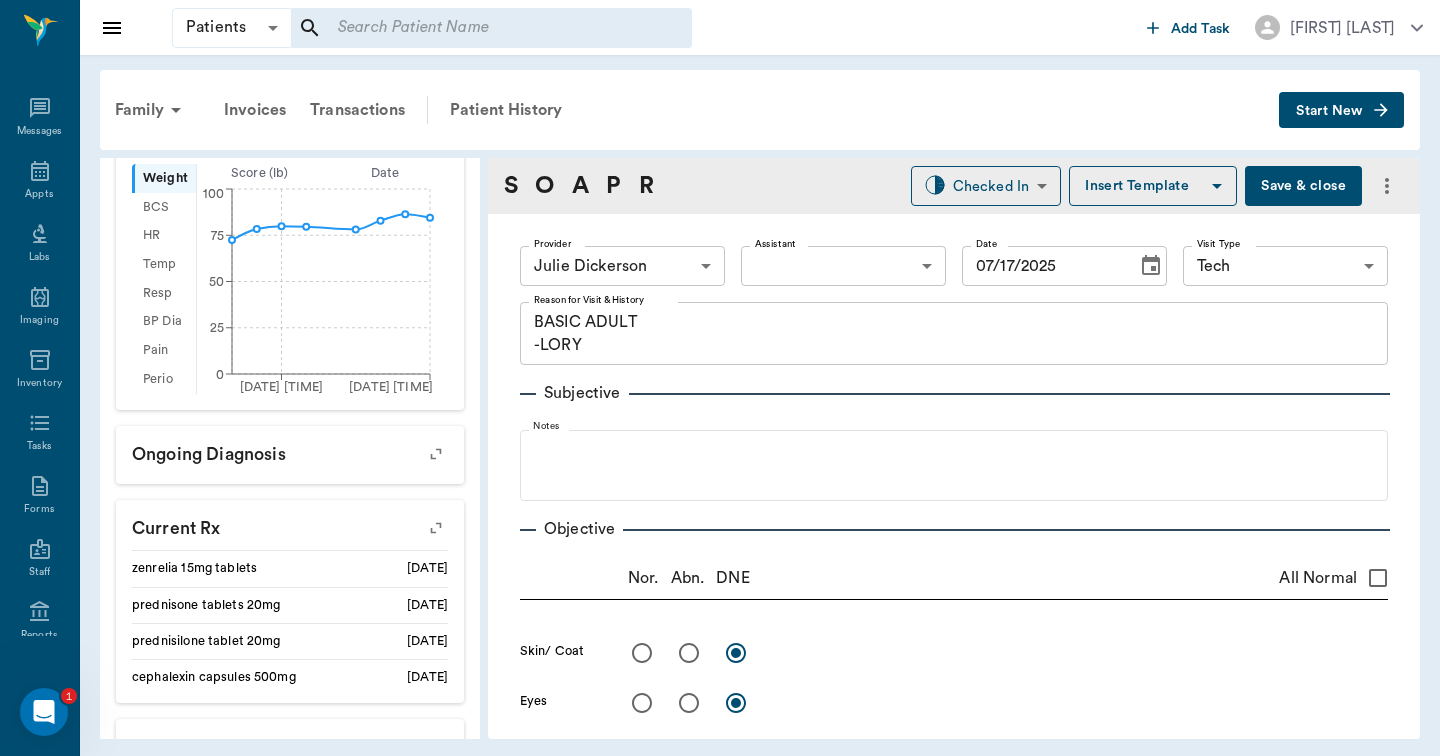 scroll, scrollTop: 0, scrollLeft: 0, axis: both 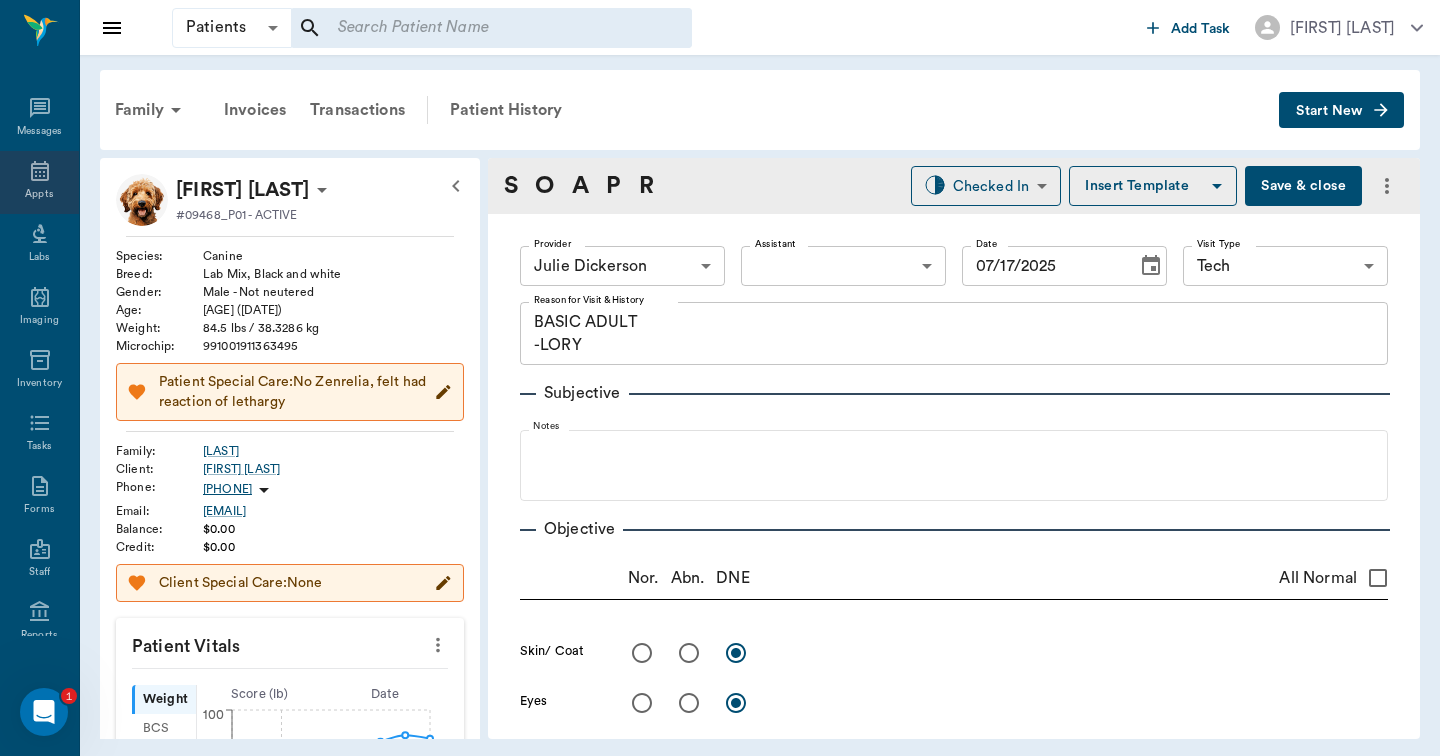 click 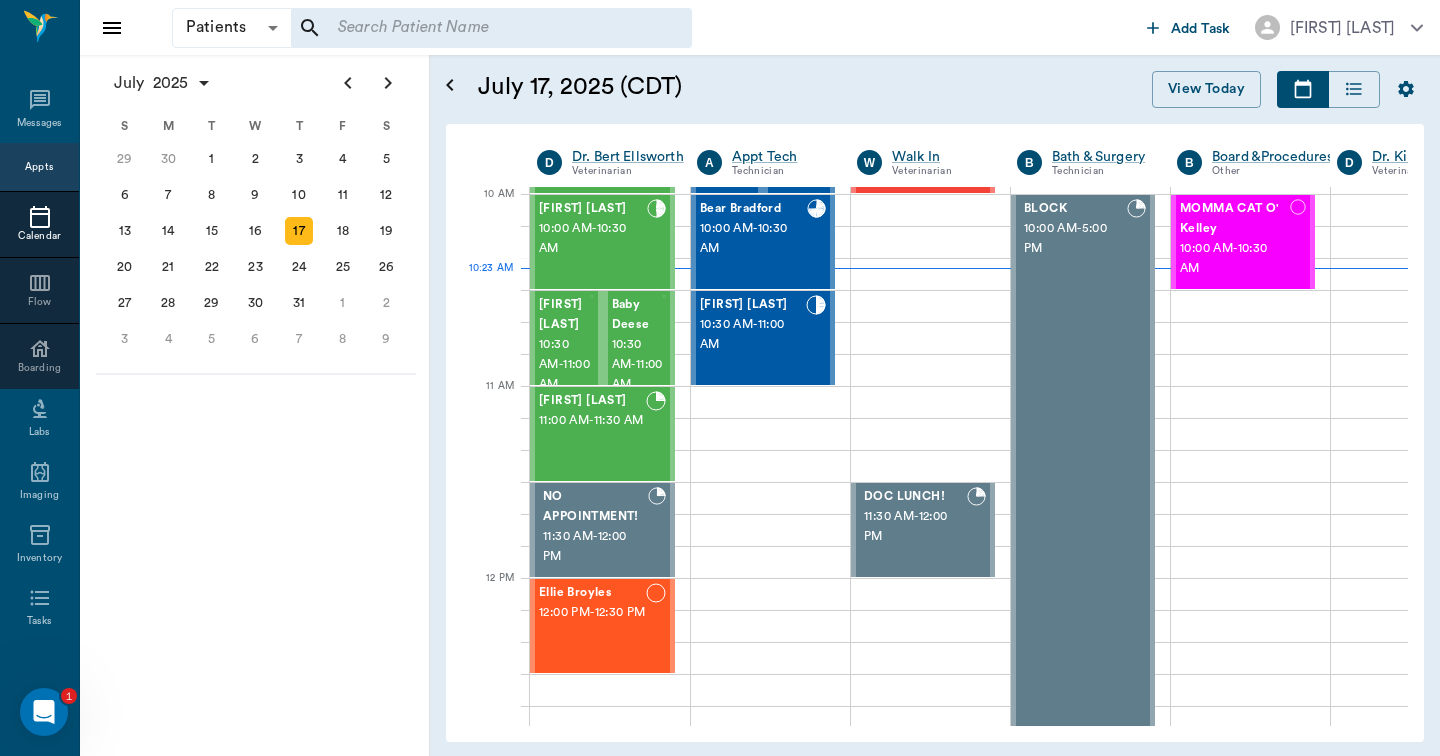 scroll, scrollTop: 385, scrollLeft: 1, axis: both 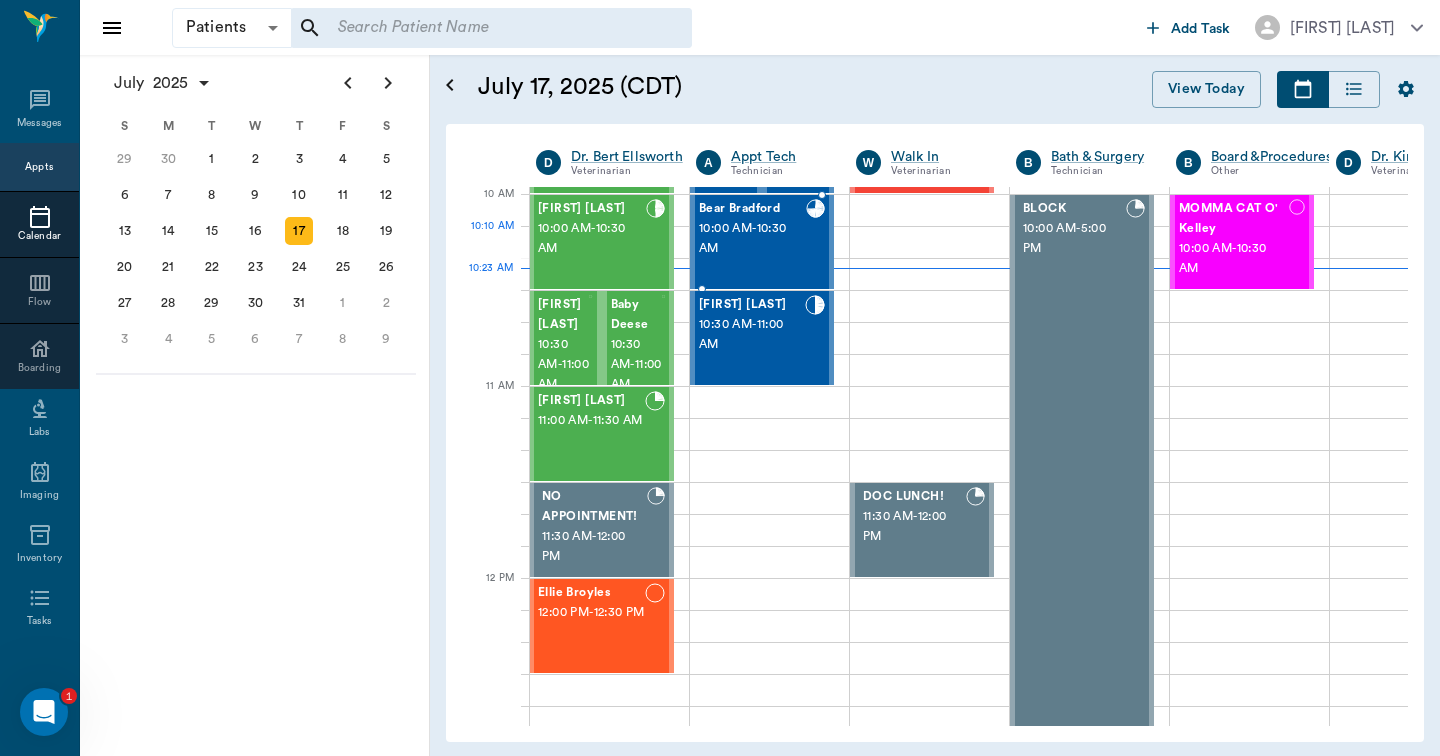 click on "10:00 AM  -  10:30 AM" at bounding box center (752, 239) 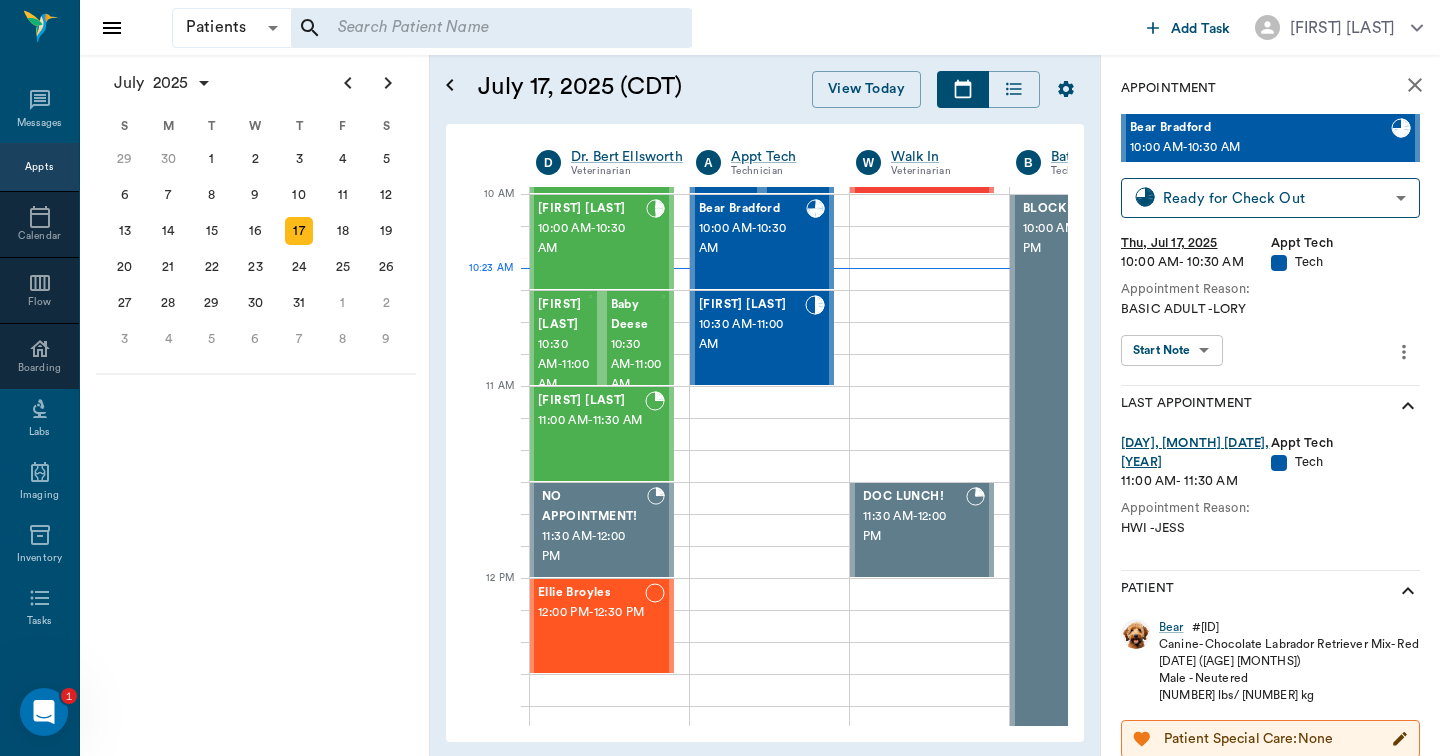 click on "Patients Patients ​ ​ Add Task Hunter Graves Nectar Messages Appts Calendar Flow Boarding Labs Imaging Inventory Tasks Forms Staff Reports Lookup Settings July 2025 S M T W T F S Jun 1 2 3 4 5 6 7 8 9 10 11 12 13 14 15 16 17 18 19 20 21 22 23 24 25 26 27 28 29 30 Jul 1 2 3 4 5 6 7 8 9 10 11 12 S M T W T F S 29 30 Jul 1 2 3 4 5 6 7 8 9 10 11 12 13 14 15 16 17 18 19 20 21 22 23 24 25 26 27 28 29 30 31 Aug 1 2 3 4 5 6 7 8 9 S M T W T F S 27 28 29 30 31 Aug 1 2 3 4 5 6 7 8 9 10 11 12 13 14 15 16 17 18 19 20 21 22 23 24 25 26 27 28 29 30 31 Sep 1 2 3 4 5 6 July 17, 2025 (CDT) View Today July 2025 Today 17 Thu Jul 2025 D Dr. Bert Ellsworth Veterinarian A Appt Tech Technician W Walk In Veterinarian B Bath & Surgery Technician B Board &Procedures Other D Dr. Kindall Jones Veterinarian 8 AM 9 AM 10 AM 11 AM 12 PM 1 PM 2 PM 3 PM 4 PM 5 PM 6 PM 7 PM 8 PM 10:23 AM 11:00 AM Bovine Barr 8:00 AM  -  9:00 AM Racey Smith 9:00 AM  -  9:30 AM puppy Kilgore 9:30 AM  -  10:00 AM Trooper Neff 10:00 AM  -  10:30 AM 10:30 AM  -" at bounding box center [720, 378] 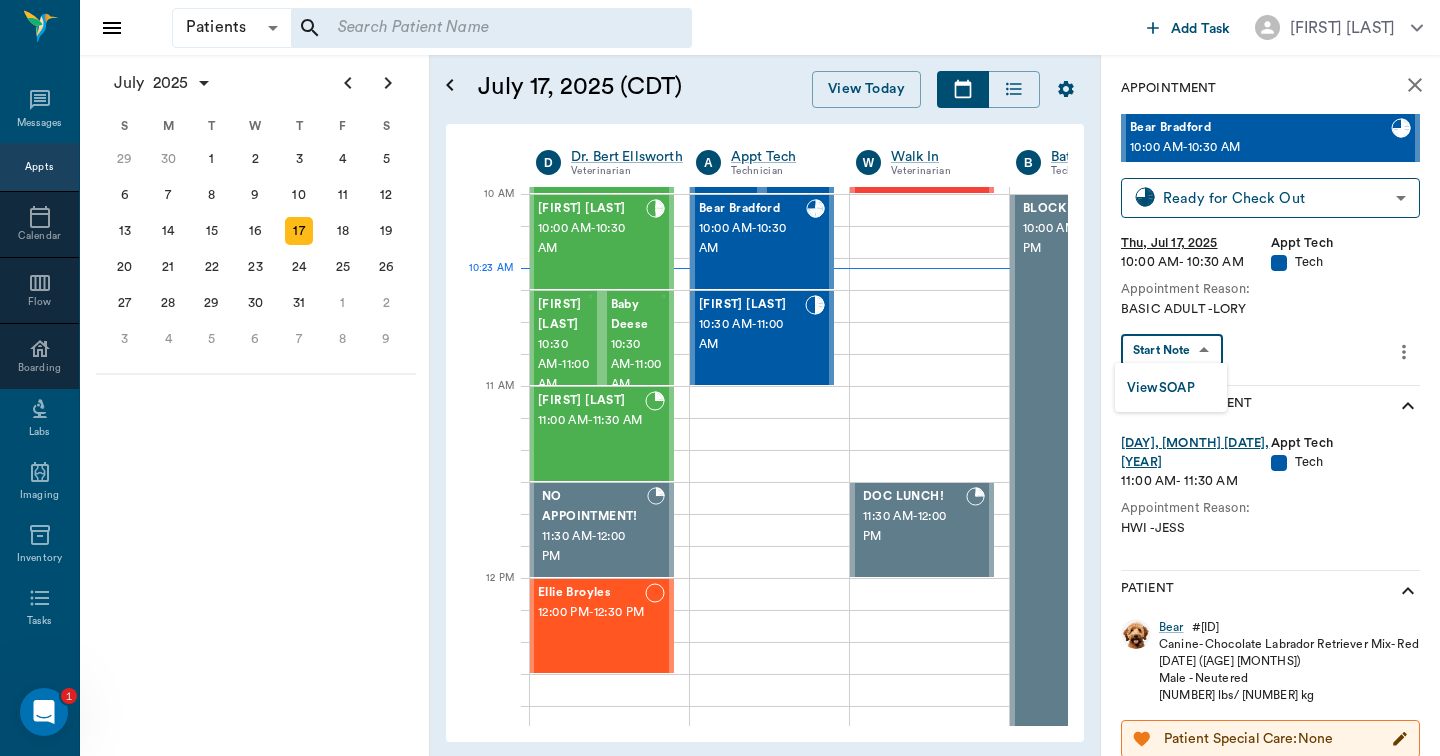 click on "View  SOAP" at bounding box center (1161, 388) 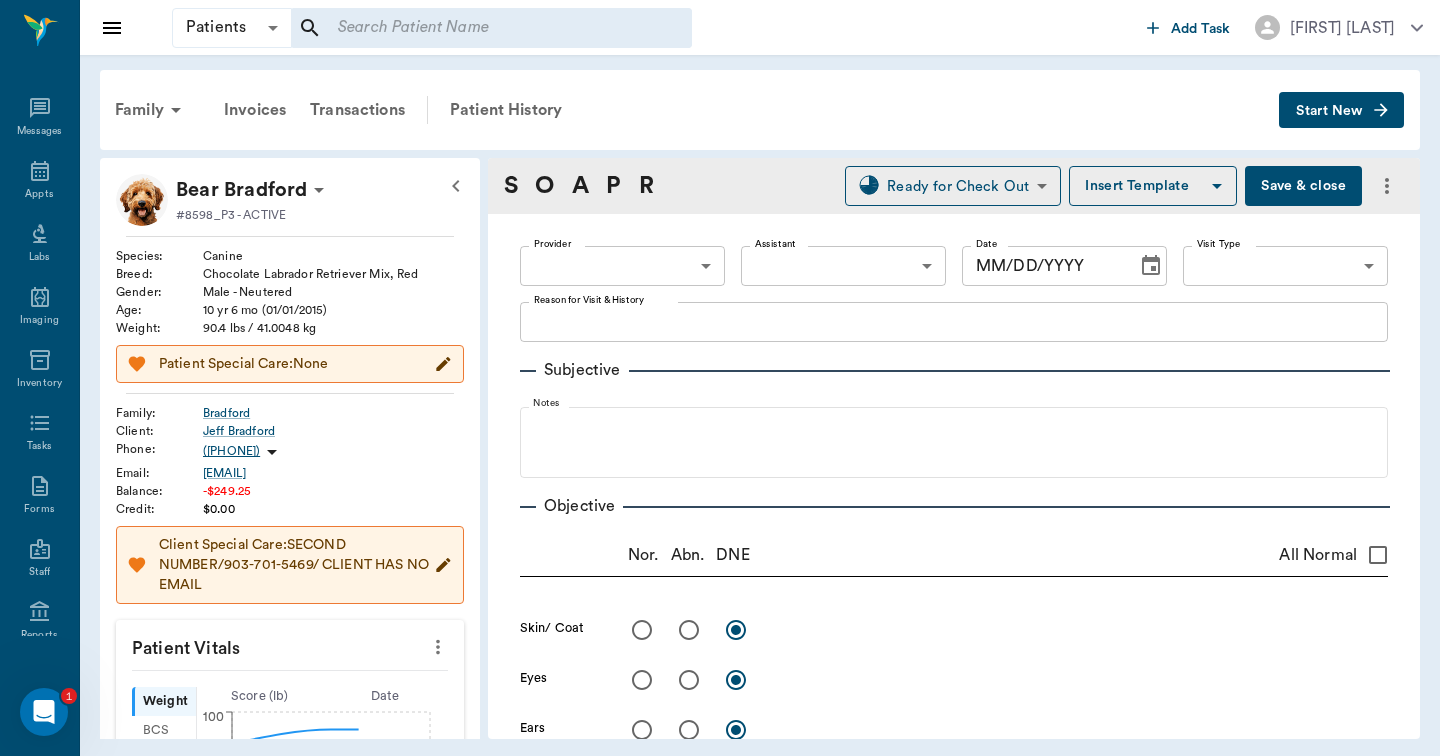type on "63ec2e7e52e12b0ba117b124" 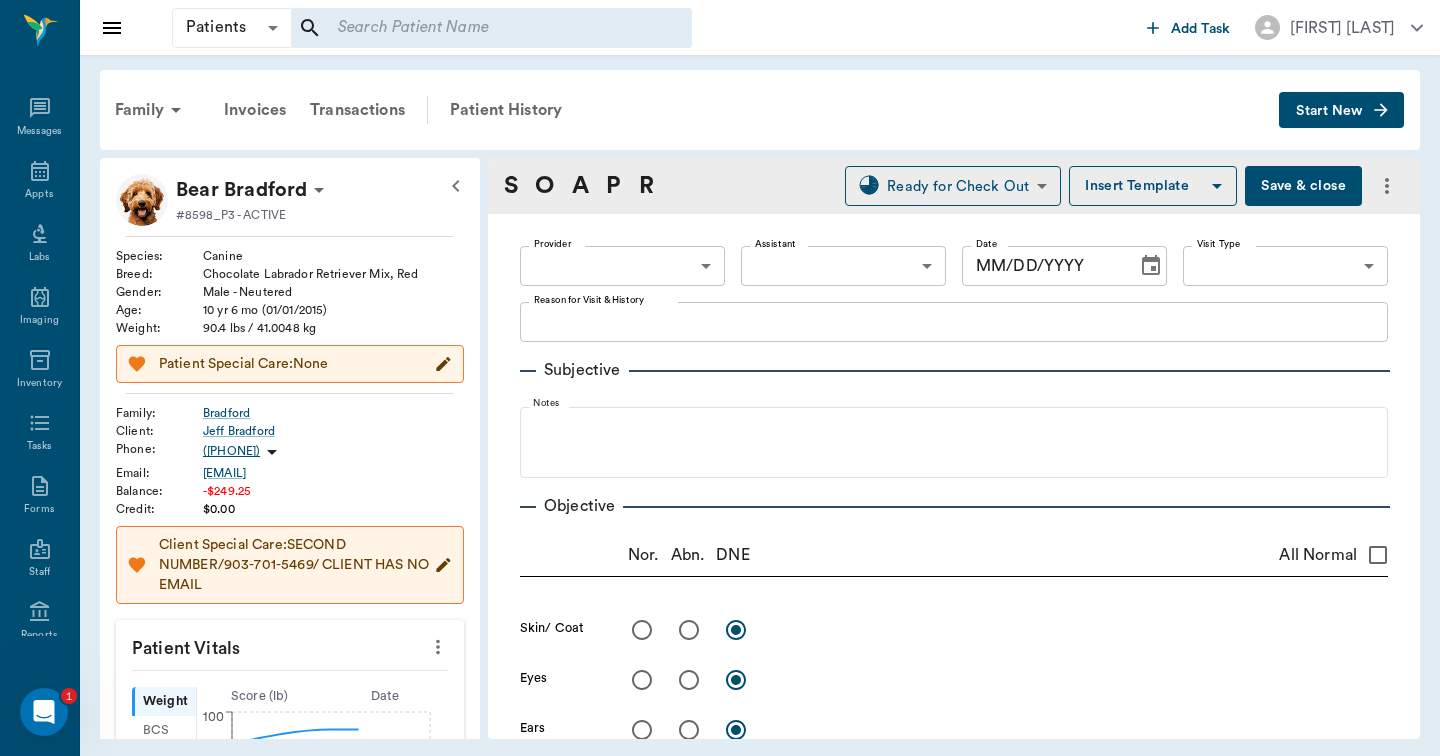 type on "07/17/2025" 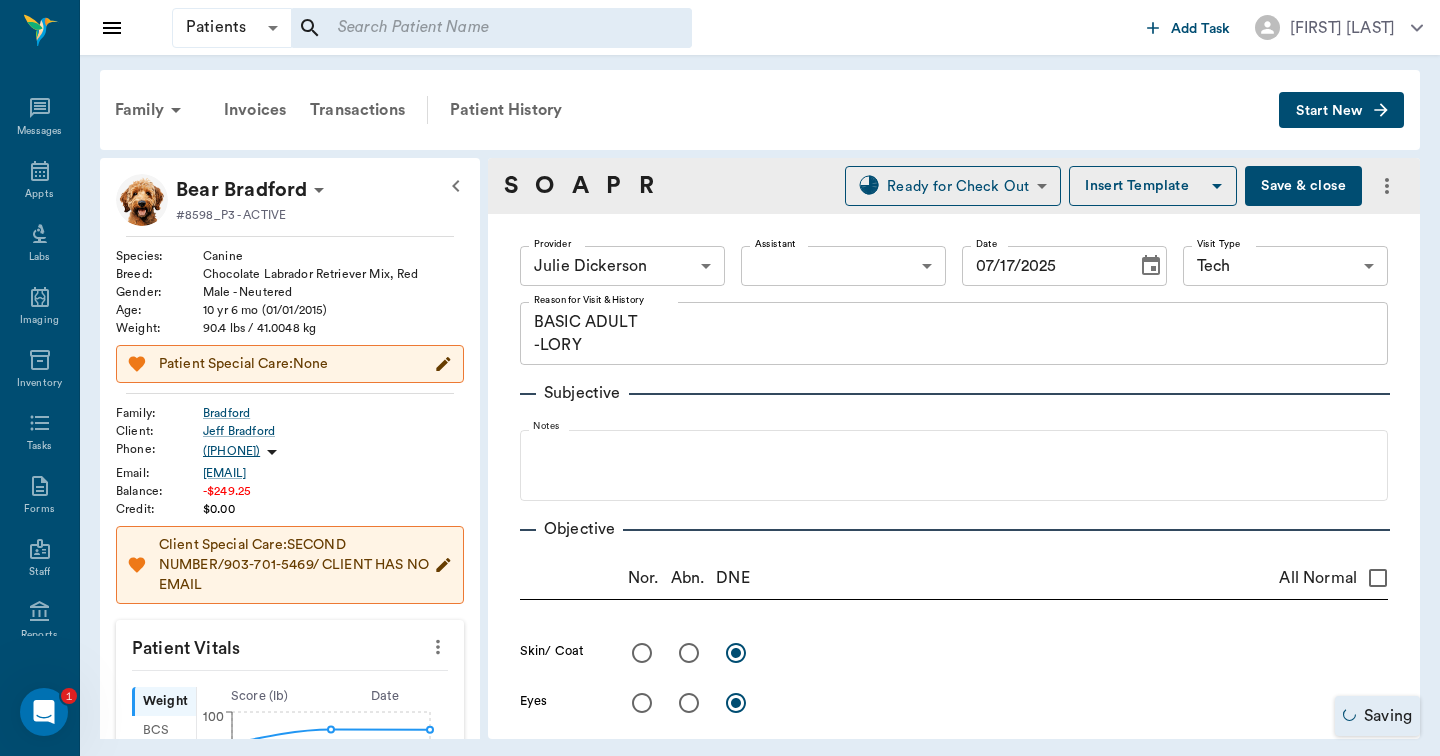 scroll, scrollTop: 0, scrollLeft: 0, axis: both 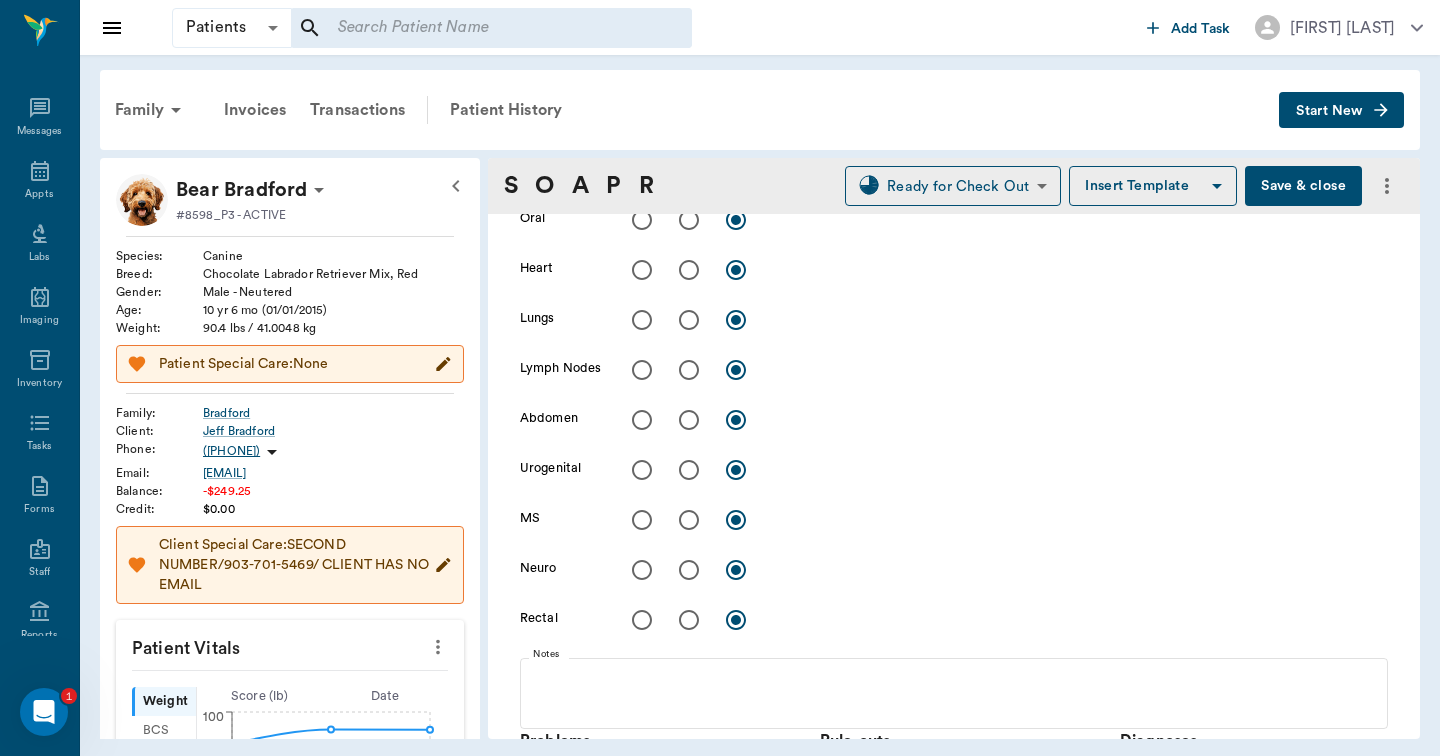click on "x" at bounding box center (1080, 369) 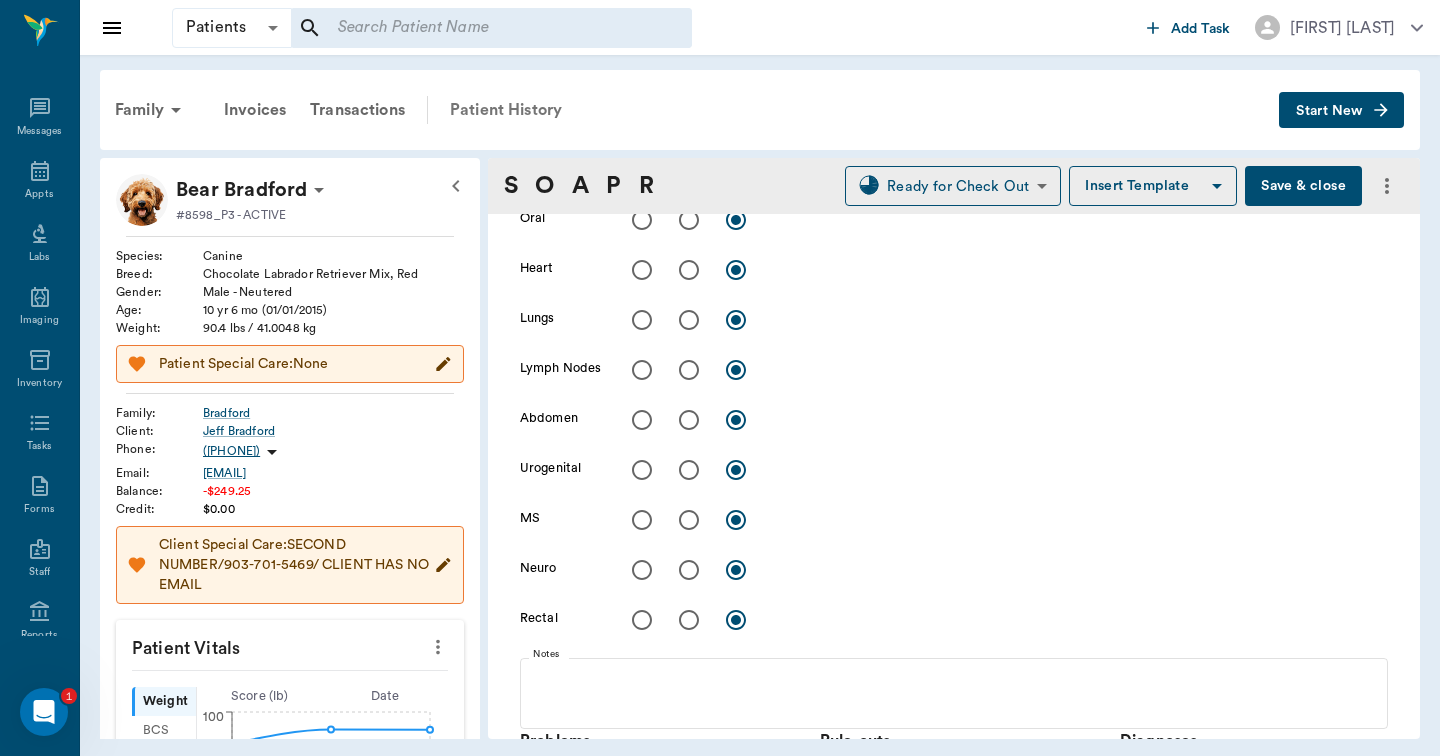 click on "Patient History" at bounding box center (506, 110) 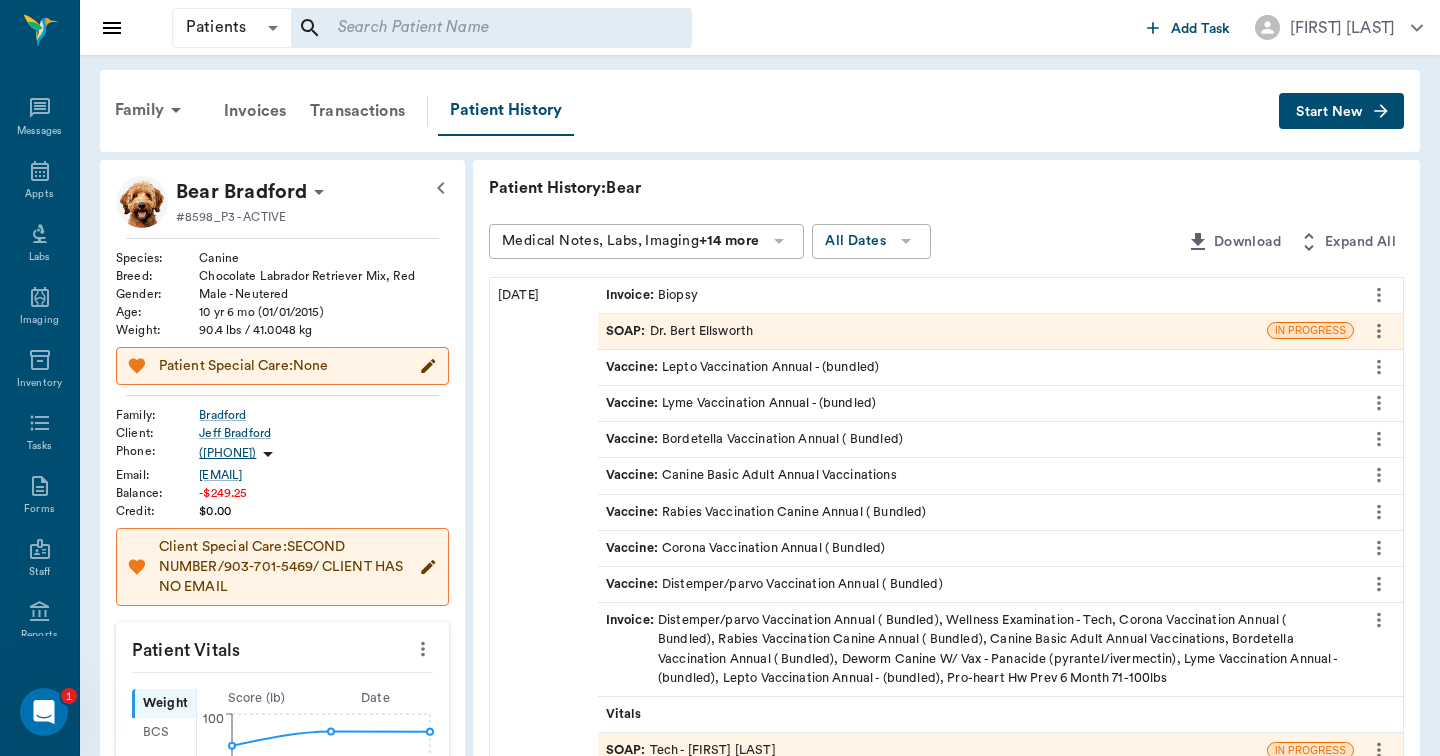 click on "SOAP : [TITLE] [FIRST] [LAST]" at bounding box center [679, 331] 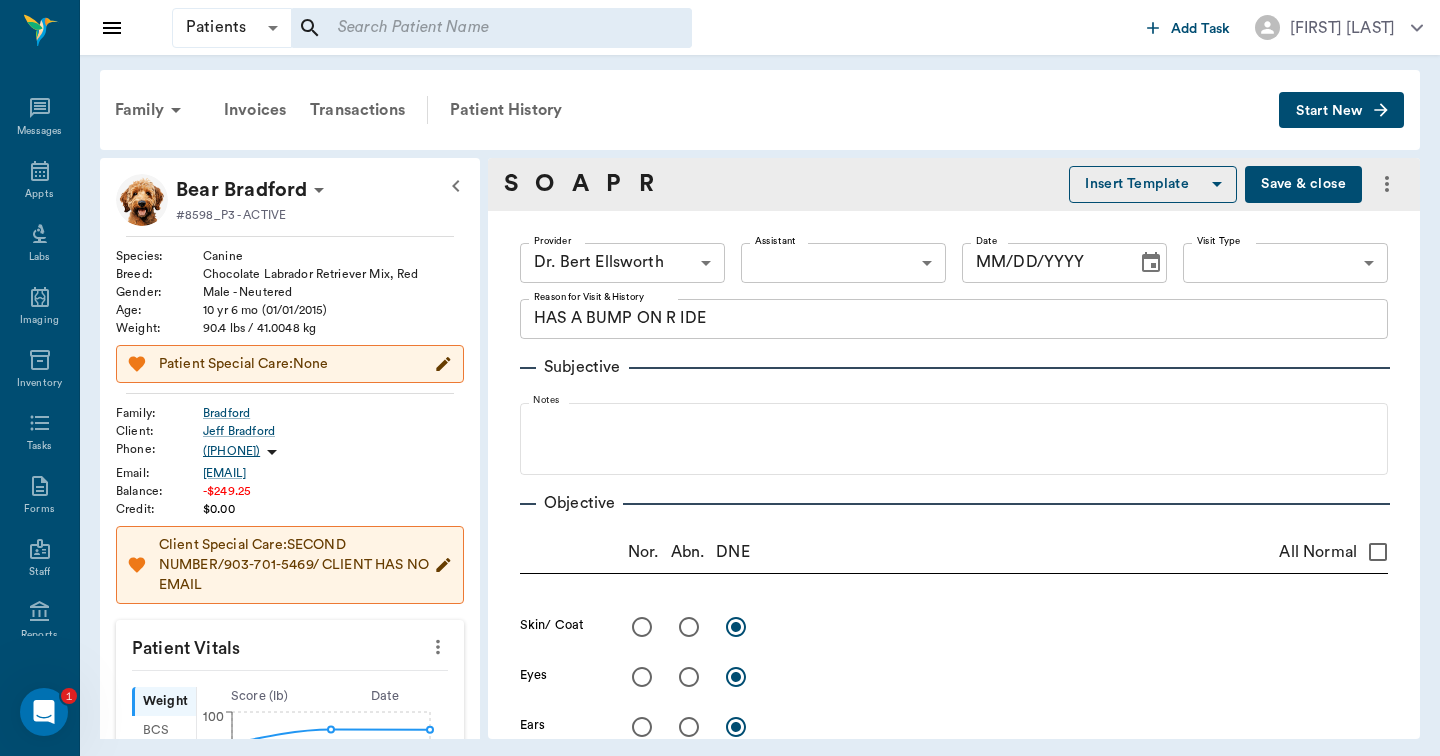 type on "63ec2f075fda476ae8351a4d" 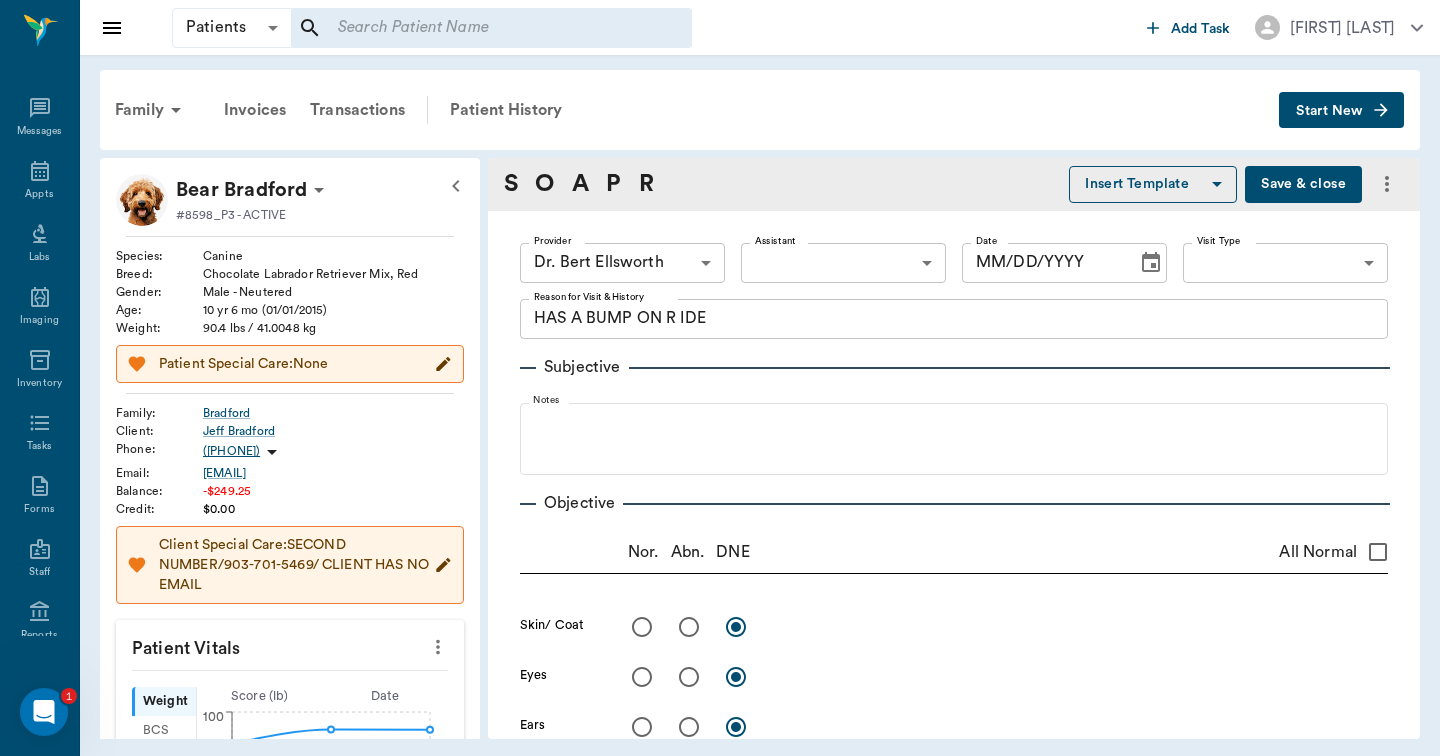 type on "HAS A BUMP ON R IDE" 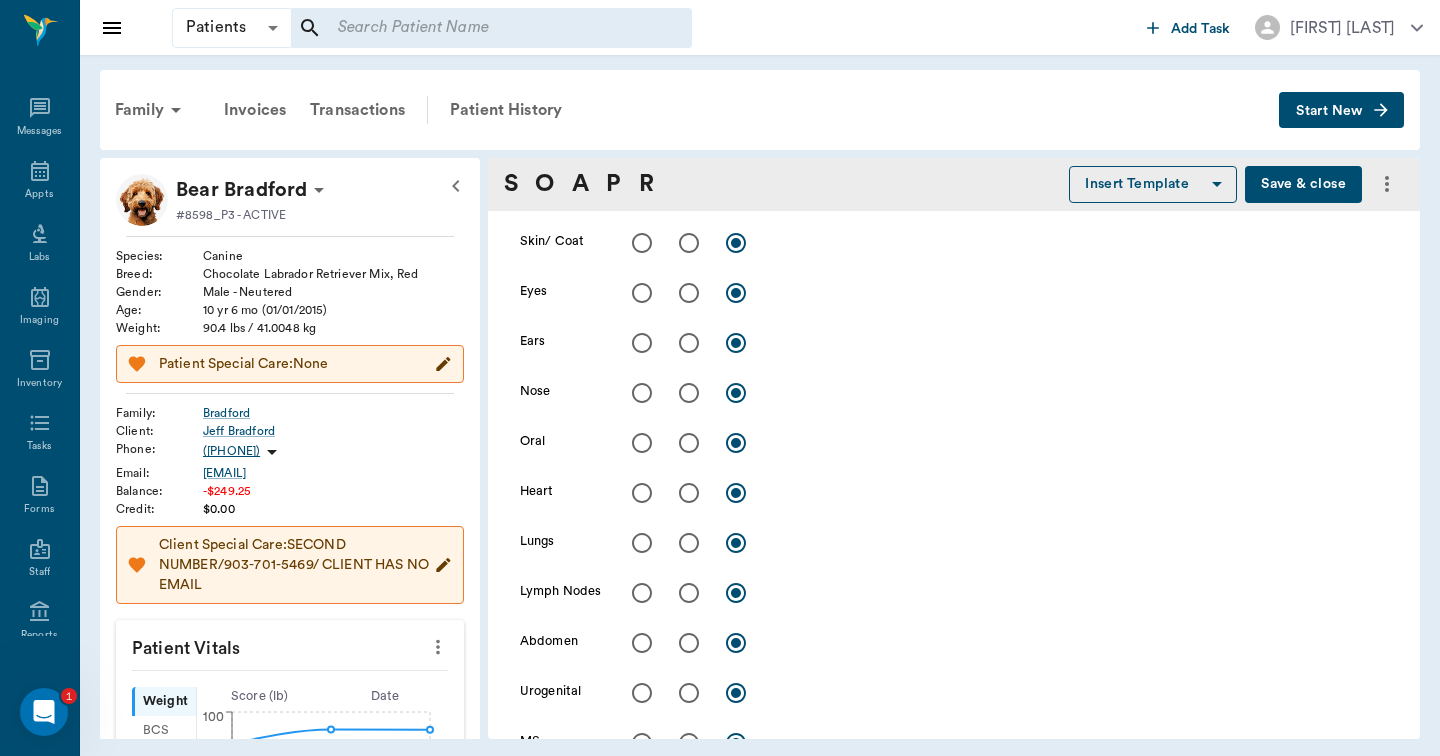 scroll, scrollTop: 362, scrollLeft: 0, axis: vertical 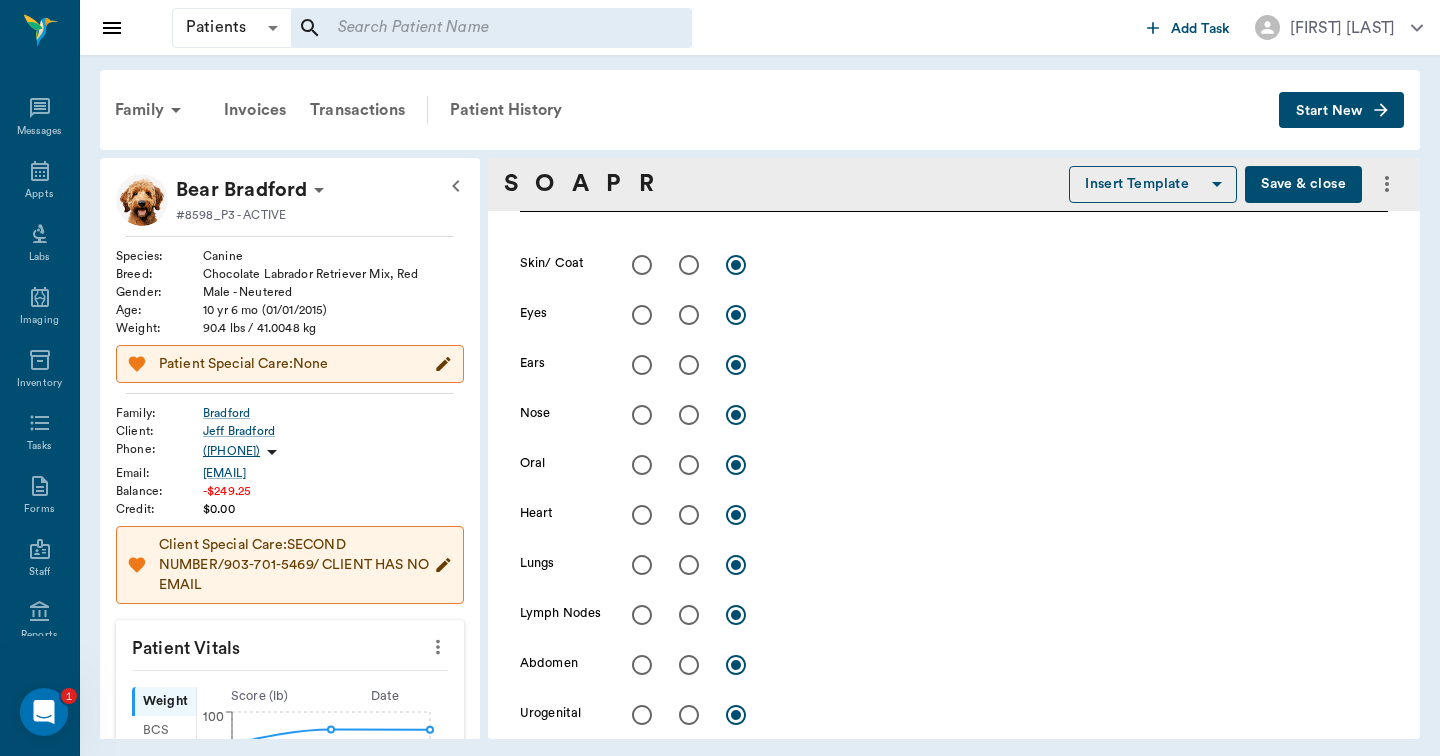 click at bounding box center (689, 265) 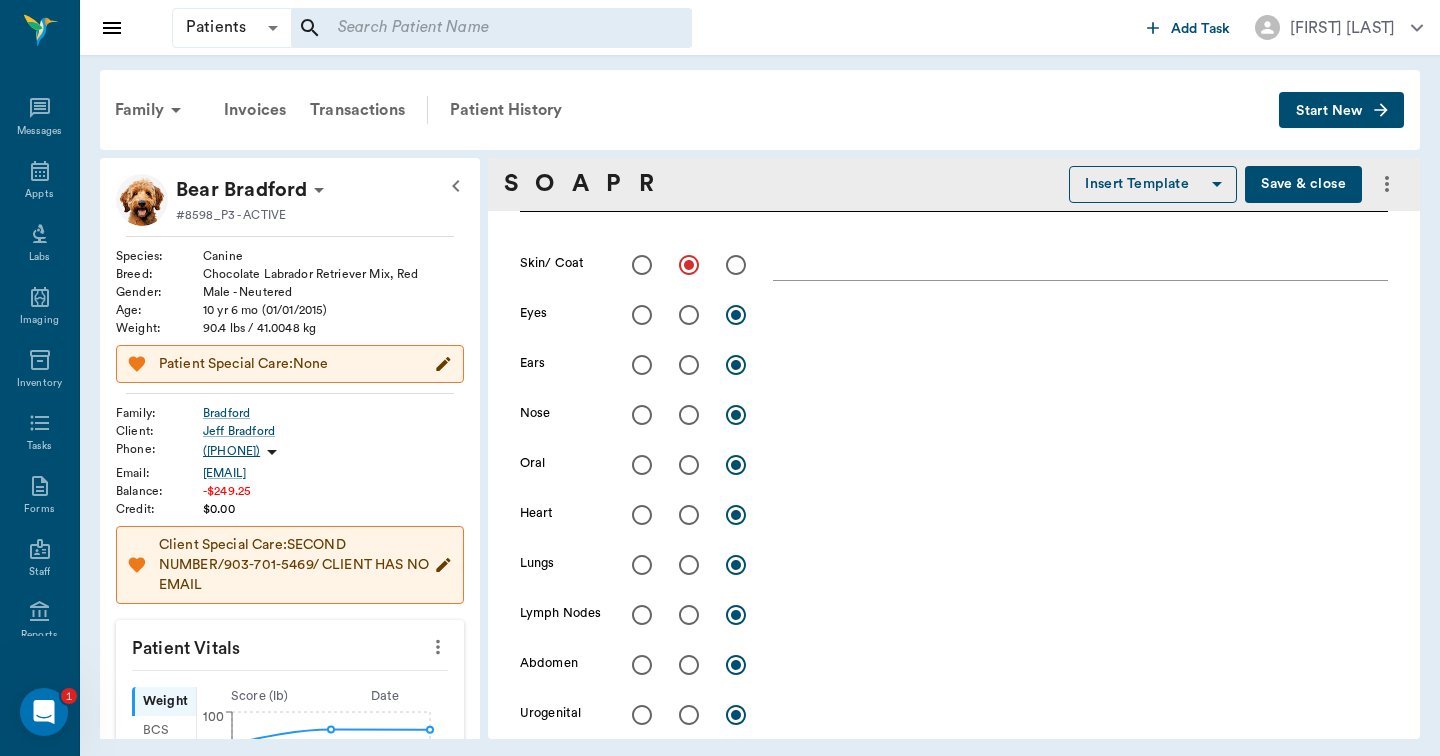 click at bounding box center (1080, 264) 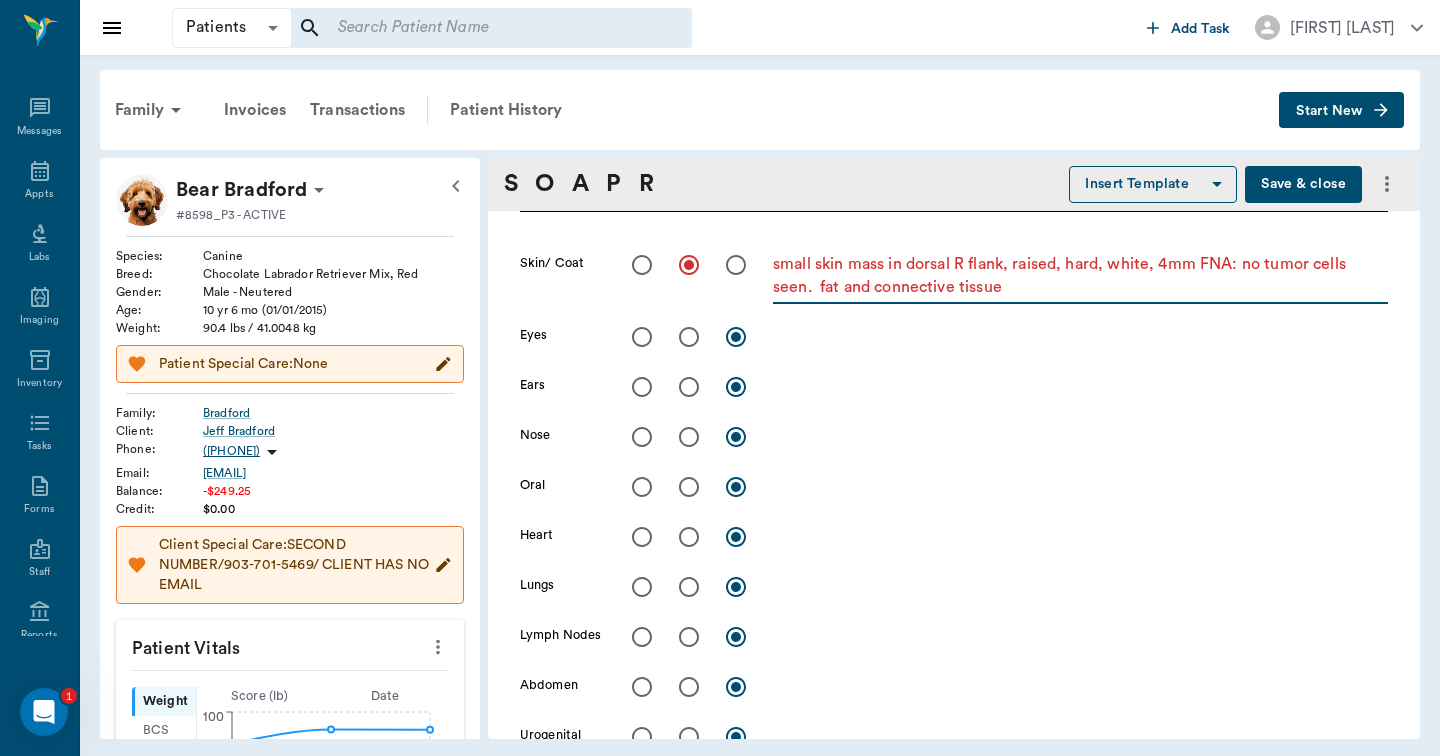 type on "small skin mass in dorsal R flank, raised, hard, white, 4mm FNA: no tumor cells seen.  fat and connective tissue" 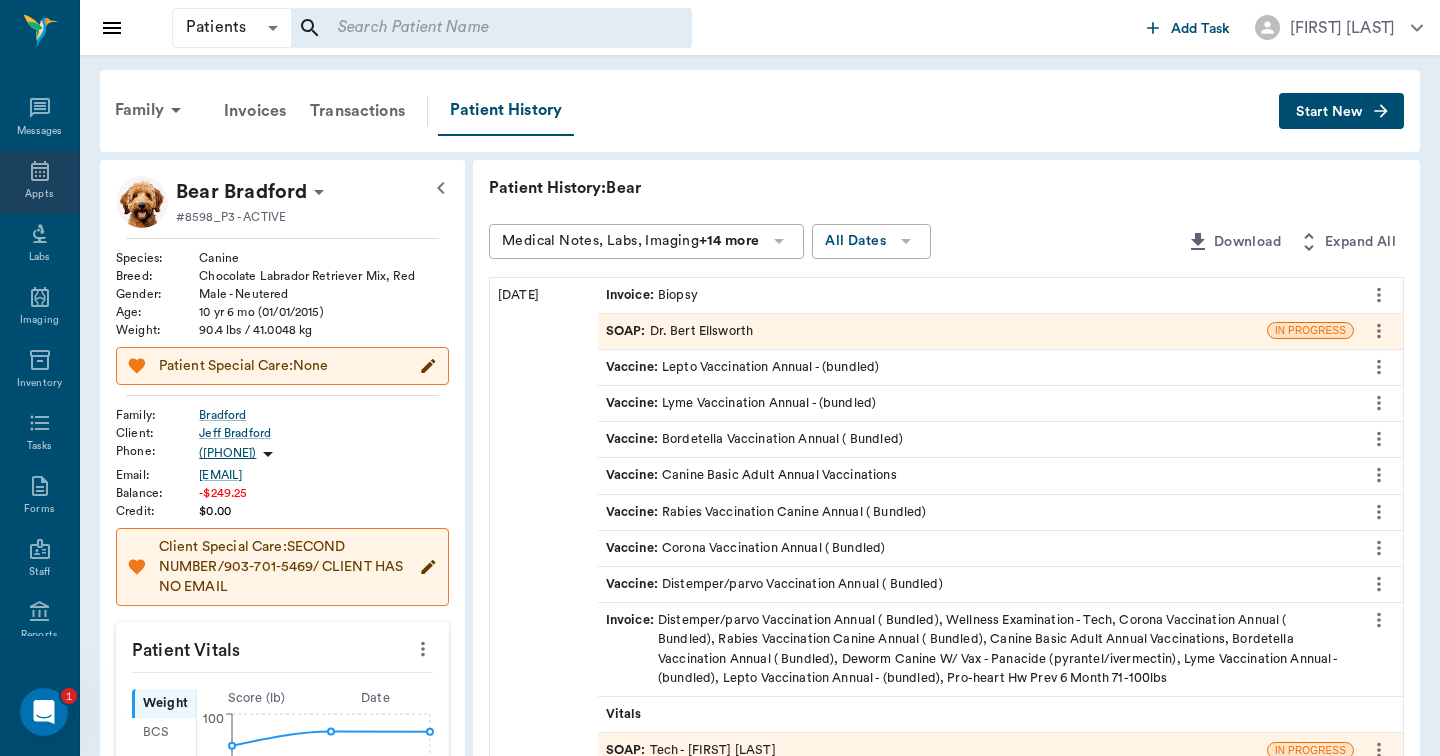 click on "Appts" at bounding box center [39, 182] 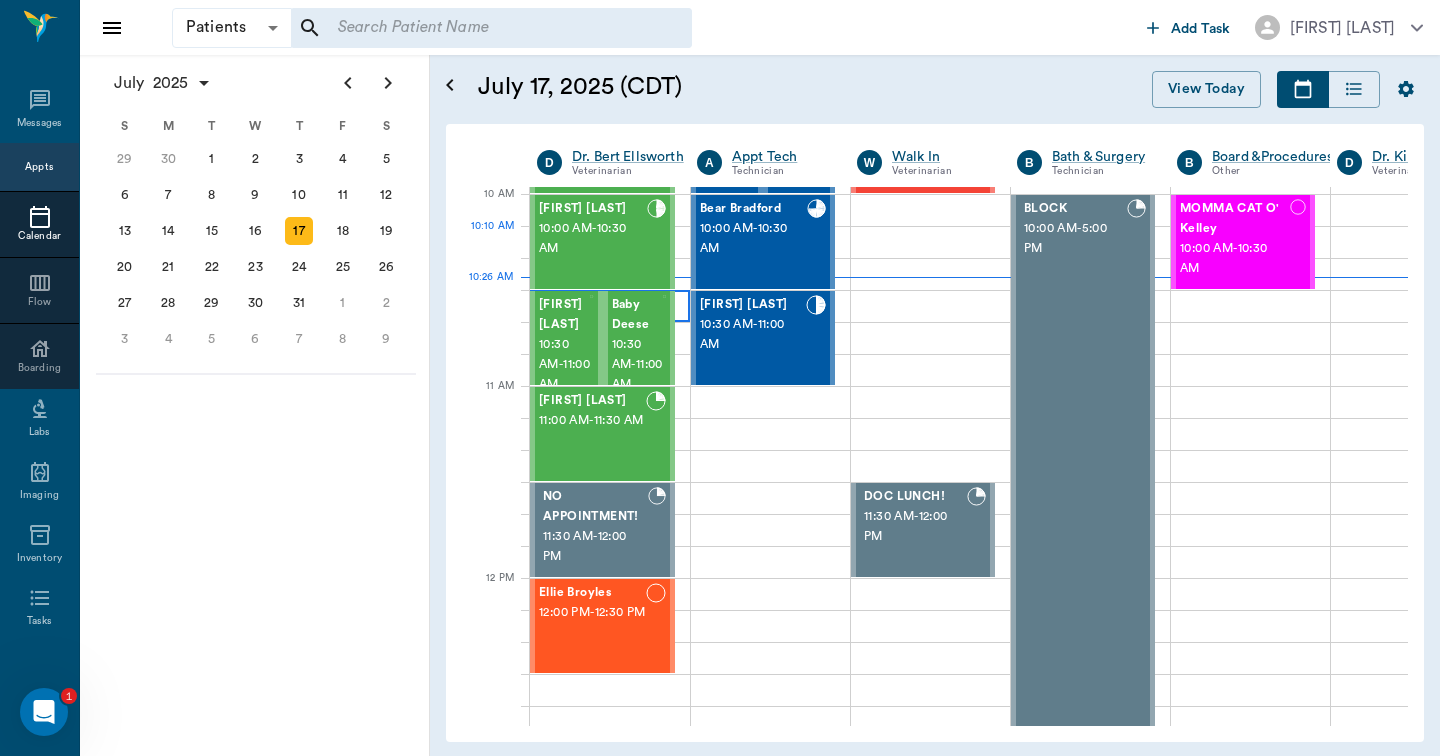 scroll, scrollTop: 385, scrollLeft: 1, axis: both 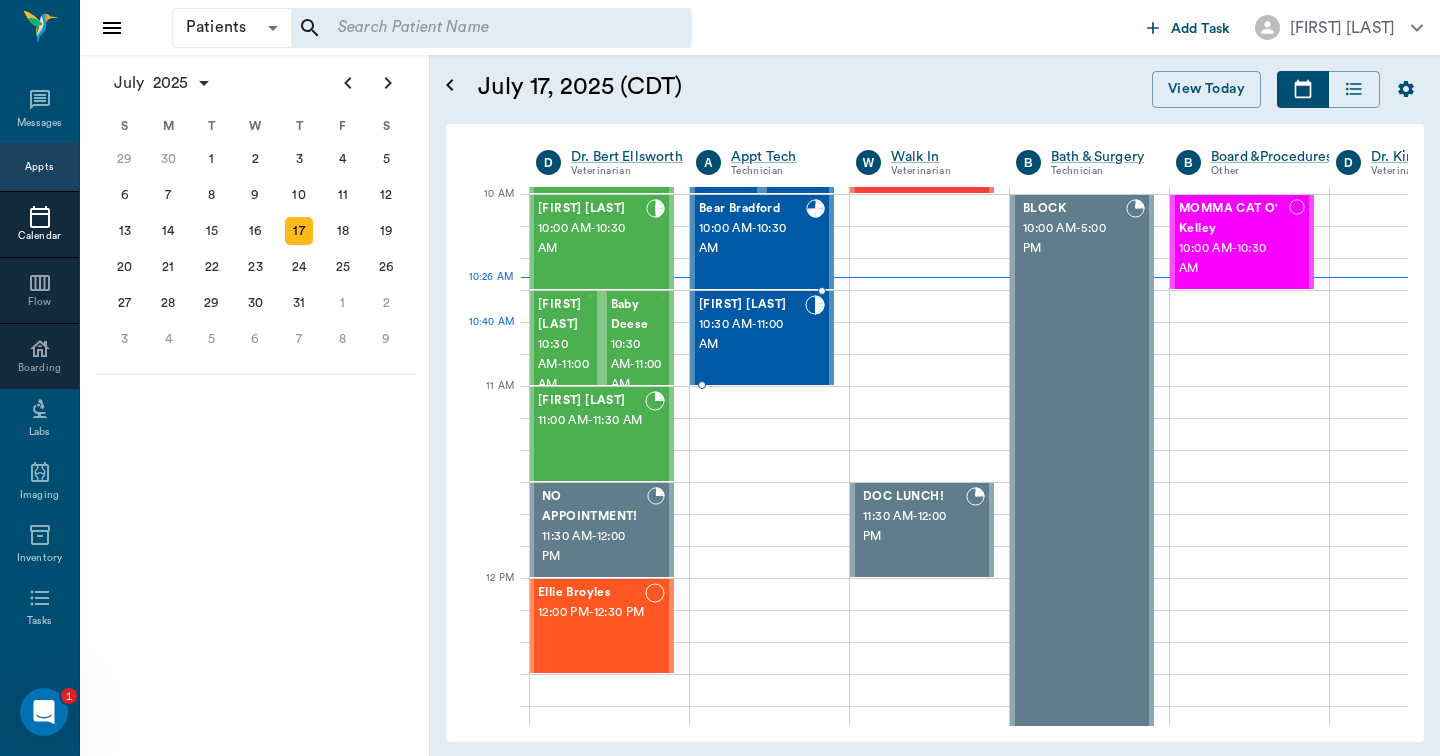 click on "10:30 AM  -  11:00 AM" at bounding box center [752, 335] 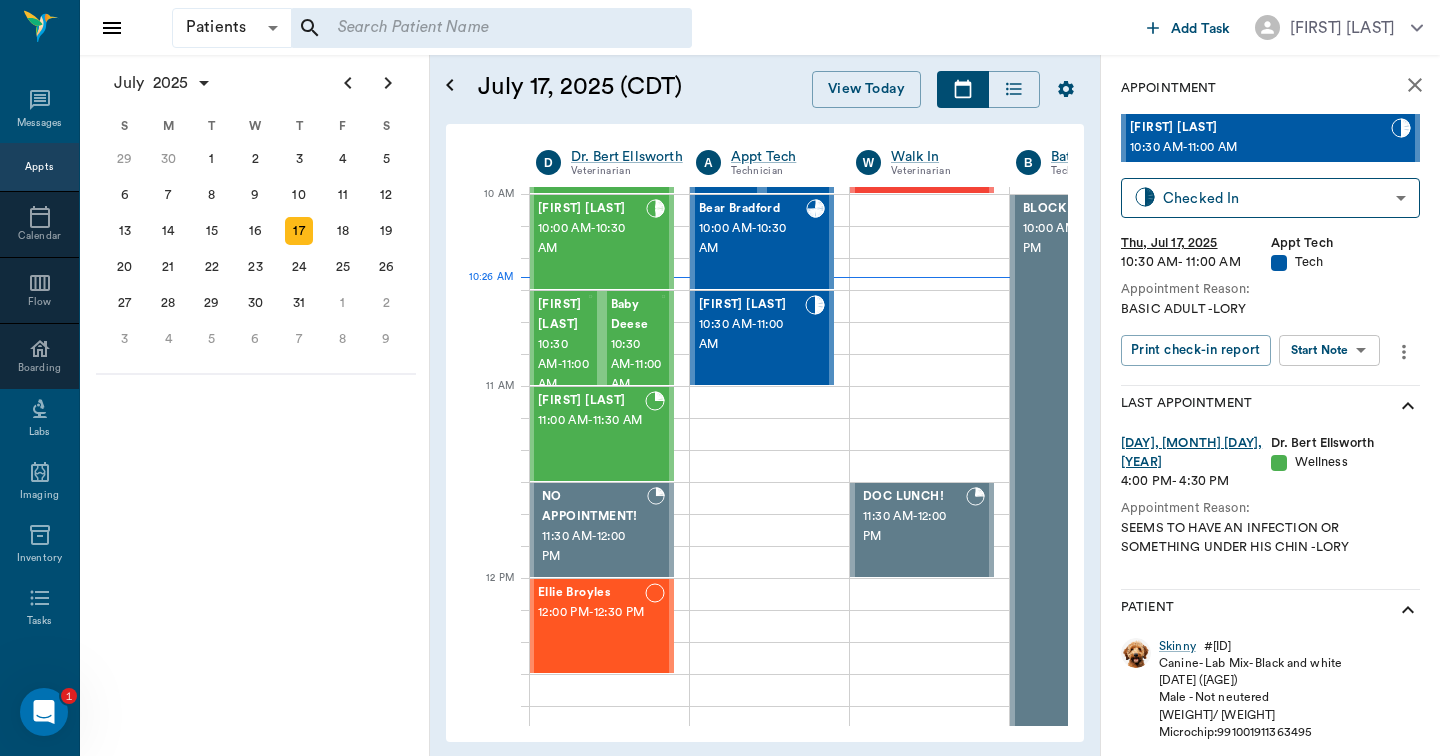 click on "Patients Patients ​ ​ Add Task Hunter Graves Nectar Messages Appts Calendar Flow Boarding Labs Imaging Inventory Tasks Forms Staff Reports Lookup Settings July 2025 S M T W T F S Jun 1 2 3 4 5 6 7 8 9 10 11 12 13 14 15 16 17 18 19 20 21 22 23 24 25 26 27 28 29 30 Jul 1 2 3 4 5 6 7 8 9 10 11 12 S M T W T F S 29 30 Jul 1 2 3 4 5 6 7 8 9 10 11 12 13 14 15 16 17 18 19 20 21 22 23 24 25 26 27 28 29 30 31 Aug 1 2 3 4 5 6 7 8 9 S M T W T F S 27 28 29 30 31 Aug 1 2 3 4 5 6 7 8 9 10 11 12 13 14 15 16 17 18 19 20 21 22 23 24 25 26 27 28 29 30 31 Sep 1 2 3 4 5 6 July 17, 2025 (CDT) View Today July 2025 Today 17 Thu Jul 2025 D Dr. Bert Ellsworth Veterinarian A Appt Tech Technician W Walk In Veterinarian B Bath & Surgery Technician B Board &Procedures Other D Dr. Kindall Jones Veterinarian 8 AM 9 AM 10 AM 11 AM 12 PM 1 PM 2 PM 3 PM 4 PM 5 PM 6 PM 7 PM 8 PM 10:26 AM 10:20 AM Bovine Barr 8:00 AM  -  9:00 AM Racey Smith 9:00 AM  -  9:30 AM puppy Kilgore 9:30 AM  -  10:00 AM Trooper Neff 10:00 AM  -  10:30 AM 10:30 AM  -" at bounding box center (720, 378) 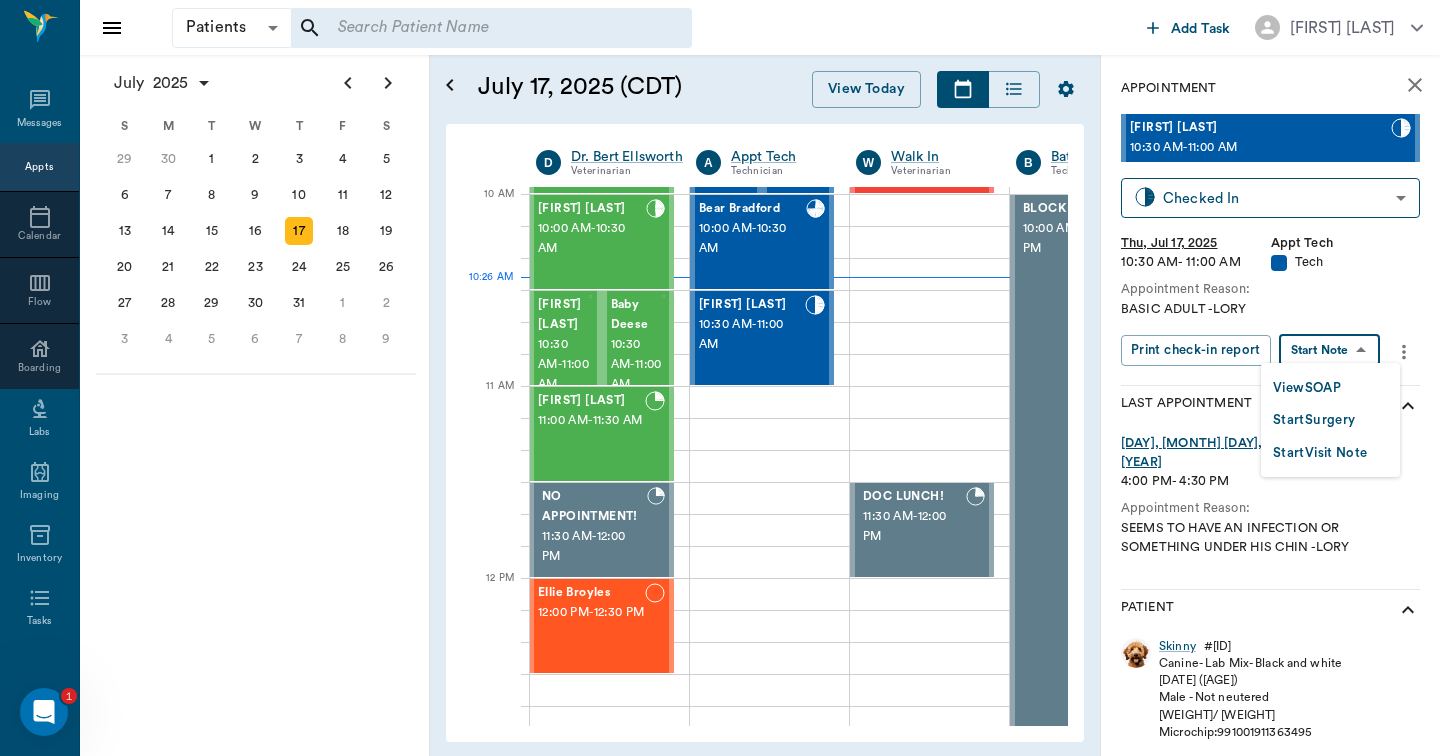 click on "View  SOAP" at bounding box center [1307, 388] 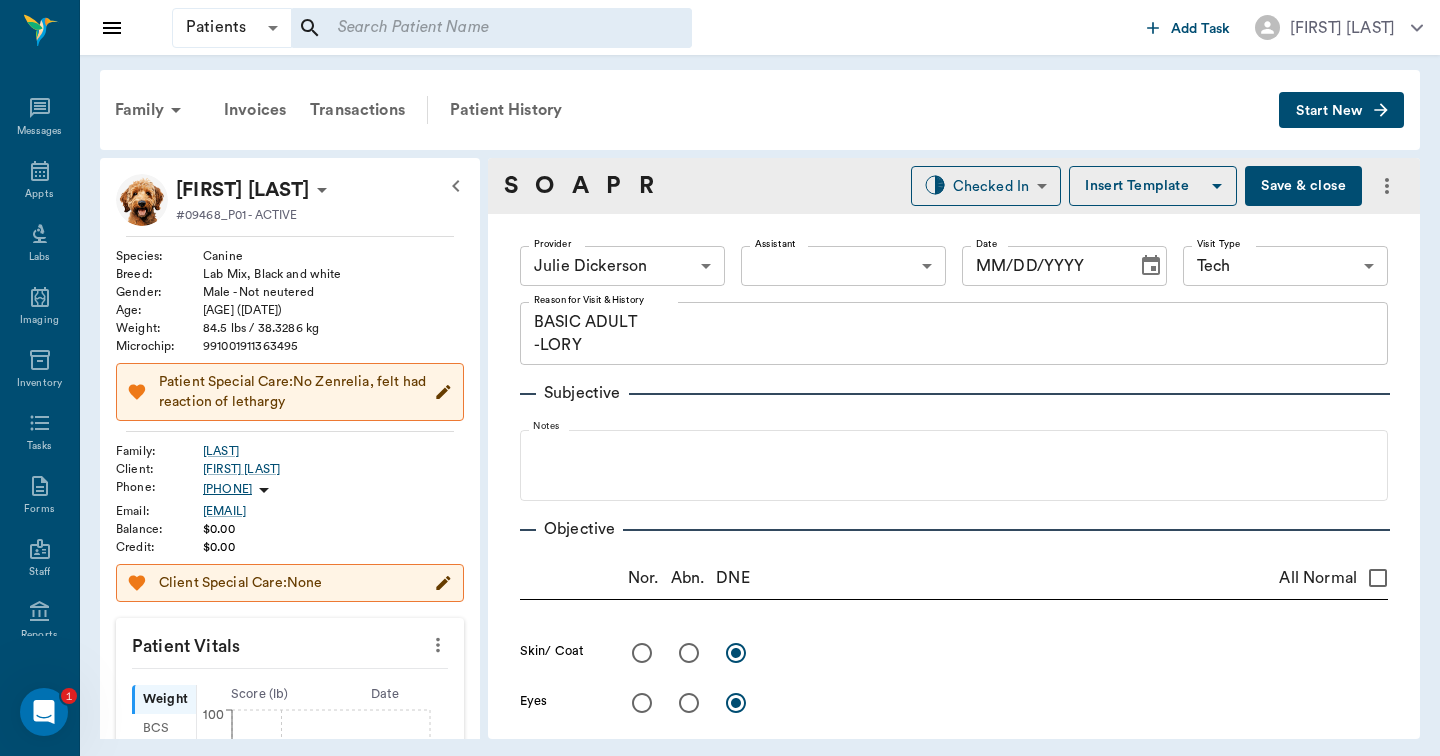 type on "63ec2e7e52e12b0ba117b124" 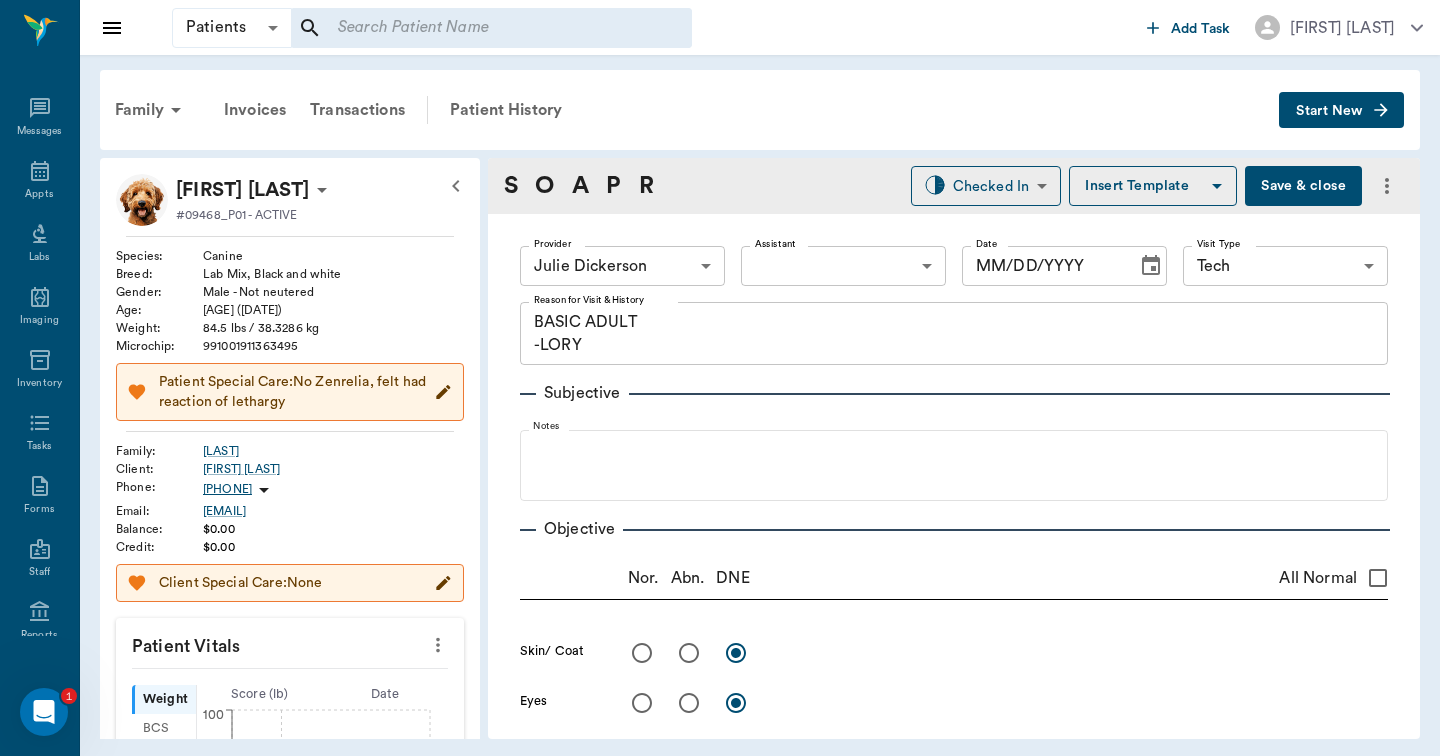 type on "65d2be4f46e3a538d89b8c1a" 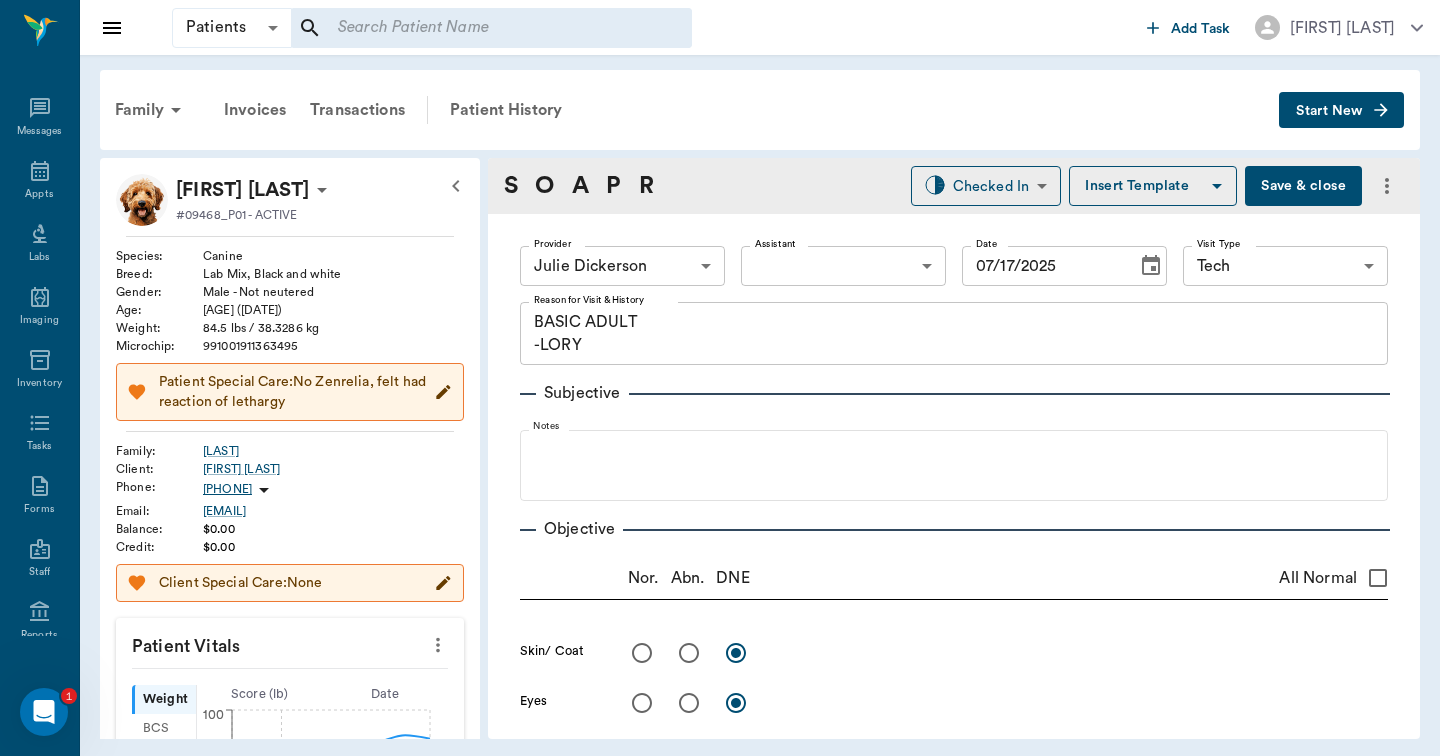 click on "Patients Patients ​ ​ Add Task Hunter Graves Nectar Messages Appts Labs Imaging Inventory Tasks Forms Staff Reports Lookup Settings Family Invoices Transactions Patient History Start New Skinny Setzer #09468_P01    -    ACTIVE   Species : Canine Breed : Lab Mix, Black and white Gender : Male - Not neutered Age : 2 yr 6 mo (01/15/2023) Weight : 84.5 lbs / 38.3286 kg Microchip : 991001911363495 Patient Special Care:  No Zenrelia, felt had reaction of lethargy Family : Setzer Client : Brigitte Setzer Phone : (336) 745-7225 Email : rbsetzer@msn.com Balance : $0.00 Credit : $0.00 Client Special Care:  None Patient Vitals Weight BCS HR Temp Resp BP Dia Pain Perio Score ( lb ) Date 07/26/24 10AM 07/17/25 10AM 0 25 50 75 100 Ongoing diagnosis Current Rx zenrelia 15mg tablets 01/21/26 prednisone tablets 20mg 01/02/26 prednisilone tablet 20mg 01/02/26 cephalexin capsules 500mg 01/02/26 Reminders Heartworm Antigen Test 07/25/25 Distemper/Parvo Vaccination Annual 07/25/25 Corona Vaccination Annual 07/25/25 07/25/25" at bounding box center (720, 378) 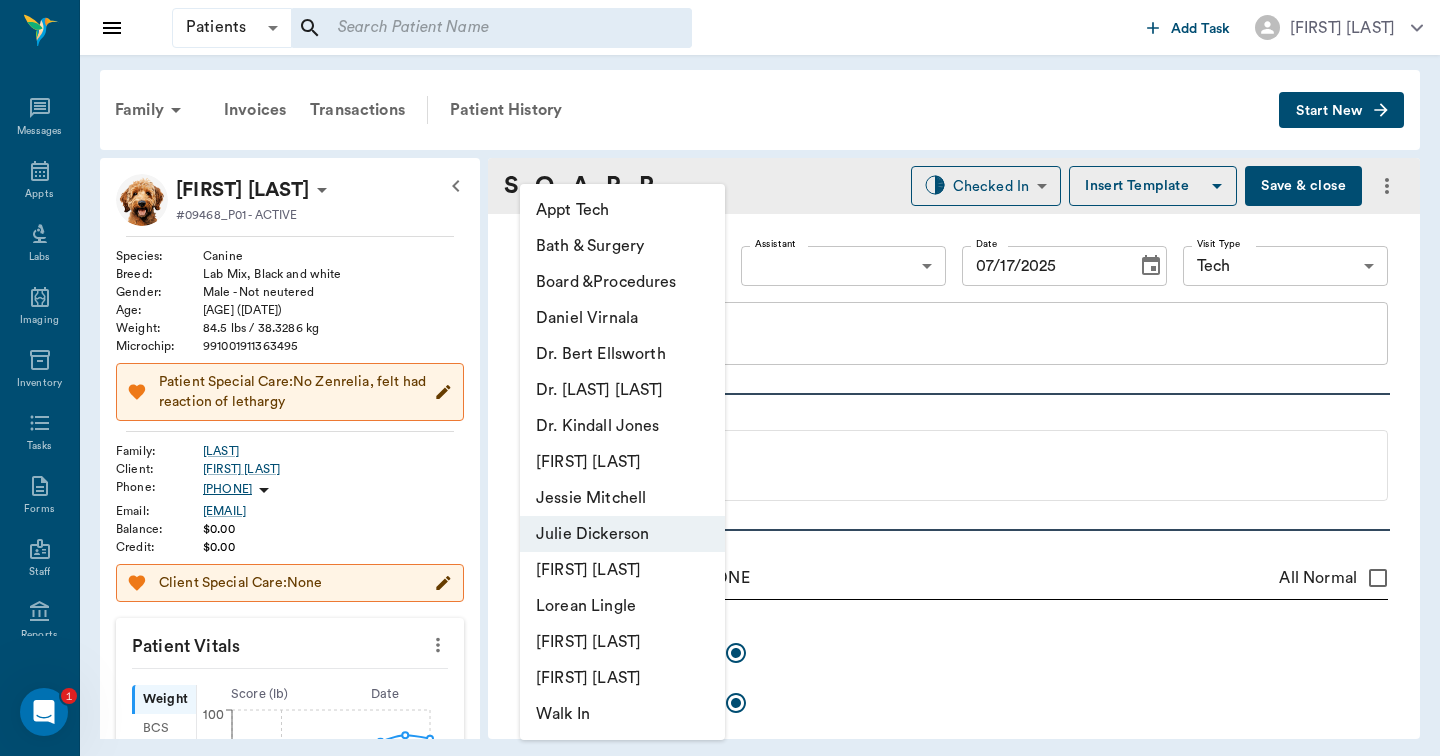 click on "Daniel Virnala" at bounding box center (622, 318) 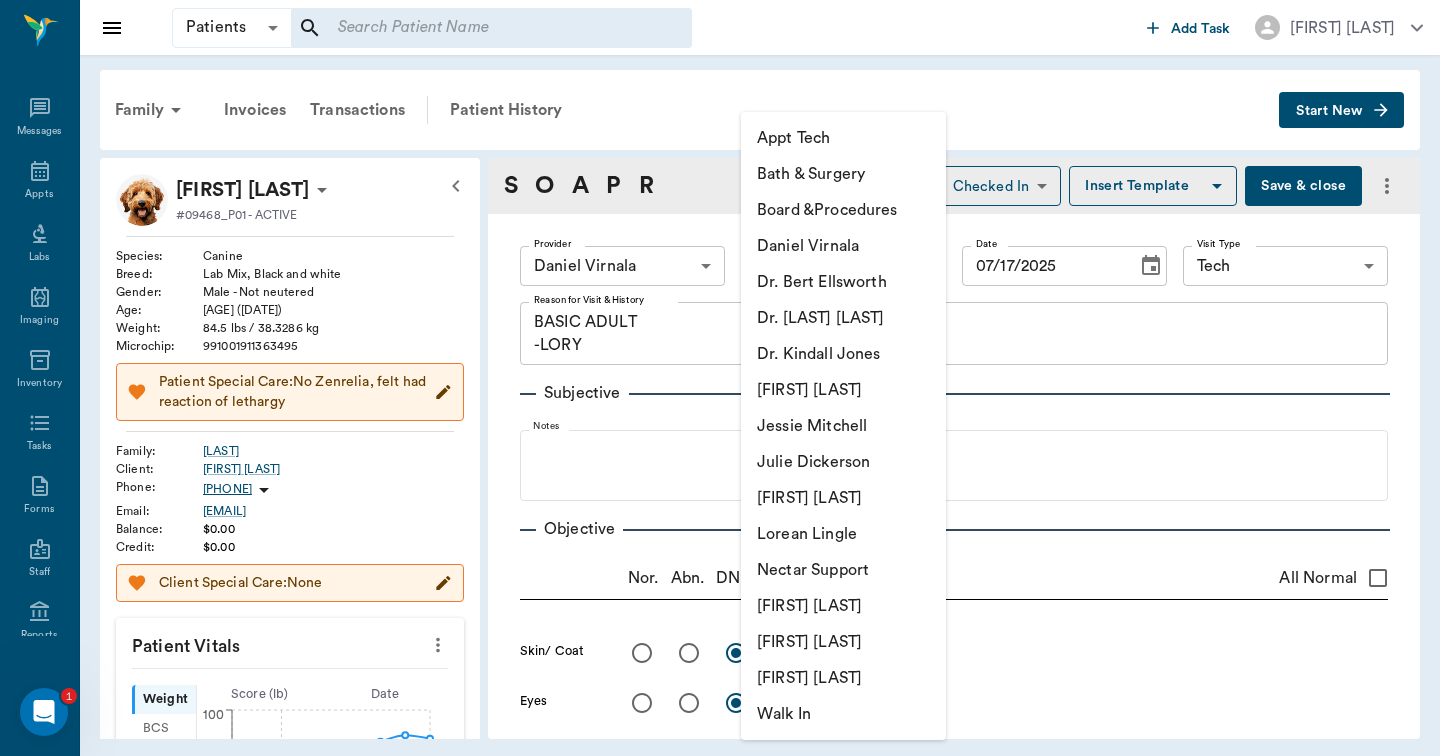 click on "Patients Patients ​ ​ Add Task Hunter Graves Nectar Messages Appts Labs Imaging Inventory Tasks Forms Staff Reports Lookup Settings Family Invoices Transactions Patient History Start New Skinny Setzer #09468_P01    -    ACTIVE   Species : Canine Breed : Lab Mix, Black and white Gender : Male - Not neutered Age : 2 yr 6 mo (01/15/2023) Weight : 84.5 lbs / 38.3286 kg Microchip : 991001911363495 Patient Special Care:  No Zenrelia, felt had reaction of lethargy Family : Setzer Client : Brigitte Setzer Phone : (336) 745-7225 Email : rbsetzer@msn.com Balance : $0.00 Credit : $0.00 Client Special Care:  None Patient Vitals Weight BCS HR Temp Resp BP Dia Pain Perio Score ( lb ) Date 07/26/24 10AM 07/17/25 10AM 0 25 50 75 100 Ongoing diagnosis Current Rx zenrelia 15mg tablets 01/21/26 prednisone tablets 20mg 01/02/26 prednisilone tablet 20mg 01/02/26 cephalexin capsules 500mg 01/02/26 Reminders Heartworm Antigen Test 07/25/25 Distemper/Parvo Vaccination Annual 07/25/25 Corona Vaccination Annual 07/25/25 07/25/25" at bounding box center (720, 378) 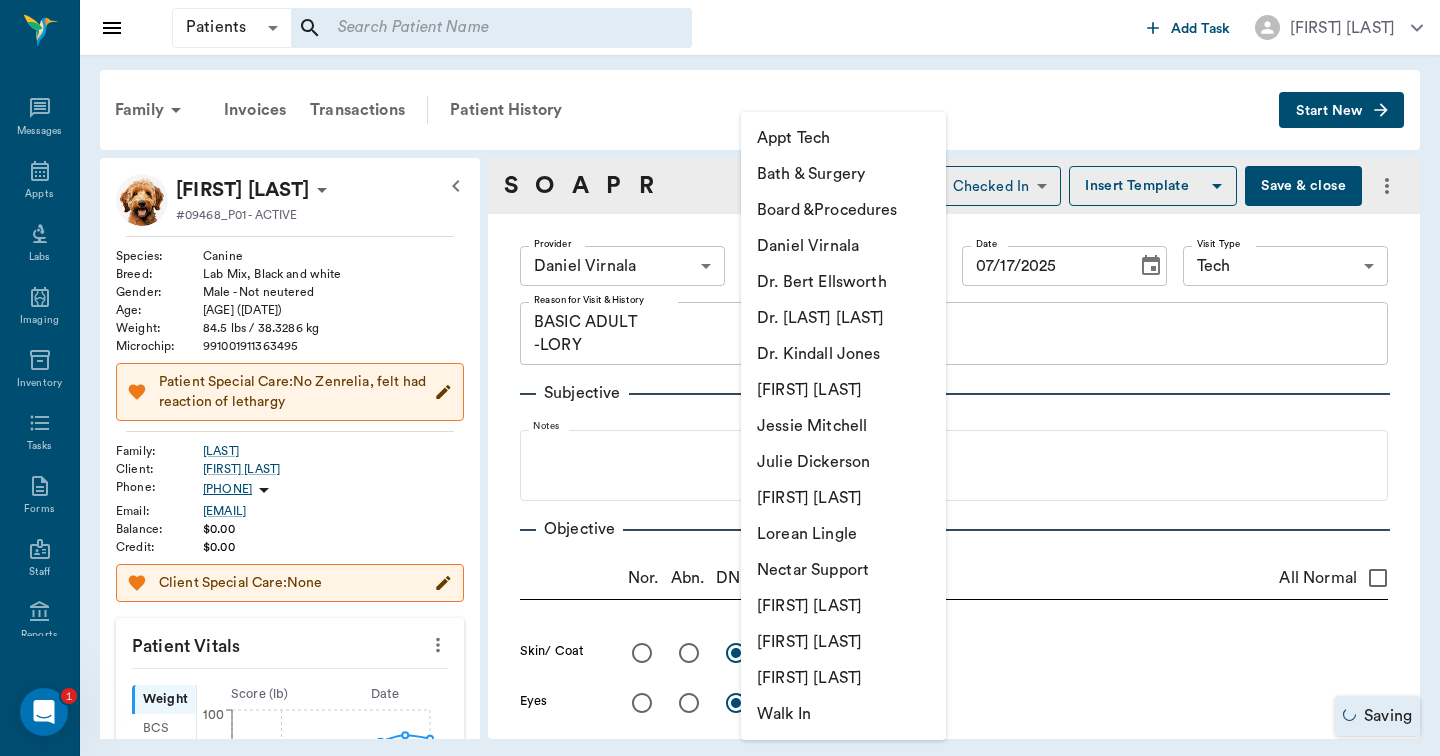 click on "Julie Dickerson" at bounding box center (843, 462) 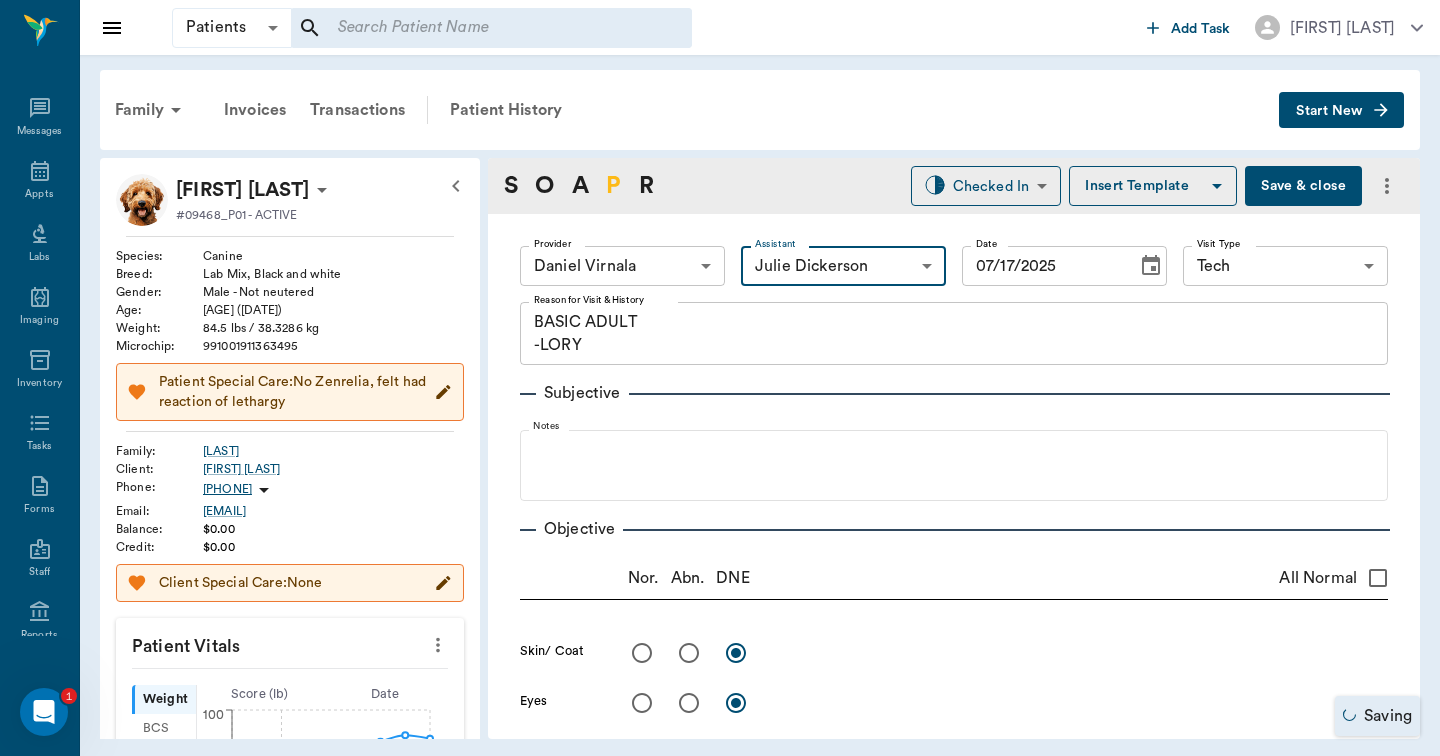 click on "P" at bounding box center (613, 186) 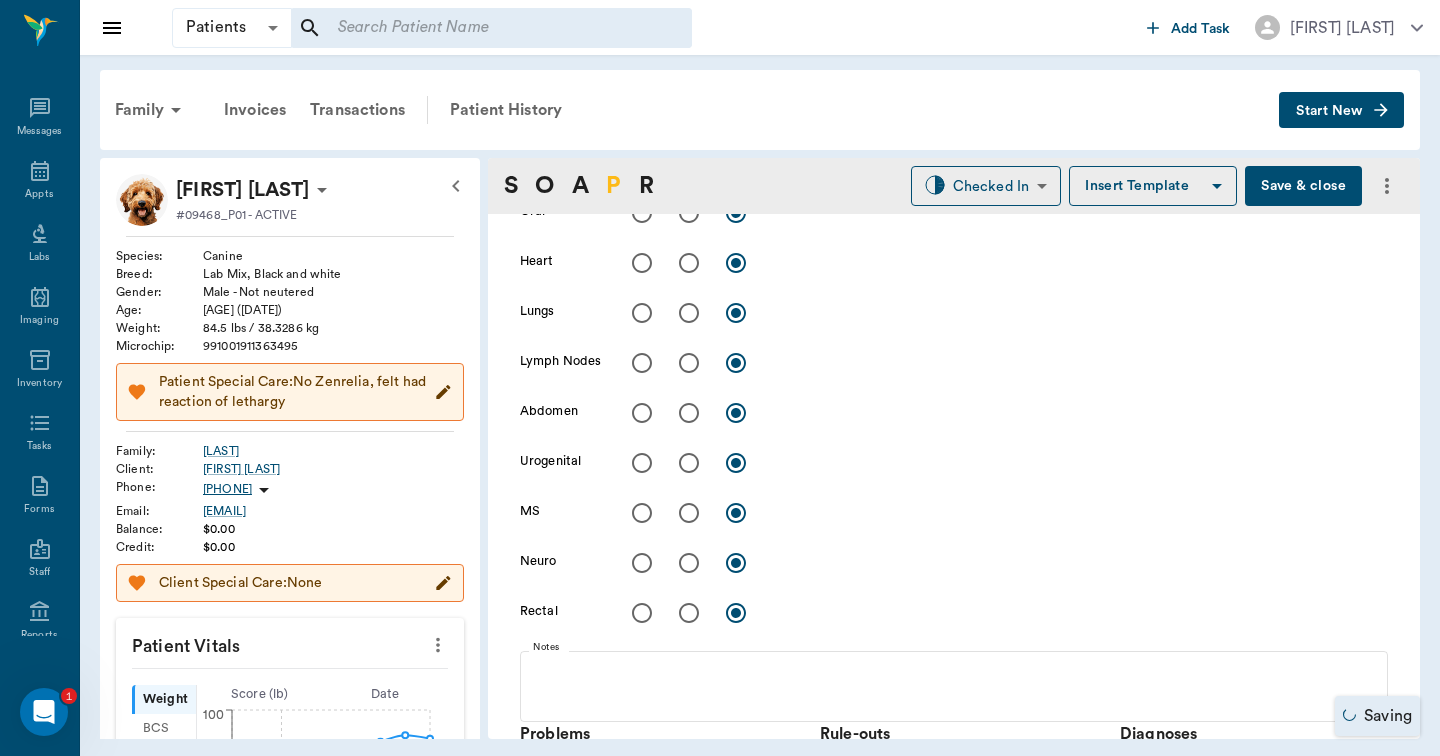 scroll, scrollTop: 1331, scrollLeft: 0, axis: vertical 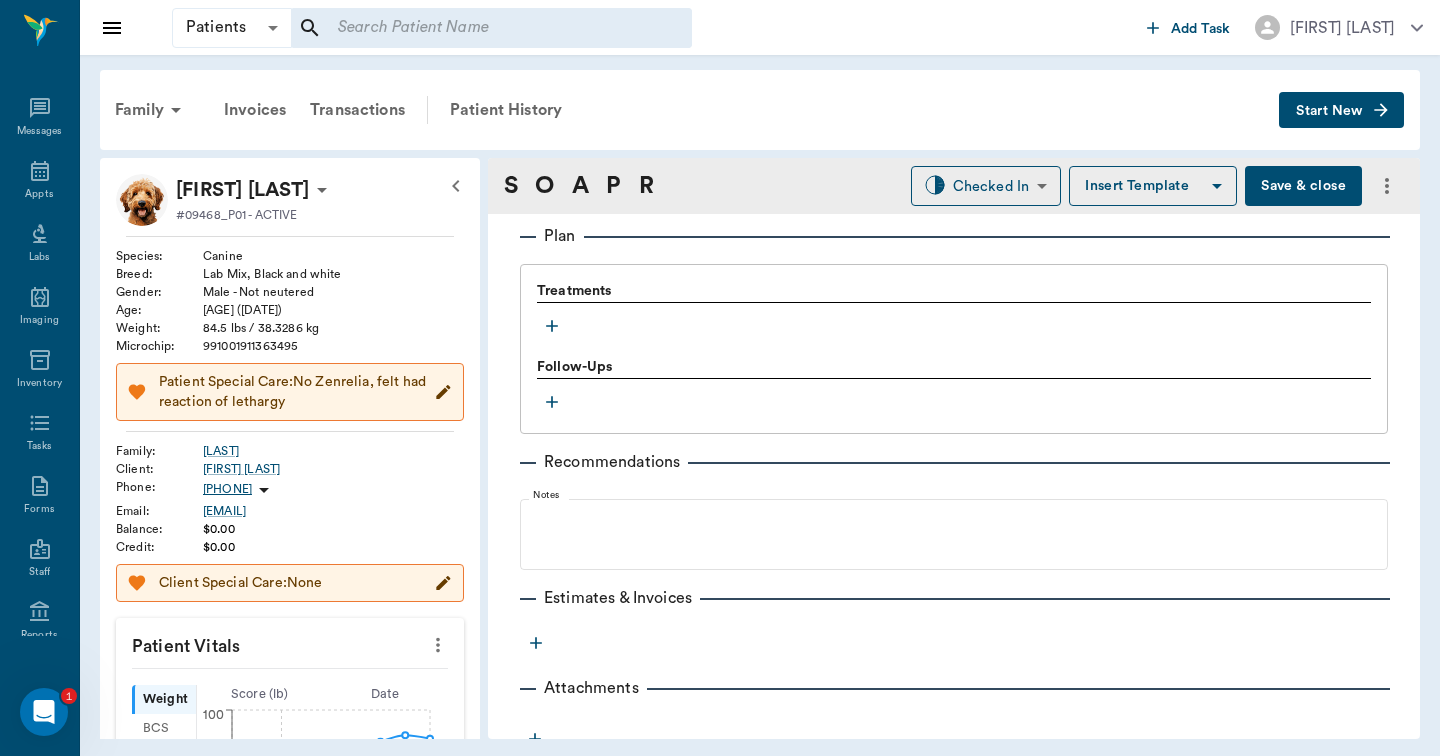 click 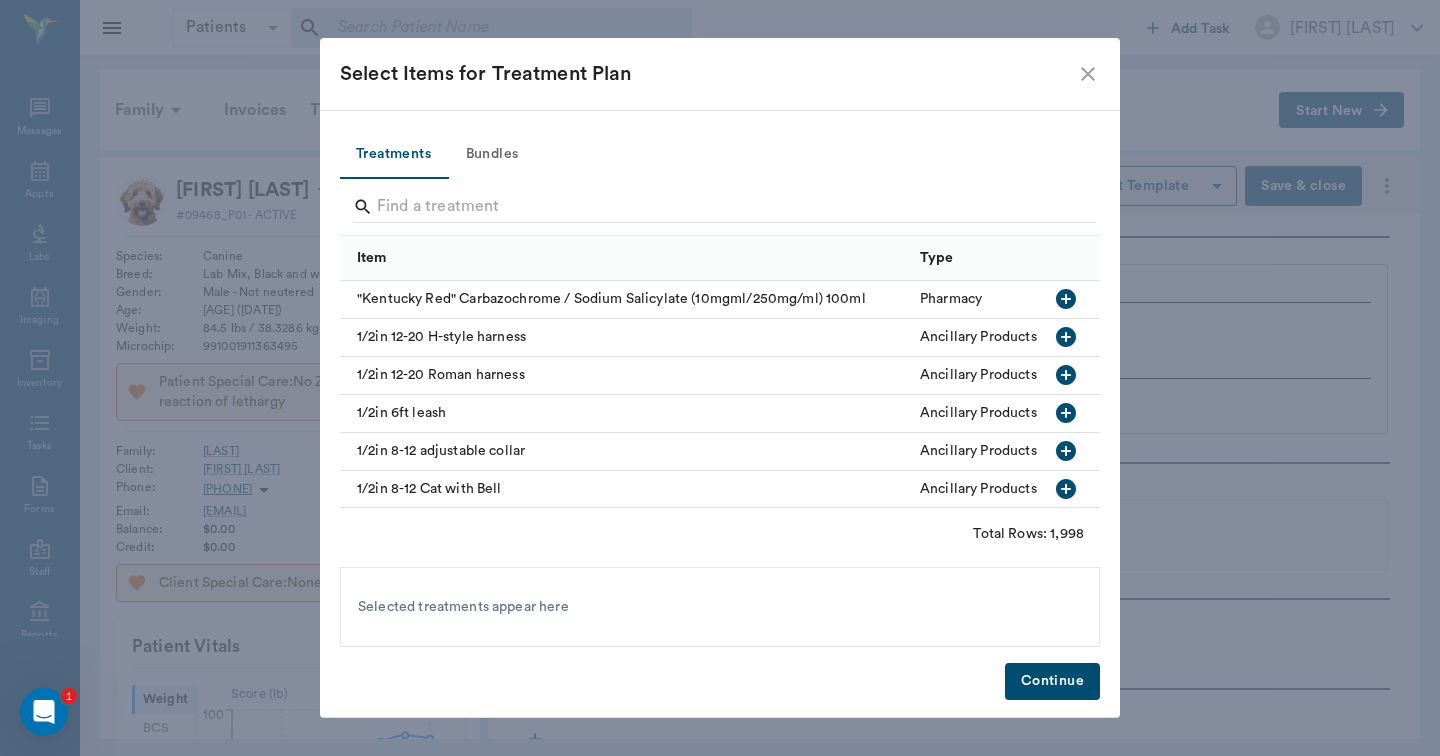 click on "Bundles" at bounding box center (492, 155) 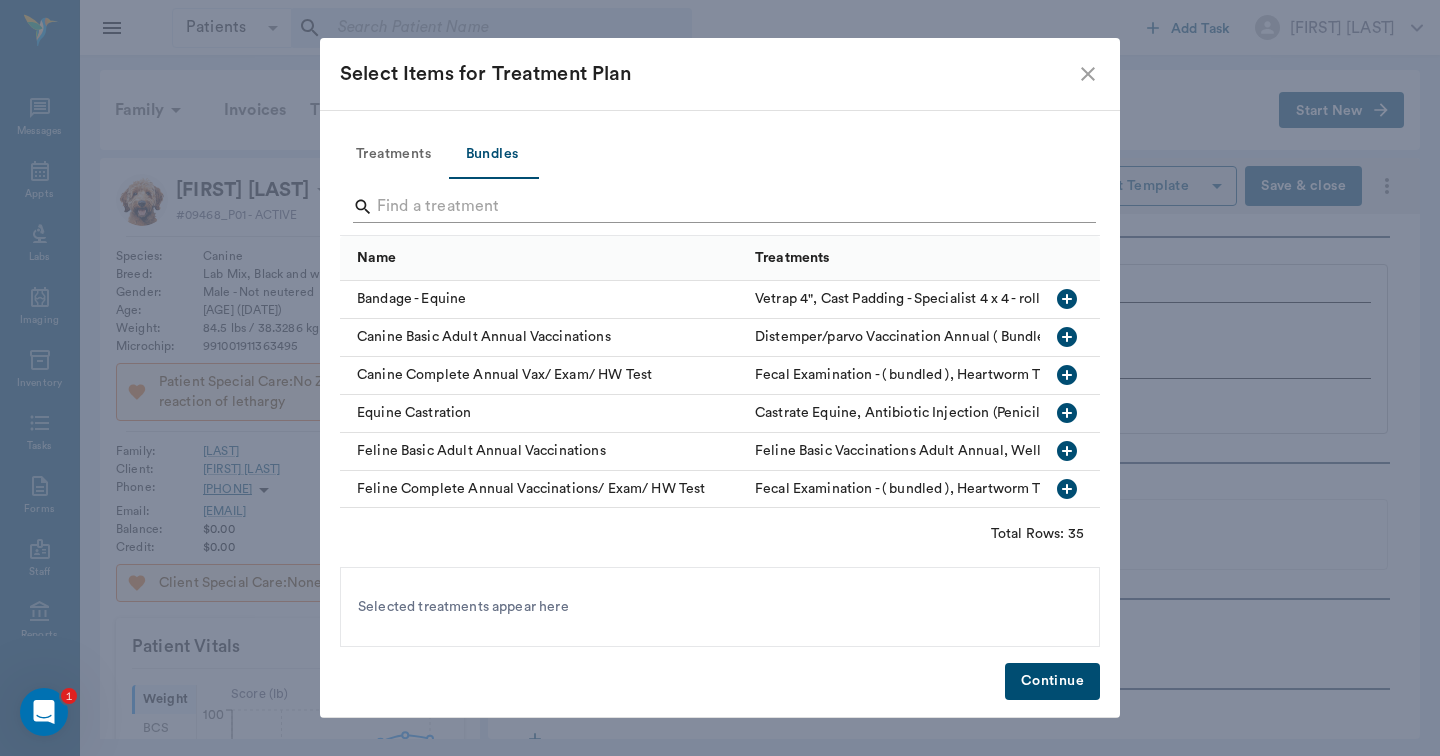 click at bounding box center [721, 207] 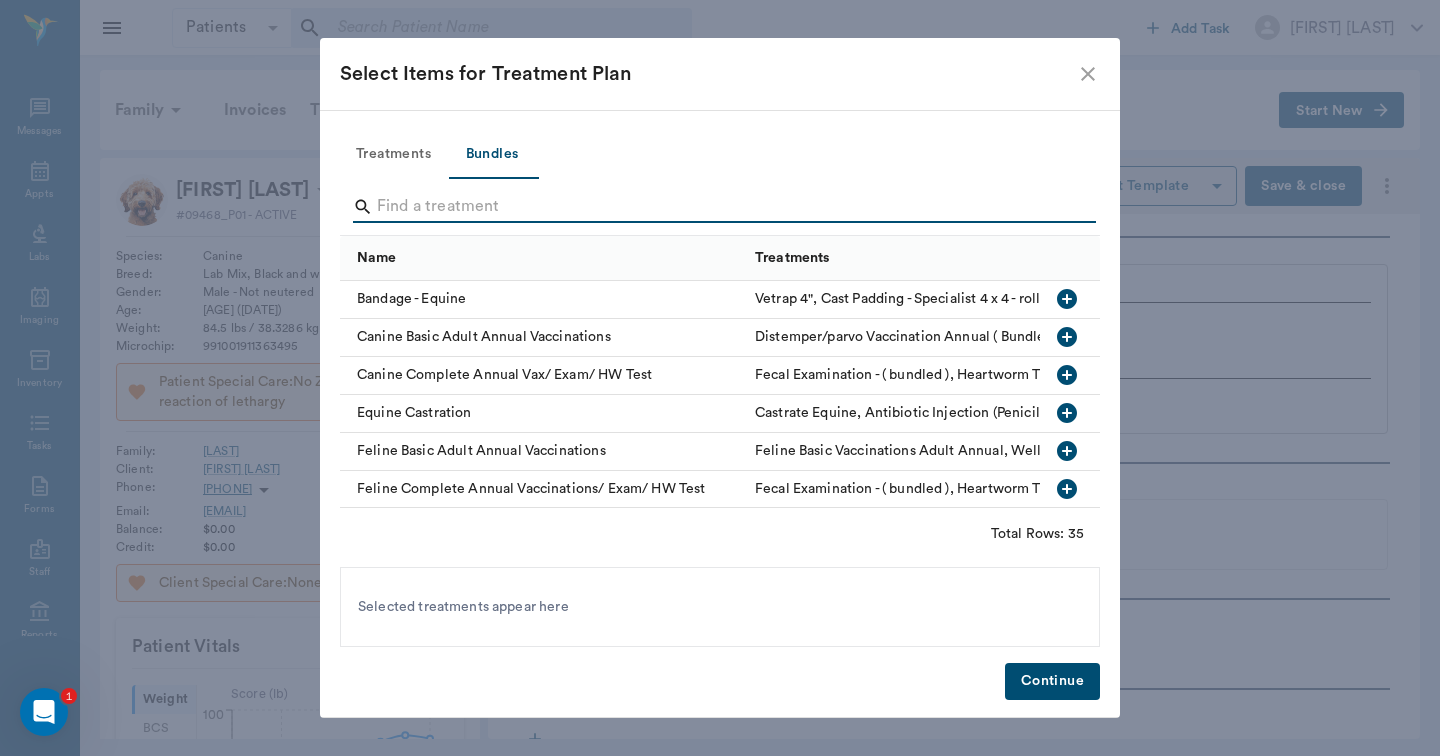 click 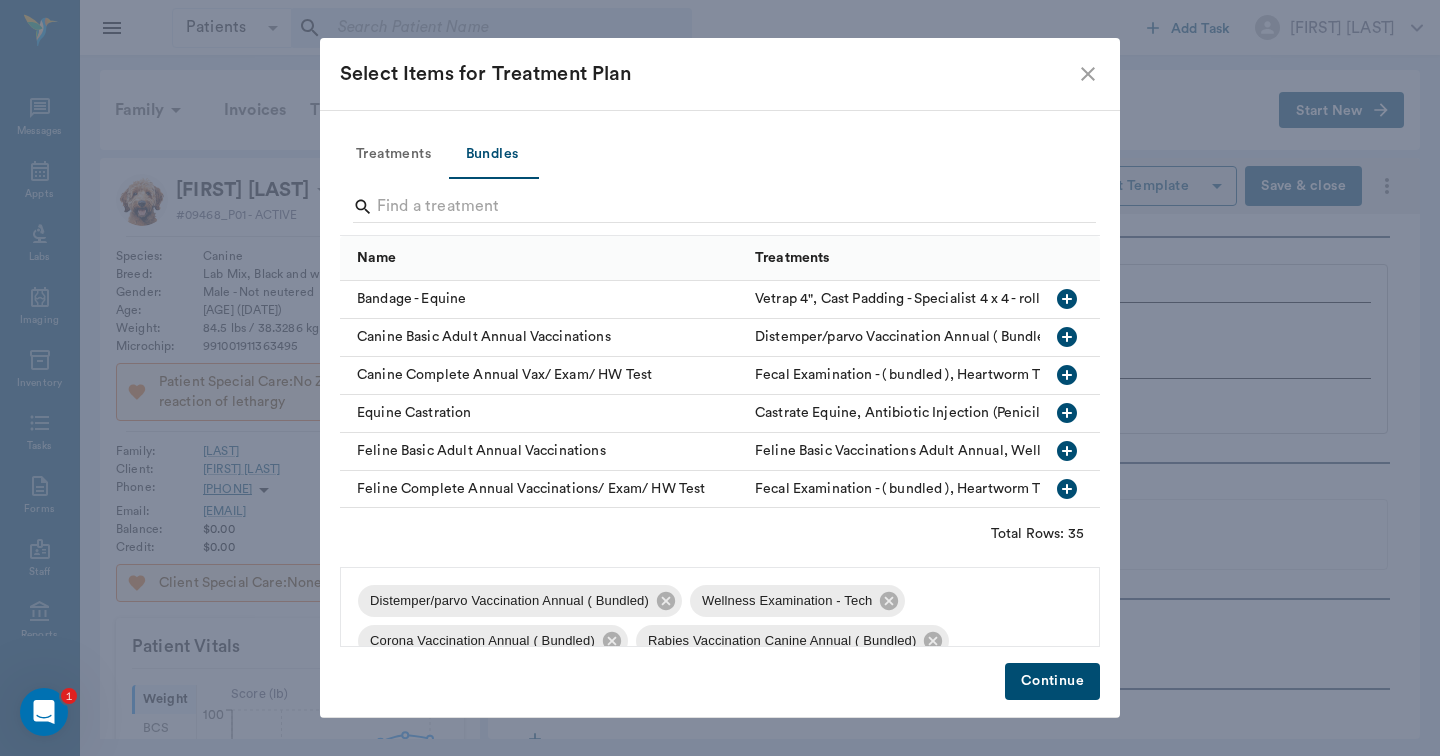 click on "Continue" at bounding box center (1052, 681) 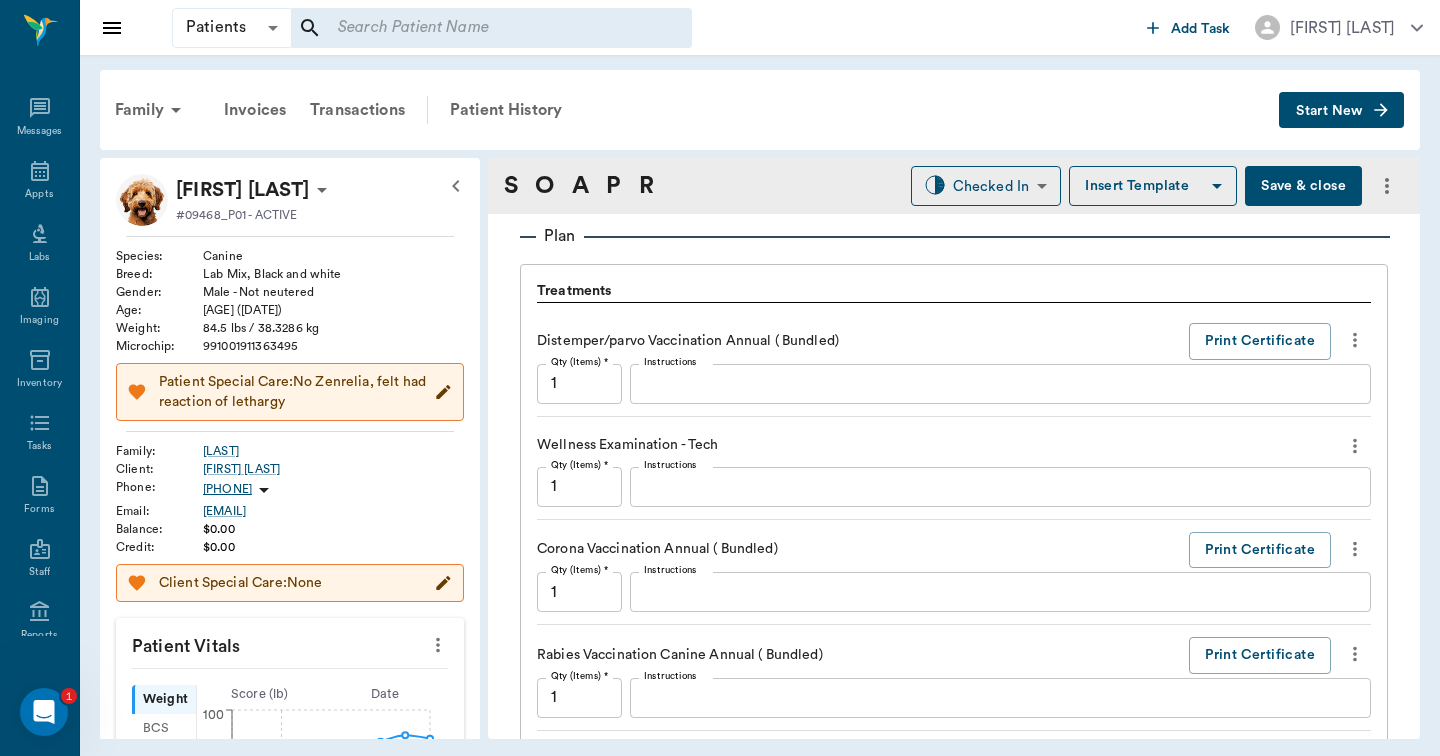 click on "Family Invoices Transactions Patient History Start New Skinny Setzer #09468_P01    -    ACTIVE   Species : Canine Breed : Lab Mix, Black and white Gender : Male - Not neutered Age : 2 yr 6 mo (01/15/2023) Weight : 84.5 lbs / 38.3286 kg Microchip : 991001911363495 Patient Special Care:  No Zenrelia, felt had reaction of lethargy Family : Setzer Client : Brigitte Setzer Phone : (336) 745-7225 Email : rbsetzer@msn.com Balance : $0.00 Credit : $0.00 Client Special Care:  None Patient Vitals Weight BCS HR Temp Resp BP Dia Pain Perio Score ( lb ) Date 07/26/24 10AM 07/17/25 10AM 0 25 50 75 100 Ongoing diagnosis Current Rx zenrelia 15mg tablets 01/21/26 prednisone tablets 20mg 01/02/26 prednisilone tablet 20mg 01/02/26 cephalexin capsules 500mg 01/02/26 Reminders Heartworm Antigen Test 07/25/25 Distemper/Parvo Vaccination Annual 07/25/25 Corona Vaccination Annual 07/25/25 Rabies Vaccination Canine 1 Yr 07/25/25 Upcoming appointments Tech 07/17/25 Schedule Appointment S O A P R Checked In CHECKED_IN ​ Provider x x" at bounding box center (760, 404) 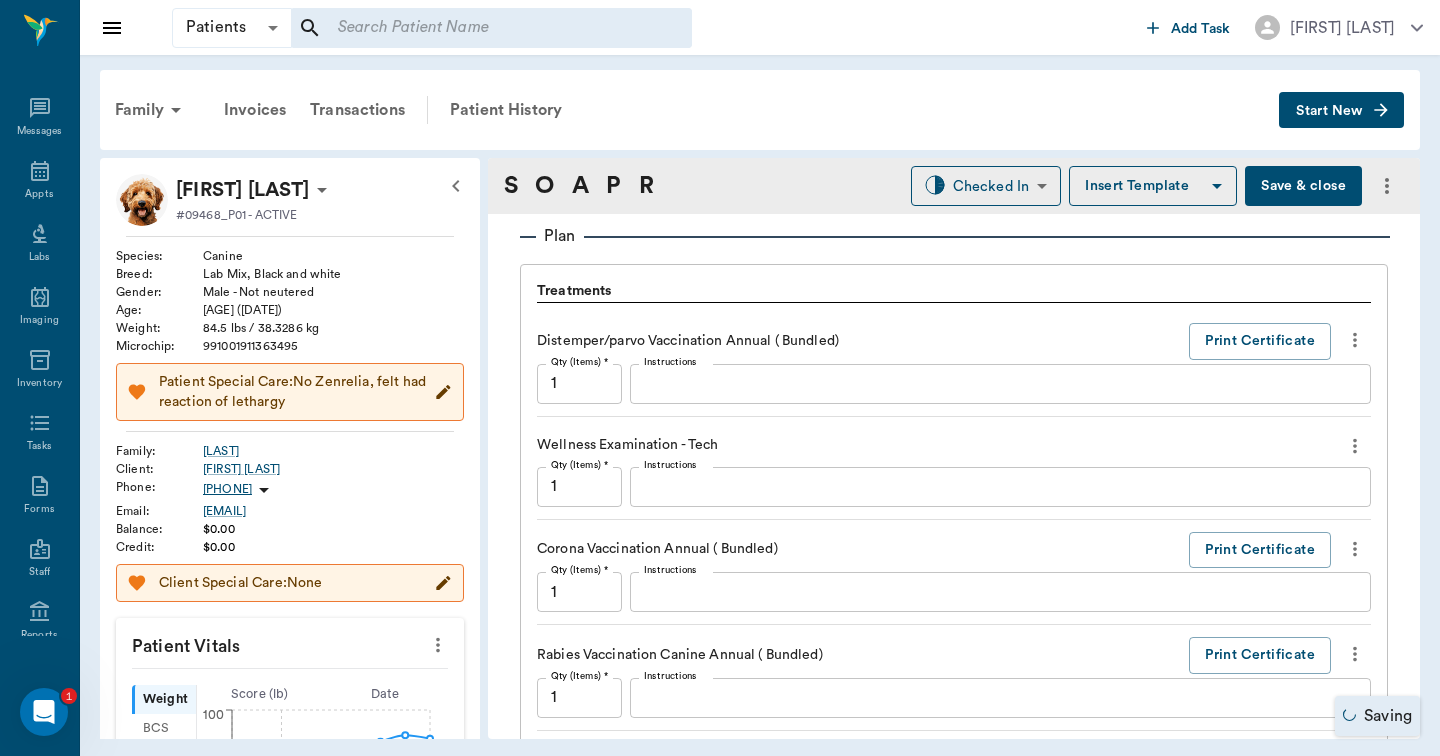 click on "Family Invoices Transactions Patient History Start New Skinny Setzer #09468_P01    -    ACTIVE   Species : Canine Breed : Lab Mix, Black and white Gender : Male - Not neutered Age : 2 yr 6 mo (01/15/2023) Weight : 84.5 lbs / 38.3286 kg Microchip : 991001911363495 Patient Special Care:  No Zenrelia, felt had reaction of lethargy Family : Setzer Client : Brigitte Setzer Phone : (336) 745-7225 Email : rbsetzer@msn.com Balance : $0.00 Credit : $0.00 Client Special Care:  None Patient Vitals Weight BCS HR Temp Resp BP Dia Pain Perio Score ( lb ) Date 07/26/24 10AM 07/17/25 10AM 0 25 50 75 100 Ongoing diagnosis Current Rx zenrelia 15mg tablets 01/21/26 prednisone tablets 20mg 01/02/26 prednisilone tablet 20mg 01/02/26 cephalexin capsules 500mg 01/02/26 Reminders Heartworm Antigen Test 07/25/25 Distemper/Parvo Vaccination Annual 07/25/25 Corona Vaccination Annual 07/25/25 Rabies Vaccination Canine 1 Yr 07/25/25 Upcoming appointments Tech 07/17/25 Schedule Appointment S O A P R Checked In CHECKED_IN ​ Provider x x" at bounding box center [760, 404] 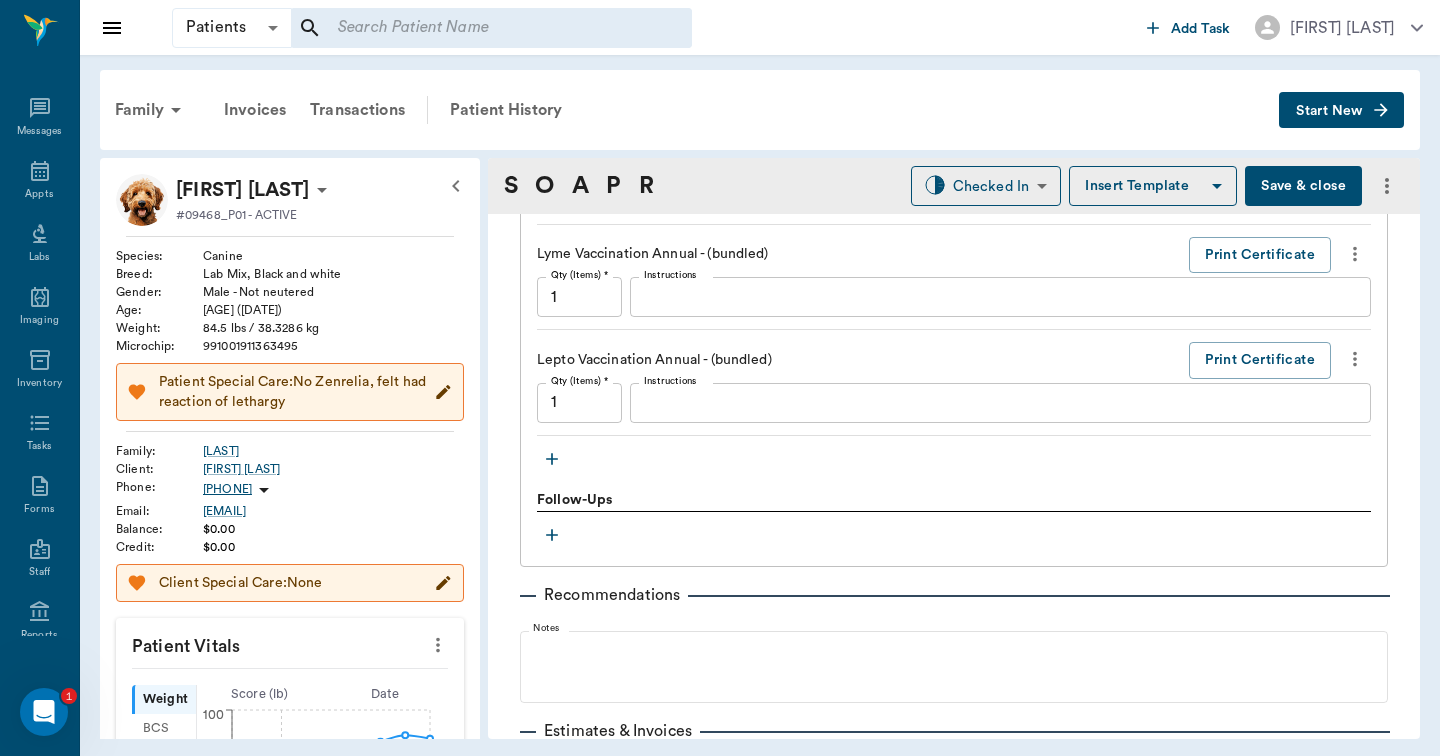 scroll, scrollTop: 2143, scrollLeft: 0, axis: vertical 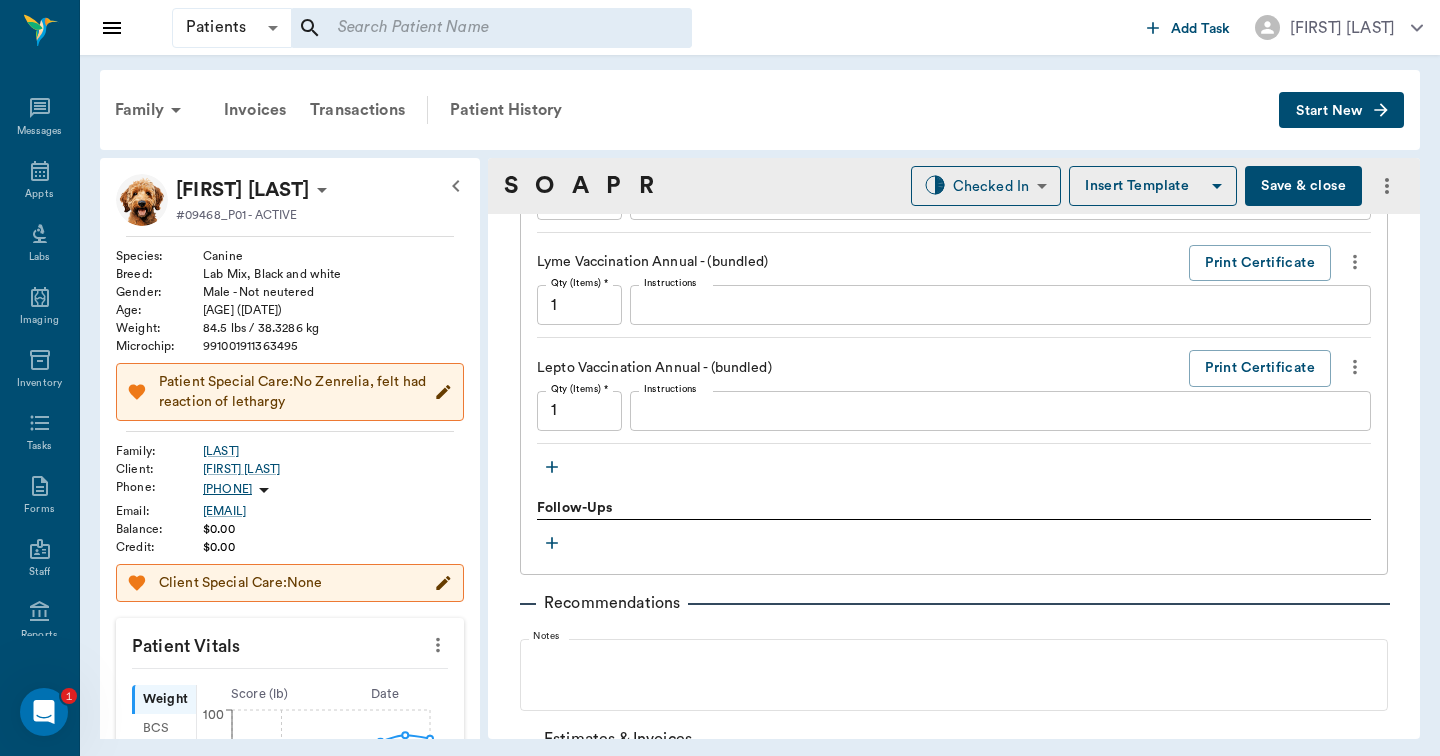 click 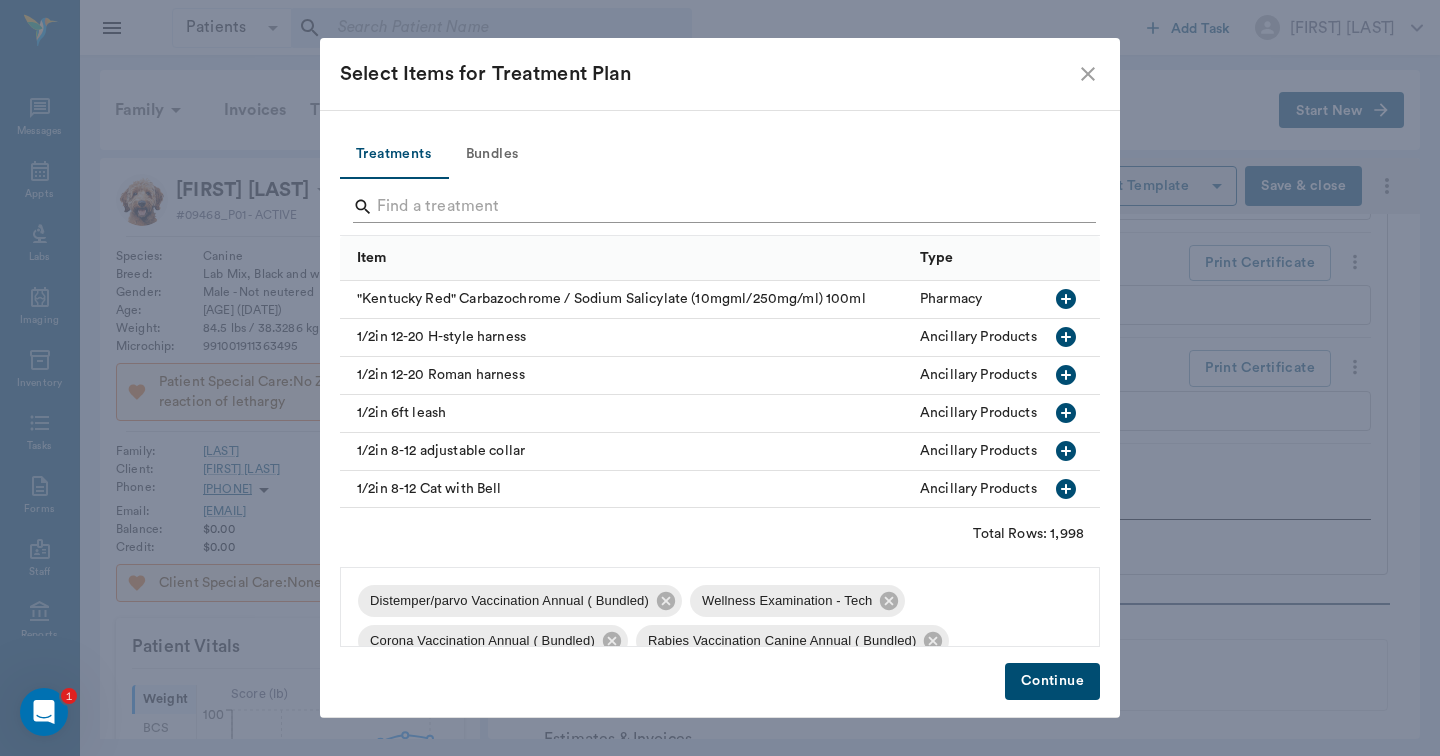 click at bounding box center (721, 207) 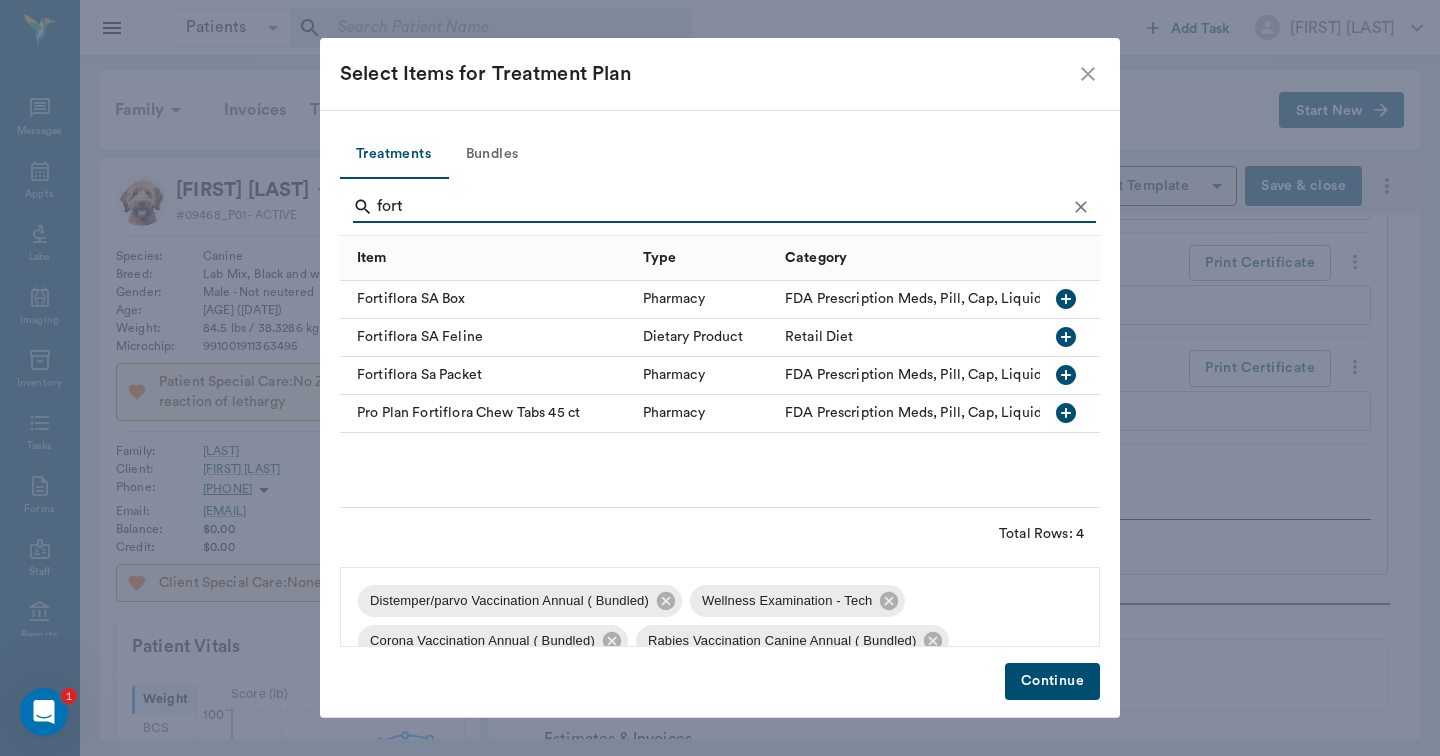 type on "fort" 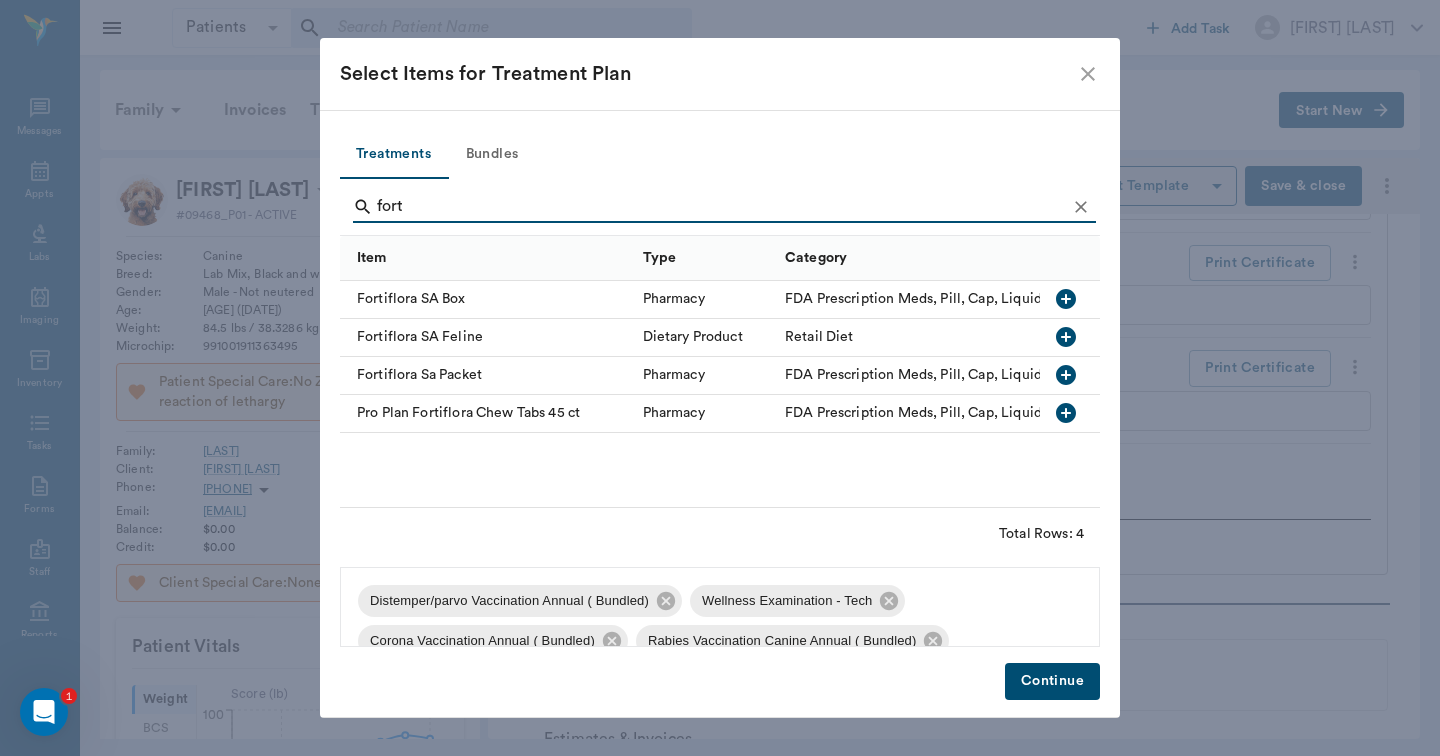 click 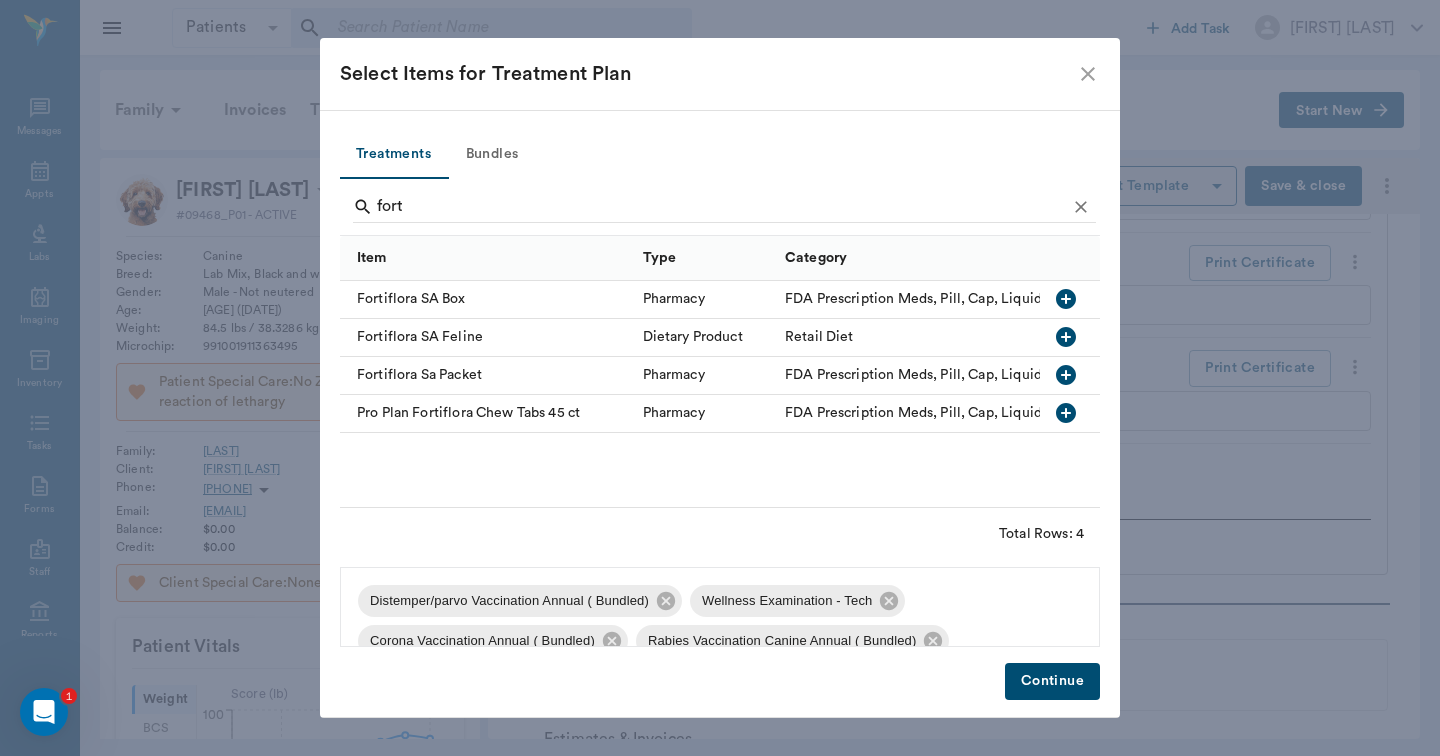 click on "Distemper/parvo Vaccination Annual ( Bundled) Wellness Examination - Tech Corona Vaccination Annual ( Bundled) Rabies Vaccination Canine Annual ( Bundled) Canine Basic Adult Annual Vaccinations Bordetella Vaccination Annual ( Bundled) Deworm Canine W/ Vax - Panacide (pyrantel/ivermectin) Lyme Vaccination Annual - (bundled) Lepto Vaccination Annual - (bundled) Fortiflora SA Box" at bounding box center (720, 607) 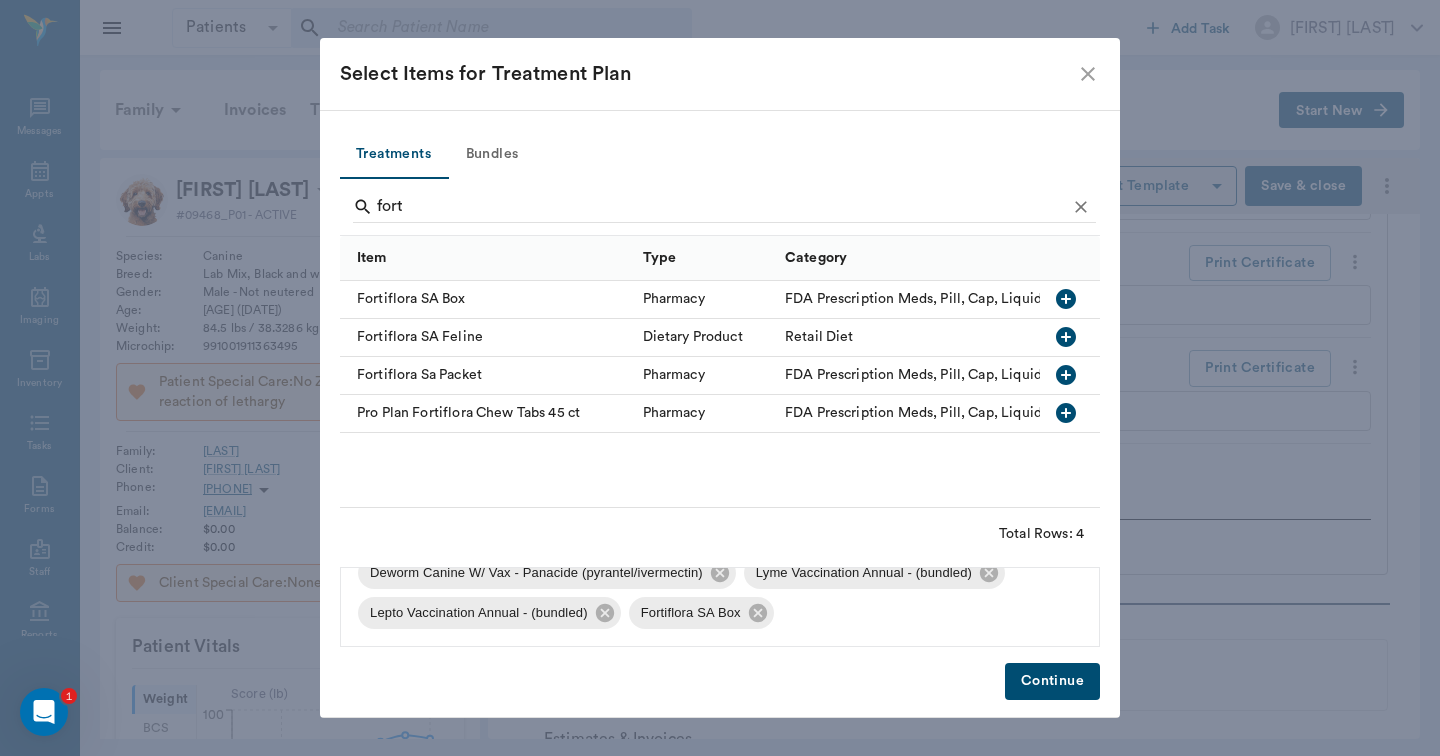 scroll, scrollTop: 148, scrollLeft: 0, axis: vertical 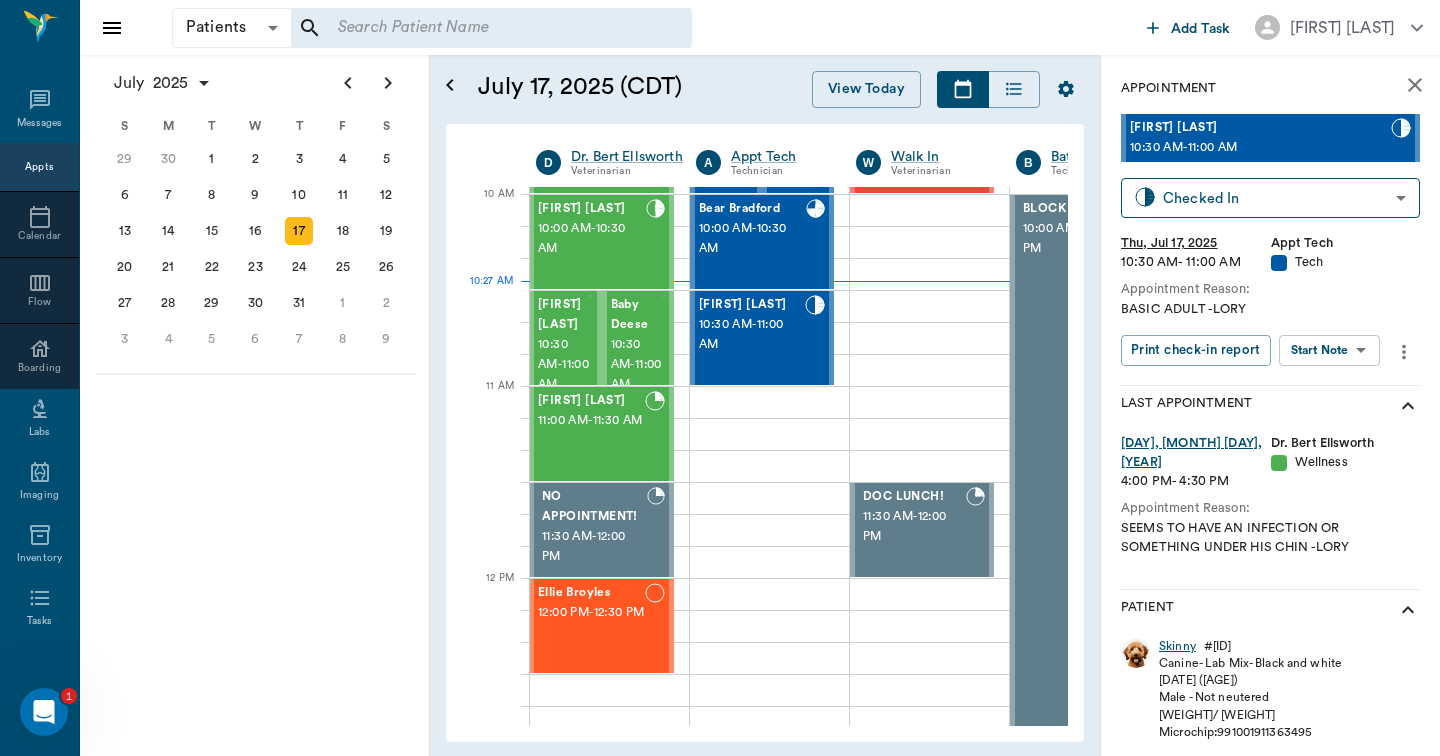 click on "Skinny" at bounding box center [1177, 646] 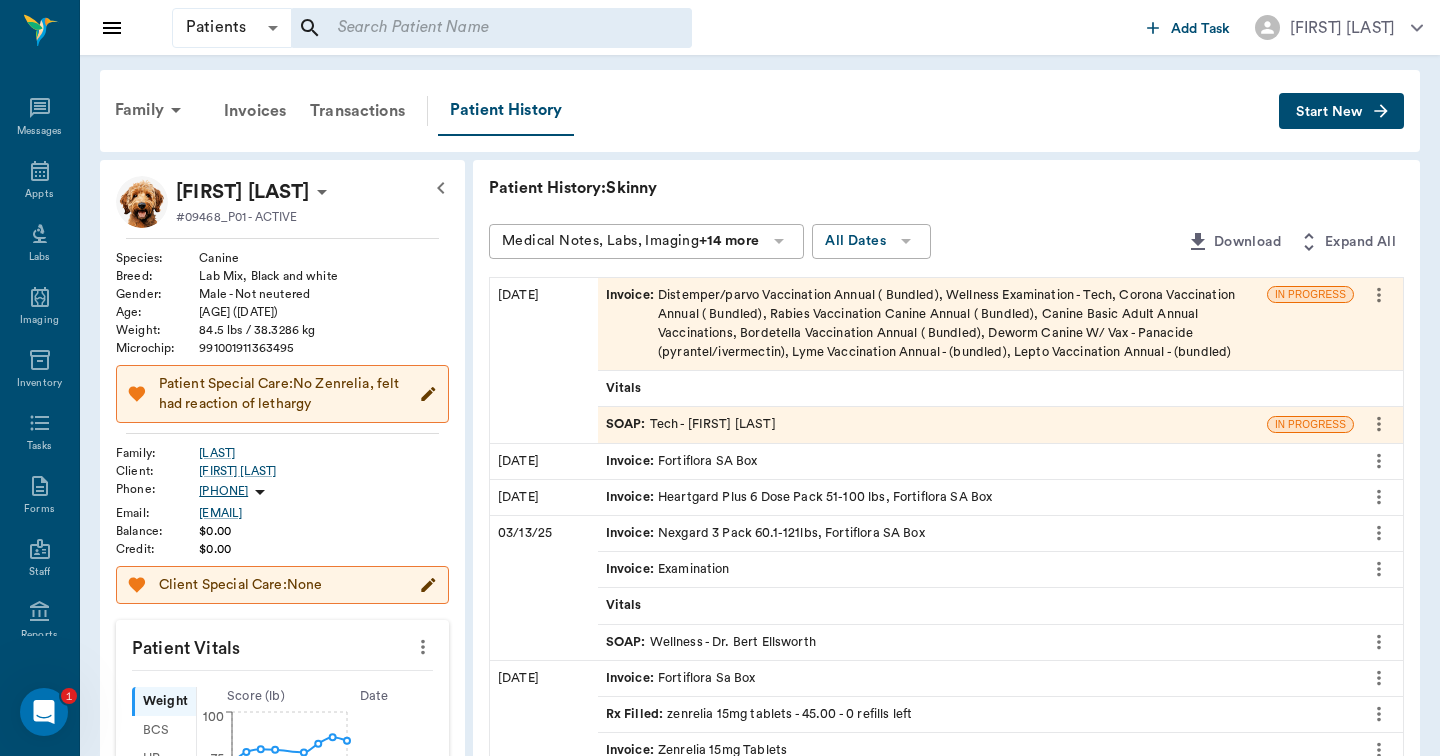 click on "SOAP :" at bounding box center (628, 424) 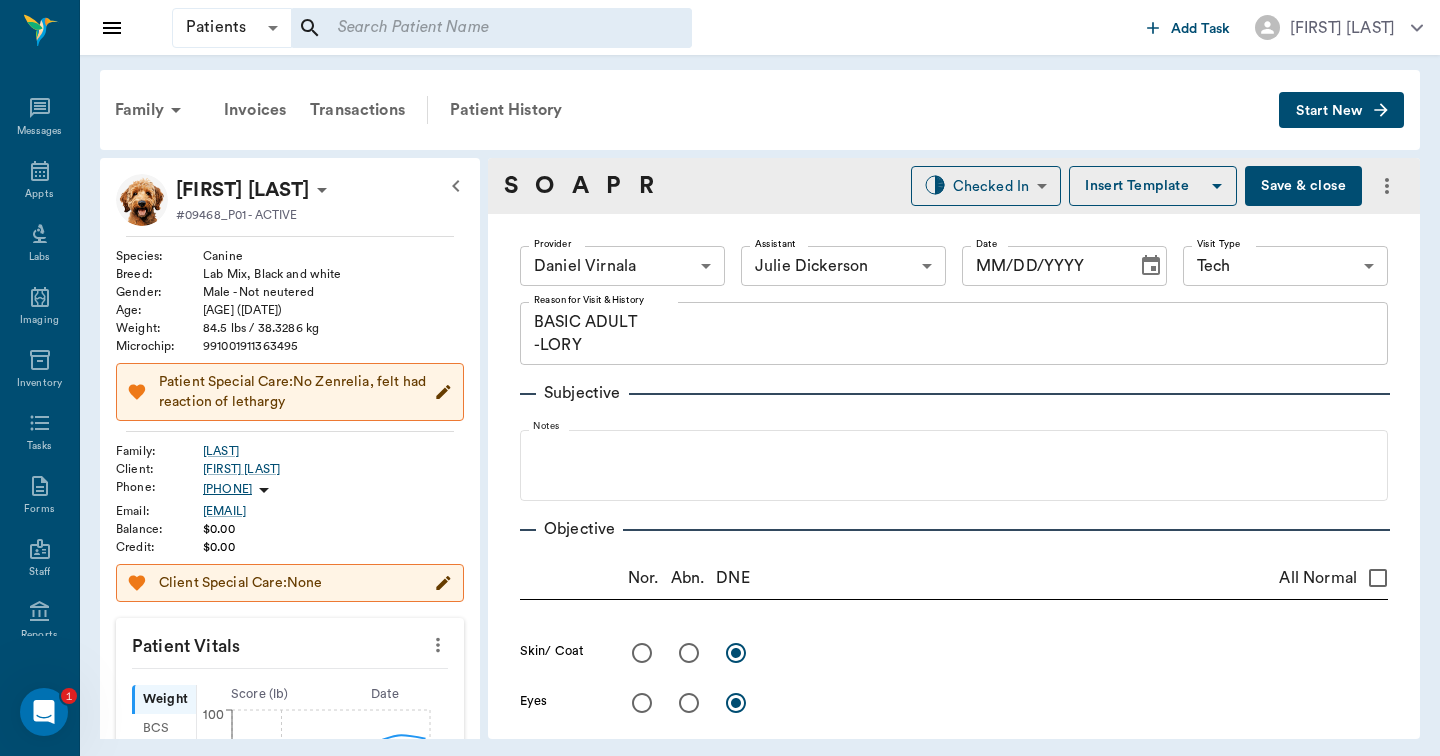 type on "642ef10e332a41444de2bad1" 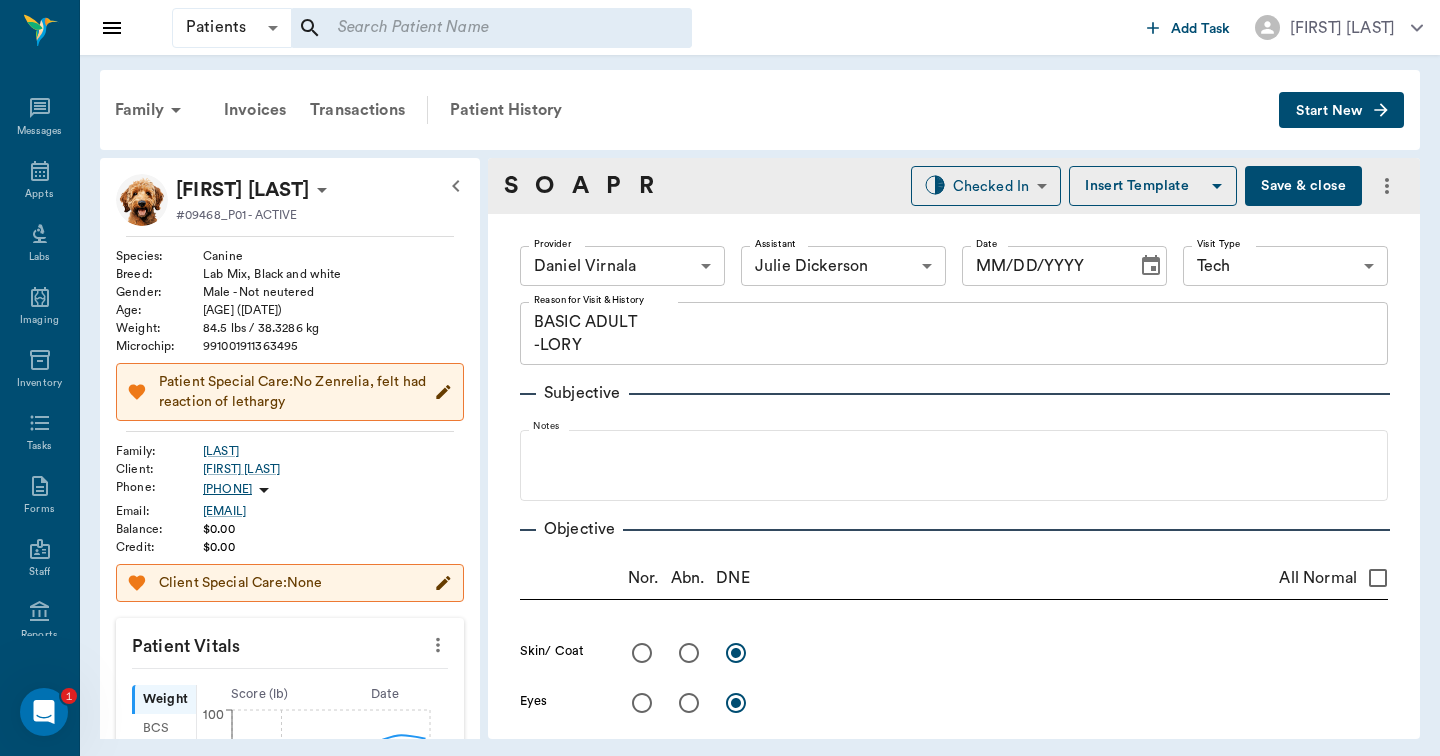 type on "63ec2e7e52e12b0ba117b124" 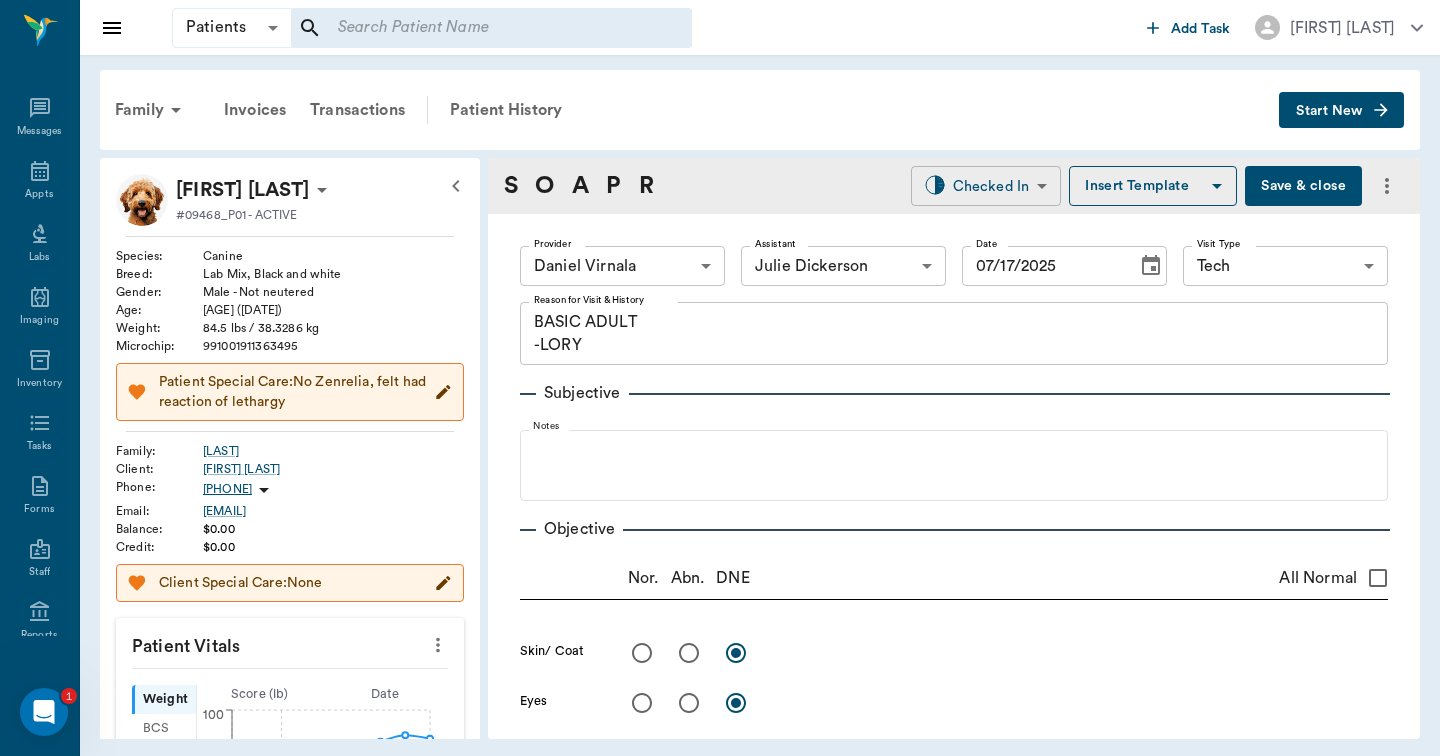 click on "Patients Patients ​ ​ Add Task Hunter Graves Nectar Messages Appts Labs Imaging Inventory Tasks Forms Staff Reports Lookup Settings Family Invoices Transactions Patient History Start New Skinny Setzer #09468_P01    -    ACTIVE   Species : Canine Breed : Lab Mix, Black and white Gender : Male - Not neutered Age : 2 yr 6 mo (01/15/2023) Weight : 84.5 lbs / 38.3286 kg Microchip : 991001911363495 Patient Special Care:  No Zenrelia, felt had reaction of lethargy Family : Setzer Client : Brigitte Setzer Phone : (336) 745-7225 Email : rbsetzer@msn.com Balance : $0.00 Credit : $0.00 Client Special Care:  None Patient Vitals Weight BCS HR Temp Resp BP Dia Pain Perio Score ( lb ) Date 07/26/24 10AM 07/17/25 10AM 0 25 50 75 100 Ongoing diagnosis Current Rx zenrelia 15mg tablets 01/21/26 prednisone tablets 20mg 01/02/26 prednisilone tablet 20mg 01/02/26 cephalexin capsules 500mg 01/02/26 Reminders Heartworm Antigen Test 07/25/25 Distemper/Parvo Vaccination Annual 07/25/25 Corona Vaccination Annual 07/25/25 07/25/25" at bounding box center [720, 378] 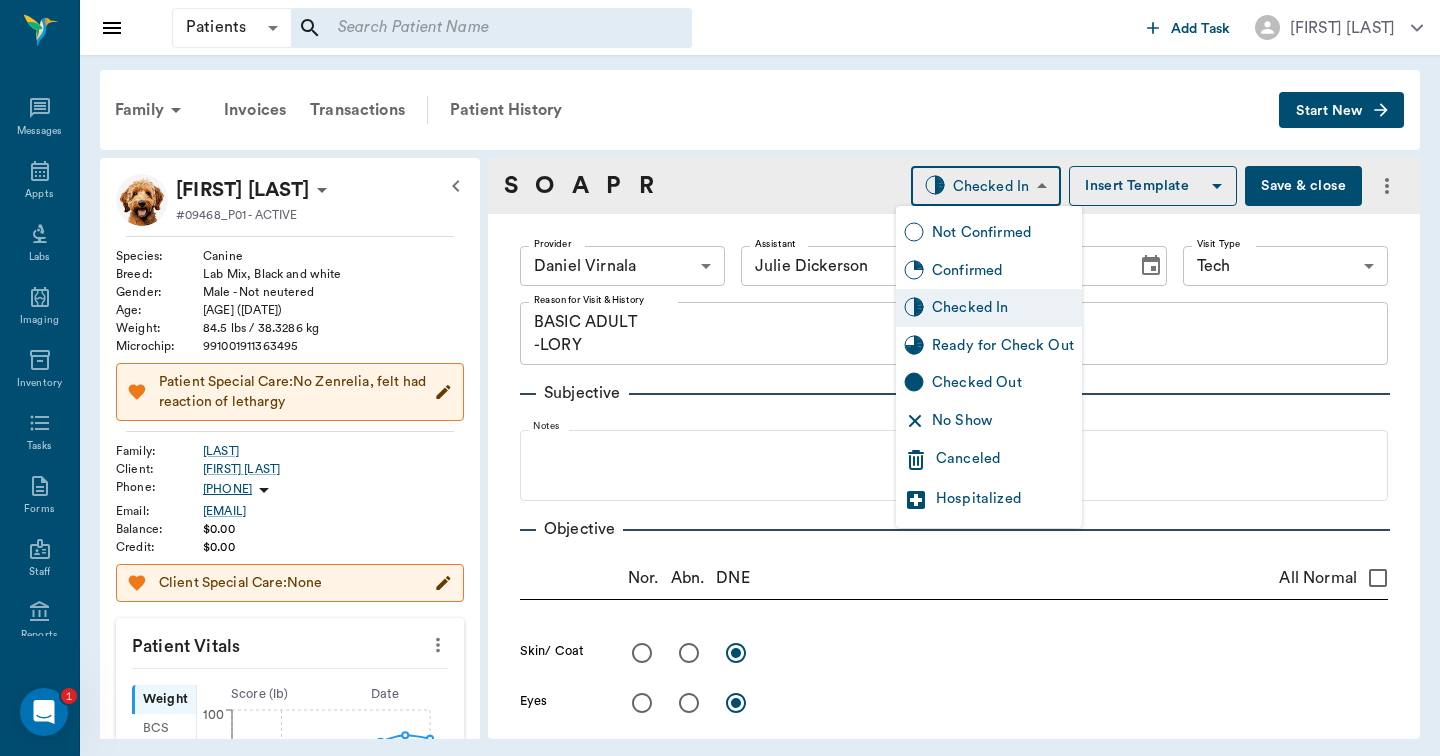 click on "Ready for Check Out" at bounding box center [1003, 346] 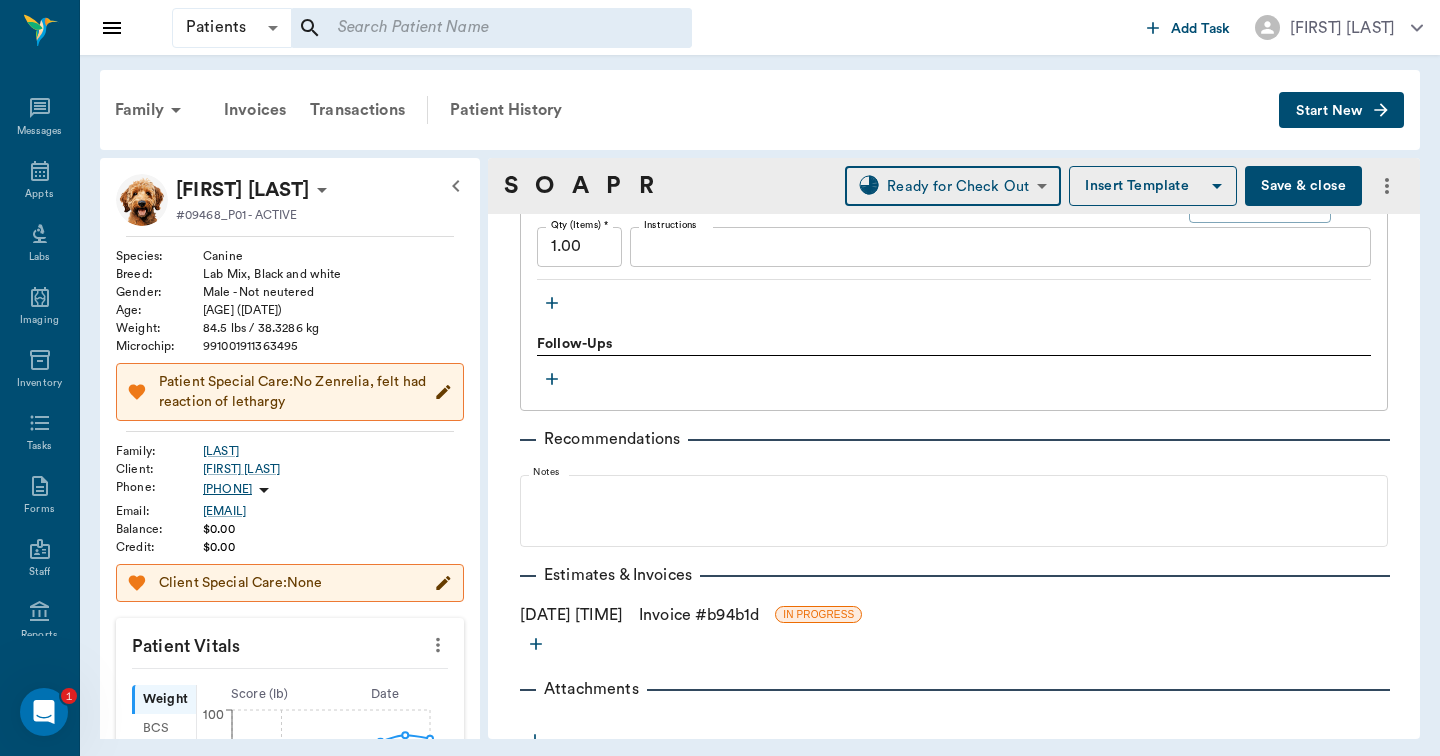 scroll, scrollTop: 2310, scrollLeft: 0, axis: vertical 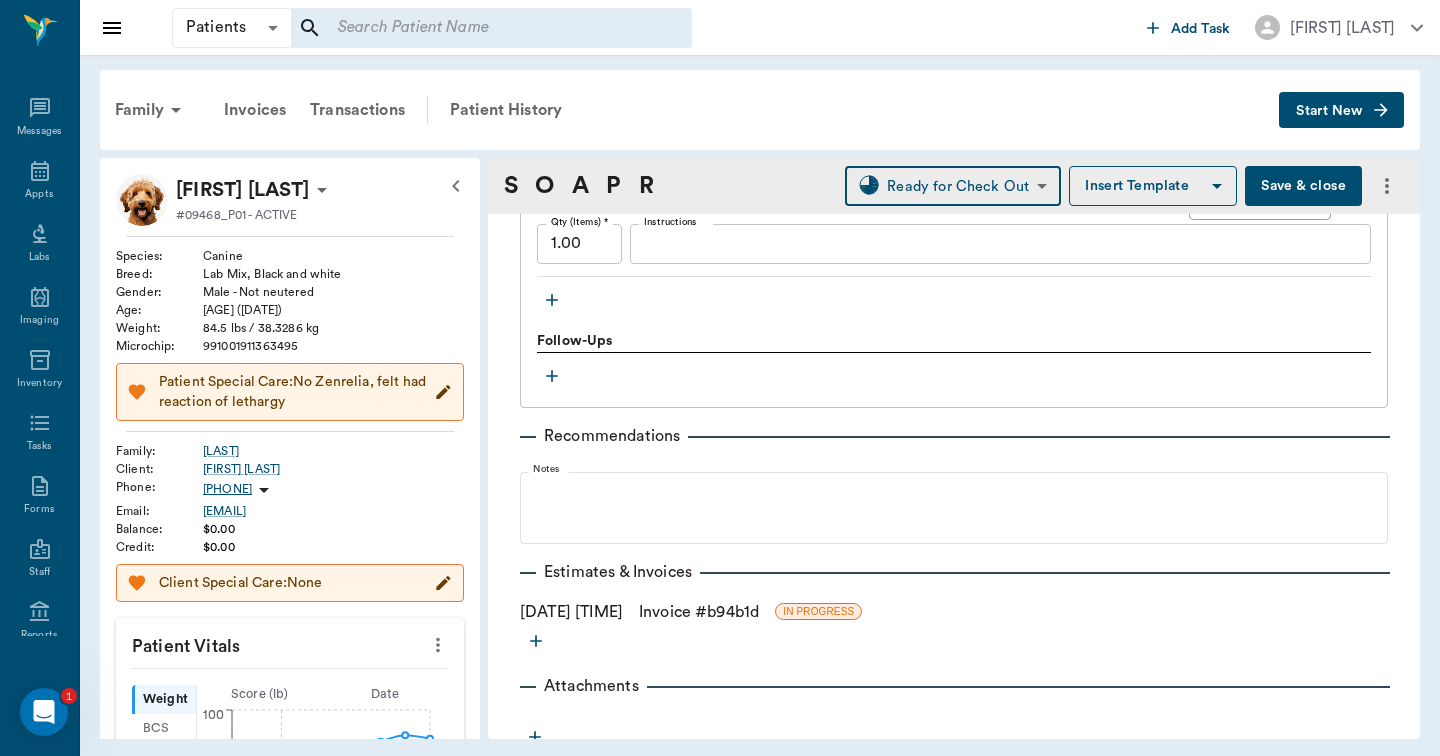 click on "Invoice # b94b1d" at bounding box center (699, 612) 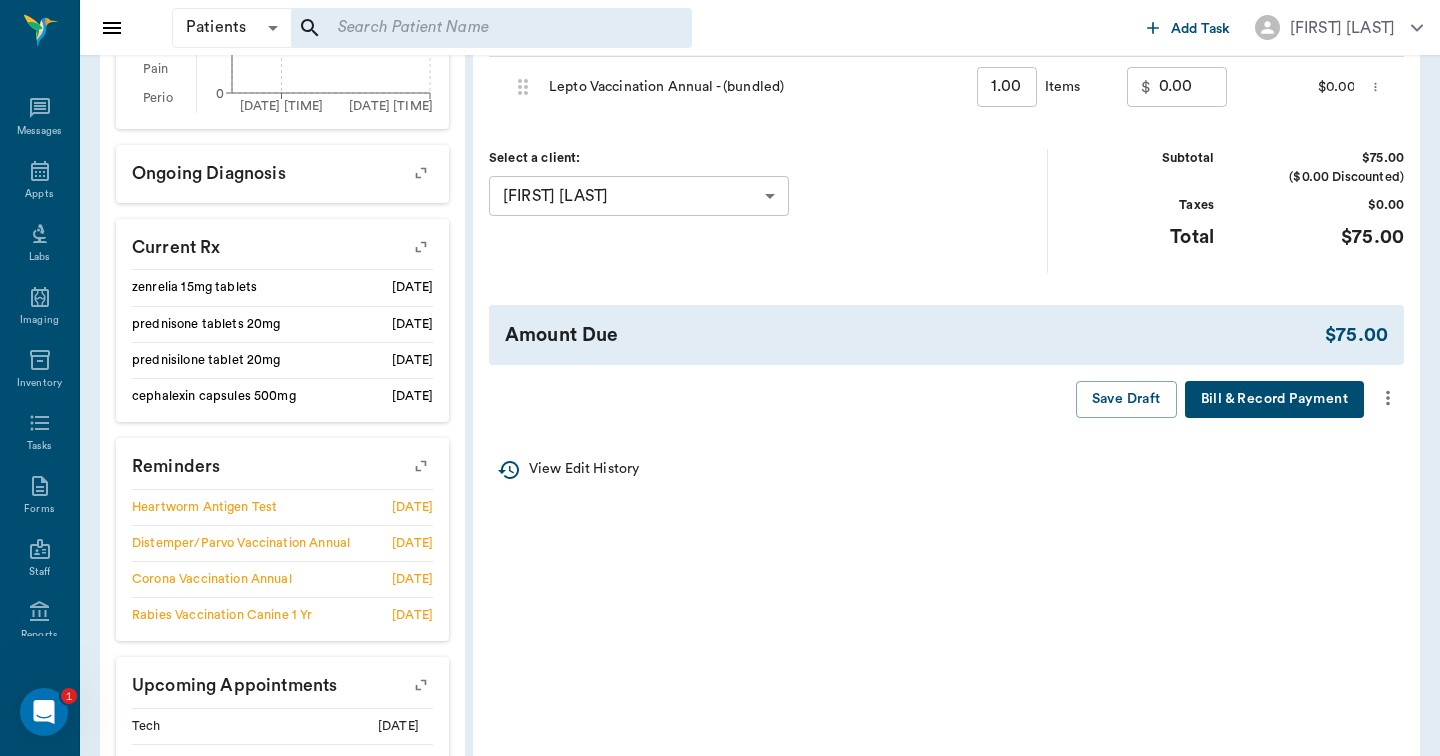 scroll, scrollTop: 826, scrollLeft: 0, axis: vertical 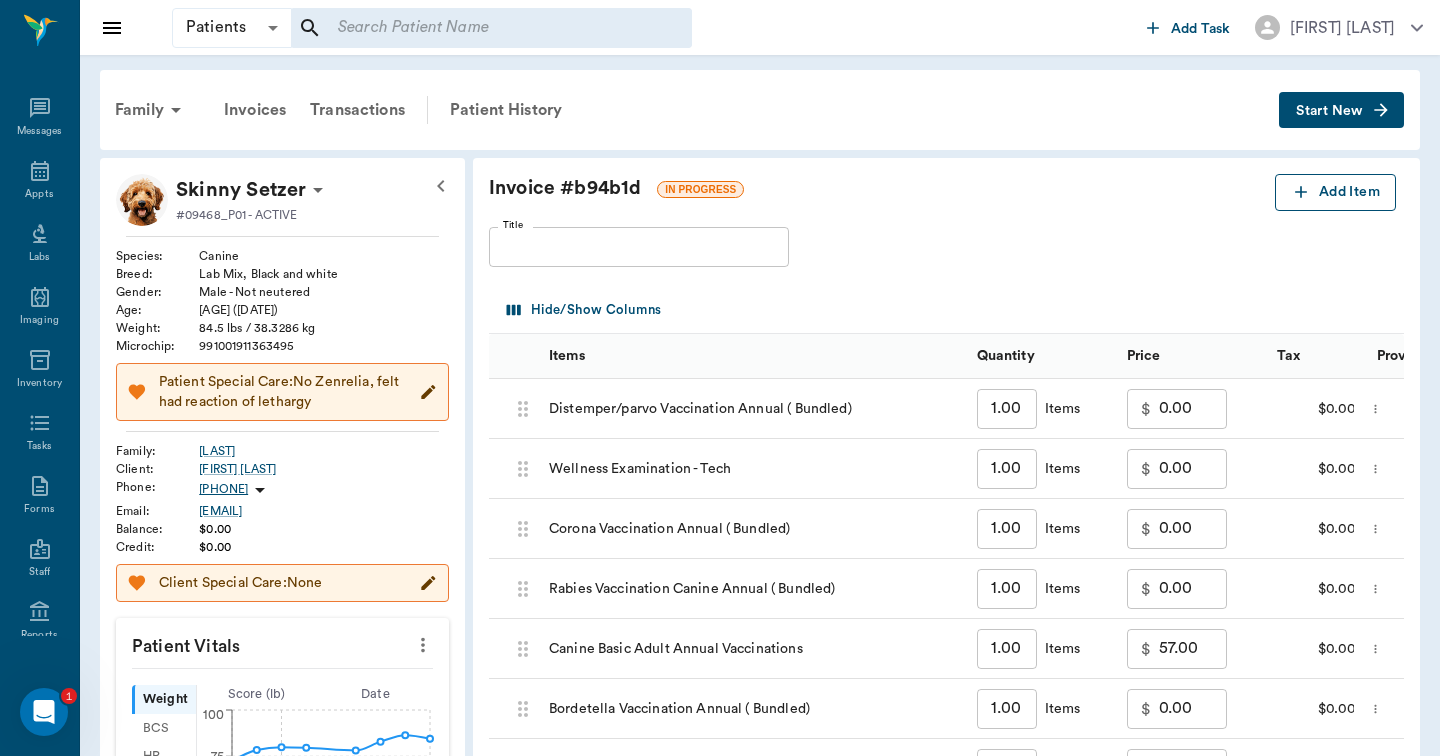 click on "Add Item" at bounding box center (1335, 192) 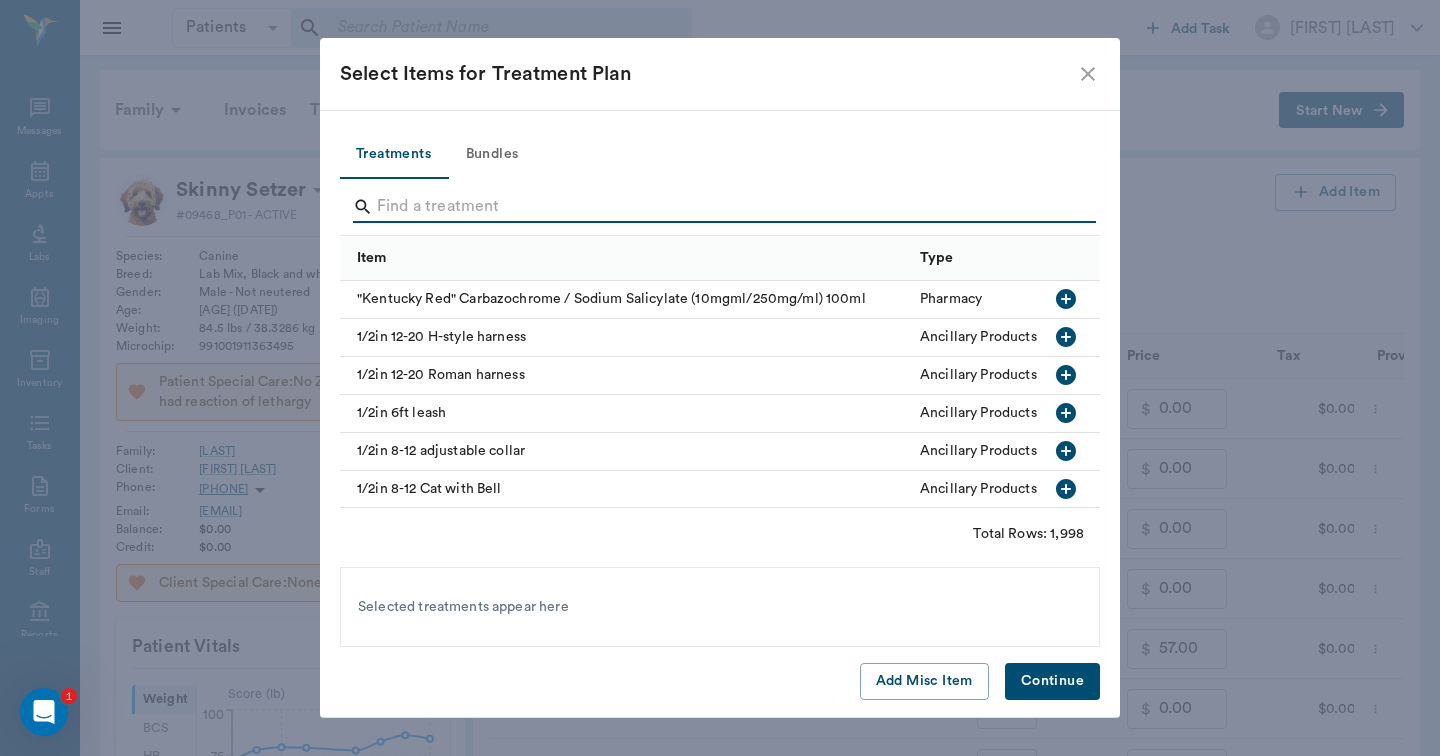click at bounding box center (721, 207) 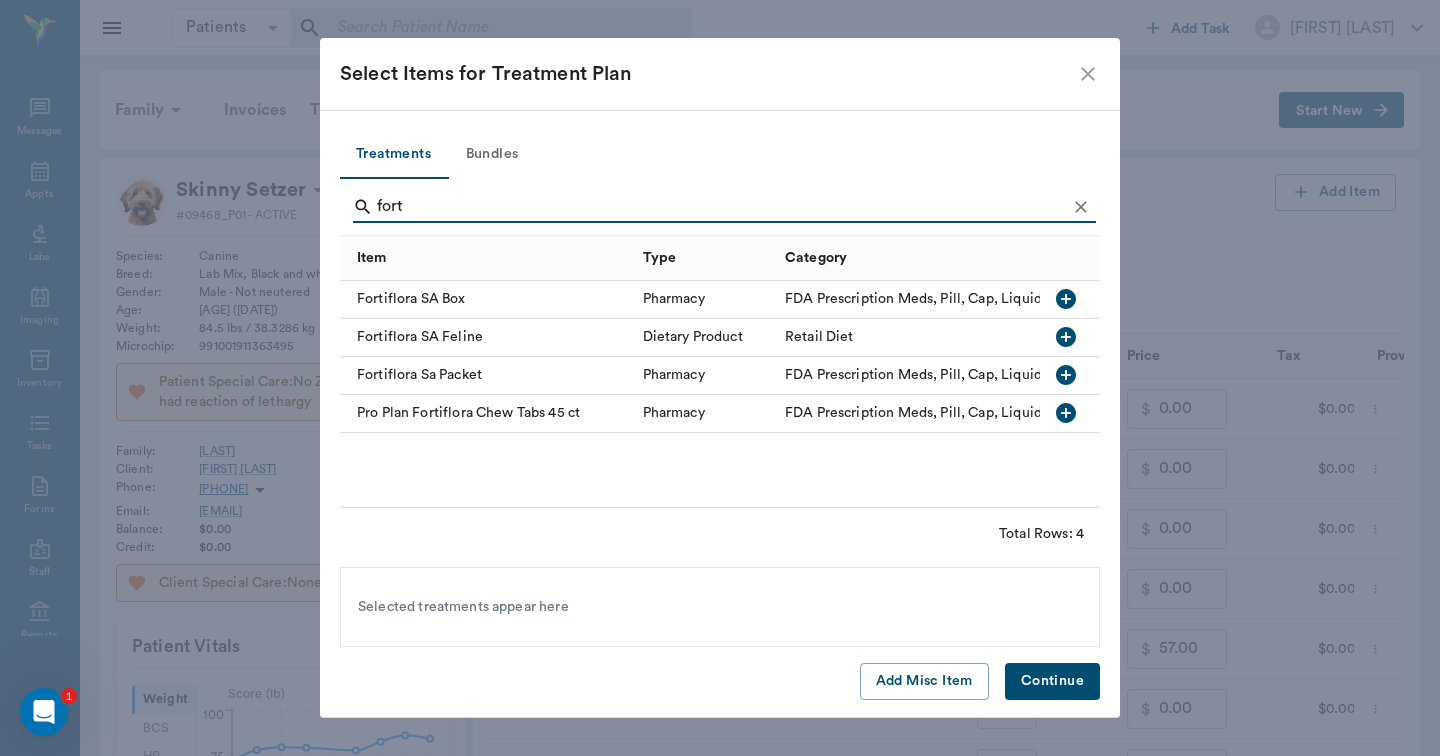 type on "fort" 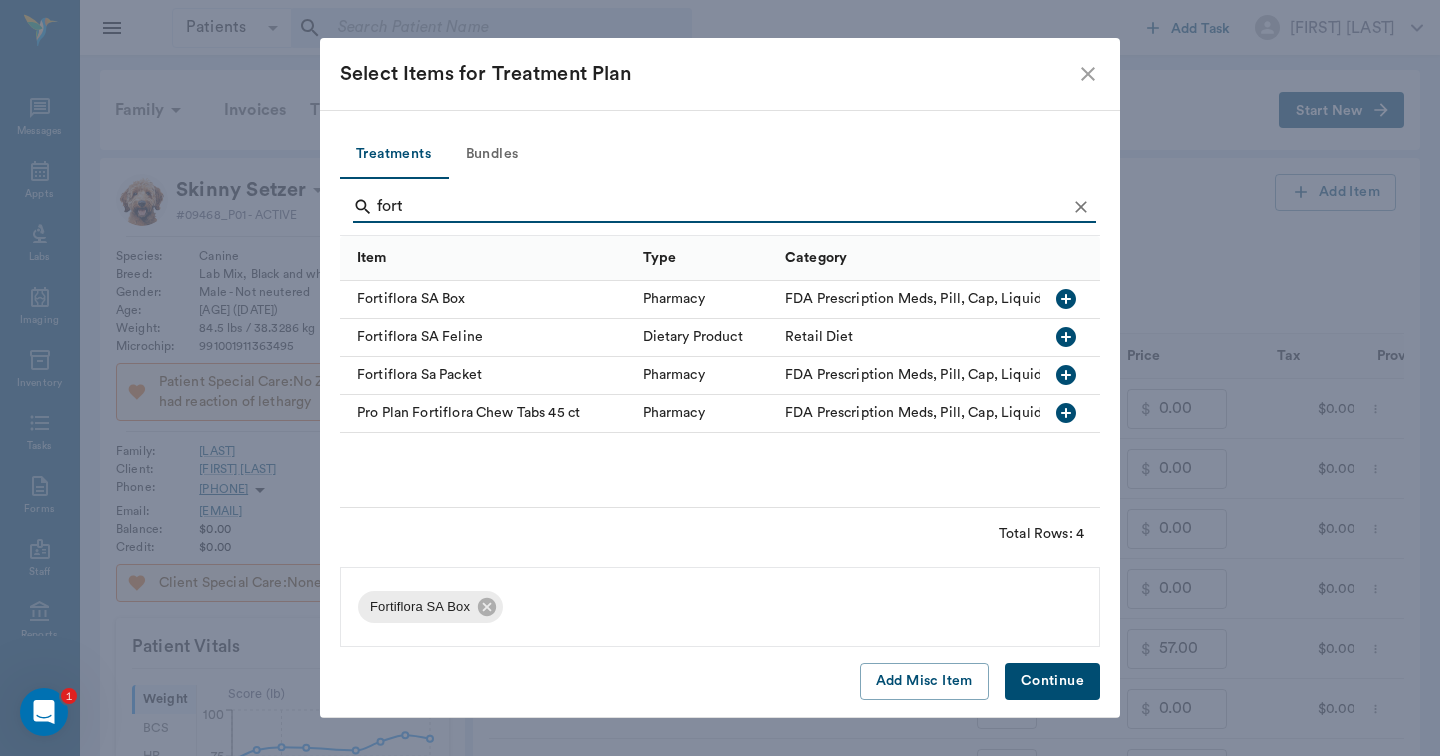 click on "Continue" at bounding box center (1052, 681) 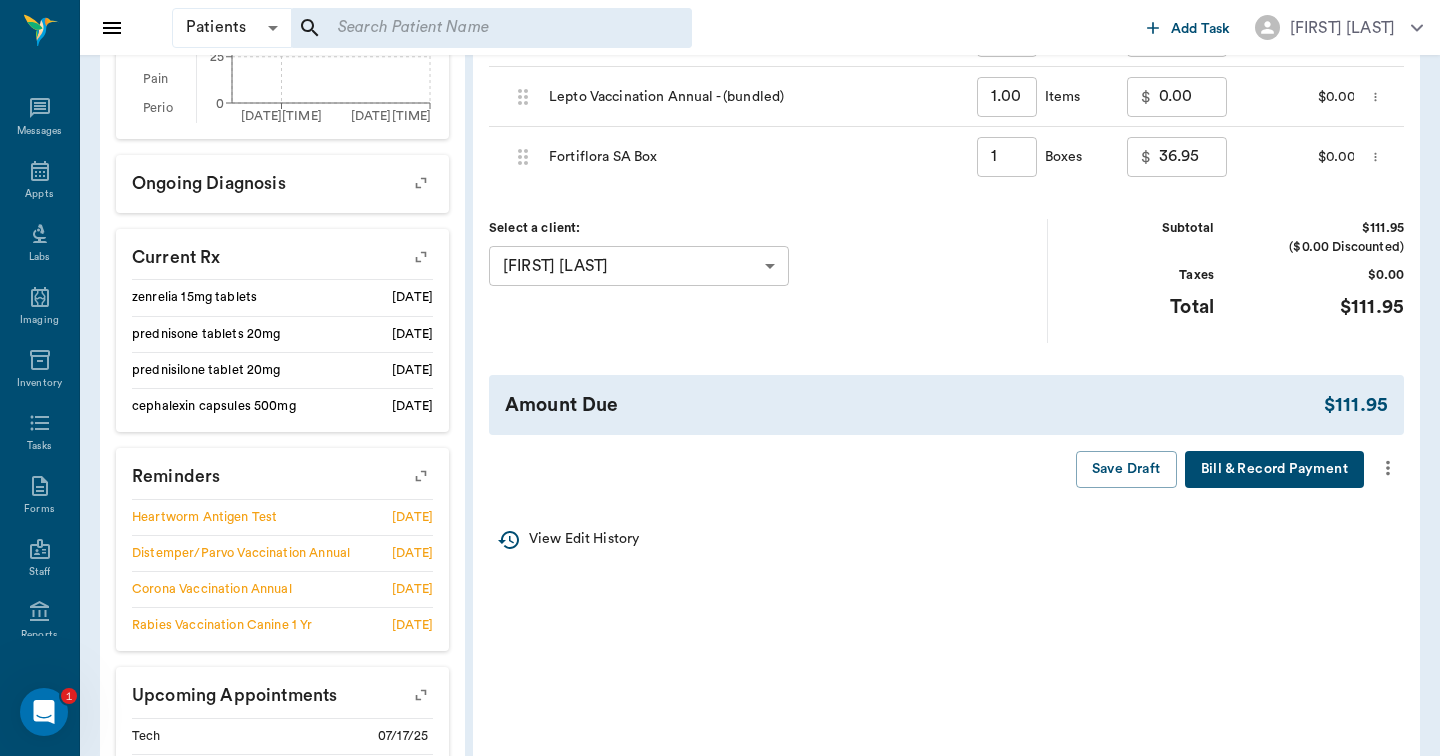 scroll, scrollTop: 851, scrollLeft: 0, axis: vertical 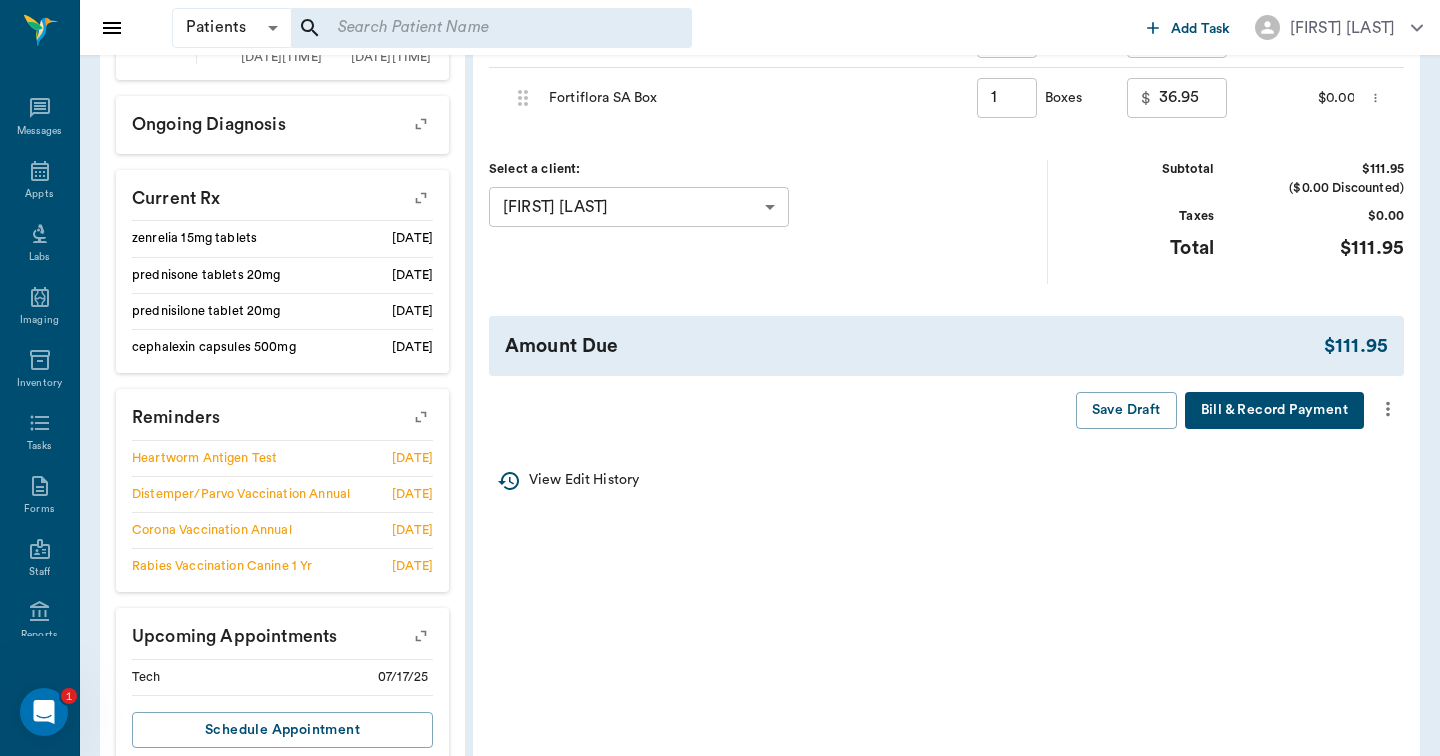 click 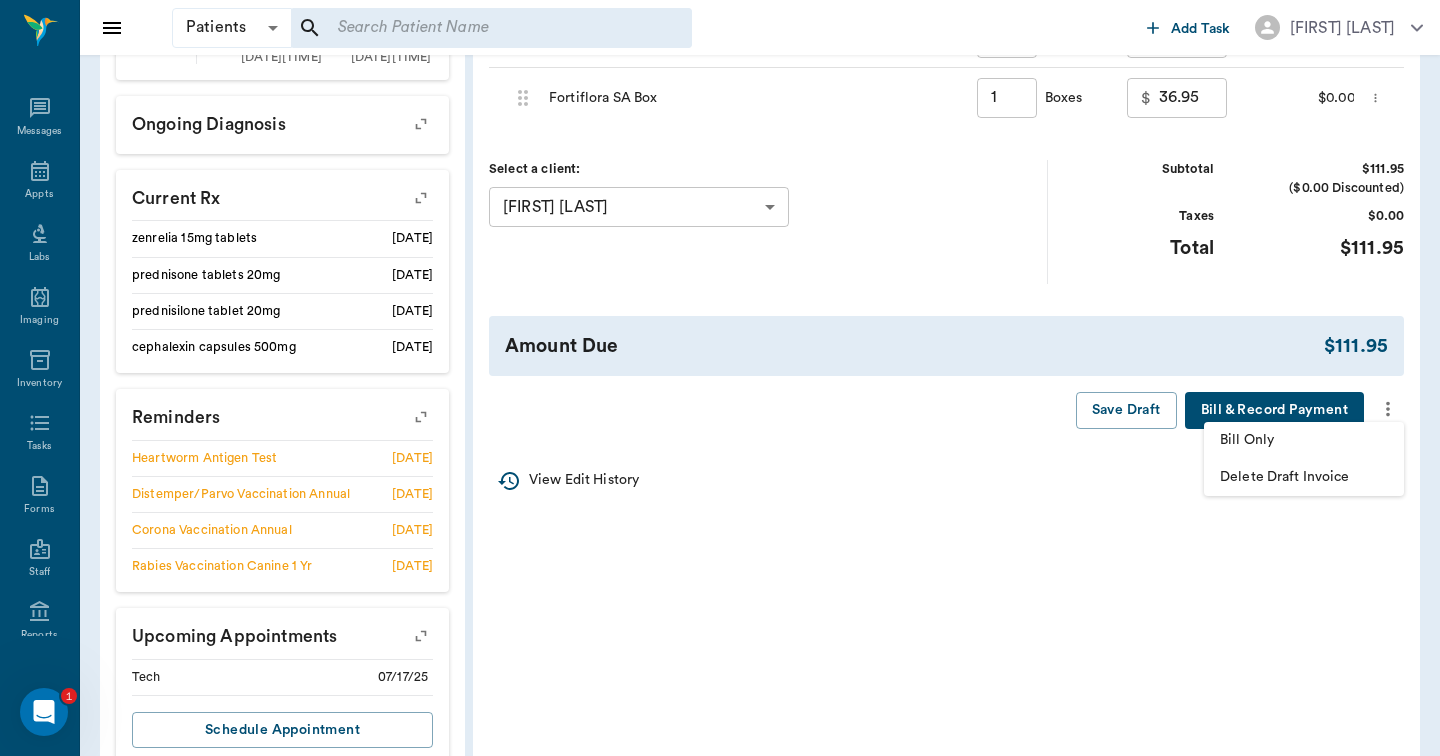 click on "Bill Only" at bounding box center [1304, 440] 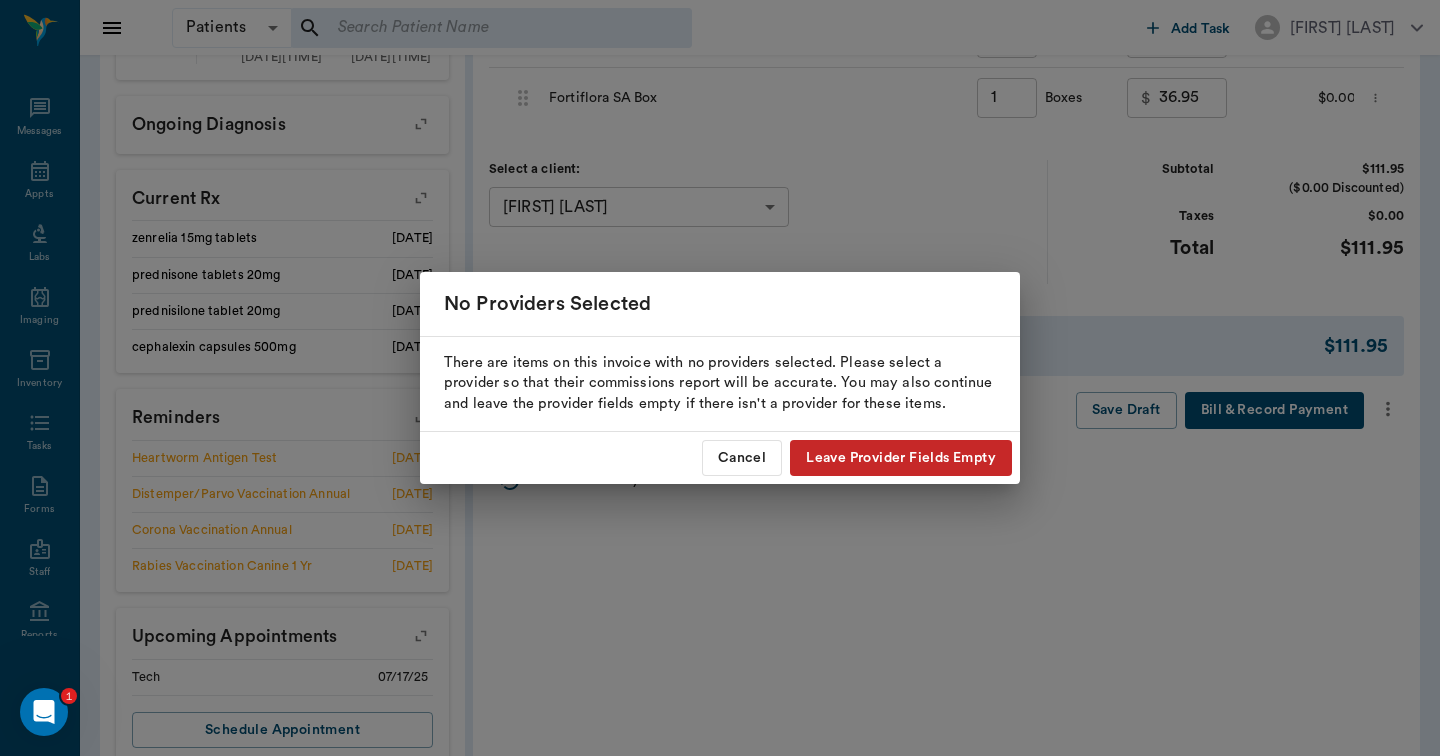click on "Leave Provider Fields Empty" at bounding box center [901, 458] 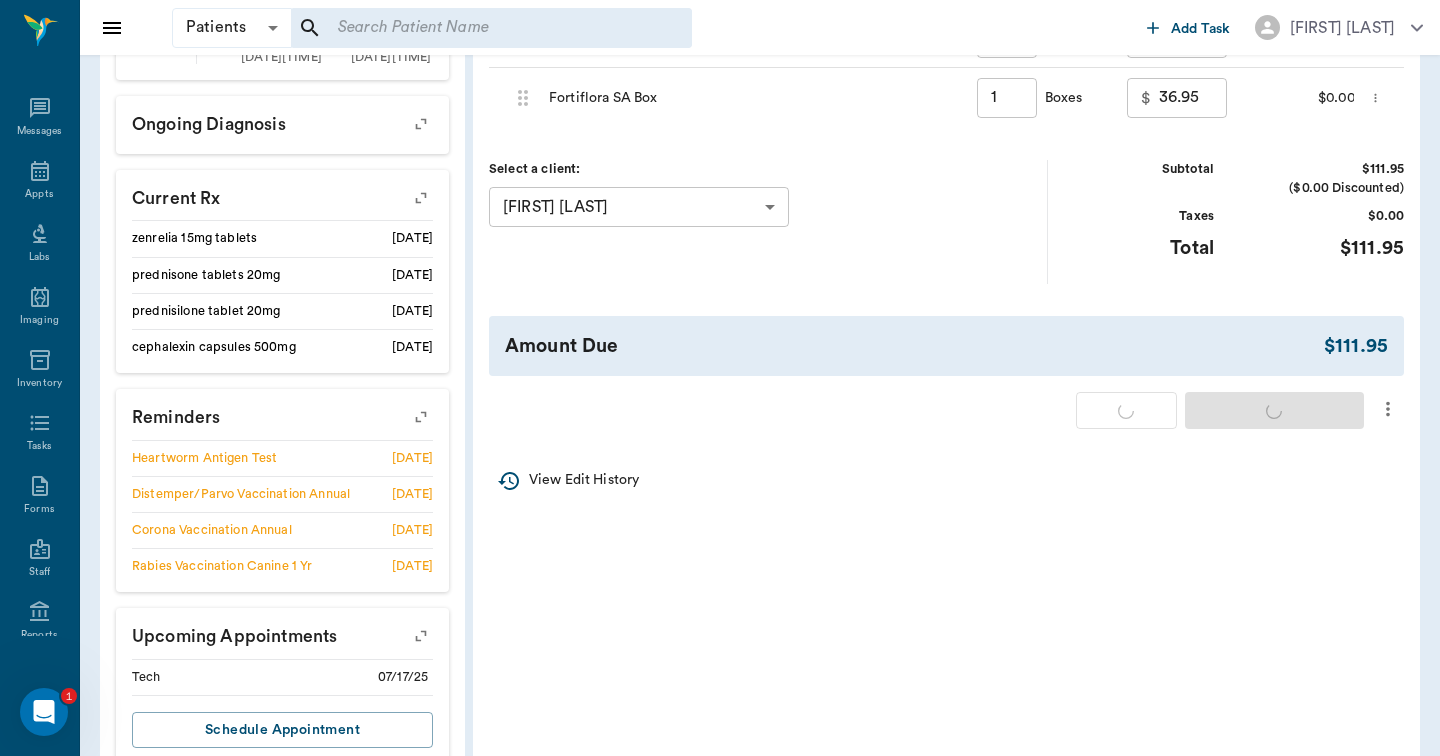 type on "1.00" 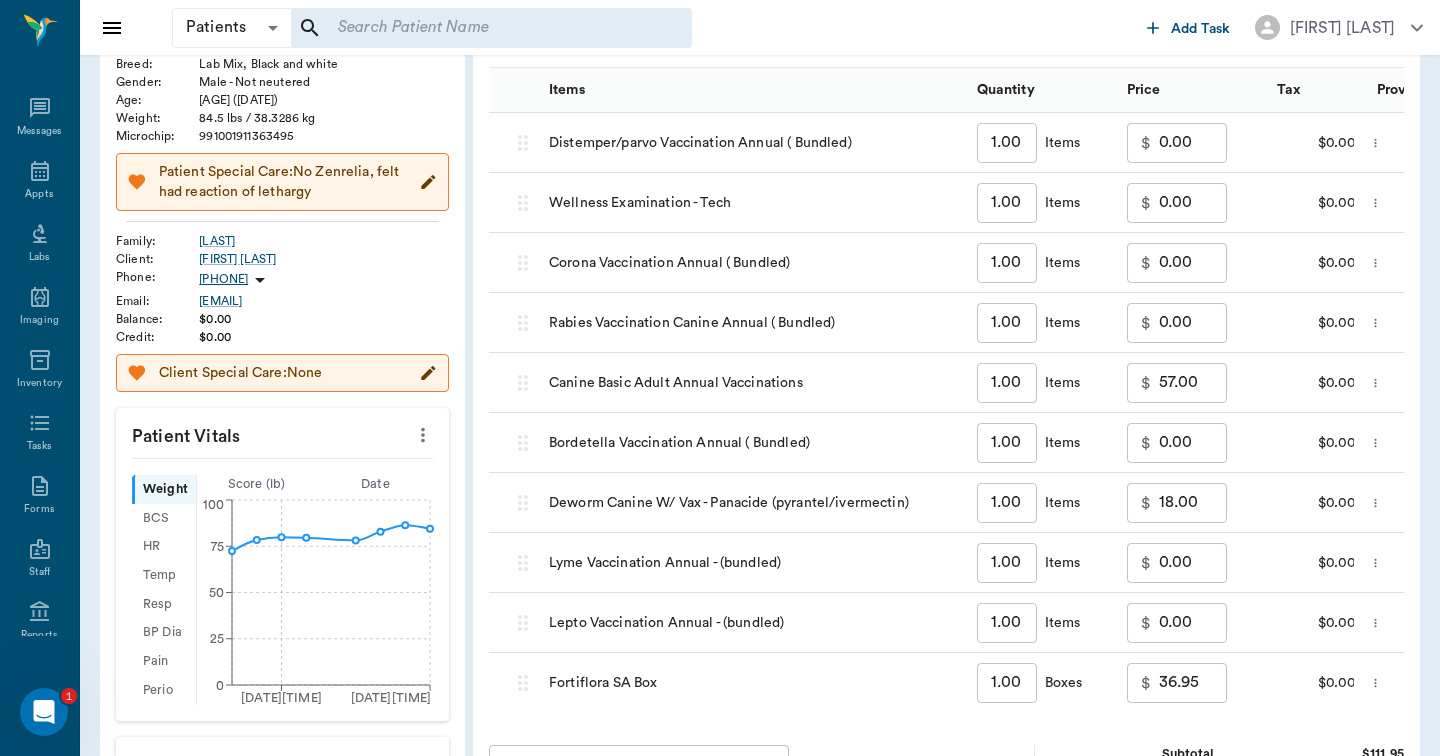 scroll, scrollTop: 282, scrollLeft: 0, axis: vertical 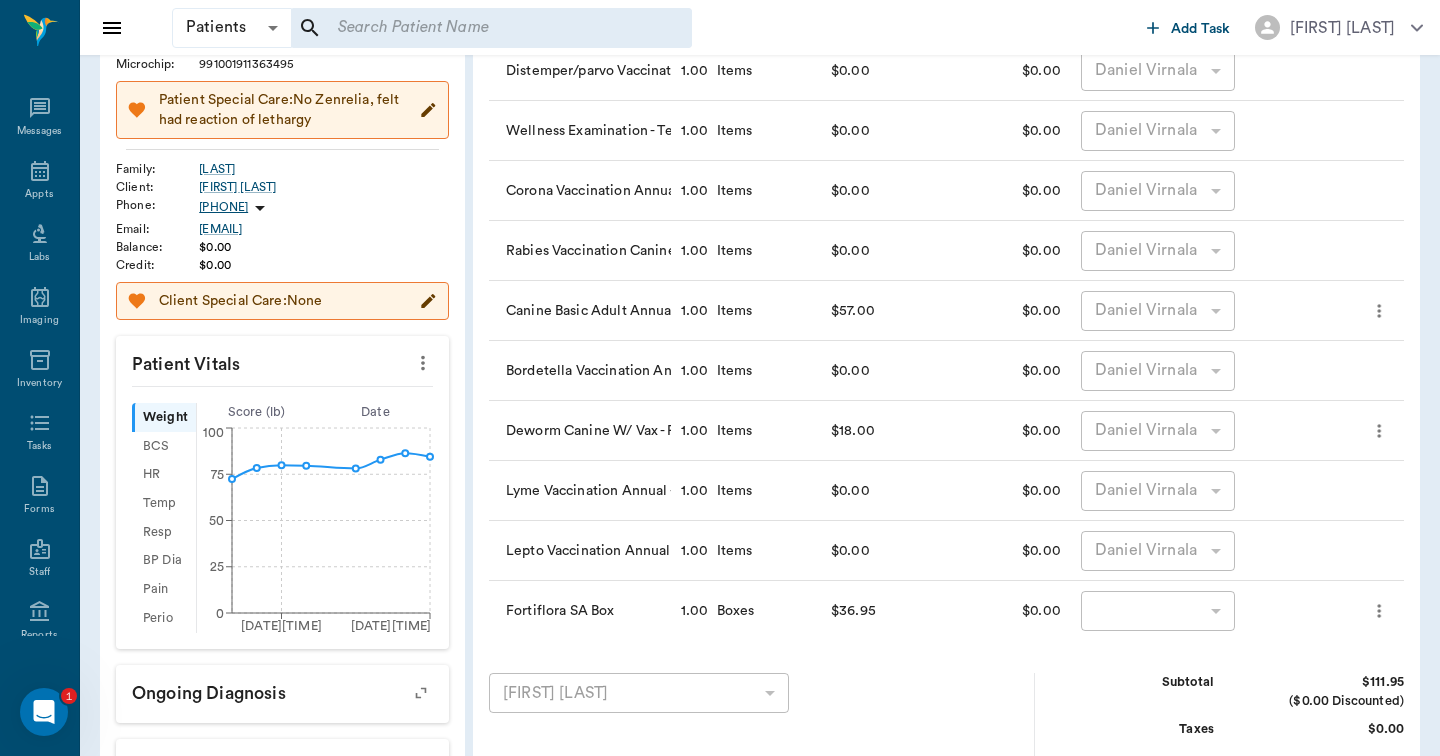 click 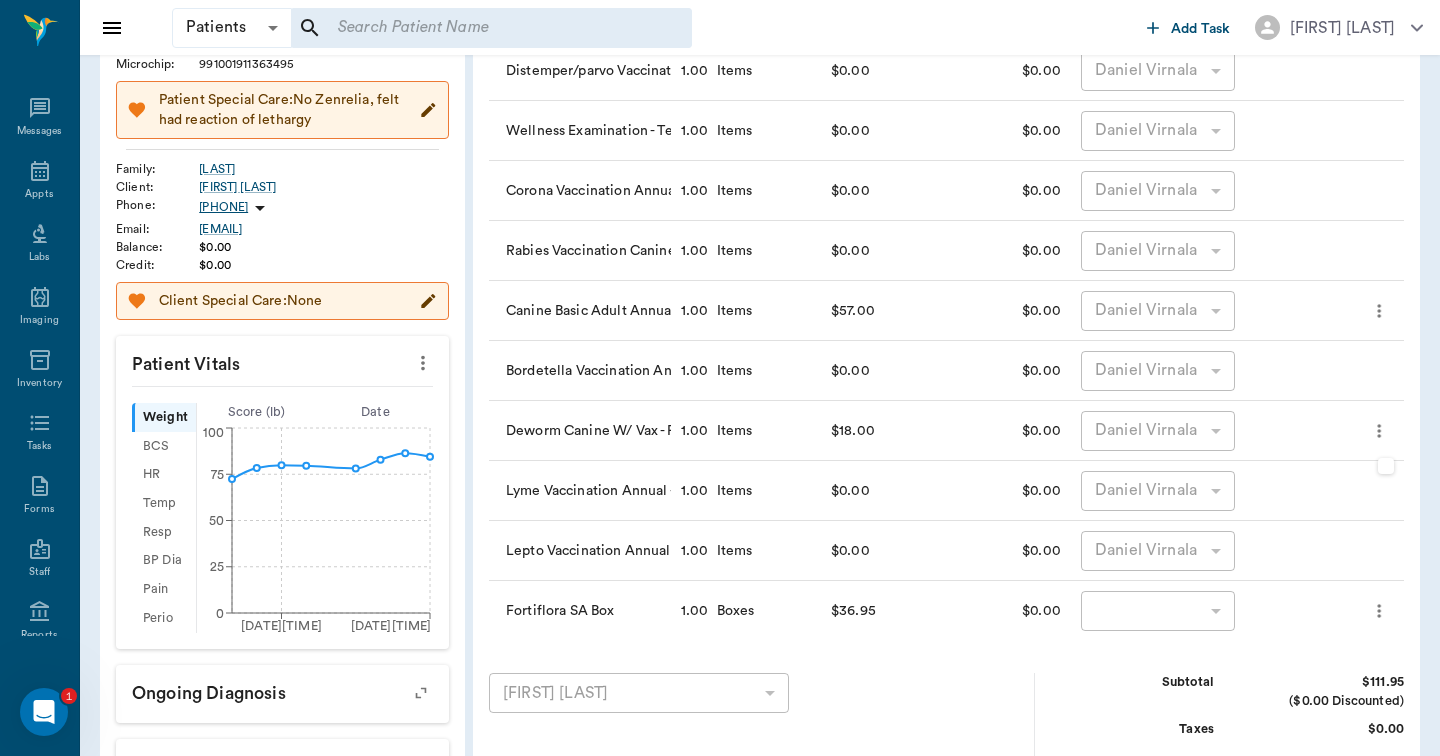 click at bounding box center (1386, 466) 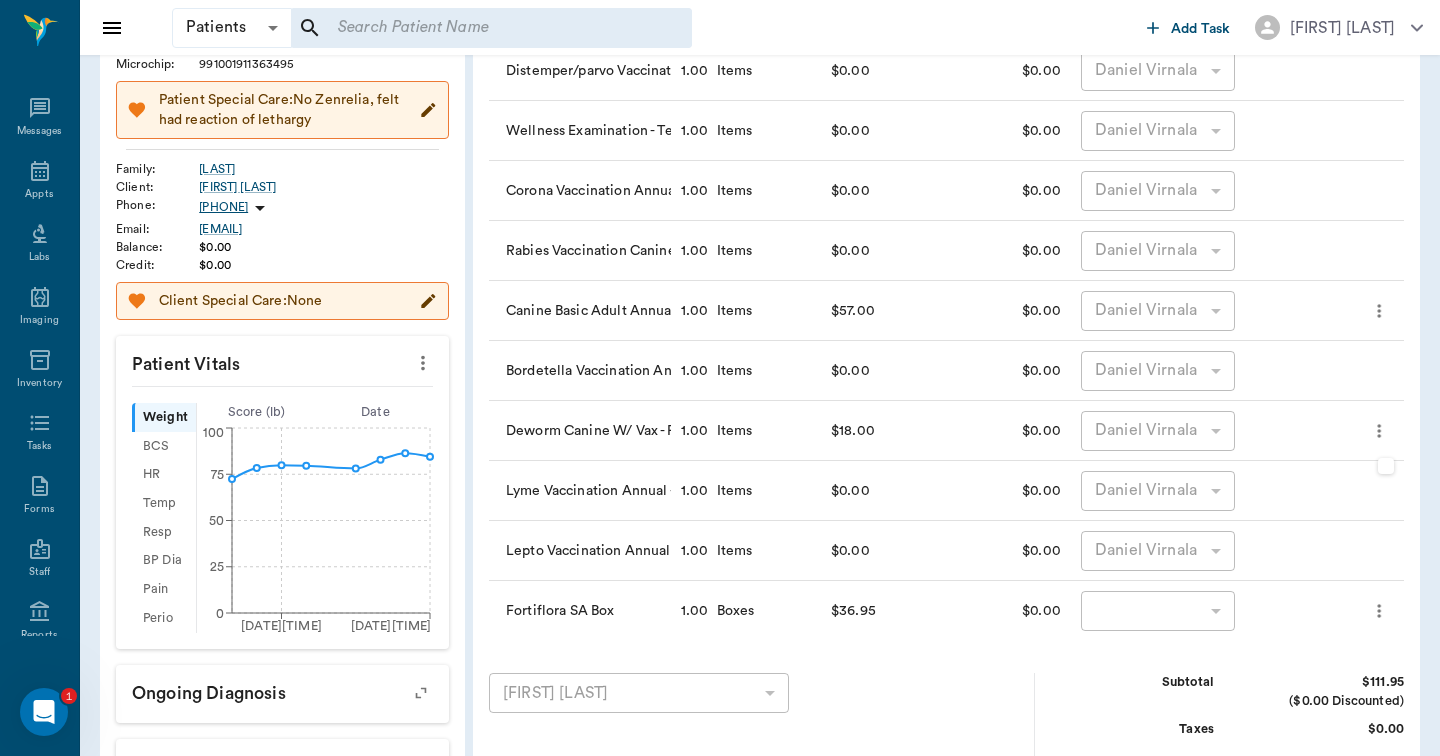 click at bounding box center [720, 378] 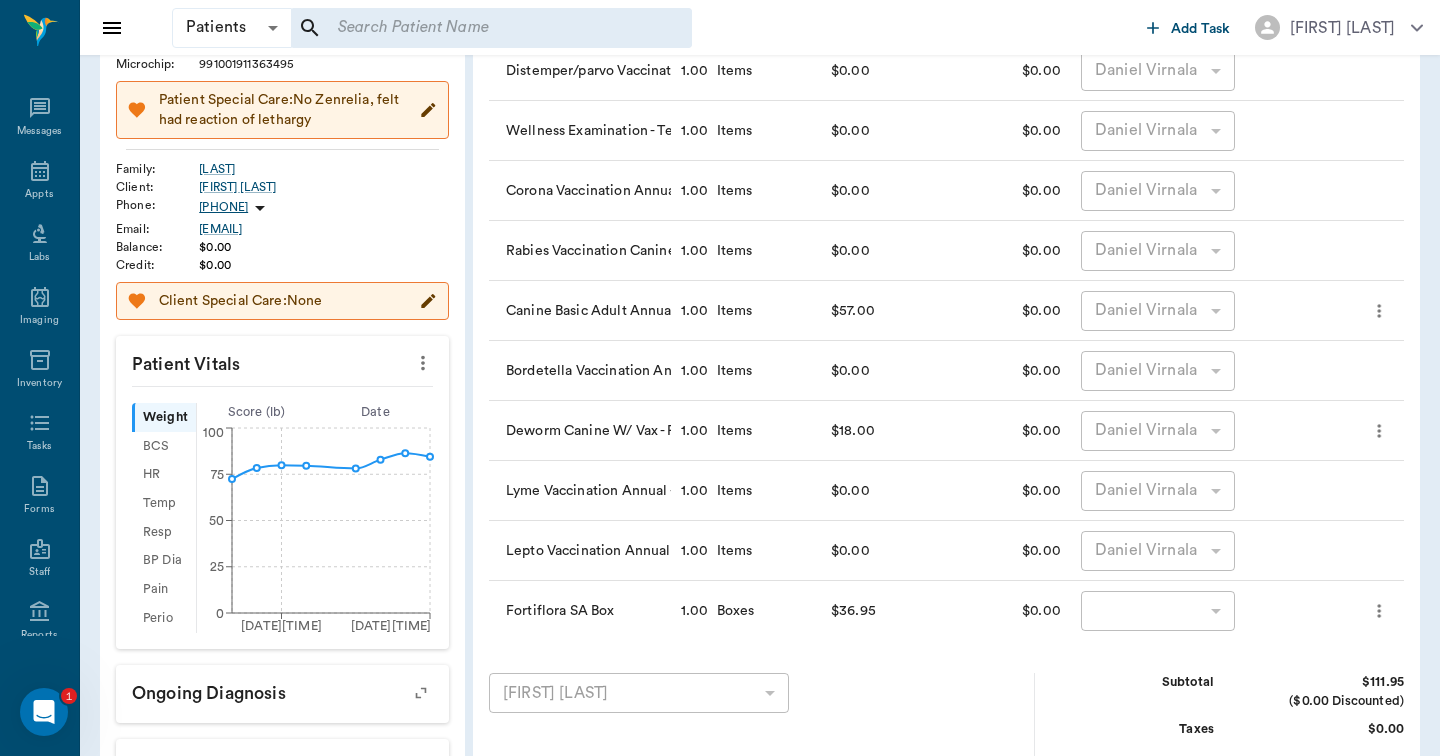 click 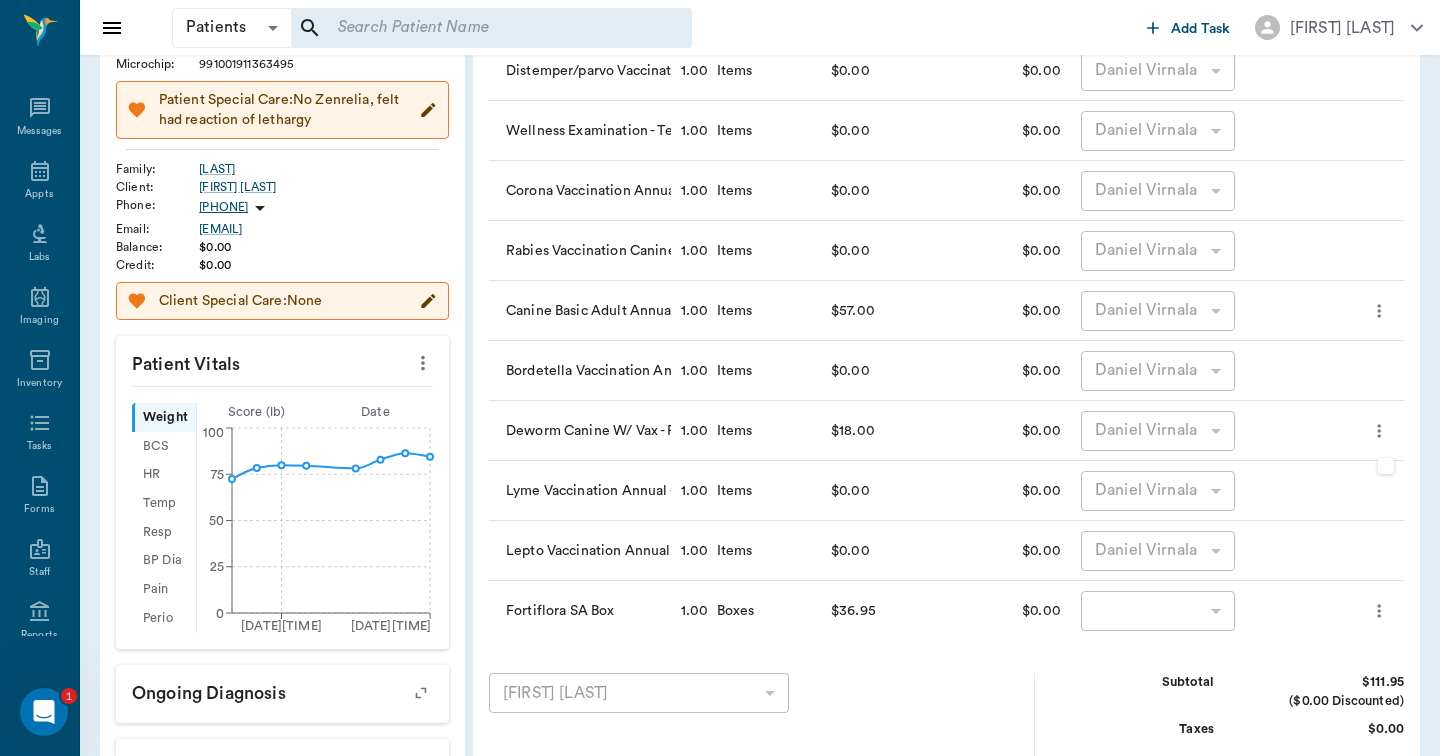 click at bounding box center [720, 378] 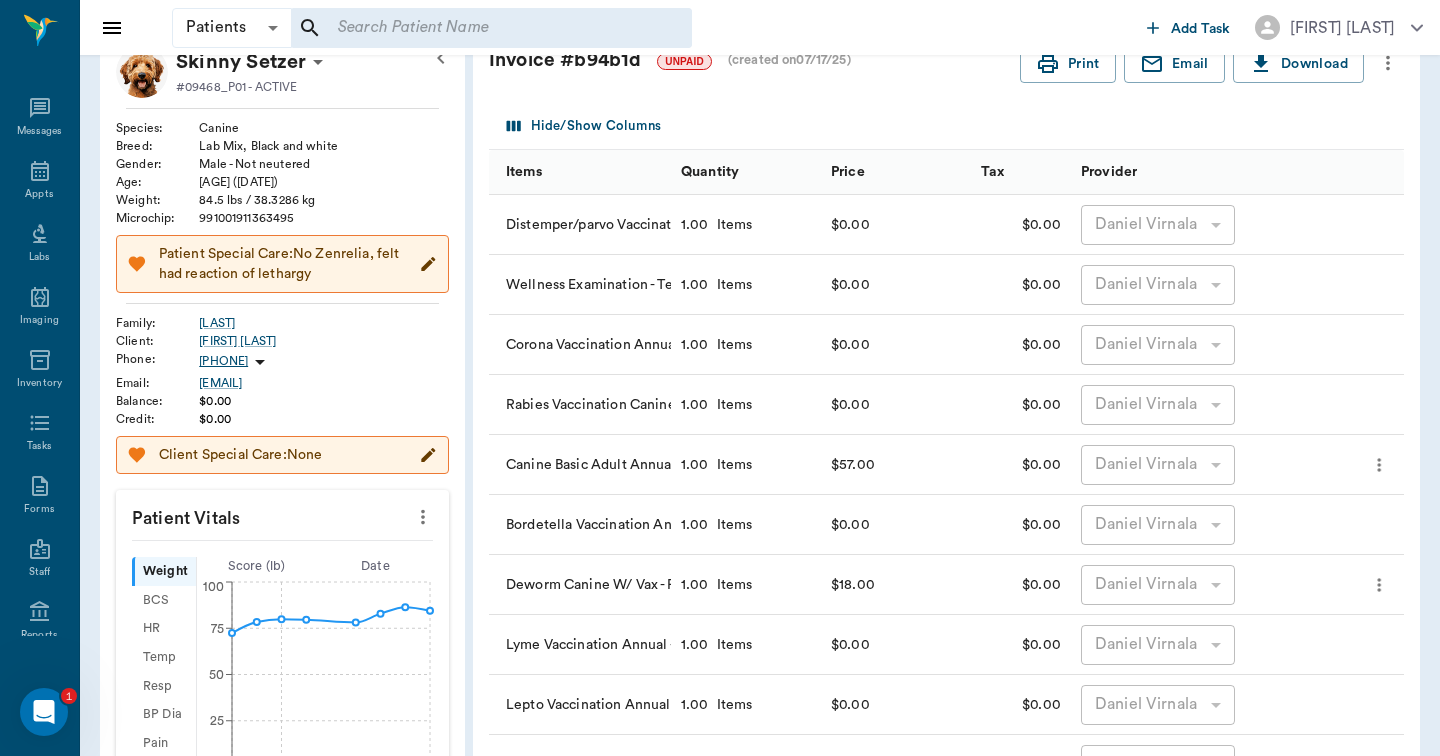 scroll, scrollTop: 132, scrollLeft: 0, axis: vertical 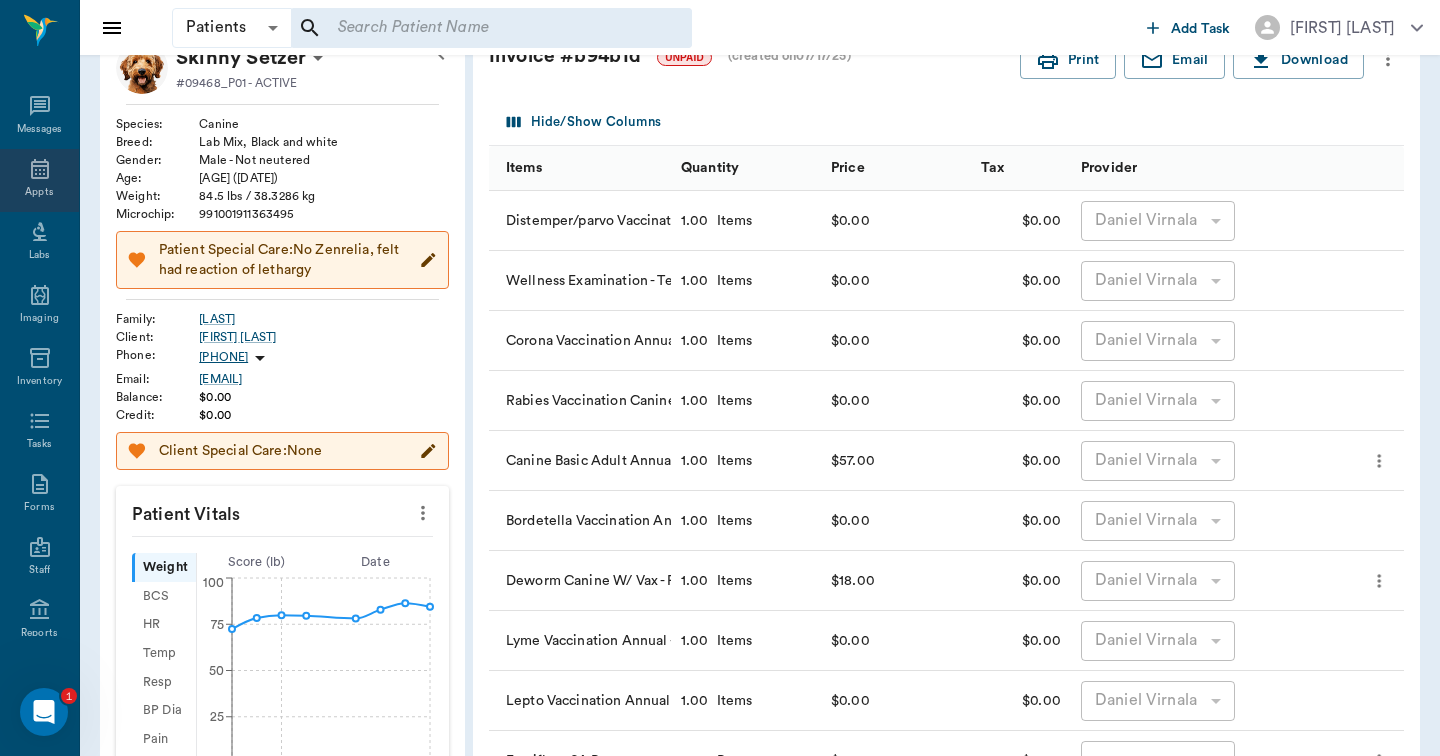 click 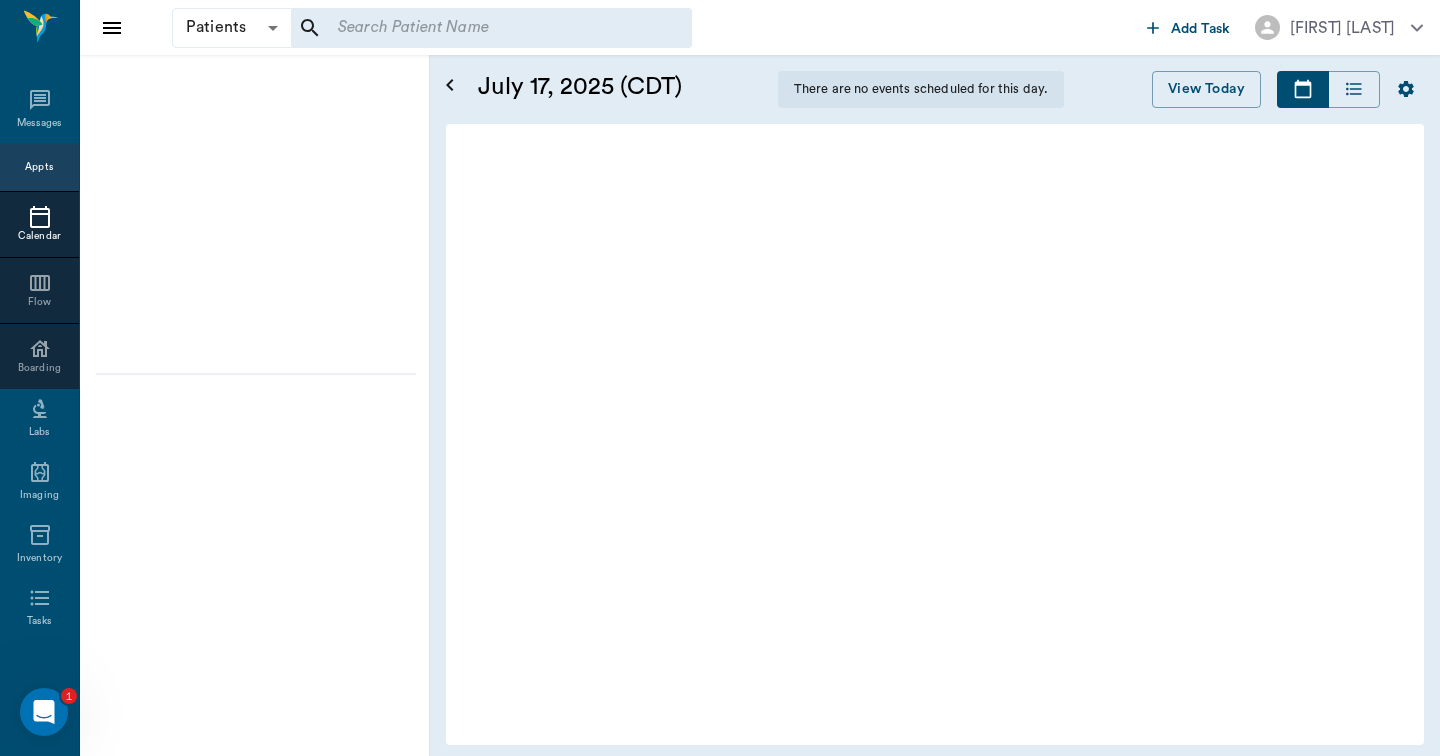 scroll, scrollTop: 0, scrollLeft: 0, axis: both 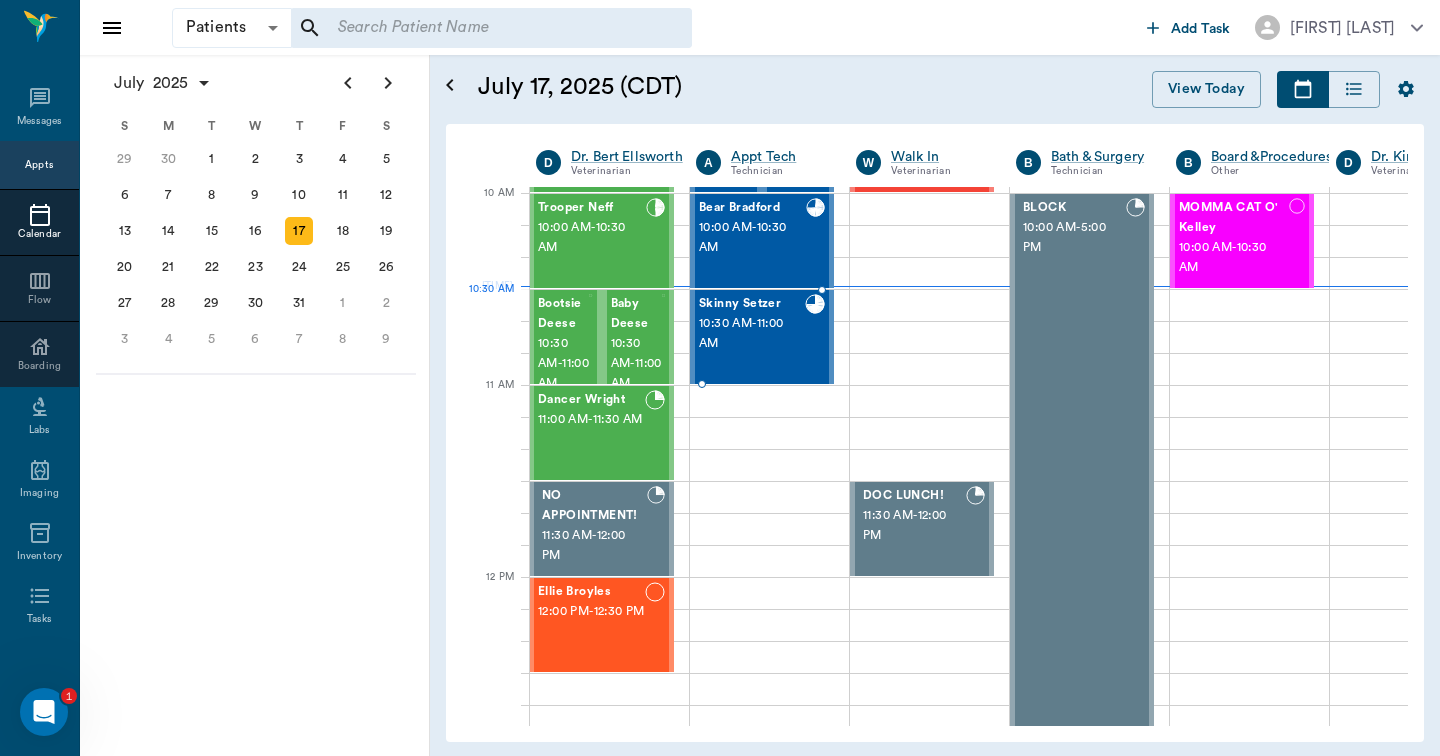 click on "Skinny Setzer" at bounding box center [752, 304] 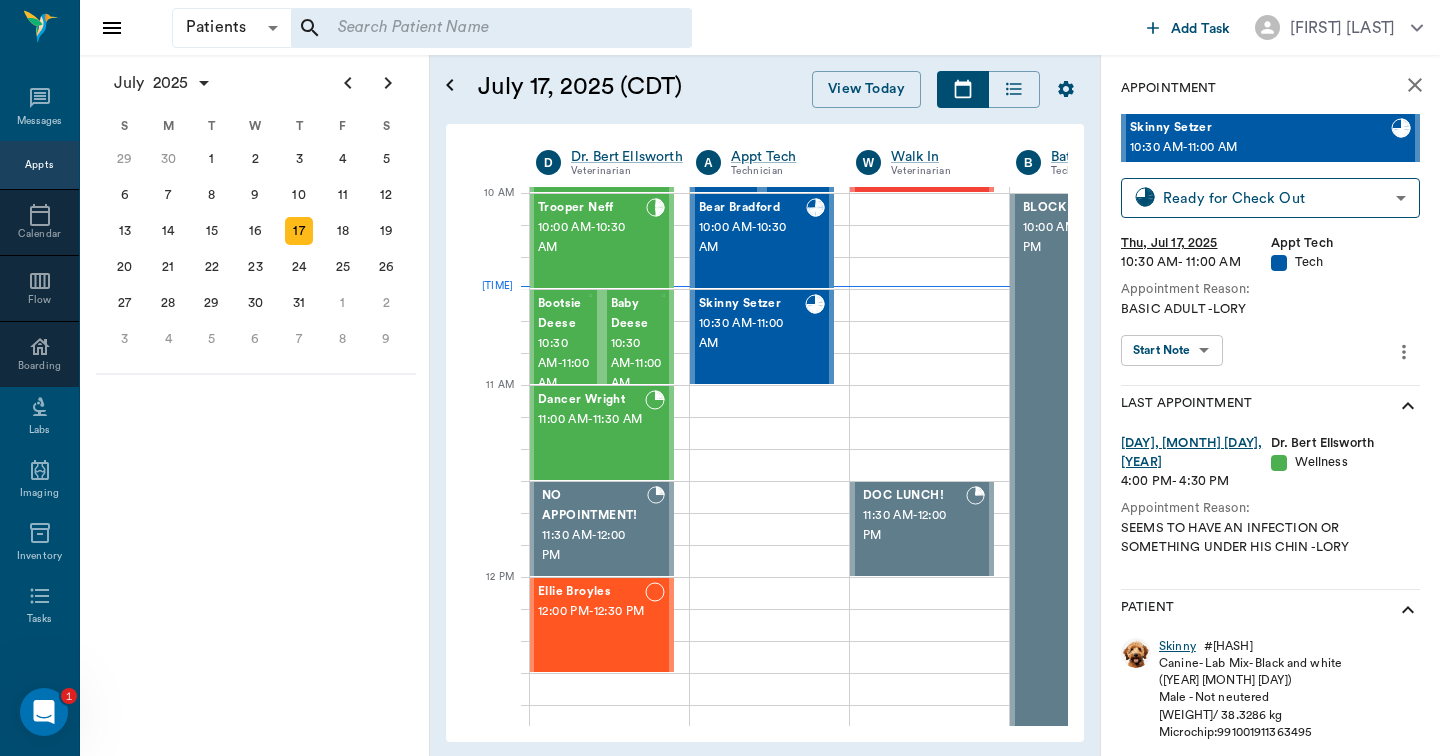 click on "Skinny" at bounding box center (1177, 646) 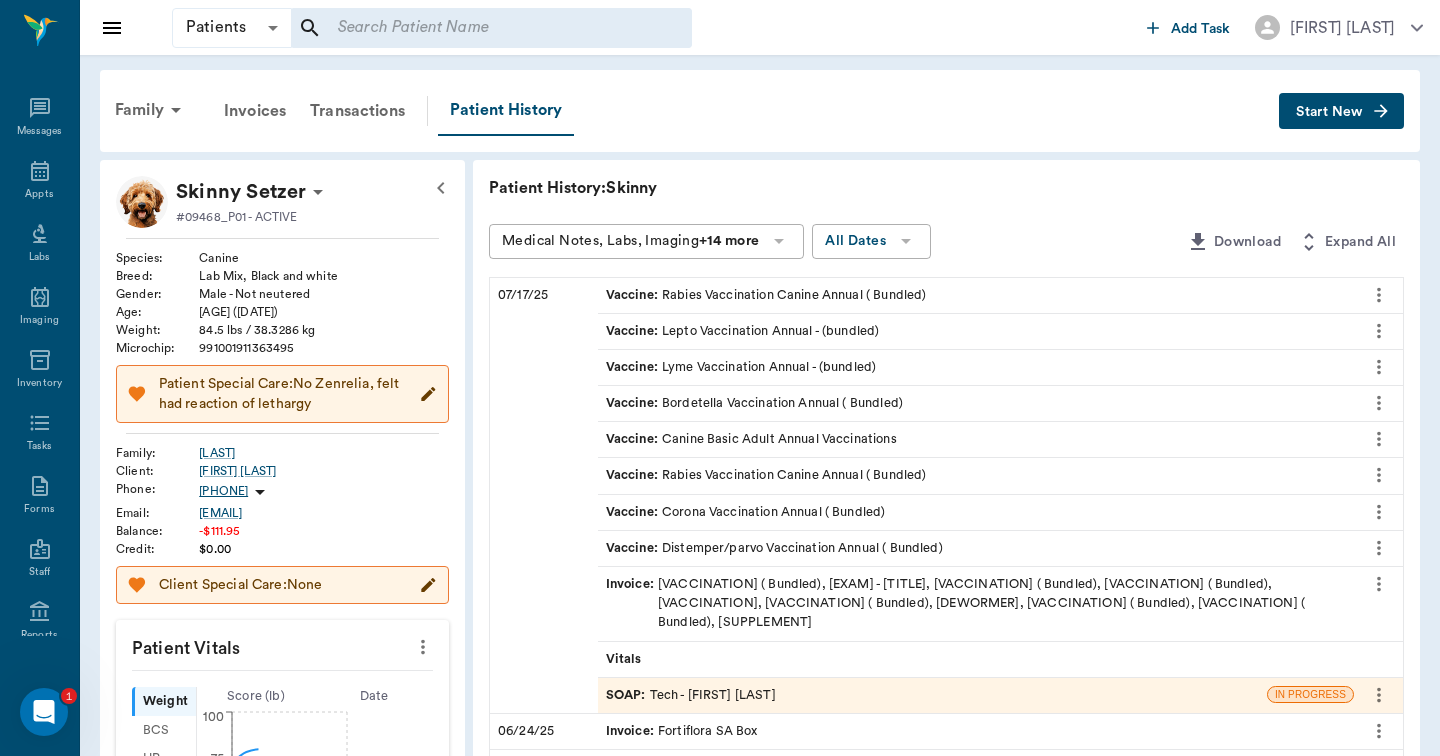 scroll, scrollTop: 2, scrollLeft: 0, axis: vertical 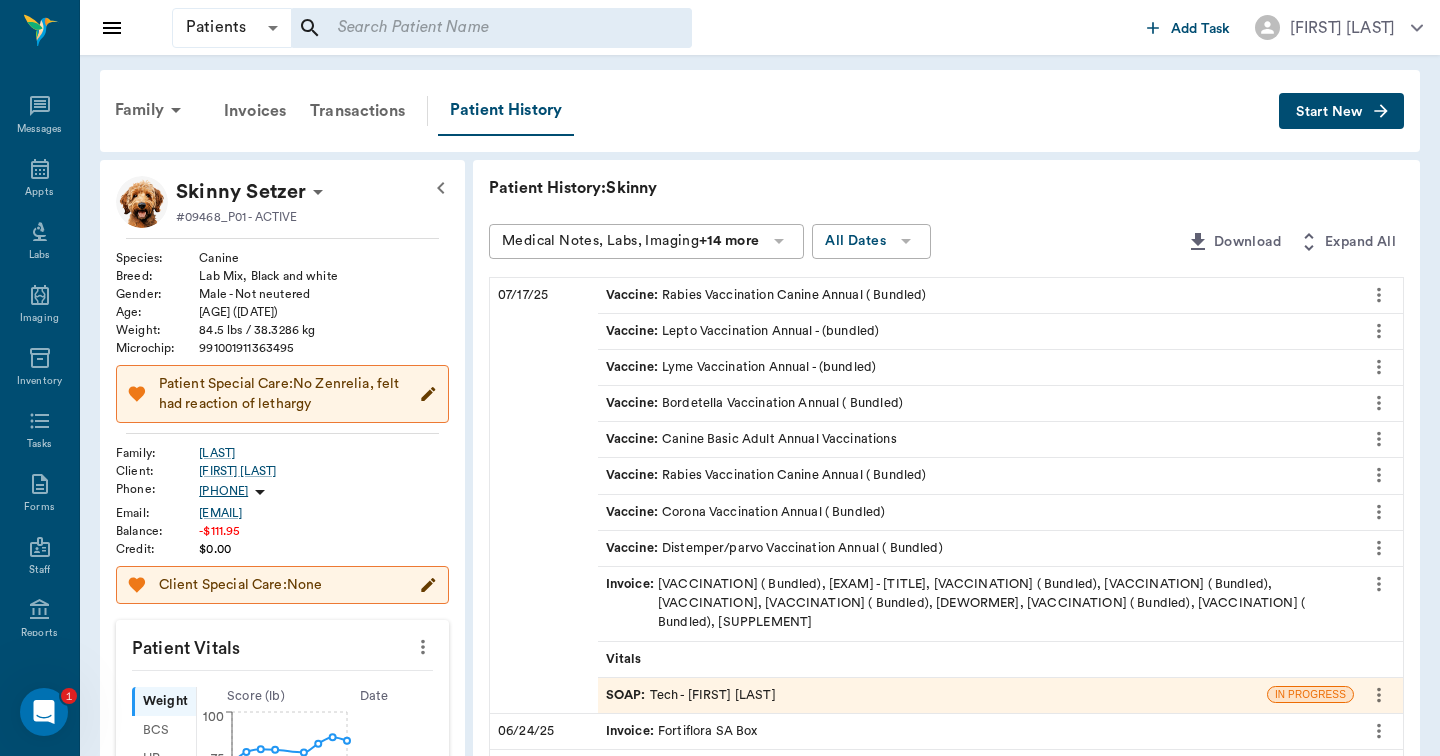 click on "SOAP :" at bounding box center (628, 695) 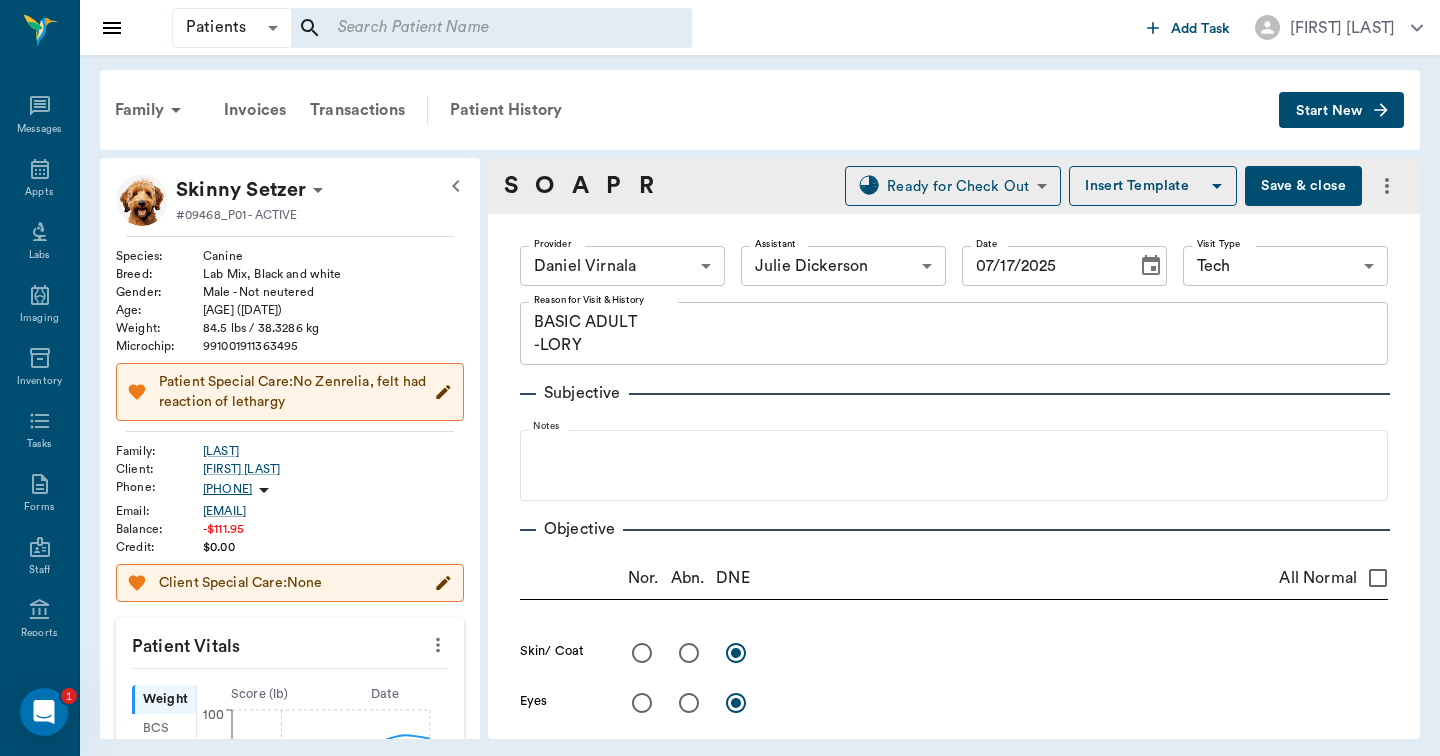 type on "642ef10e332a41444de2bad1" 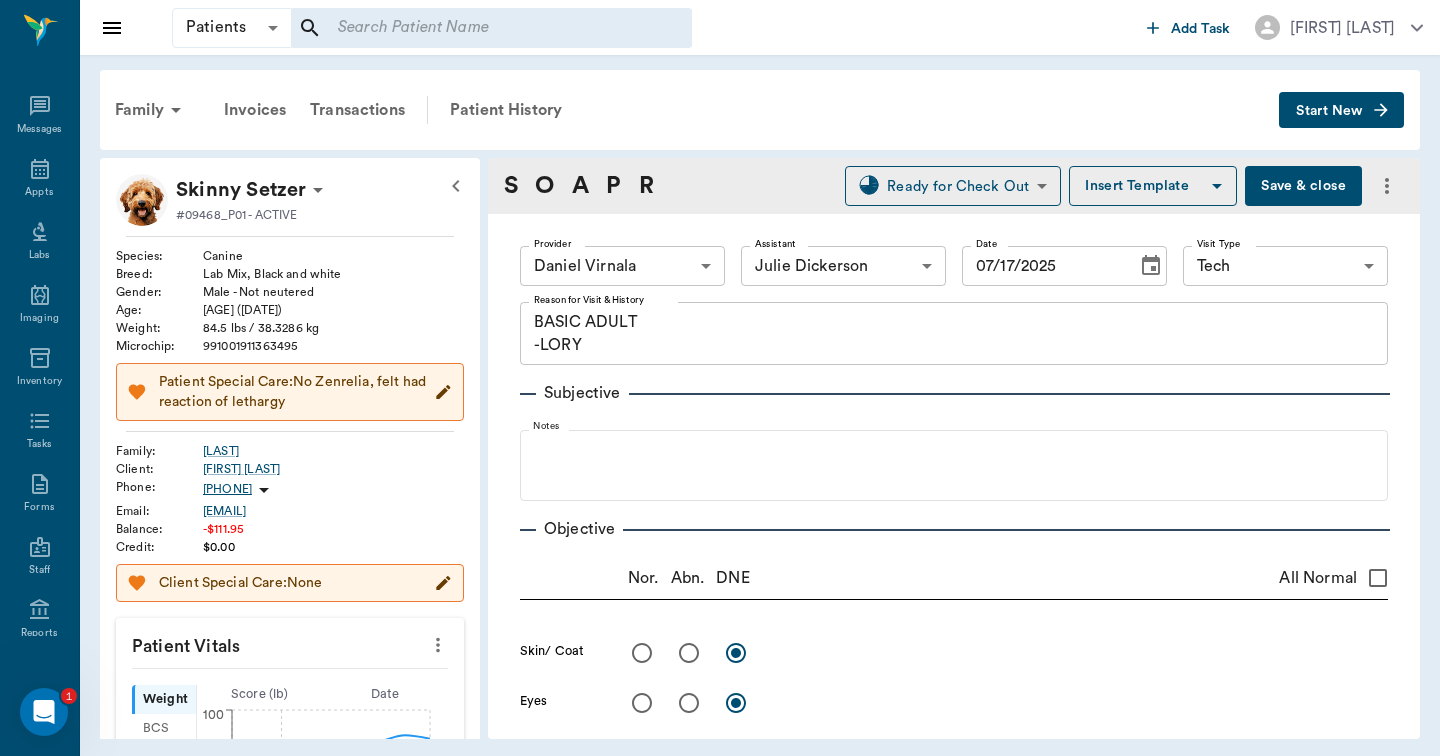 type on "63ec2e7e52e12b0ba117b124" 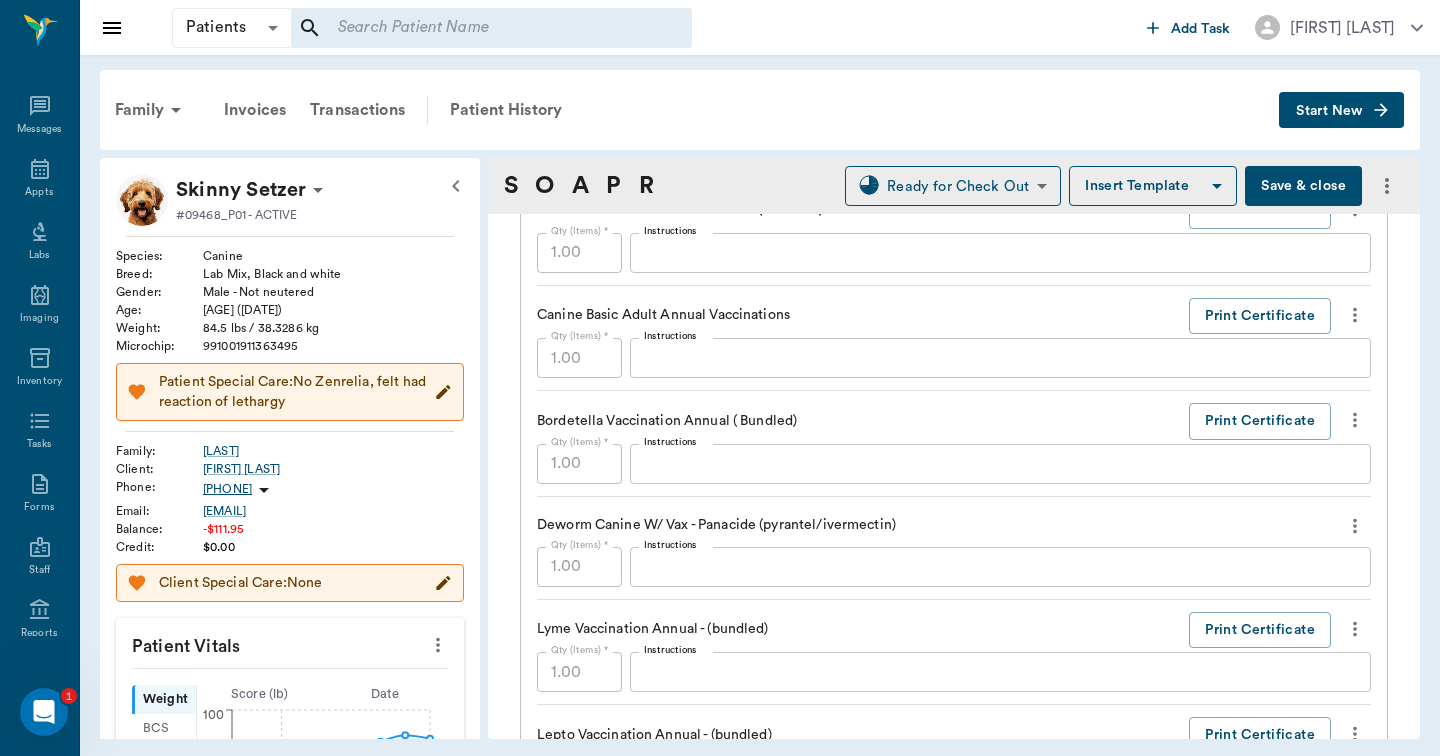 scroll, scrollTop: 1801, scrollLeft: 0, axis: vertical 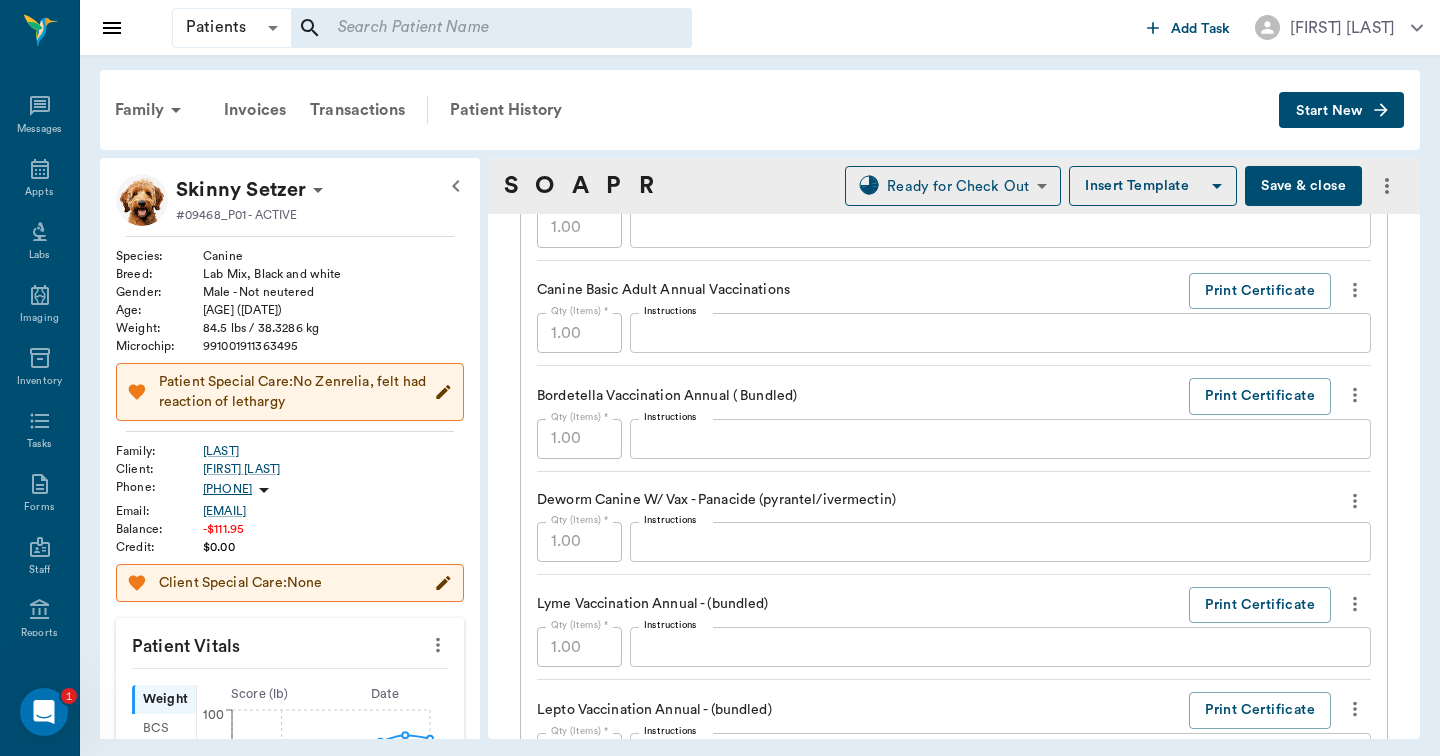 click 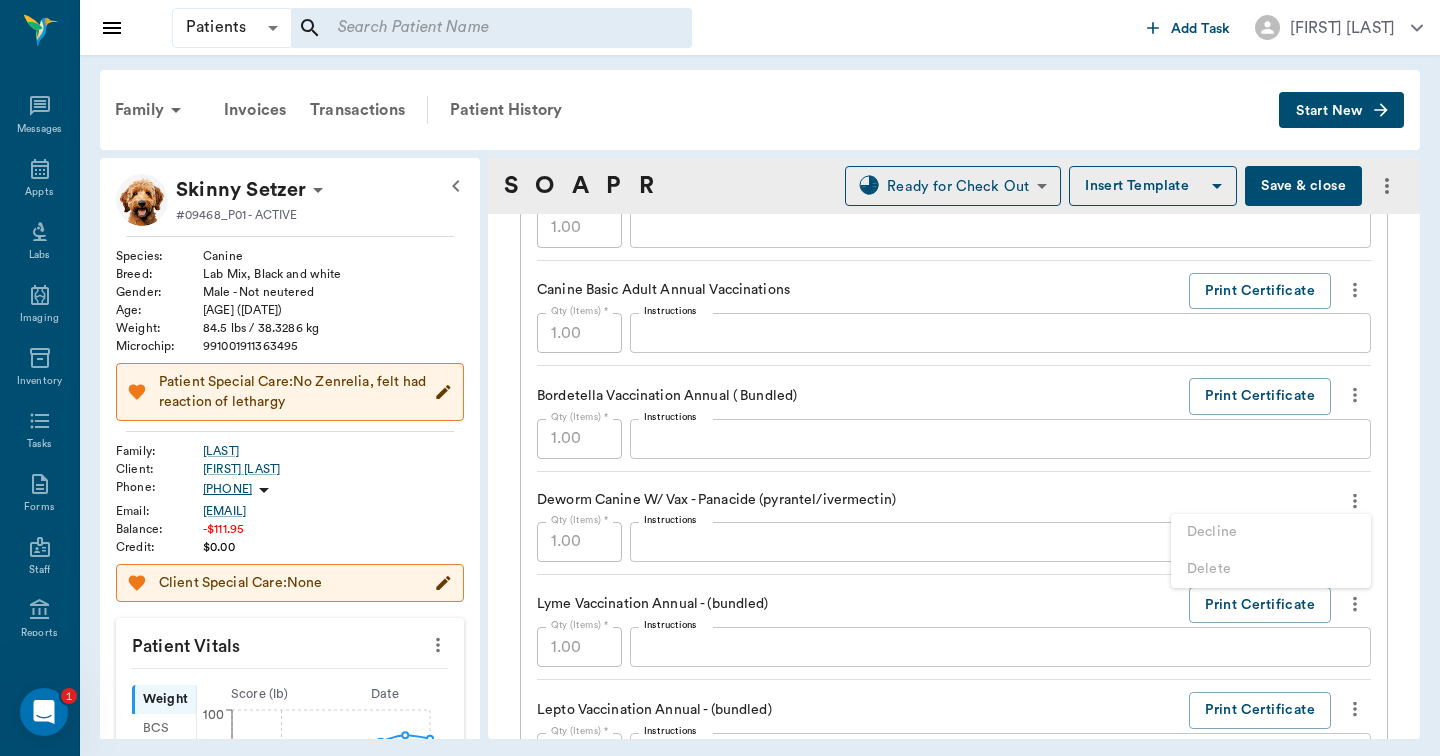 click on "Decline Delete" at bounding box center [1271, 551] 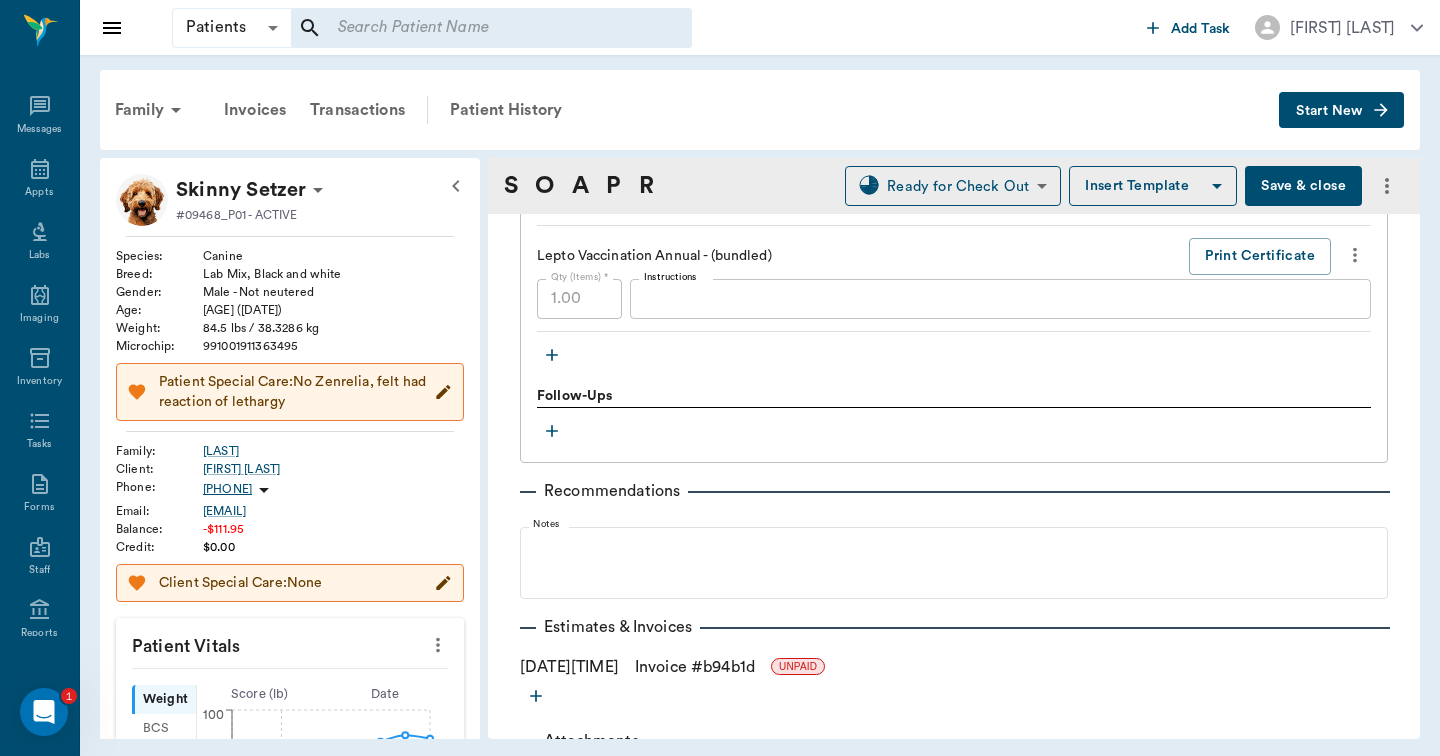 scroll, scrollTop: 2338, scrollLeft: 0, axis: vertical 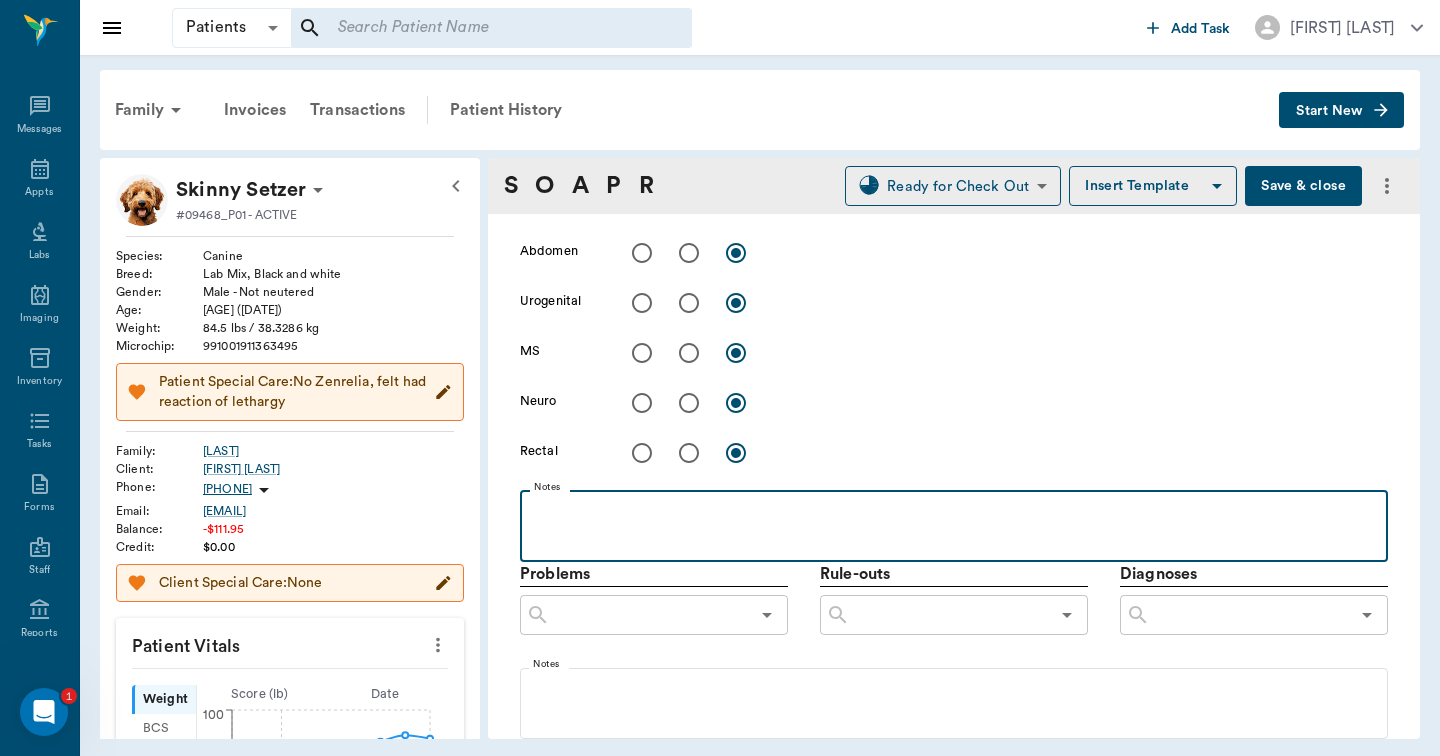 click at bounding box center (954, 512) 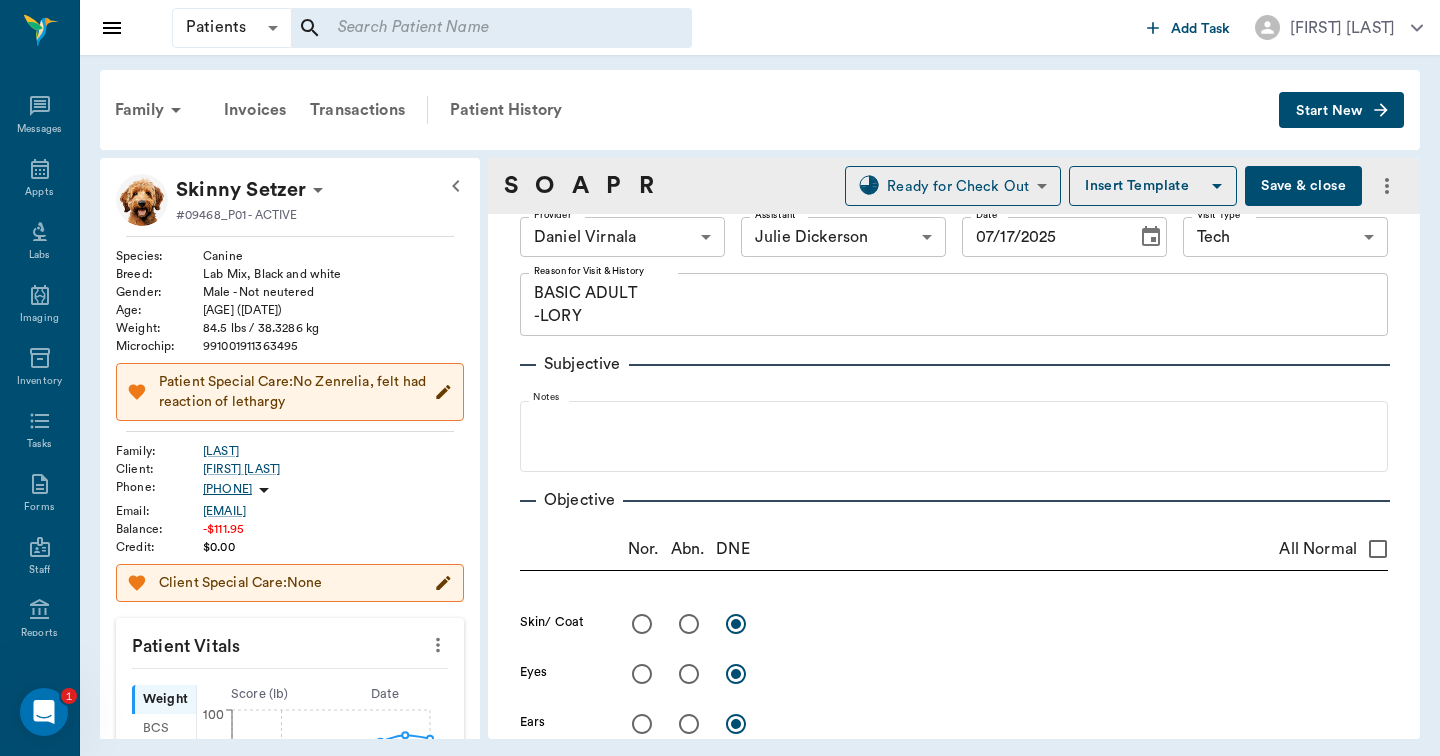scroll, scrollTop: 0, scrollLeft: 0, axis: both 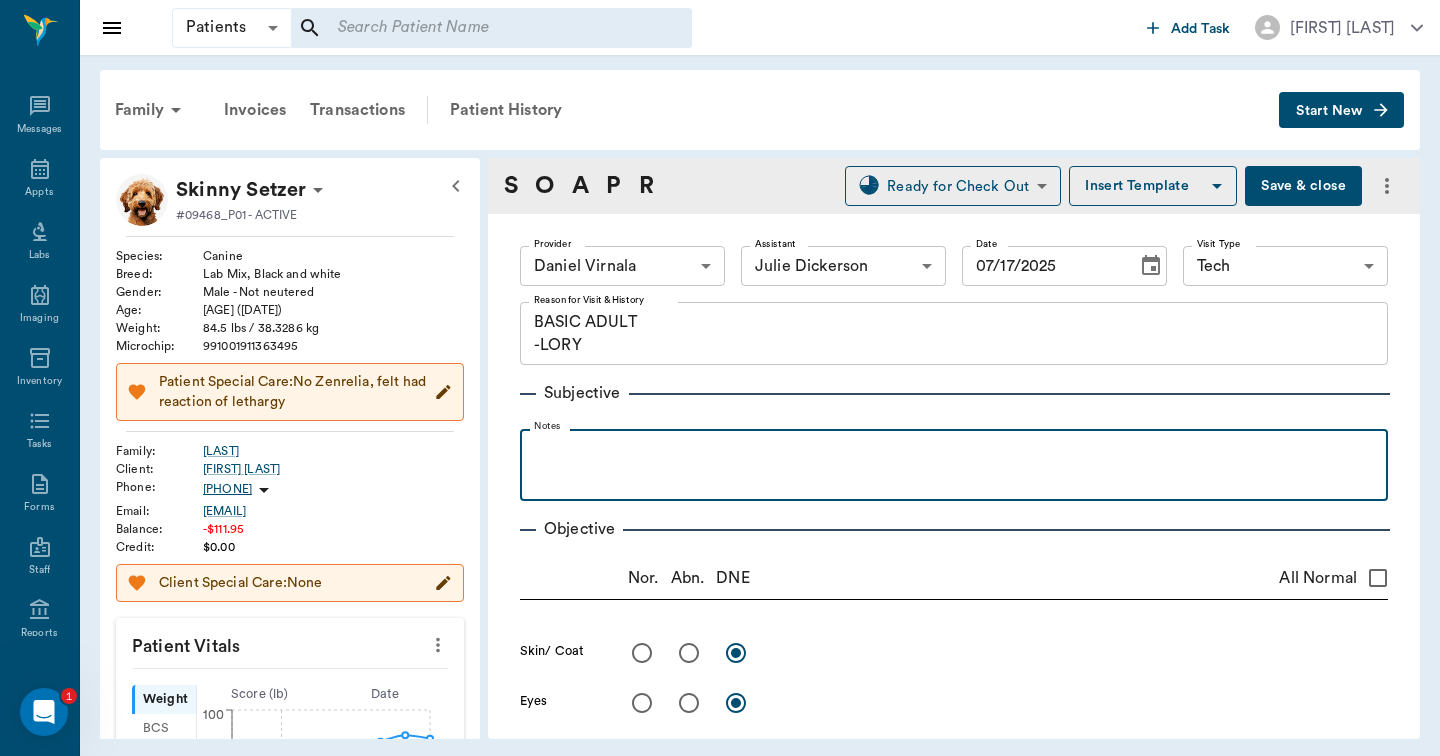 click at bounding box center (954, 451) 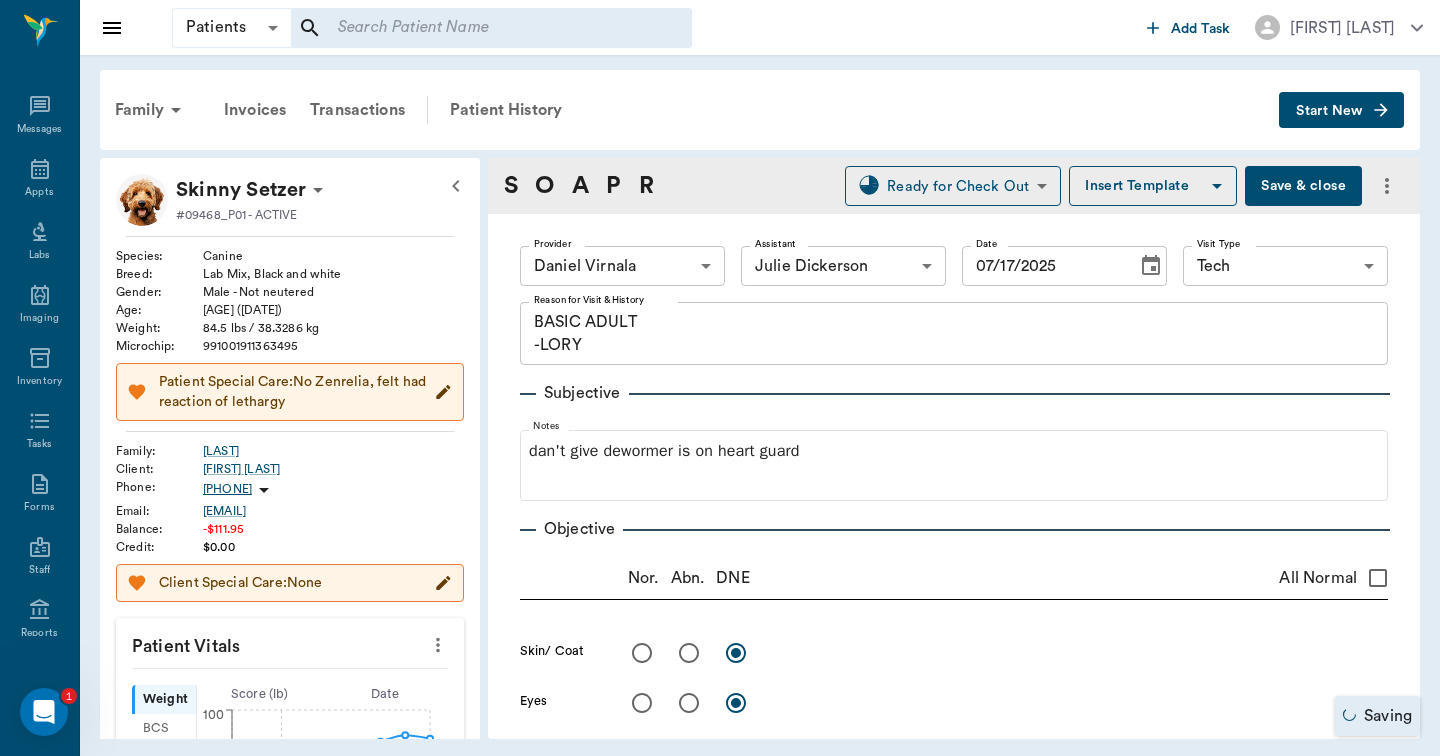 drag, startPoint x: 1198, startPoint y: 11, endPoint x: 1291, endPoint y: 186, distance: 198.17668 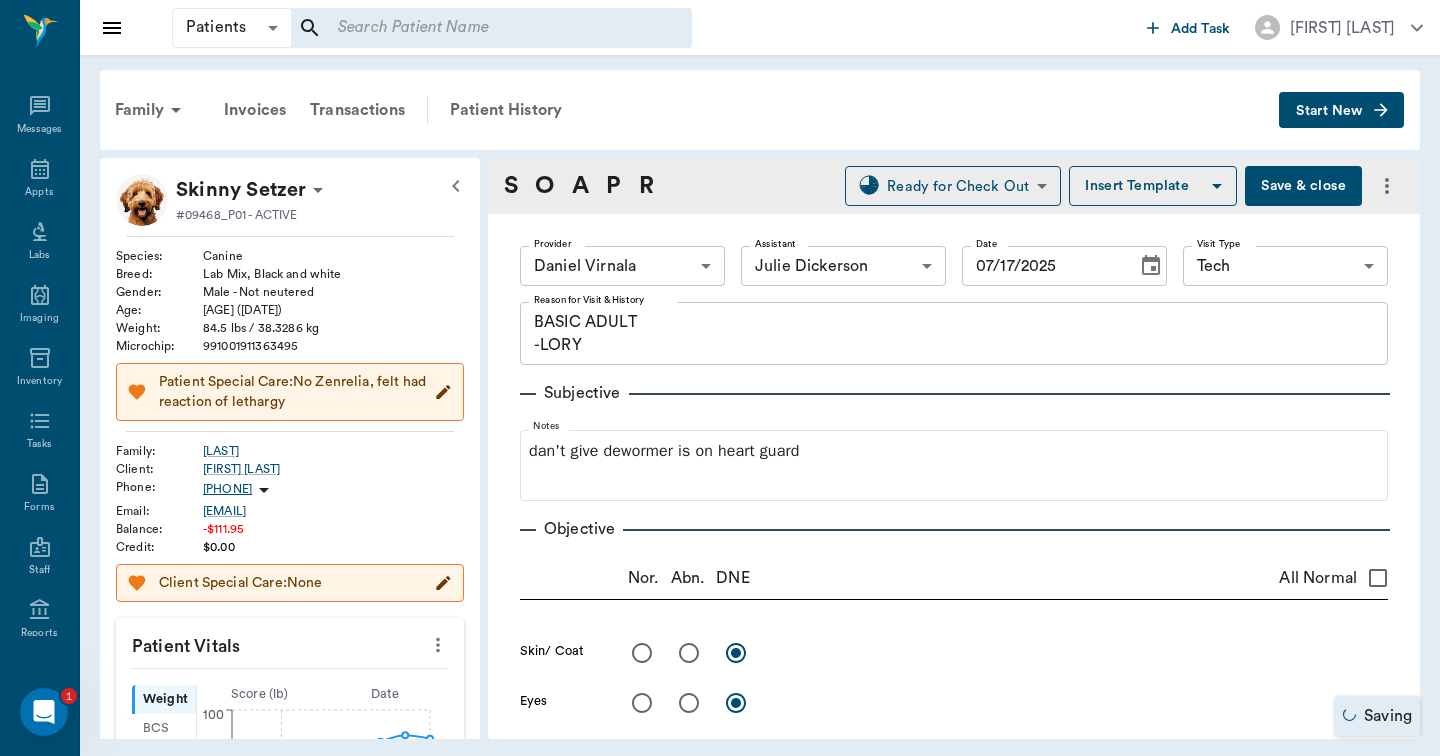 click on "Save & close" at bounding box center [1303, 186] 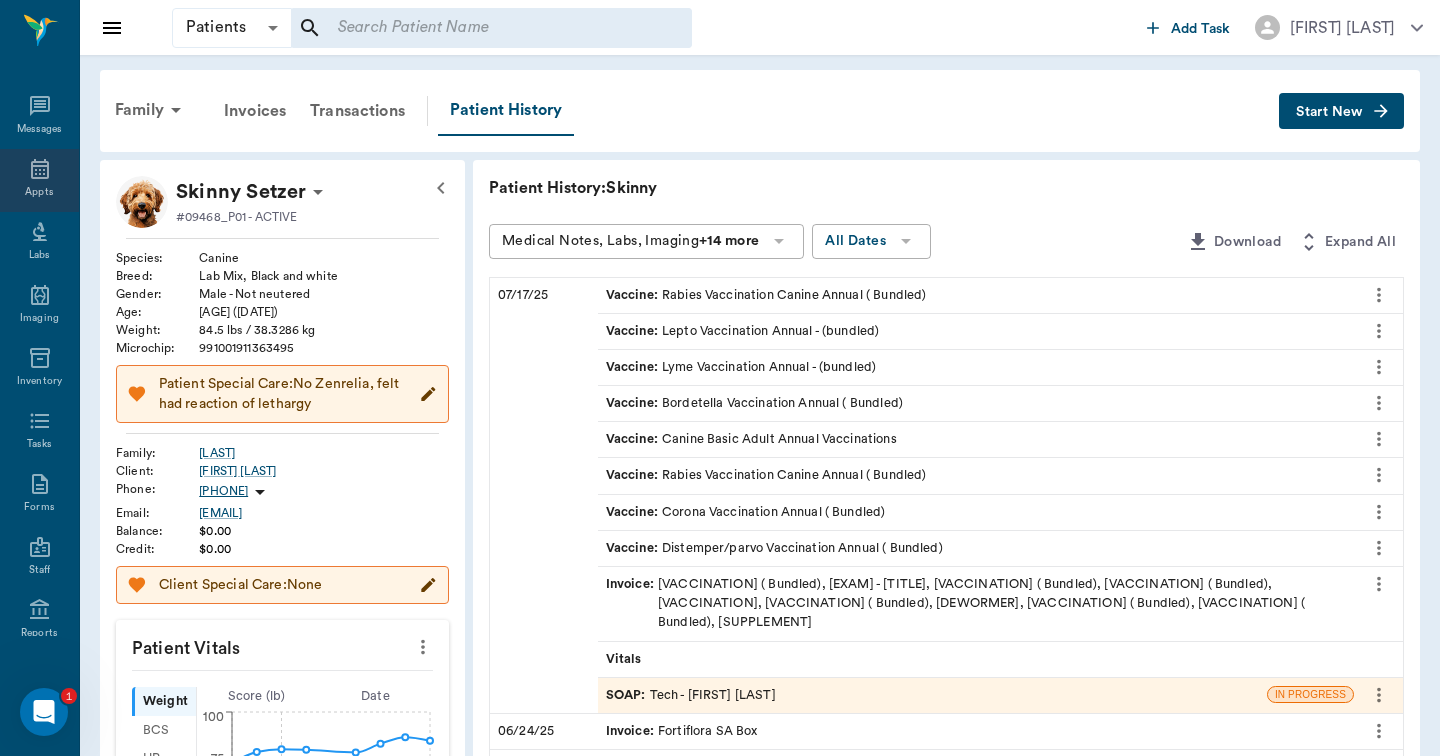 click on "Appts" at bounding box center [39, 180] 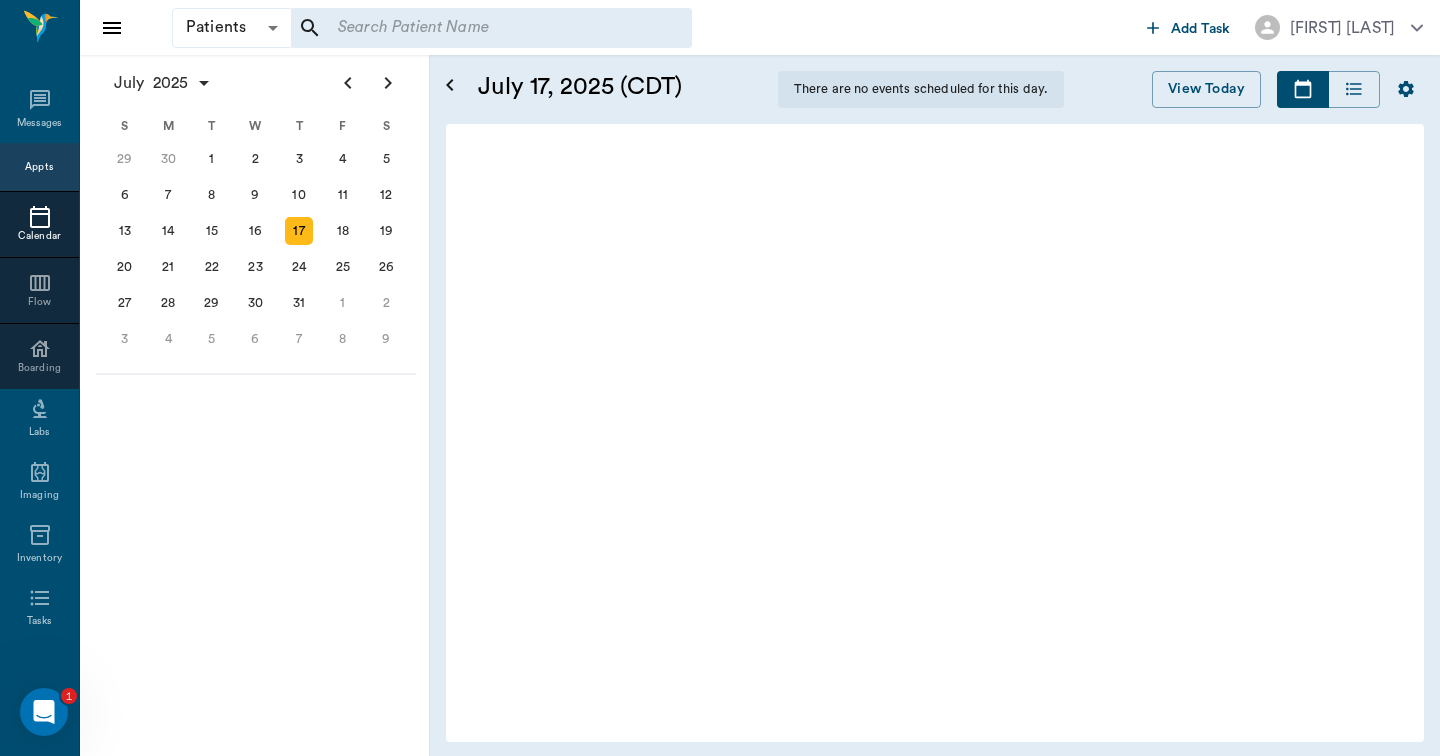 scroll, scrollTop: 2, scrollLeft: 0, axis: vertical 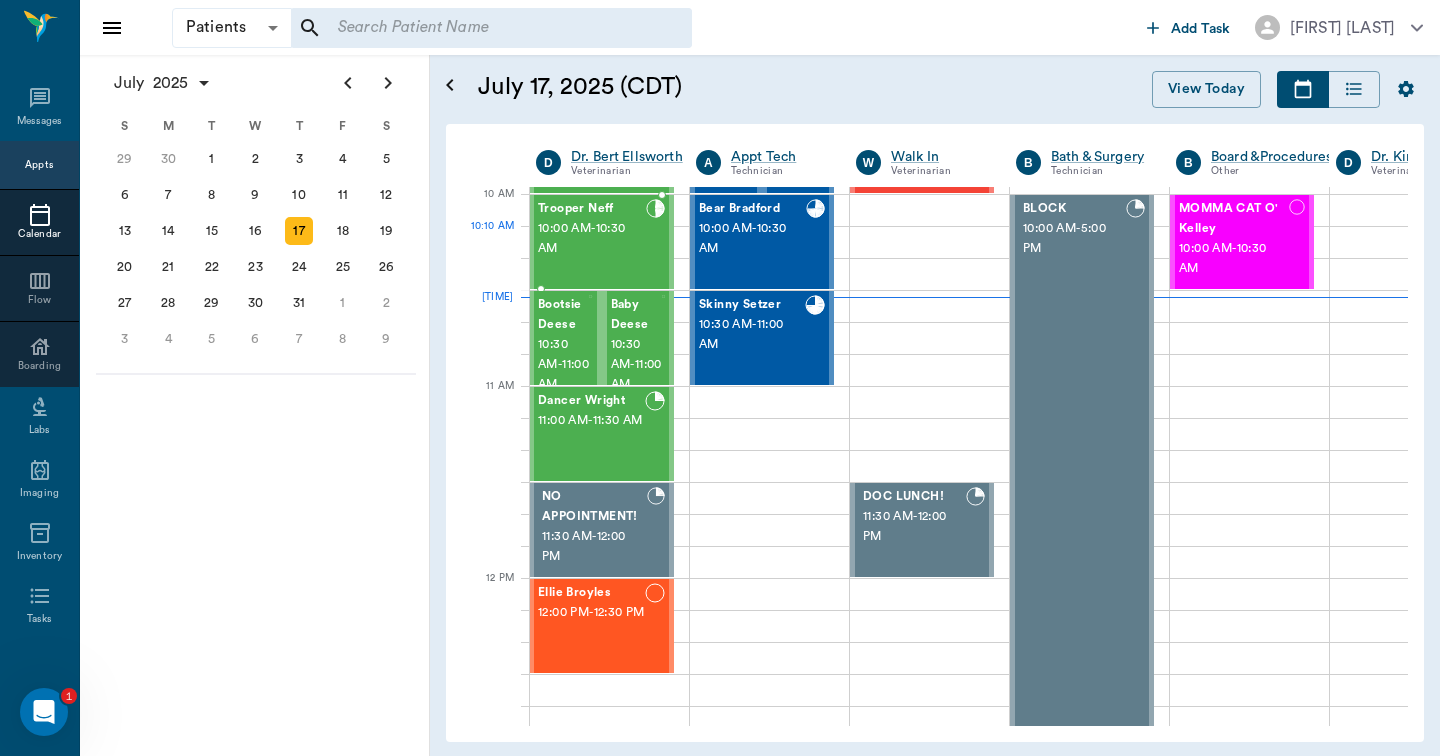 click on "10:00 AM  -  10:30 AM" at bounding box center [592, 239] 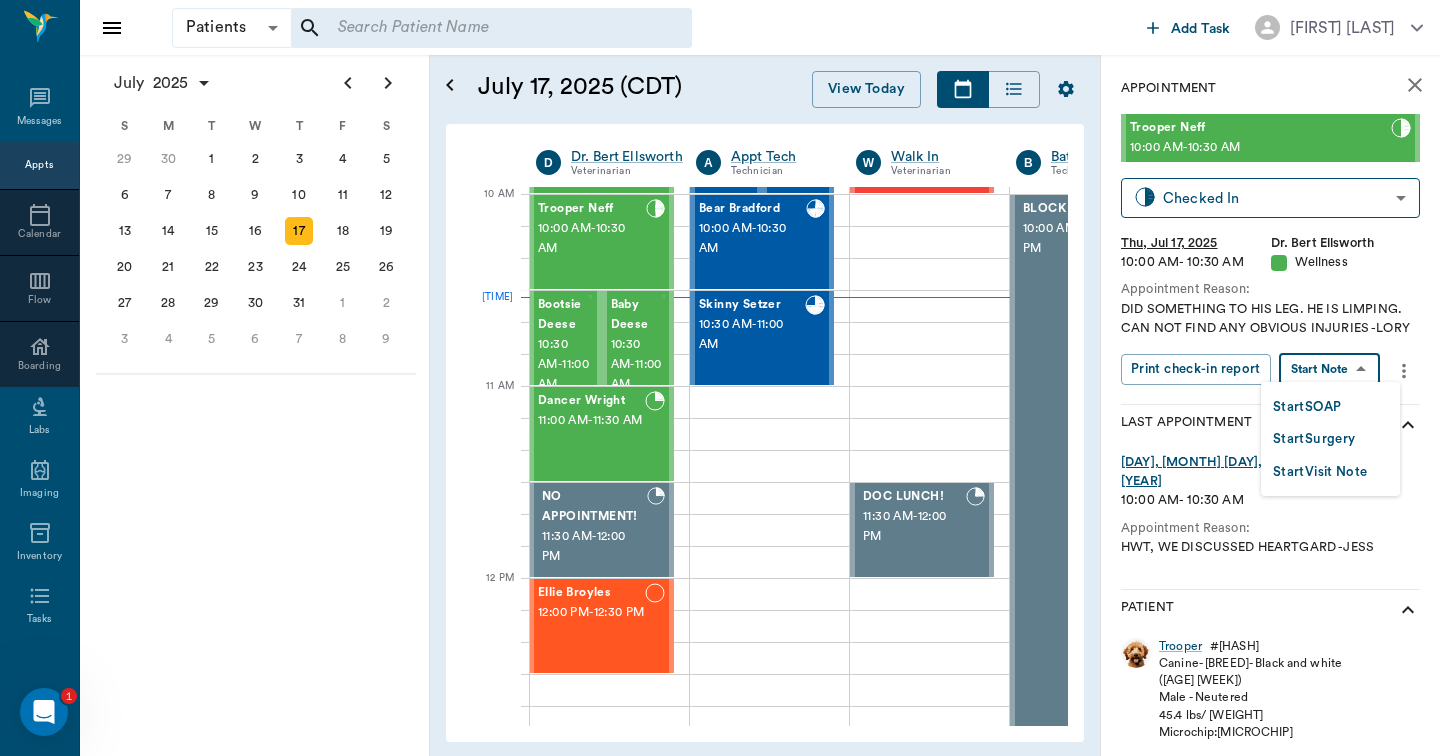 click on "July [YEAR] S M T W T F S Jun [MONTH] 1 2 3 4 5 6 7 8 9 10 11 12 13 14 15 16 17 18 19 20 21 22 23 24 25 26 27 28 29 30 Jul 1 2 3 4 5 6 7 8 9 10 11 12 S M T W T F S 29 30 Jul 1 2 3 4 5 6 7 8 9 10 11 12 13 14 15 16 17 18 19 20 21 22 23 24 25 26 27 28 29 30 31 Aug 1 2 3 4 5 6 7 8 9 S M T W T F S 27 28 29 30 31 Aug 1 2 3 4 5 6 7 8 9 10 11 12 13 14 15 16 17 18 19 20 21 22 23 24 25 26 27 28 29 30 31 Sep 1 2 3 4 5 6 July [DAY], [YEAR] (CDT) View Today July [YEAR] Today [DAY] [DAY] Jul [YEAR] D [TITLE] [TITLE] A [TITLE] [TITLE] B [TITLE] [TITLE] Other D [TITLE] [TITLE] [TIME] [TIME] [TITLE] [TIME] - [TIME] [FIRST] [TIME] - [TIME] [FIRST] [TIME] - [TIME] [FIRST] [TIME] - [TIME] [TIME] - [TIME]" at bounding box center (720, 378) 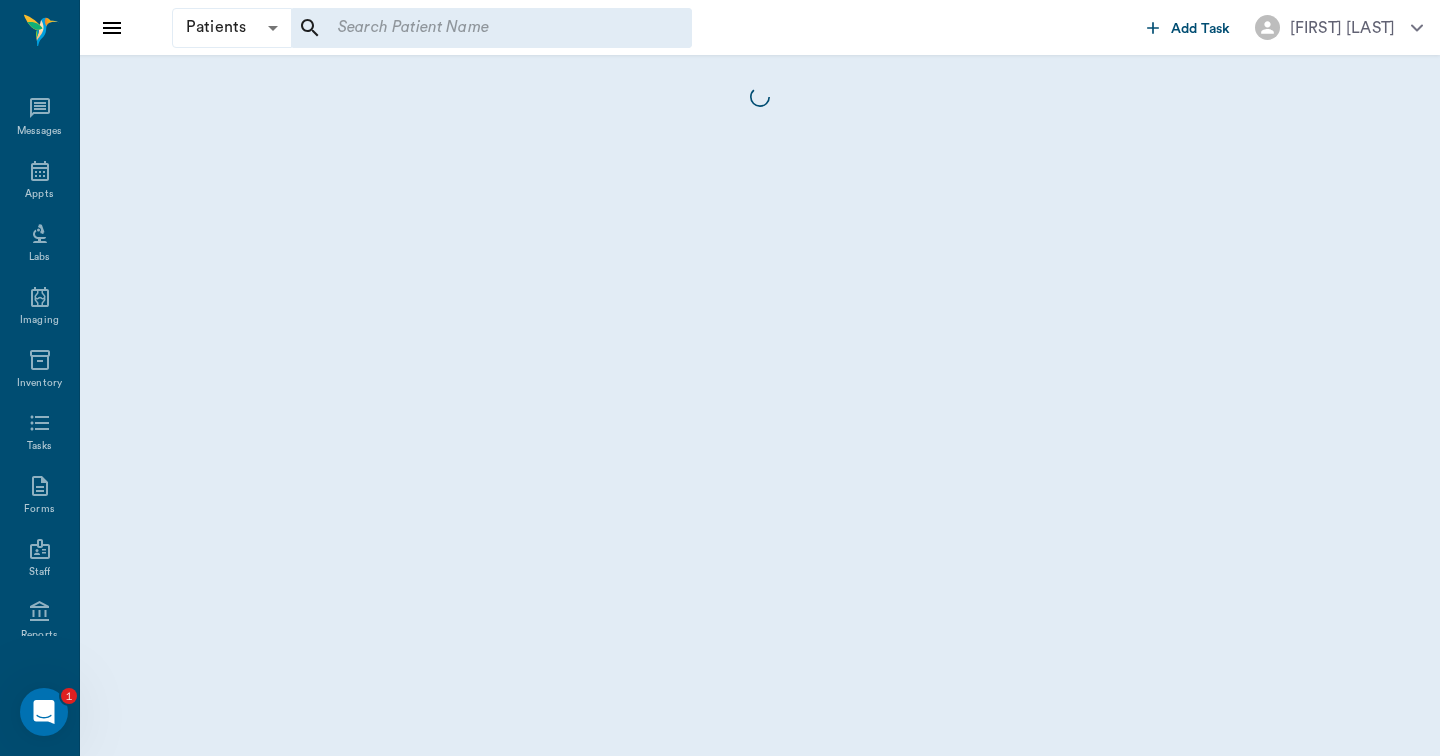 scroll, scrollTop: 2, scrollLeft: 0, axis: vertical 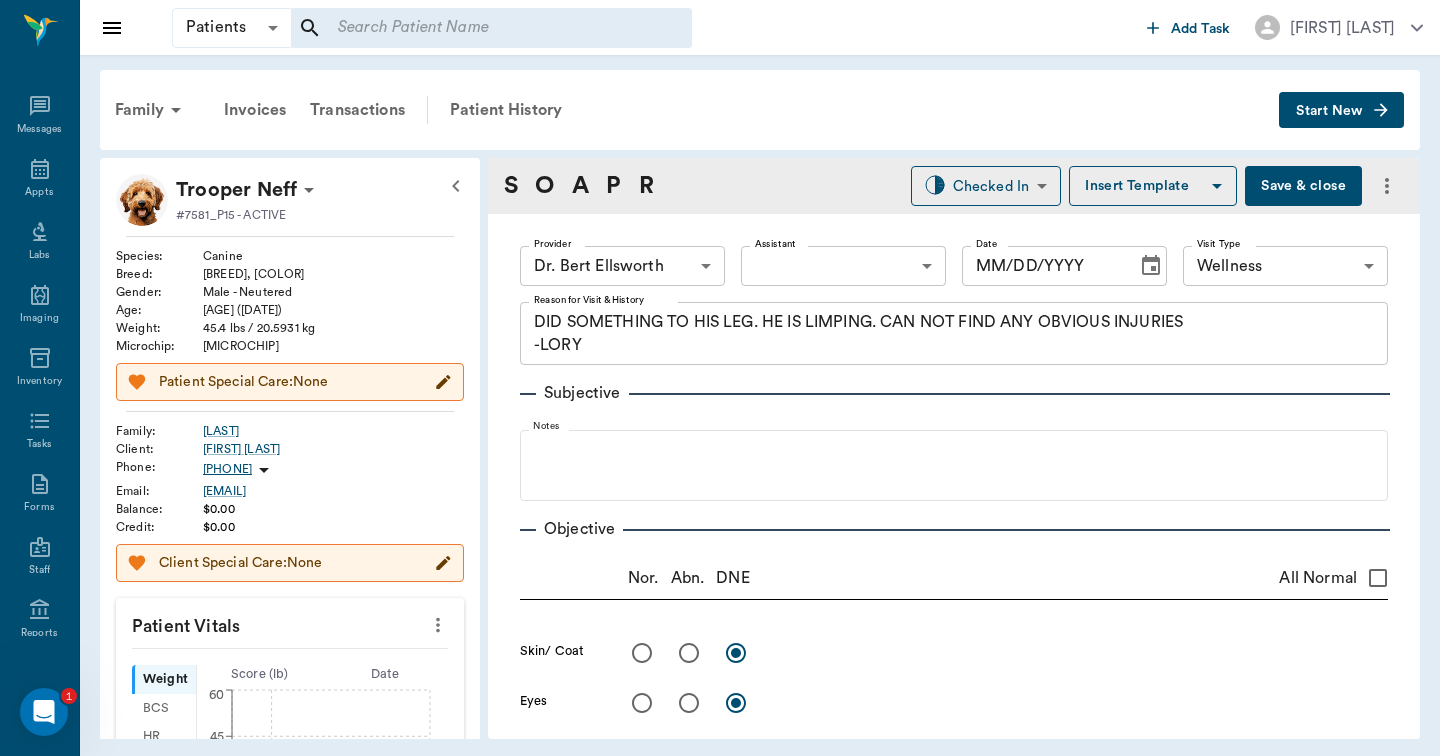 type on "63ec2f075fda476ae8351a4d" 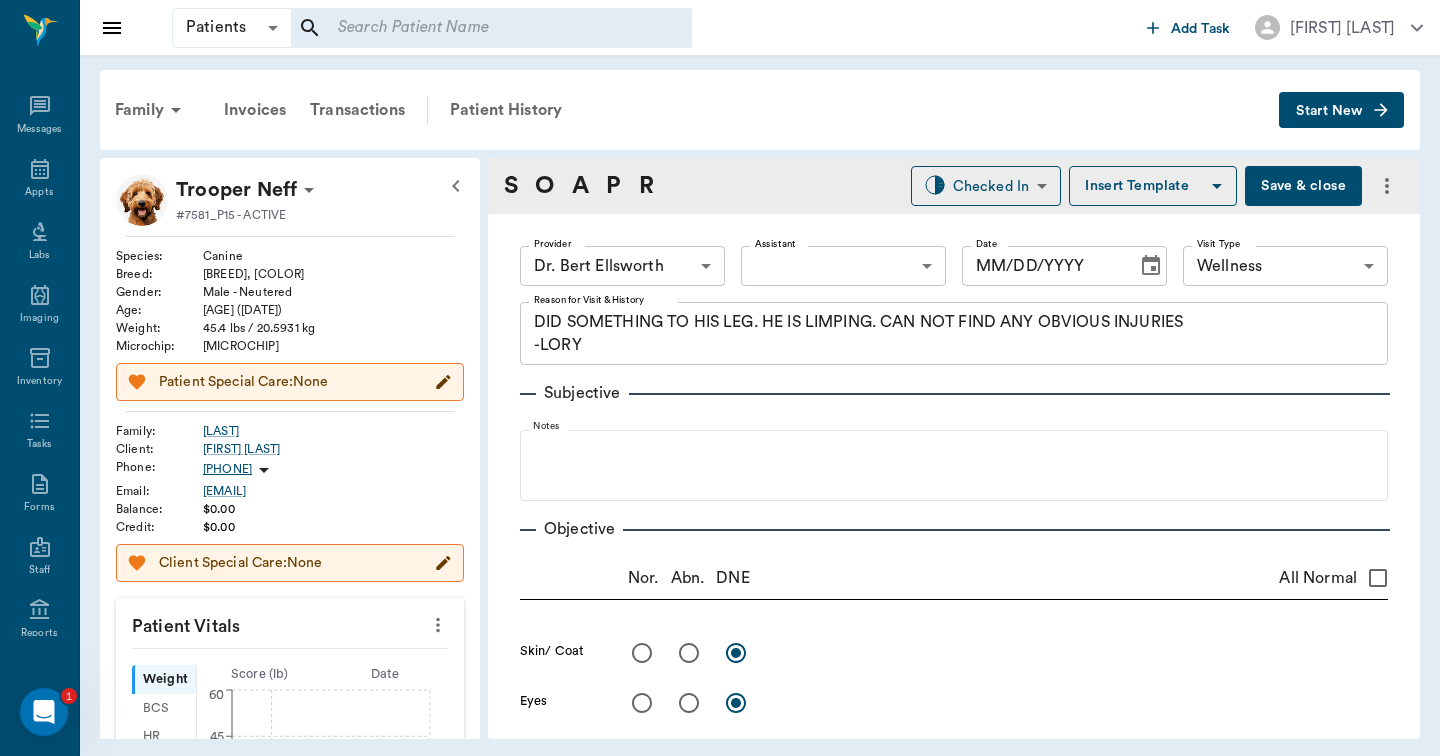 type on "65d2be4f46e3a538d89b8c14" 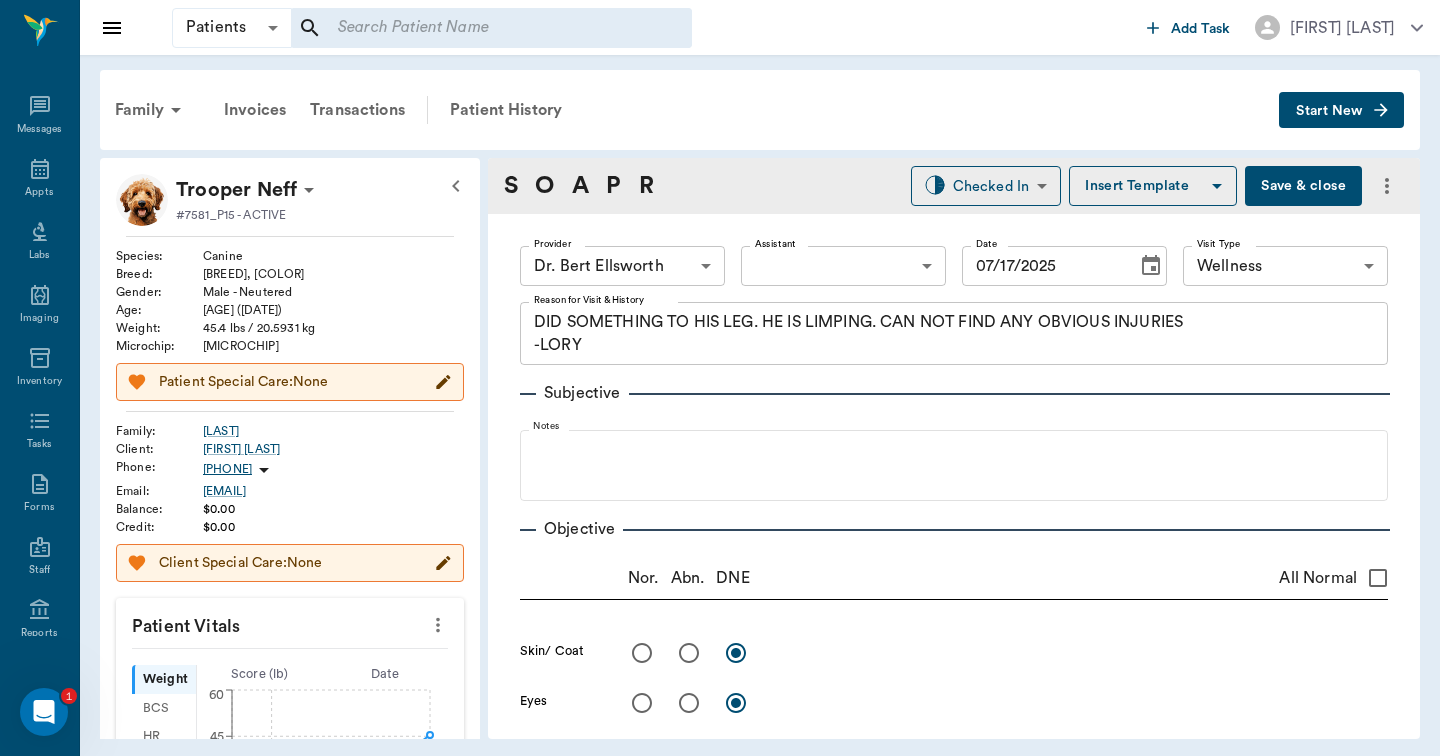 click 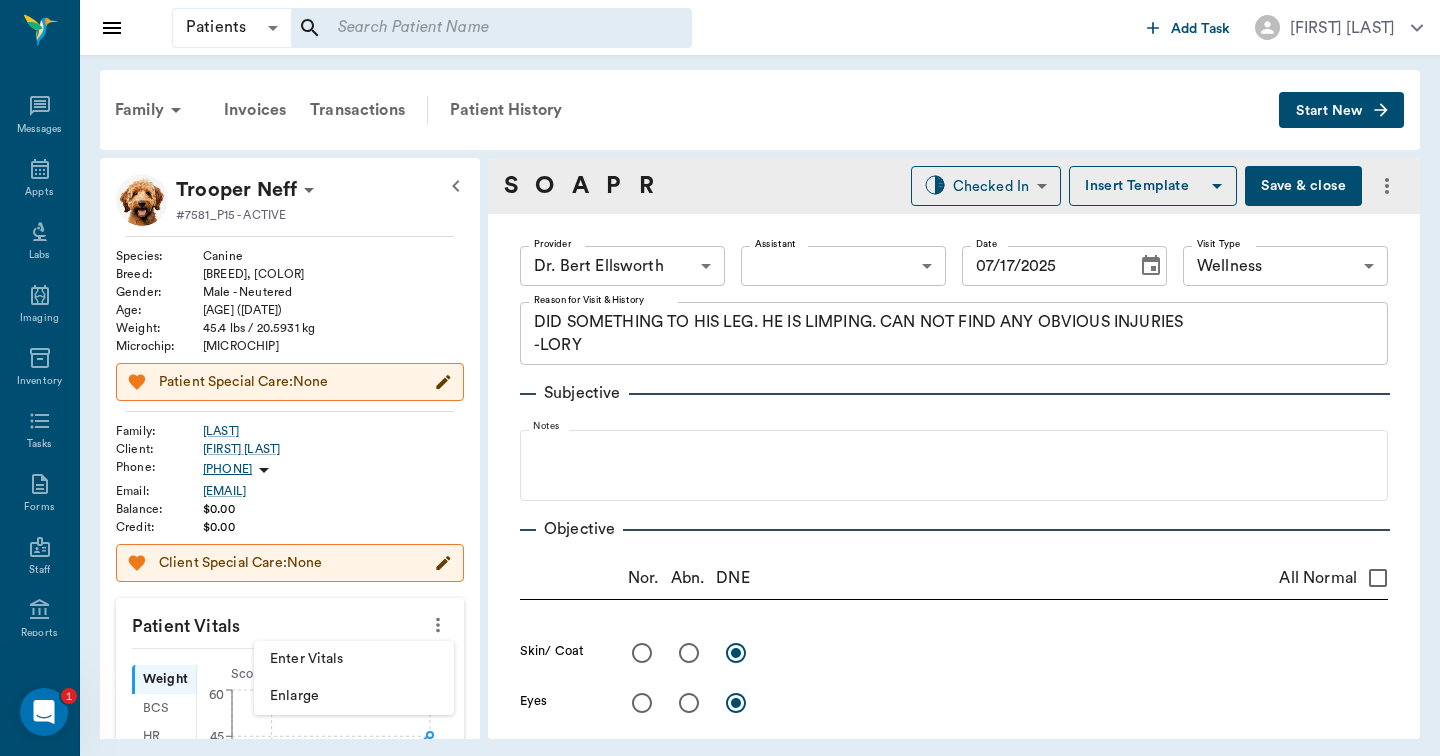 click on "Enter Vitals" at bounding box center (354, 659) 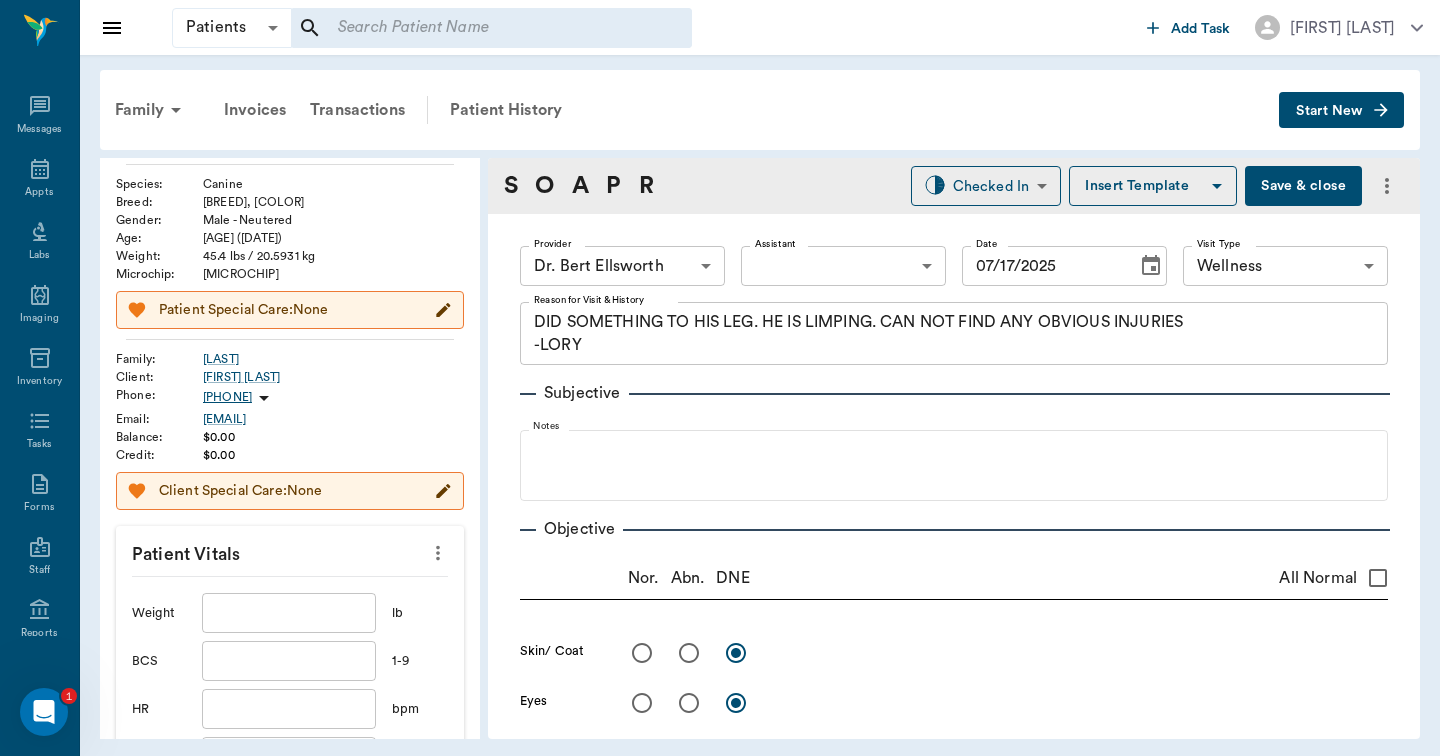 scroll, scrollTop: 90, scrollLeft: 0, axis: vertical 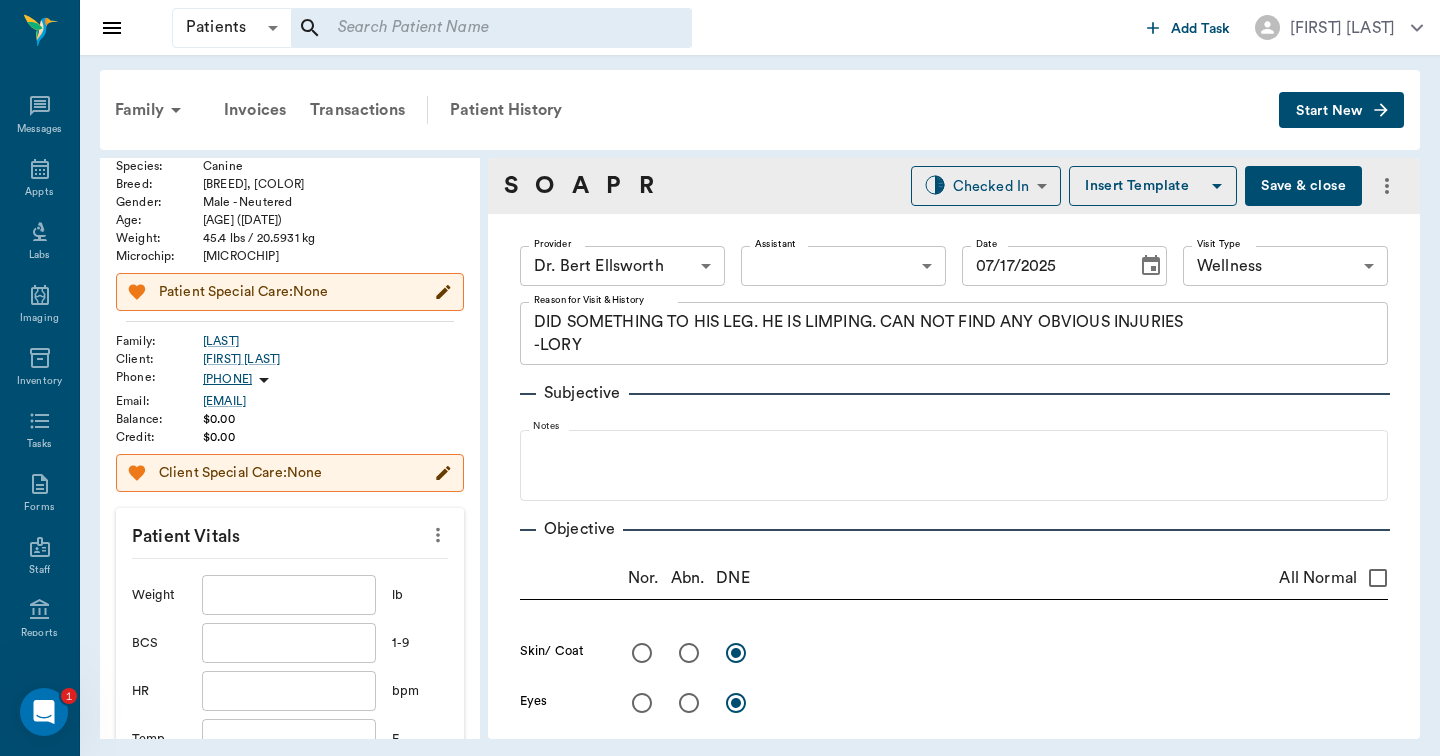 click at bounding box center [289, 595] 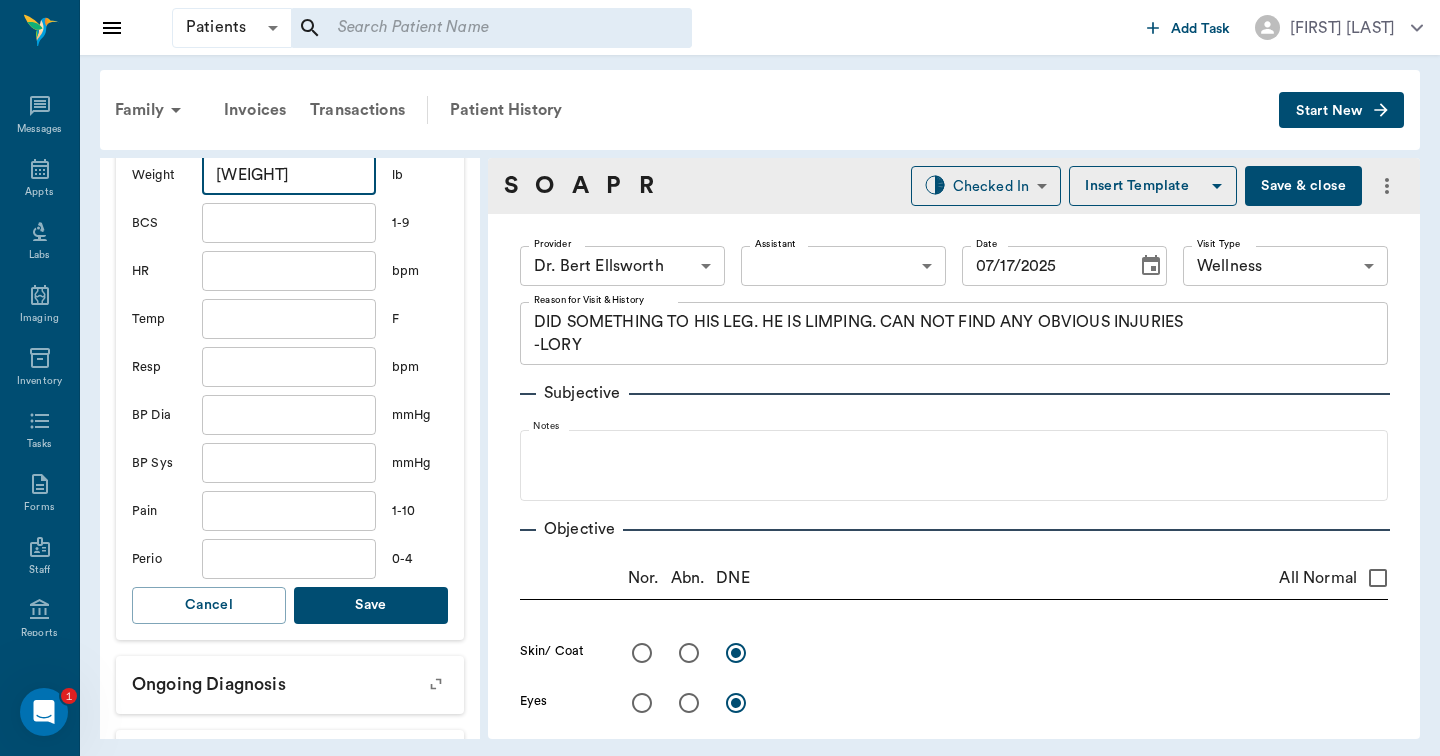 scroll, scrollTop: 512, scrollLeft: 0, axis: vertical 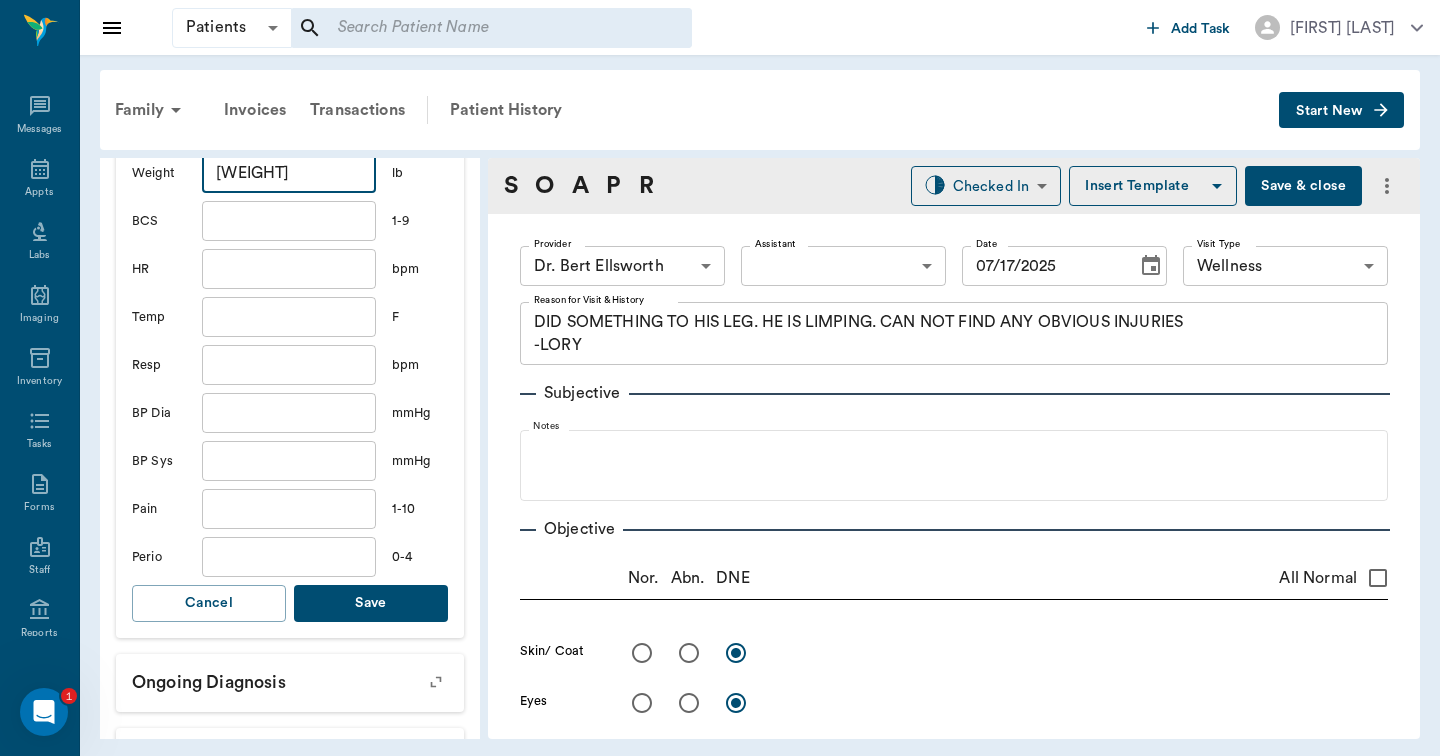 type on "[WEIGHT]" 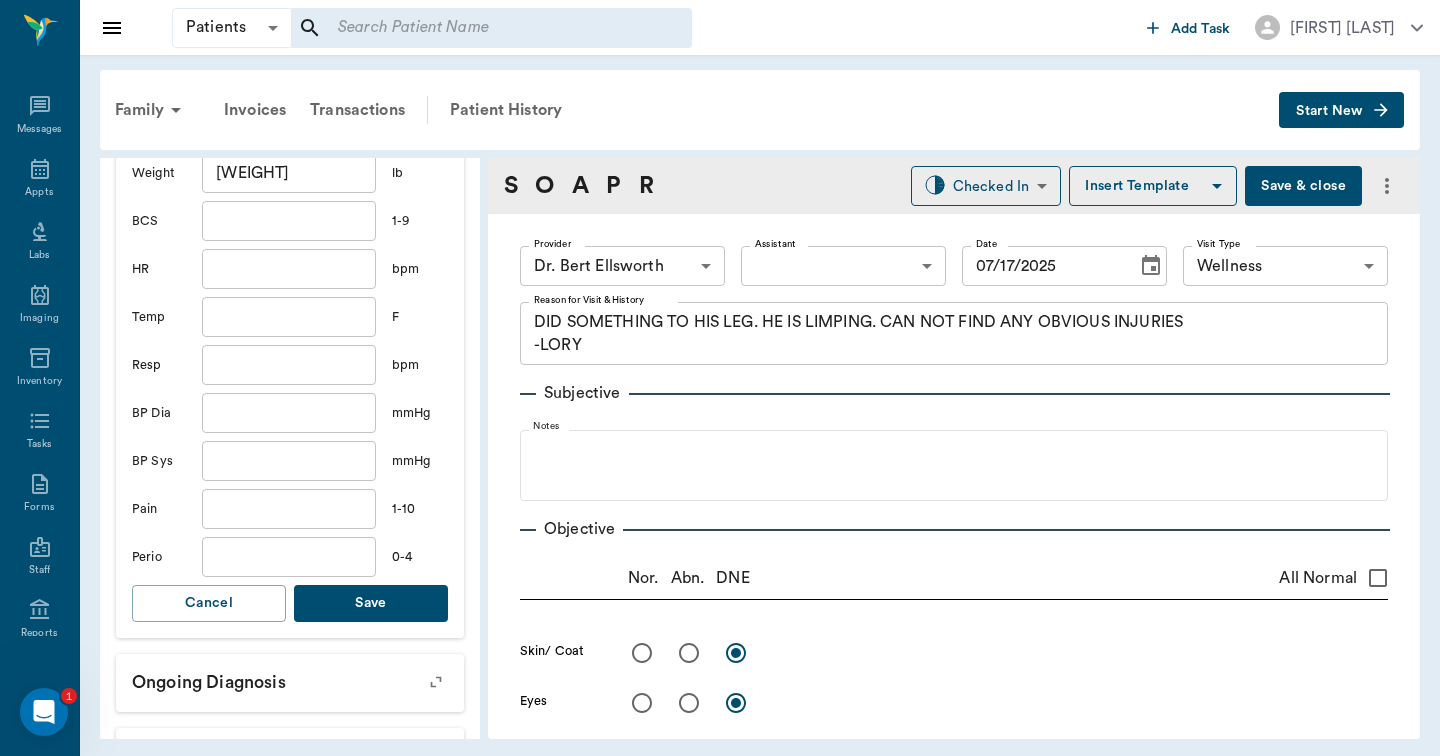 click on "Save" at bounding box center (371, 603) 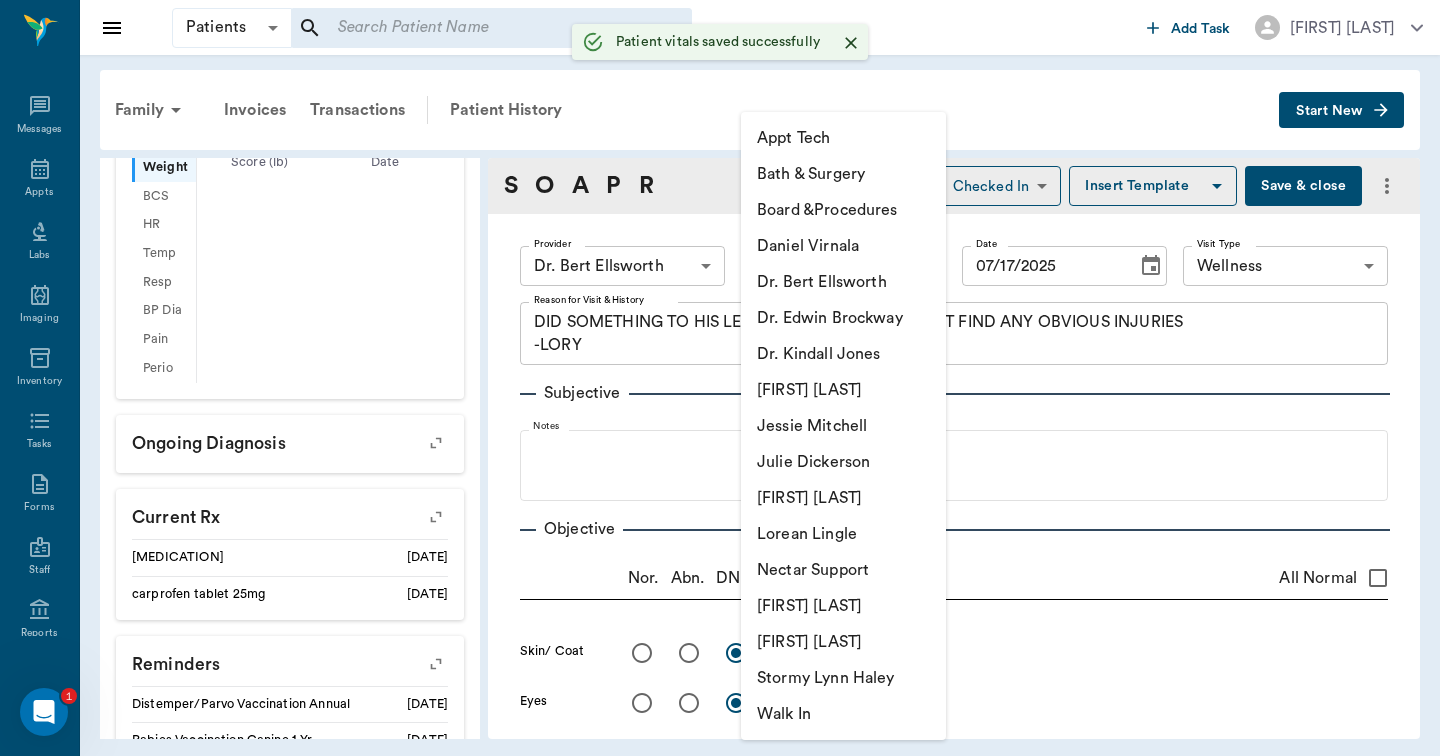 click on "Age : [AGE] ([DATE]) Weight : [WEIGHT] / [WEIGHT] Microchip : [MICROCHIP] Family : [LAST] Client : [FIRST] [LAST] Phone : [PHONE] Email : [EMAIL] Balance : [CURRENCY] Credit : [CURRENCY] Patient Vitals Weight BCS HR Temp Resp BP Dia Pain Perio Score ( lb ) Date [DATE][TIME] [DATE][TIME] Ongoing diagnosis Current Rx [MEDICATION] [DATE] [MEDICATION] [DATE] Reminders [VACCINATION] [DATE] [VACCINATION] [DATE] [VACCINATION] [DATE] [TEST] [DATE] Upcoming appointments Schedule Appointment S O A P R Checked In ​ Insert Template Provider" at bounding box center [720, 378] 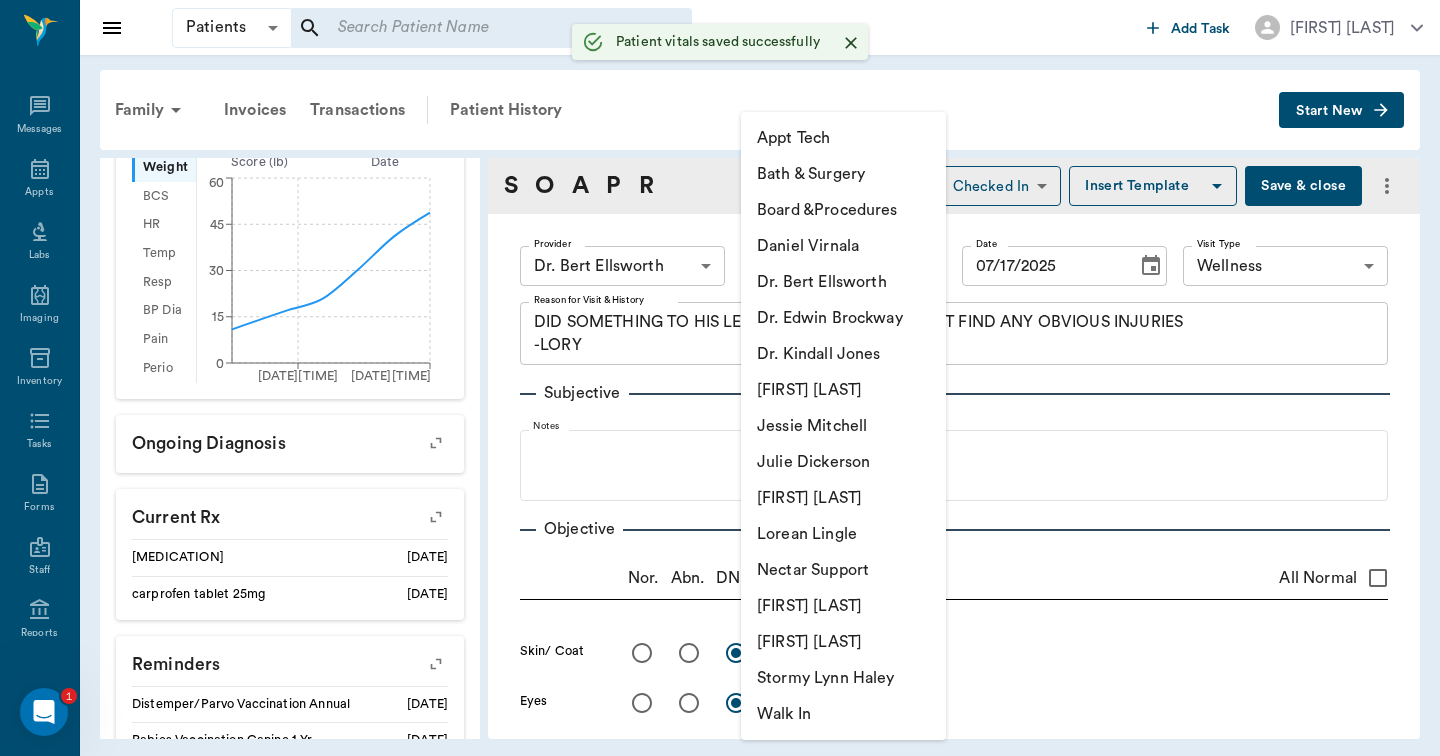 click on "[FIRST] [LAST]" at bounding box center (843, 390) 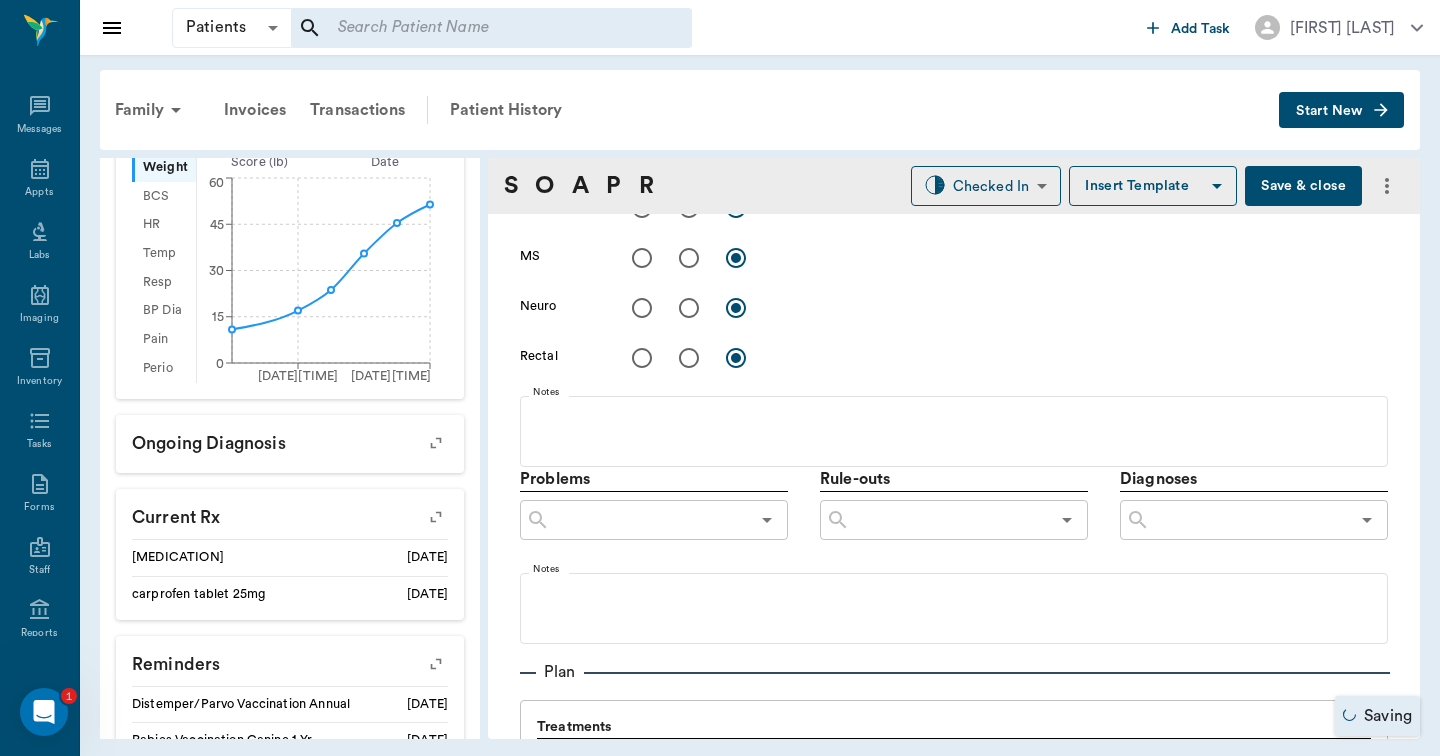 scroll, scrollTop: 1023, scrollLeft: 0, axis: vertical 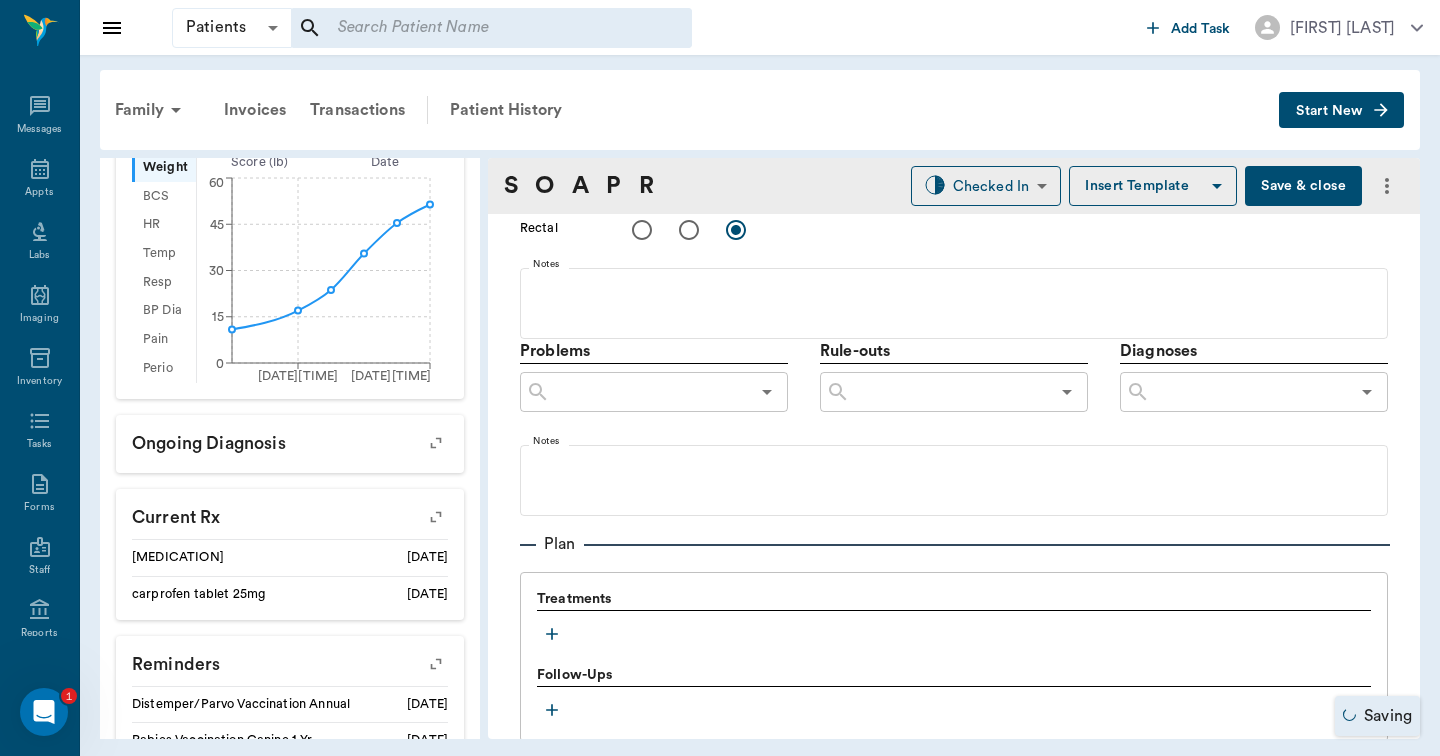 click at bounding box center [552, 634] 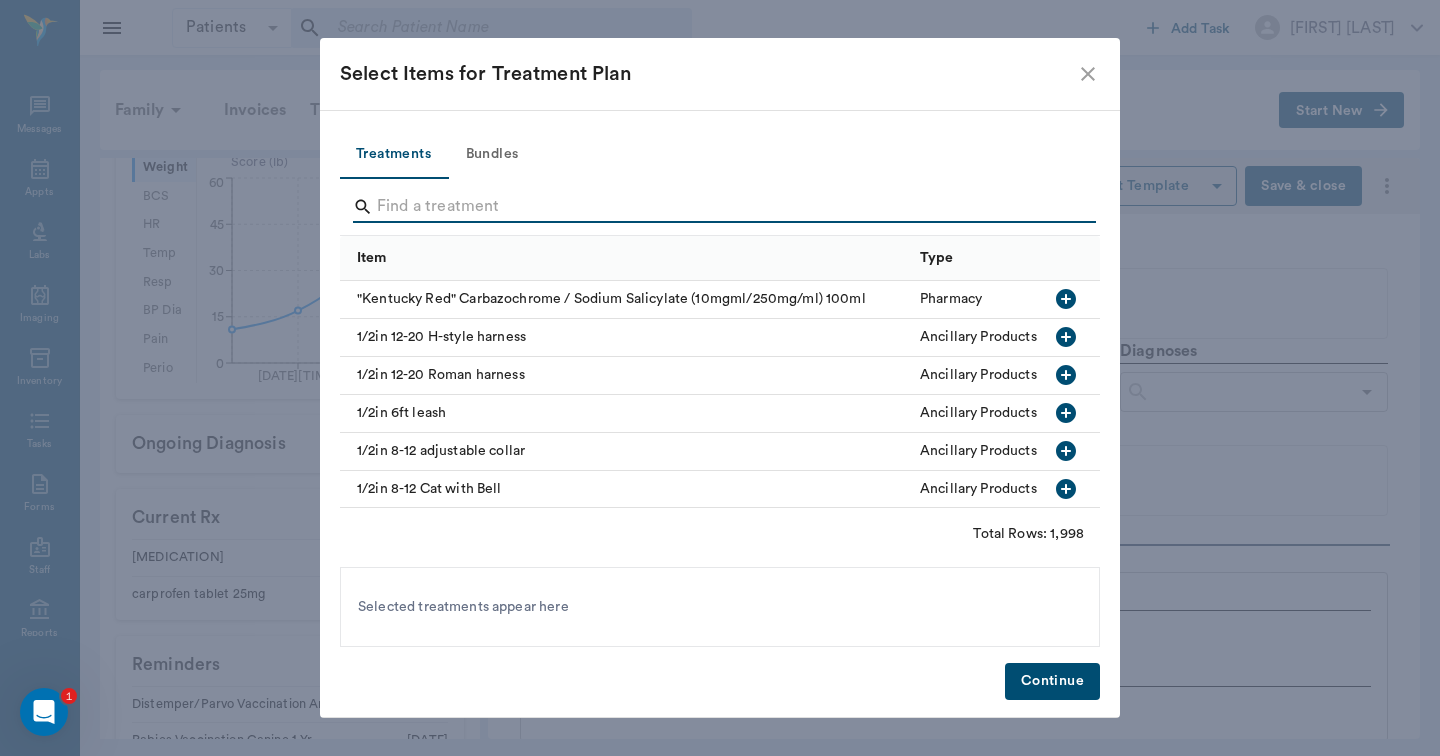 click at bounding box center [721, 207] 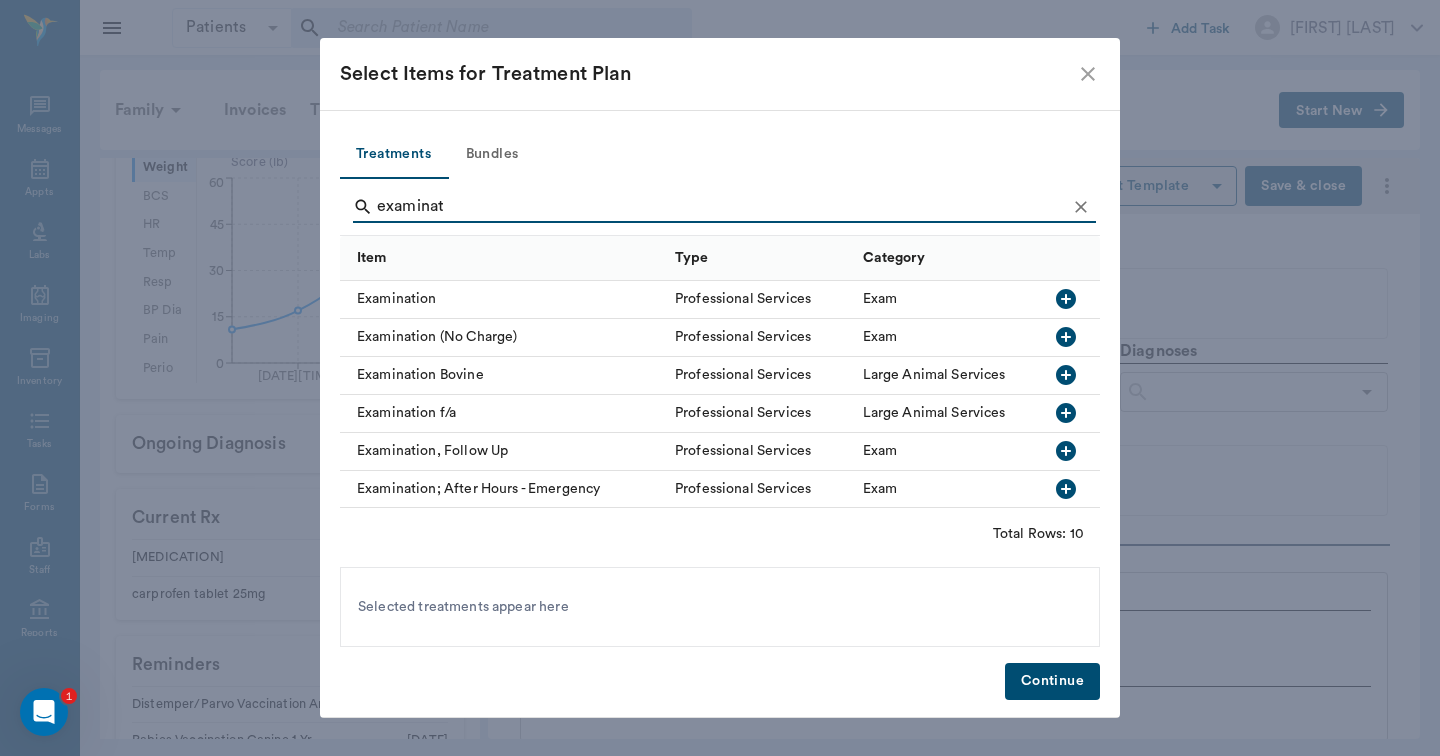 type on "examine" 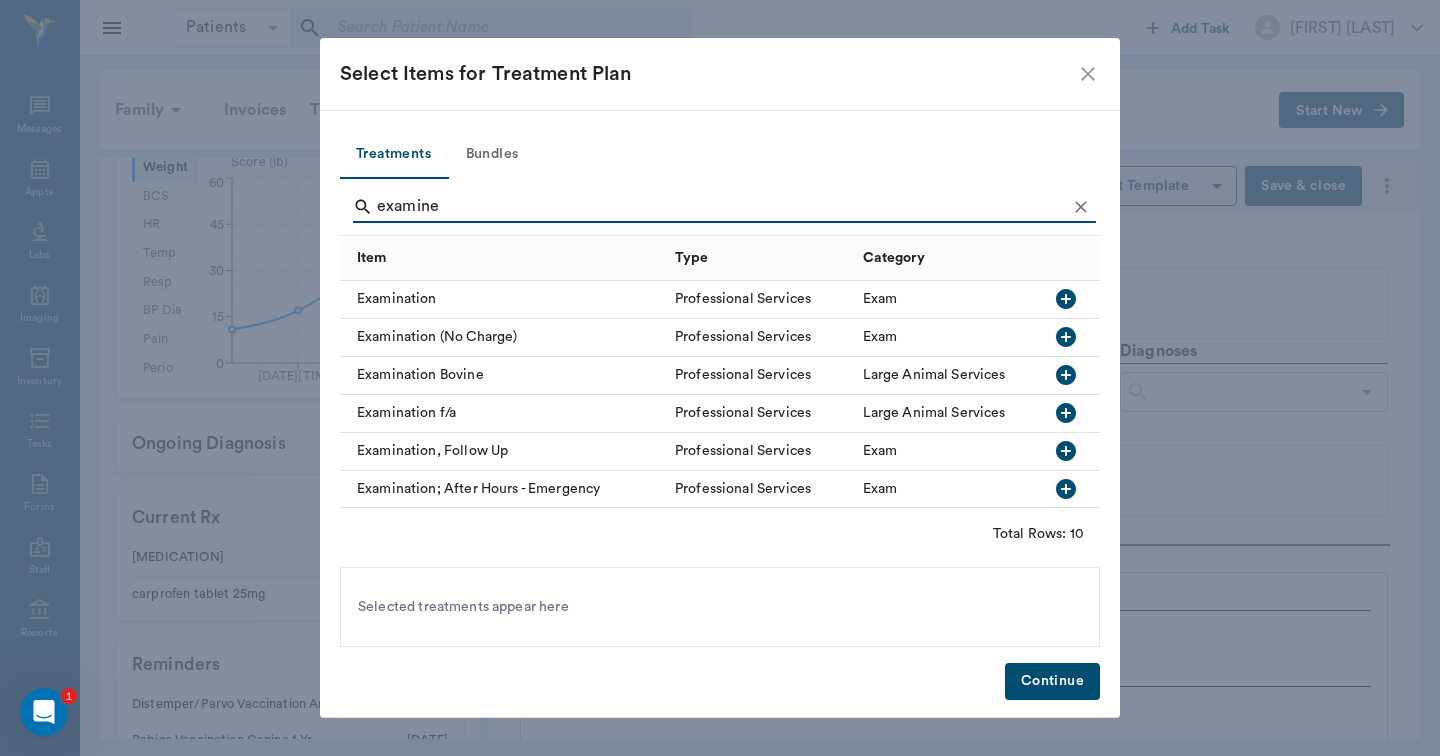 drag, startPoint x: 800, startPoint y: 390, endPoint x: 1068, endPoint y: 304, distance: 281.46048 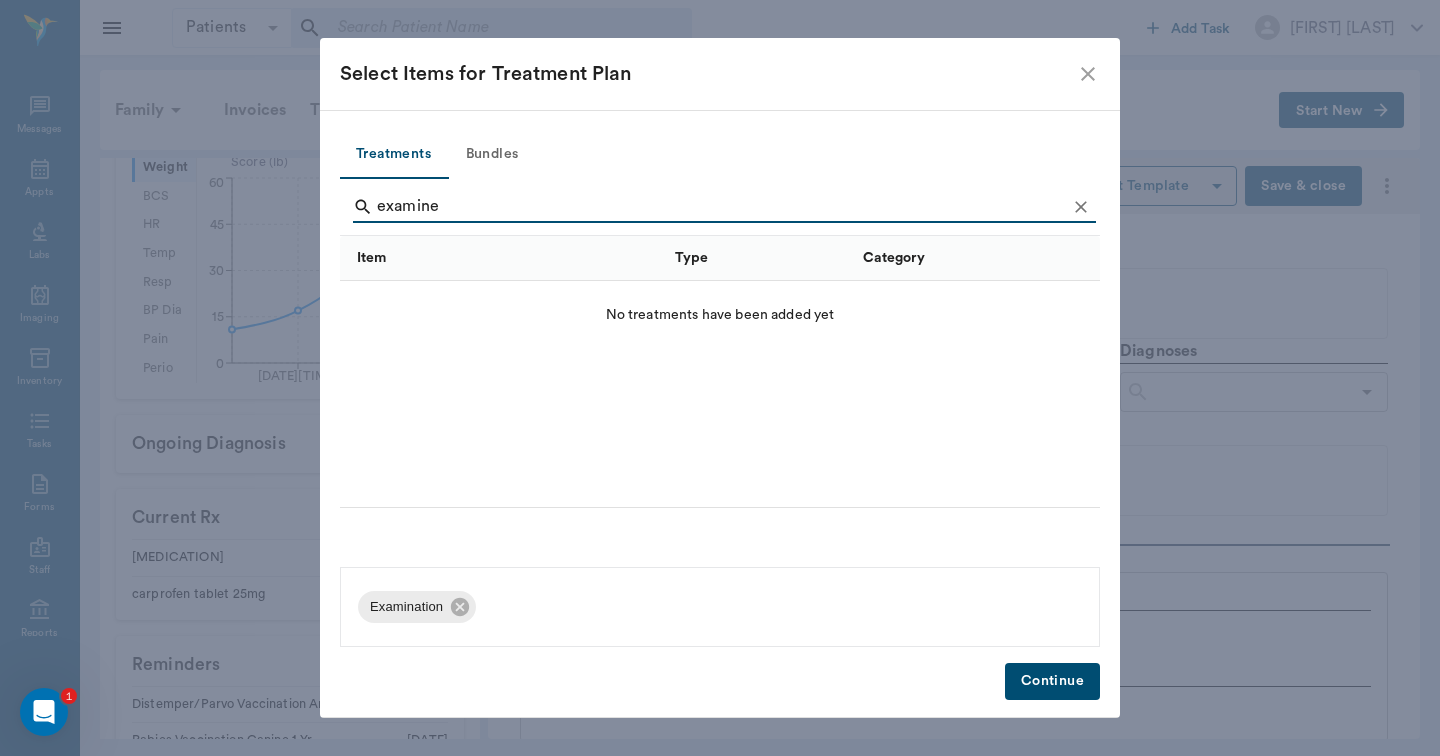 drag, startPoint x: 1067, startPoint y: 203, endPoint x: 1079, endPoint y: 198, distance: 13 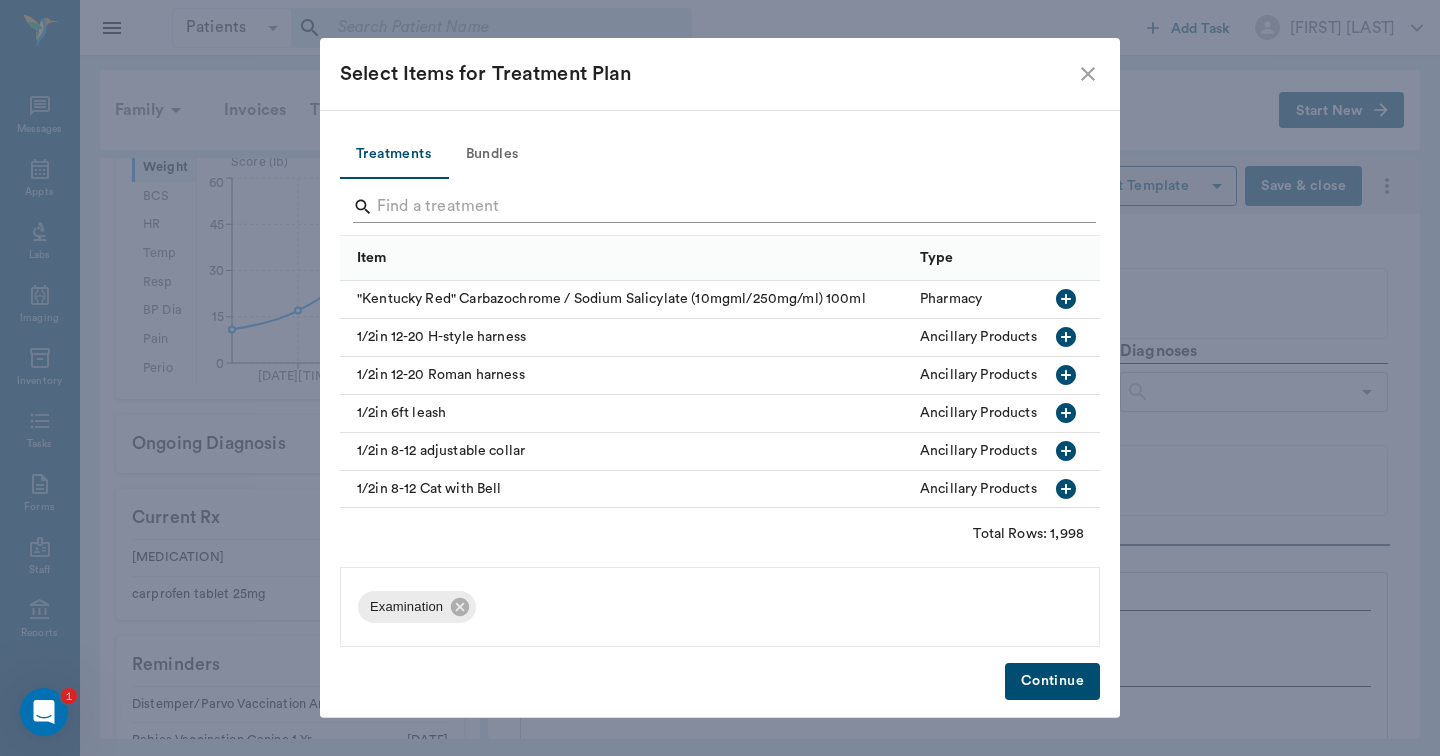 click at bounding box center [721, 207] 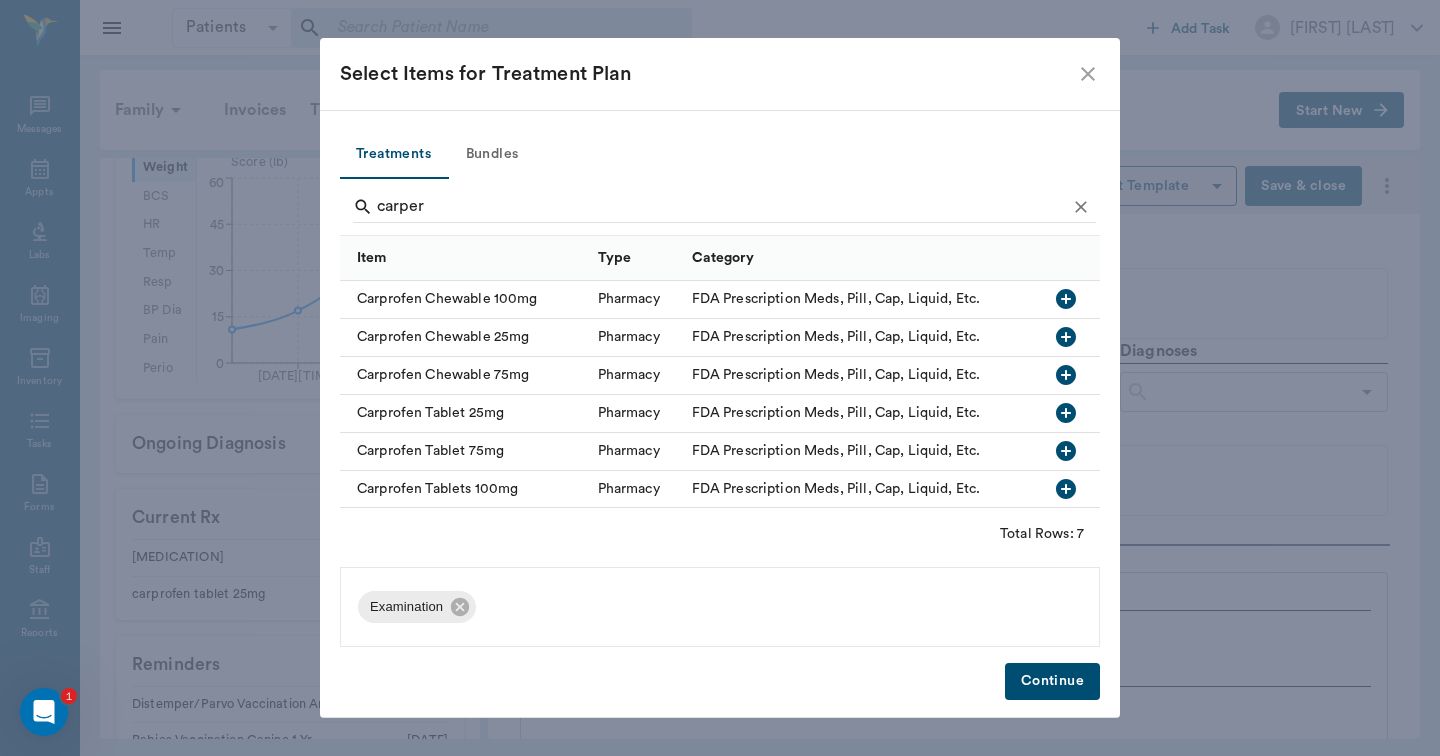 drag, startPoint x: 979, startPoint y: 208, endPoint x: 1064, endPoint y: 488, distance: 292.6175 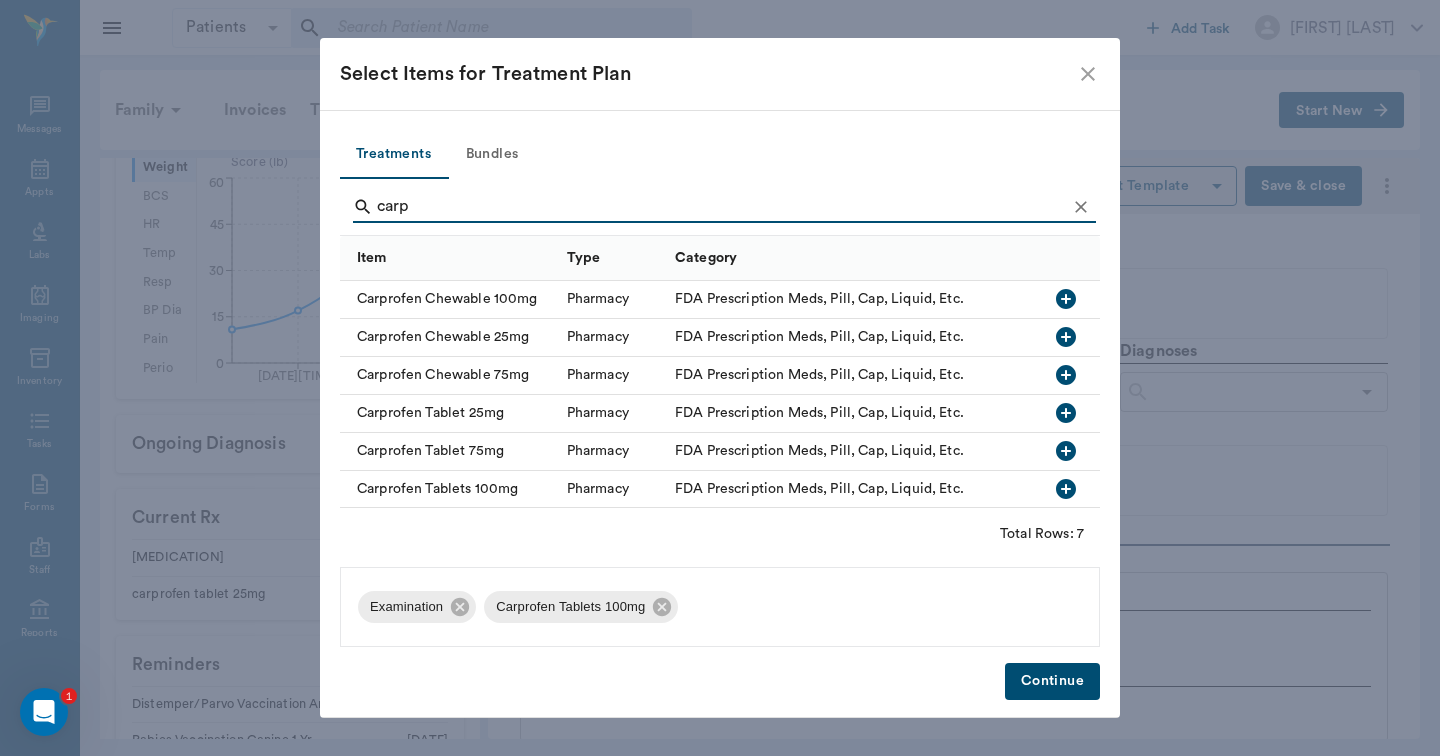 type on "carp" 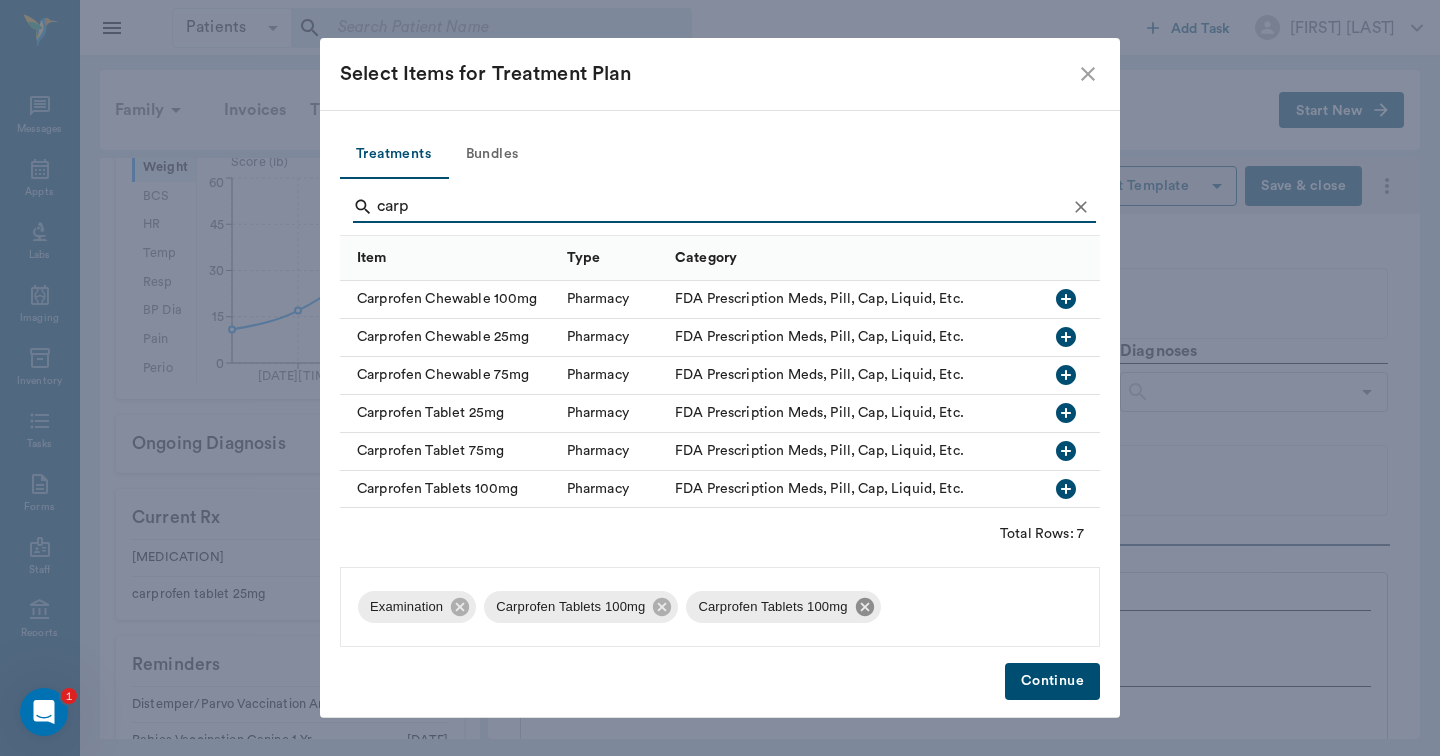 click 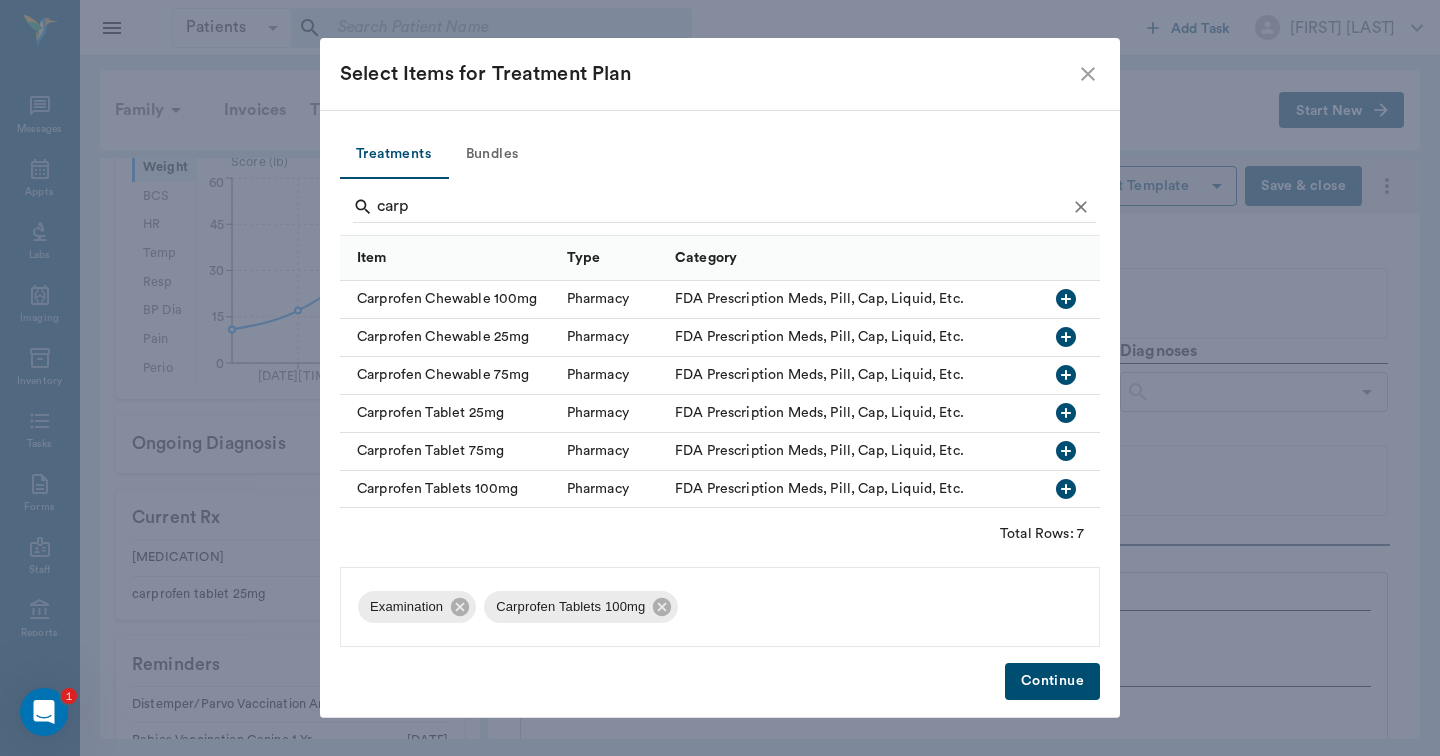 click on "Continue" at bounding box center (1052, 681) 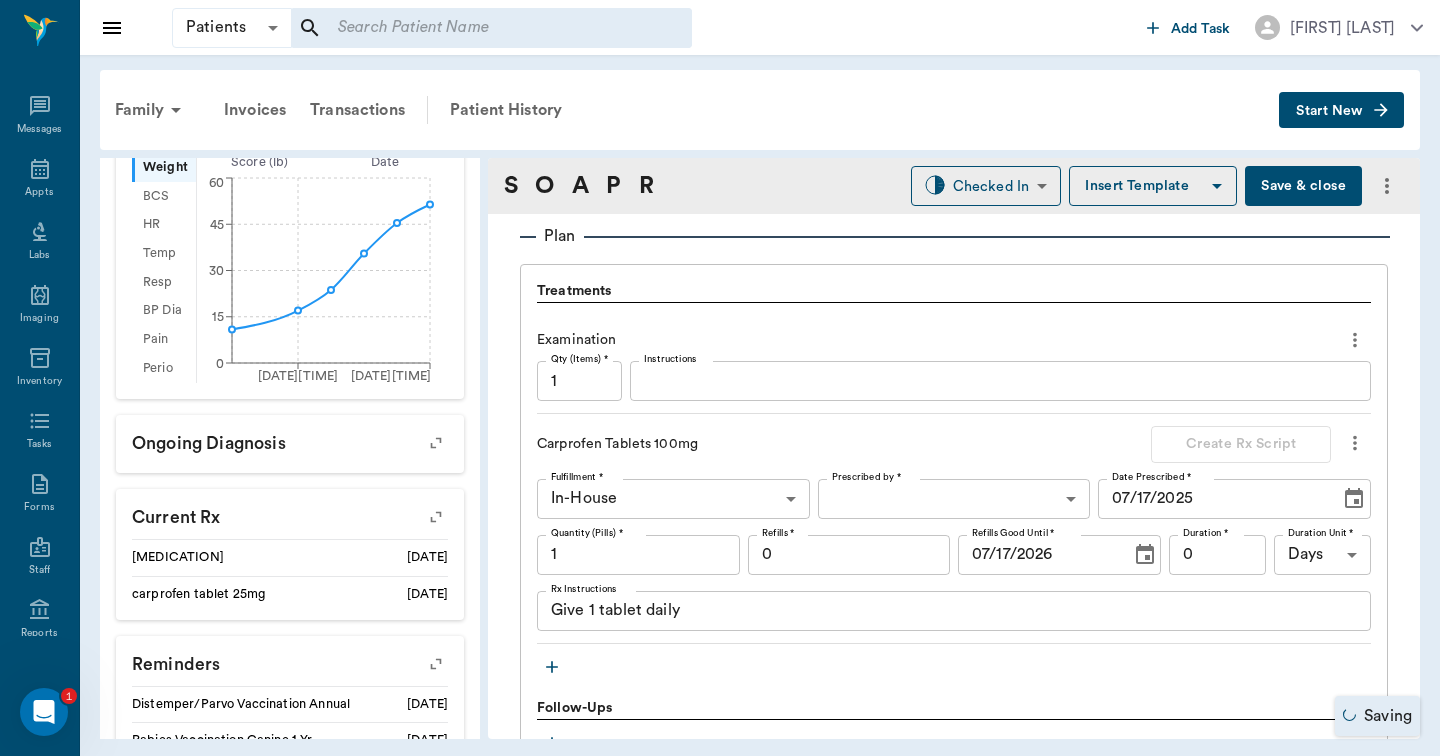 scroll, scrollTop: 1352, scrollLeft: 0, axis: vertical 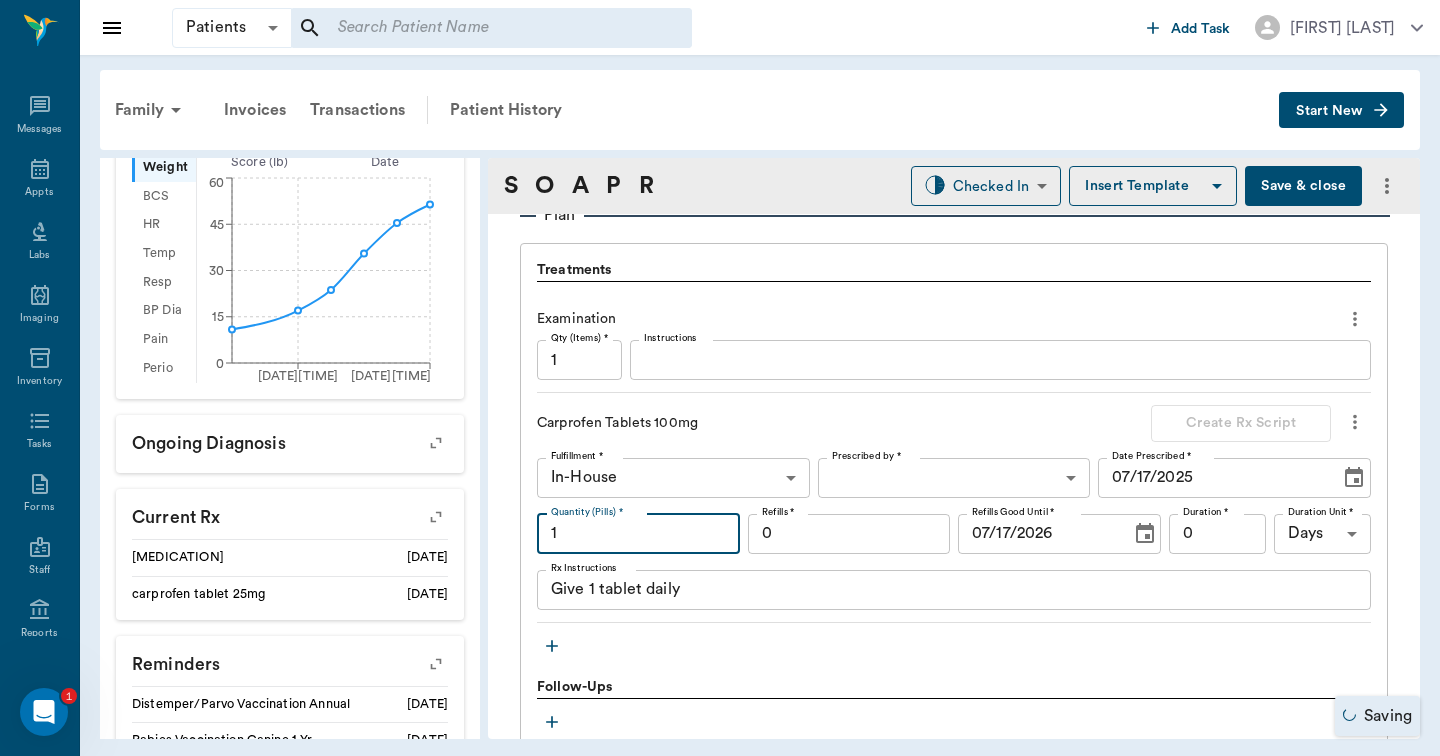 click on "1" at bounding box center (638, 534) 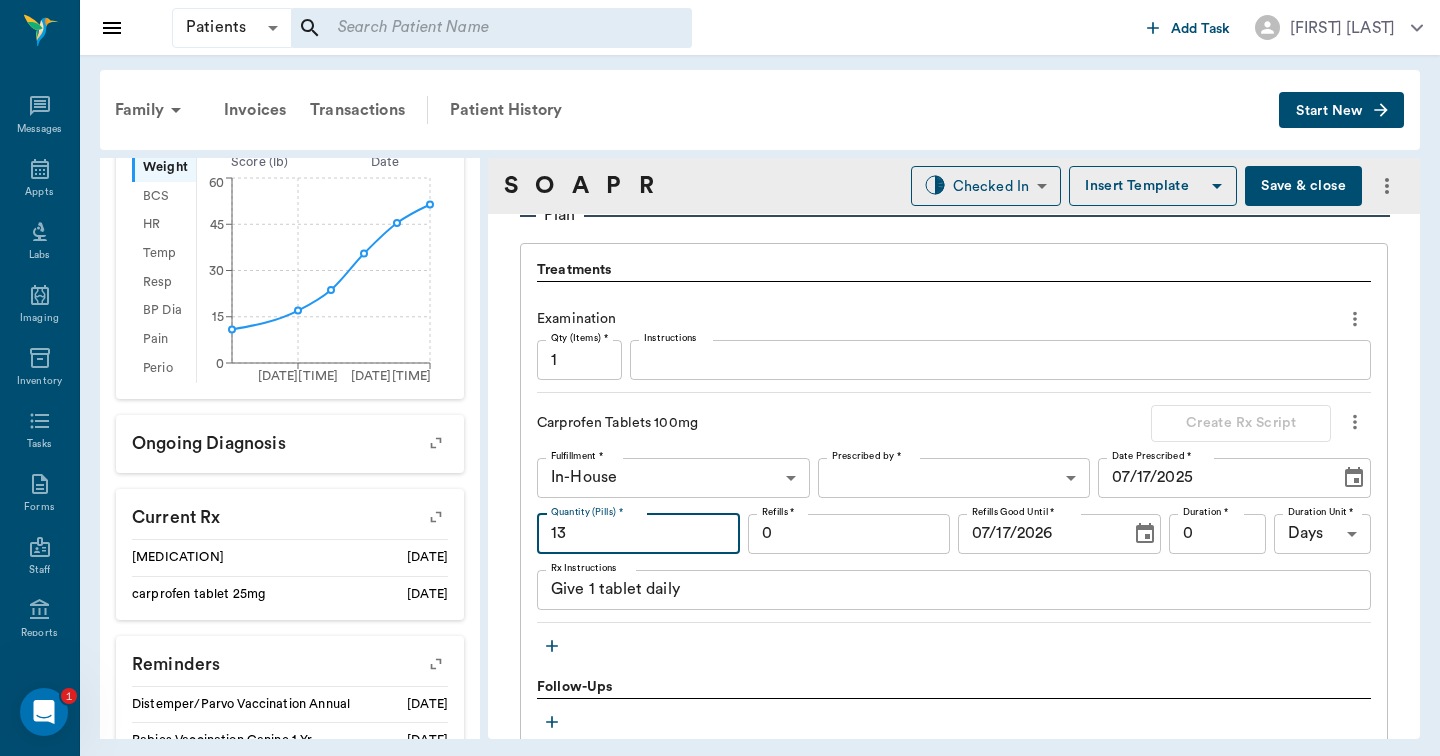 type on "1" 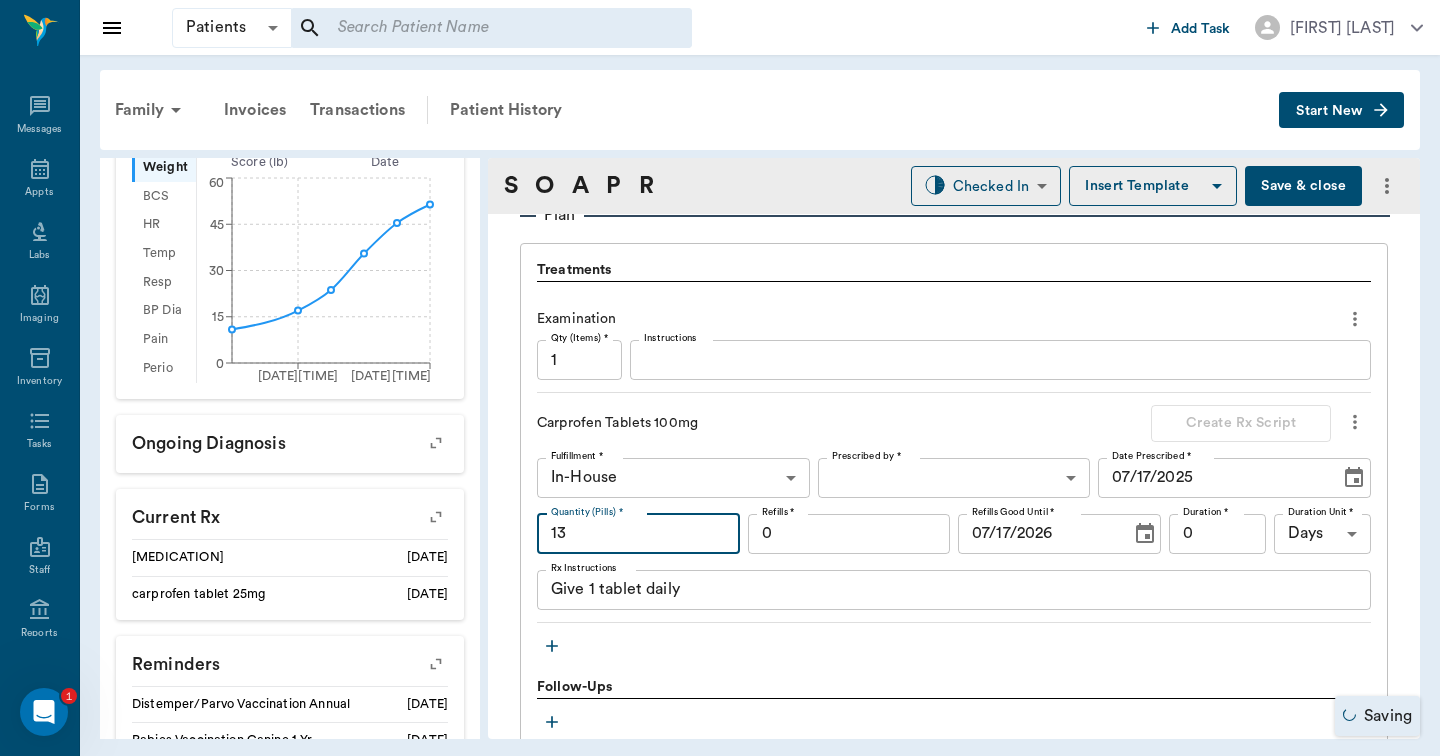 type on "1" 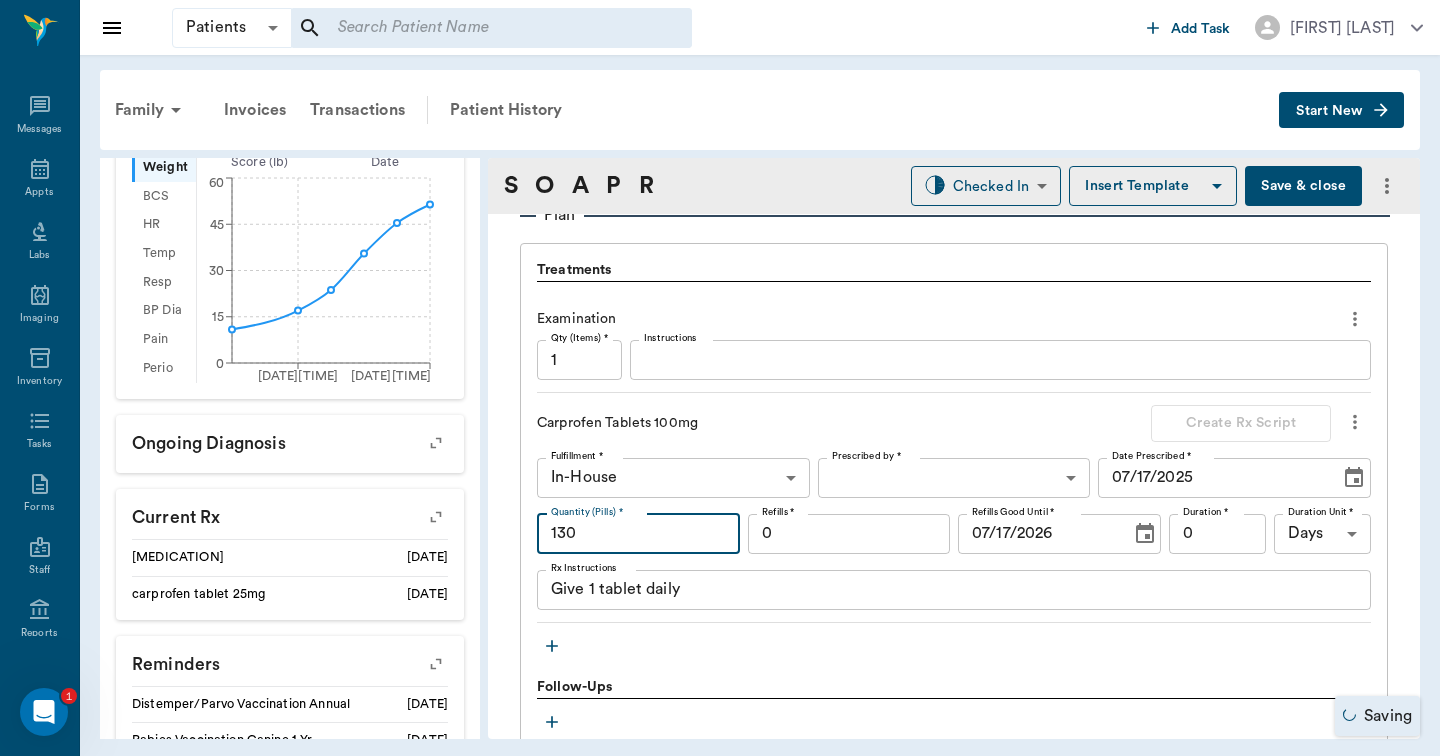 click on "130" at bounding box center [638, 534] 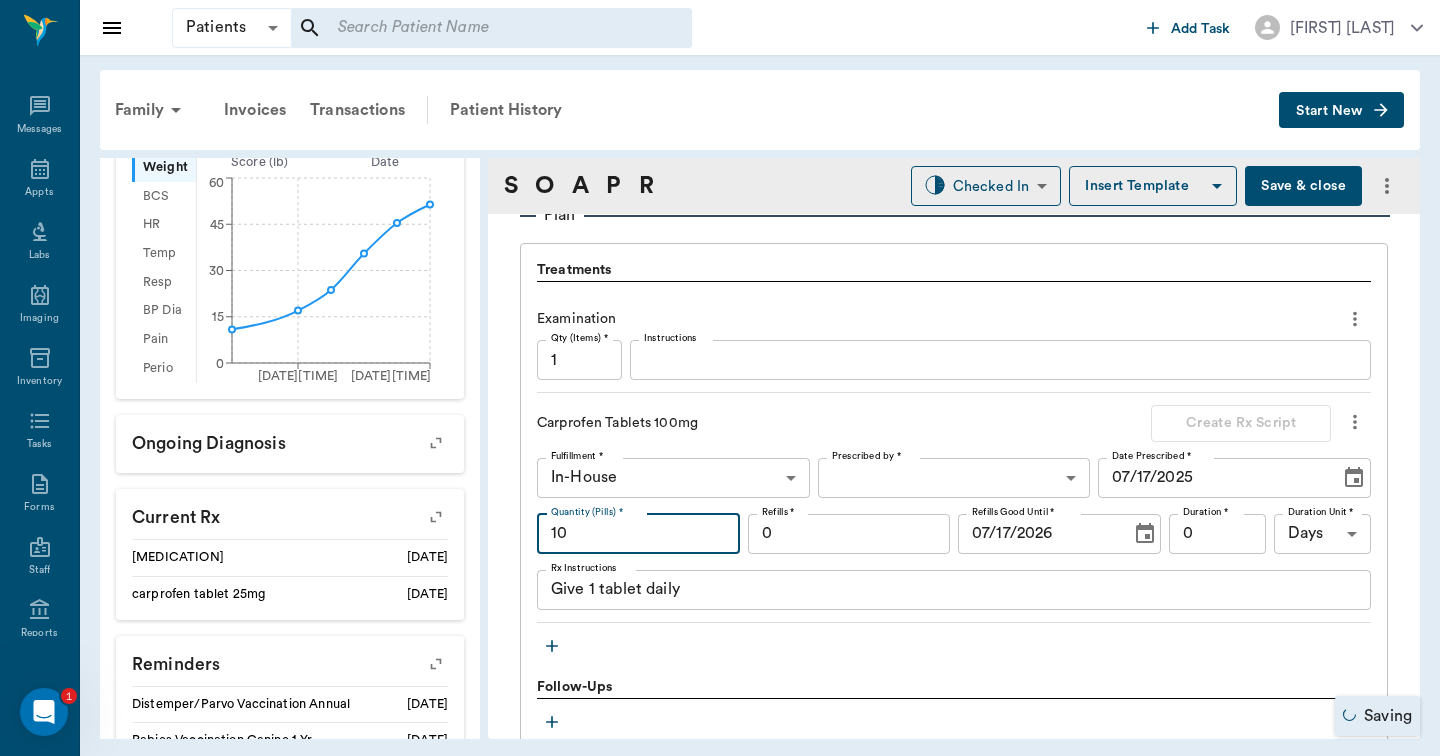type on "1" 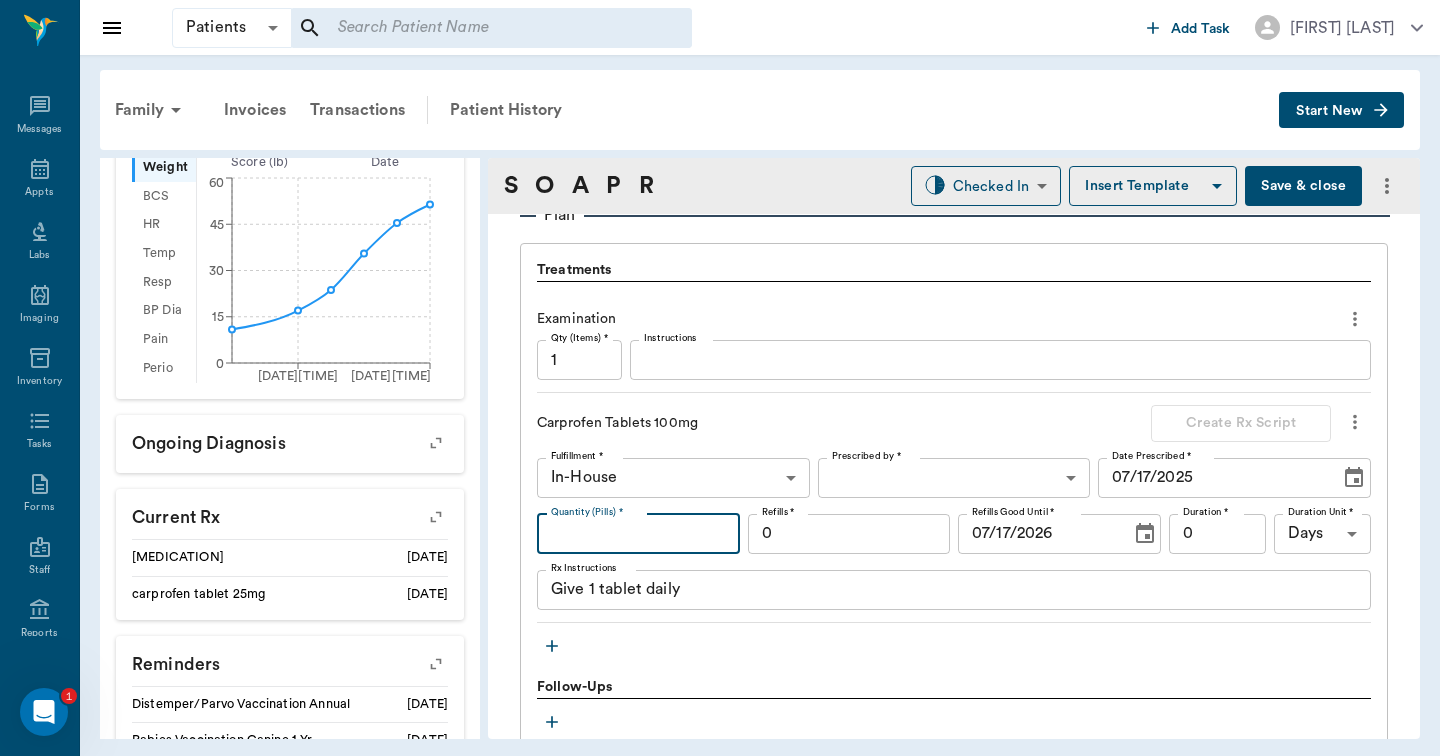 type on "1" 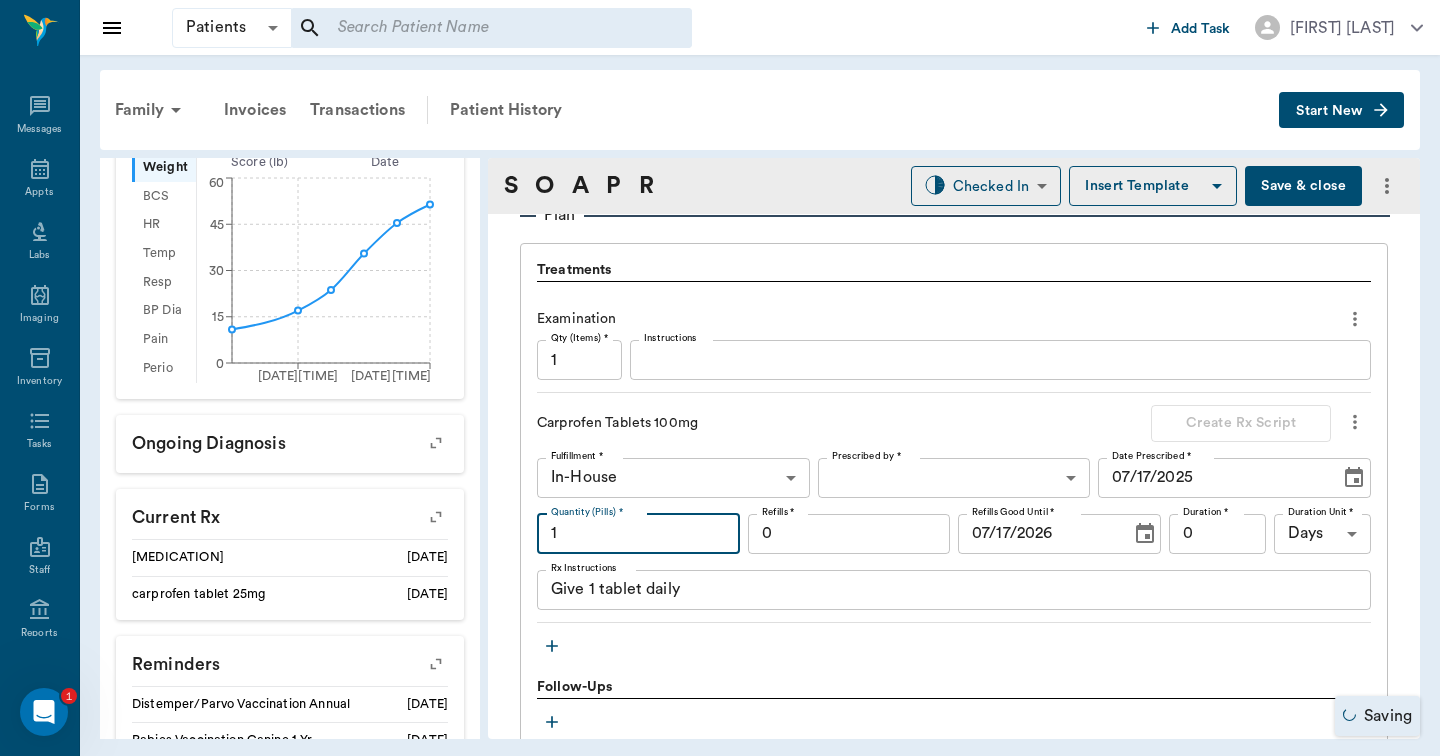 click on "1" at bounding box center [638, 534] 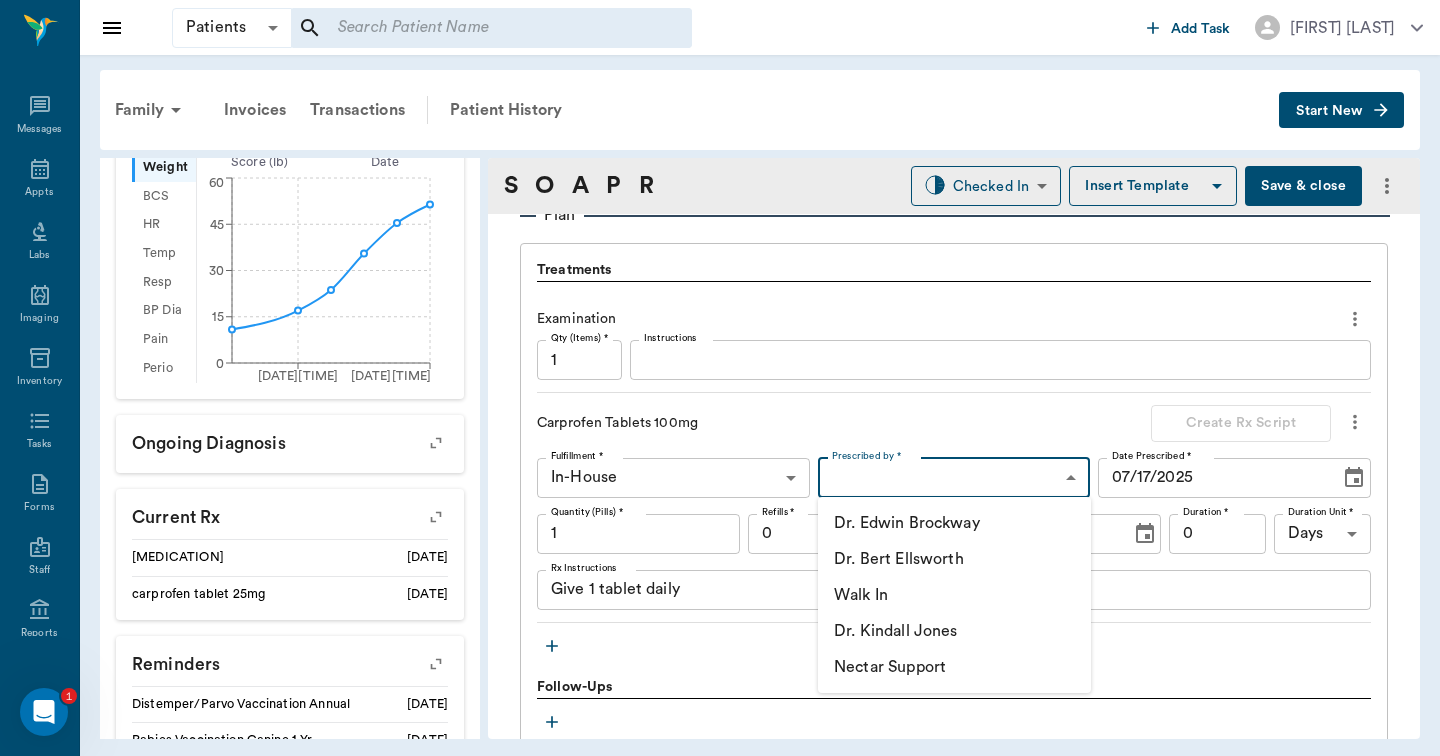 click on "Dr. Bert Ellsworth" at bounding box center [954, 559] 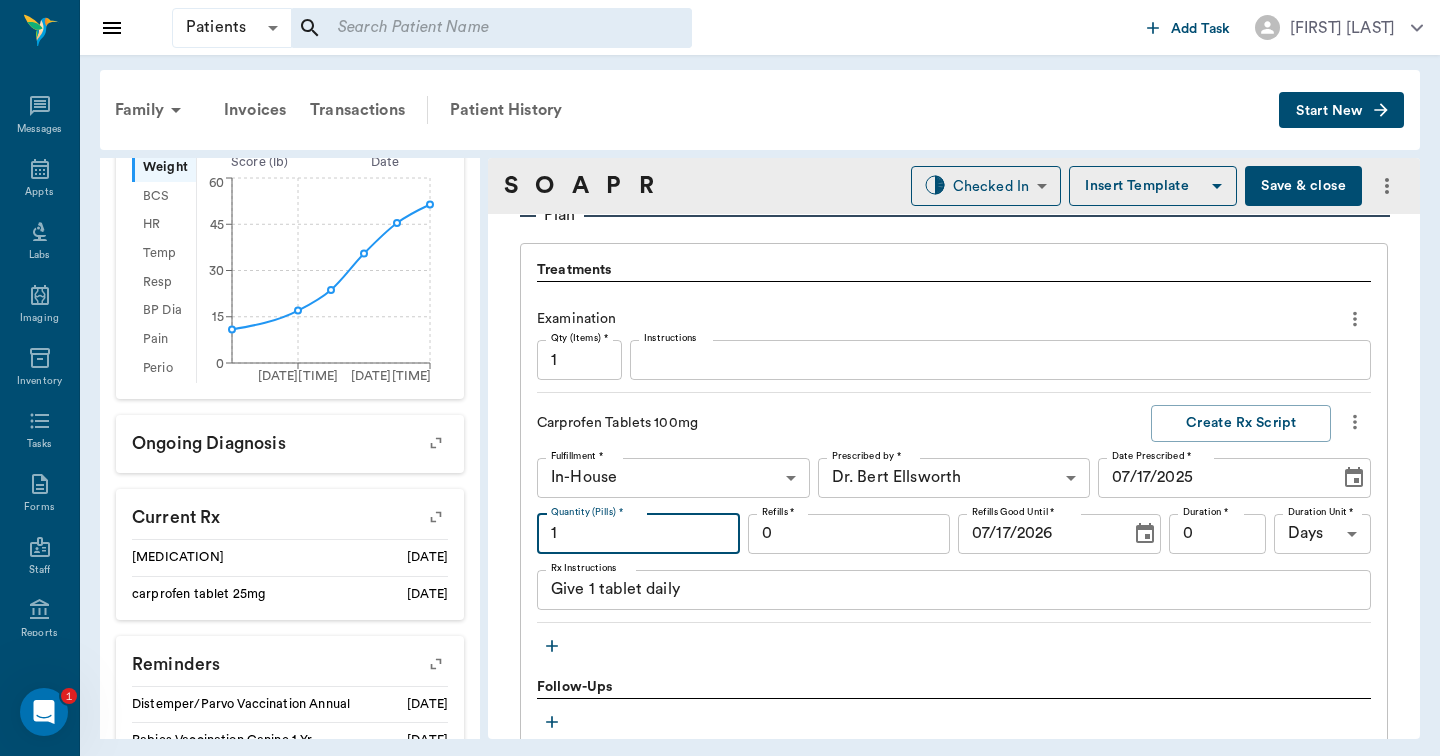 click on "1" at bounding box center (638, 534) 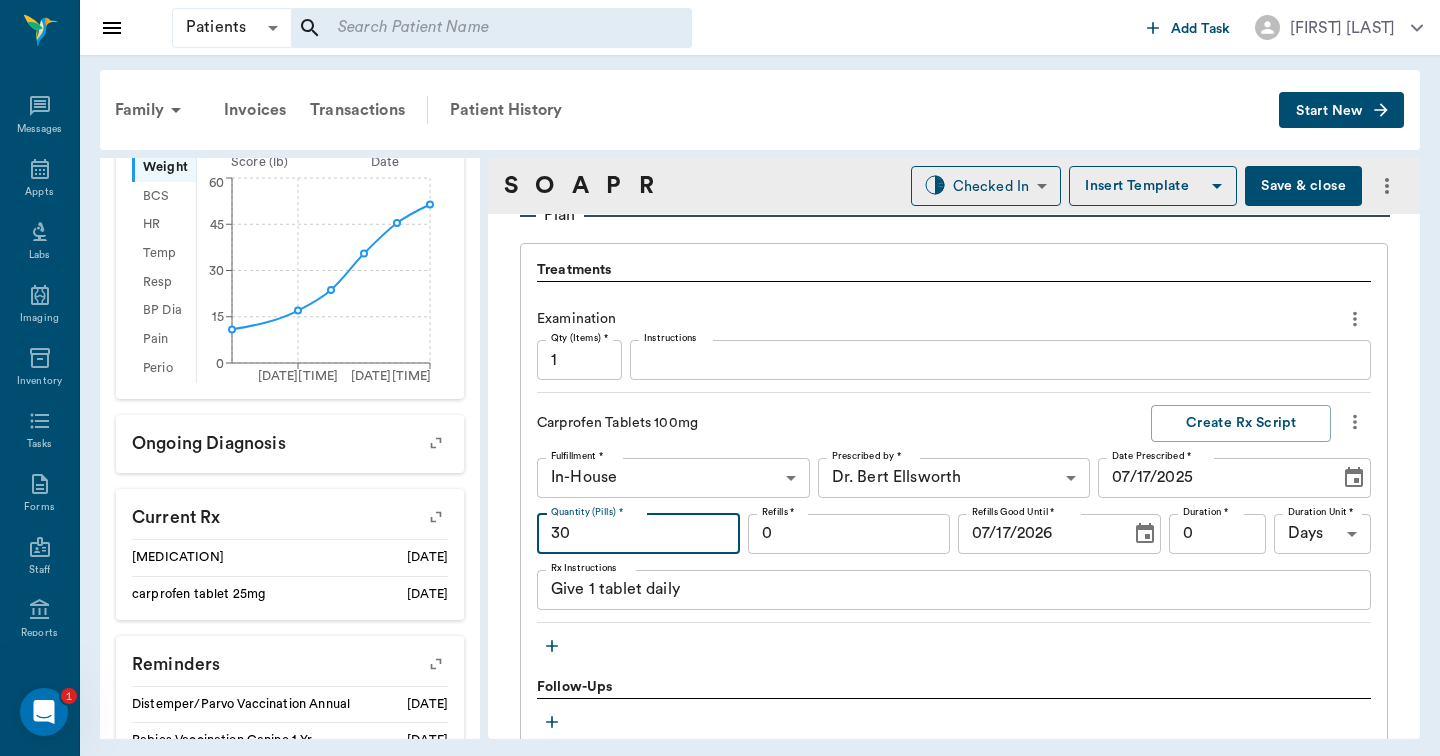 type on "30" 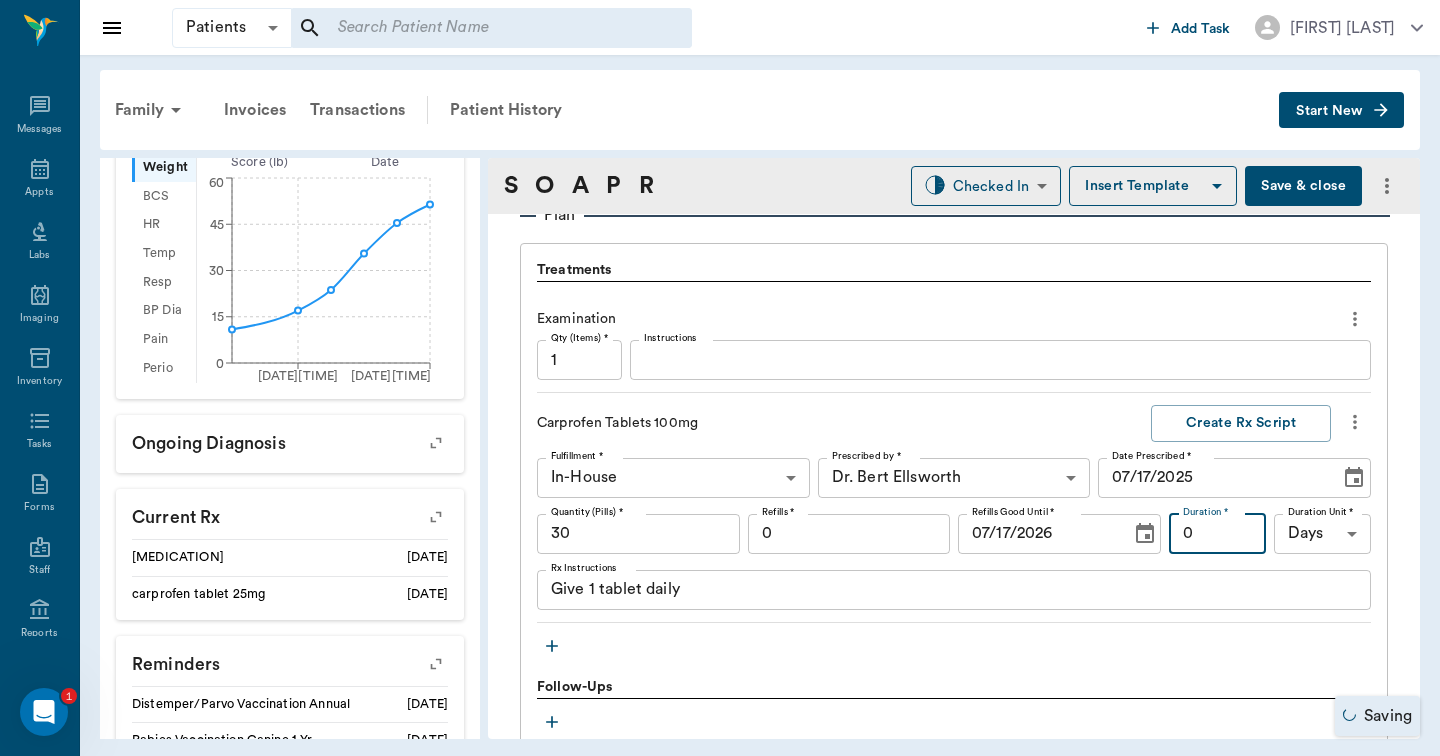 click on "0" at bounding box center [1217, 534] 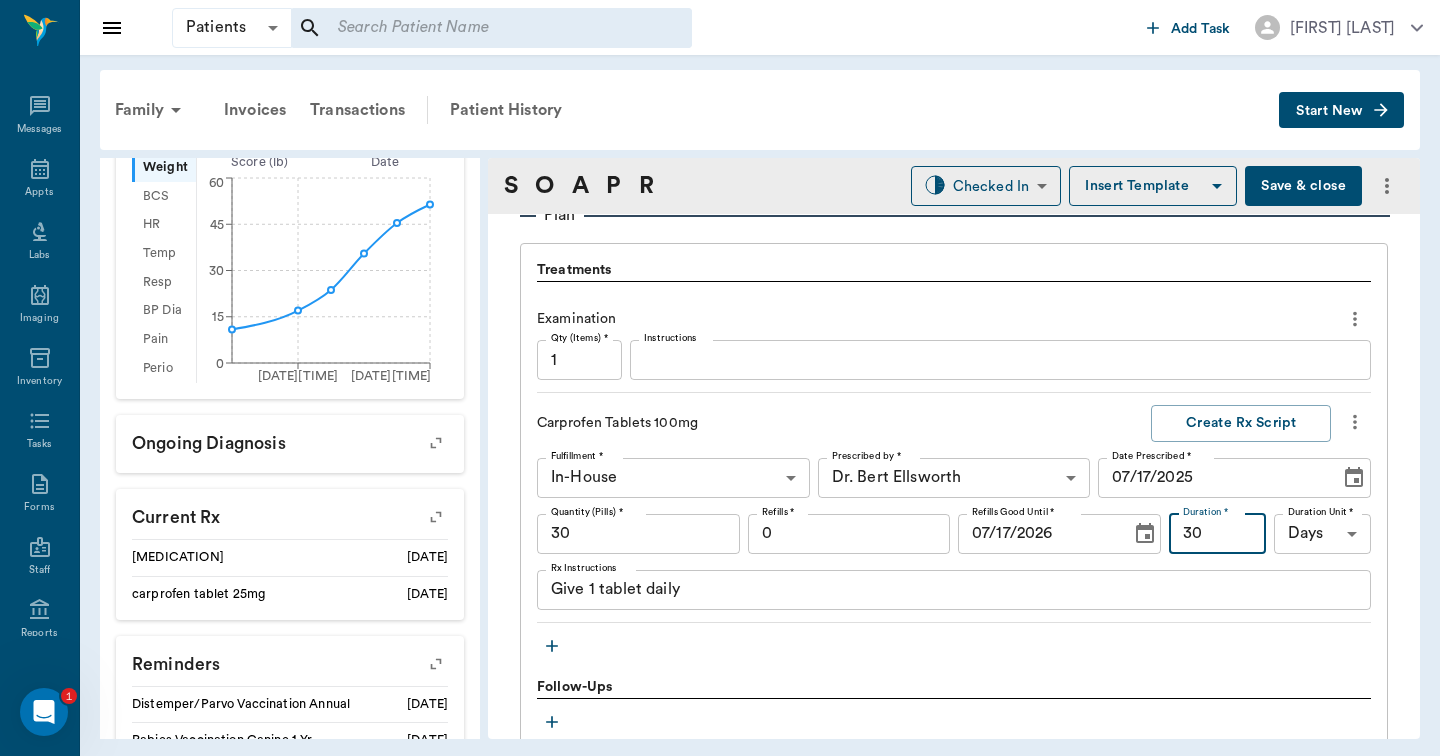 type on "3" 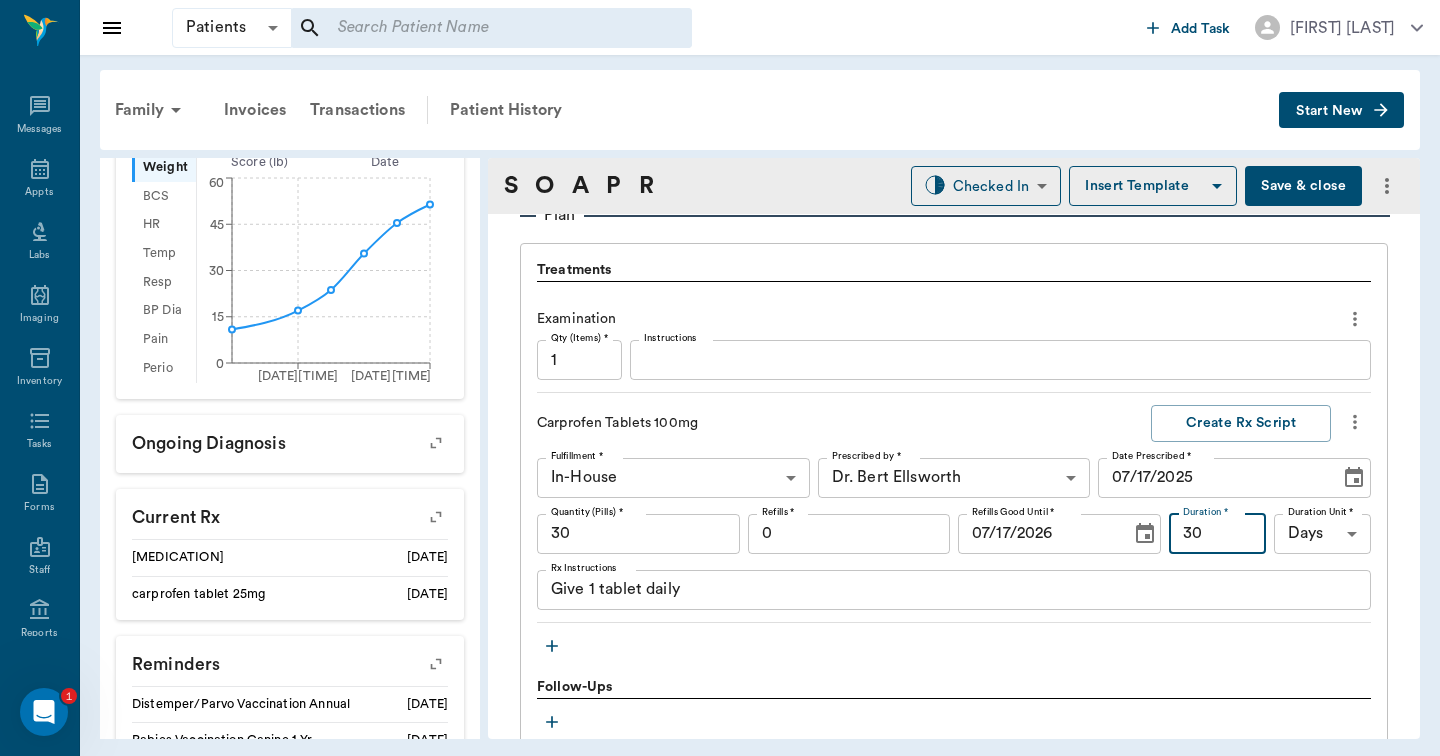 type on "30" 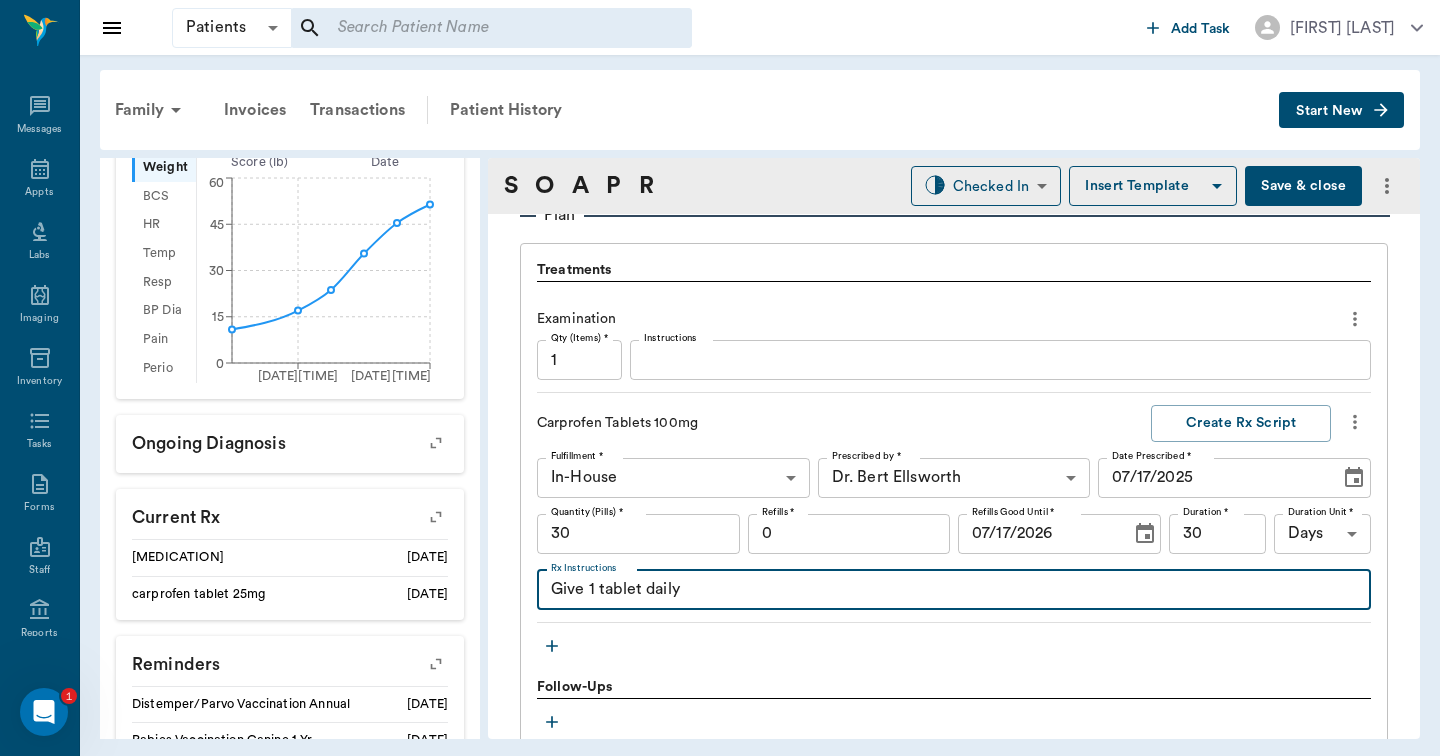 scroll, scrollTop: 1415, scrollLeft: 0, axis: vertical 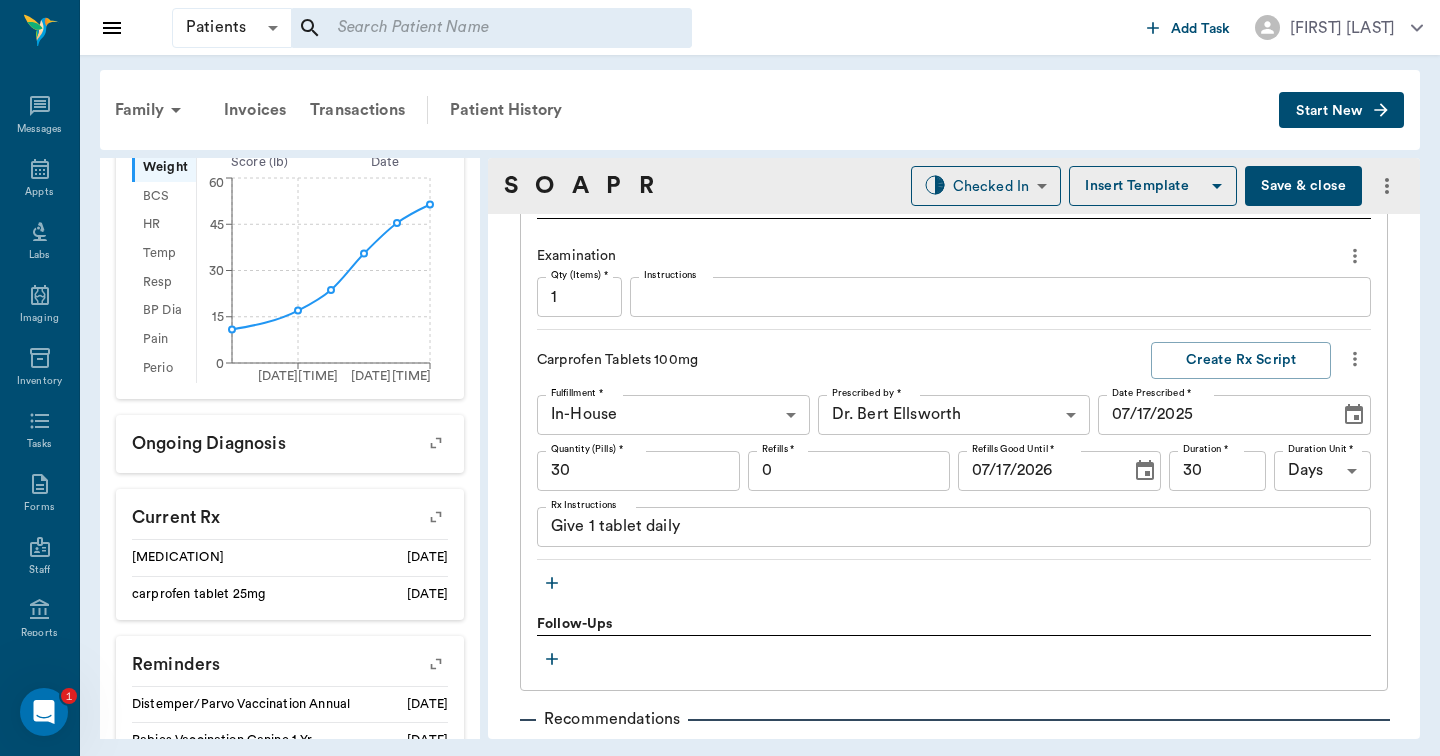 click on "Treatments Examination Qty (Items) * 1 Qty (Items) * Instructions x Instructions Carprofen Tablets 100mg Create Rx Script Fulfillment * In-House In-House Fulfillment * Prescribed by * Dr. Bert Ellsworth 63ec2f075fda476ae8351a4d Prescribed by * Date Prescribed * 07/17/2025 Date Prescribed * Quantity (Pills) * 30 Quantity (Pills) * Refills * 0 Refills * Refills Good Until * 07/17/2026 Refills Good Until * Duration * 30 Duration * Duration Unit * Days DAYS Duration Unit * Rx Instructions Give 1 tablet daily x Rx Instructions" at bounding box center (954, 397) 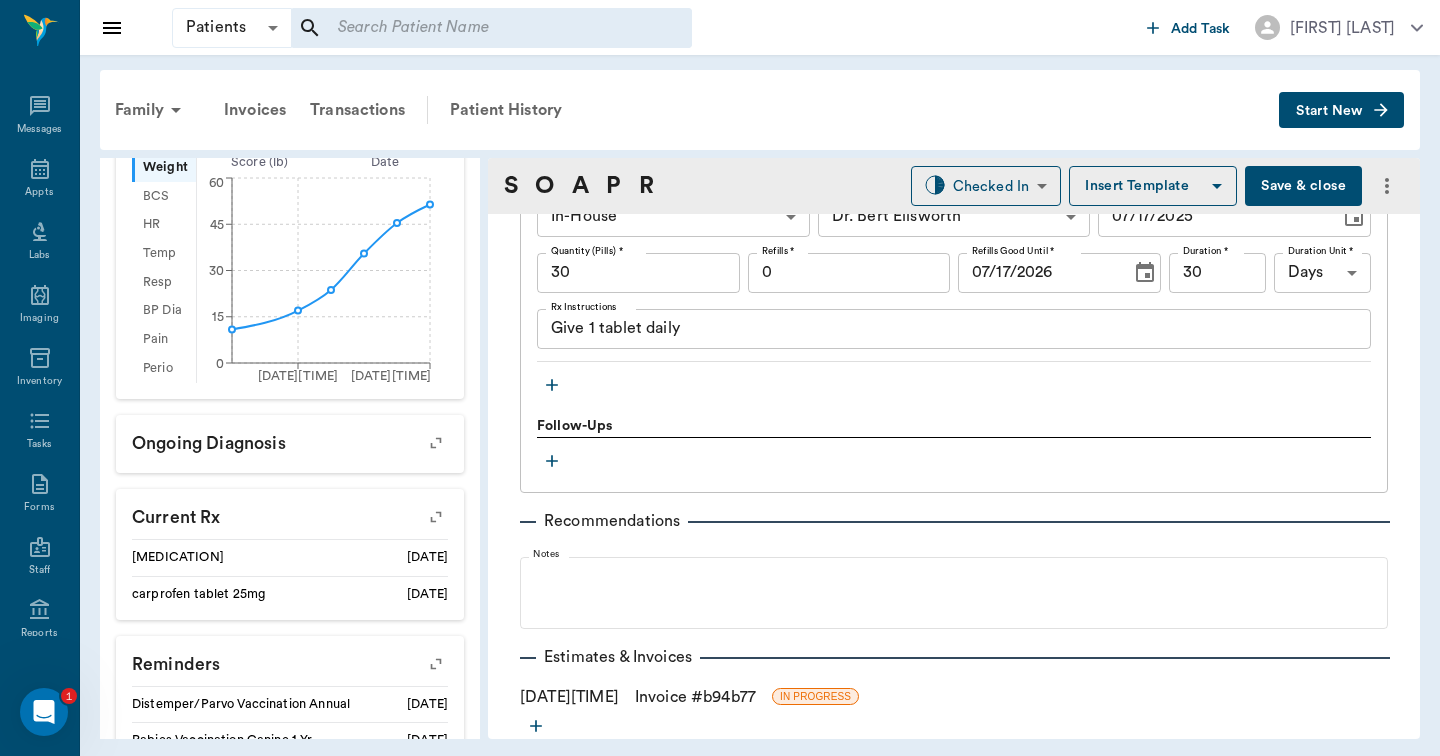 scroll, scrollTop: 1647, scrollLeft: 0, axis: vertical 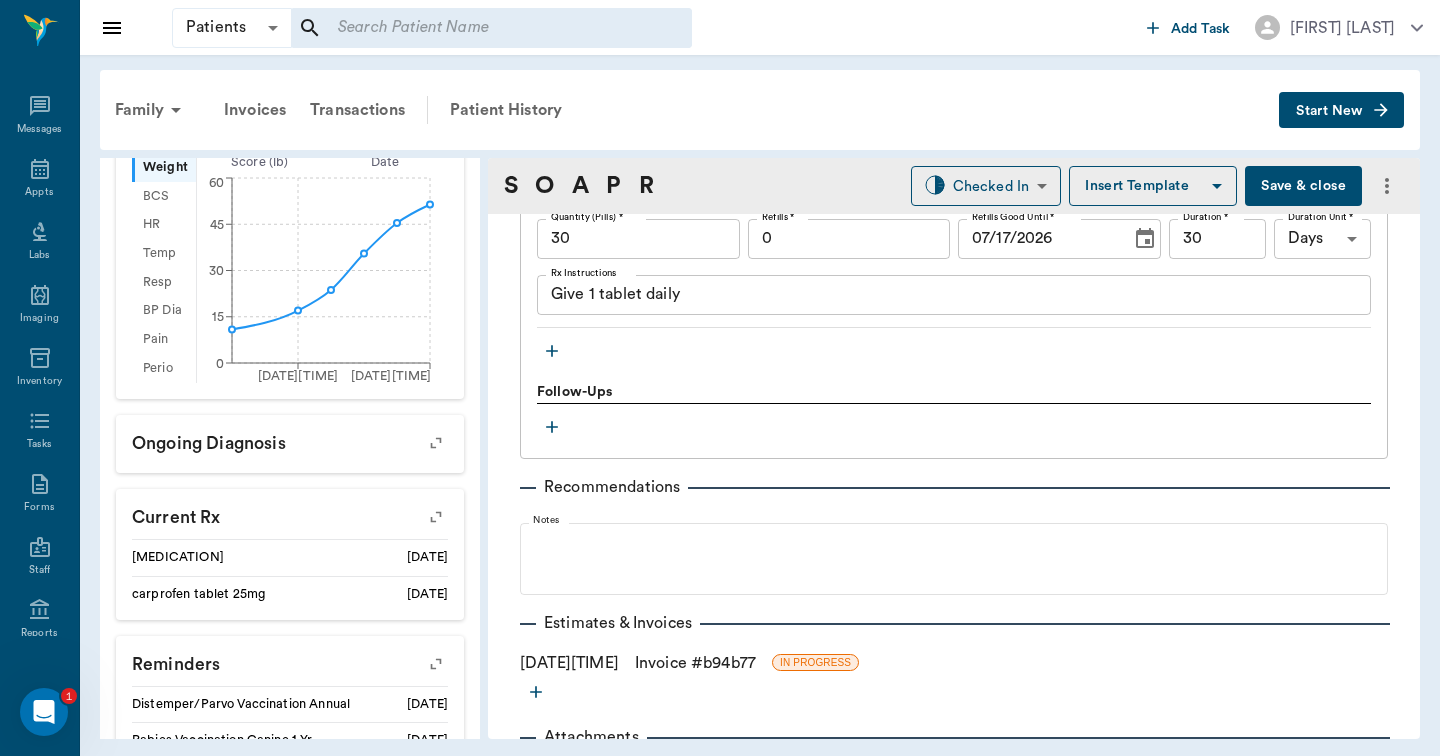 click on "Save & close" at bounding box center (1303, 186) 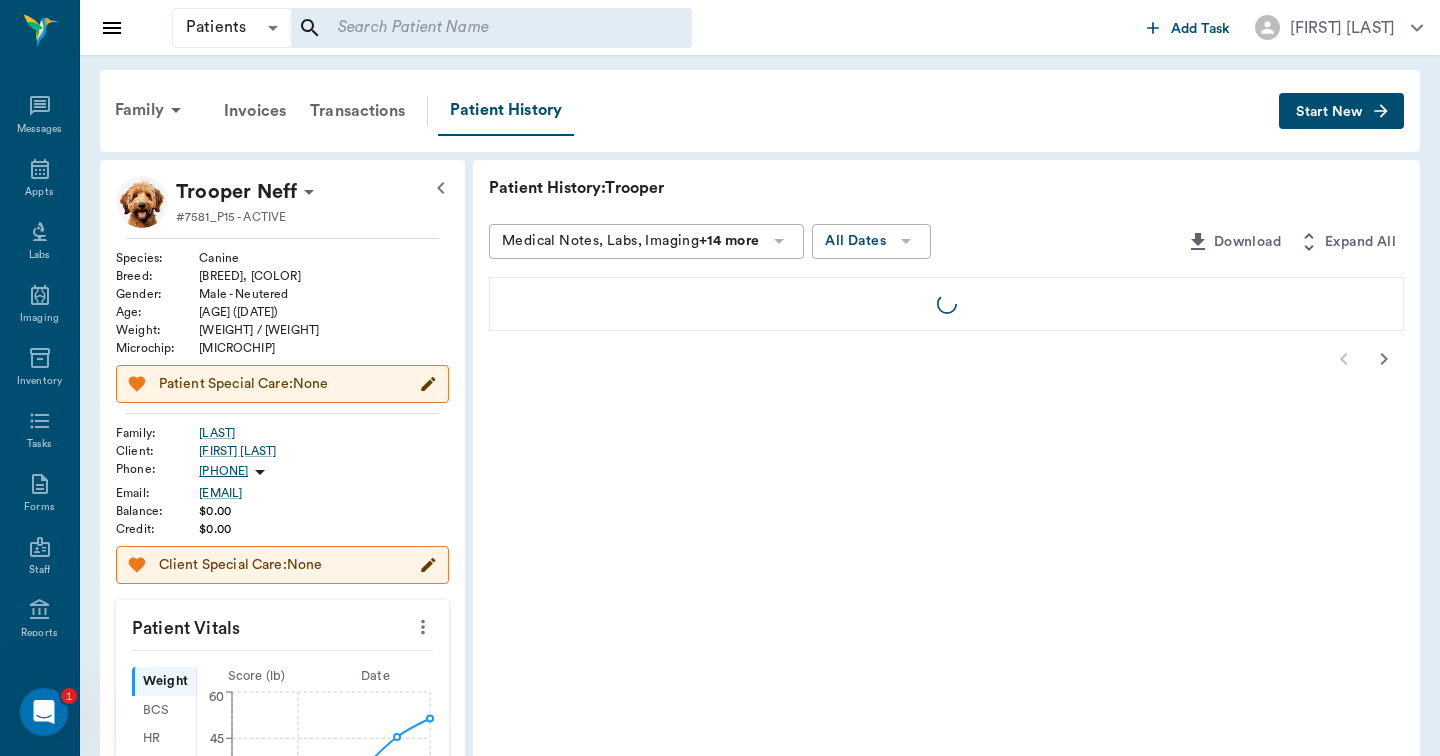 scroll, scrollTop: 0, scrollLeft: 0, axis: both 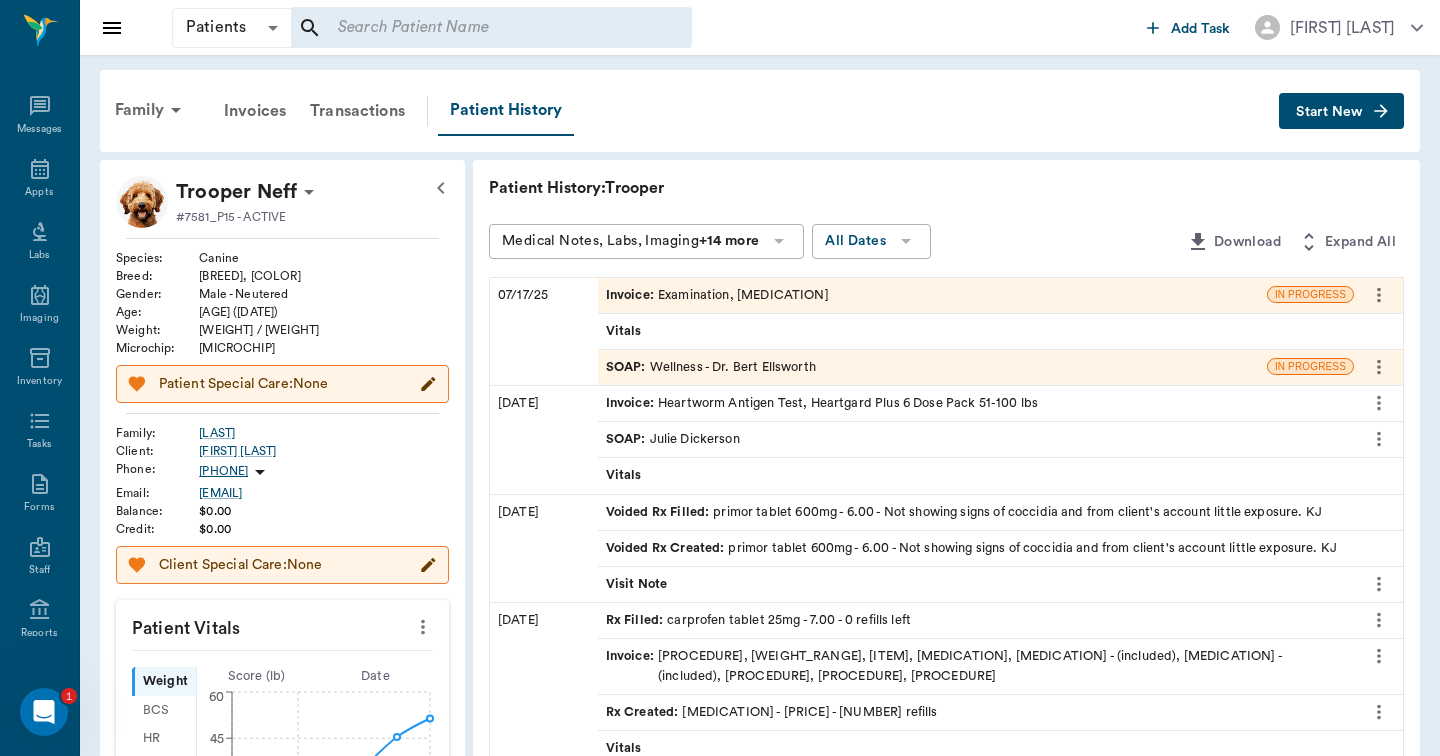 click at bounding box center [491, 28] 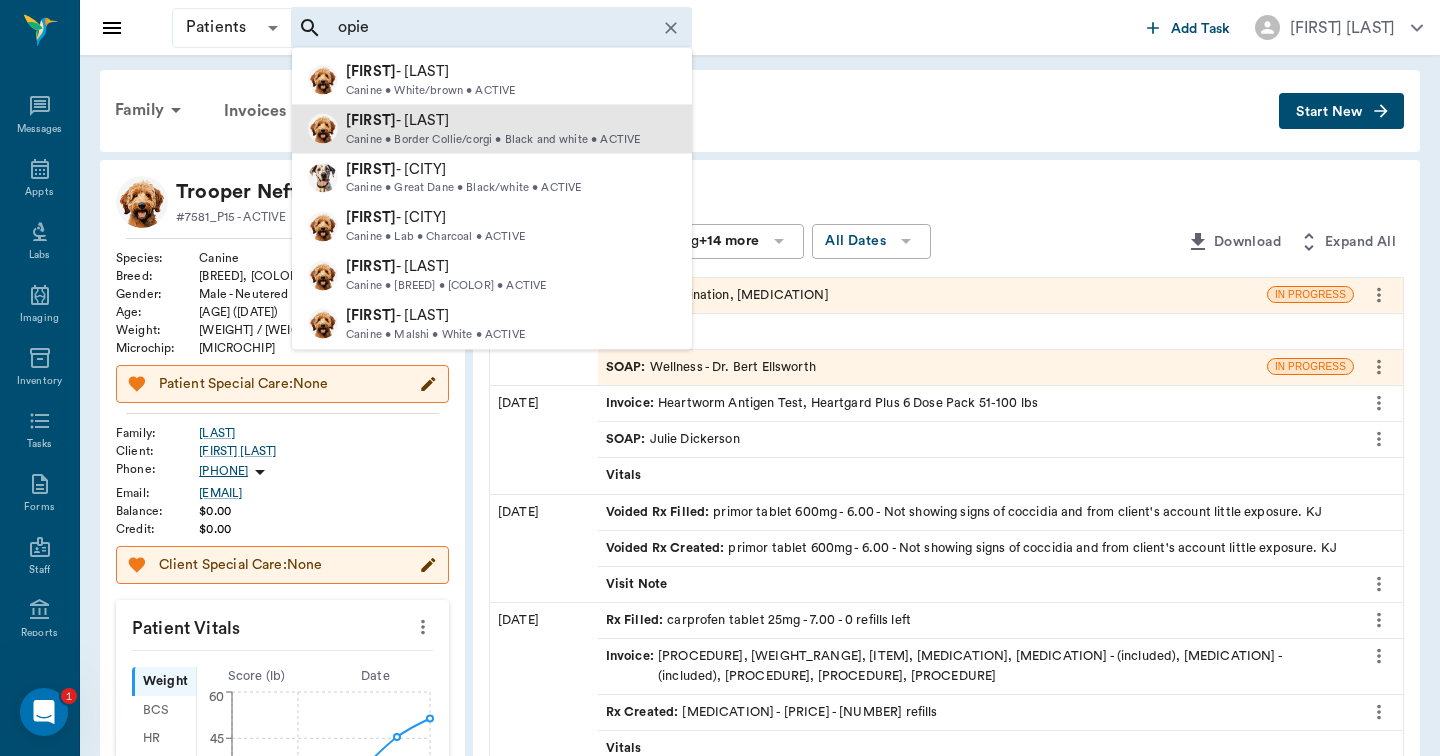 click on "Canine  • Border Collie/corgi  • Black and white • ACTIVE" at bounding box center (493, 139) 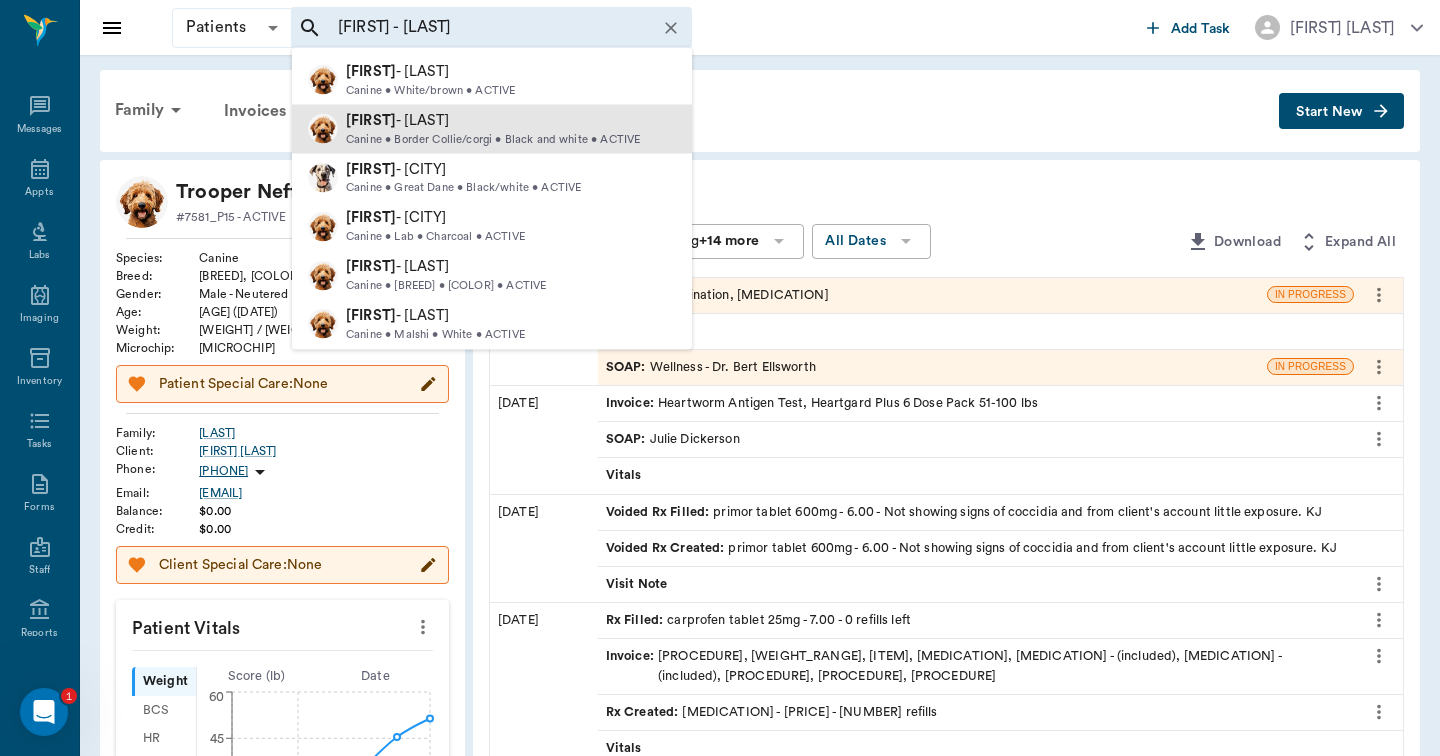 type 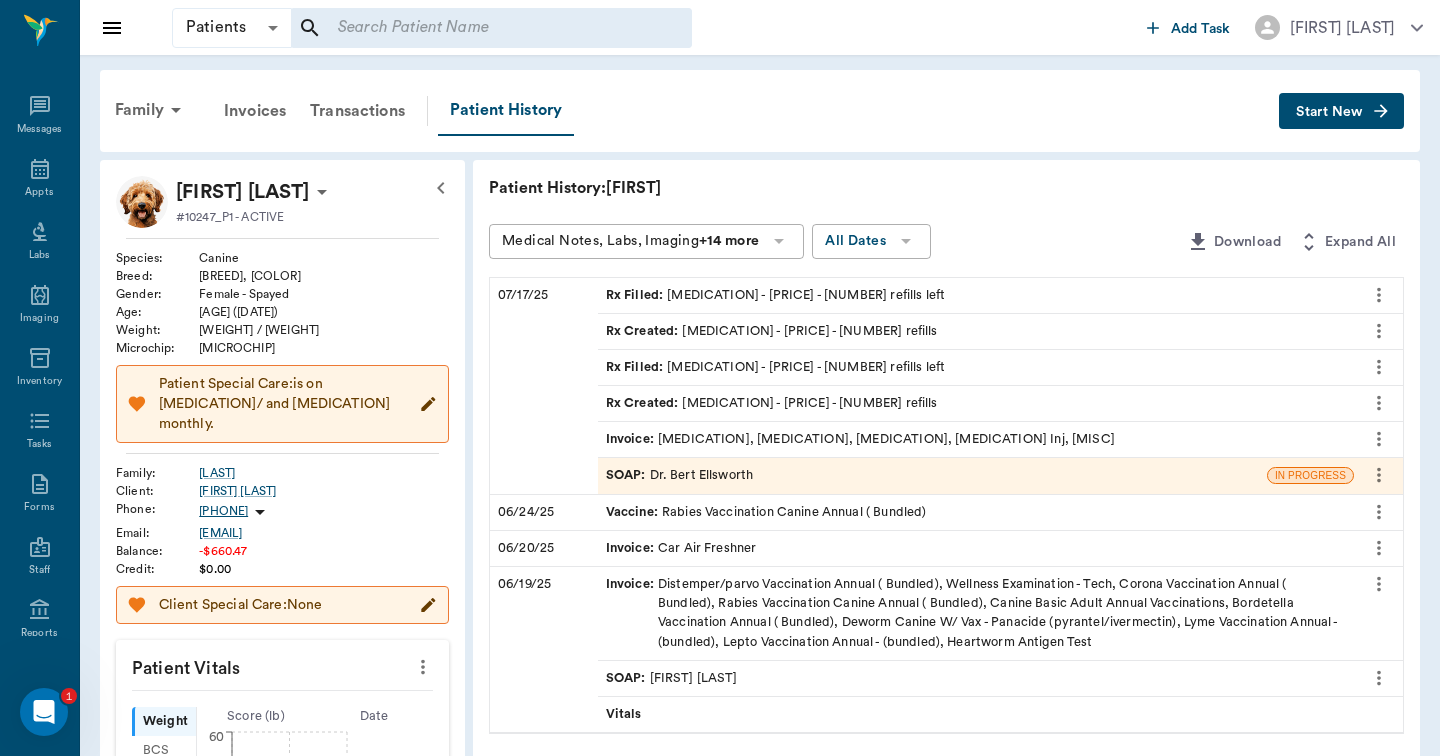 click 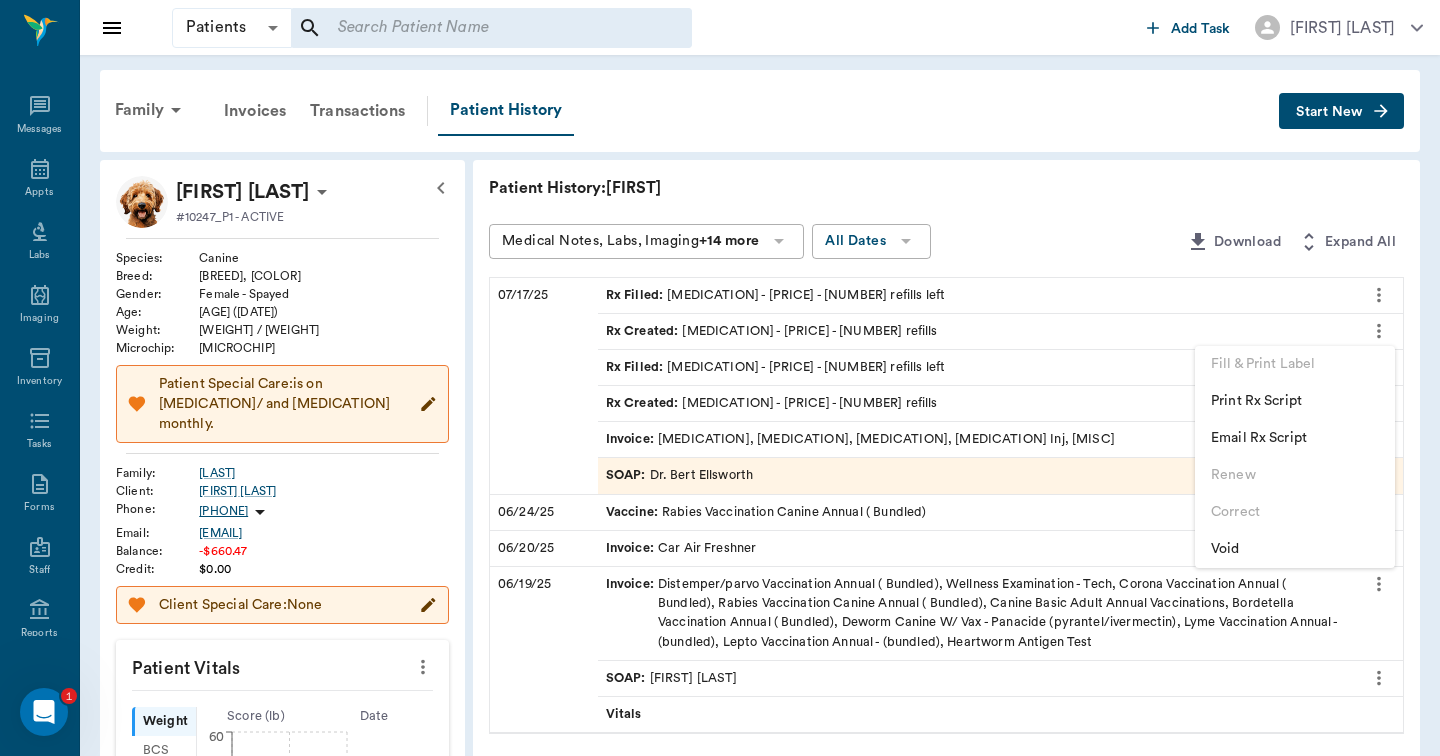 click at bounding box center [720, 378] 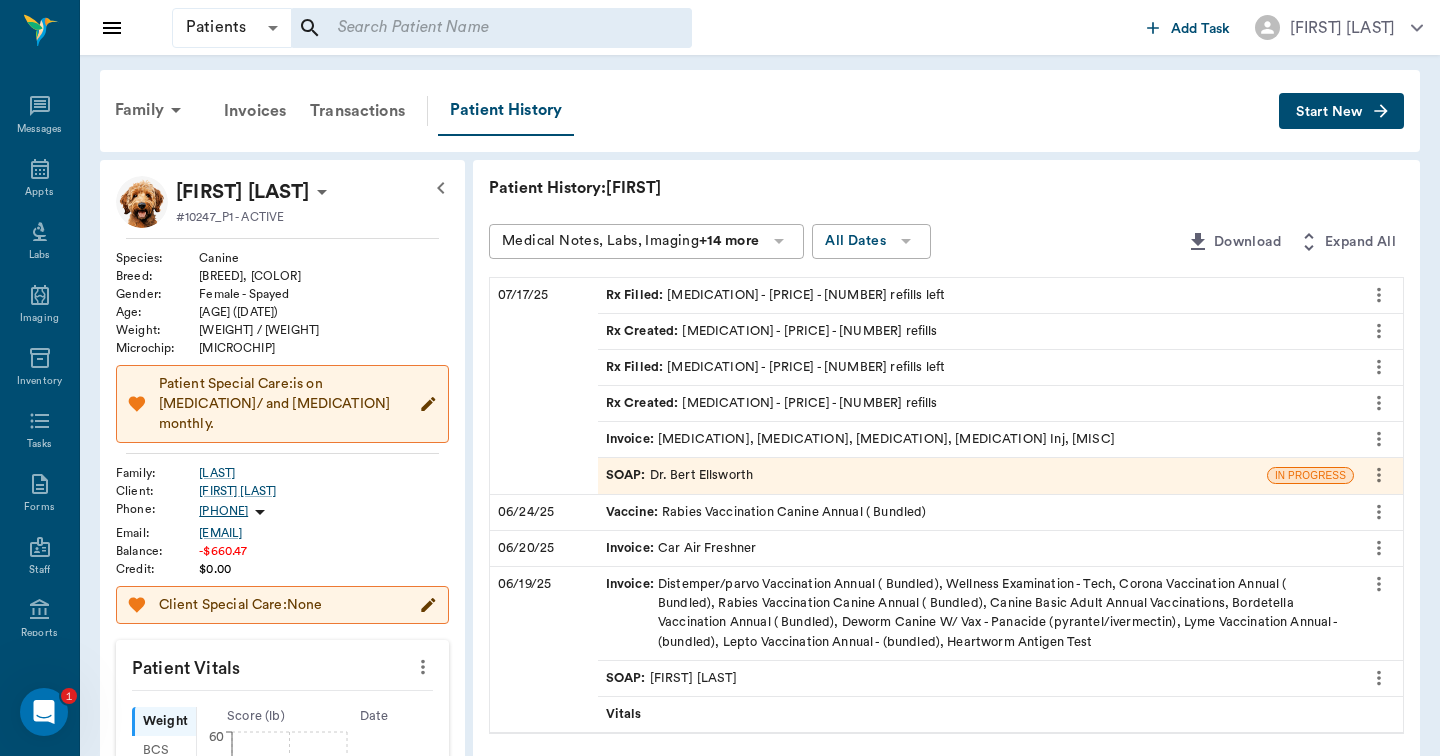 click 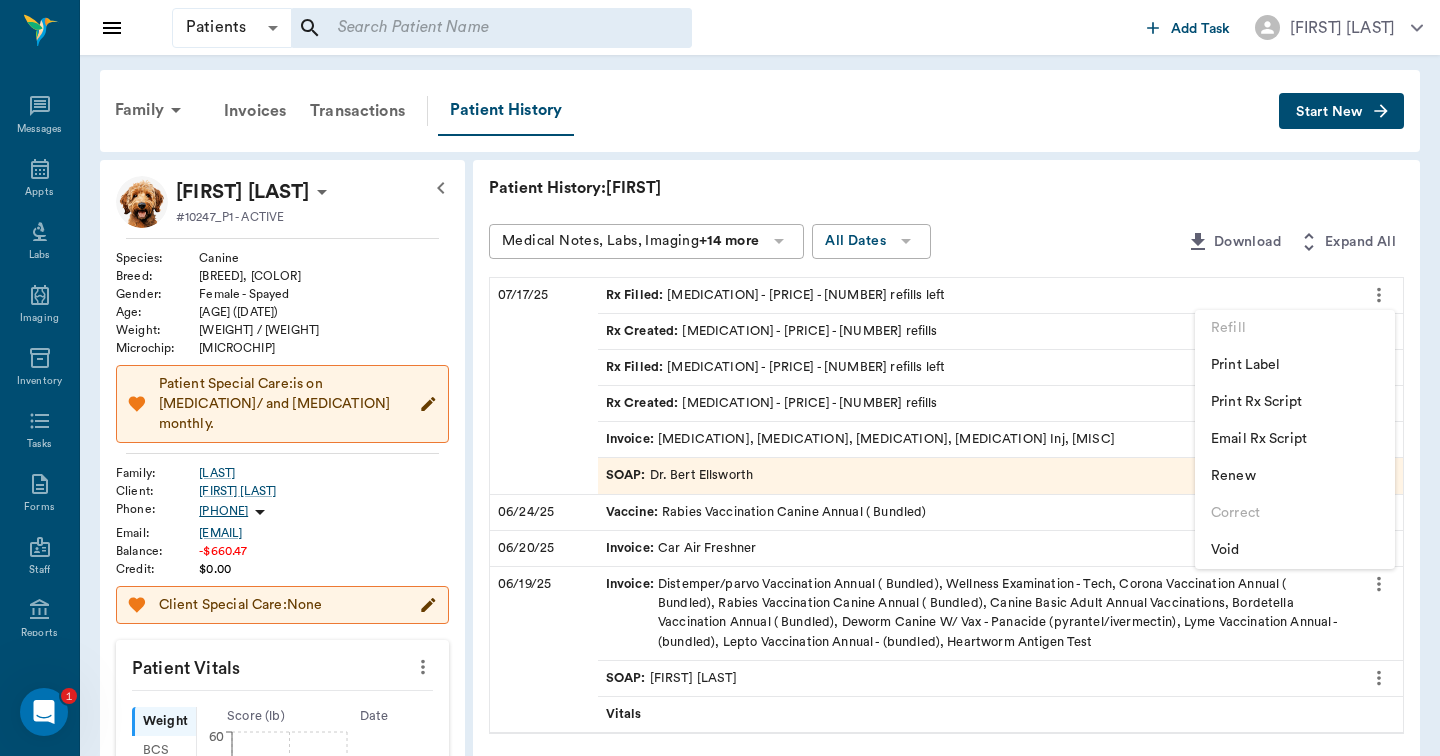 click at bounding box center [720, 378] 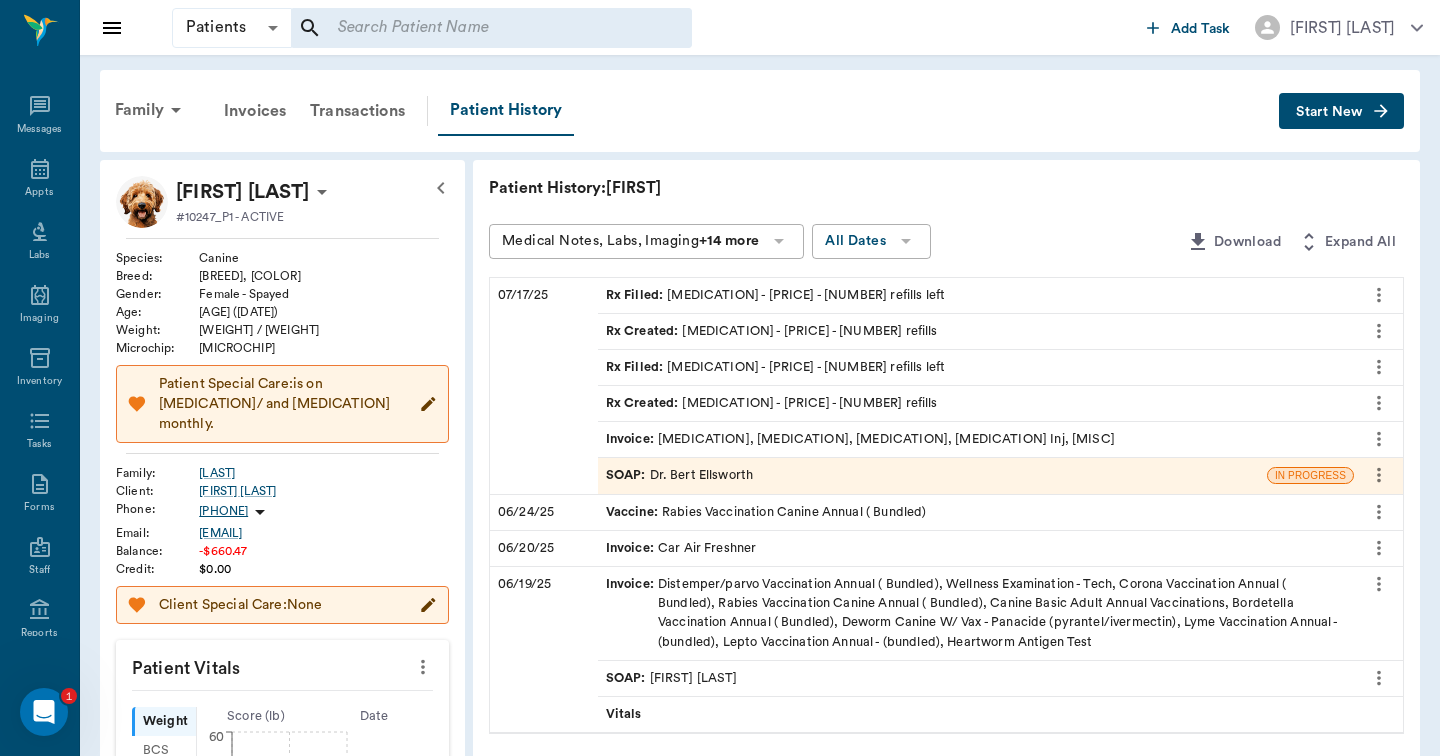 click on "SOAP : Dr. Bert Ellsworth" at bounding box center (932, 475) 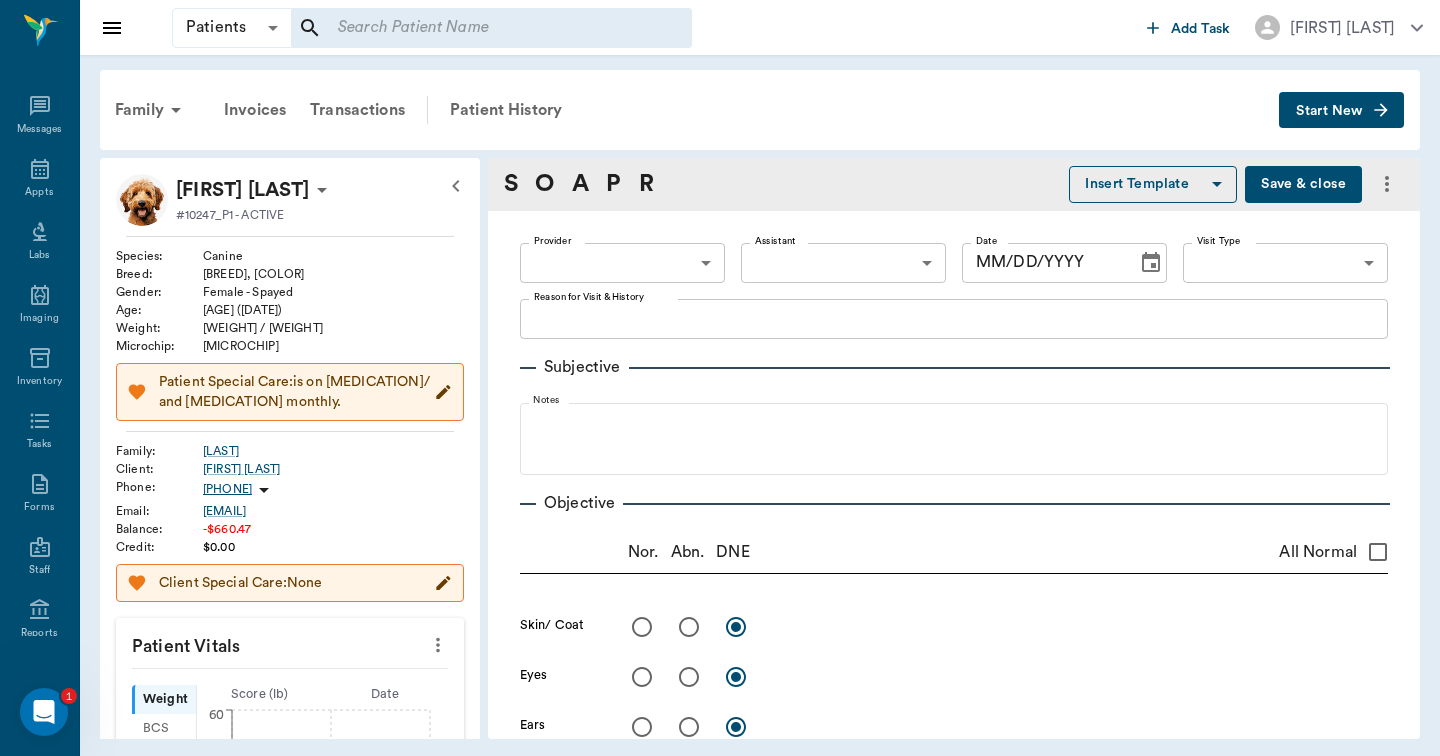 type on "63ec2f075fda476ae8351a4d" 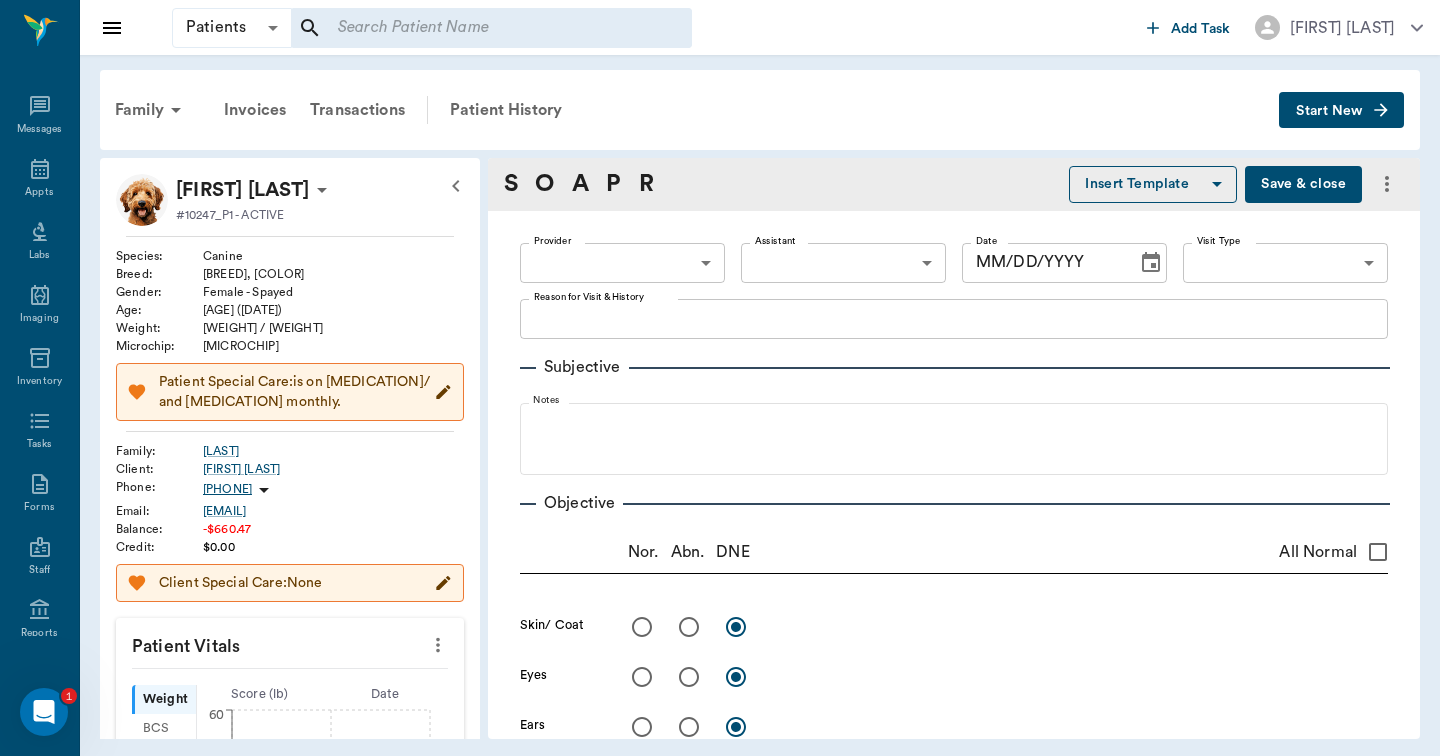 type on "682b670d8bdc6f7f8feef3db" 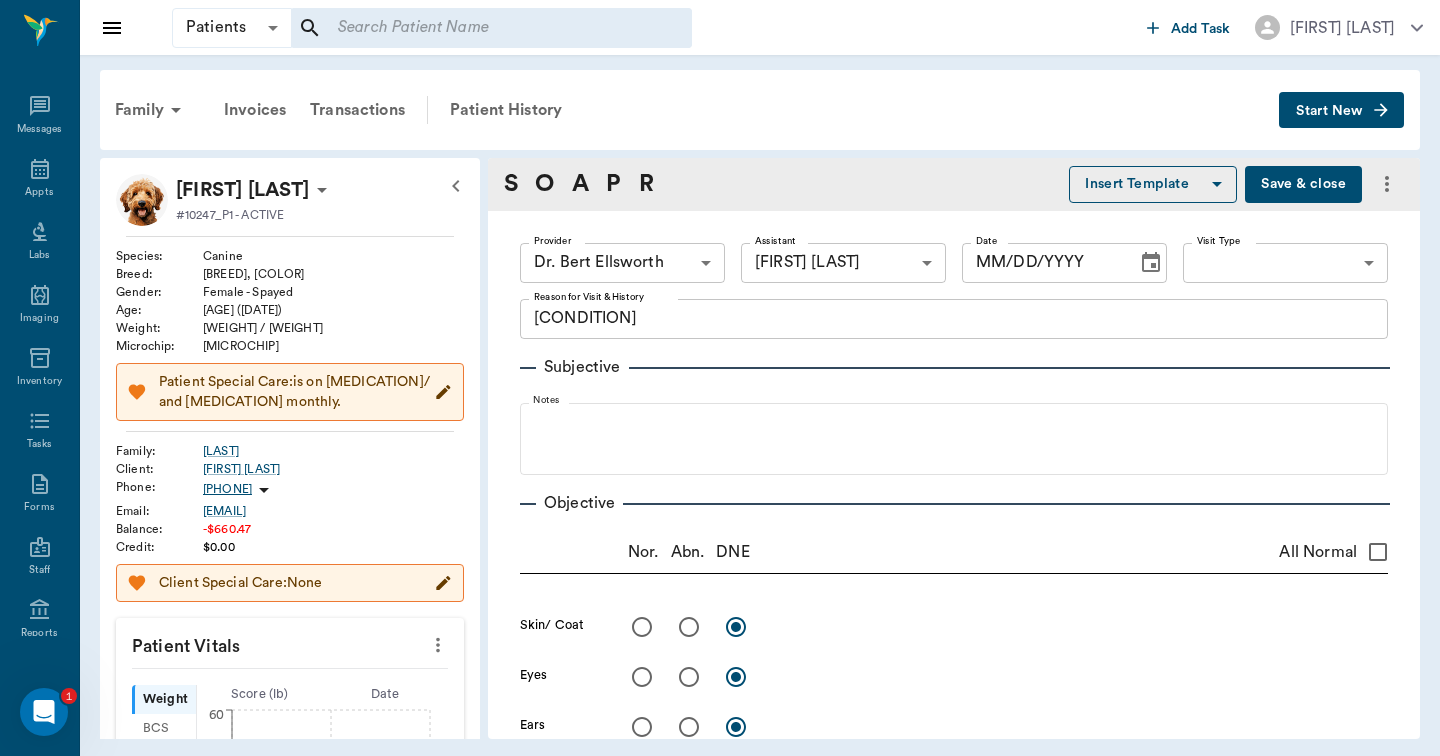 type on "07/17/2025" 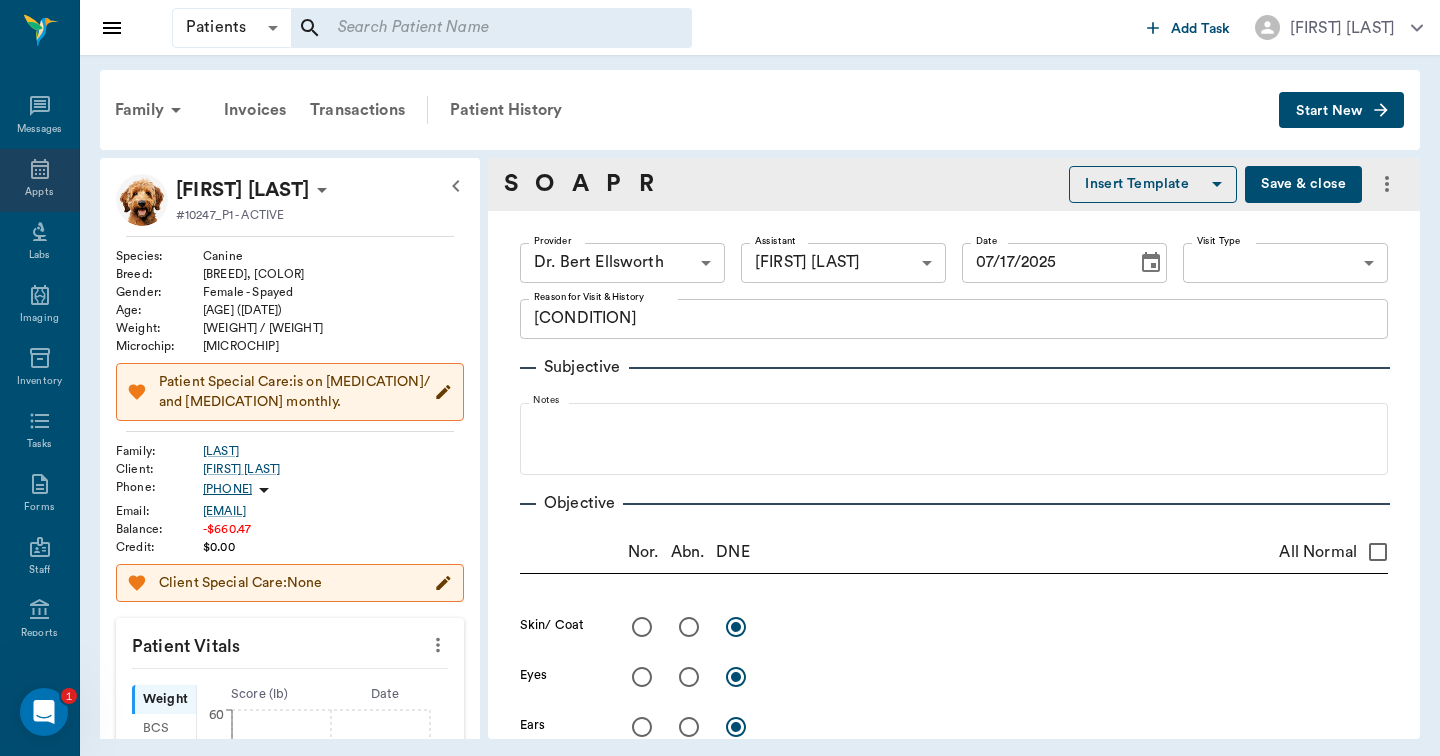 click on "Appts" at bounding box center [39, 180] 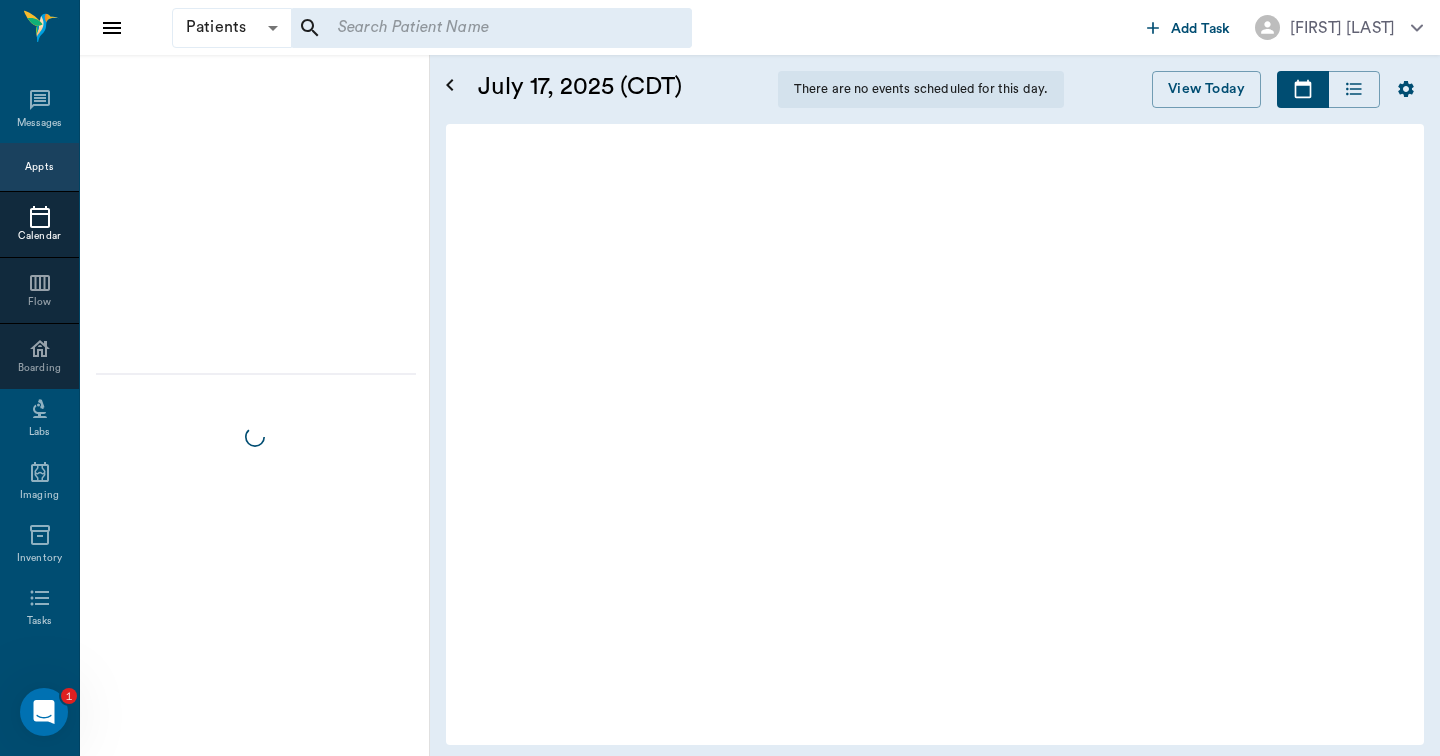 scroll, scrollTop: 2, scrollLeft: 0, axis: vertical 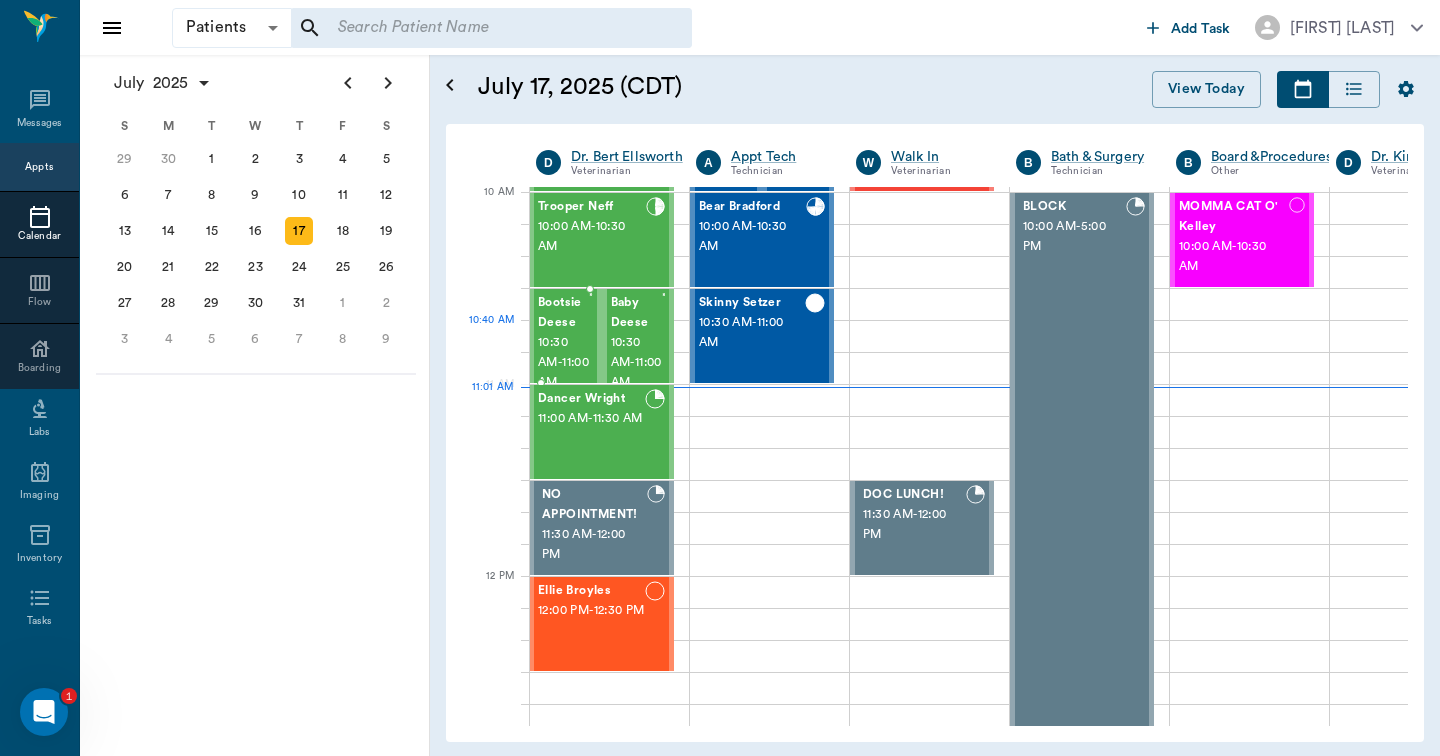 click on "10:30 AM  -  11:00 AM" at bounding box center (563, 363) 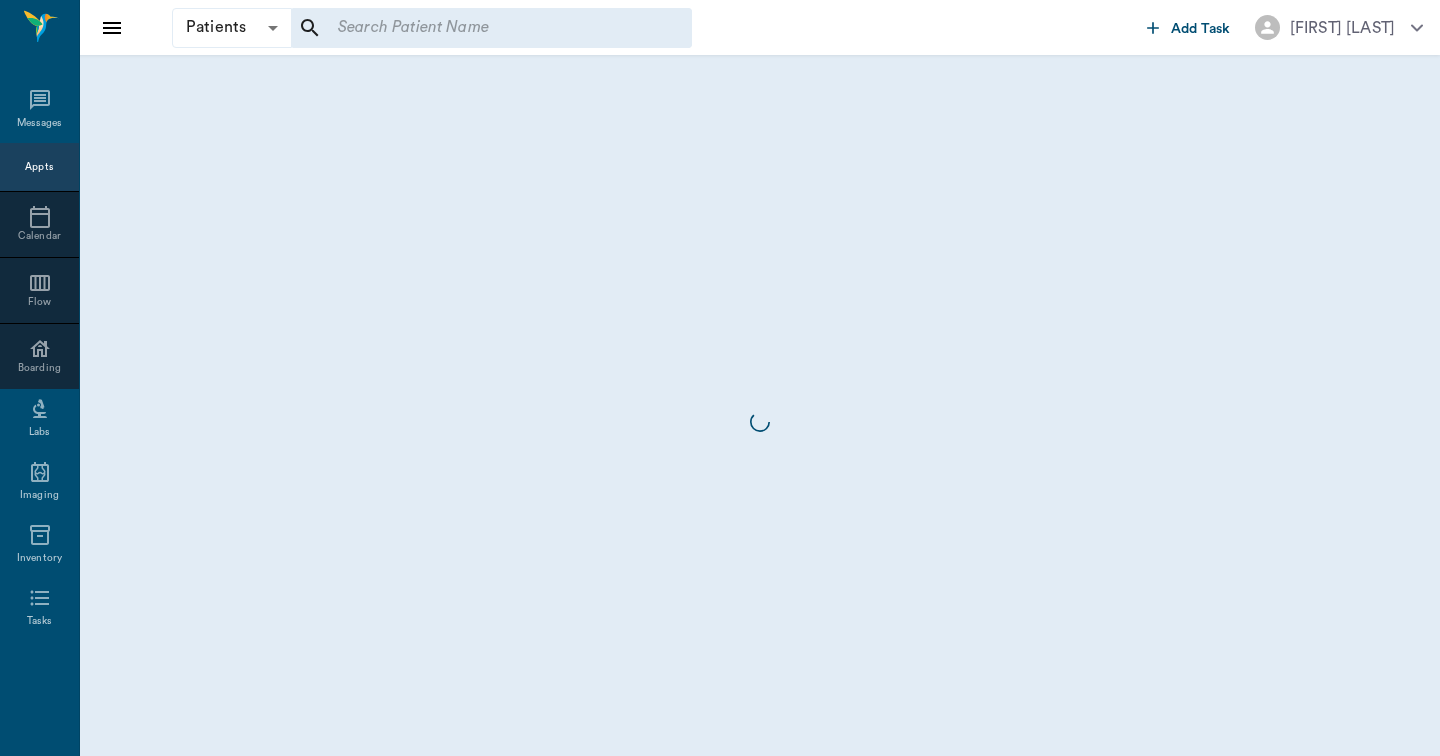 scroll, scrollTop: 0, scrollLeft: 0, axis: both 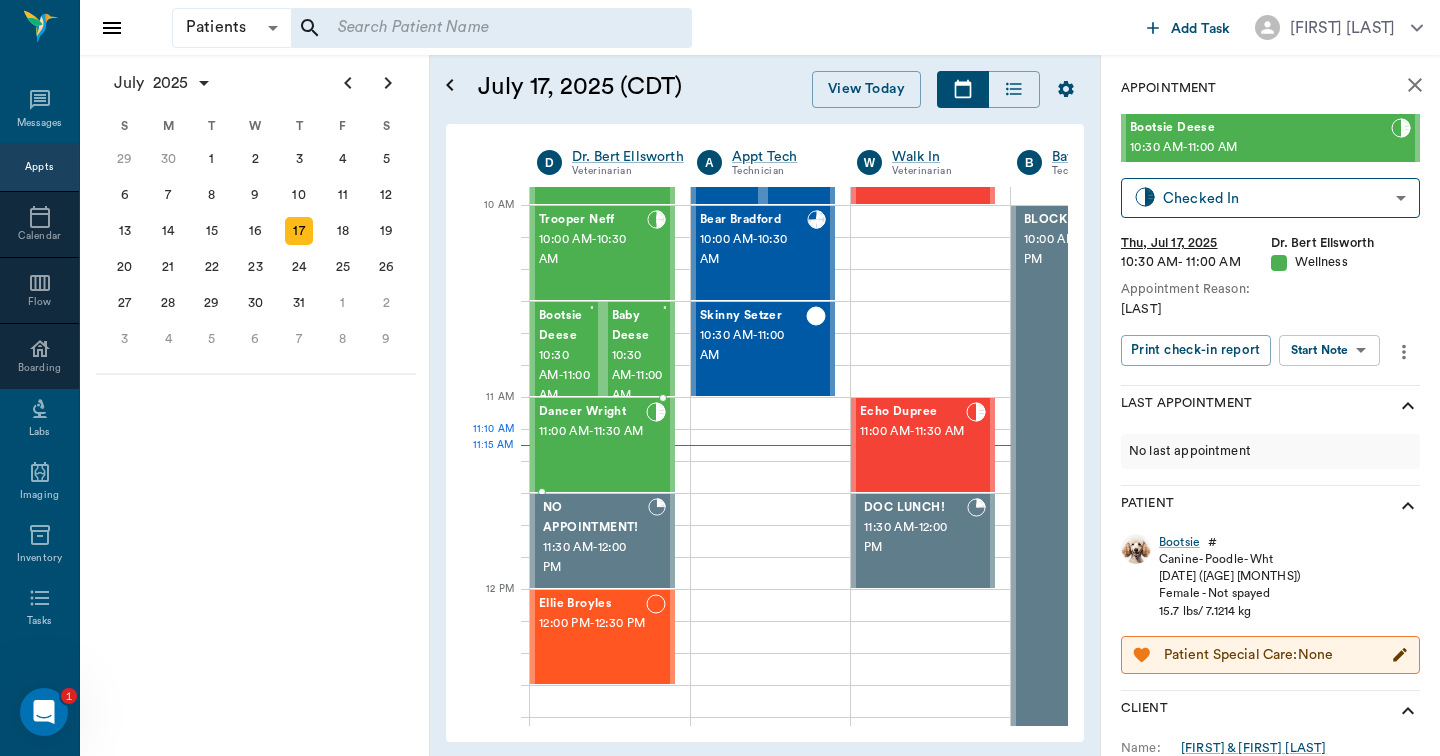 click on "11:00 AM  -  11:30 AM" at bounding box center [592, 432] 